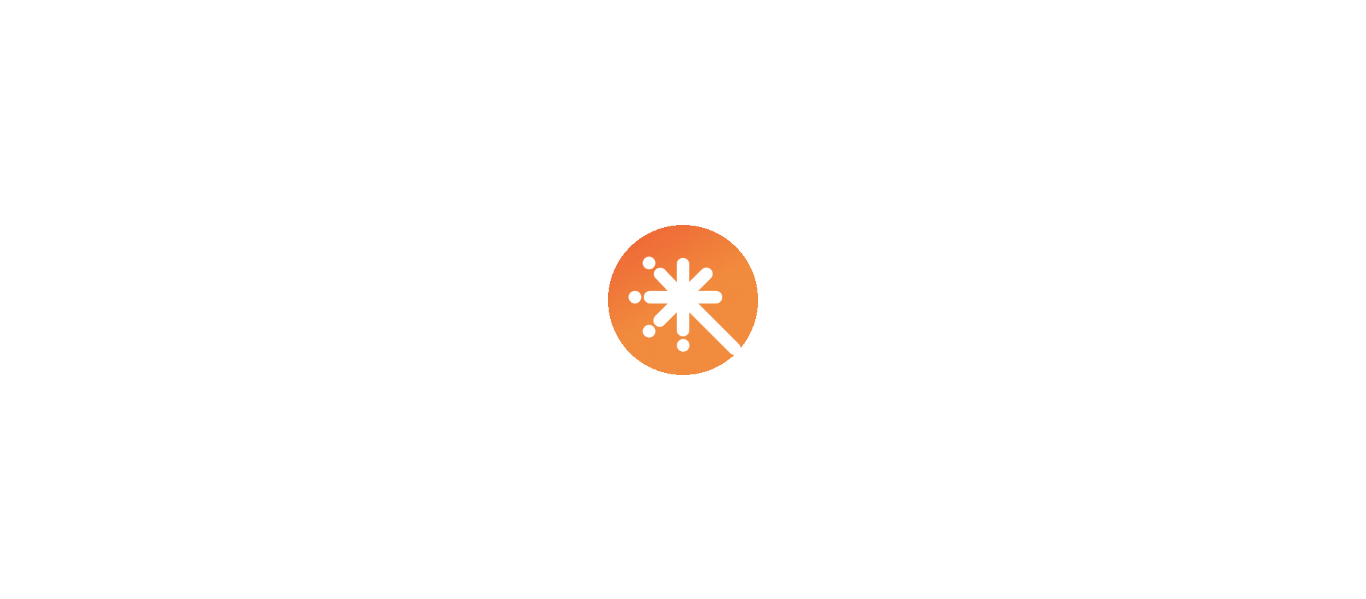 scroll, scrollTop: 0, scrollLeft: 0, axis: both 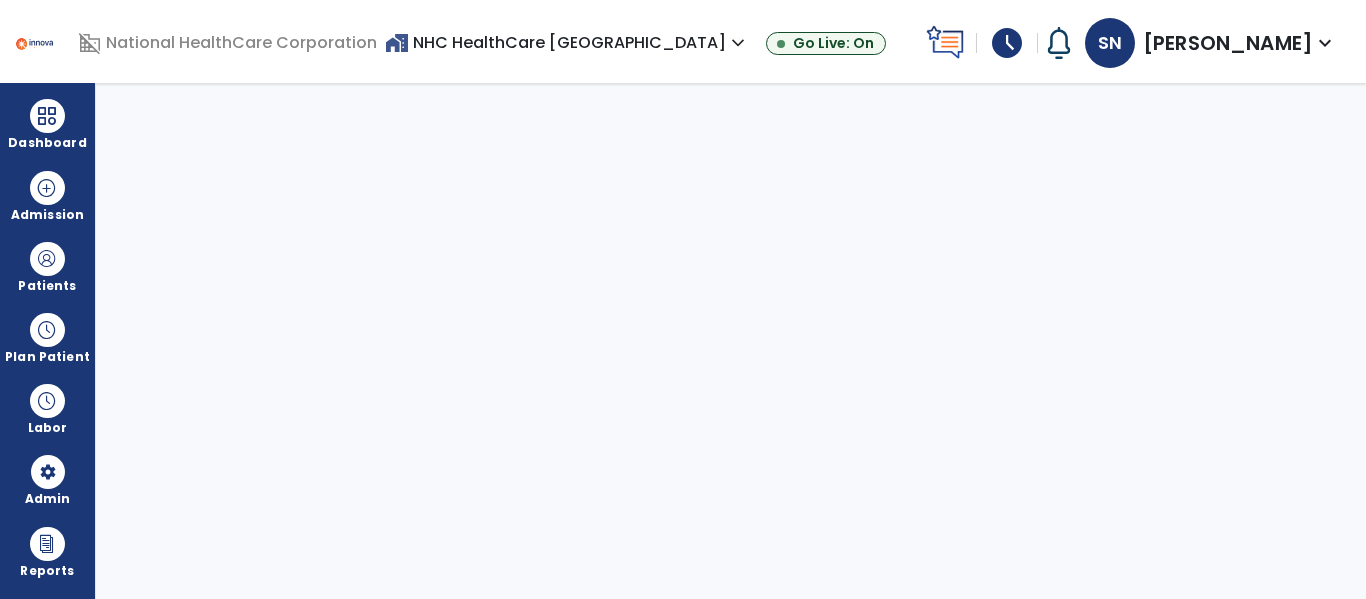 select on "***" 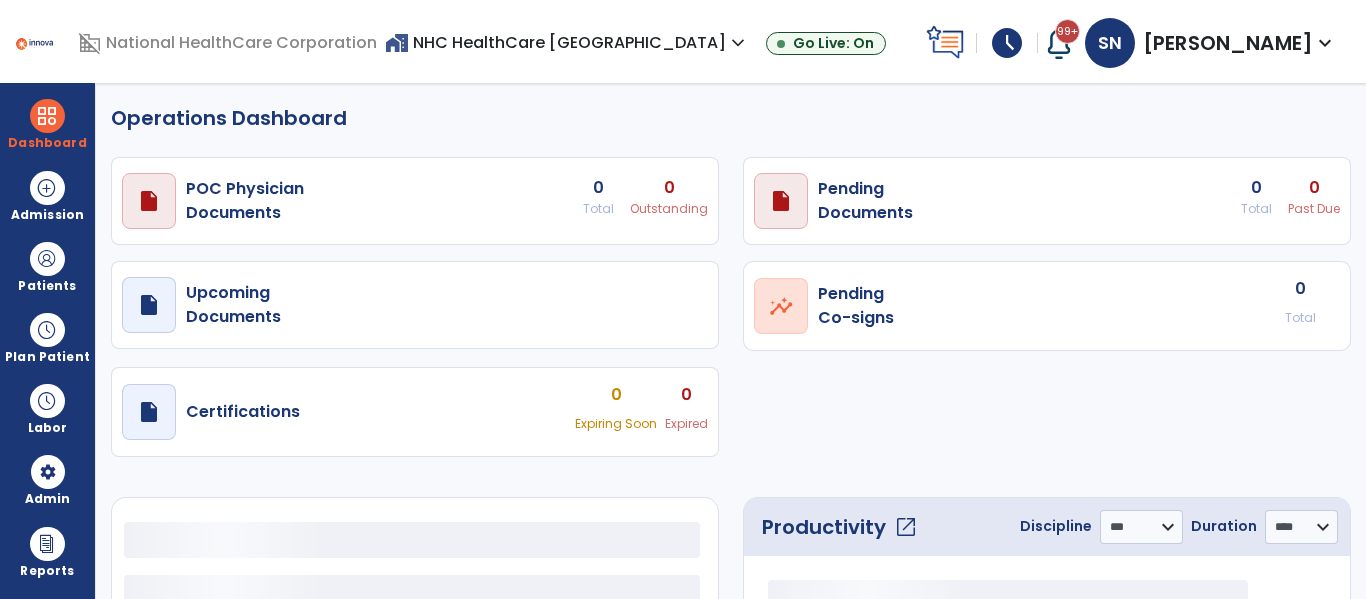 select on "***" 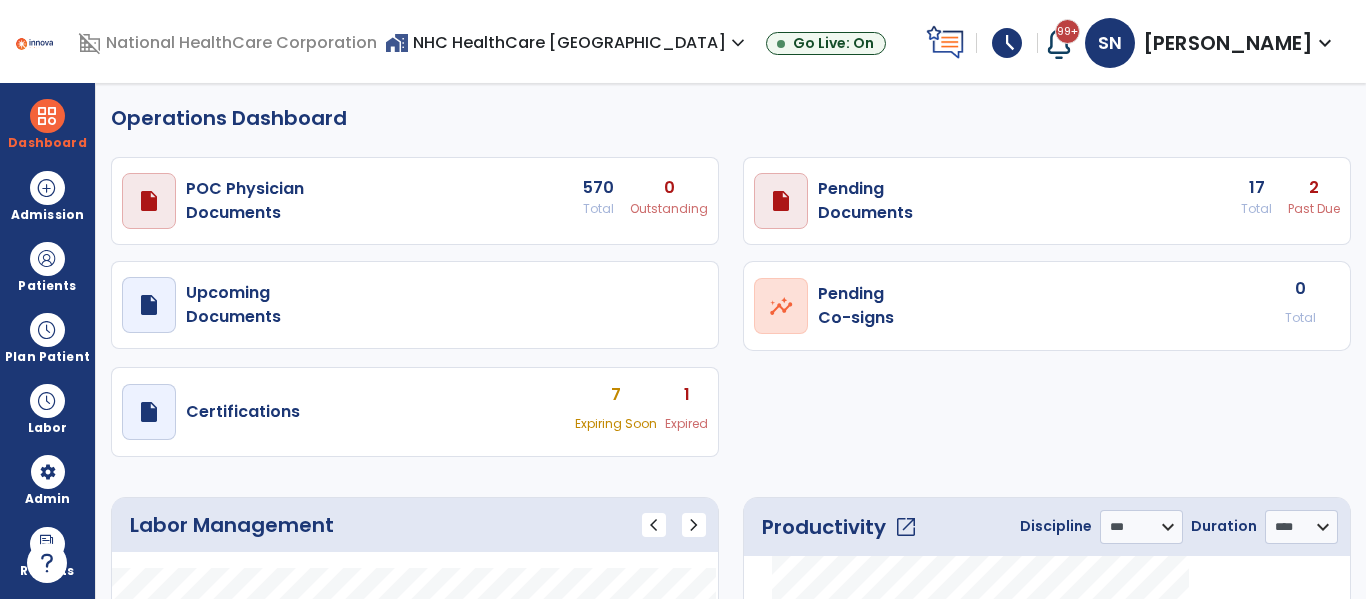 click on "schedule" at bounding box center [1007, 43] 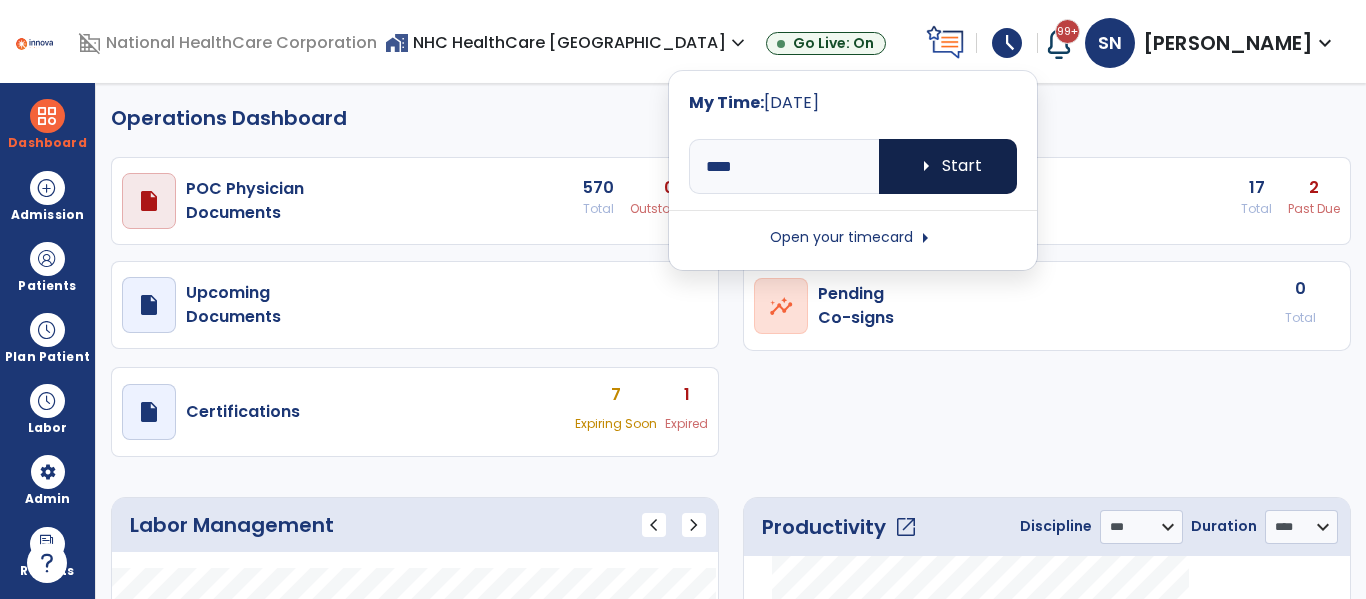 click on "arrow_right  Start" at bounding box center (948, 166) 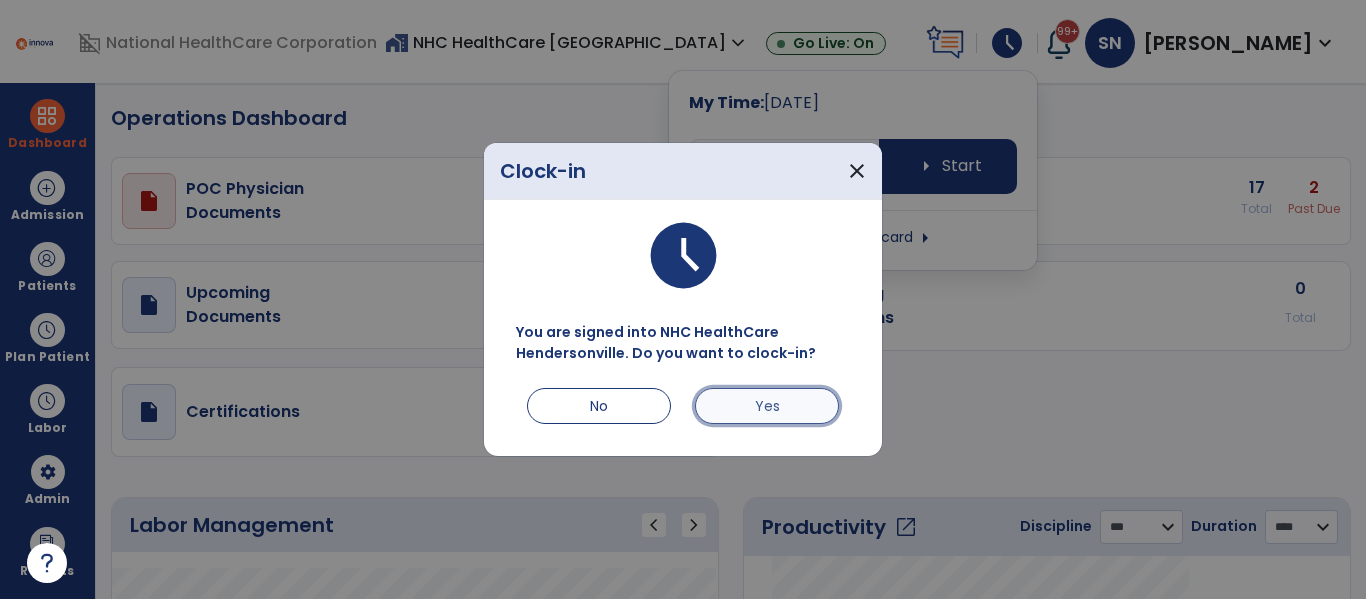 click on "Yes" at bounding box center (767, 406) 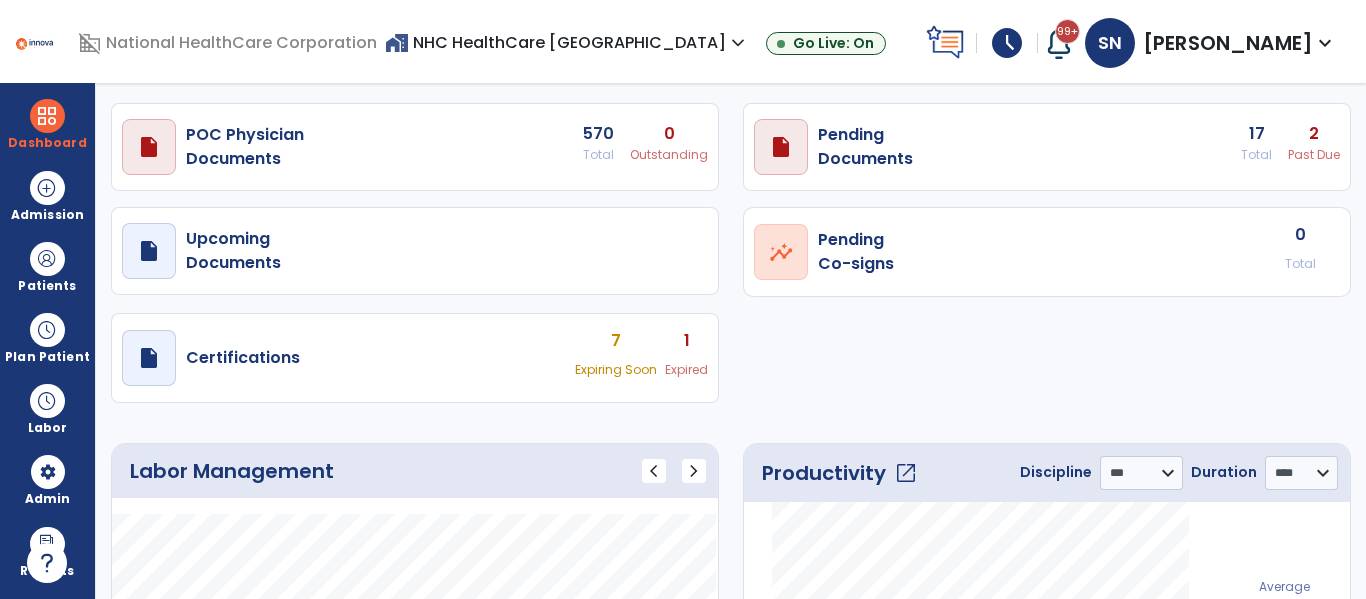 scroll, scrollTop: 0, scrollLeft: 0, axis: both 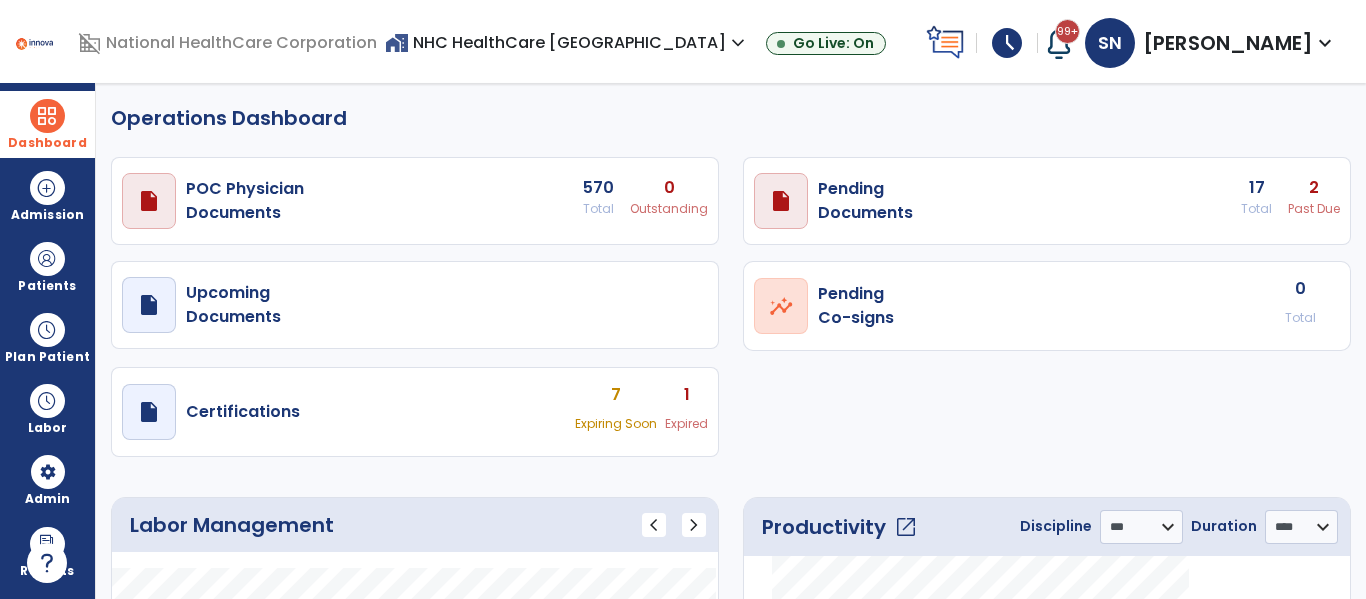 click at bounding box center [47, 116] 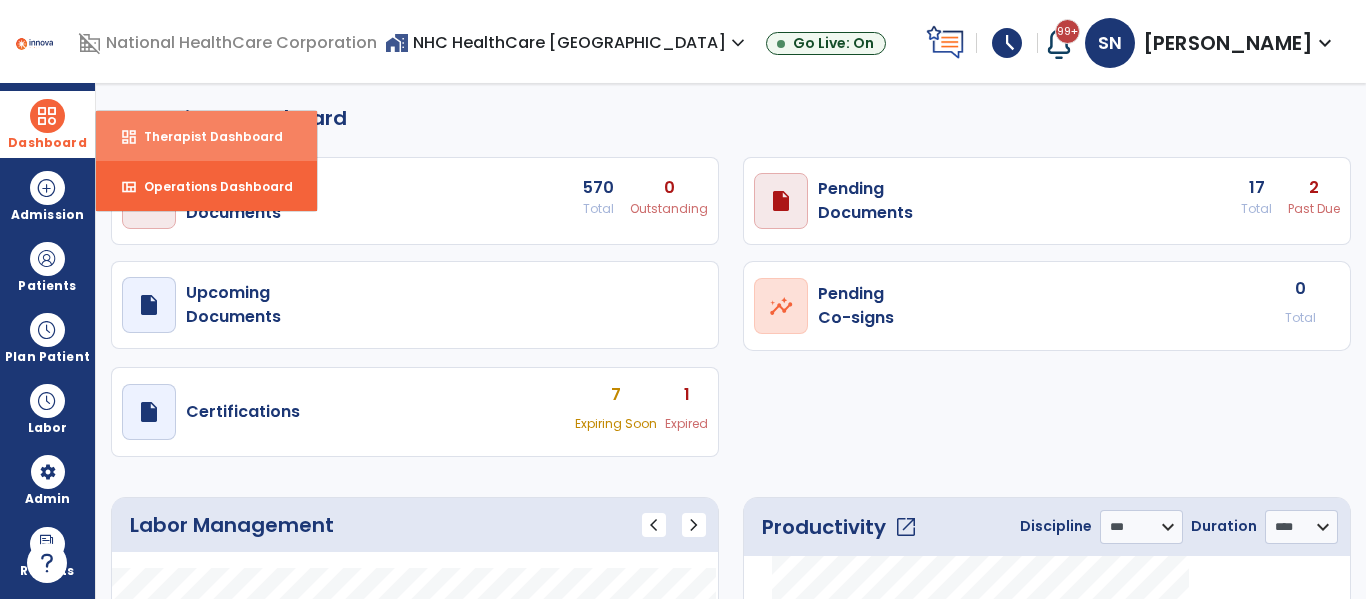 click on "dashboard  Therapist Dashboard" at bounding box center [206, 136] 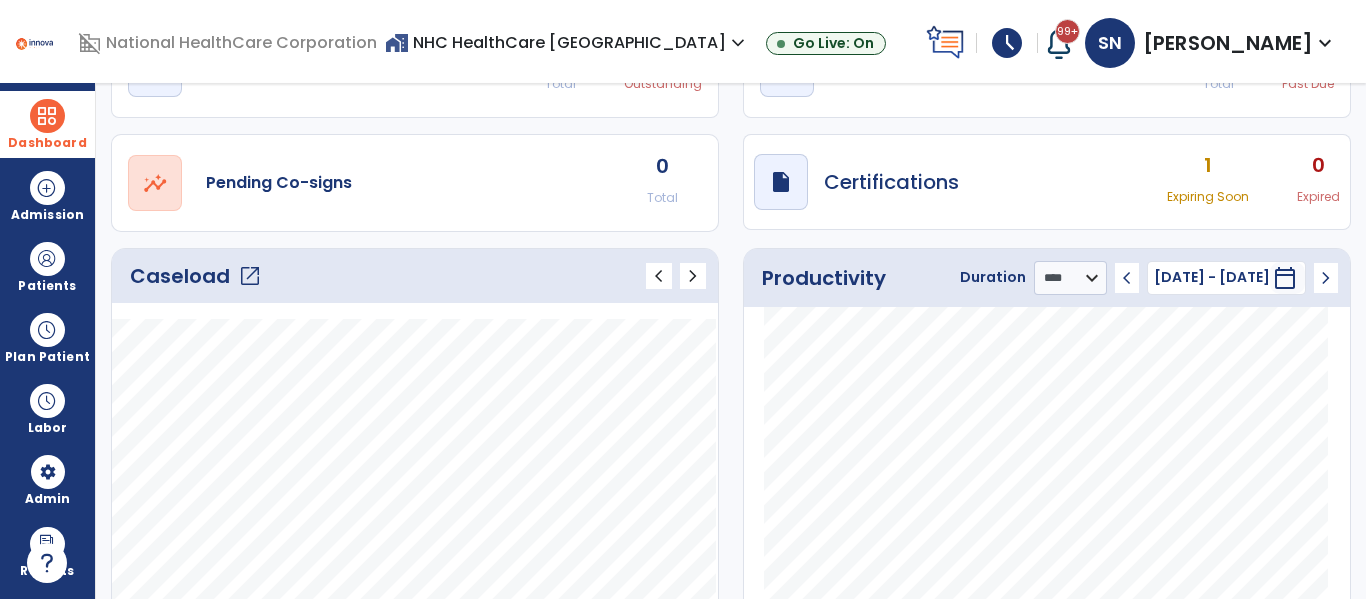 scroll, scrollTop: 0, scrollLeft: 0, axis: both 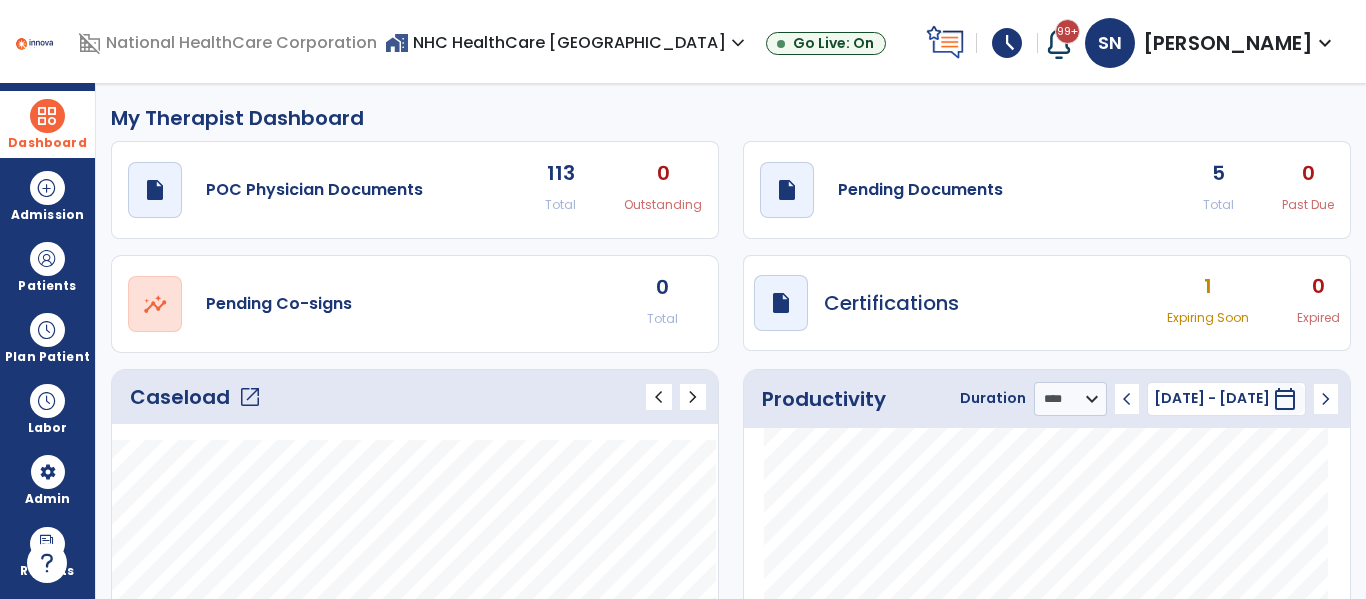 click on "open_in_new" 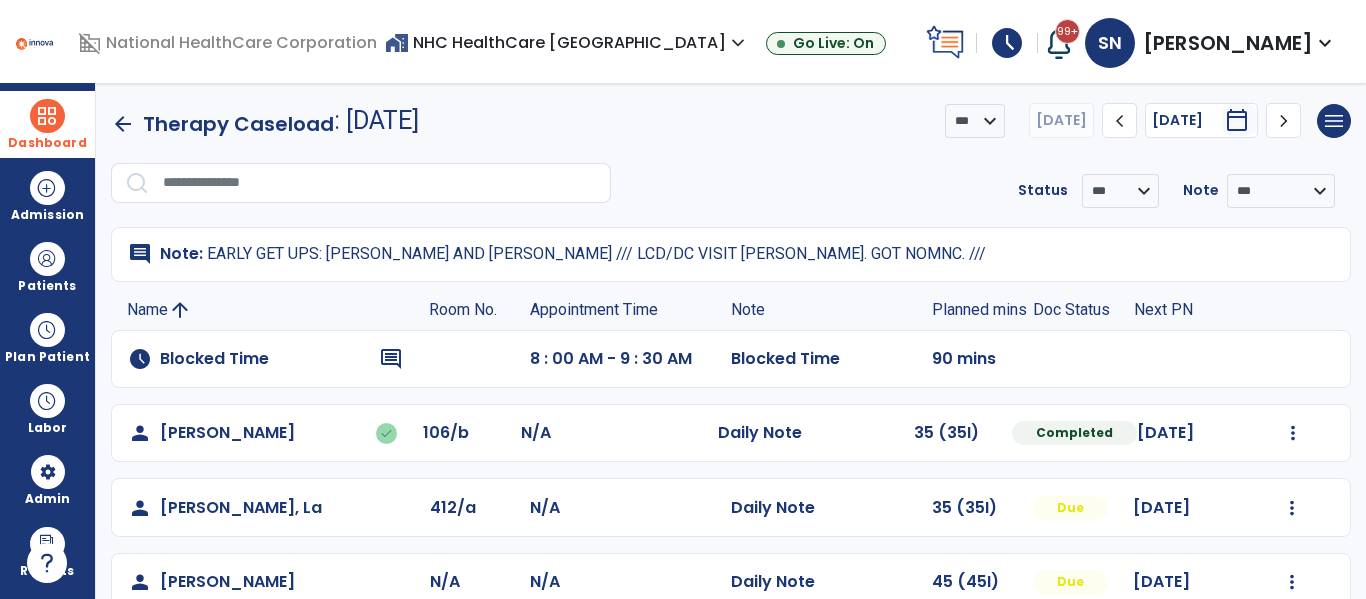 click on "Mark Visit As Complete   Reset Note   Open Document   G + C Mins" 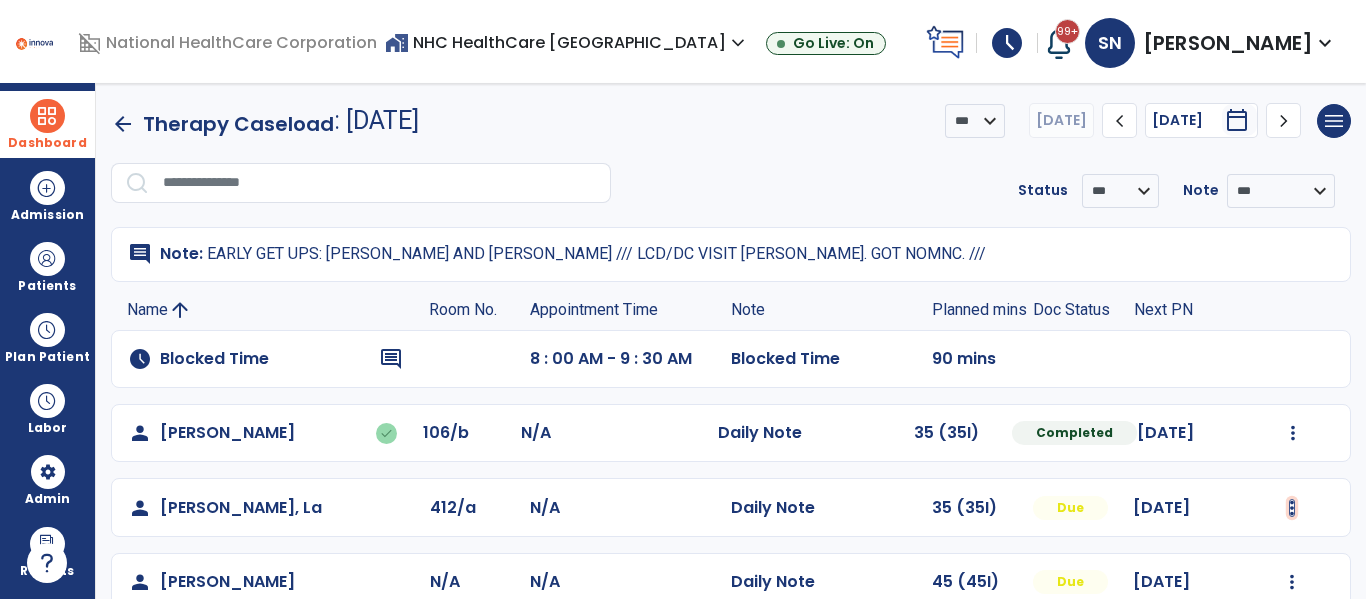 click at bounding box center [1293, 433] 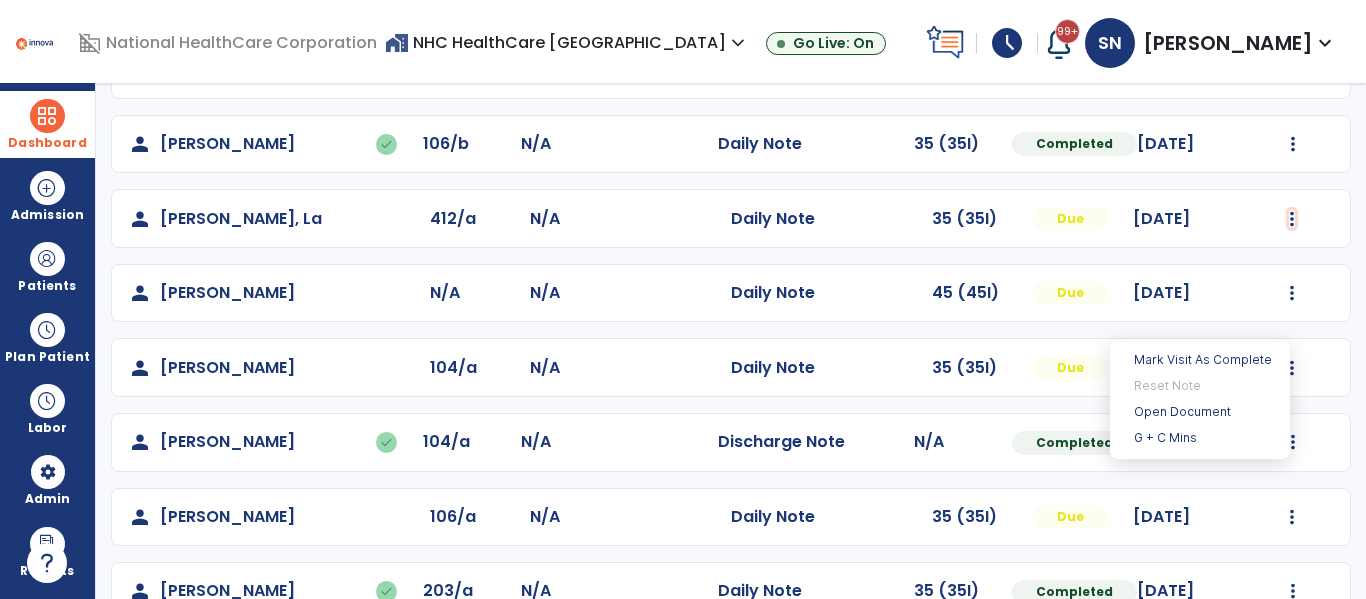 scroll, scrollTop: 292, scrollLeft: 0, axis: vertical 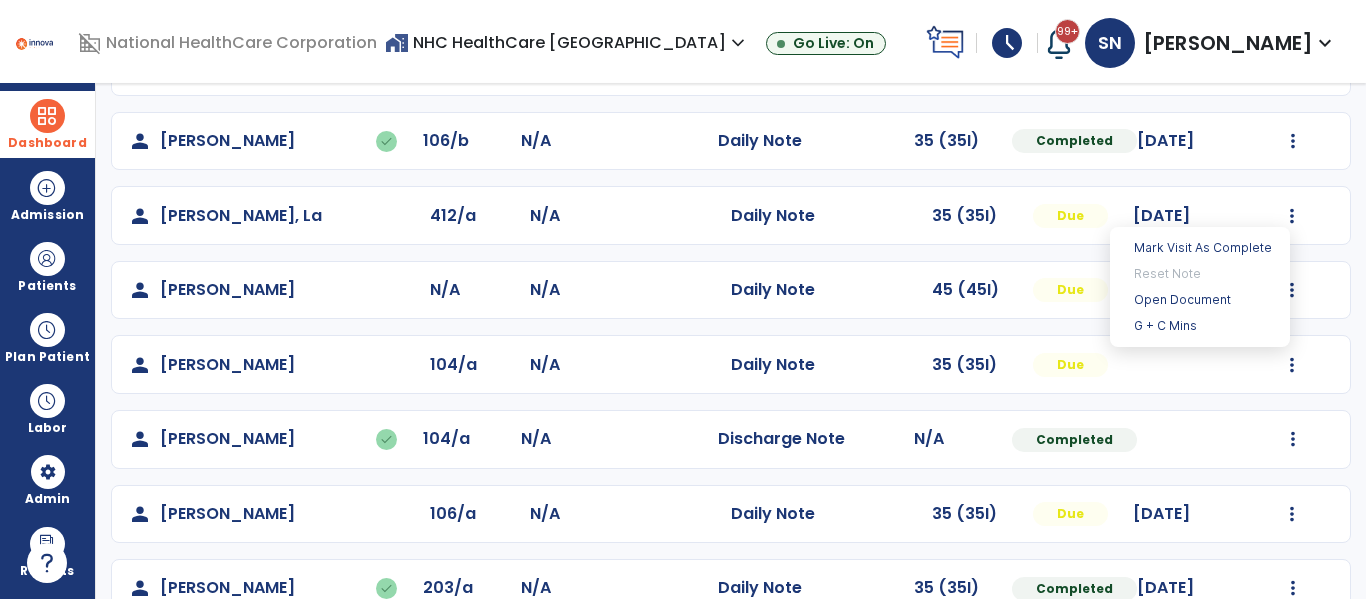 click on "person   [PERSON_NAME]  N/A N/A  Daily Note   45 (45I)  Due [DATE]  Mark Visit As Complete   Reset Note   Open Document   G + C Mins" 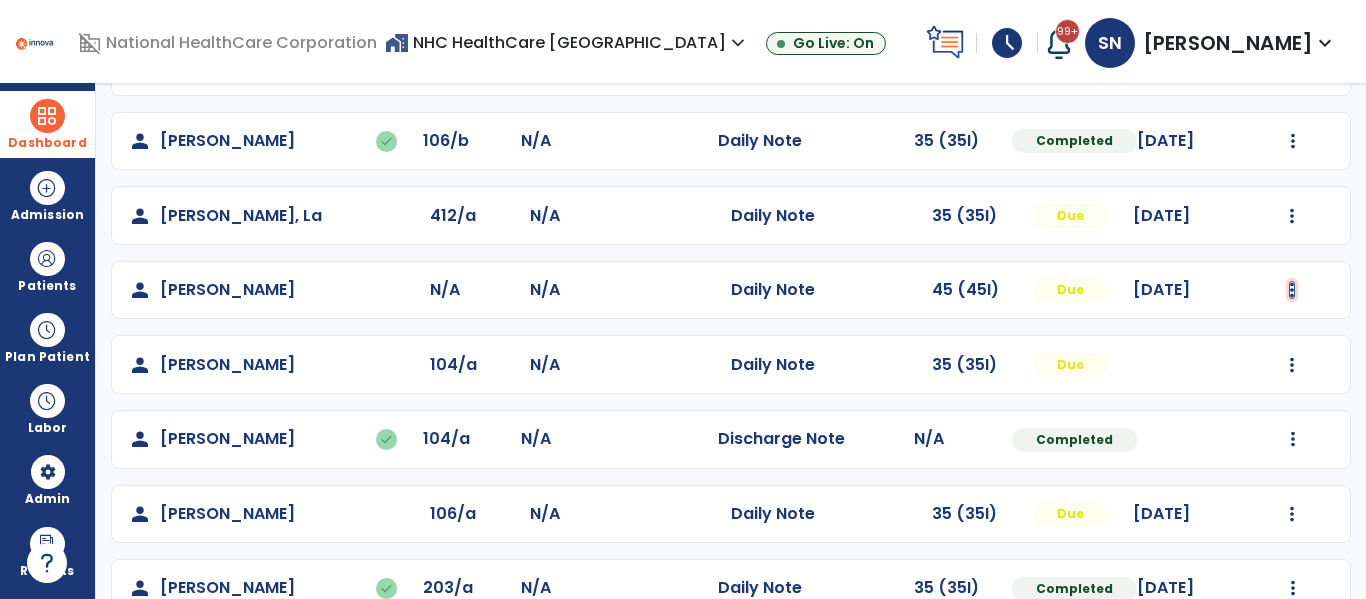 click at bounding box center (1293, 141) 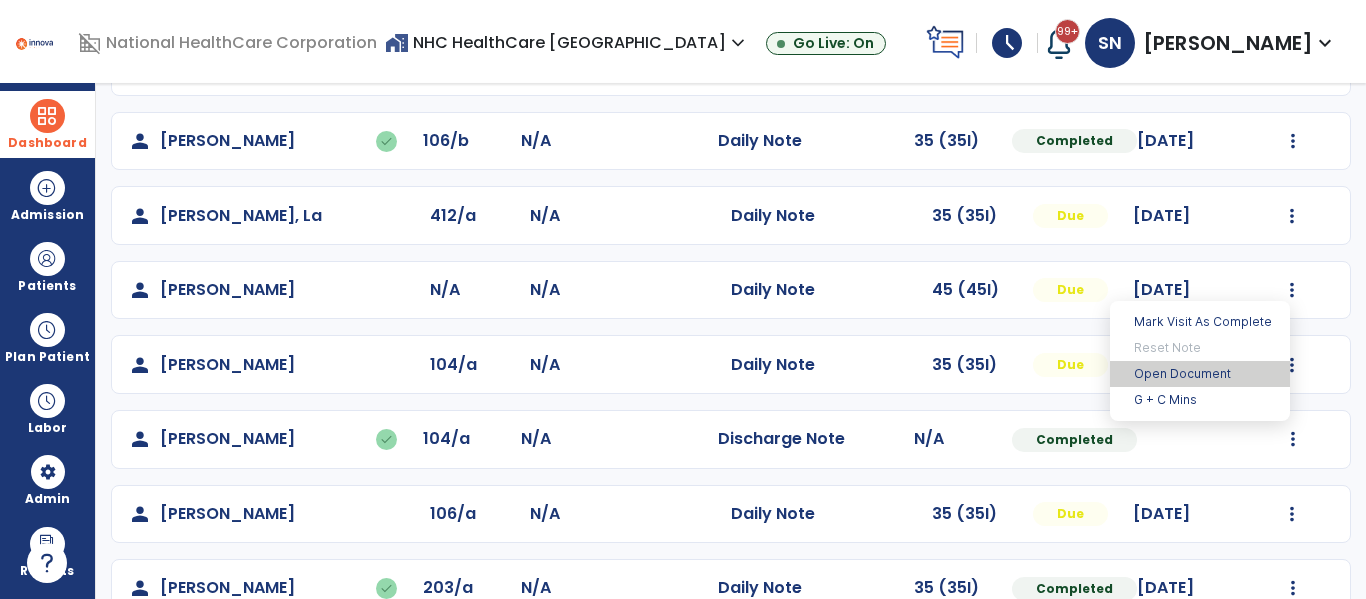 click on "Open Document" at bounding box center (1200, 374) 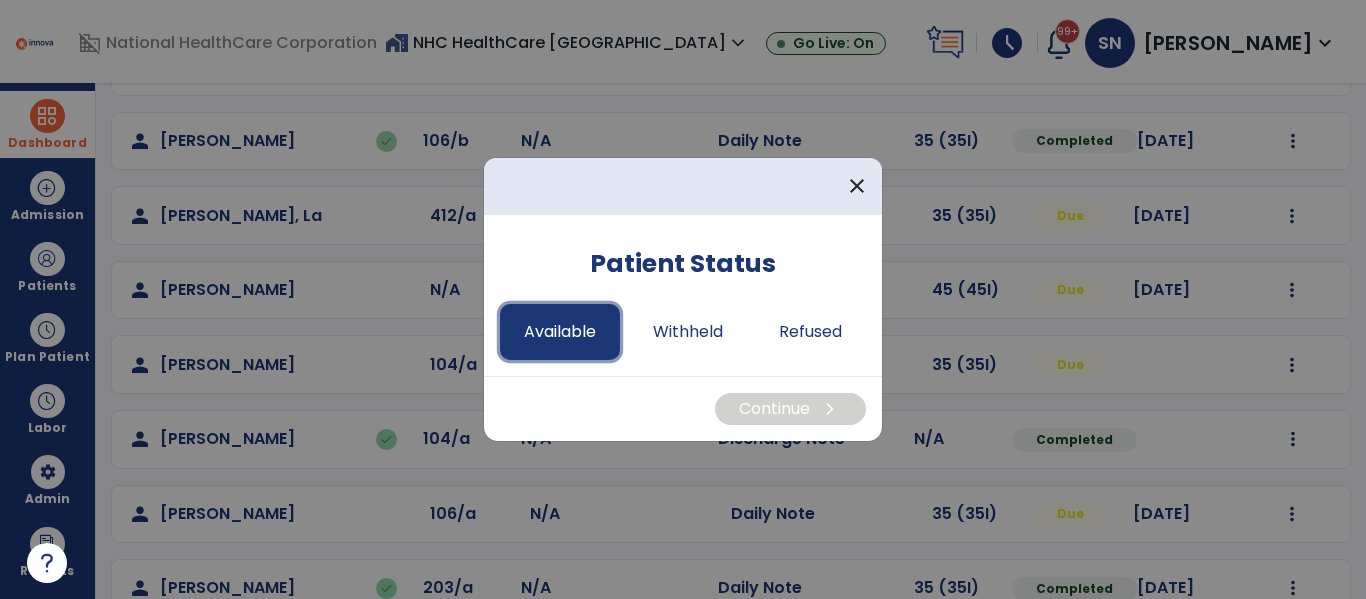 click on "Available" at bounding box center (560, 332) 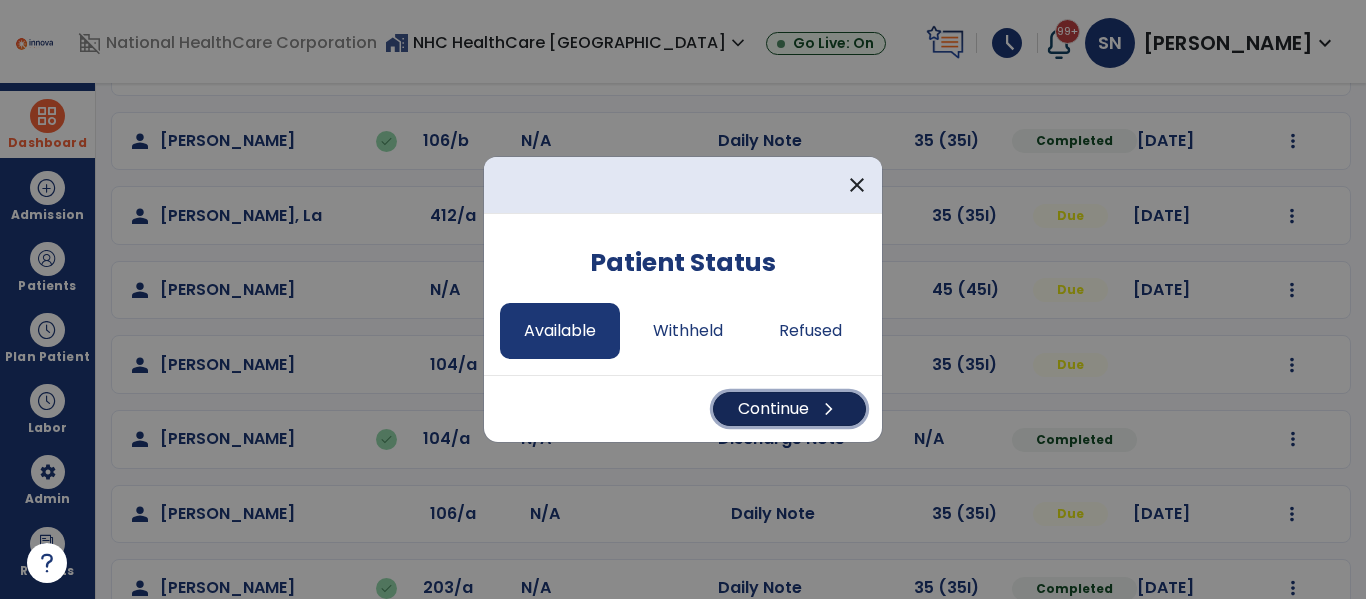 click on "Continue   chevron_right" at bounding box center (789, 409) 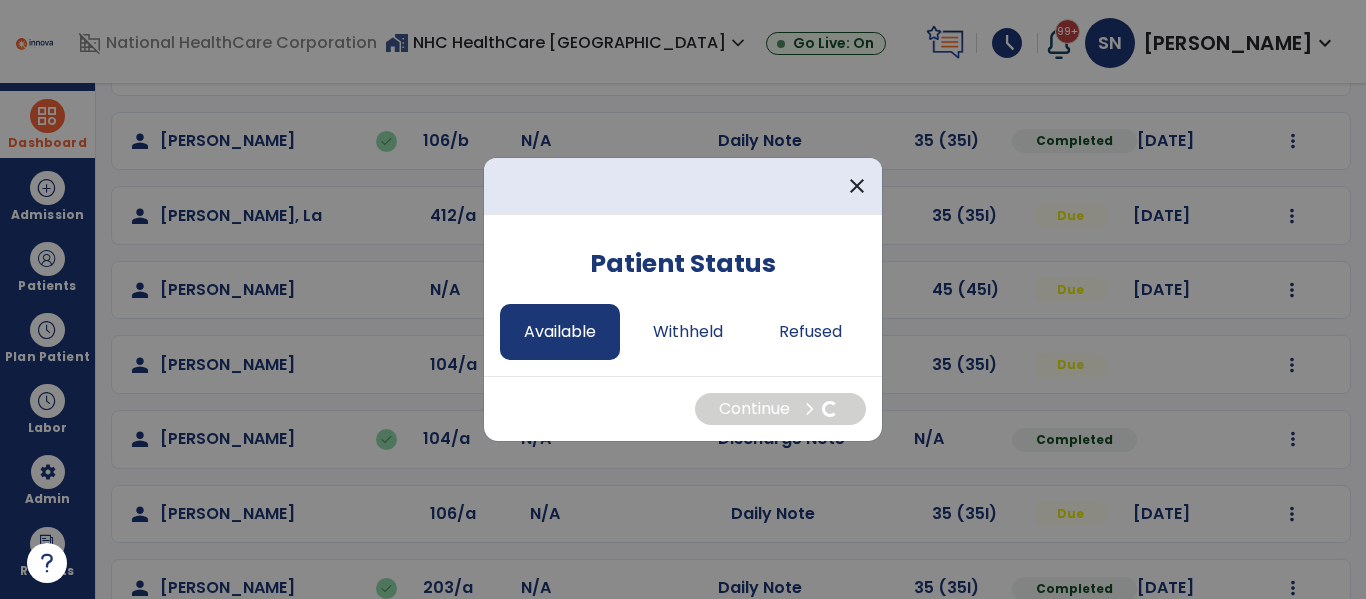 select on "*" 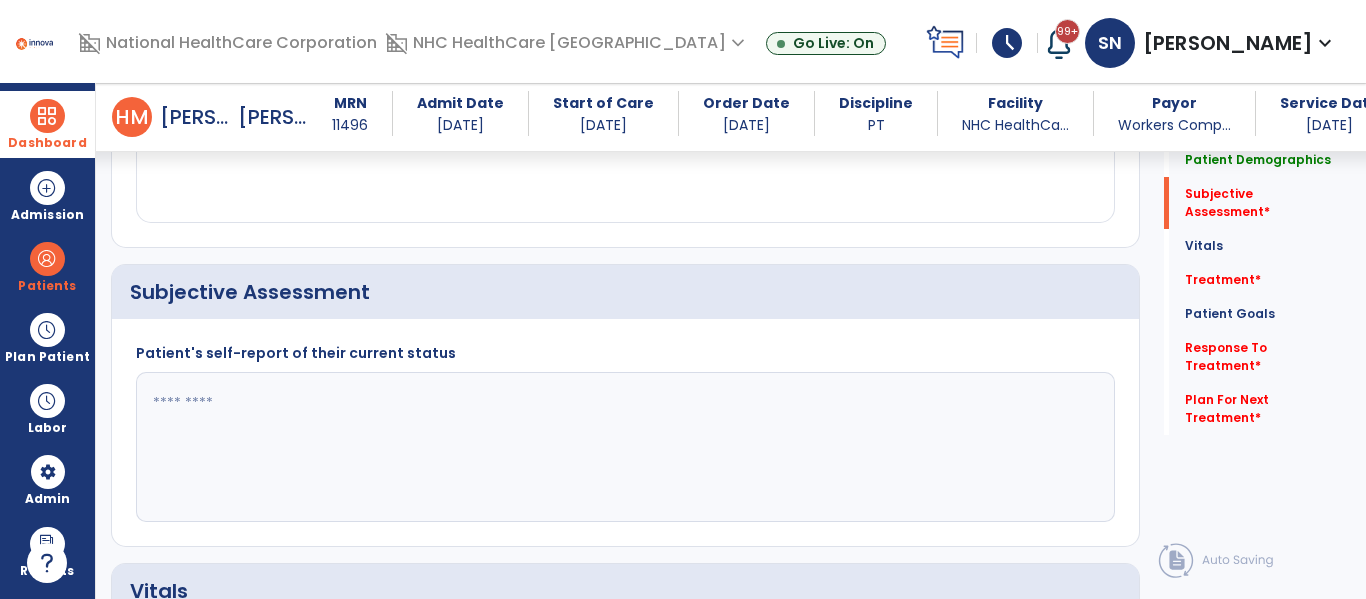 scroll, scrollTop: 419, scrollLeft: 0, axis: vertical 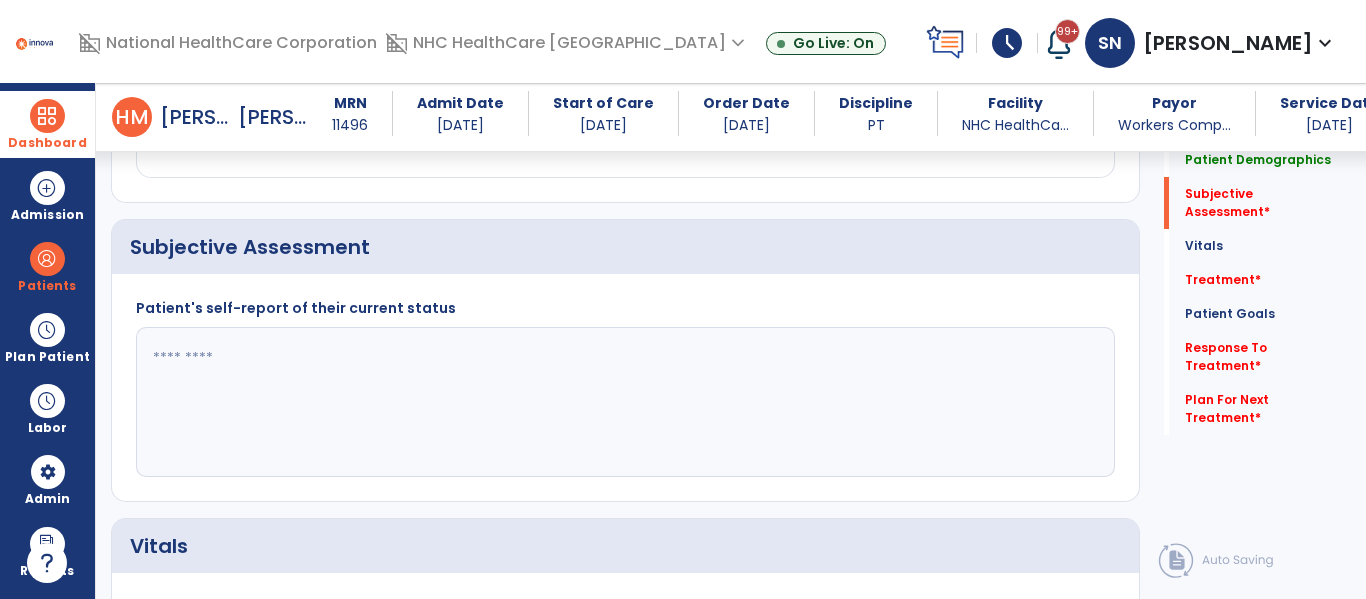 click 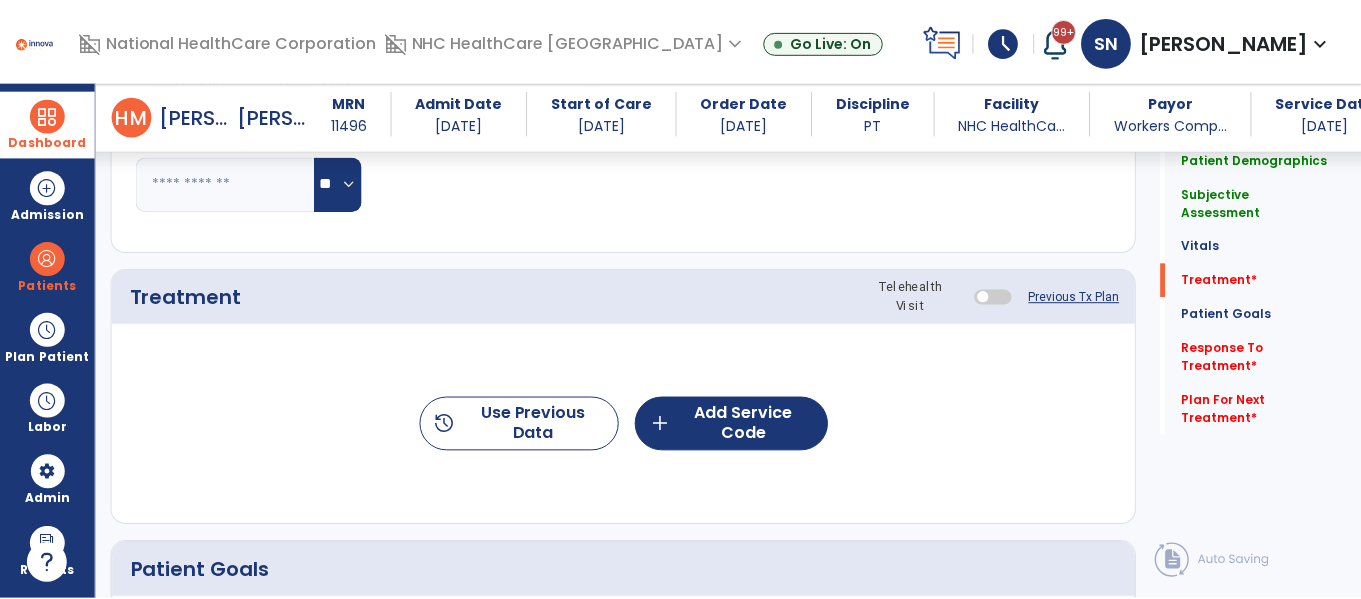 scroll, scrollTop: 1092, scrollLeft: 0, axis: vertical 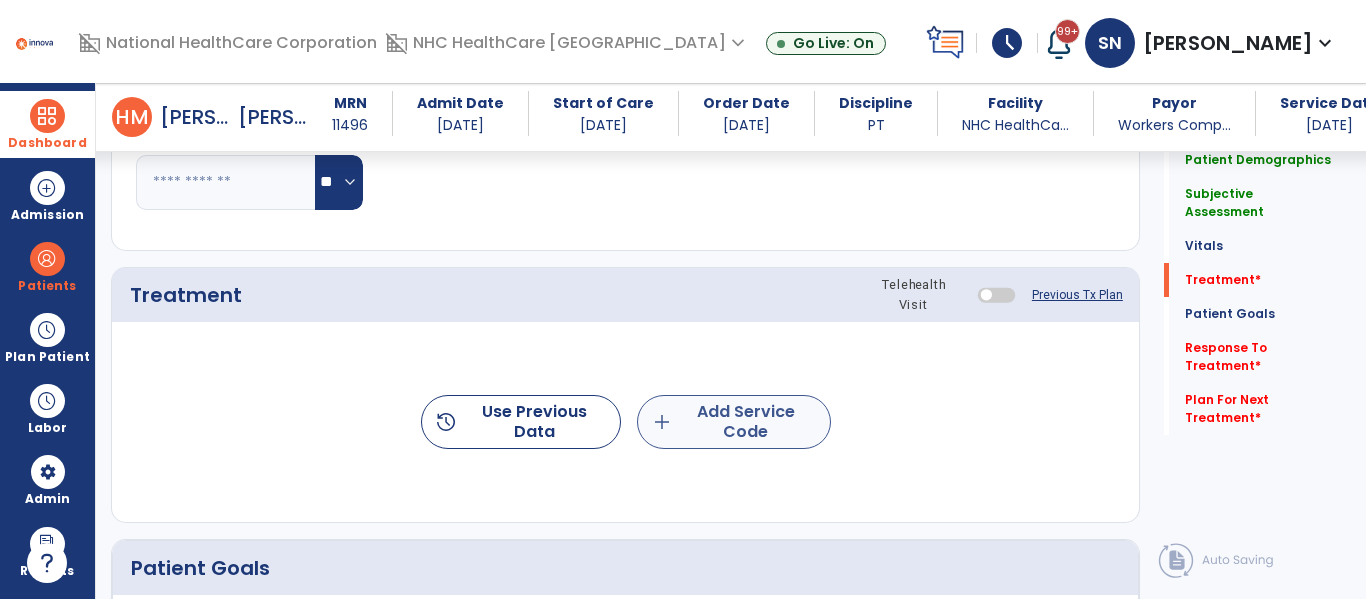 type on "**********" 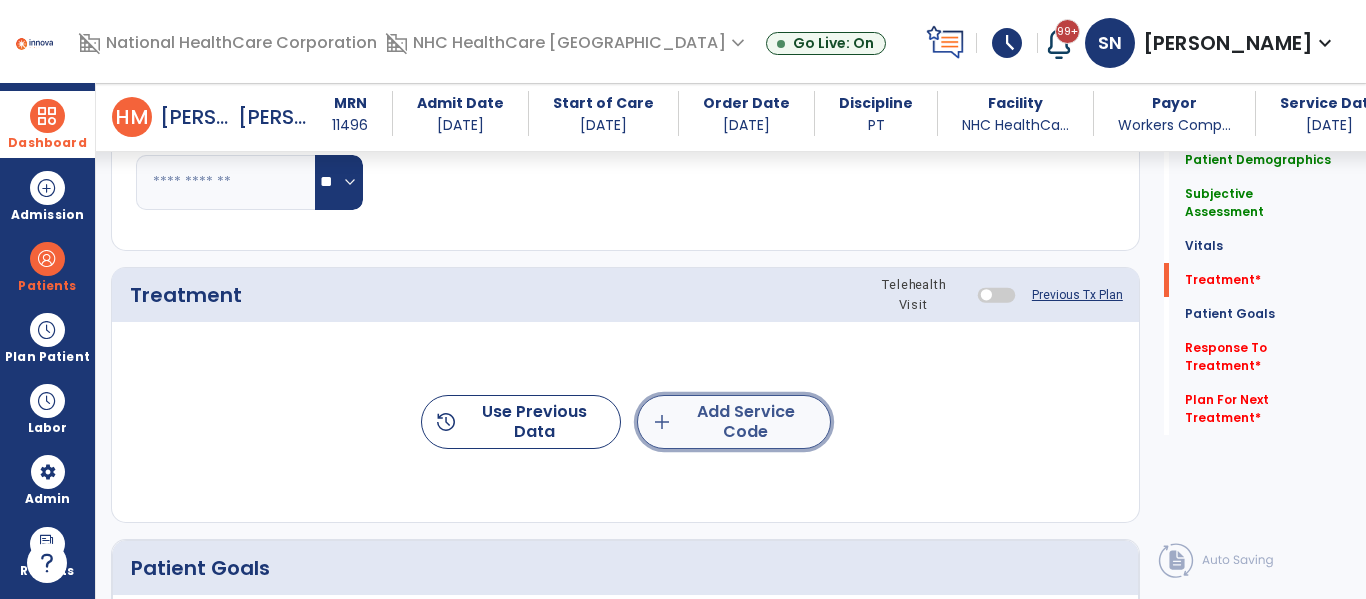 click on "add  Add Service Code" 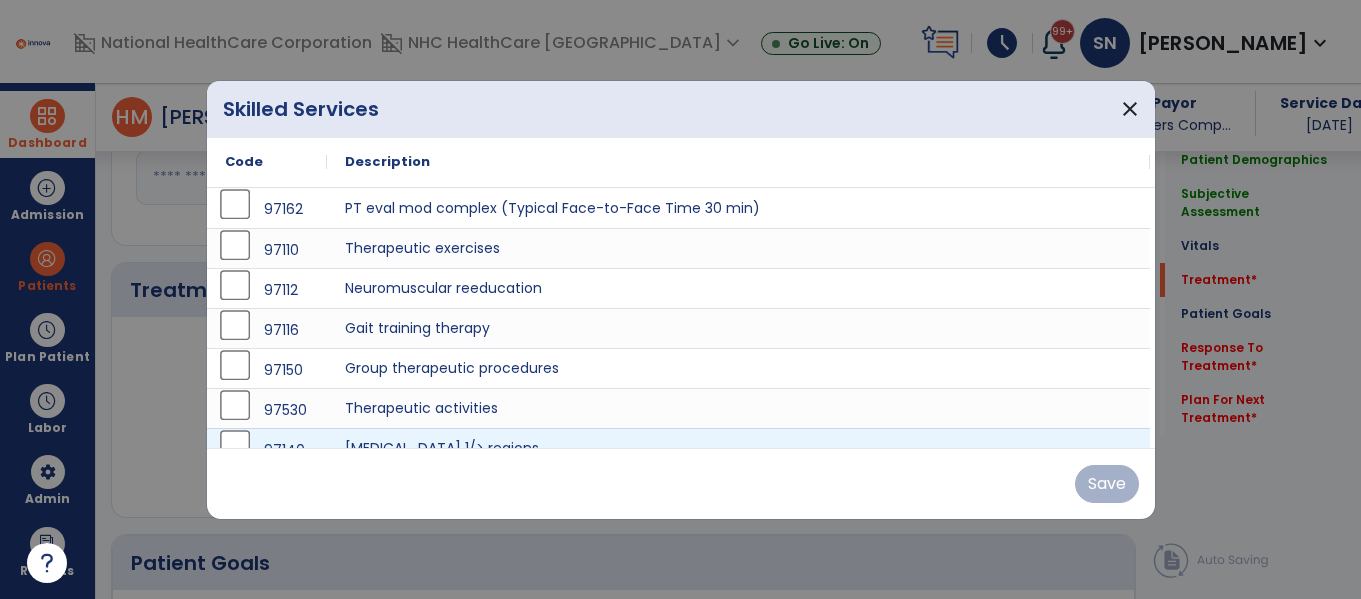 scroll, scrollTop: 1092, scrollLeft: 0, axis: vertical 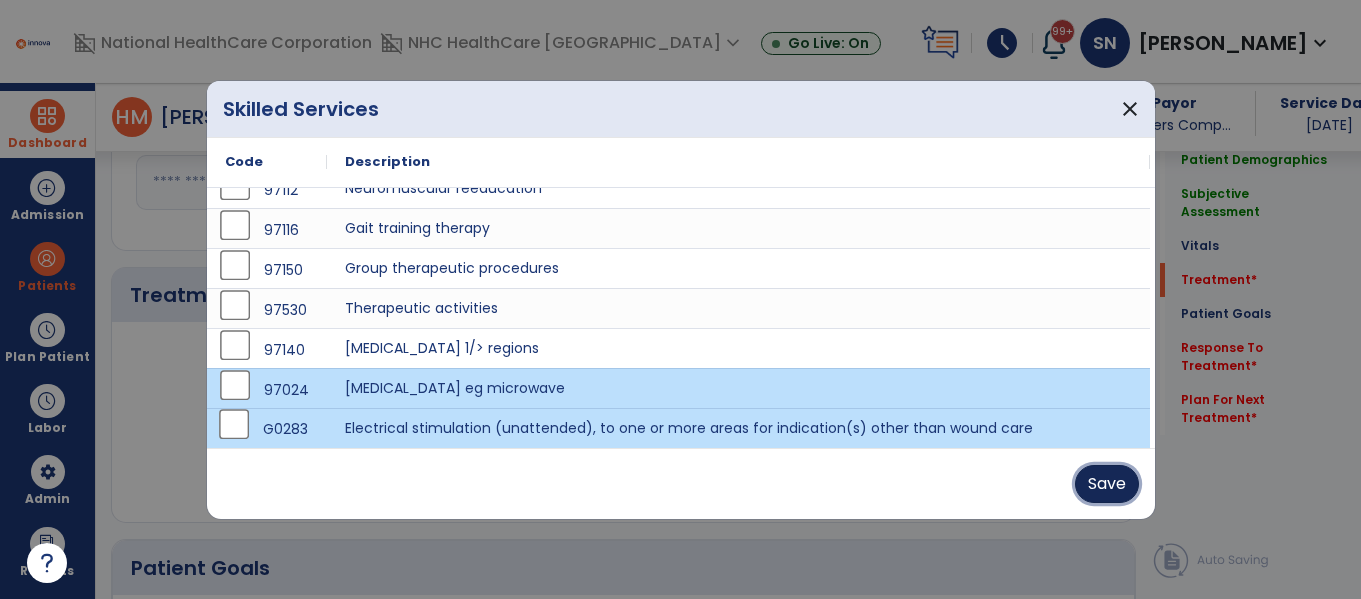 click on "Save" at bounding box center (1107, 484) 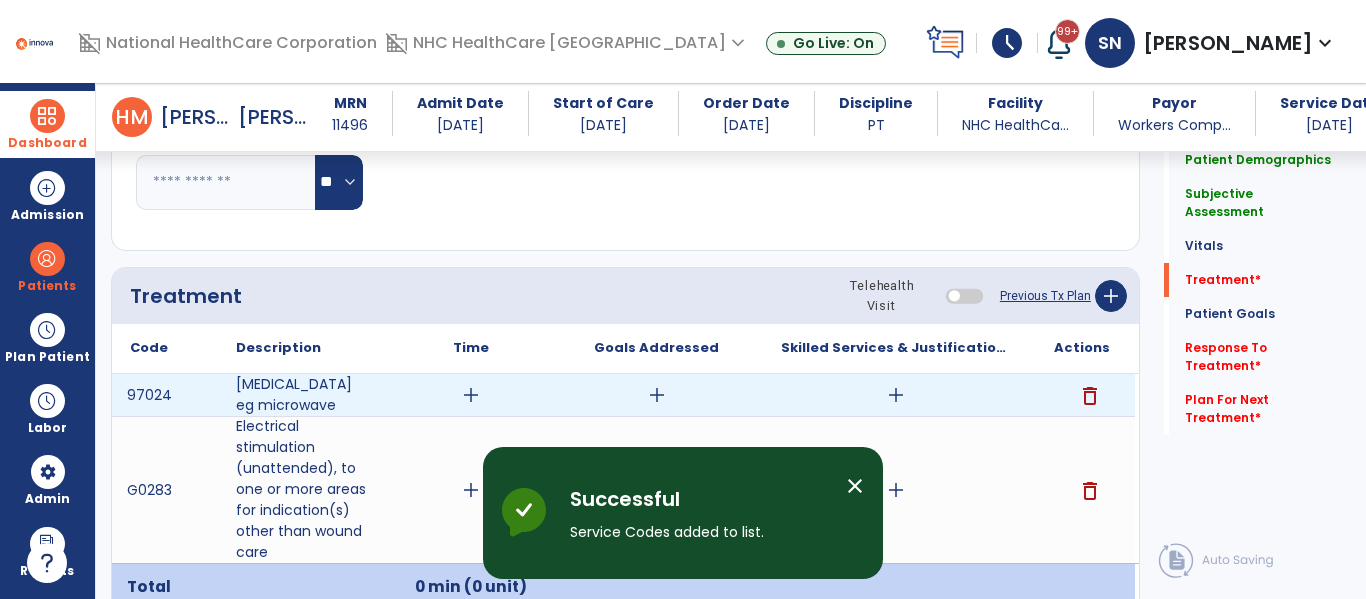 click on "add" at bounding box center [471, 395] 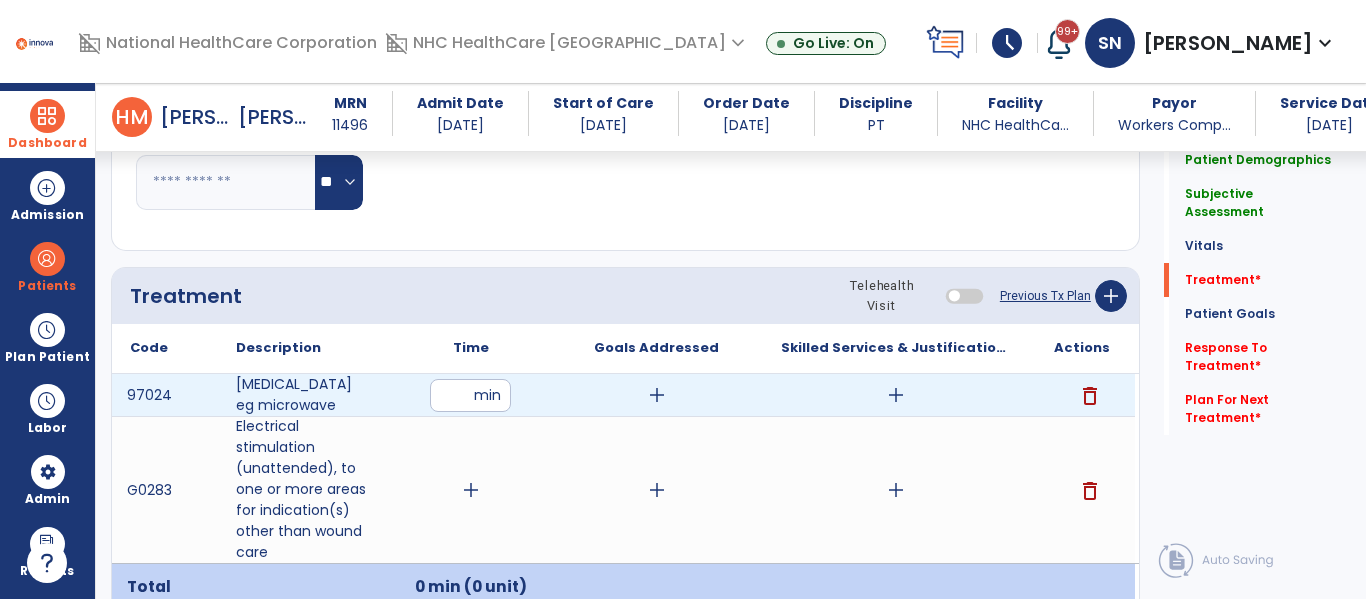 type on "**" 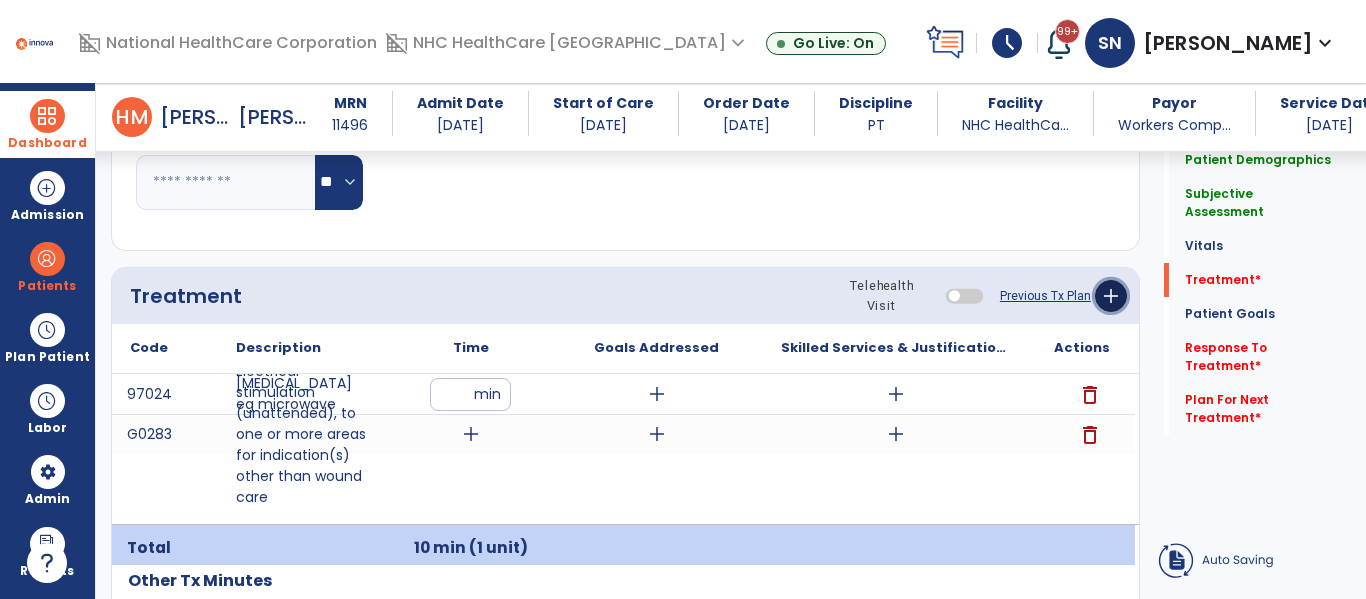 click on "add" 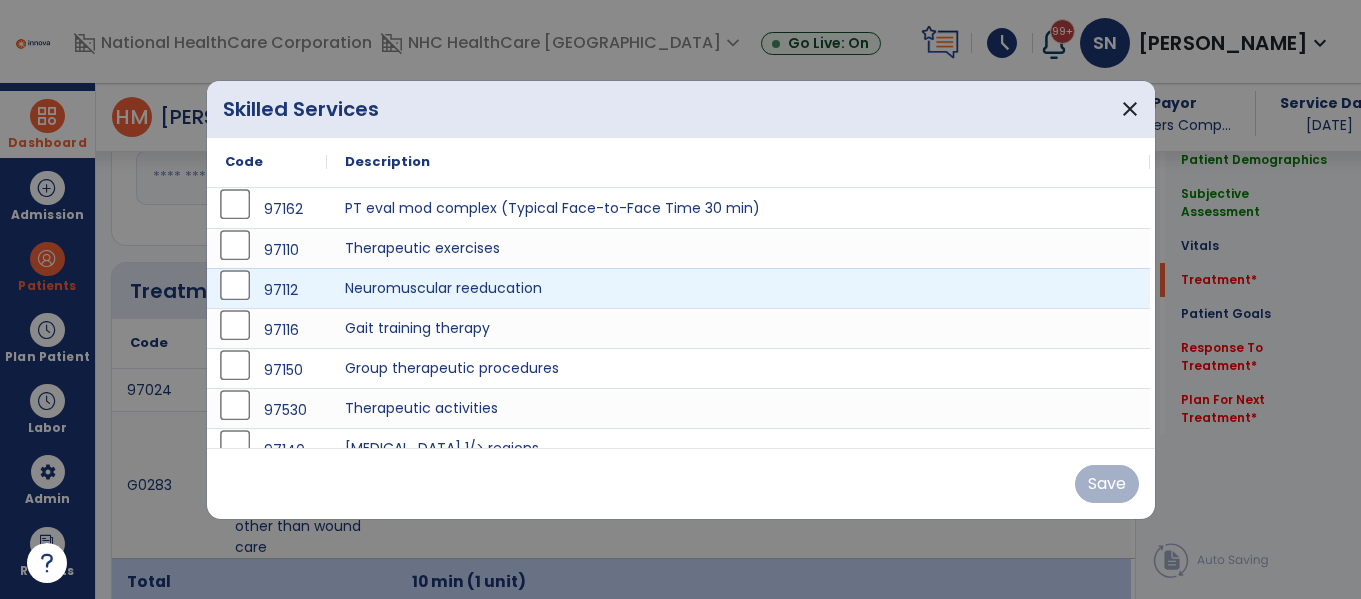 scroll, scrollTop: 1092, scrollLeft: 0, axis: vertical 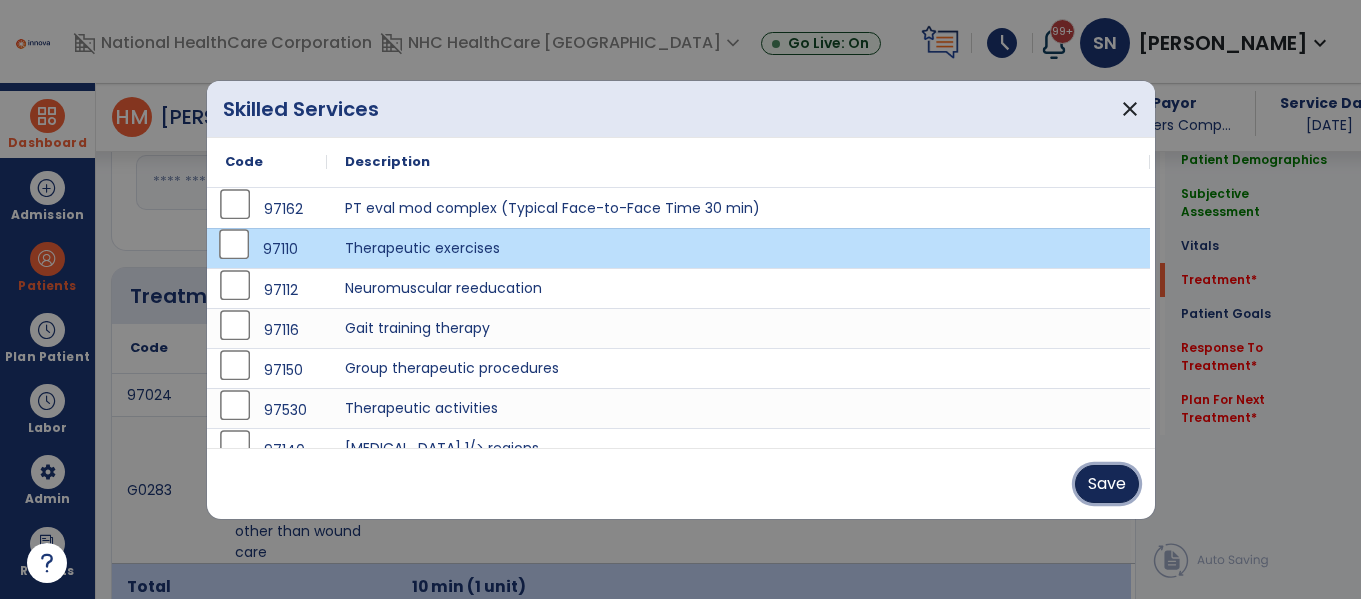 click on "Save" at bounding box center (1107, 484) 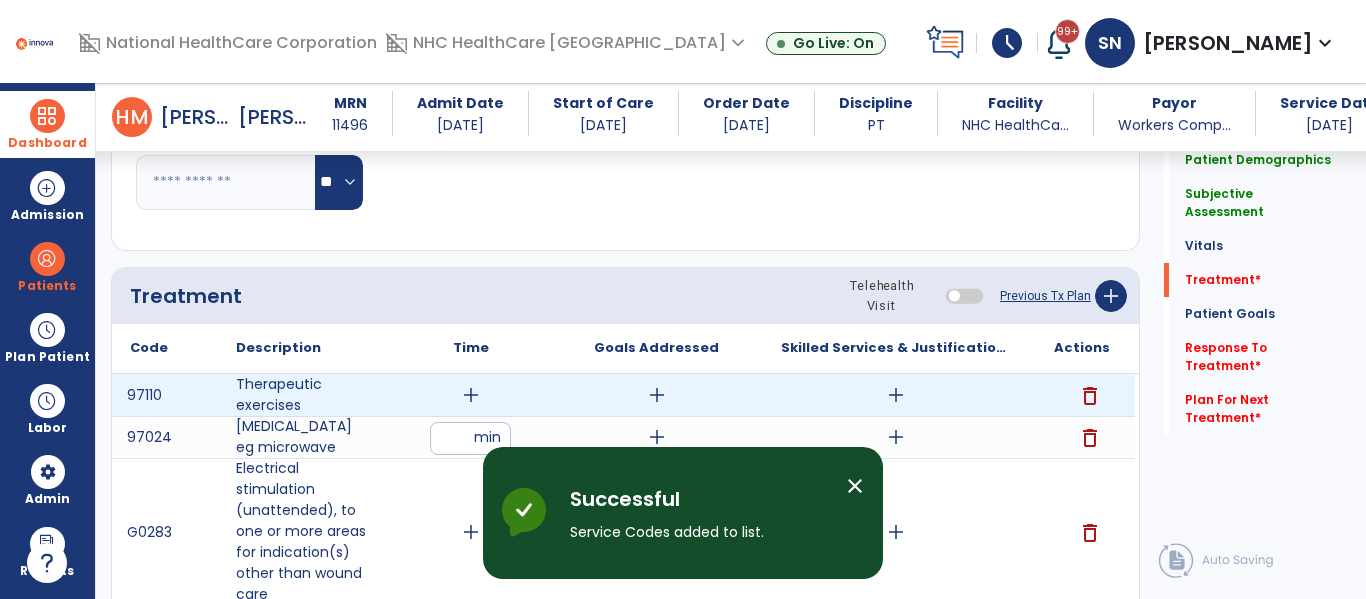 click on "add" at bounding box center (471, 395) 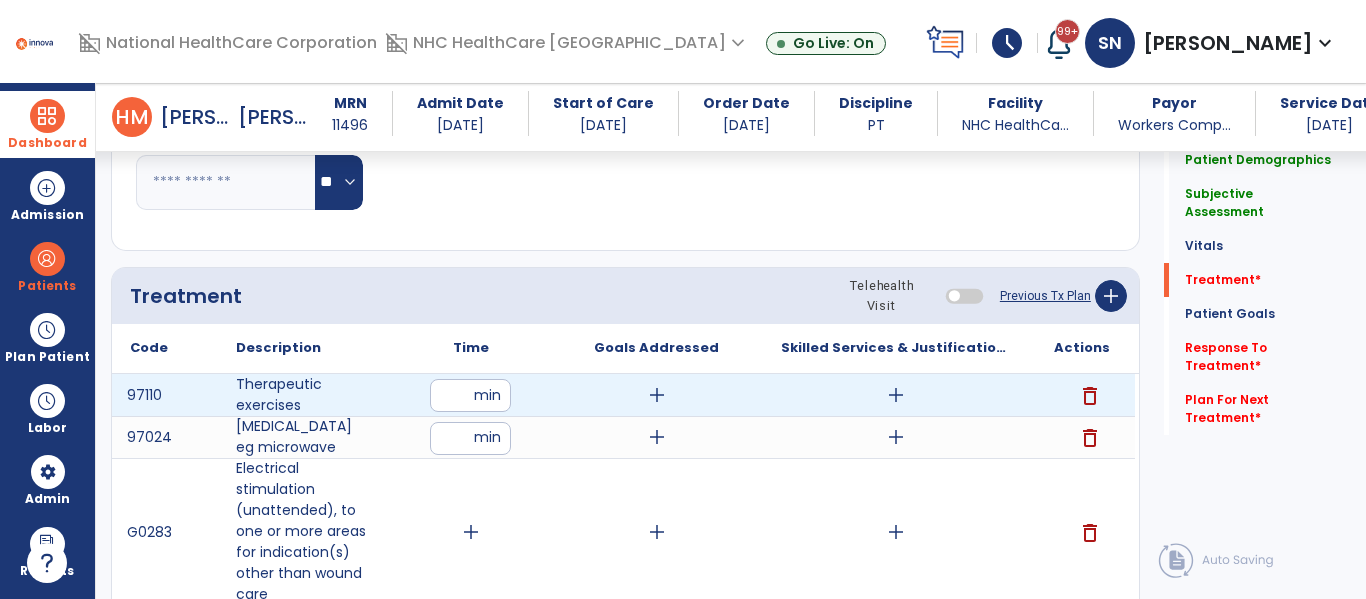 type on "*" 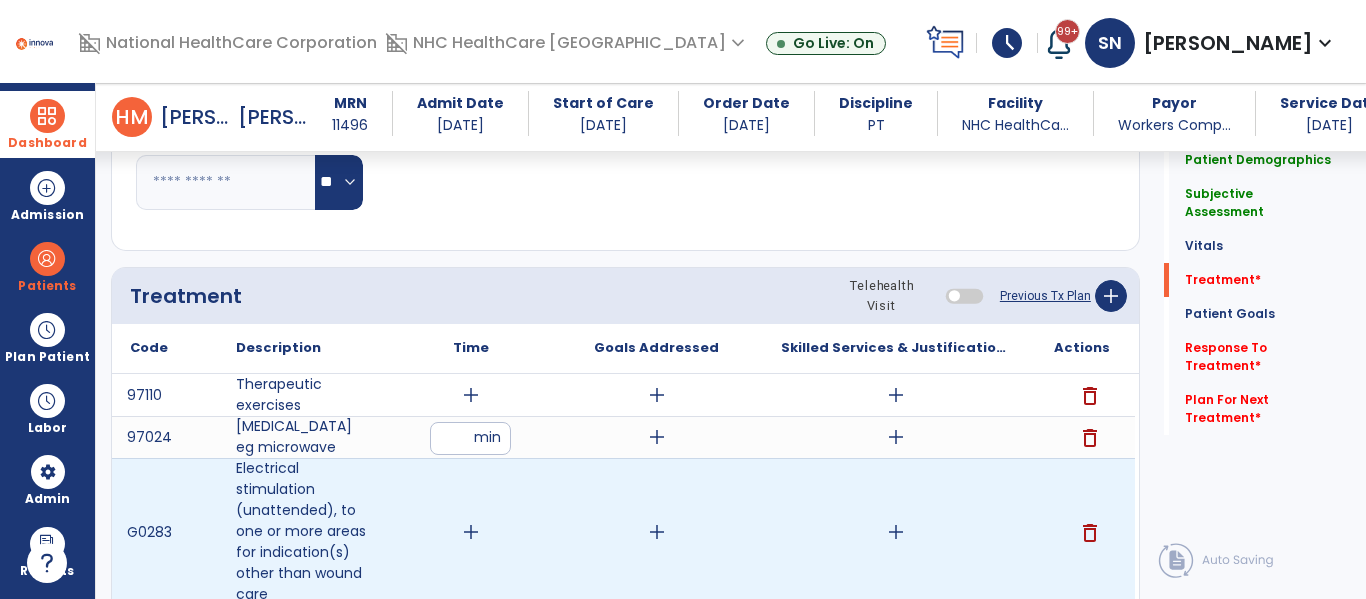 click on "add" at bounding box center (471, 532) 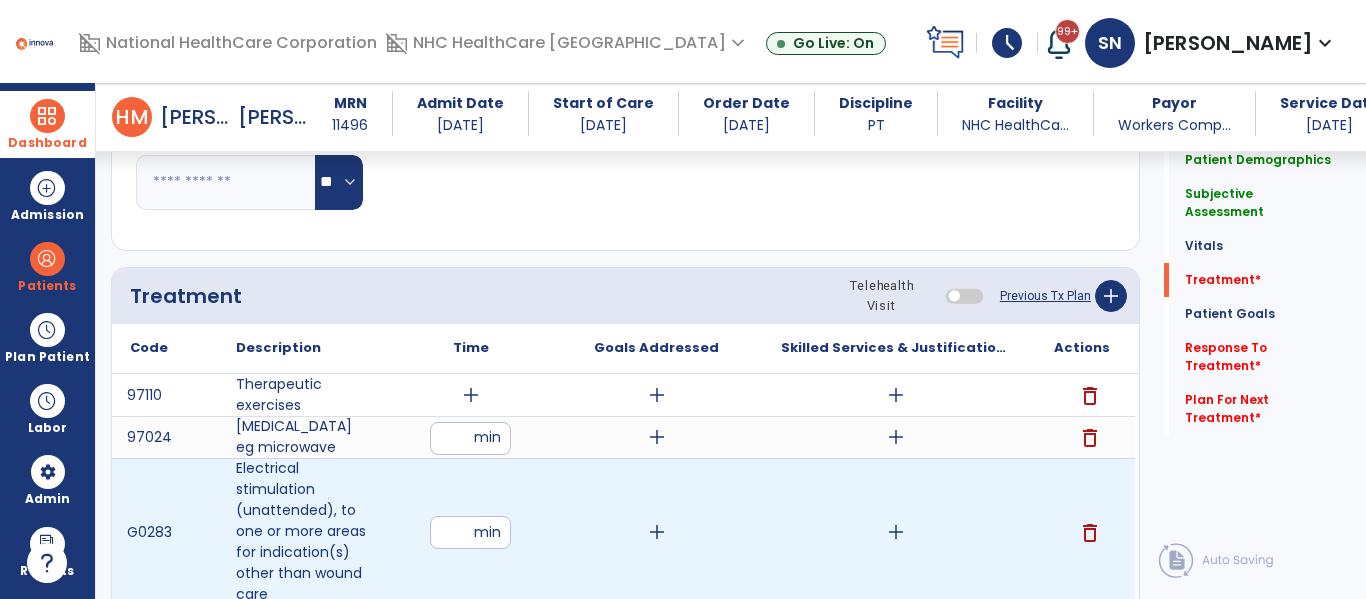type on "**" 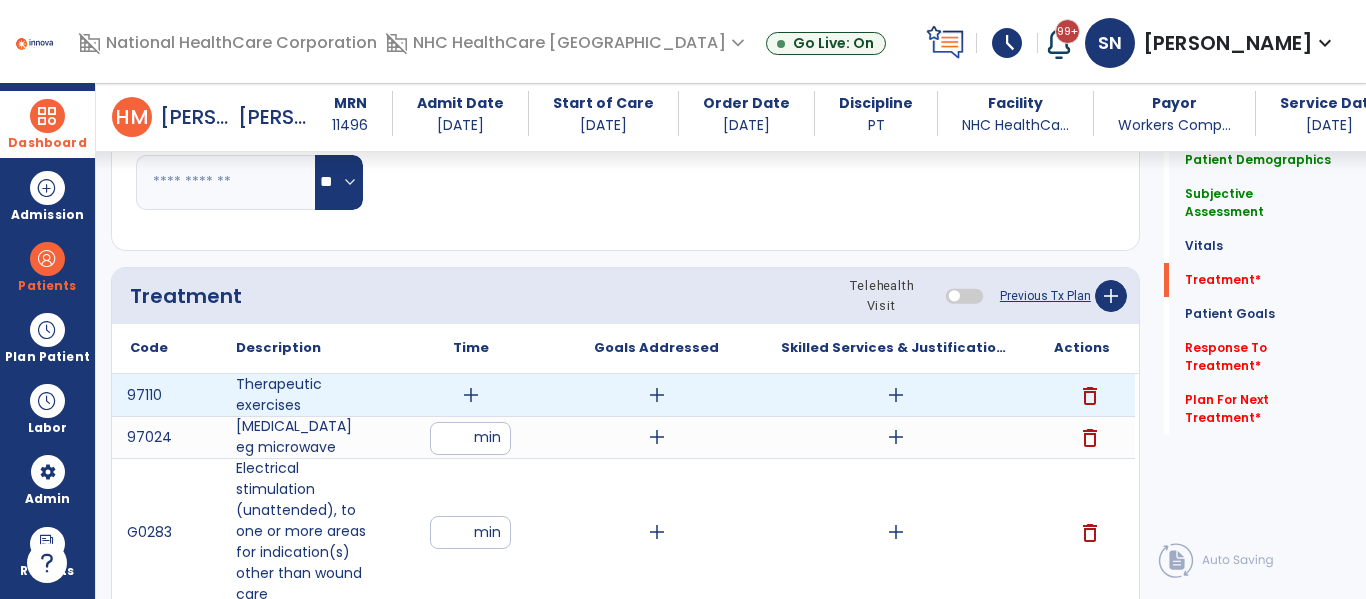 click on "add" at bounding box center [471, 395] 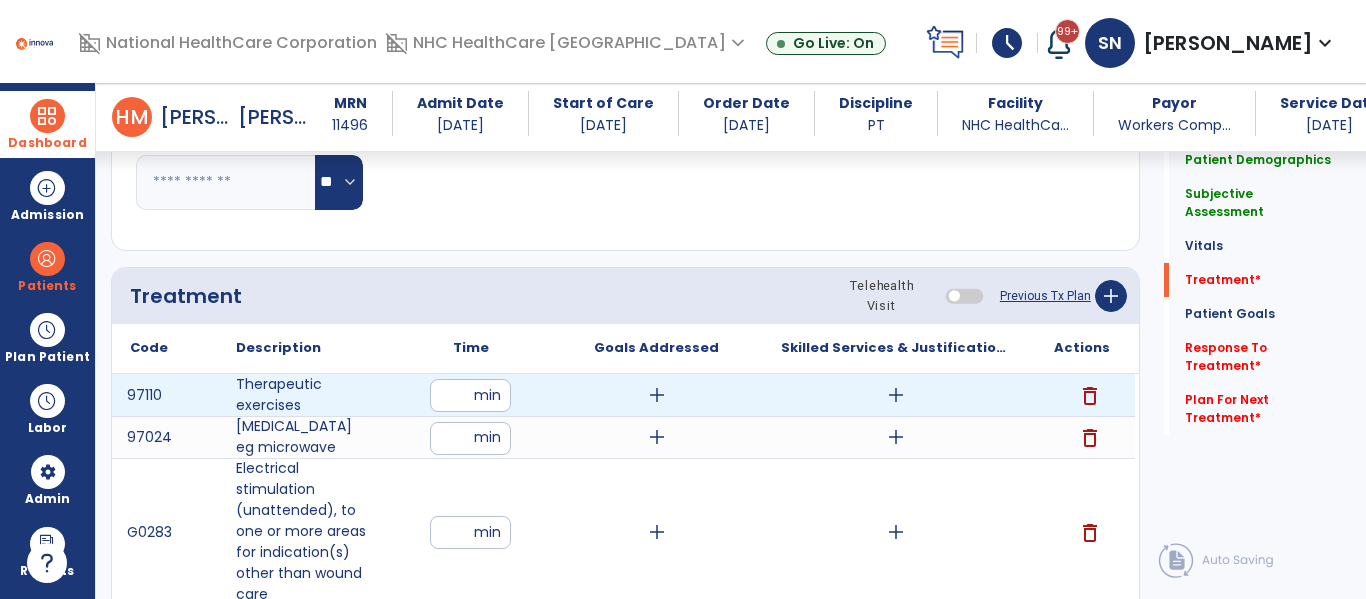 type on "*" 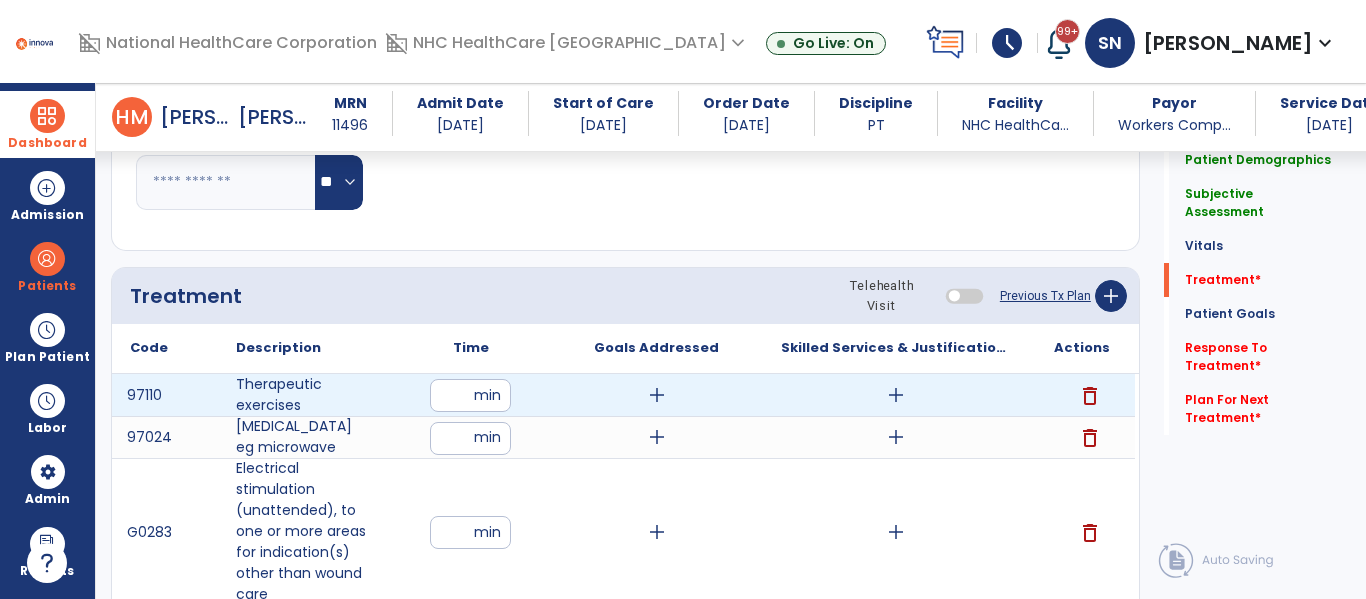 click on "add" at bounding box center (657, 395) 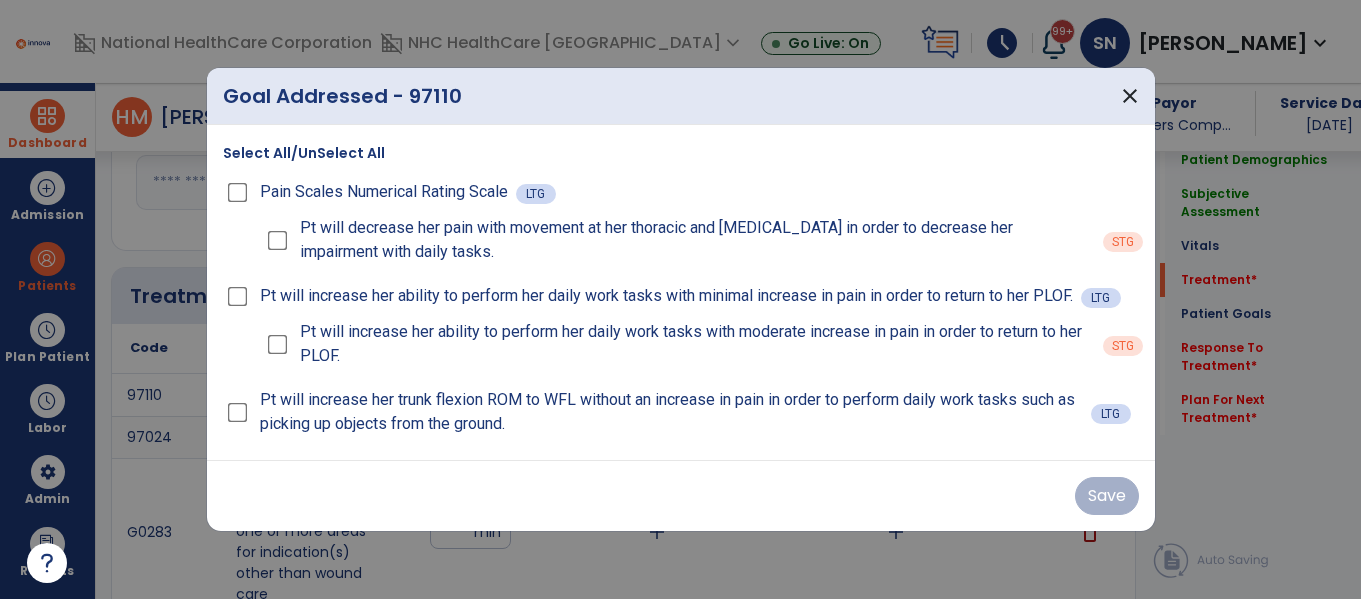 click on "domain_disabled   National HealthCare Corporation   domain_disabled   NHC HealthCare [GEOGRAPHIC_DATA]   expand_more   NHC HealthCare [GEOGRAPHIC_DATA]   NHC HealthCare [GEOGRAPHIC_DATA] [GEOGRAPHIC_DATA]  Go Live: On schedule My Time:   [DATE]    ***** stop  Stop   Open your timecard  arrow_right 99+ Notifications Mark as read Census Alert - A22 [DATE] at 5:08 PM | NHC HealthCare Hendersonville Planner Update Required due to Recertification for Patient: [PERSON_NAME], in OT Discipline [DATE] at 2:56 PM | NHC HealthCare Hendersonville Census Alert - A01 [DATE] at 2:33 PM | NHC HealthCare Hendersonville Census Alert - A01 [DATE] at 2:18 PM | NHC HealthCare Hendersonville Census Alert - A02 [DATE] at 2:08 PM | NHC HealthCare [GEOGRAPHIC_DATA] See all Notifications  SN   [PERSON_NAME]   expand_more   home   Home   person   Profile   manage_accounts   Admin   help   Help   logout   Log out  Dashboard  dashboard  Therapist Dashboard  view_quilt  Operations Dashboard Admission Patients  format_list_bulleted  Patient List Labor" at bounding box center [680, 299] 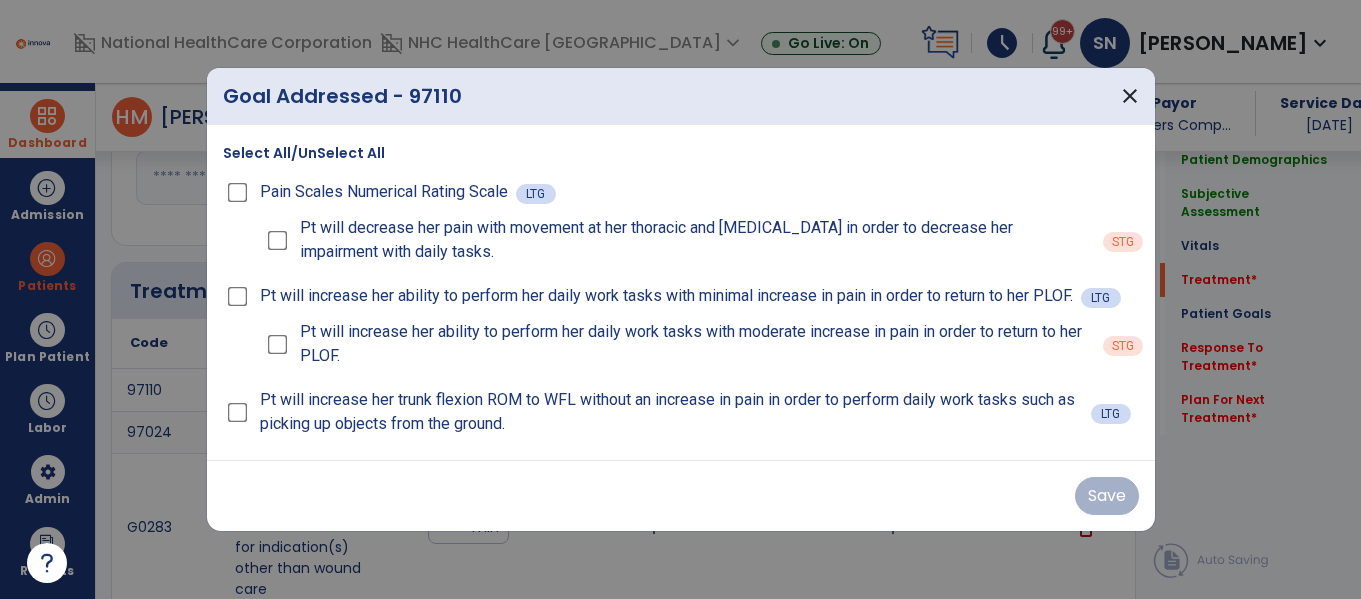 scroll, scrollTop: 1092, scrollLeft: 0, axis: vertical 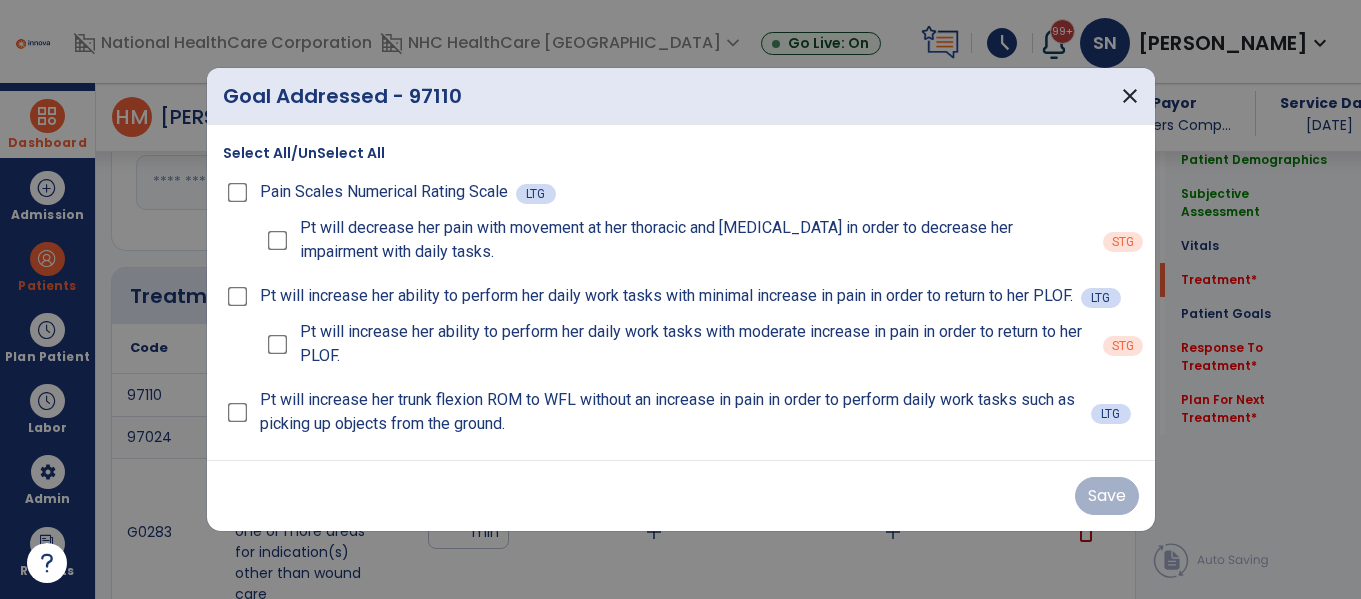 click on "Select All/UnSelect All" at bounding box center (304, 153) 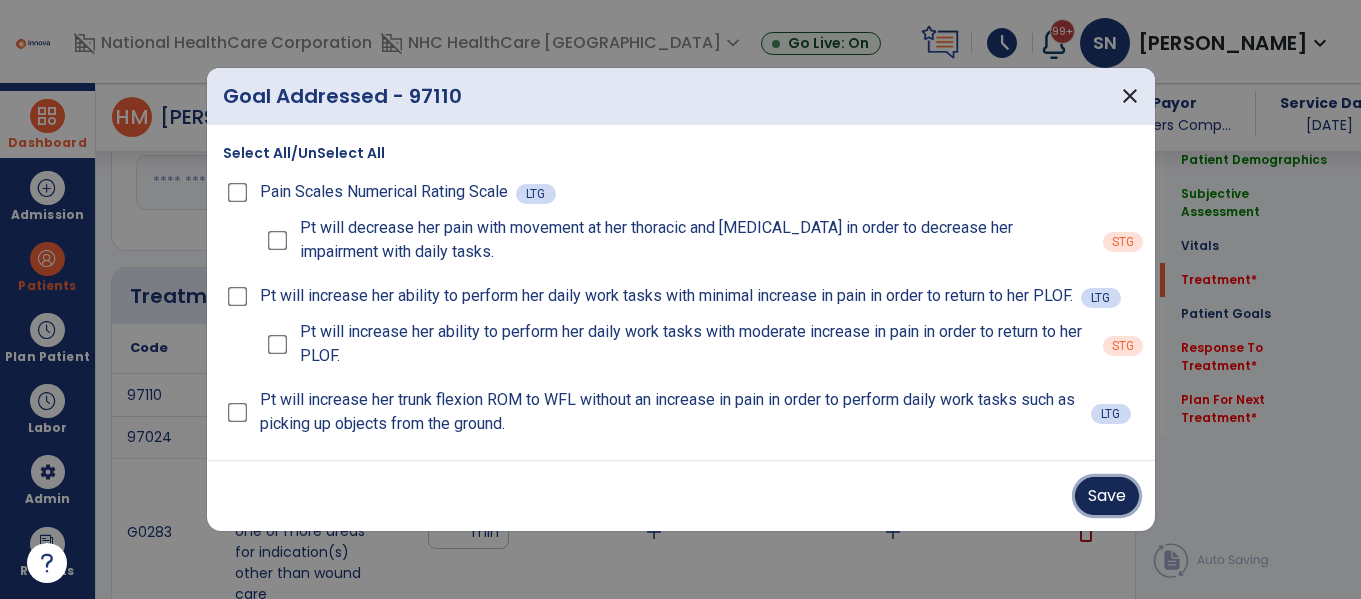 click on "Save" at bounding box center (1107, 496) 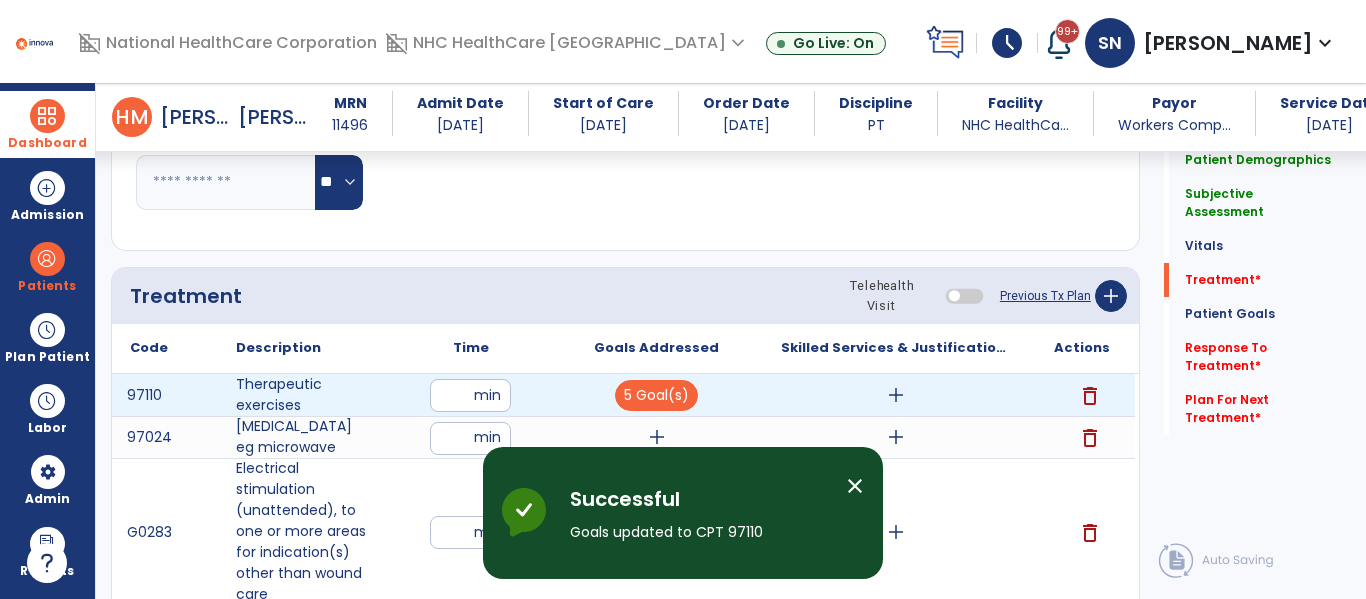 click on "add" at bounding box center (896, 395) 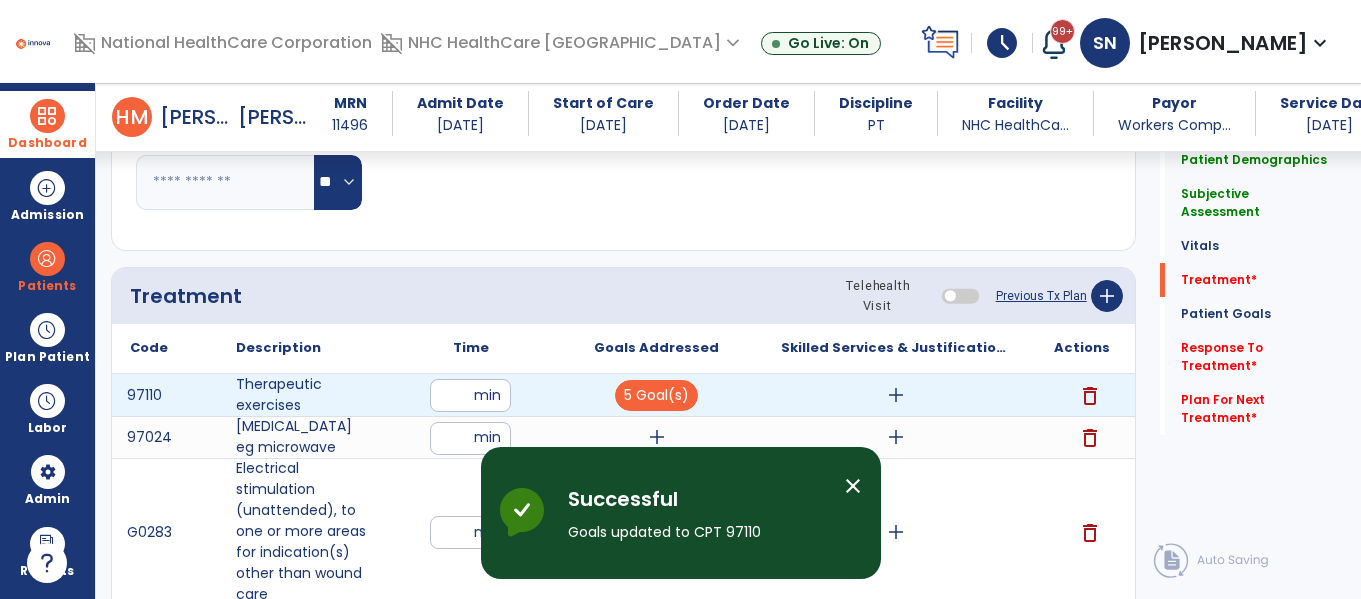 click on "domain_disabled   National HealthCare Corporation   domain_disabled   NHC HealthCare [GEOGRAPHIC_DATA]   expand_more   NHC HealthCare [GEOGRAPHIC_DATA]   NHC HealthCare [GEOGRAPHIC_DATA] [GEOGRAPHIC_DATA]  Go Live: On schedule My Time:   [DATE]    ***** stop  Stop   Open your timecard  arrow_right 99+ Notifications Mark as read Census Alert - A22 [DATE] at 5:08 PM | NHC HealthCare Hendersonville Planner Update Required due to Recertification for Patient: [PERSON_NAME], in OT Discipline [DATE] at 2:56 PM | NHC HealthCare Hendersonville Census Alert - A01 [DATE] at 2:33 PM | NHC HealthCare Hendersonville Census Alert - A01 [DATE] at 2:18 PM | NHC HealthCare Hendersonville Census Alert - A02 [DATE] at 2:08 PM | NHC HealthCare [GEOGRAPHIC_DATA] See all Notifications  SN   [PERSON_NAME]   expand_more   home   Home   person   Profile   manage_accounts   Admin   help   Help   logout   Log out  Dashboard  dashboard  Therapist Dashboard  view_quilt  Operations Dashboard Admission Patients  format_list_bulleted  Patient List Labor" at bounding box center [680, 299] 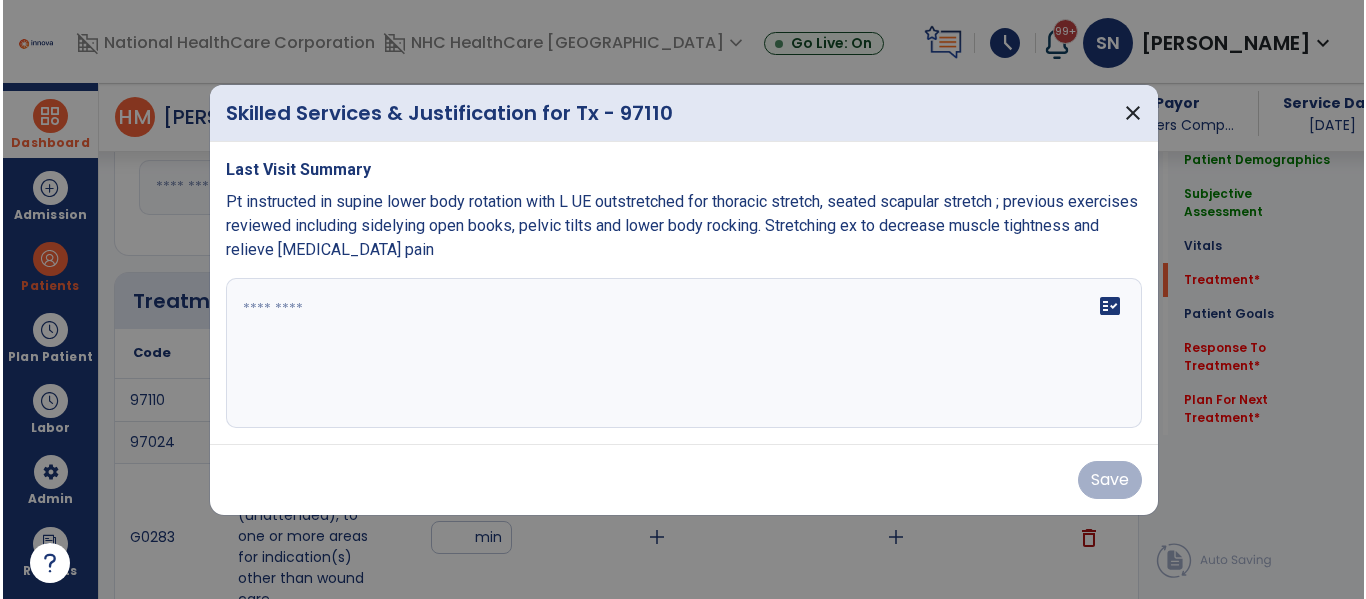 scroll, scrollTop: 1092, scrollLeft: 0, axis: vertical 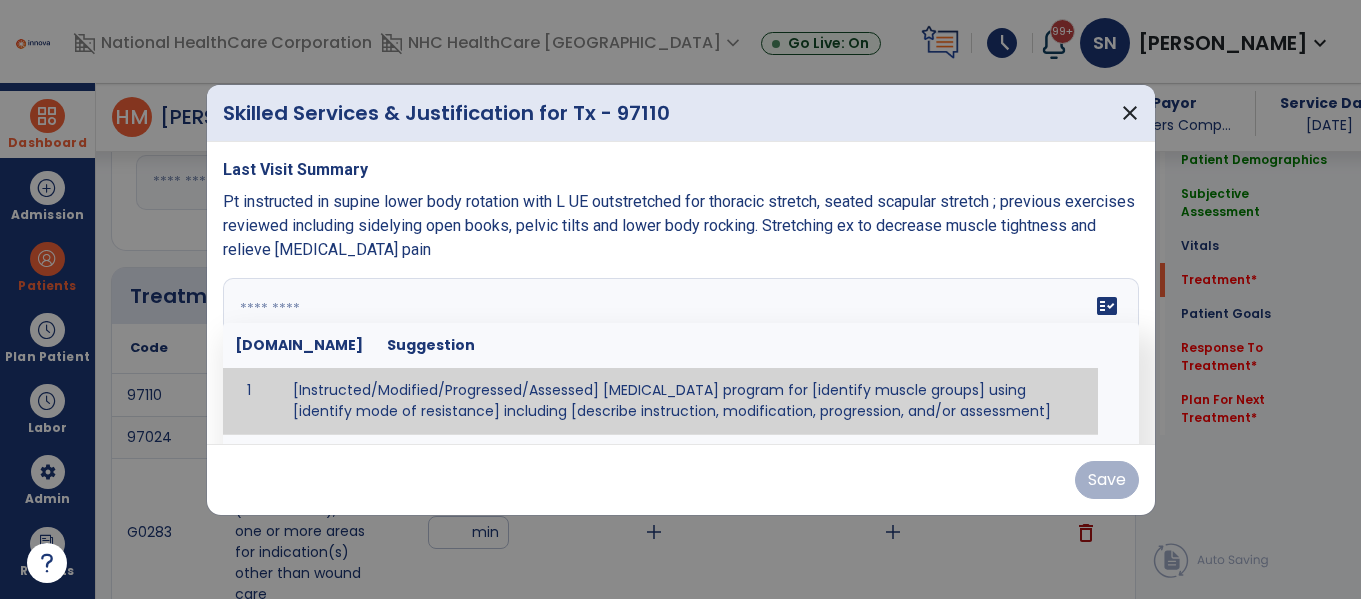 click at bounding box center (678, 353) 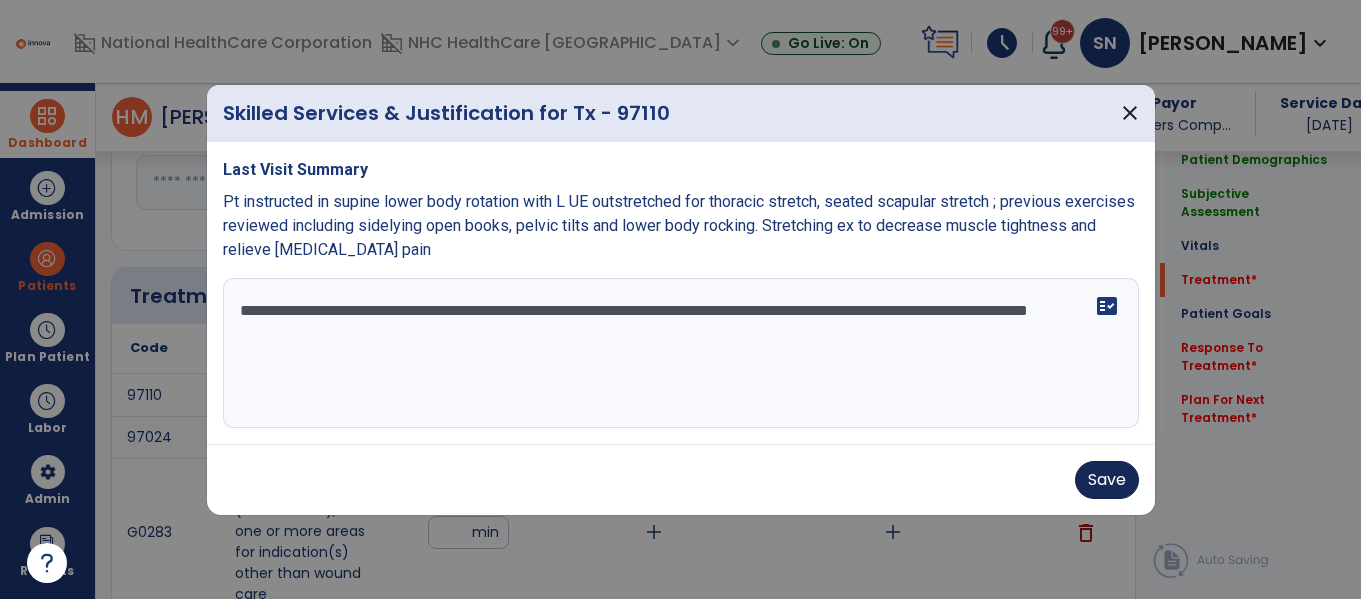 type on "**********" 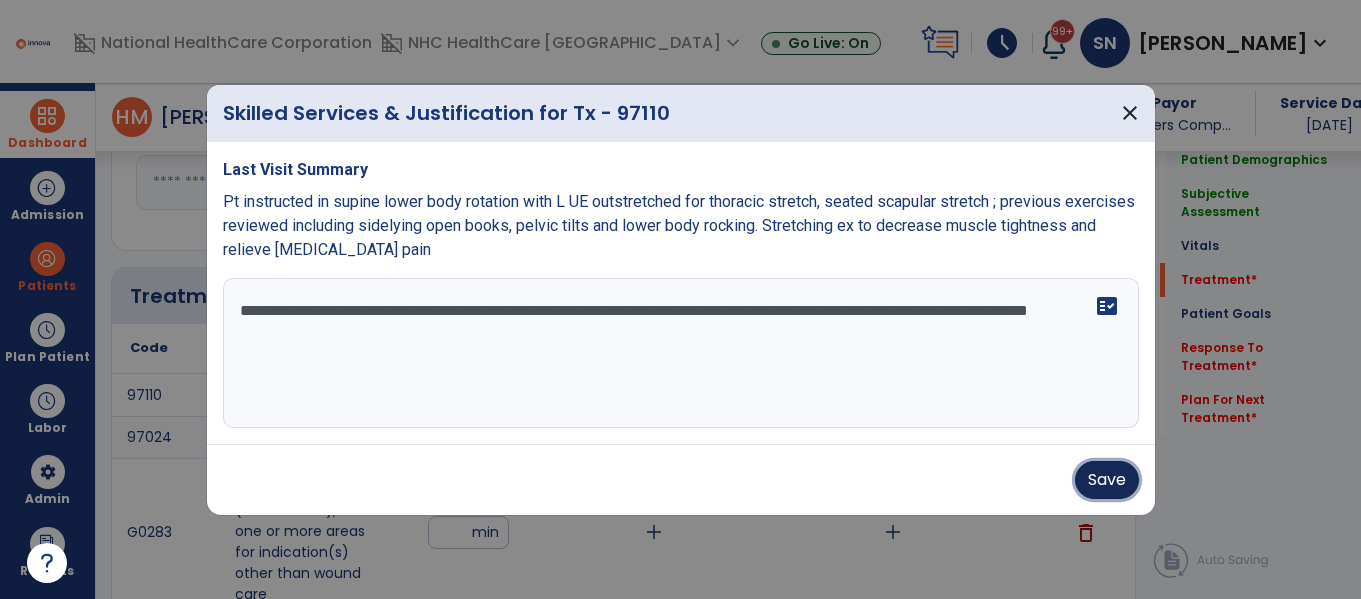 click on "Save" at bounding box center (1107, 480) 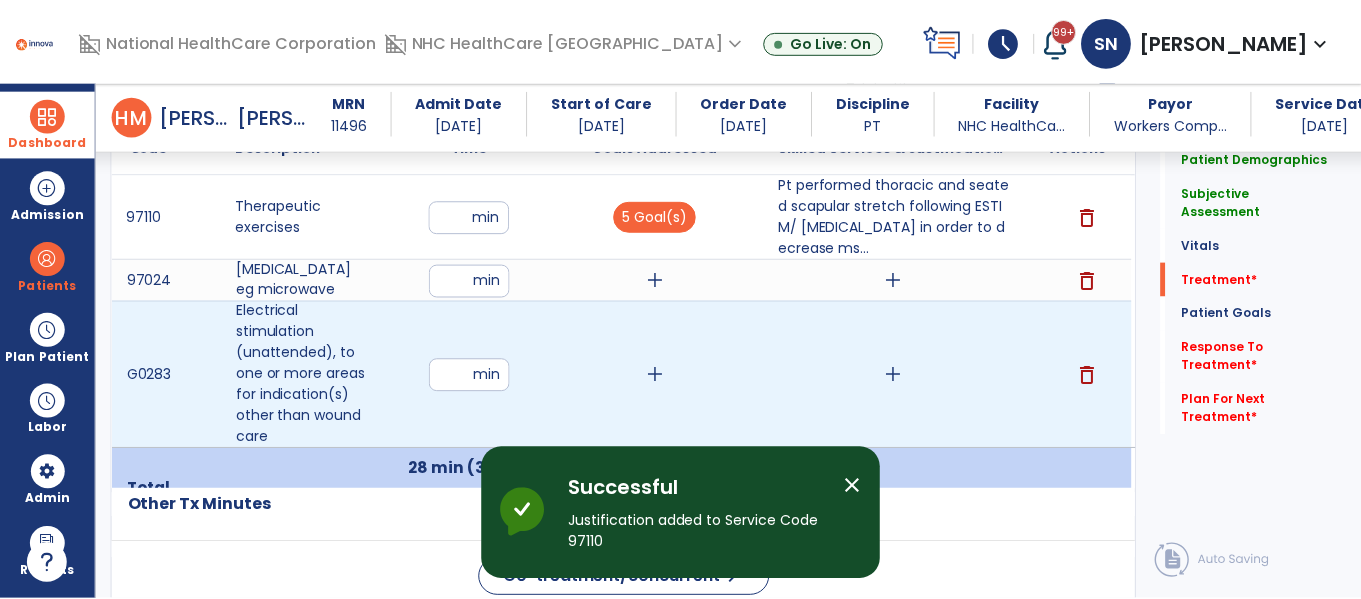 scroll, scrollTop: 1306, scrollLeft: 0, axis: vertical 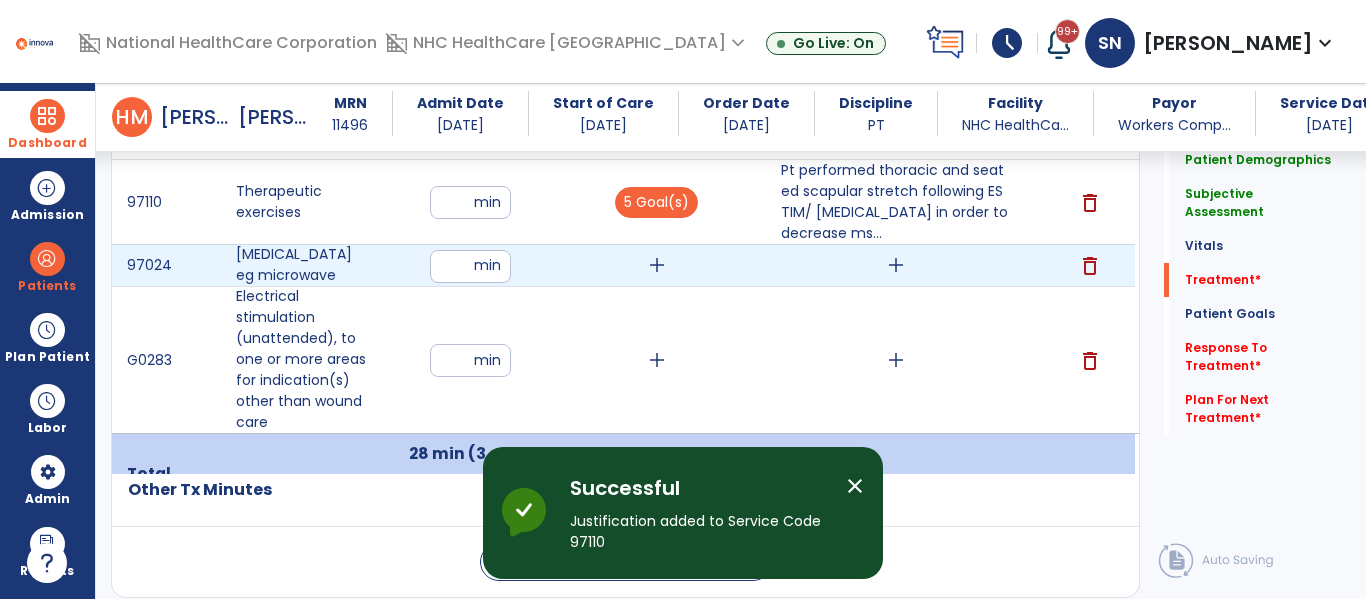 click on "add" at bounding box center (657, 265) 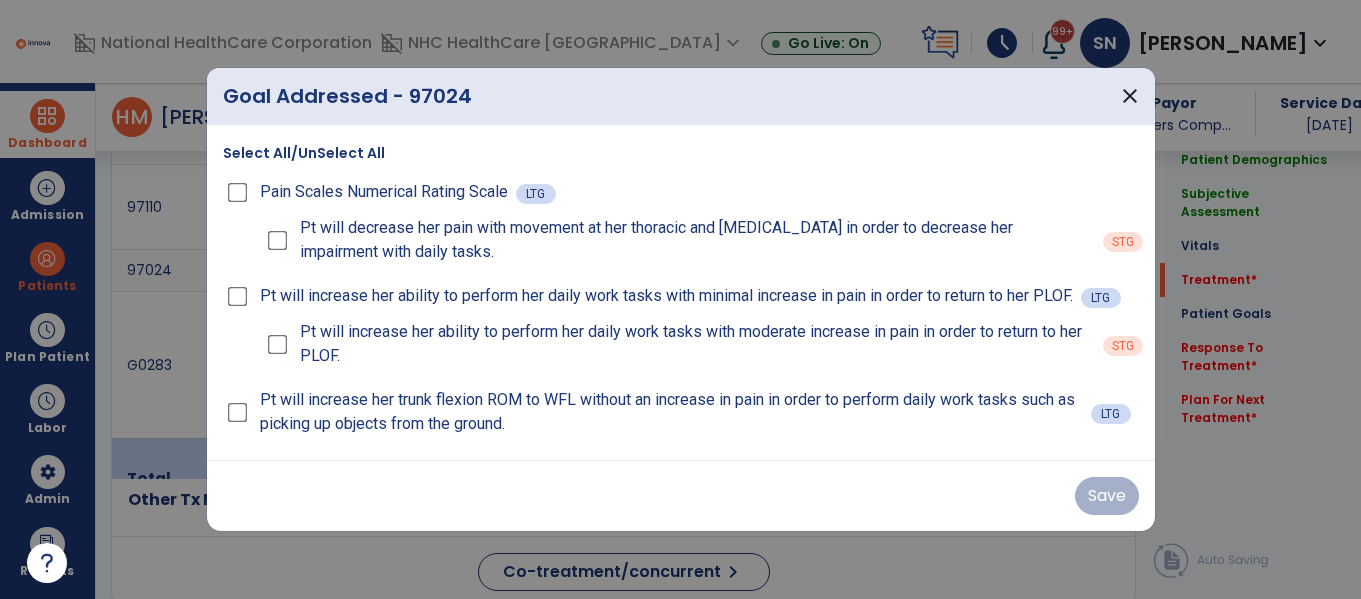 scroll, scrollTop: 1306, scrollLeft: 0, axis: vertical 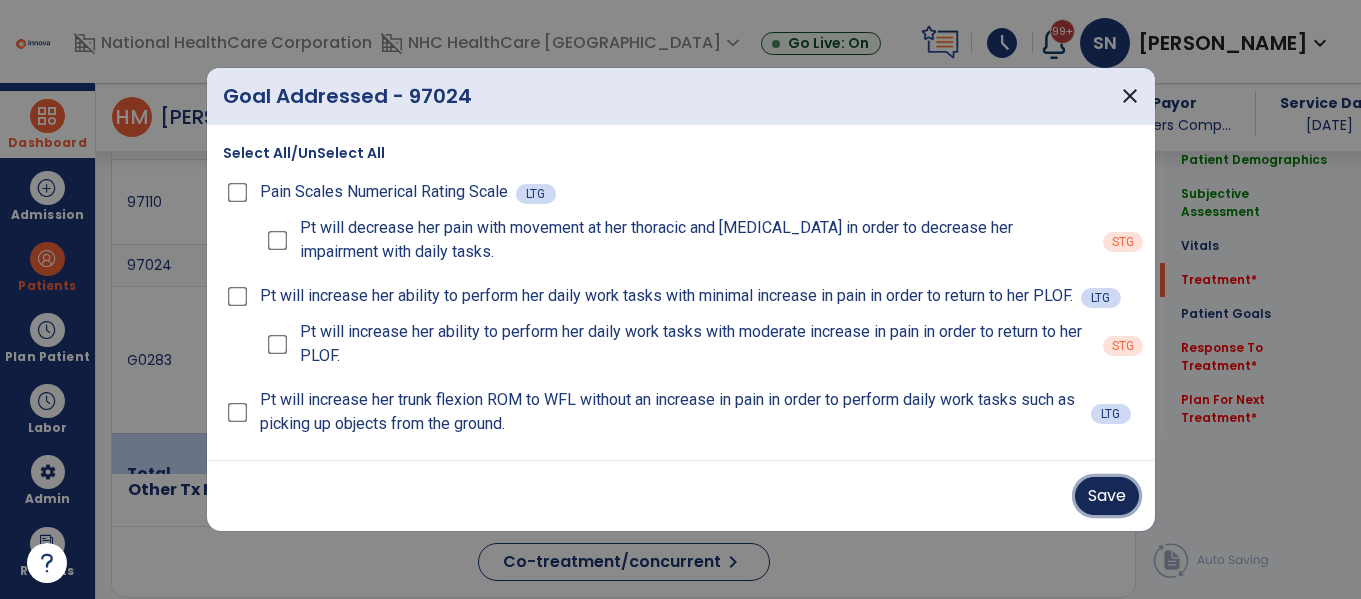 click on "Save" at bounding box center (1107, 496) 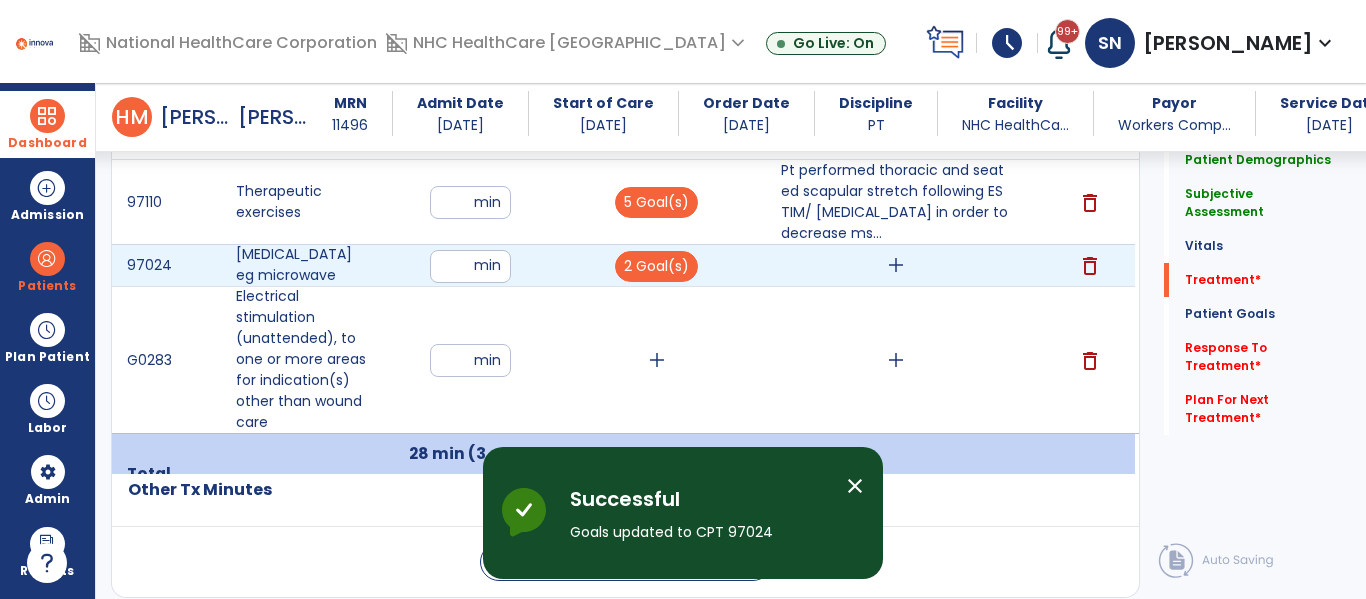 click on "add" at bounding box center [896, 265] 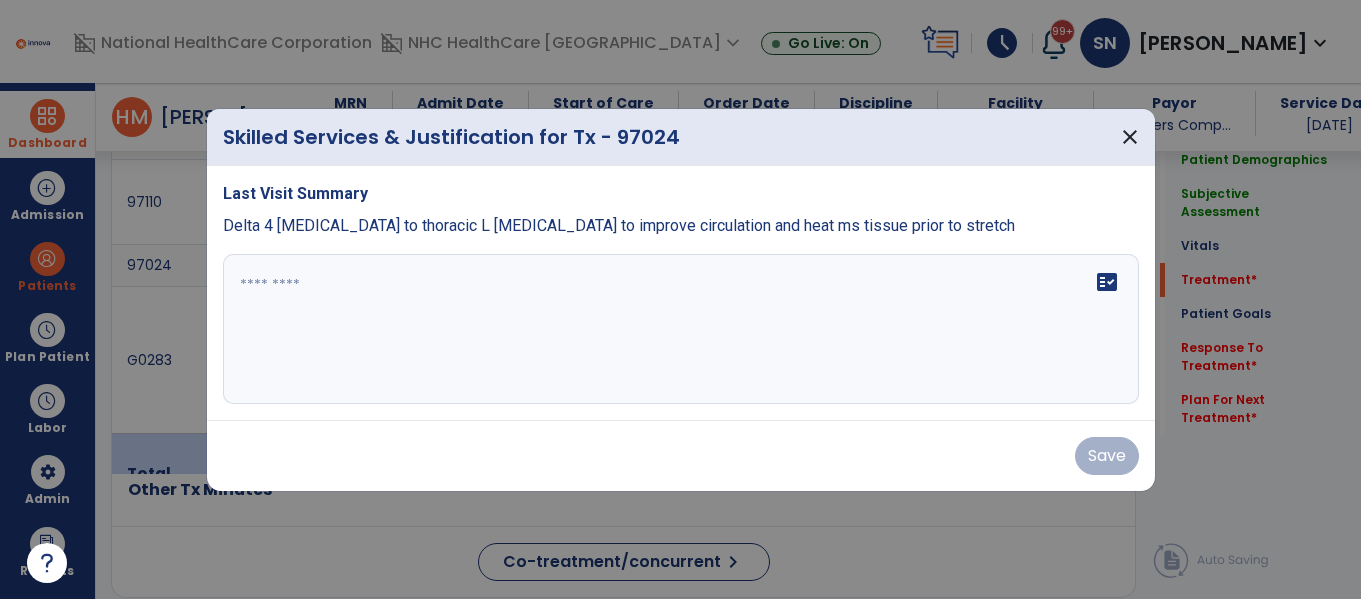 scroll, scrollTop: 1306, scrollLeft: 0, axis: vertical 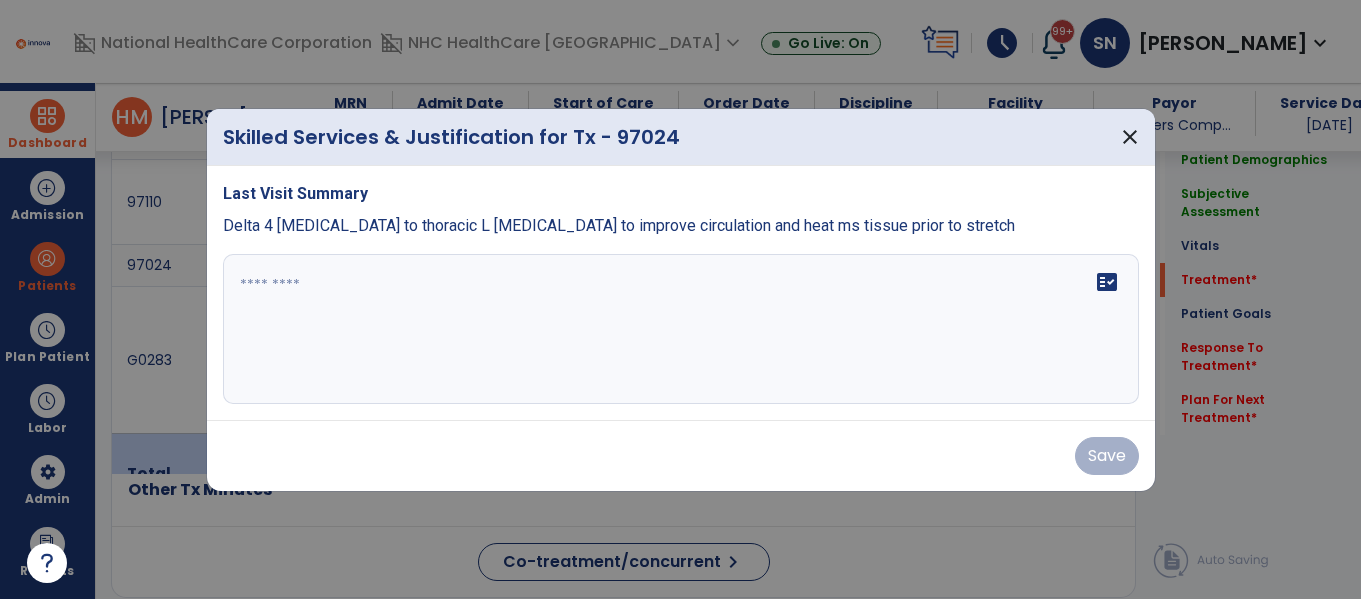 click on "Delta 4 [MEDICAL_DATA] to thoracic L [MEDICAL_DATA] to improve circulation and heat ms tissue prior to stretch" at bounding box center [681, 226] 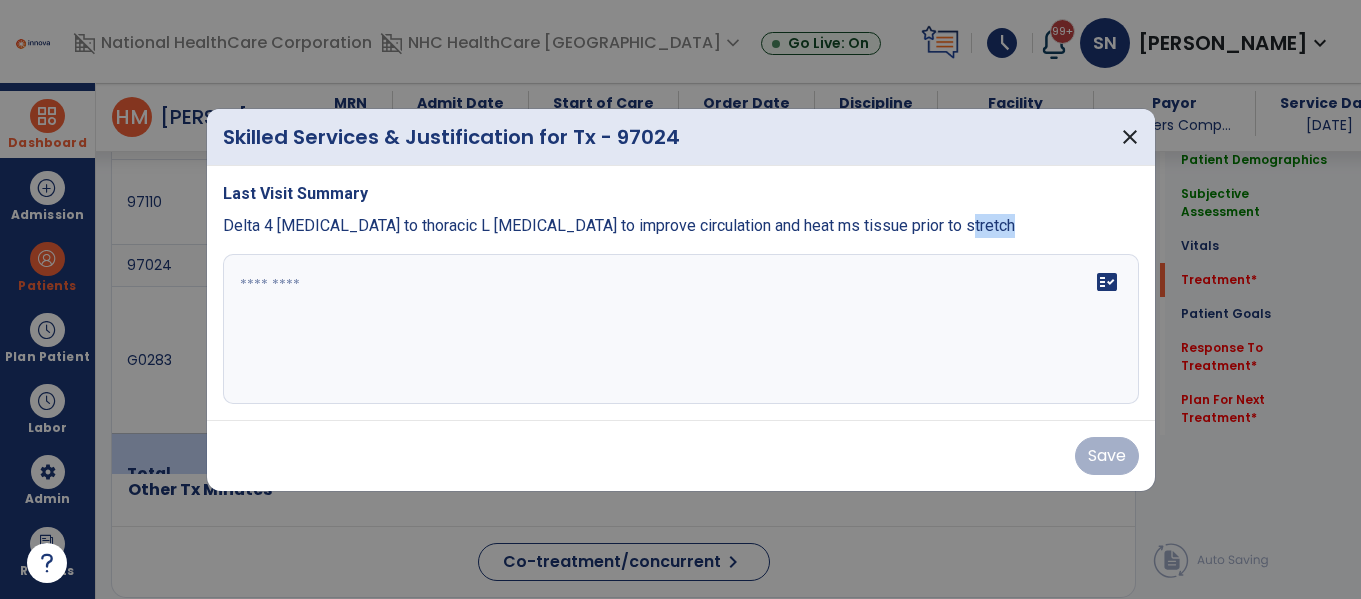click on "Delta 4 [MEDICAL_DATA] to thoracic L [MEDICAL_DATA] to improve circulation and heat ms tissue prior to stretch" at bounding box center (681, 226) 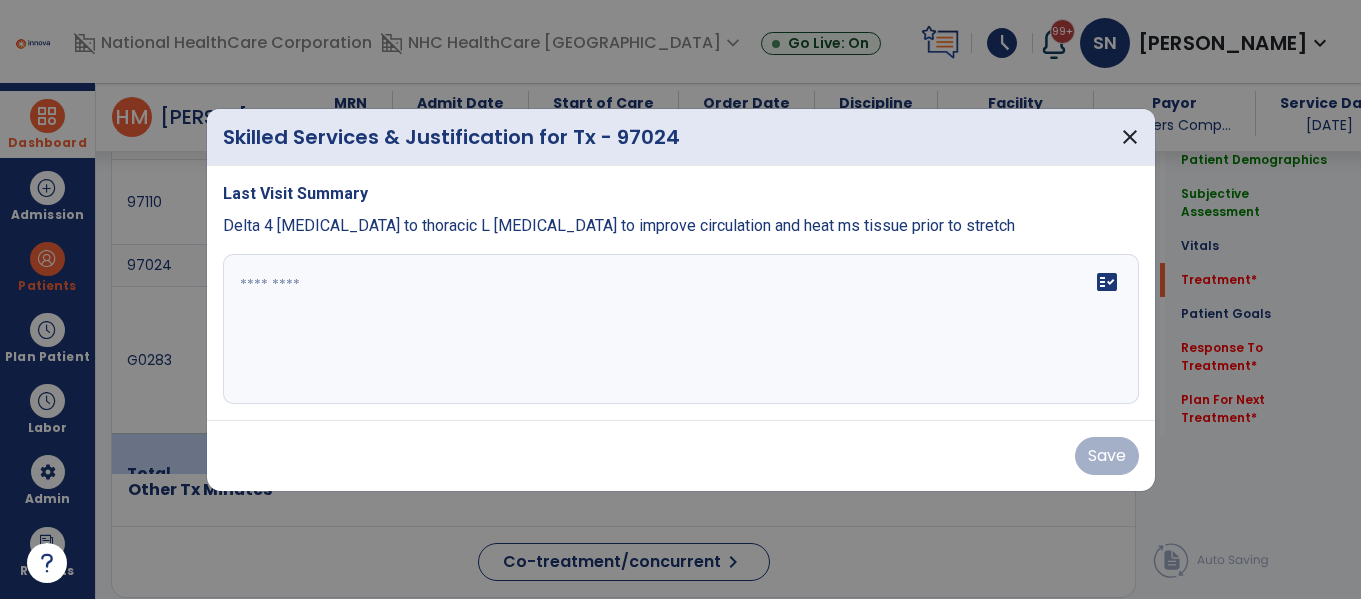 click on "Delta 4 [MEDICAL_DATA] to thoracic L [MEDICAL_DATA] to improve circulation and heat ms tissue prior to stretch" at bounding box center (681, 226) 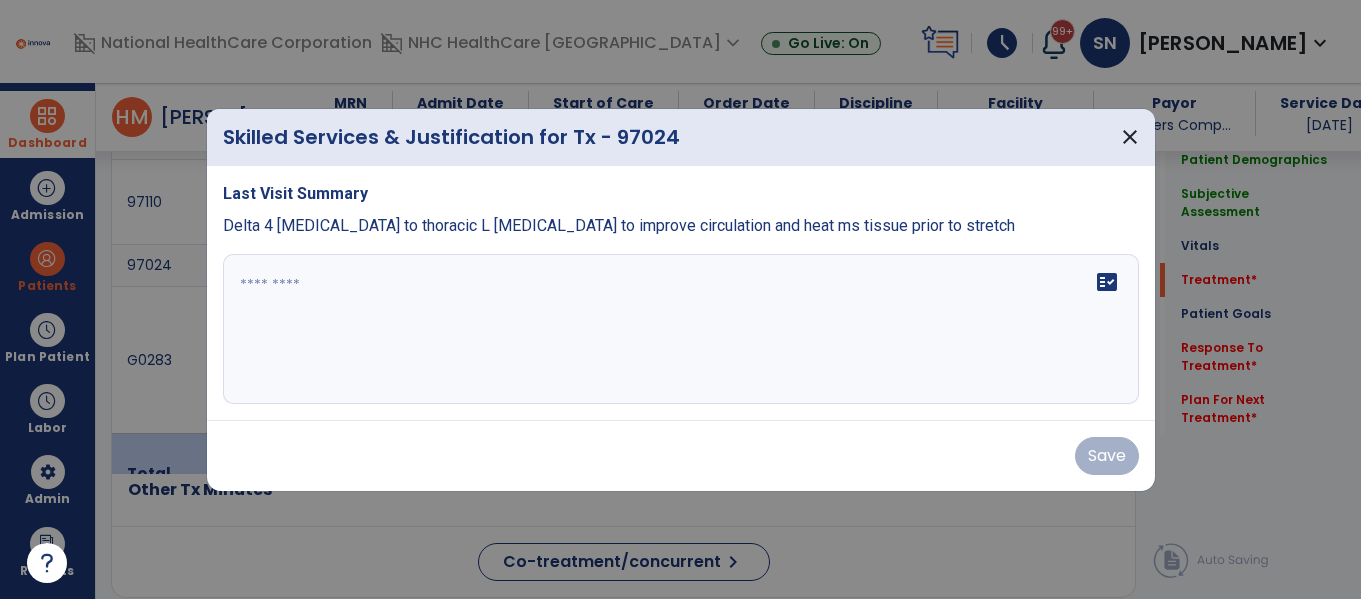 drag, startPoint x: 952, startPoint y: 227, endPoint x: 746, endPoint y: 225, distance: 206.0097 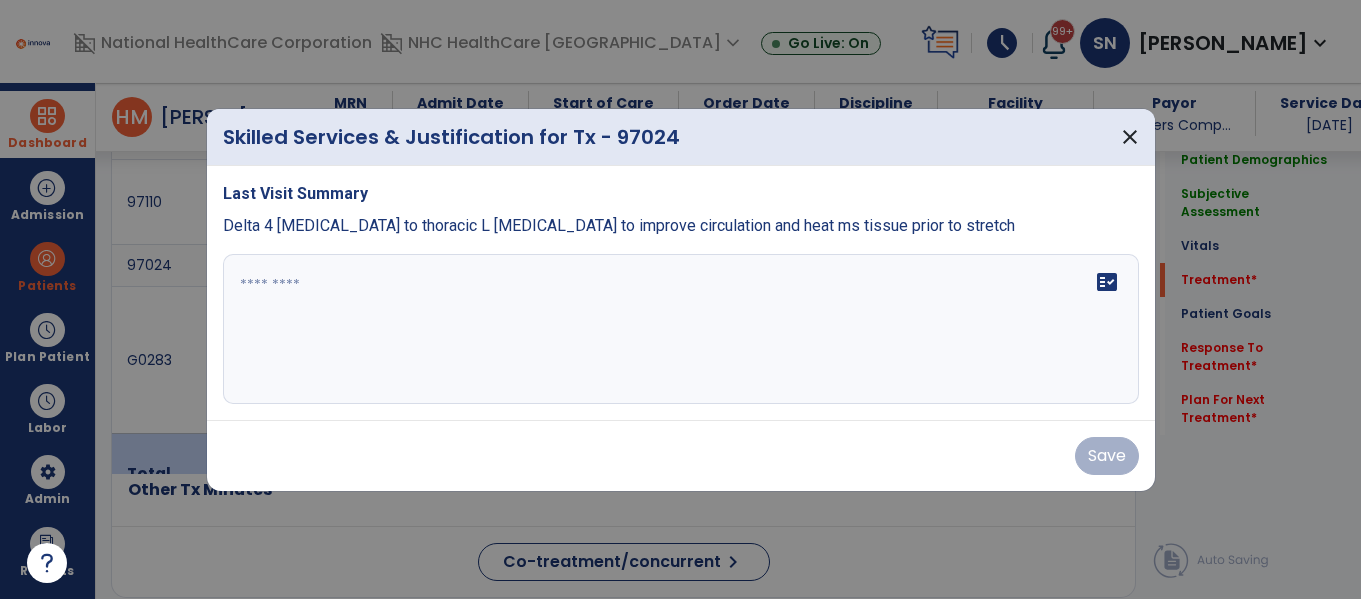 click on "Delta 4 [MEDICAL_DATA] to thoracic L [MEDICAL_DATA] to improve circulation and heat ms tissue prior to stretch" at bounding box center [681, 226] 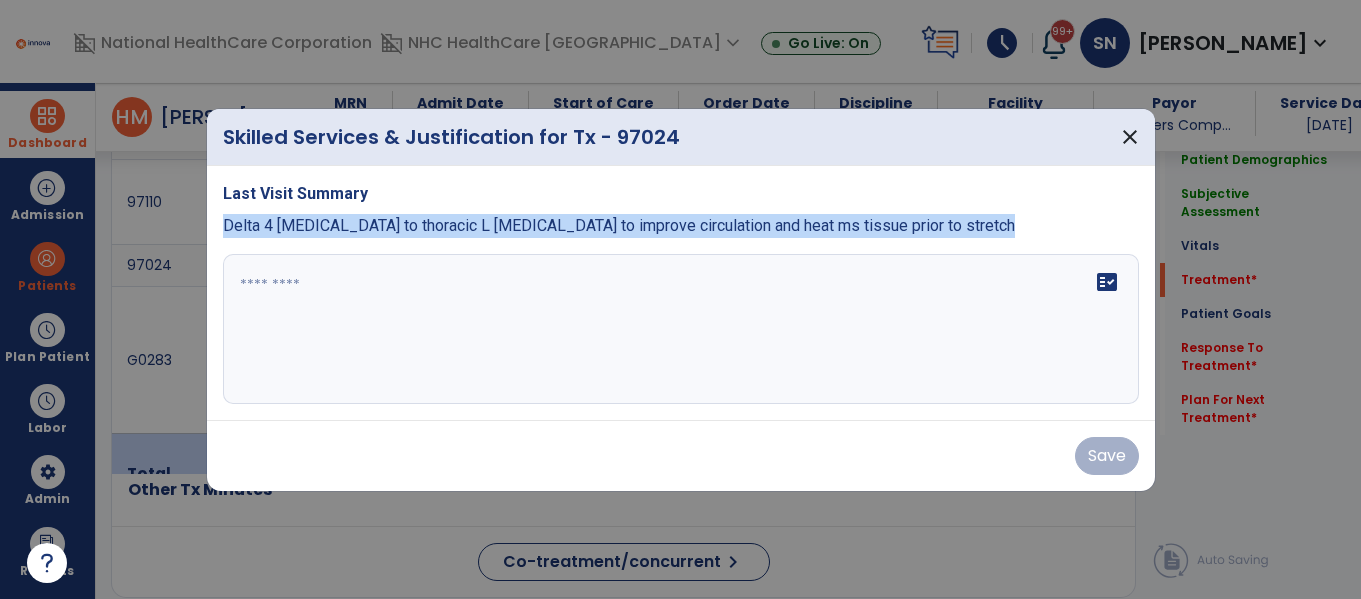 drag, startPoint x: 220, startPoint y: 225, endPoint x: 615, endPoint y: 241, distance: 395.3239 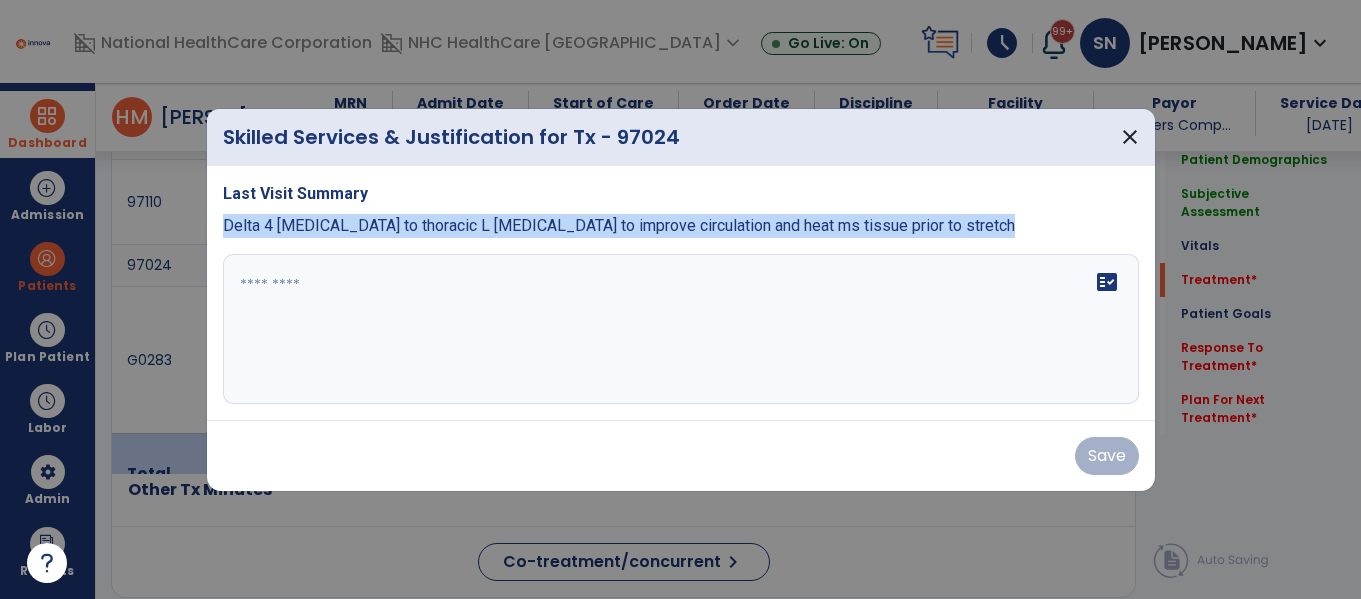 click on "Last Visit Summary Delta 4 [MEDICAL_DATA] to thoracic L [MEDICAL_DATA] to improve circulation and heat ms tissue prior to stretch   fact_check" at bounding box center (681, 293) 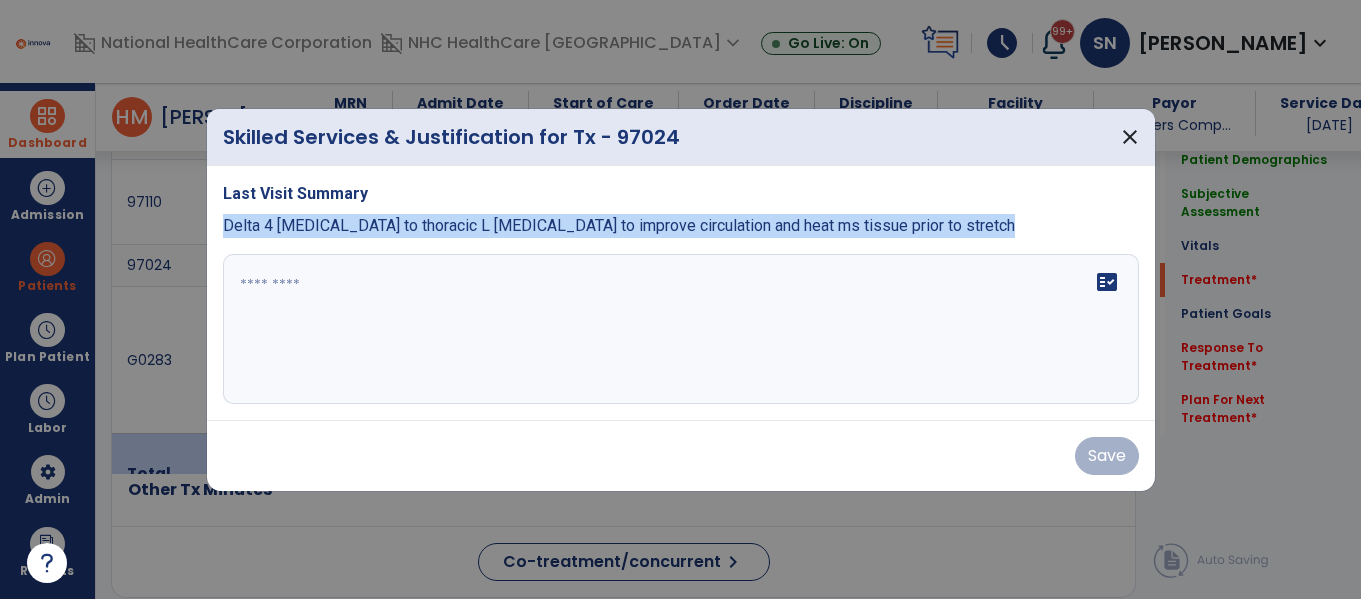 copy on "Delta 4 [MEDICAL_DATA] to thoracic L [MEDICAL_DATA] to improve circulation and heat ms tissue prior to stretch" 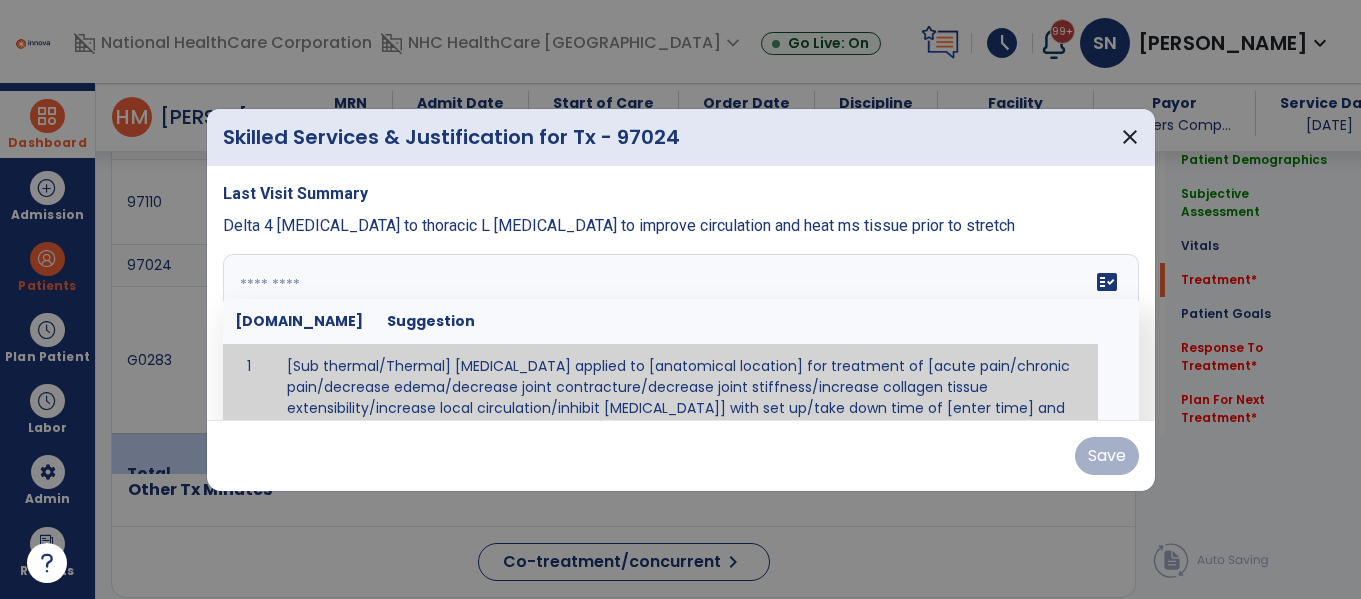click at bounding box center (678, 329) 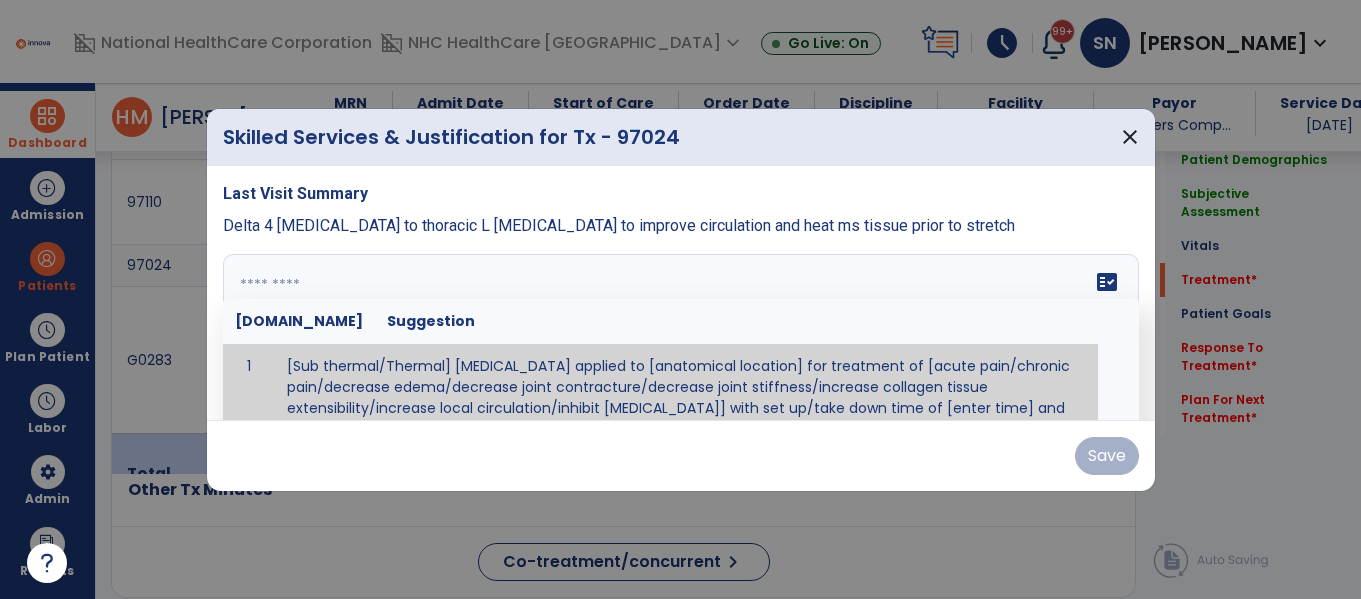 paste on "**********" 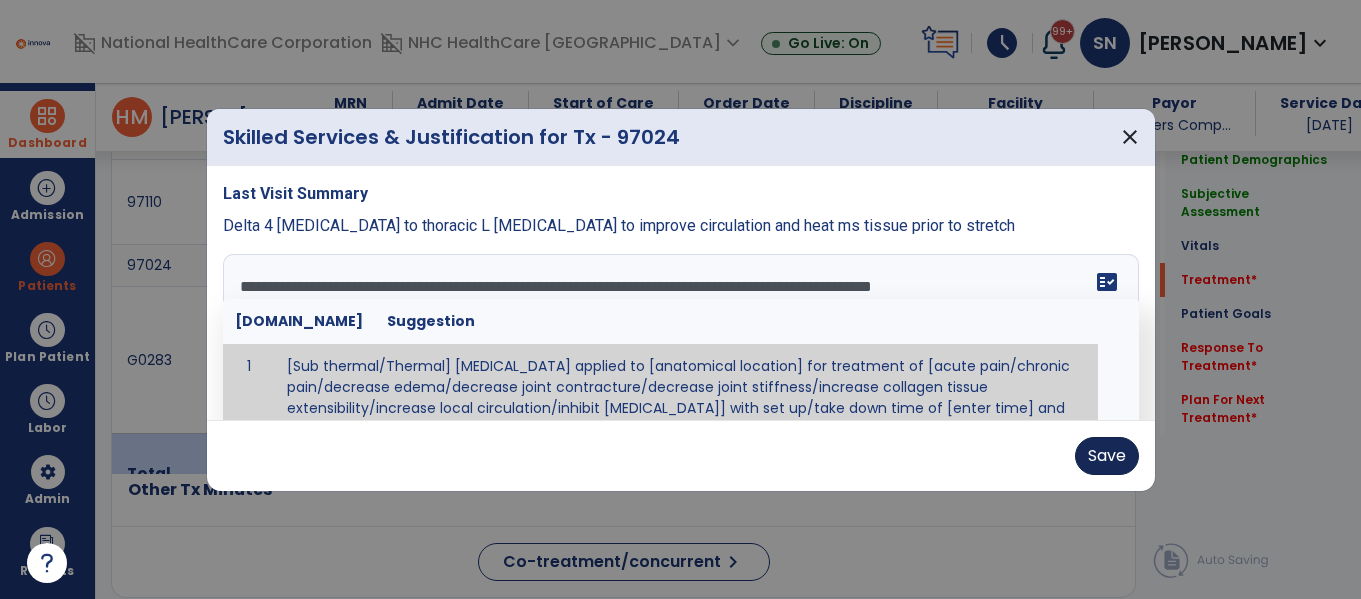 type on "**********" 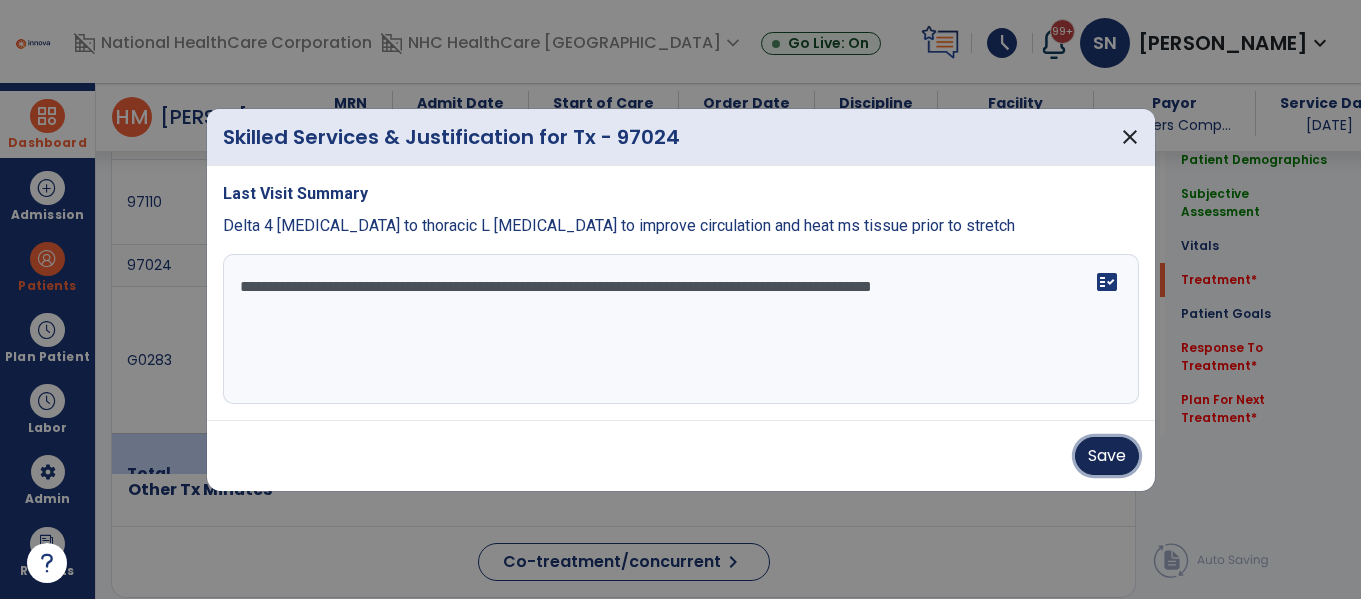 click on "Save" at bounding box center (1107, 456) 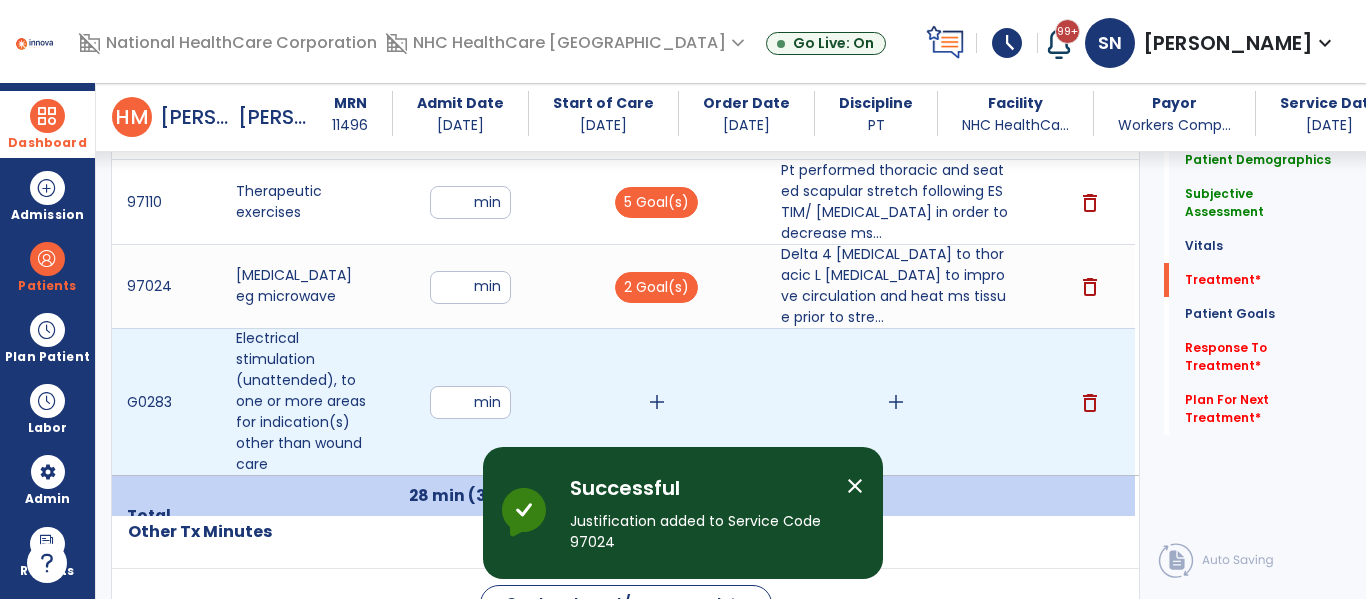 click on "add" at bounding box center [657, 402] 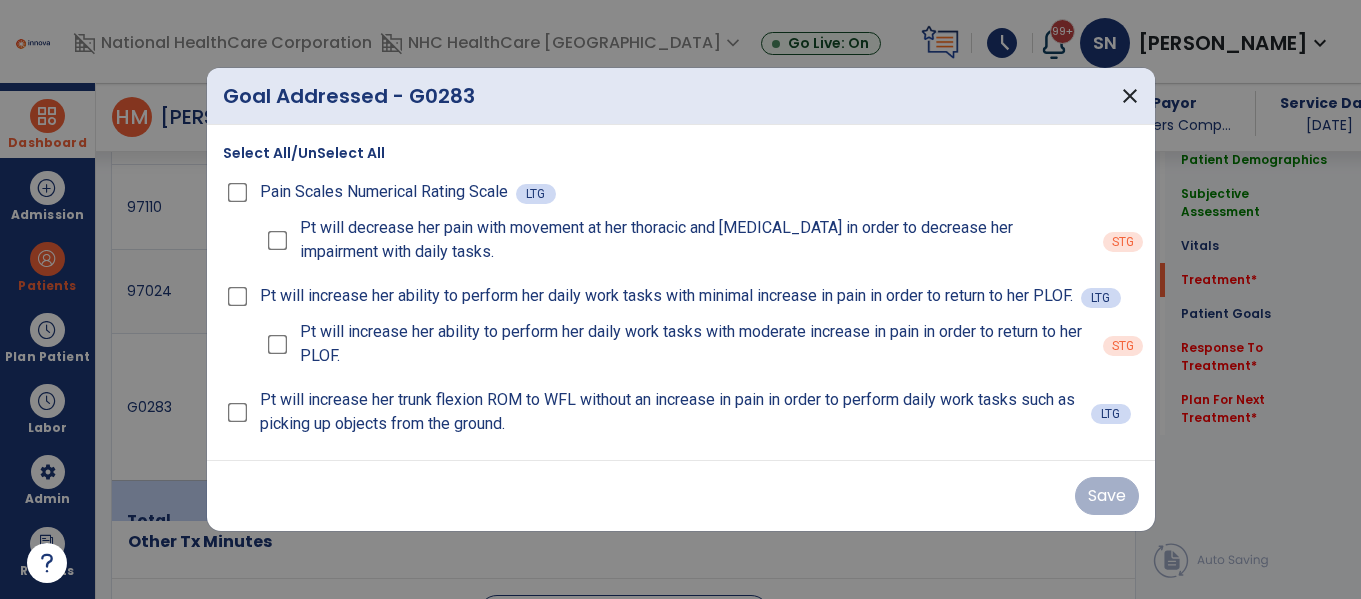 scroll, scrollTop: 1306, scrollLeft: 0, axis: vertical 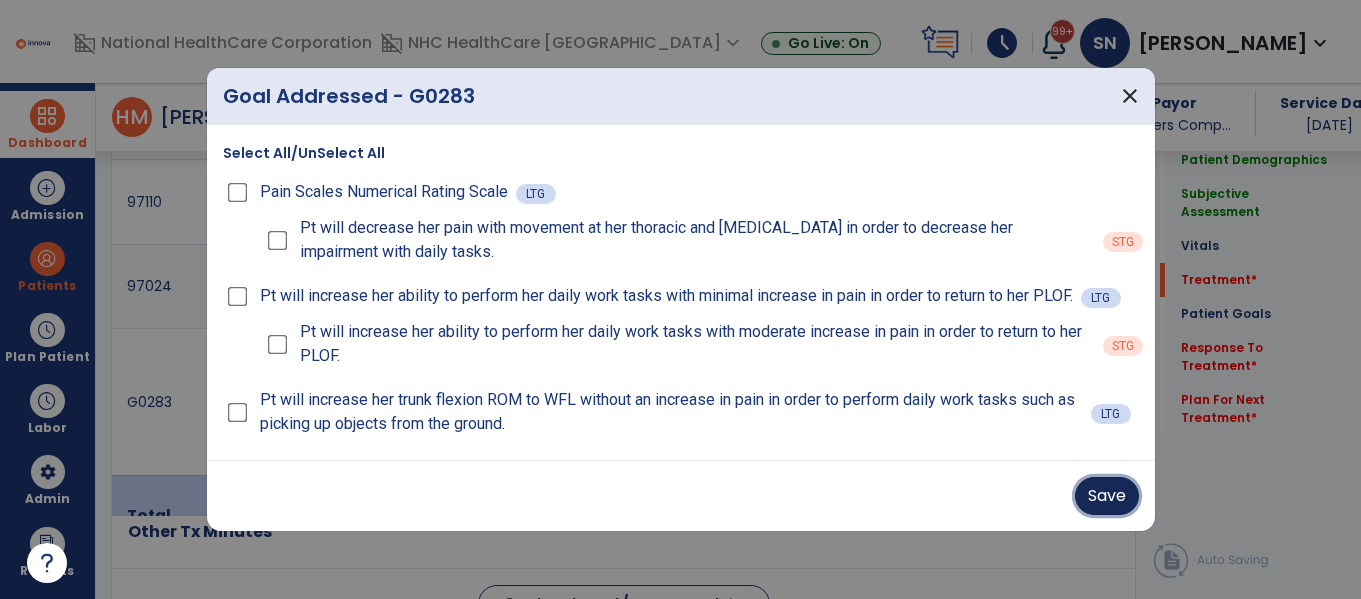 click on "Save" at bounding box center [1107, 496] 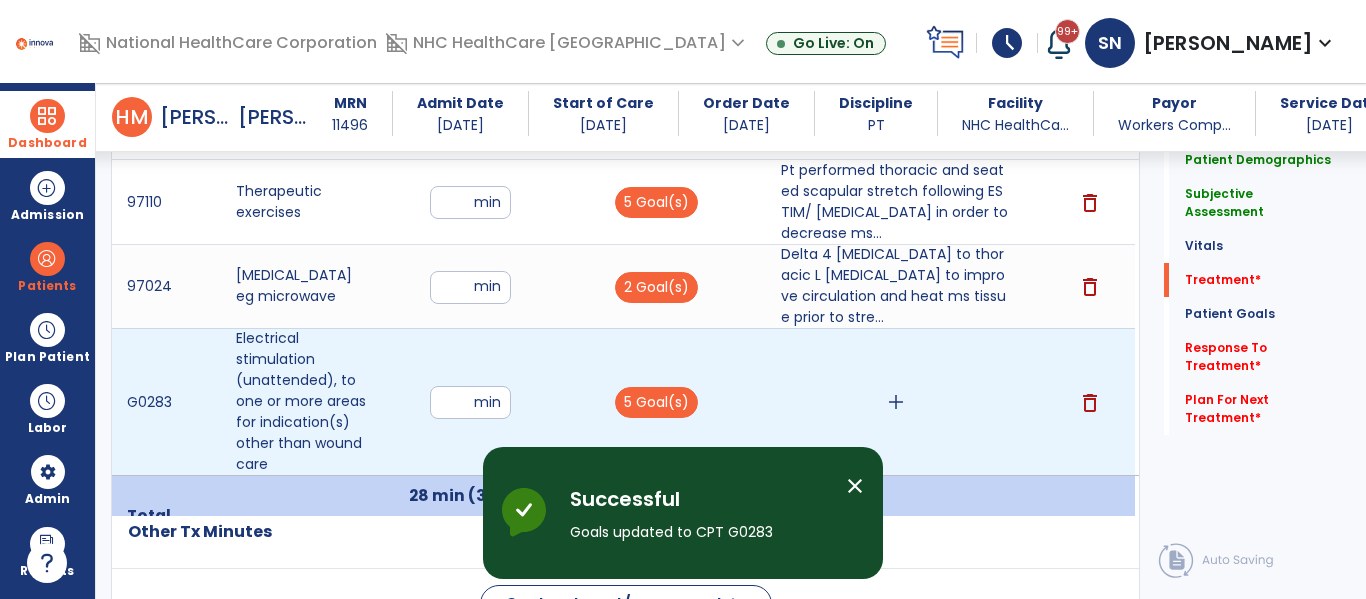 click on "add" at bounding box center [896, 402] 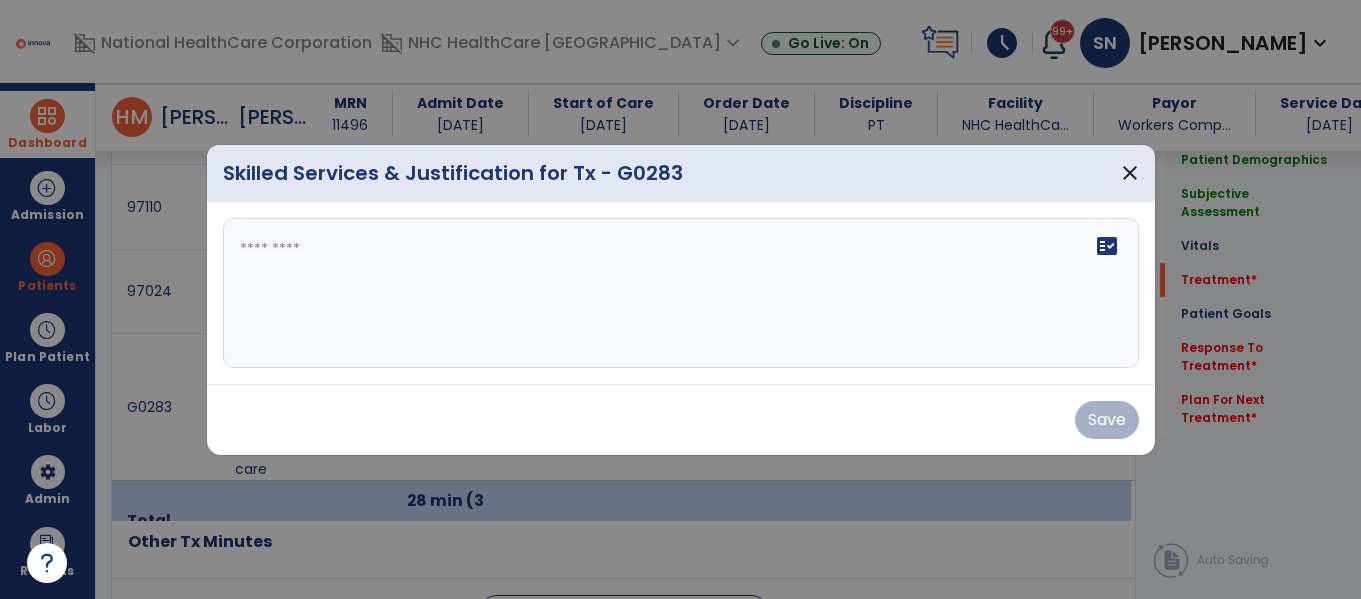 scroll, scrollTop: 1306, scrollLeft: 0, axis: vertical 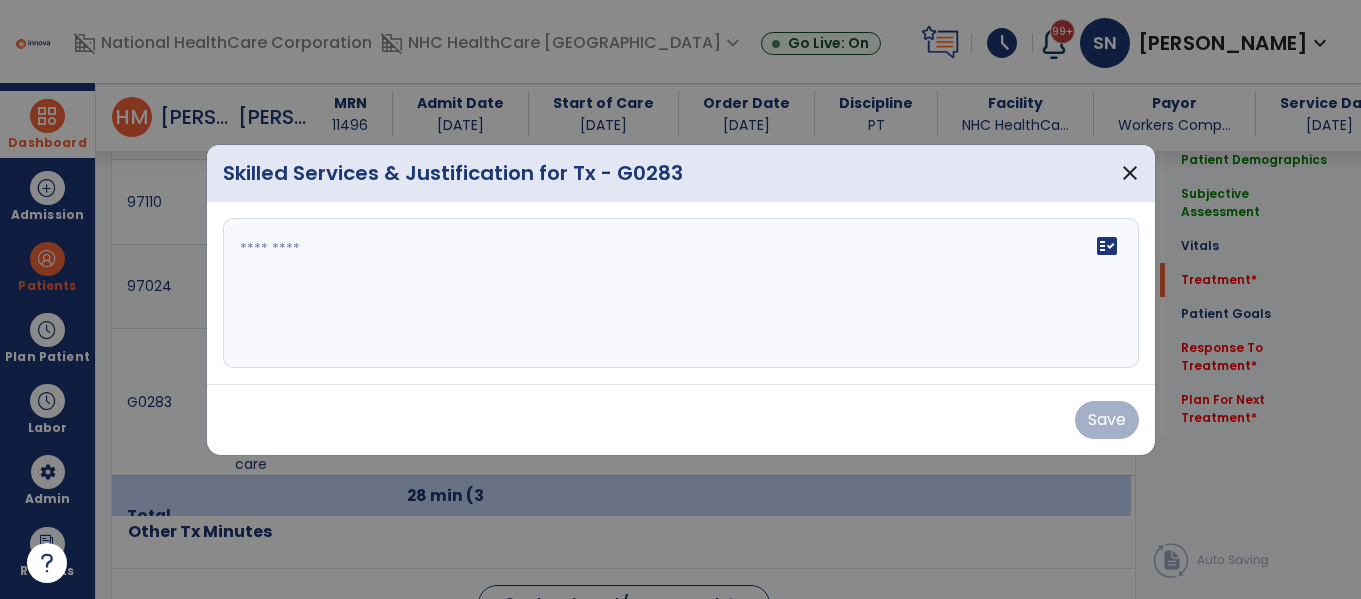 click at bounding box center [681, 293] 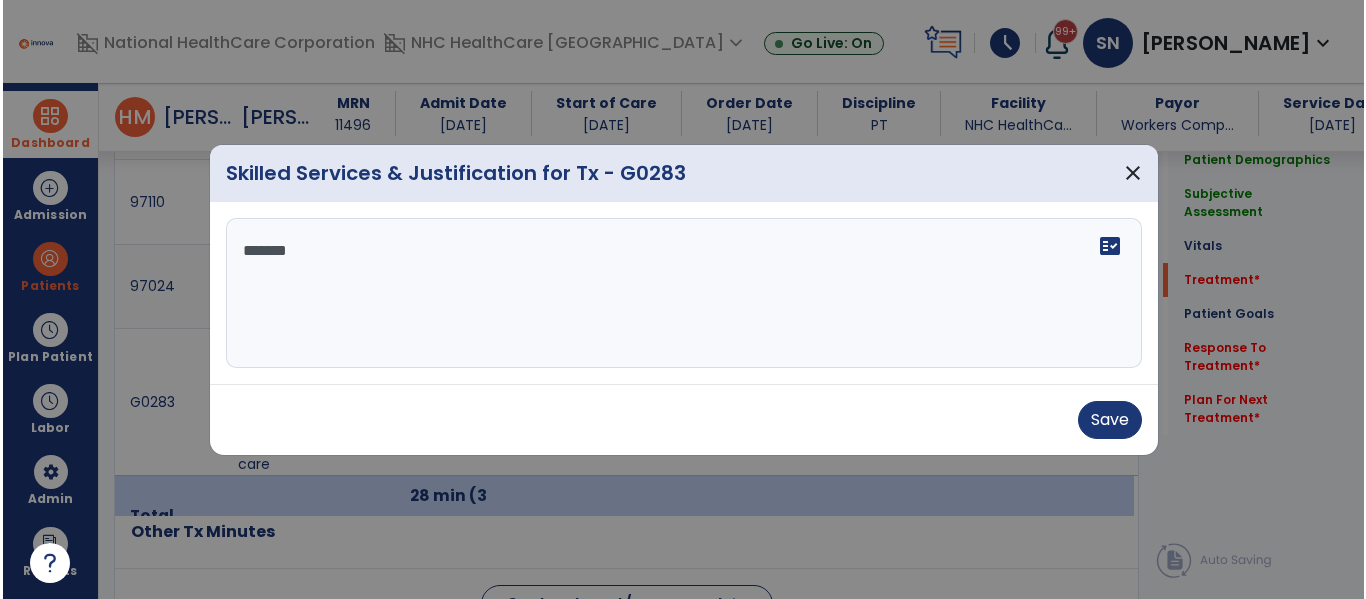 scroll, scrollTop: 0, scrollLeft: 0, axis: both 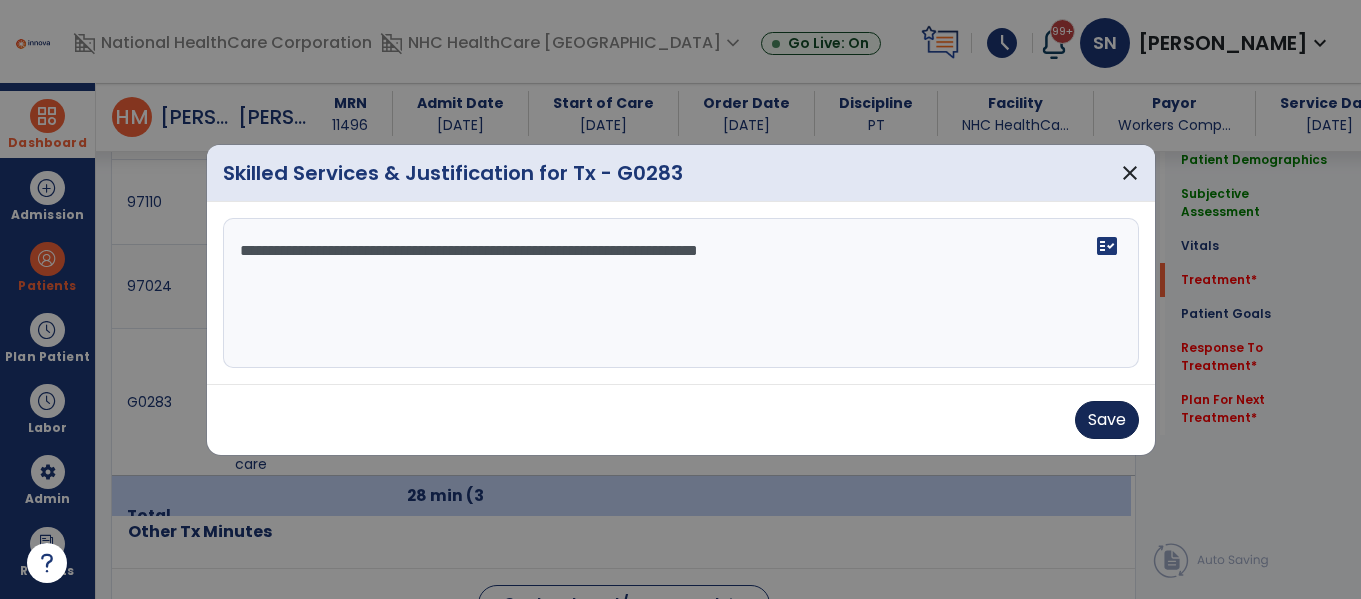 type on "**********" 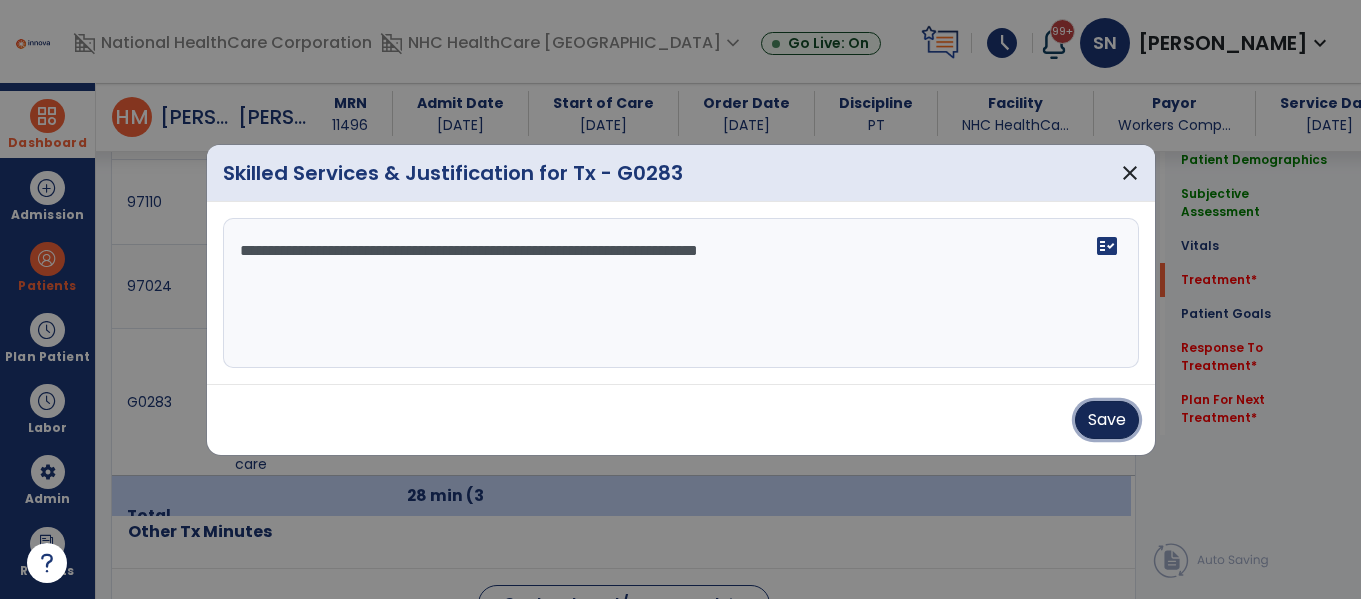 click on "Save" at bounding box center (1107, 420) 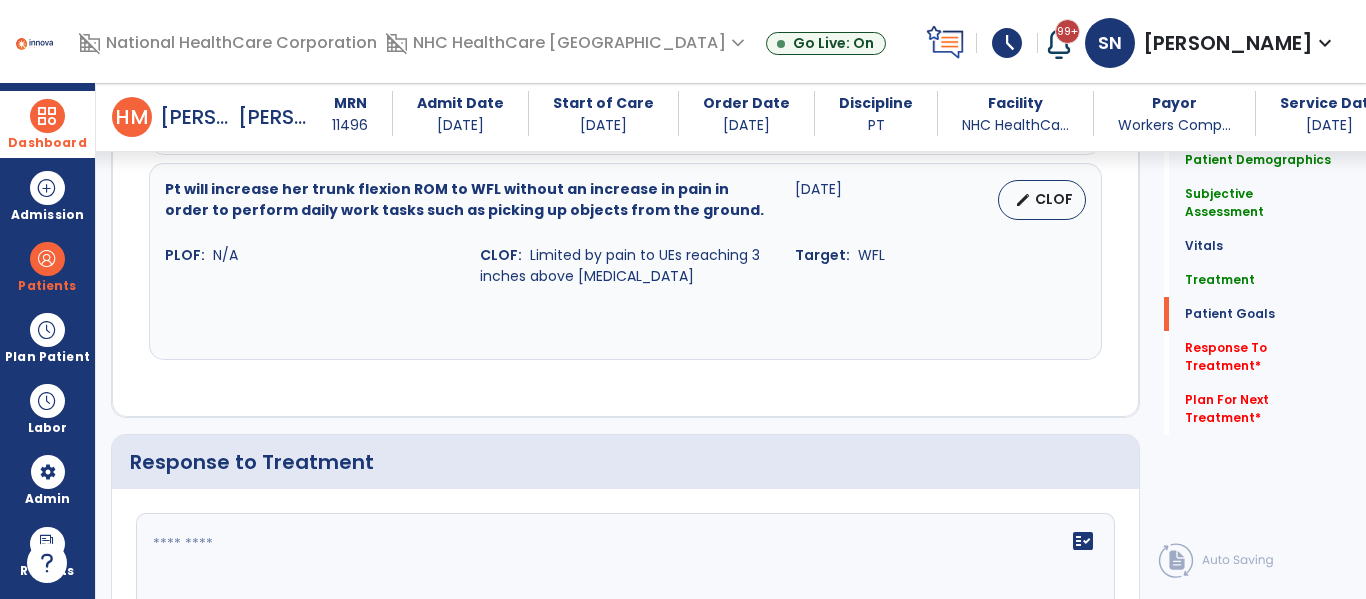 scroll, scrollTop: 2462, scrollLeft: 0, axis: vertical 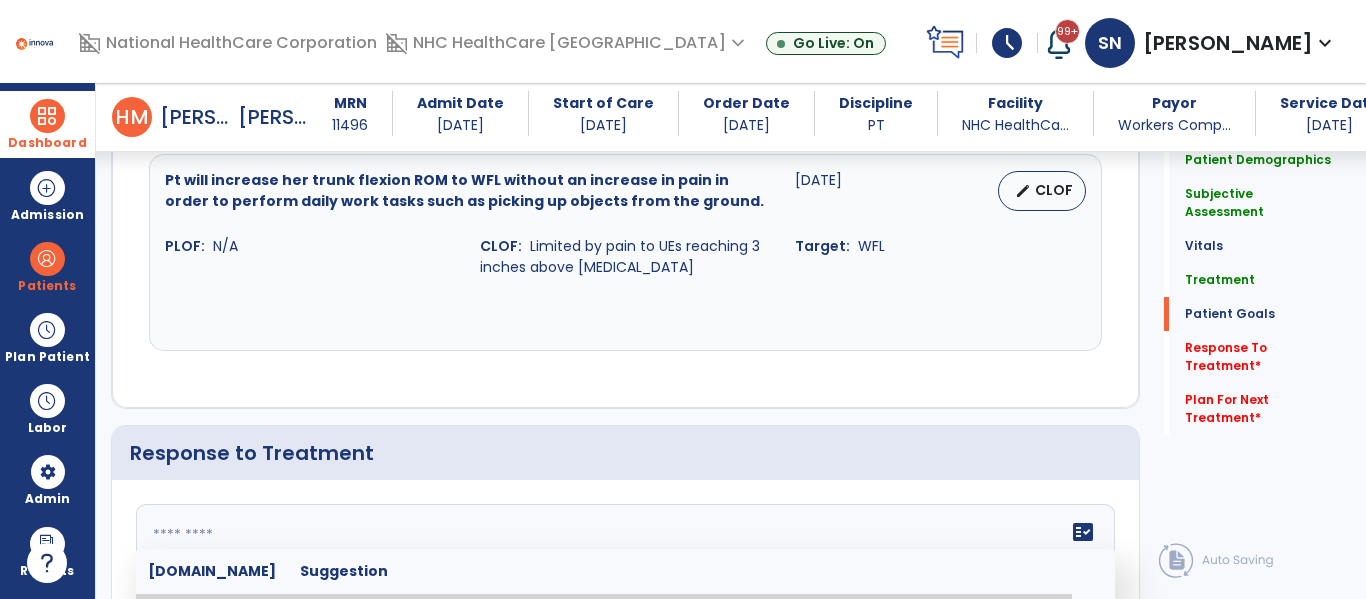 click on "fact_check  [DOMAIN_NAME] Suggestion 1 Caregiver reports___________. 2 Change in ________ status has resulted in setback in_______due to ________, requiring patient to need more assist for __________.   Treatment plan adjustments to be made include________.  Progress towards goals is expected to continue due to_________. 3 Decreased pain in __________ to [LEVEL] in response to [MODALITY/TREATMENT] allows for improvement in _________. 4 Functional gains in _______ have impacted the patient's ability to perform_________ with a reduction in assist levels to_________. 5 Functional progress this week has been significant due to__________. 6 Gains in ________ have improved the patient's ability to perform ______with decreased levels of assist to___________. 7 Improvement in ________allows patient to tolerate higher levels of challenges in_________. 8 Pain in [AREA] has decreased to [LEVEL] in response to [TREATMENT/MODALITY], allowing fore ease in completing__________. 9 10 11 12 13 14 15 16 17 18 19 20 21" 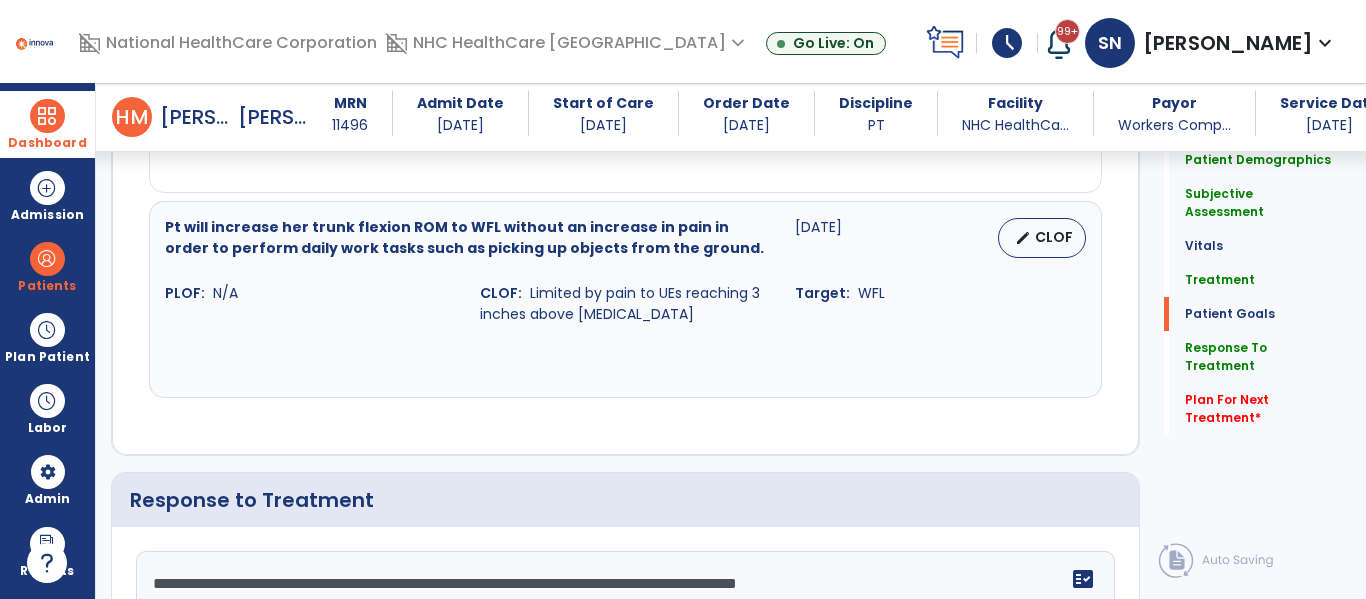 scroll, scrollTop: 2503, scrollLeft: 0, axis: vertical 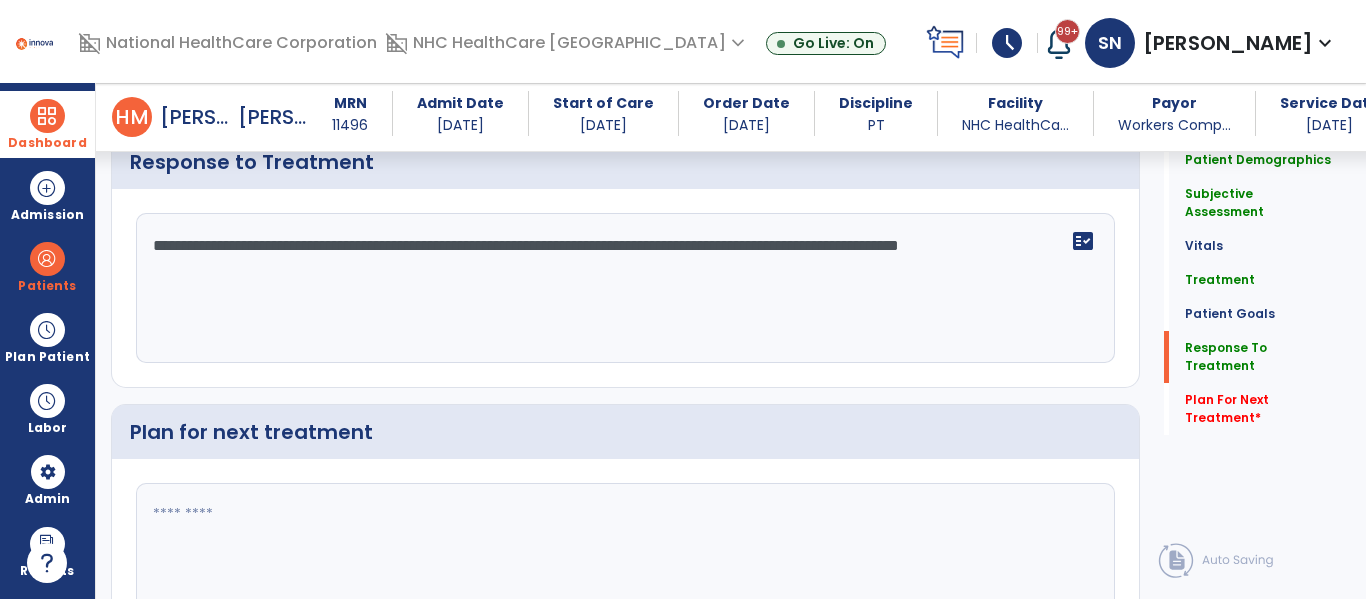 type on "**********" 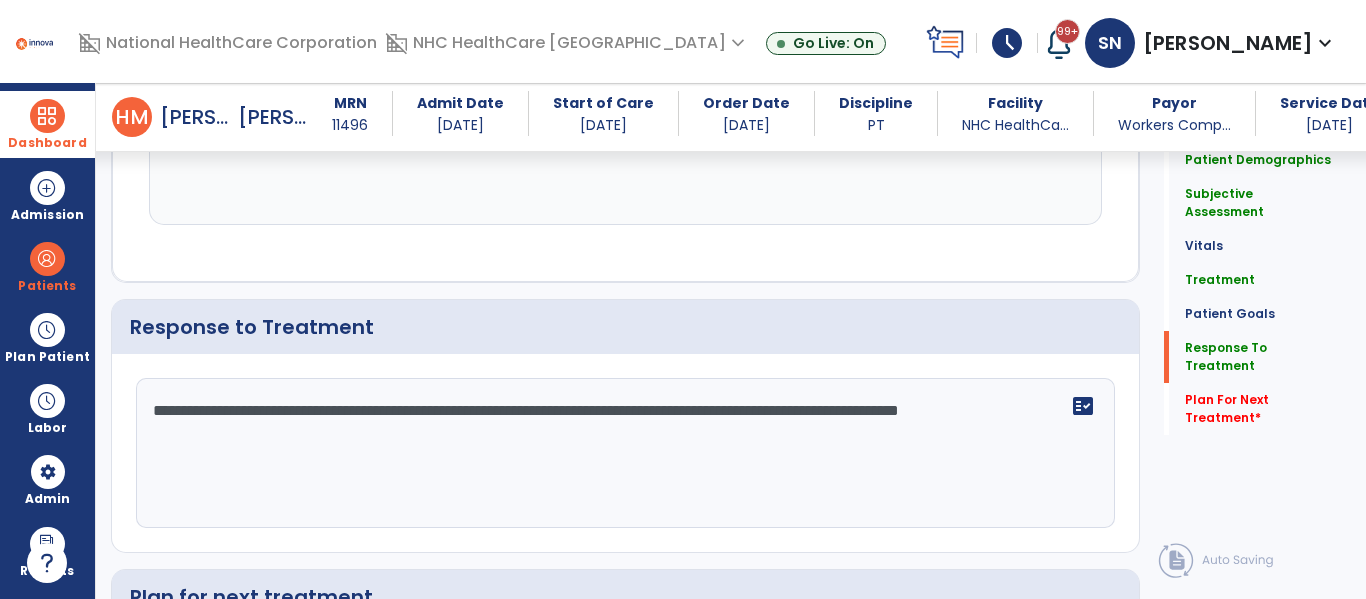 scroll, scrollTop: 2753, scrollLeft: 0, axis: vertical 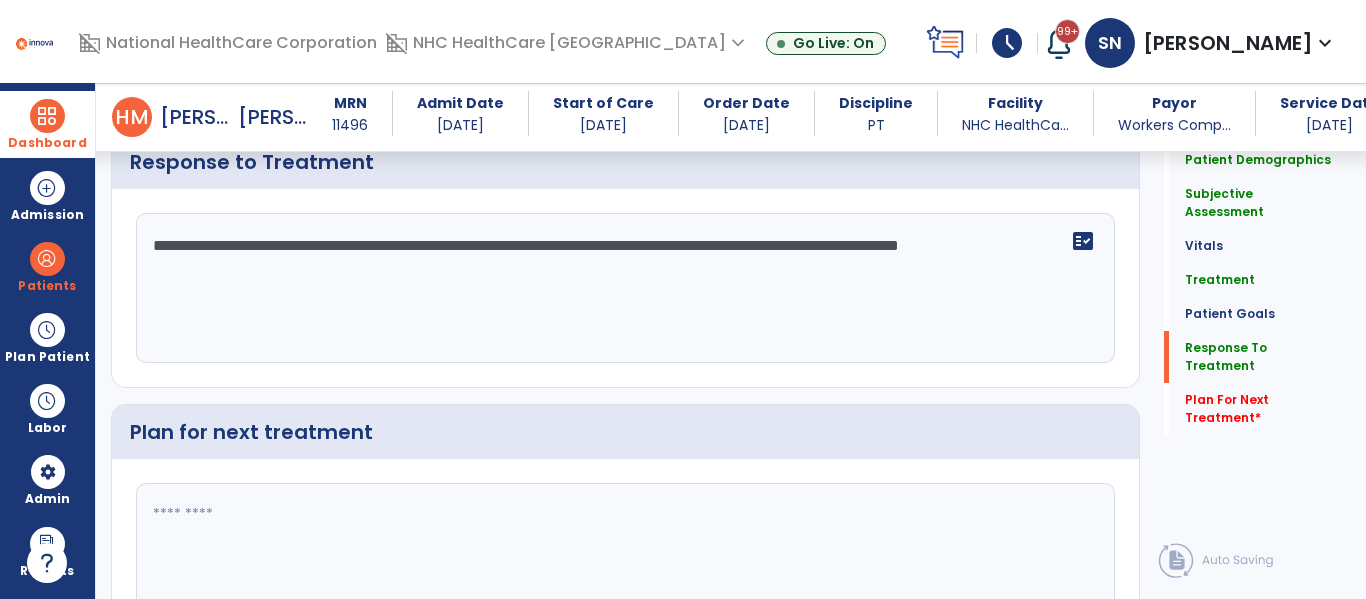 click 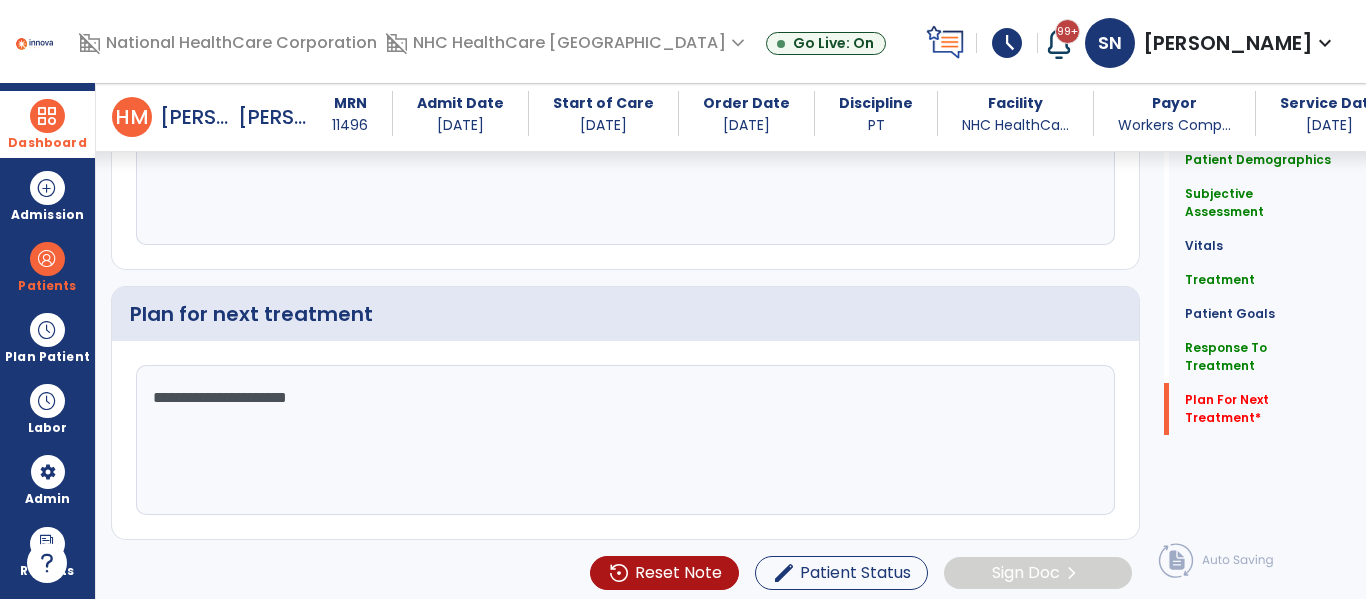 scroll, scrollTop: 2879, scrollLeft: 0, axis: vertical 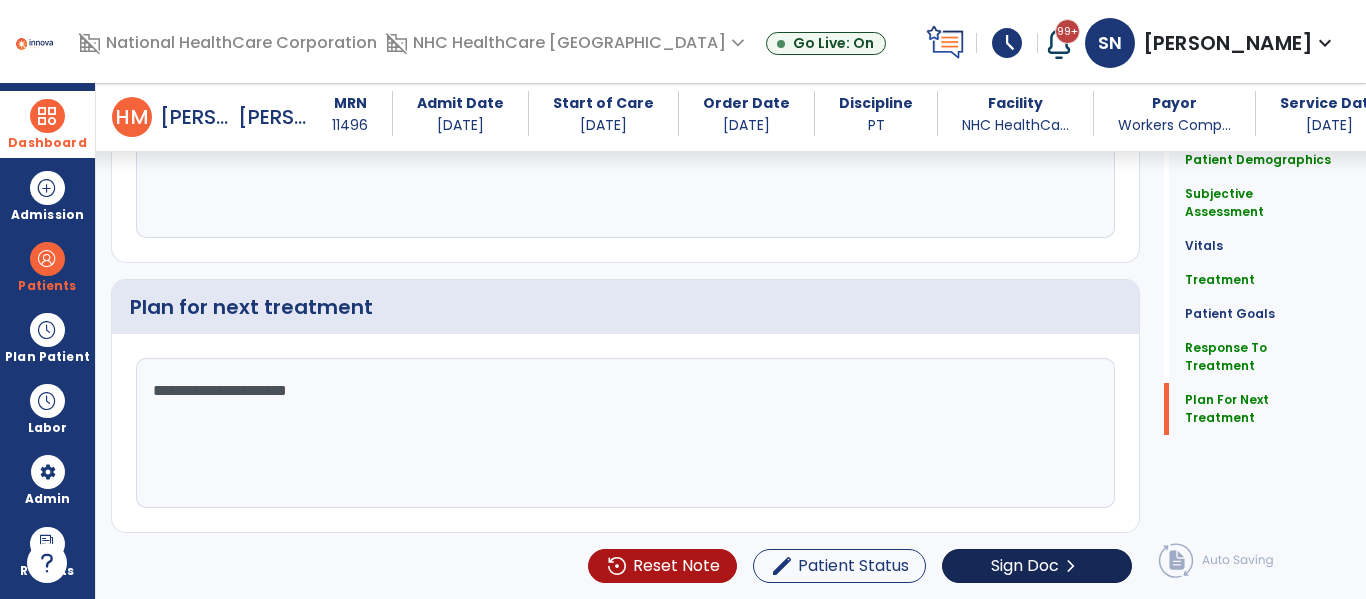 type on "**********" 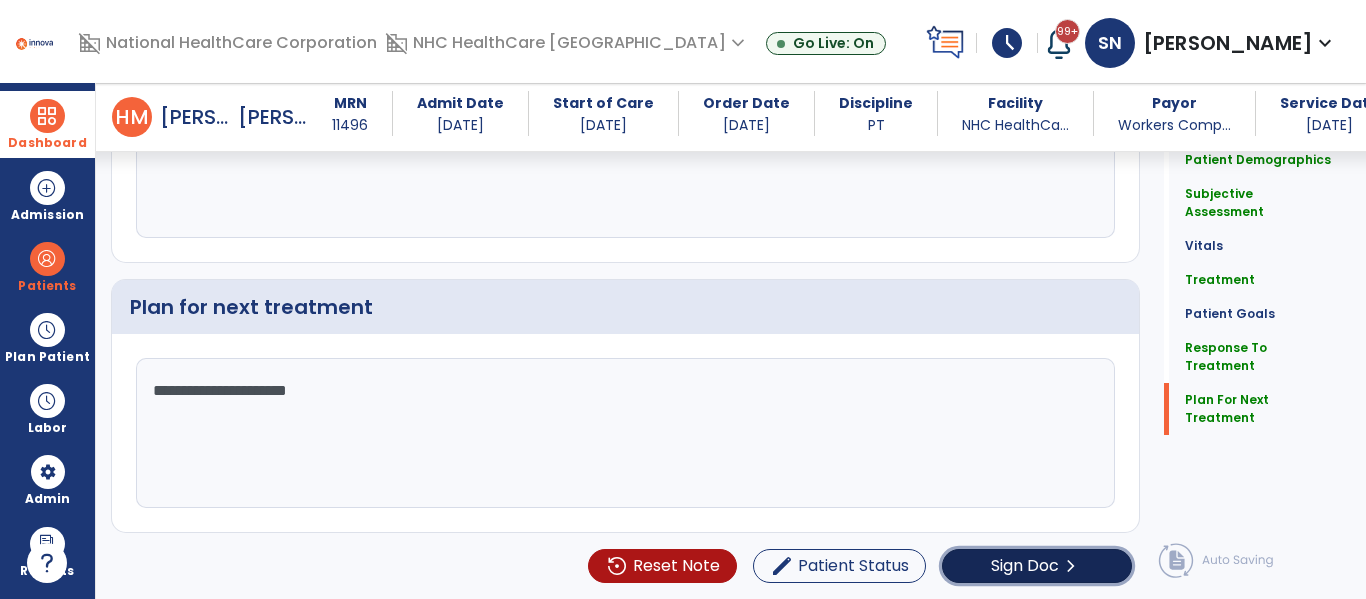 click on "Sign Doc" 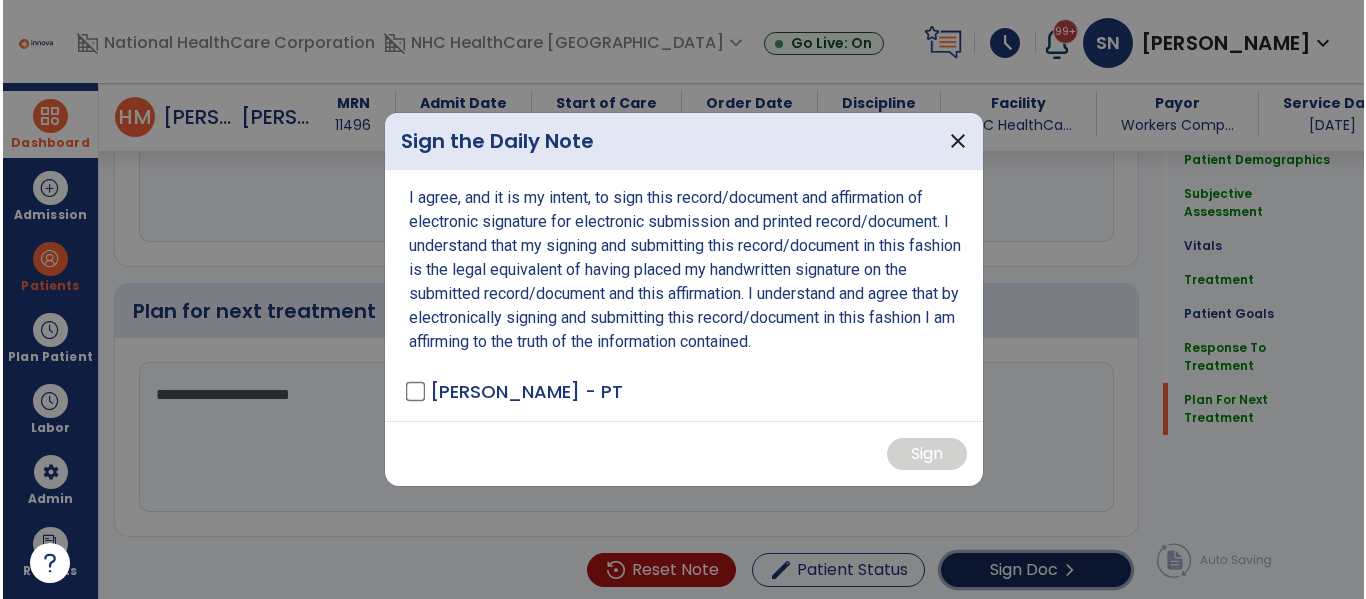 scroll, scrollTop: 2879, scrollLeft: 0, axis: vertical 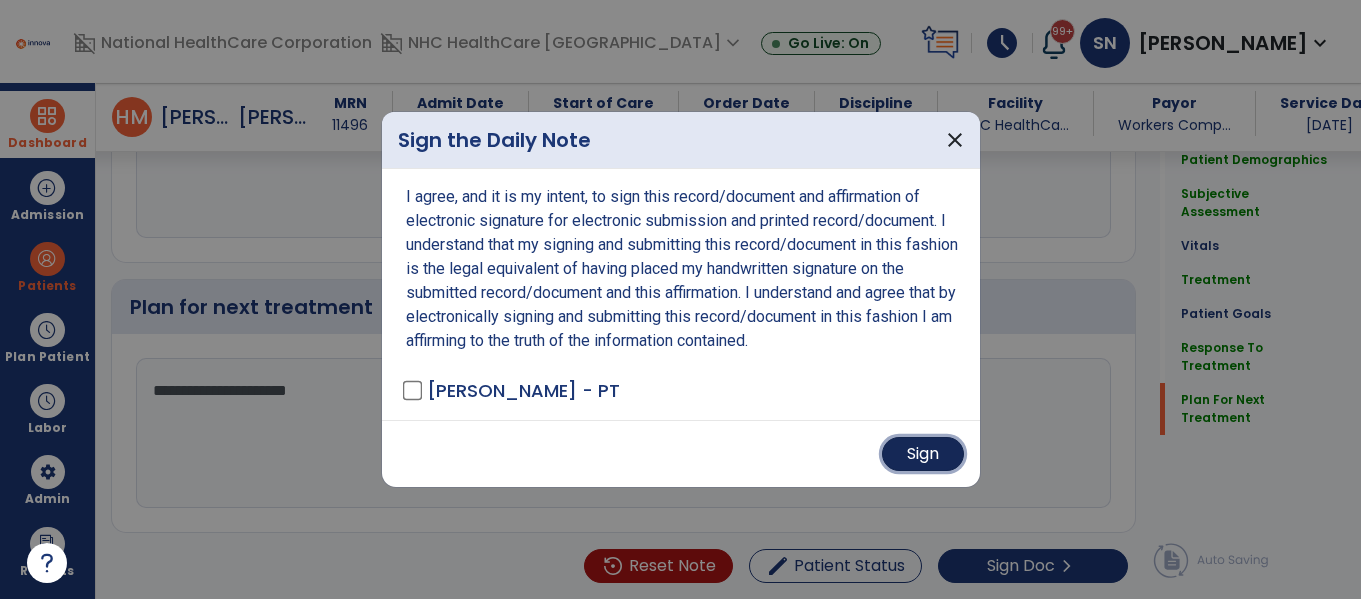 click on "Sign" at bounding box center (923, 454) 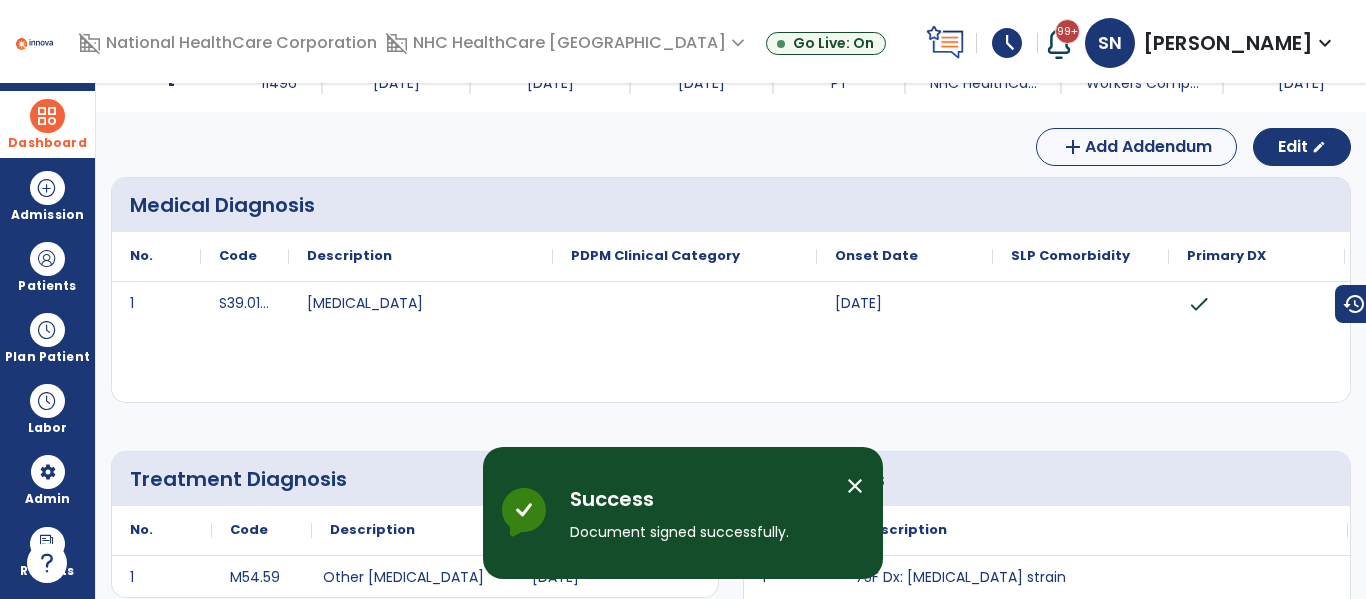 scroll, scrollTop: 0, scrollLeft: 0, axis: both 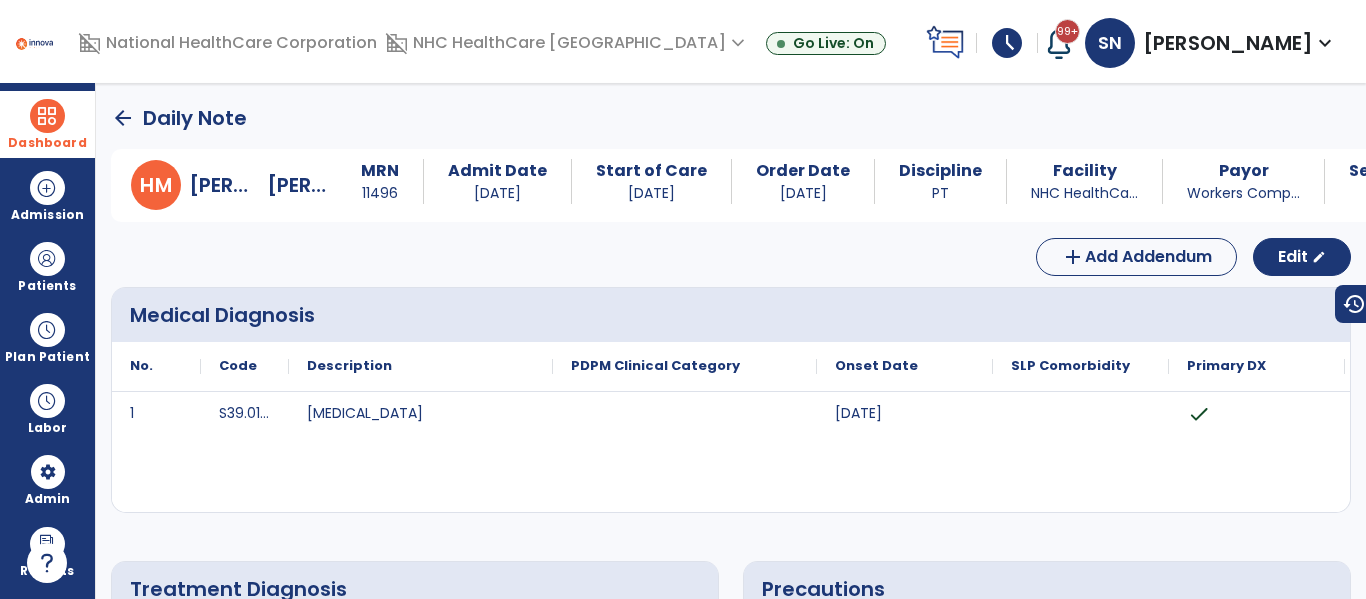 click on "arrow_back" 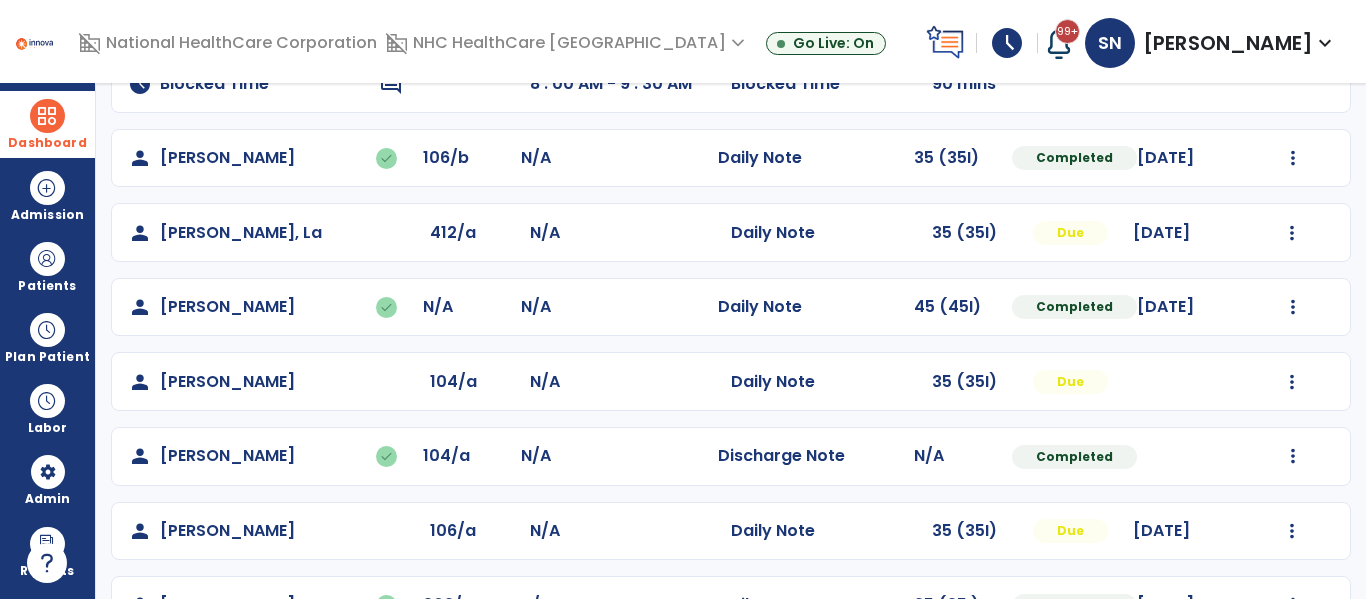 scroll, scrollTop: 288, scrollLeft: 0, axis: vertical 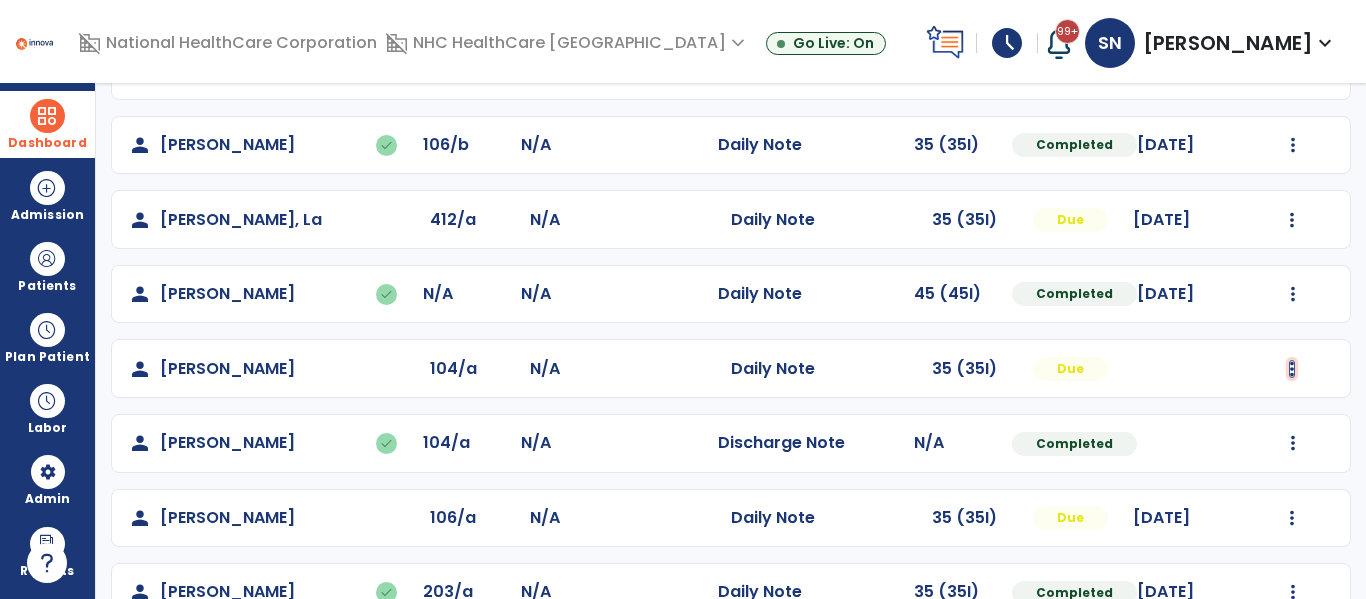 click at bounding box center [1293, 145] 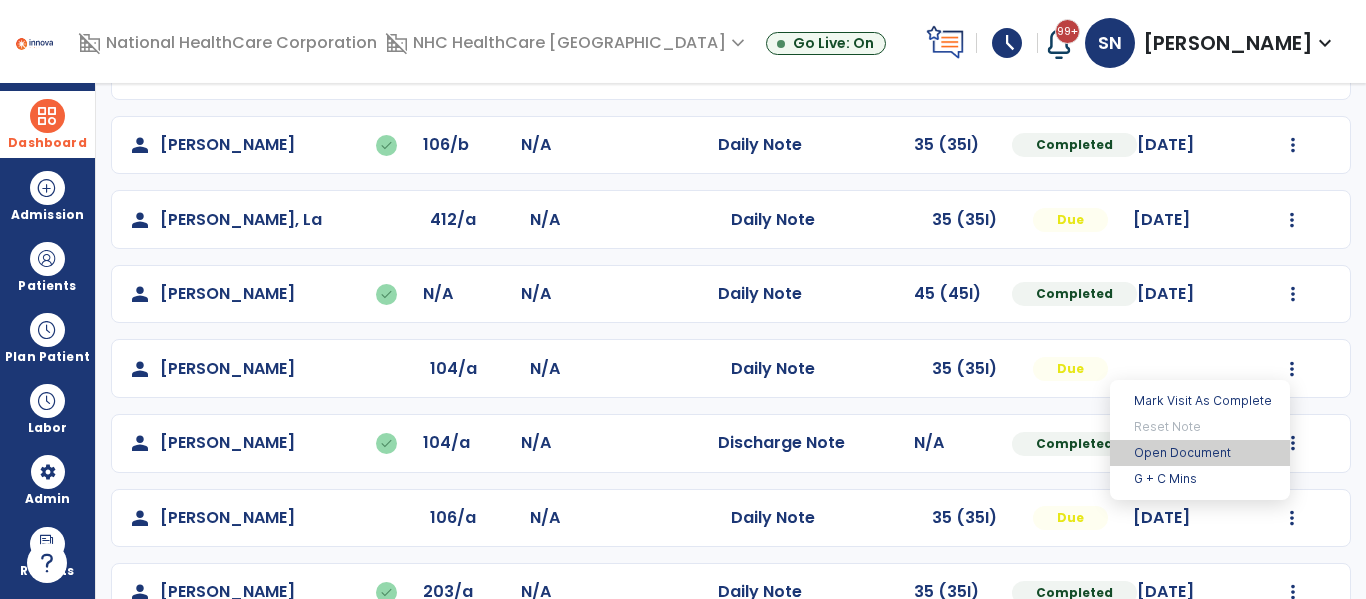click on "Open Document" at bounding box center [1200, 453] 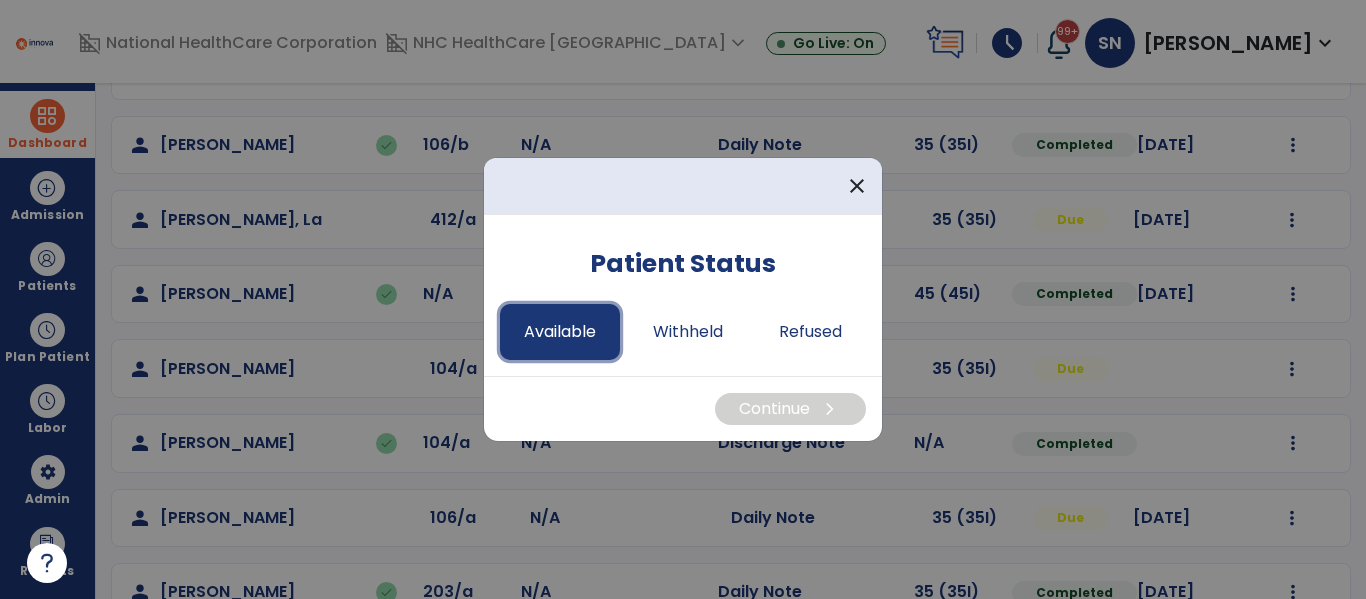 click on "Available" at bounding box center (560, 332) 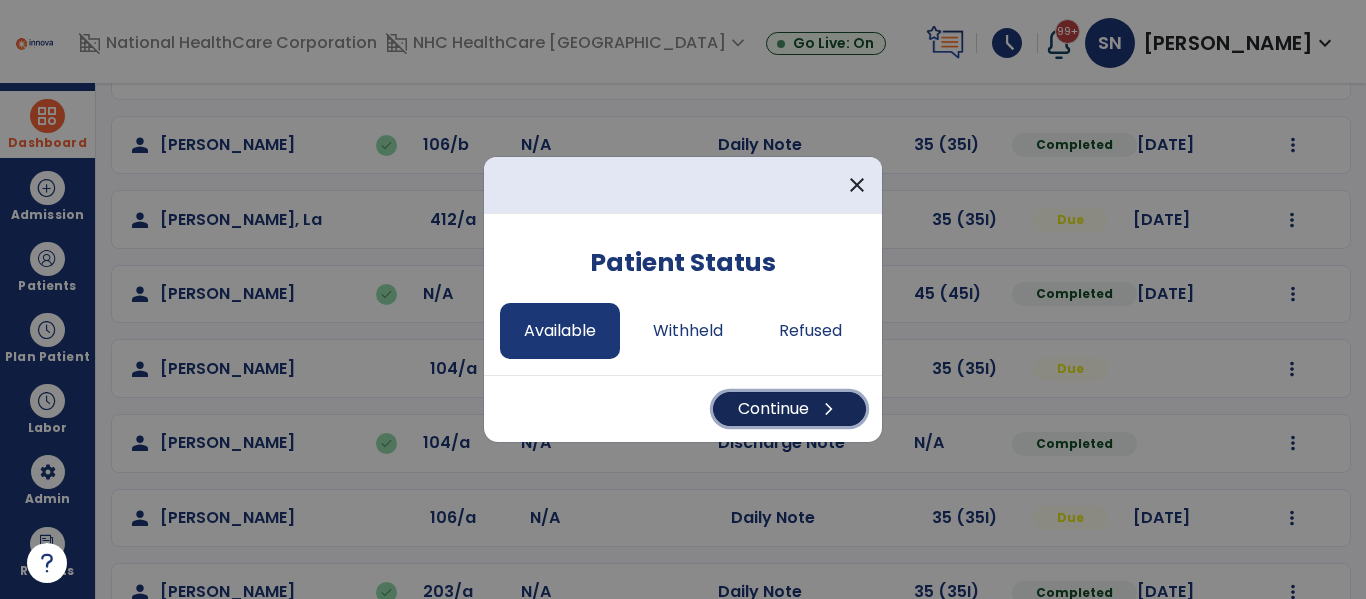 click on "Continue   chevron_right" at bounding box center [789, 409] 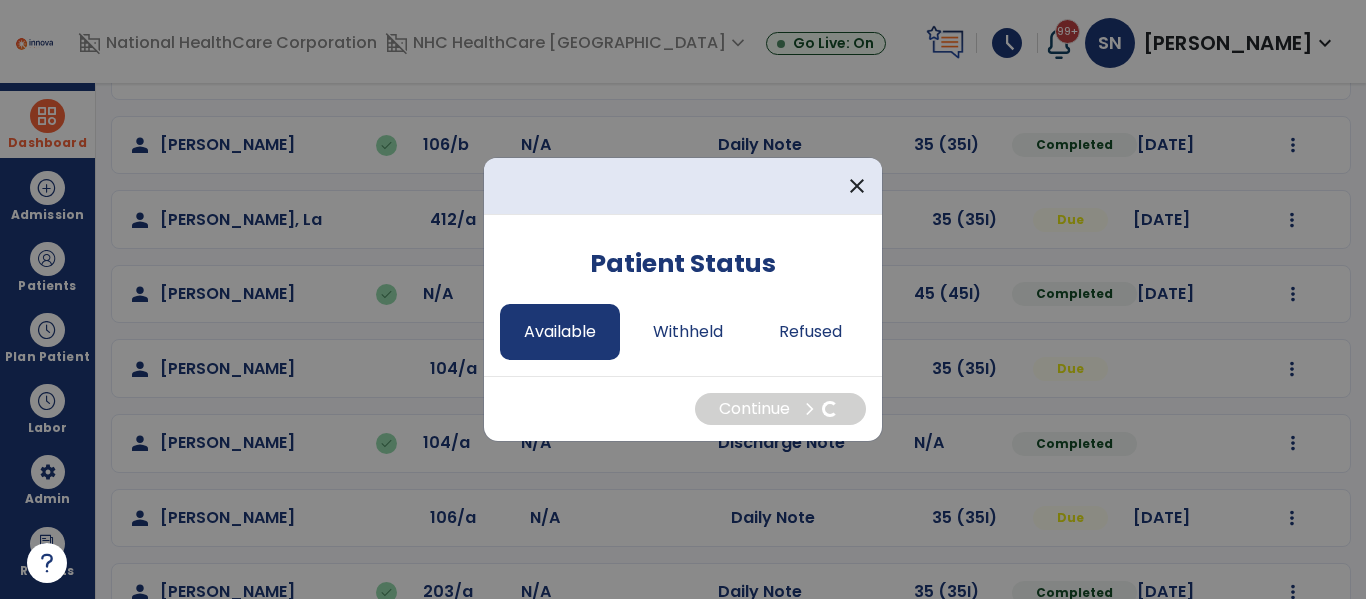 select on "*" 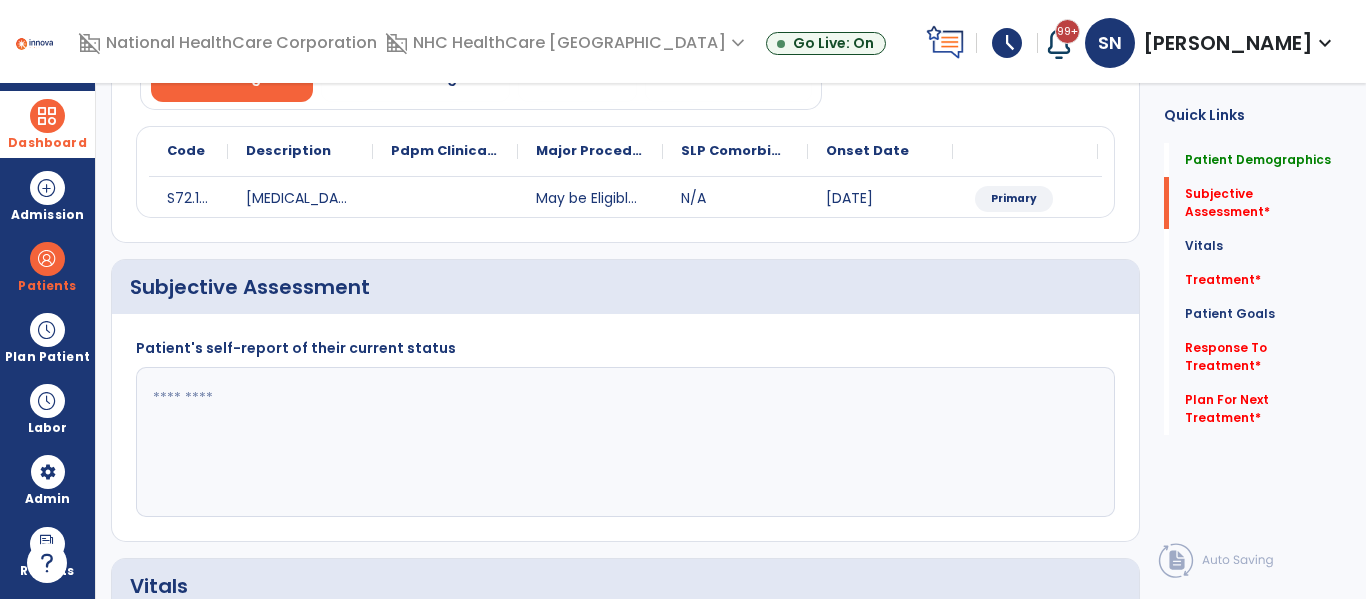 click 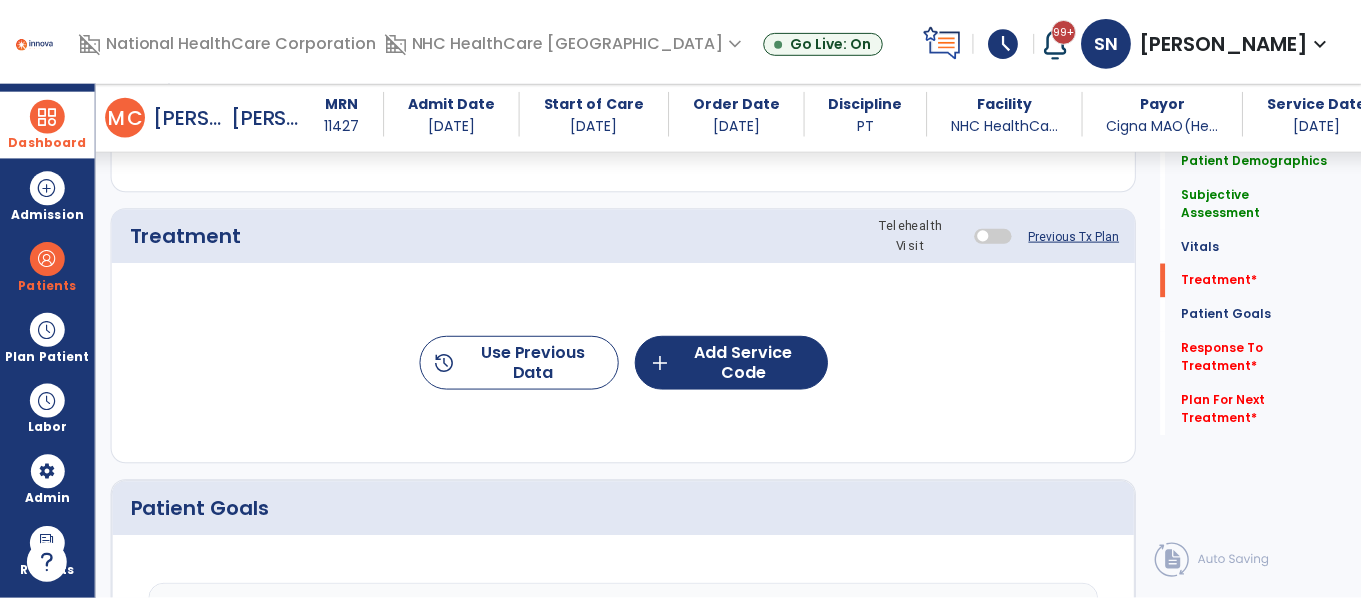 scroll, scrollTop: 1042, scrollLeft: 0, axis: vertical 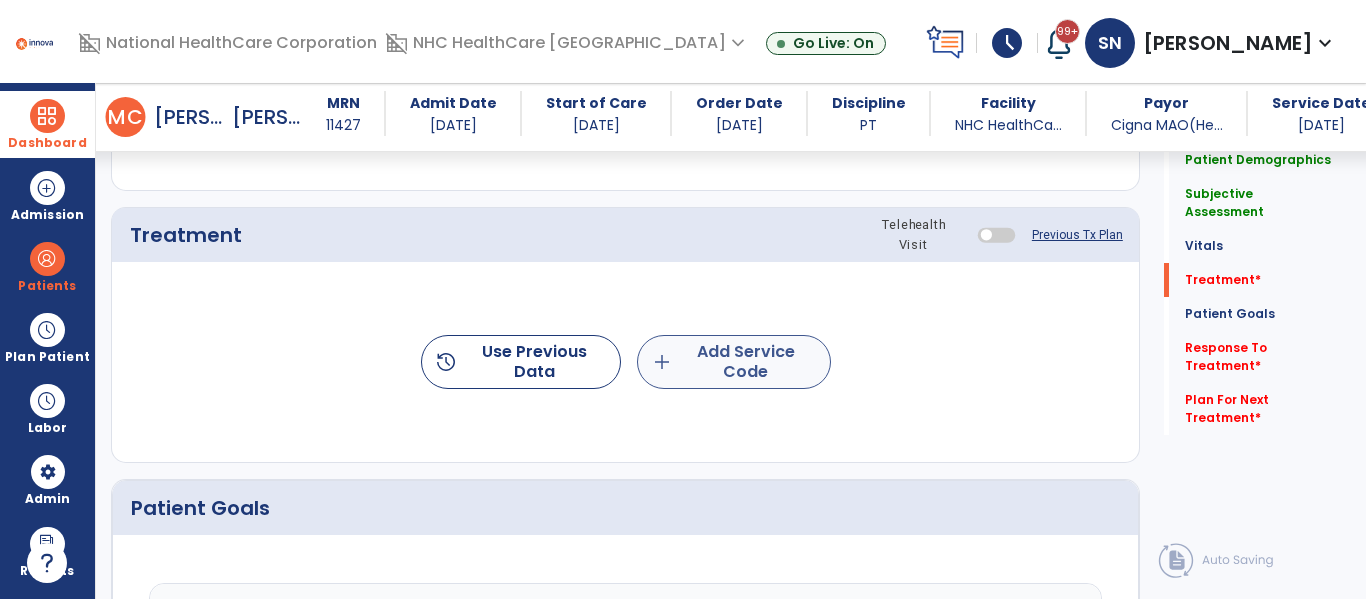 type on "******" 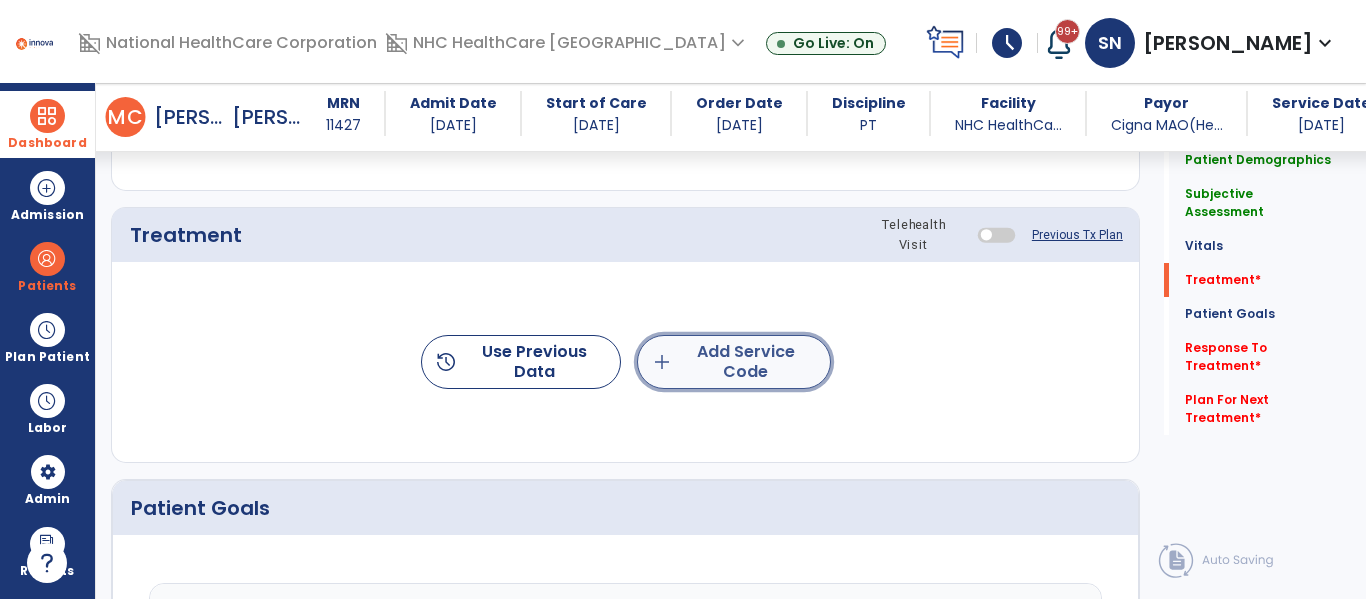 click on "add  Add Service Code" 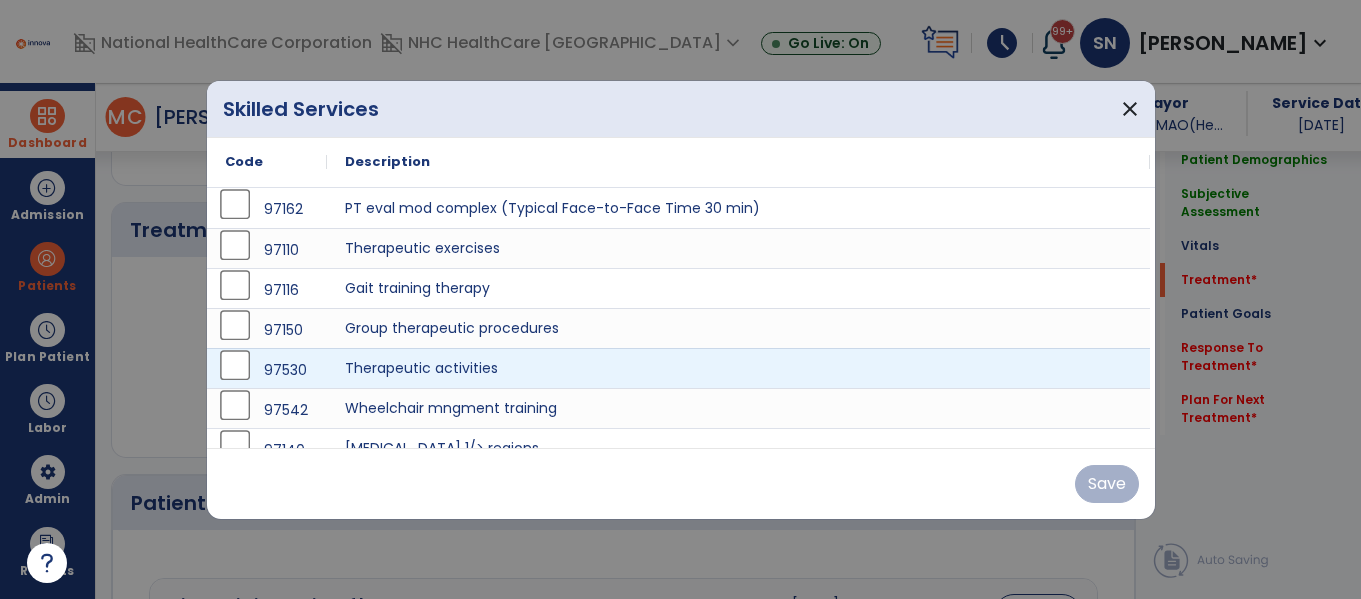 scroll, scrollTop: 1042, scrollLeft: 0, axis: vertical 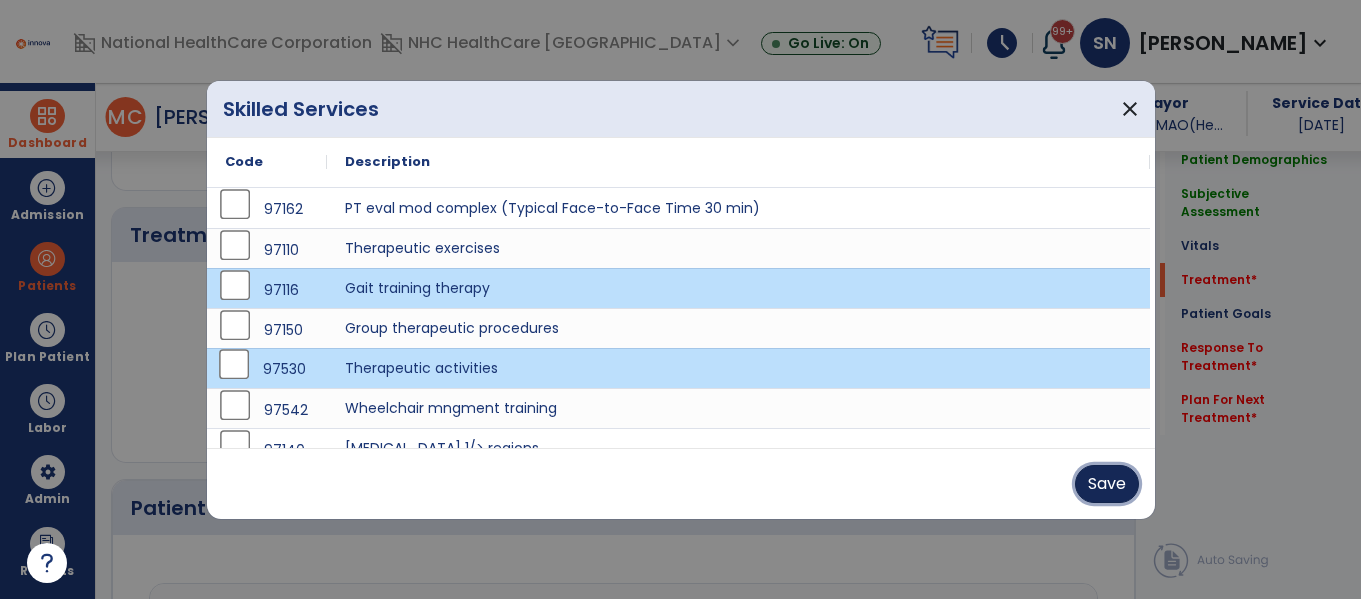 click on "Save" at bounding box center [1107, 484] 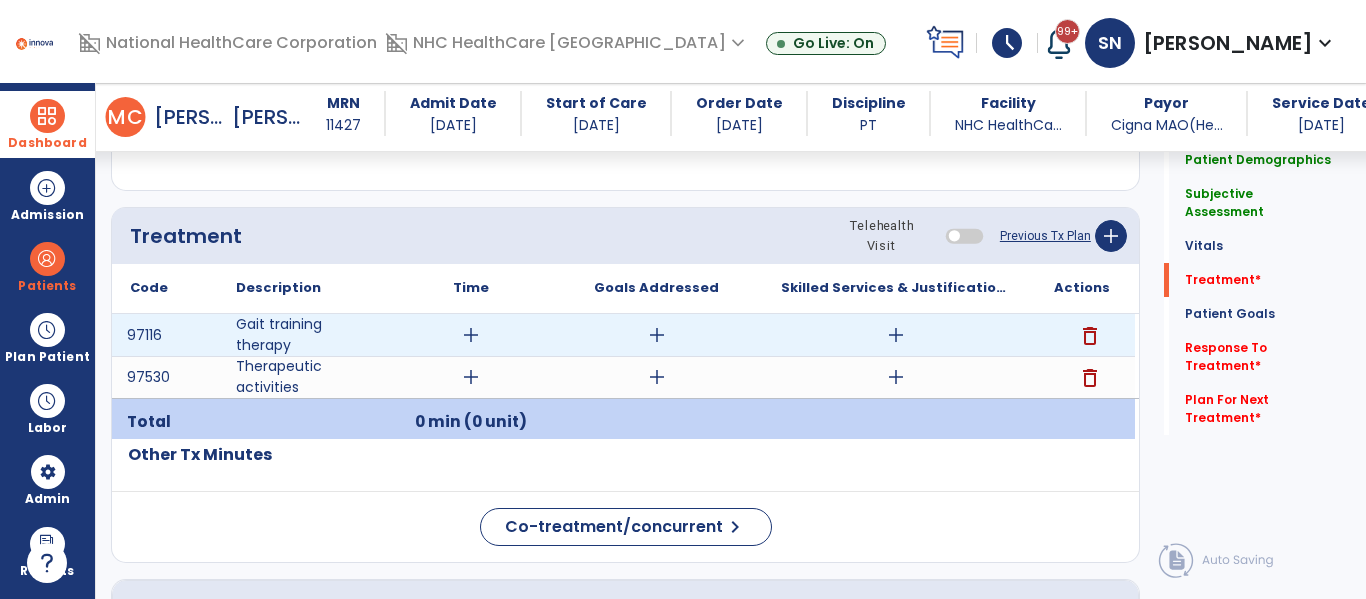 click on "add" at bounding box center [471, 335] 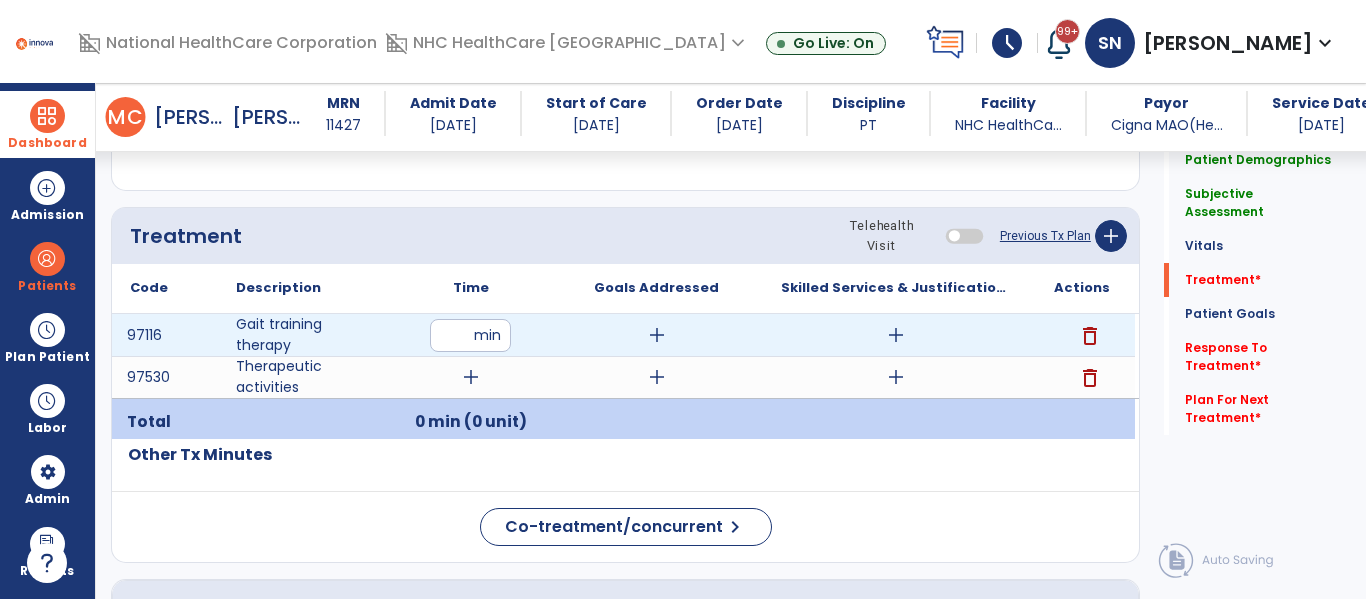 type on "**" 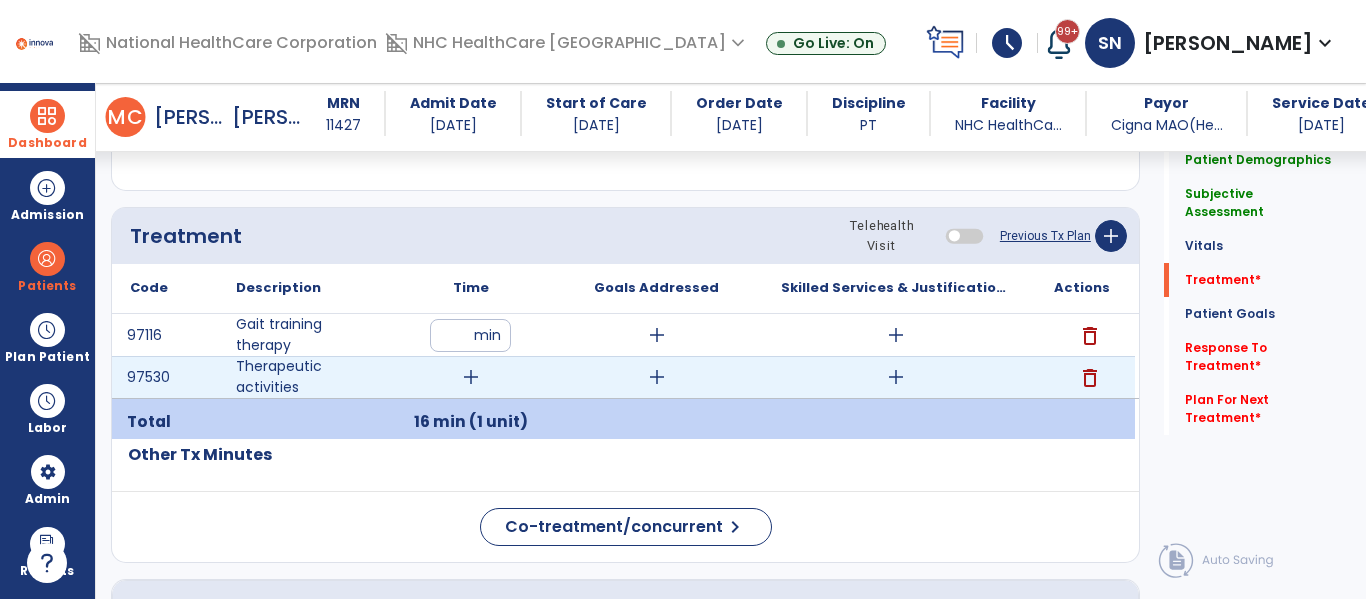 click on "add" at bounding box center (471, 377) 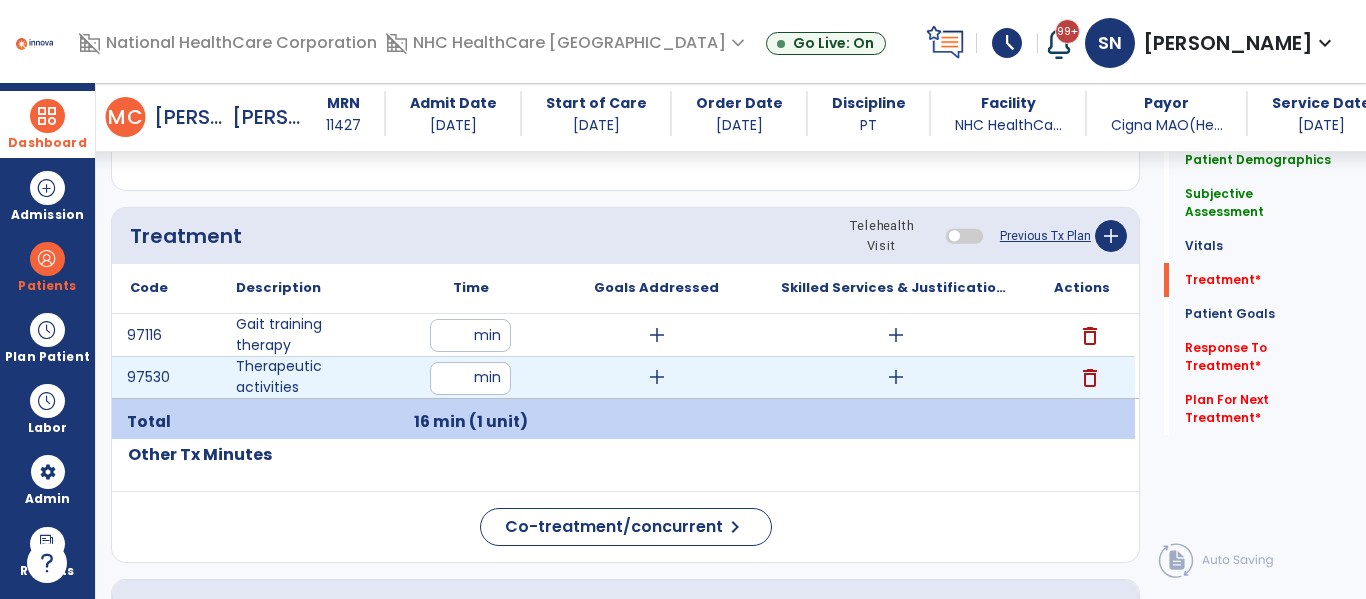 click at bounding box center (470, 378) 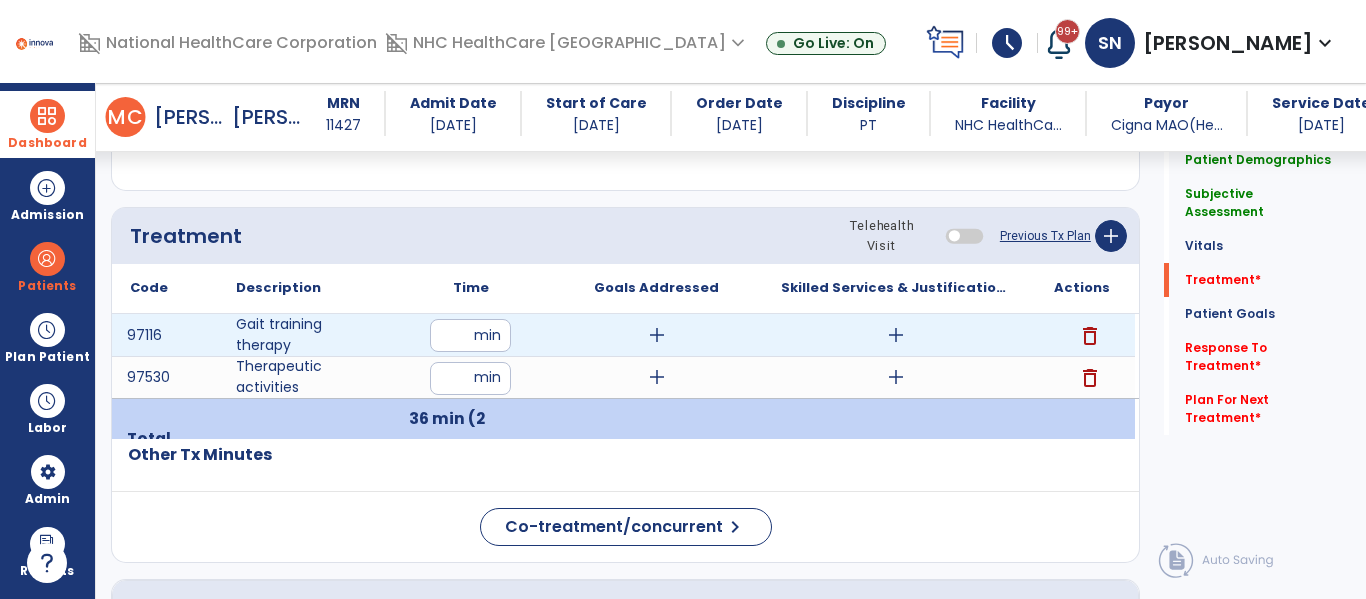 click on "add" at bounding box center (657, 335) 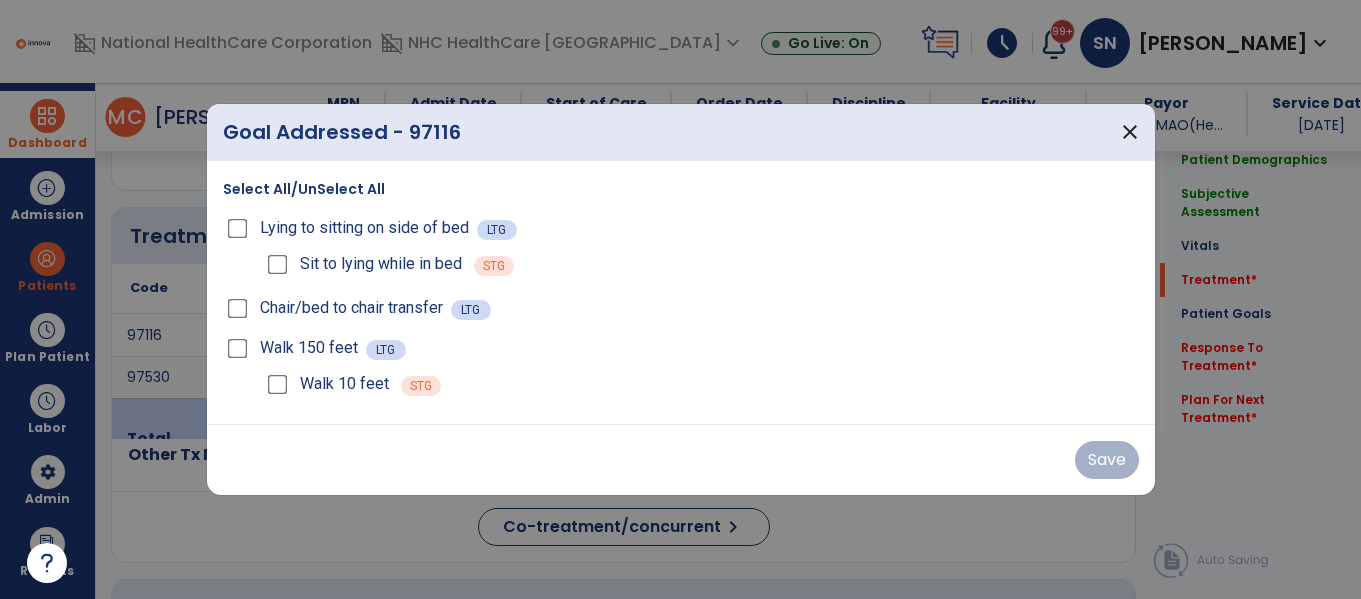 scroll, scrollTop: 1042, scrollLeft: 0, axis: vertical 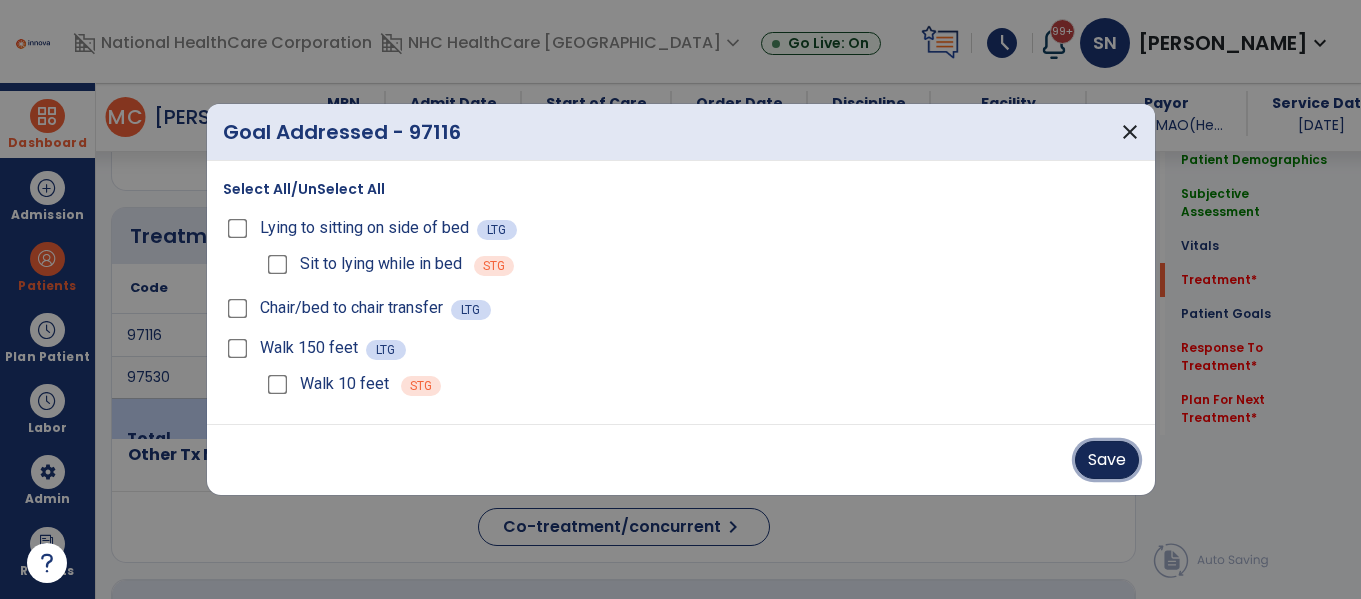 click on "Save" at bounding box center [1107, 460] 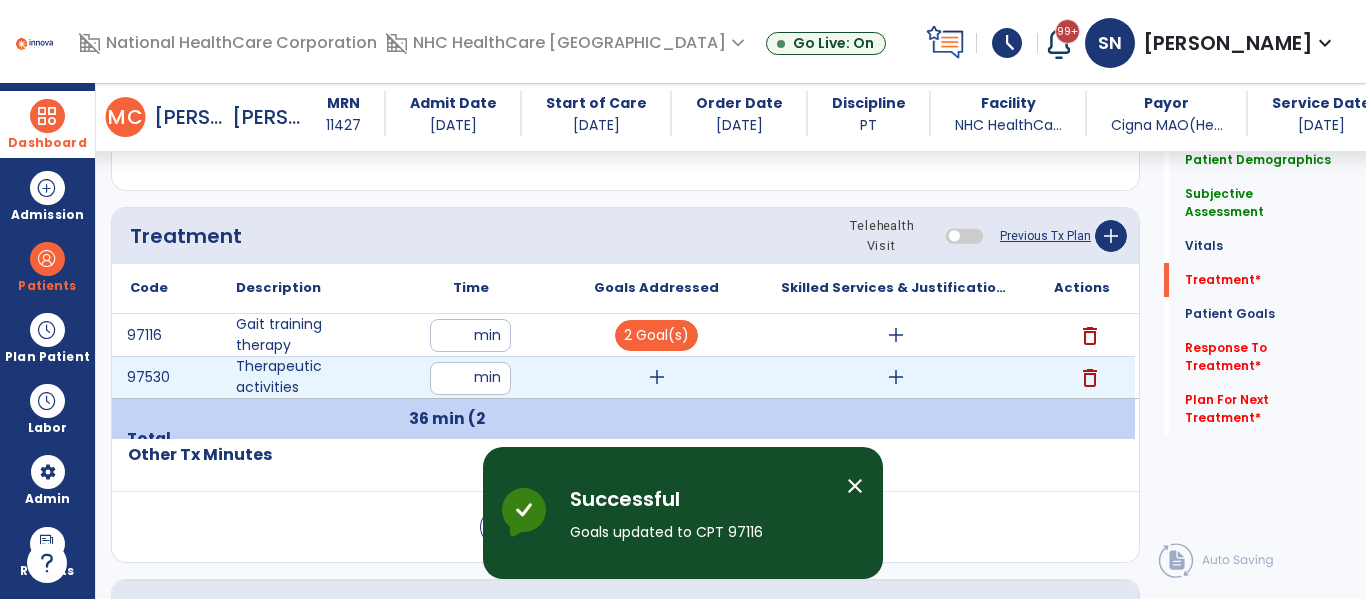 click on "add" at bounding box center [657, 377] 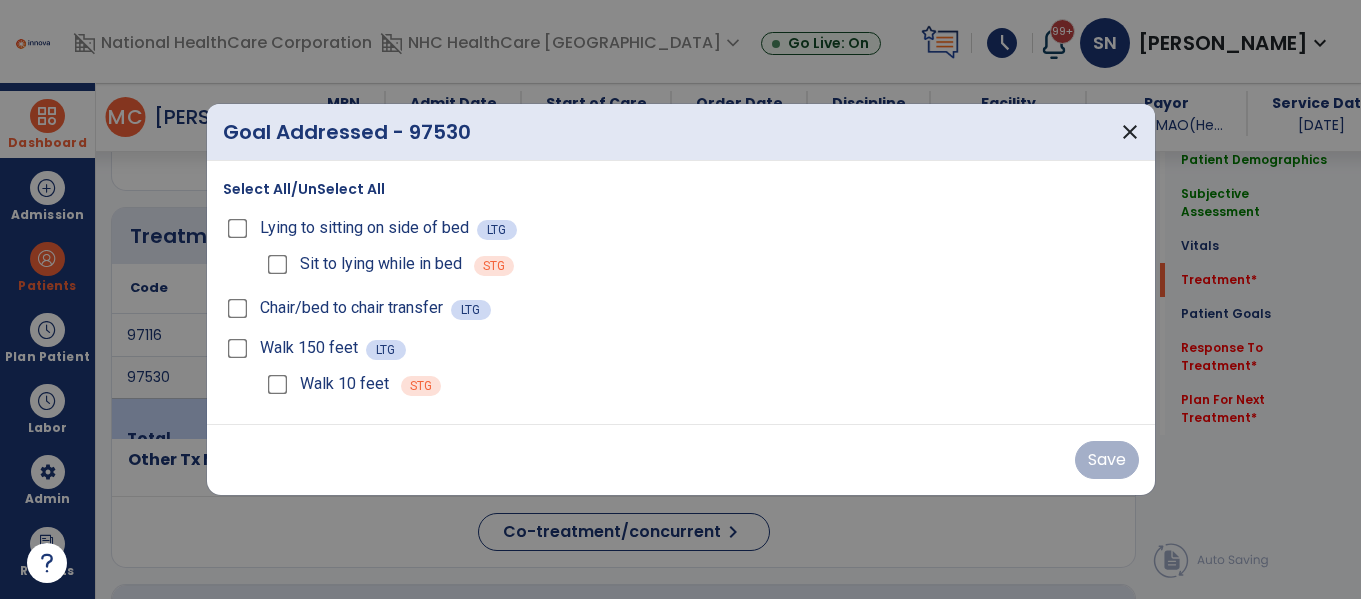 scroll, scrollTop: 1042, scrollLeft: 0, axis: vertical 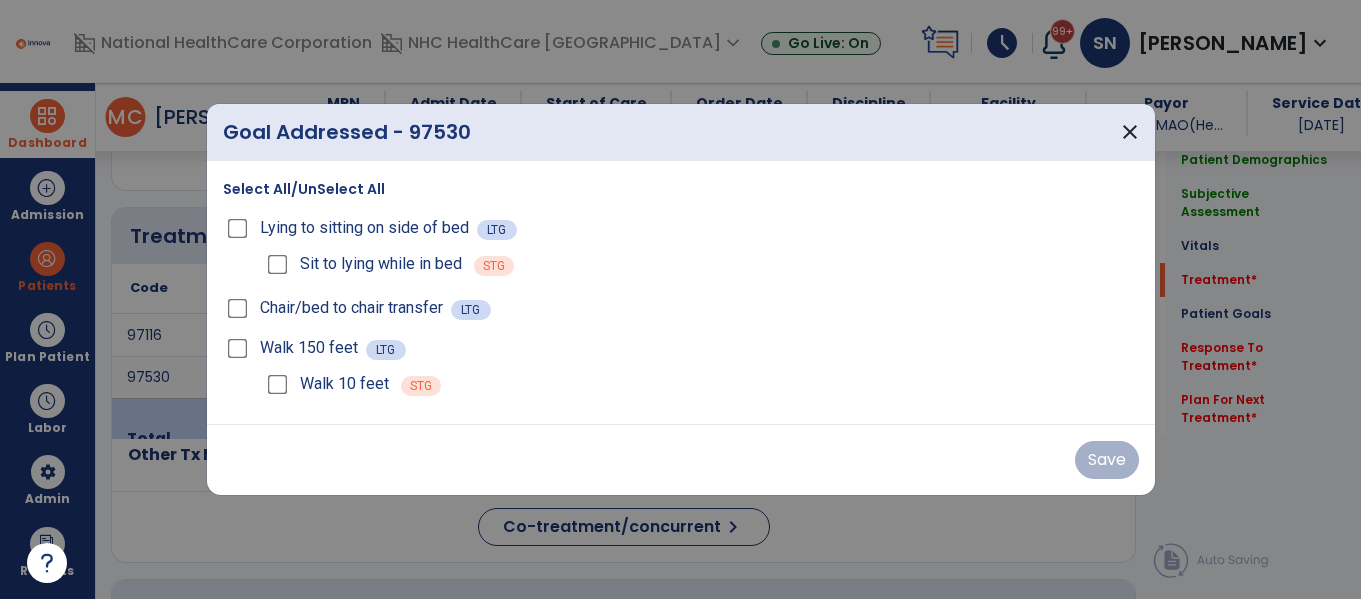 click on "Select All/UnSelect All" at bounding box center (304, 189) 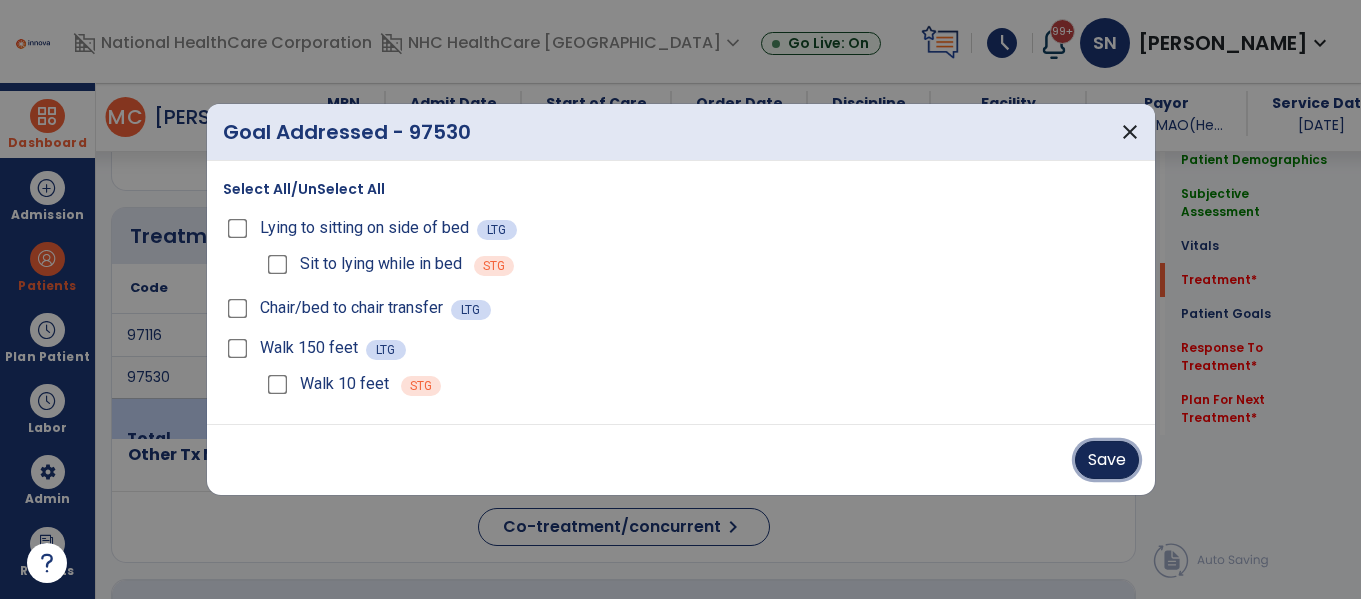 click on "Save" at bounding box center [1107, 460] 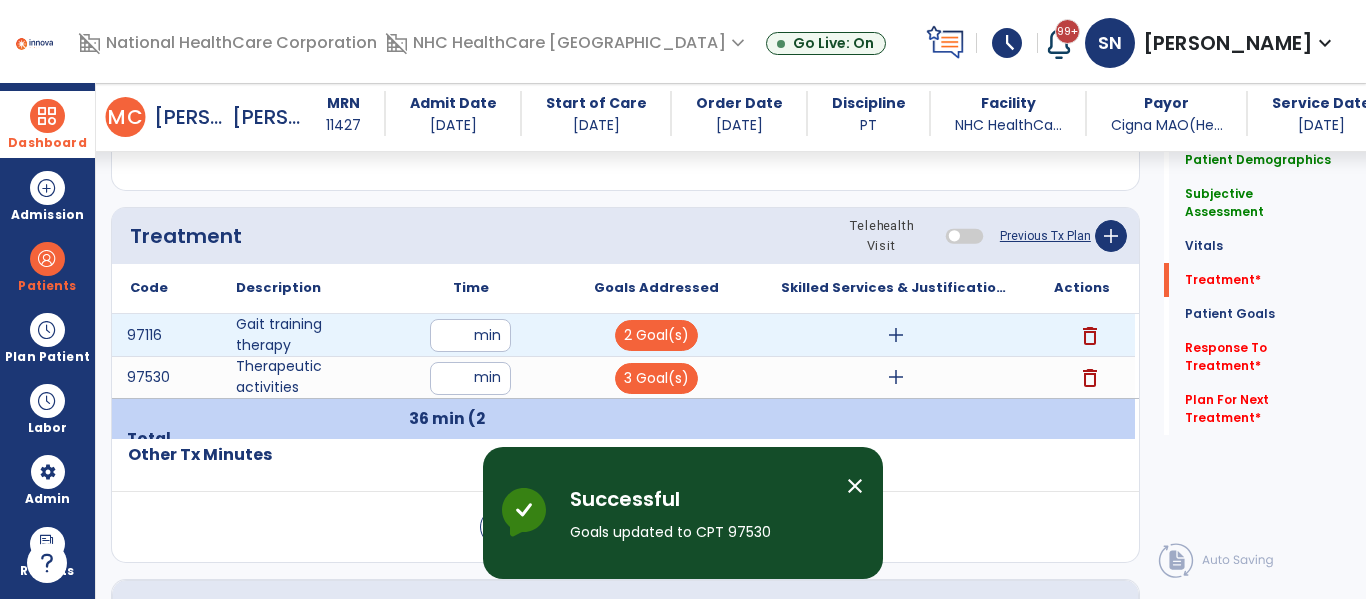 click on "add" at bounding box center (896, 335) 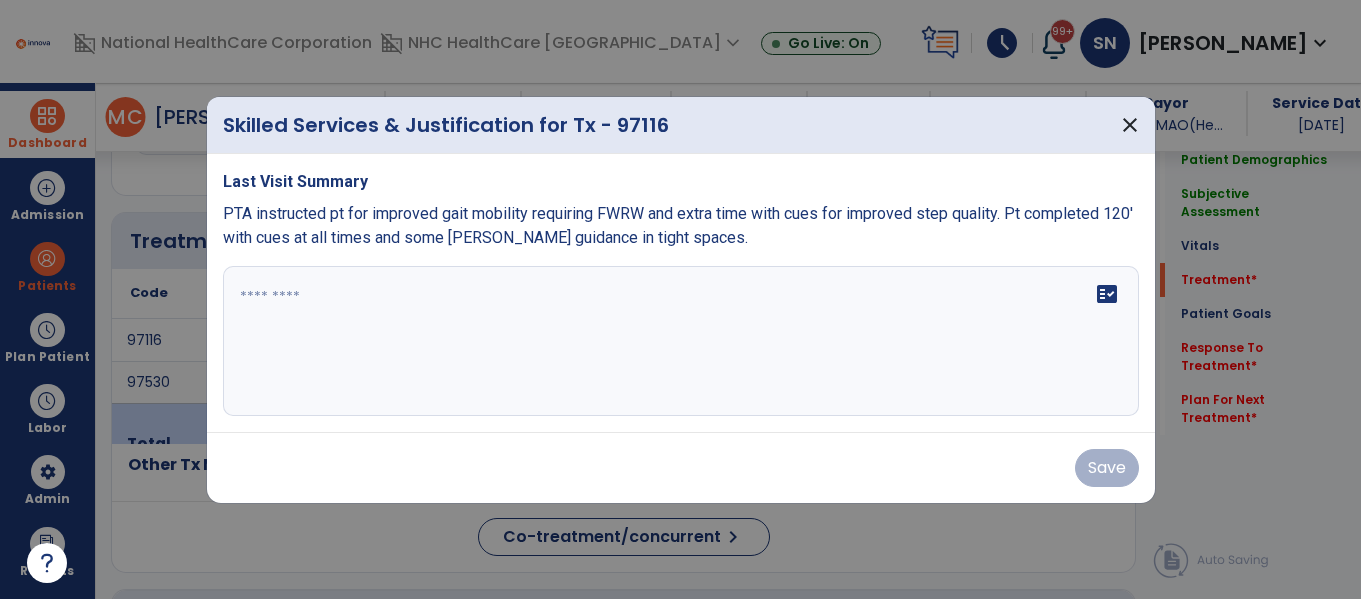scroll, scrollTop: 1042, scrollLeft: 0, axis: vertical 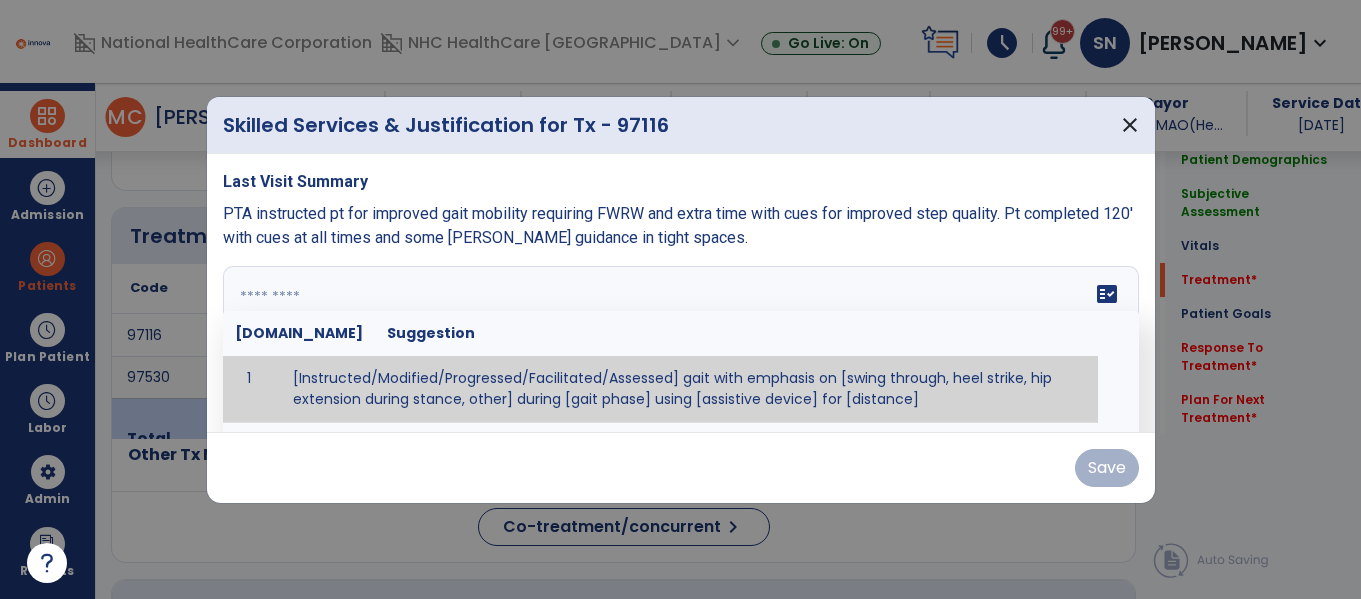 click on "fact_check  [DOMAIN_NAME] Suggestion 1 [Instructed/Modified/Progressed/Facilitated/Assessed] gait with emphasis on [swing through, heel strike, hip extension during stance, other] during [gait phase] using [assistive device] for [distance] 2 [Instructed/Modified/Progressed/Facilitated/Assessed] use of [assistive device] and [NWB, PWB, step-to gait pattern, step through gait pattern] 3 [Instructed/Modified/Progressed/Facilitated/Assessed] patient's ability to [ascend/descend # of steps, perform directional changes, walk on even/uneven surfaces, pick-up objects off floor, velocity changes, other] using [assistive device]. 4 [Instructed/Modified/Progressed/Facilitated/Assessed] pre-gait activities including [identify exercise] in order to prepare for gait training. 5" at bounding box center [681, 341] 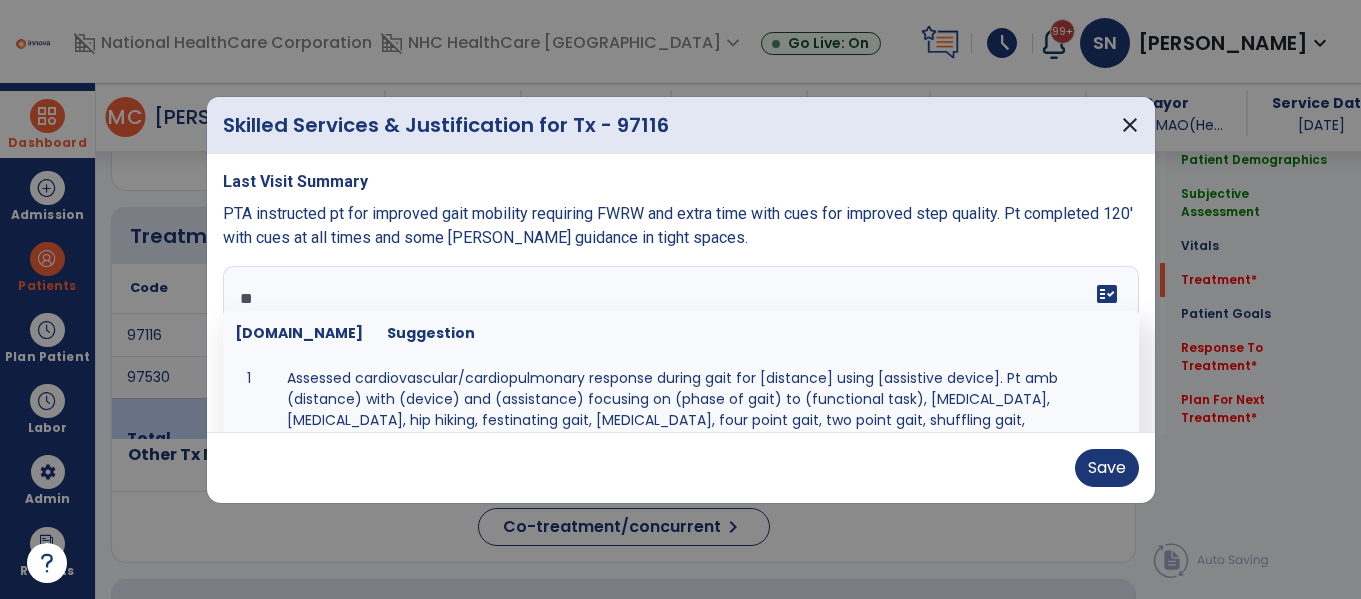type on "*" 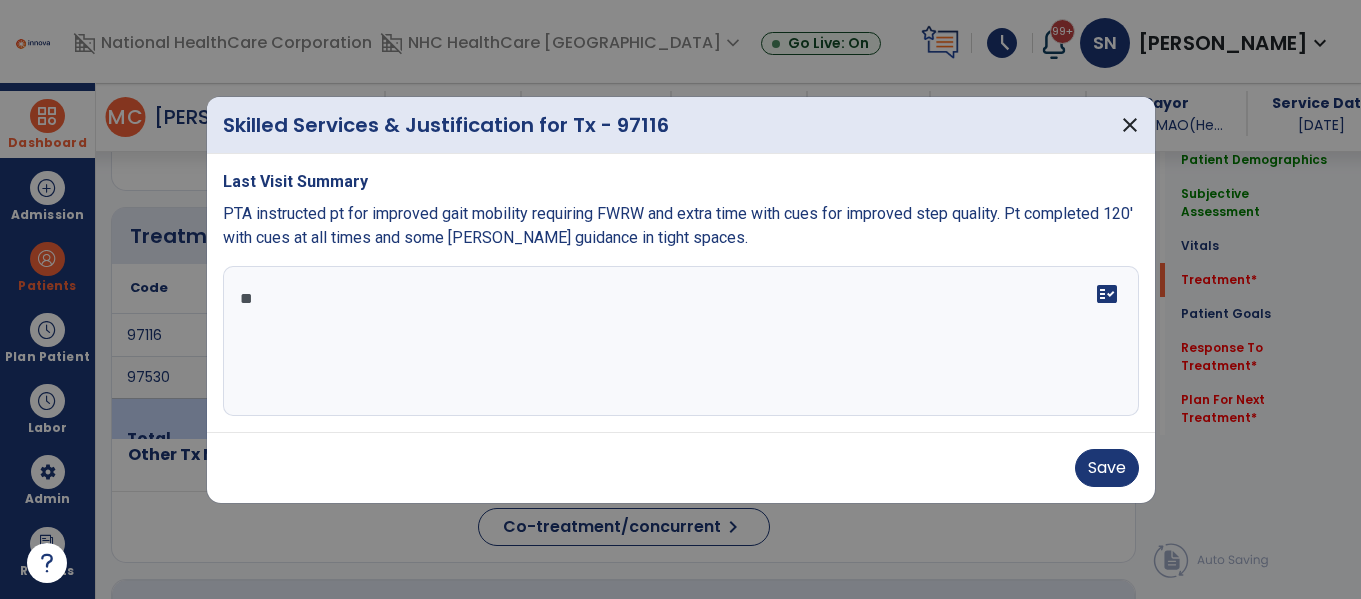 type on "*" 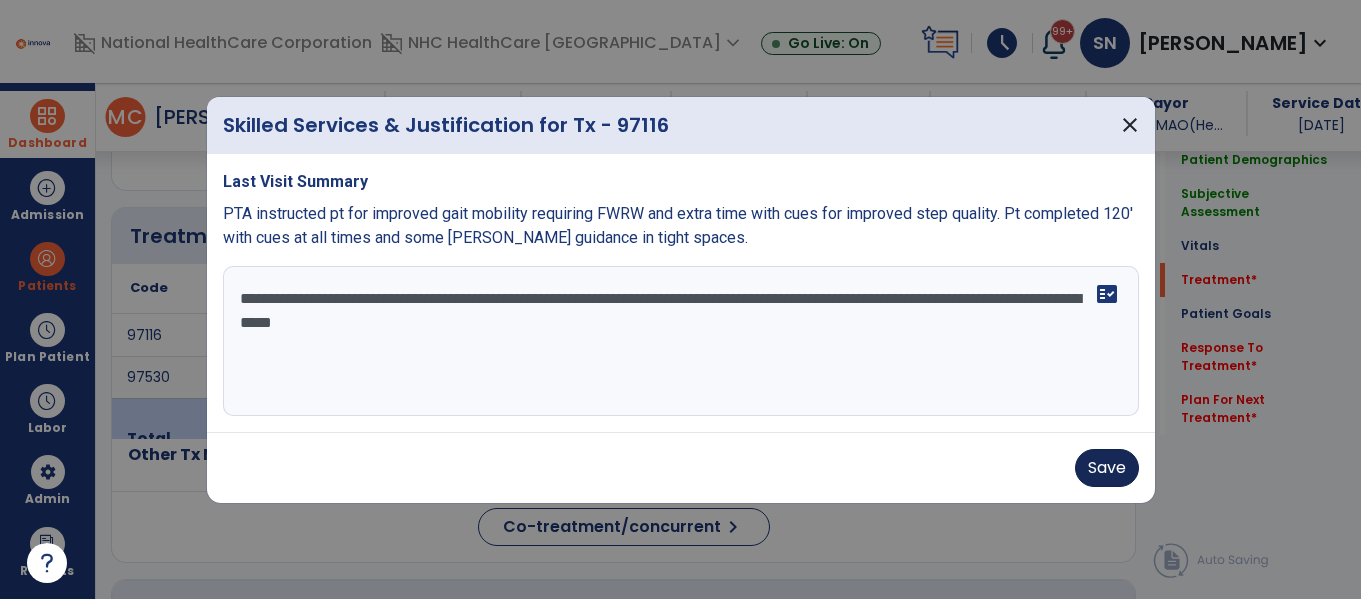type on "**********" 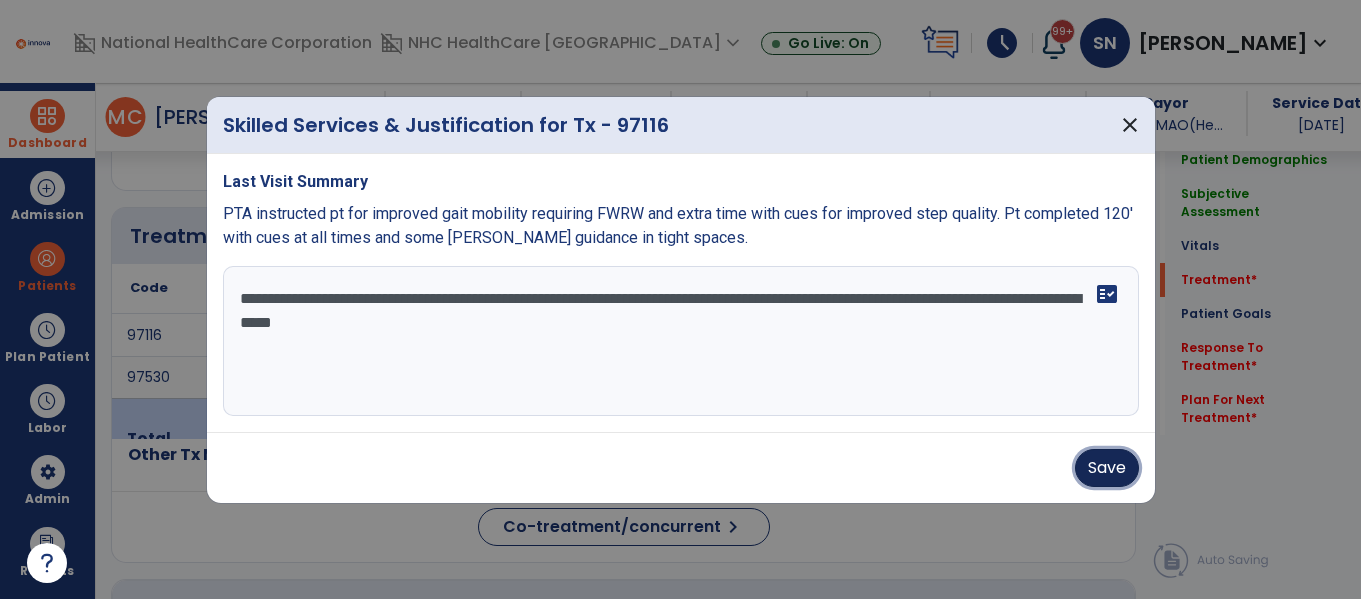 click on "Save" at bounding box center (1107, 468) 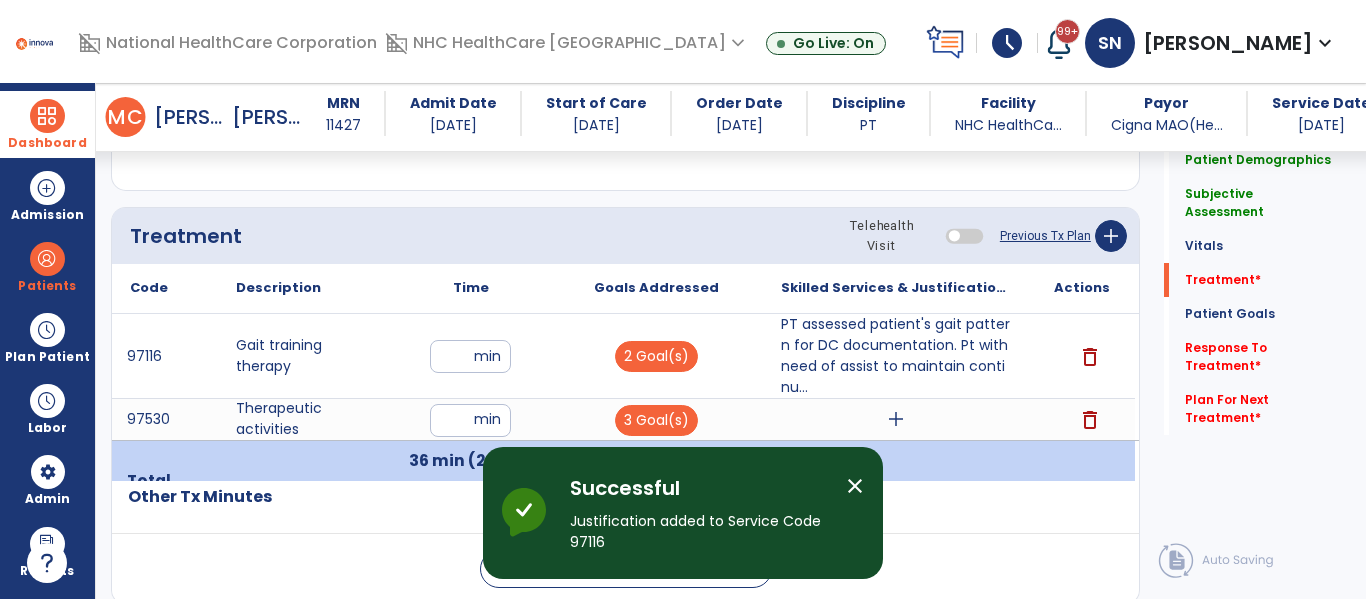 click at bounding box center (1082, 481) 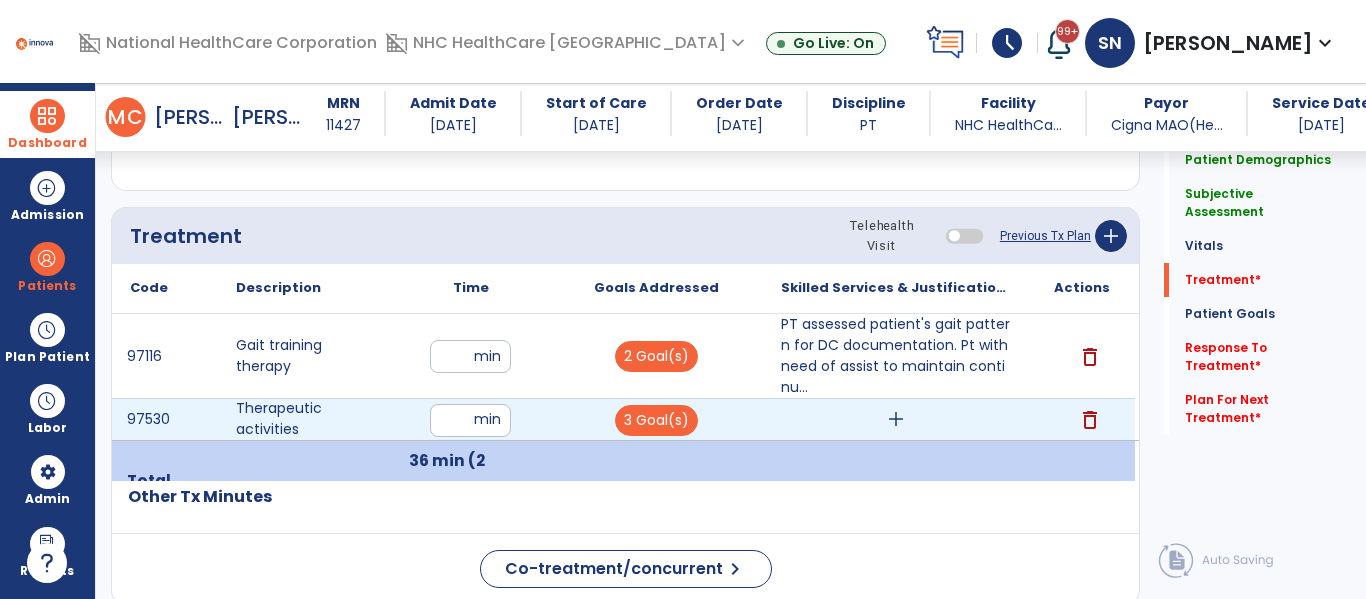 click on "add" at bounding box center [896, 419] 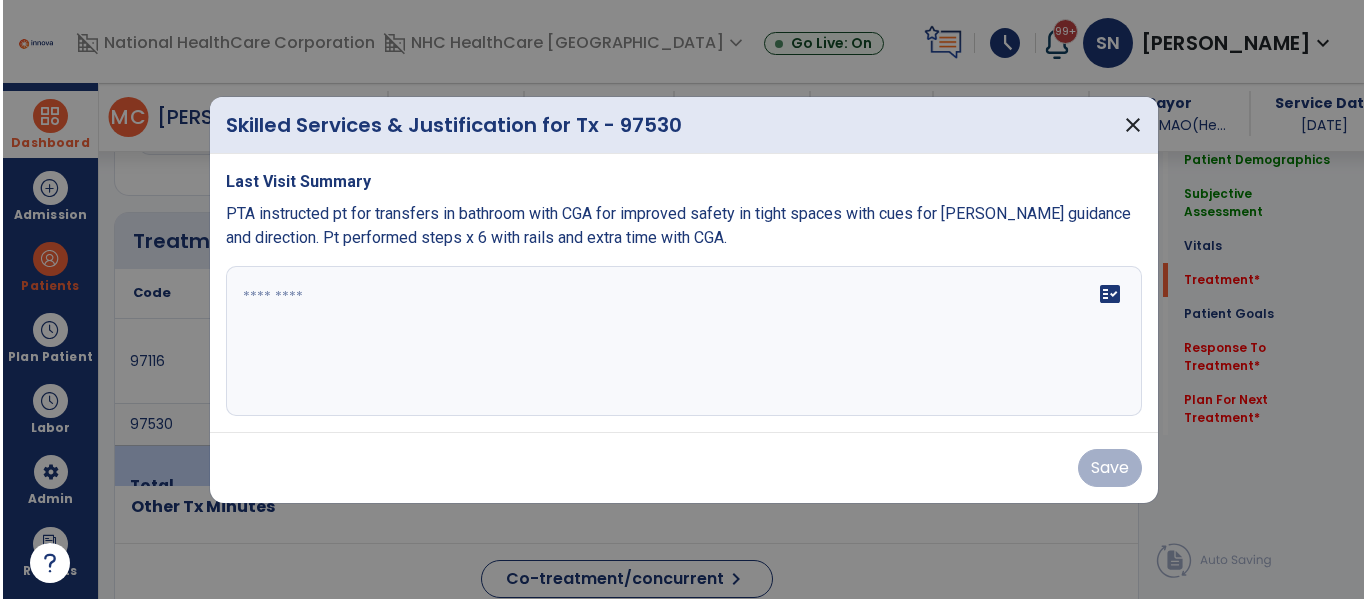 scroll, scrollTop: 1042, scrollLeft: 0, axis: vertical 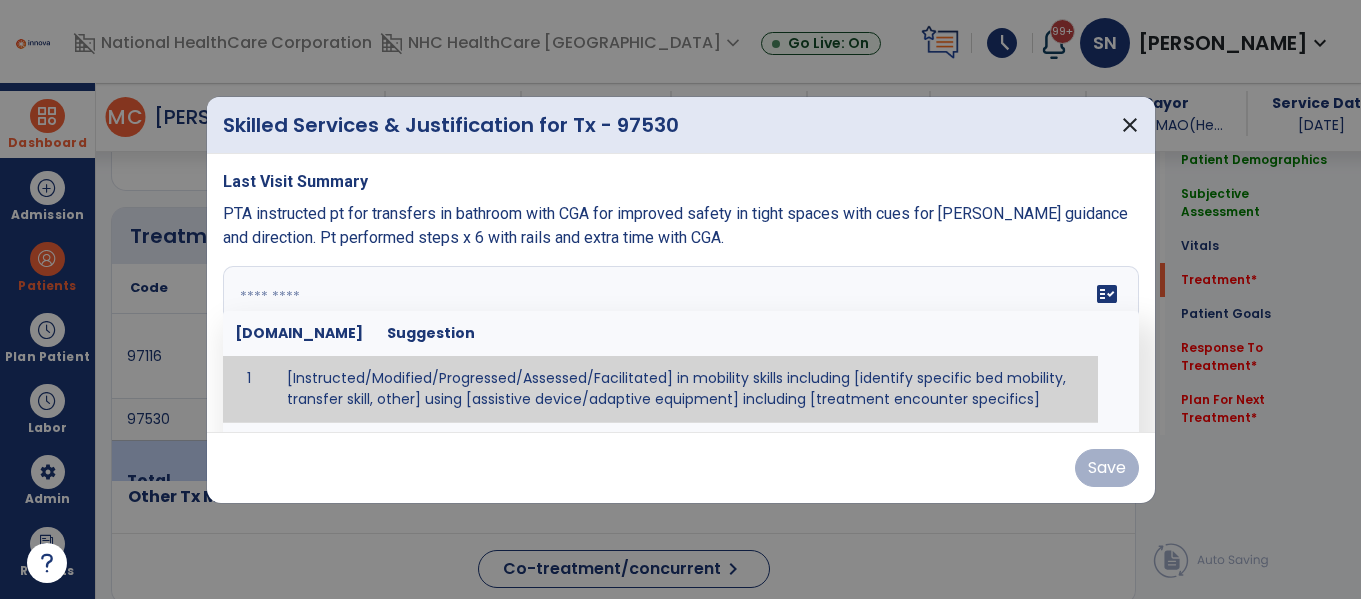 click at bounding box center (681, 341) 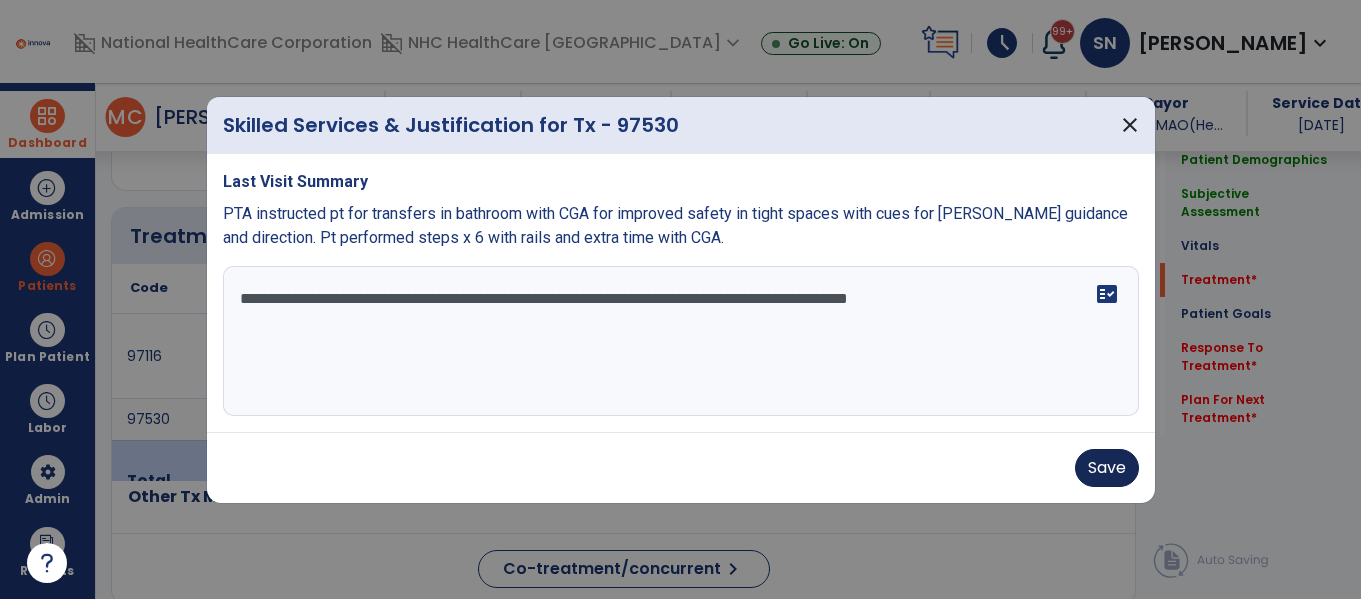 type on "**********" 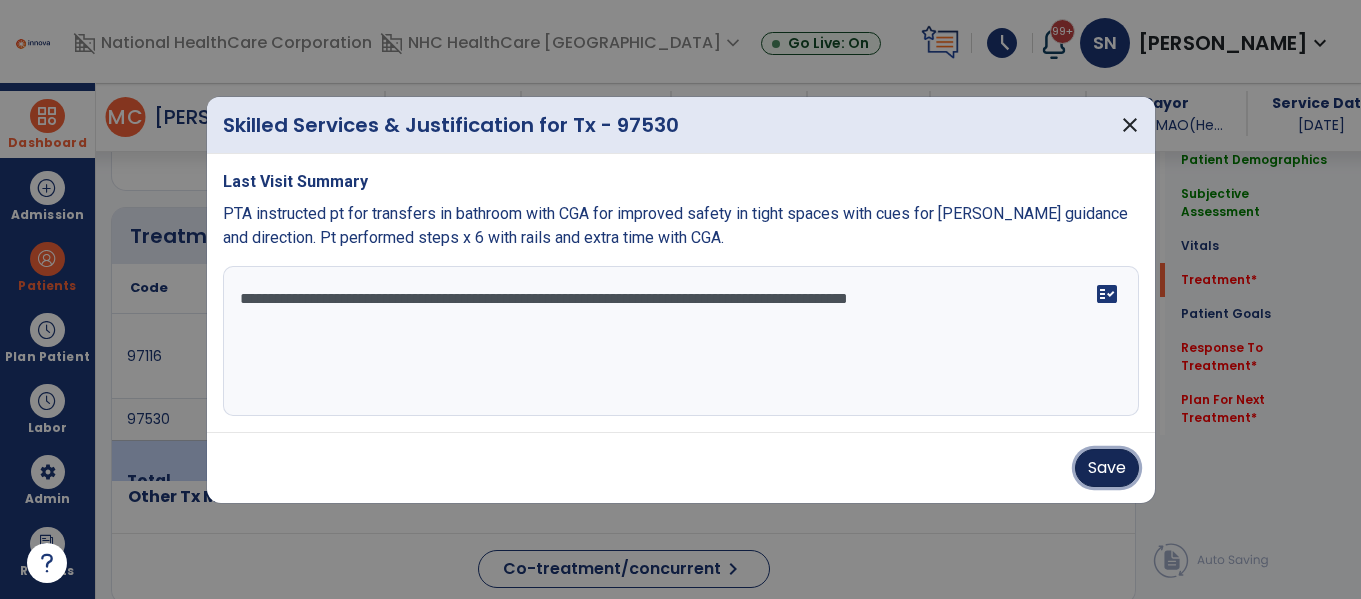 click on "Save" at bounding box center (1107, 468) 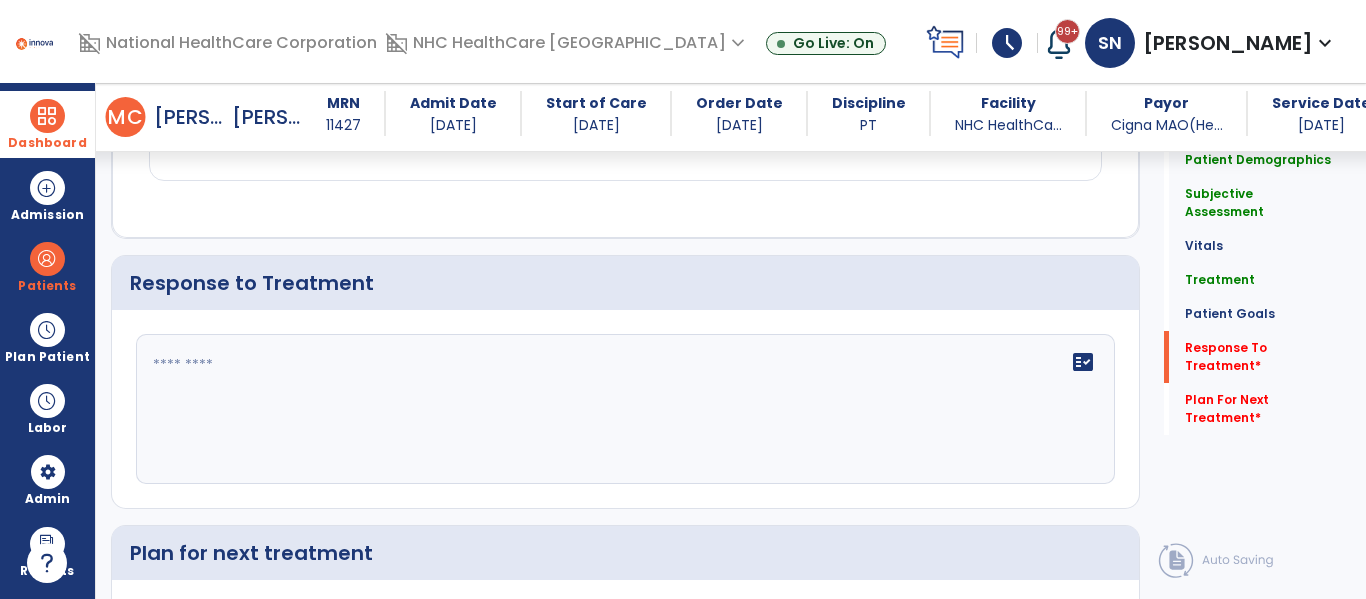 scroll, scrollTop: 2523, scrollLeft: 0, axis: vertical 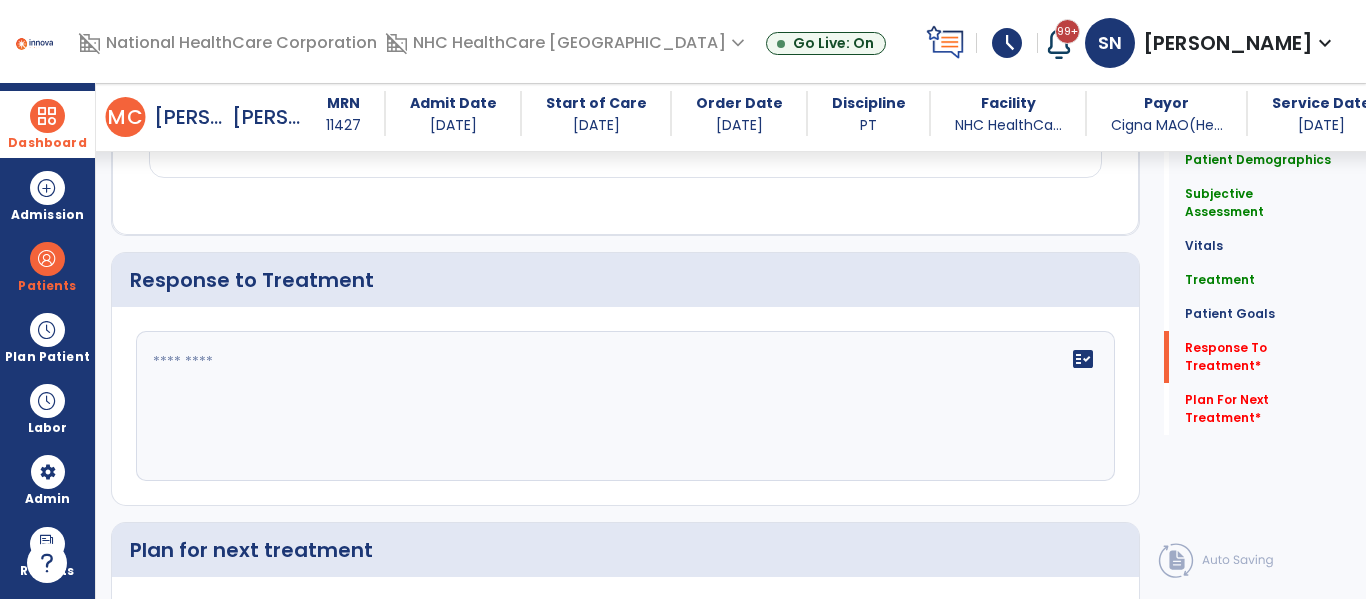 click 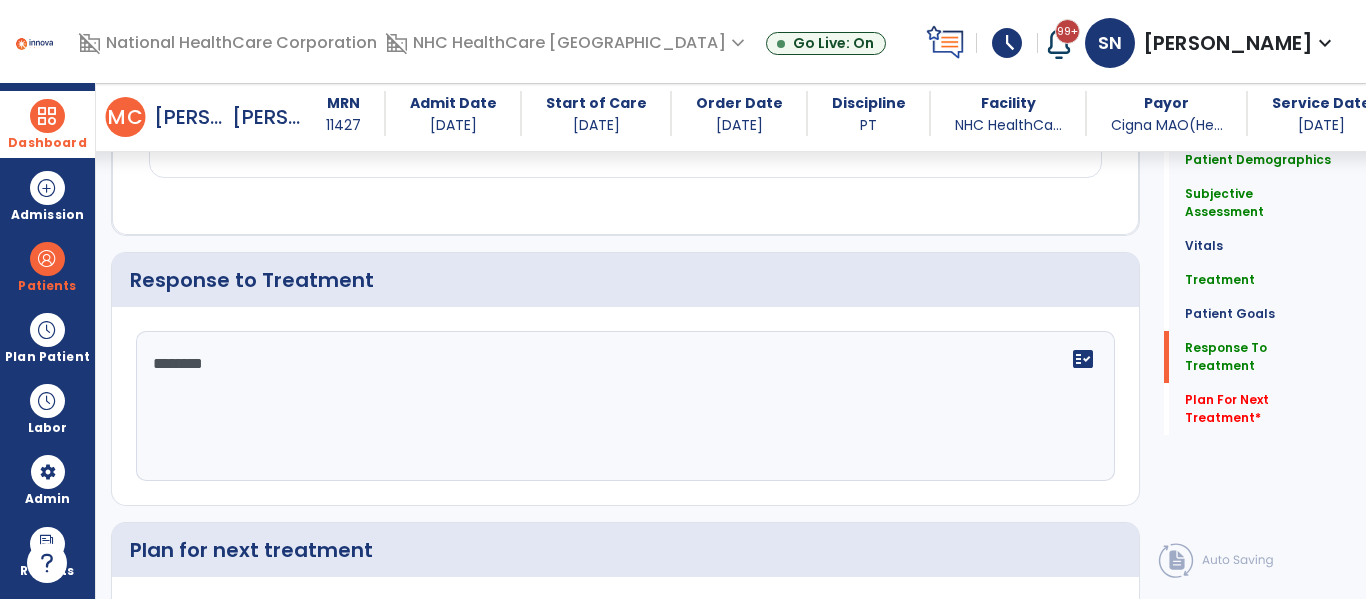 scroll, scrollTop: 2523, scrollLeft: 0, axis: vertical 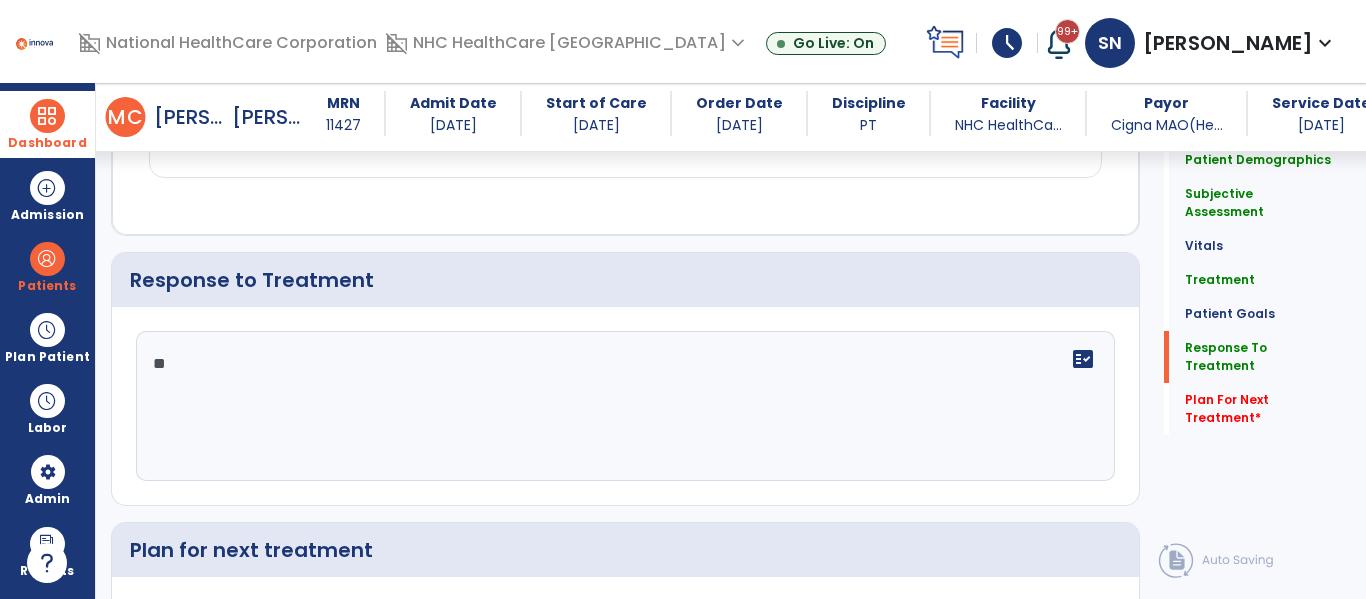 type on "*" 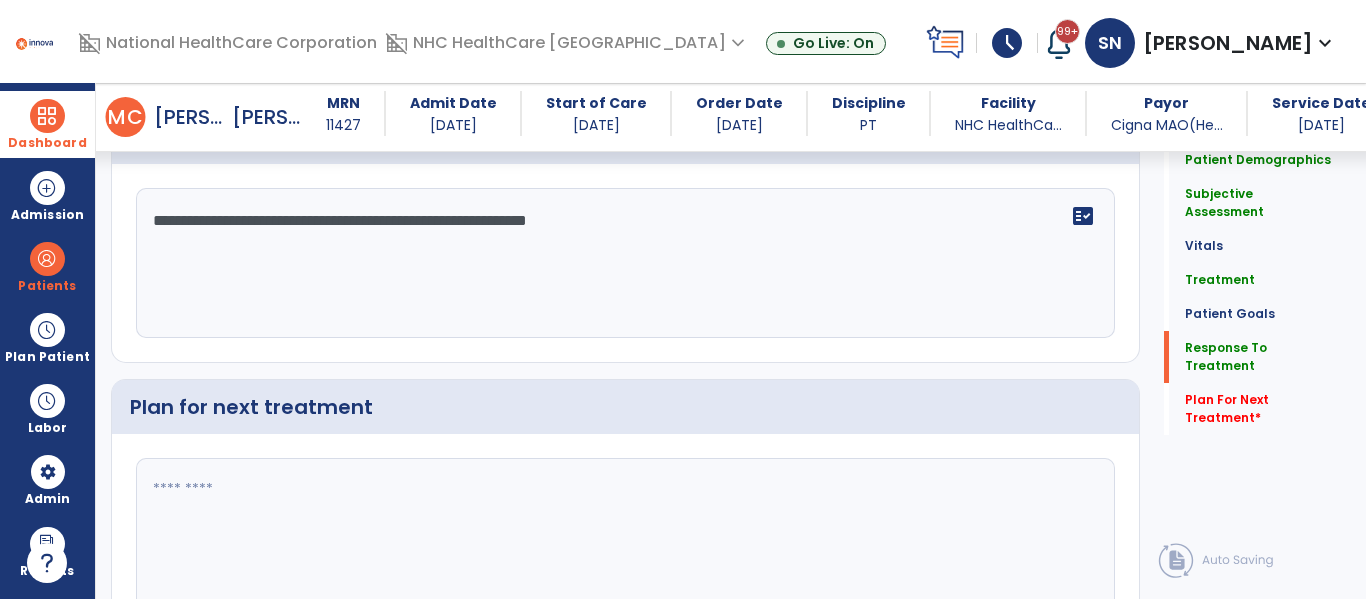 scroll, scrollTop: 2667, scrollLeft: 0, axis: vertical 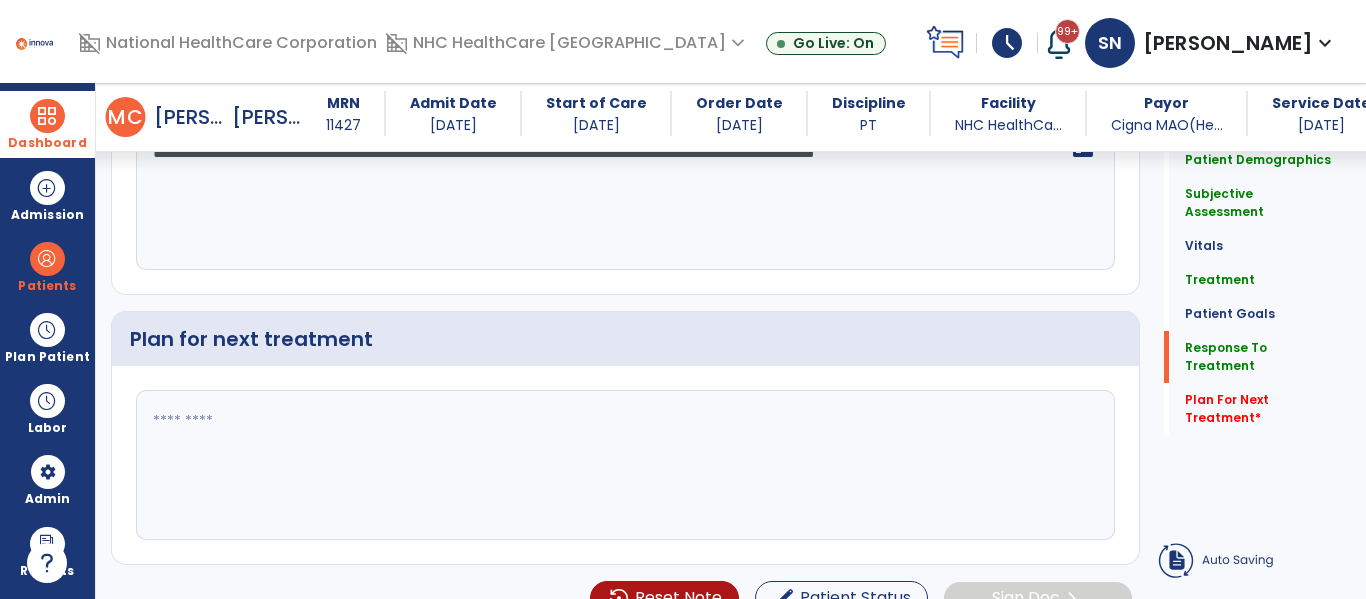 type on "**********" 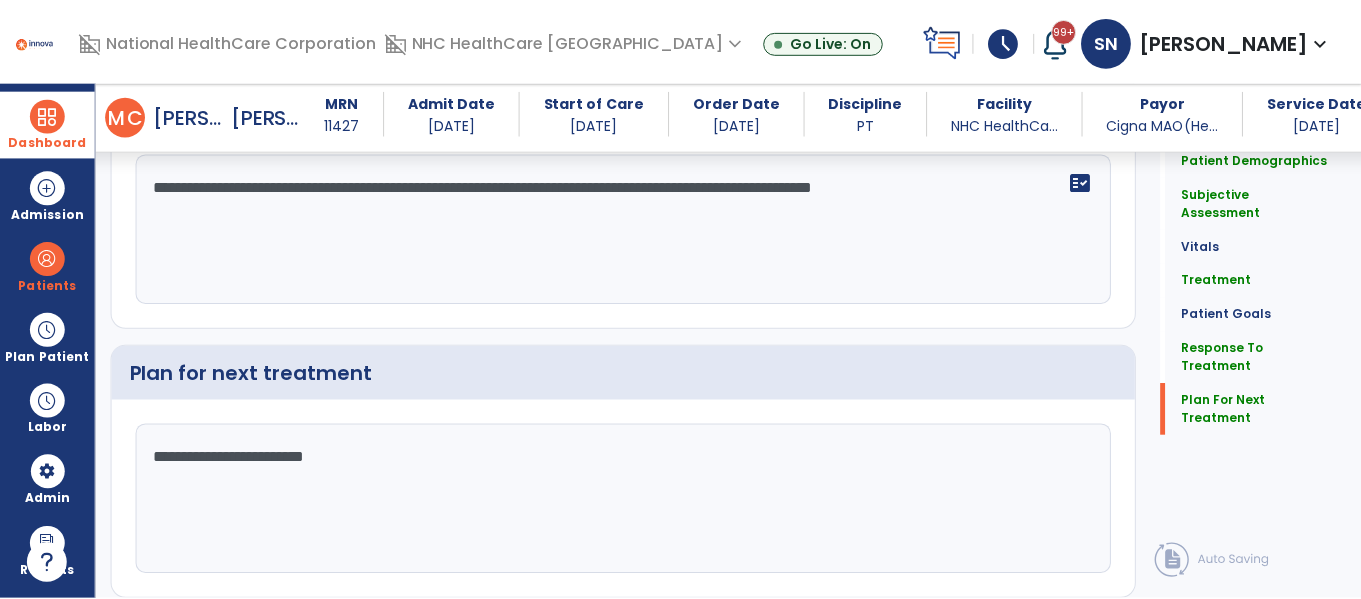 scroll, scrollTop: 2767, scrollLeft: 0, axis: vertical 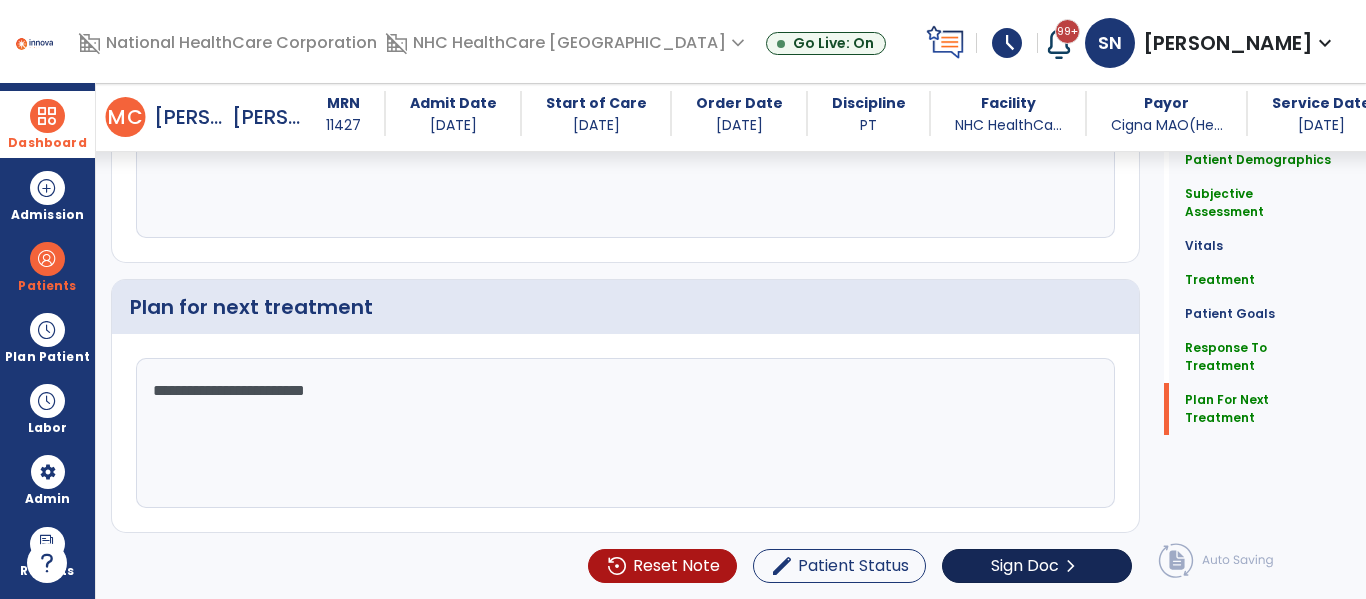 type on "**********" 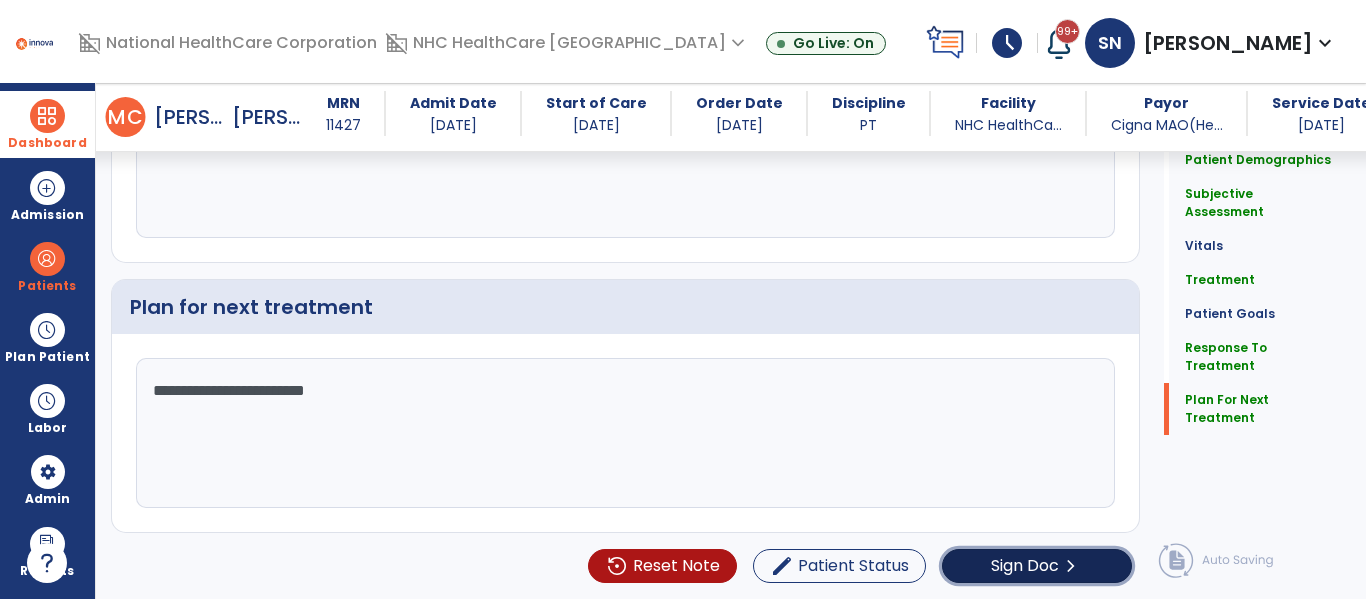 click on "Sign Doc" 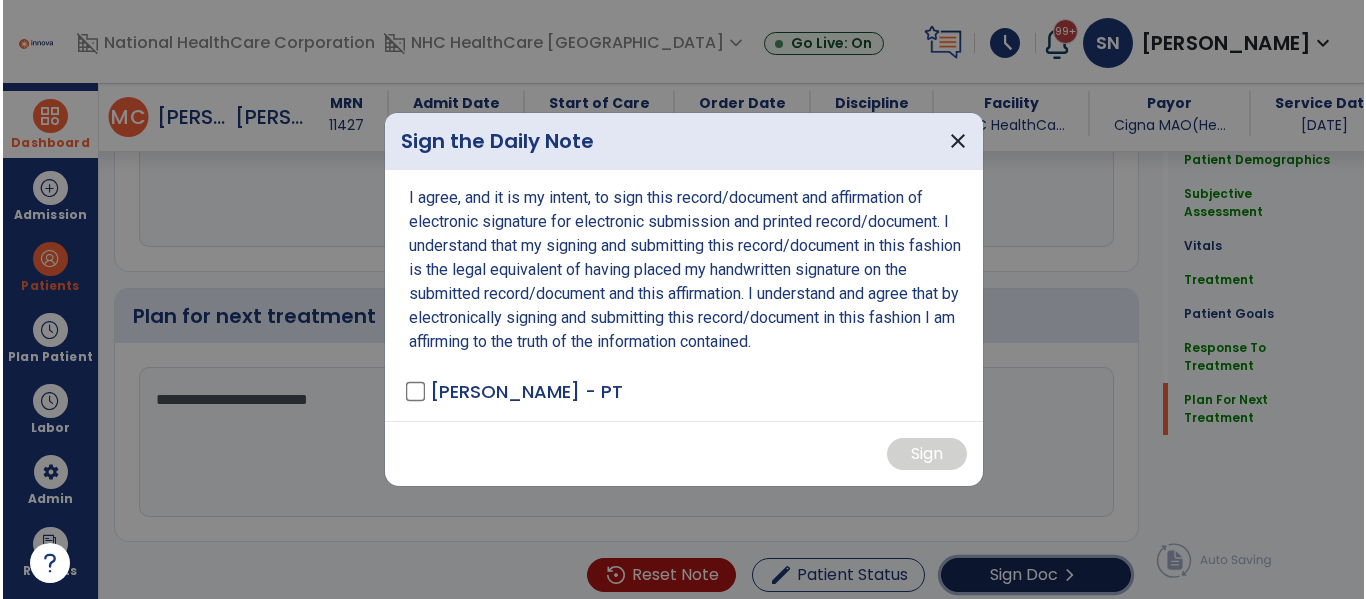 scroll, scrollTop: 2767, scrollLeft: 0, axis: vertical 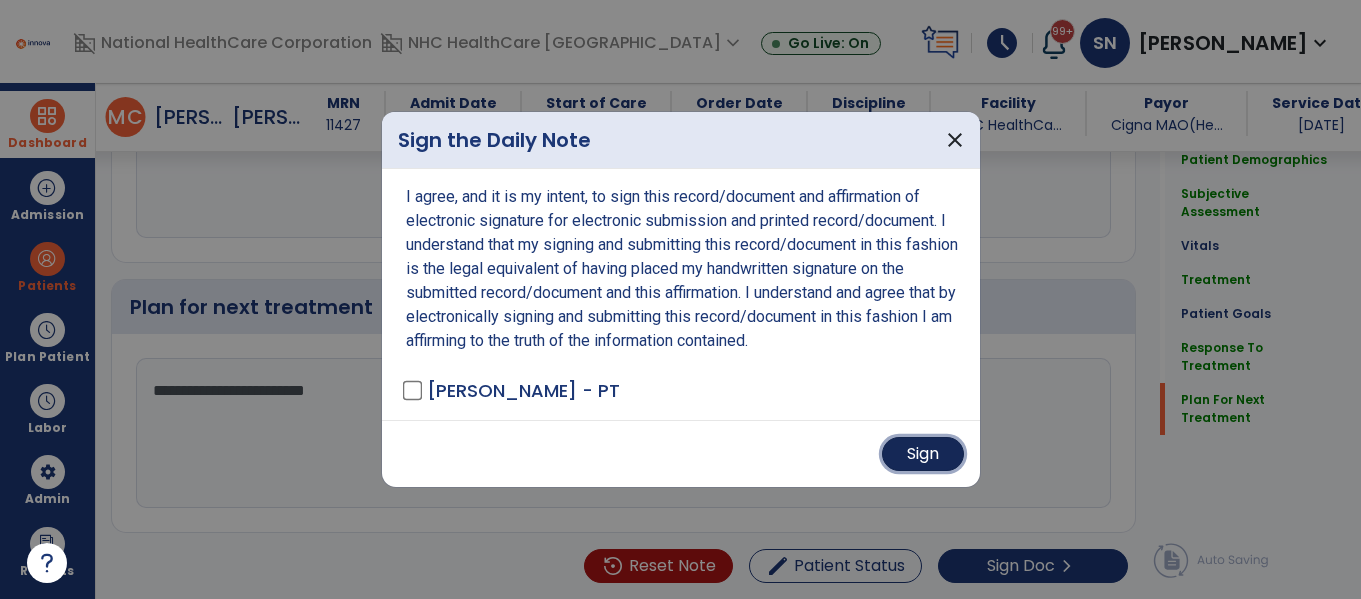 click on "Sign" at bounding box center [923, 454] 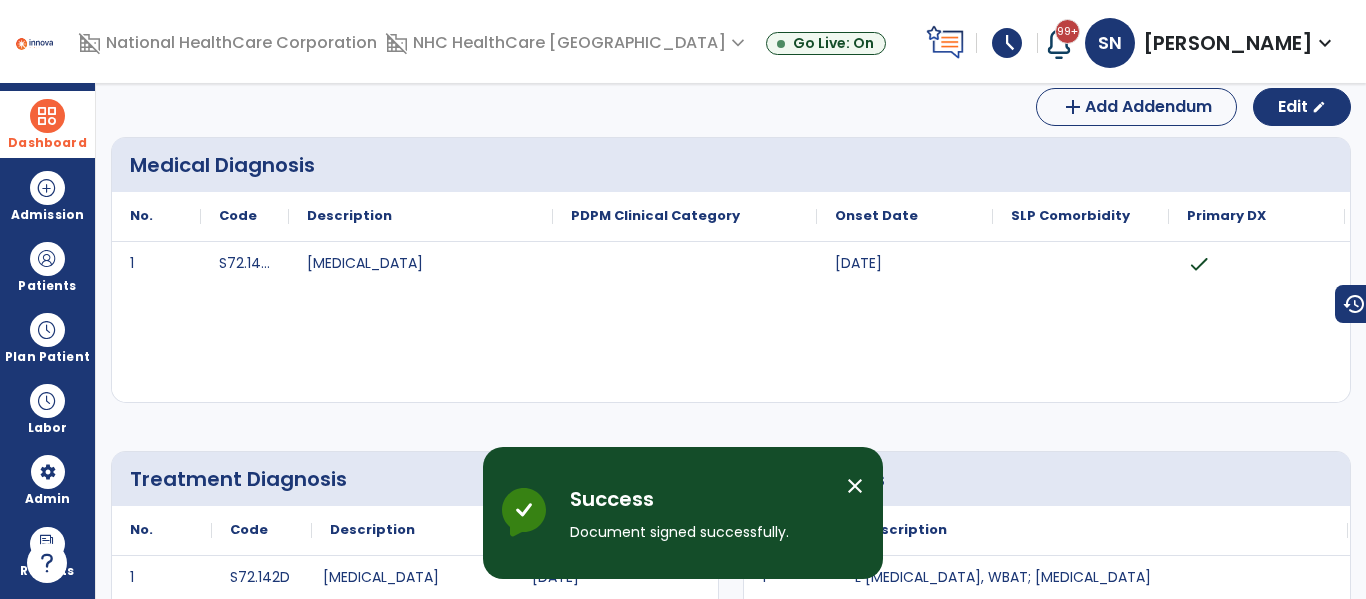 scroll, scrollTop: 0, scrollLeft: 0, axis: both 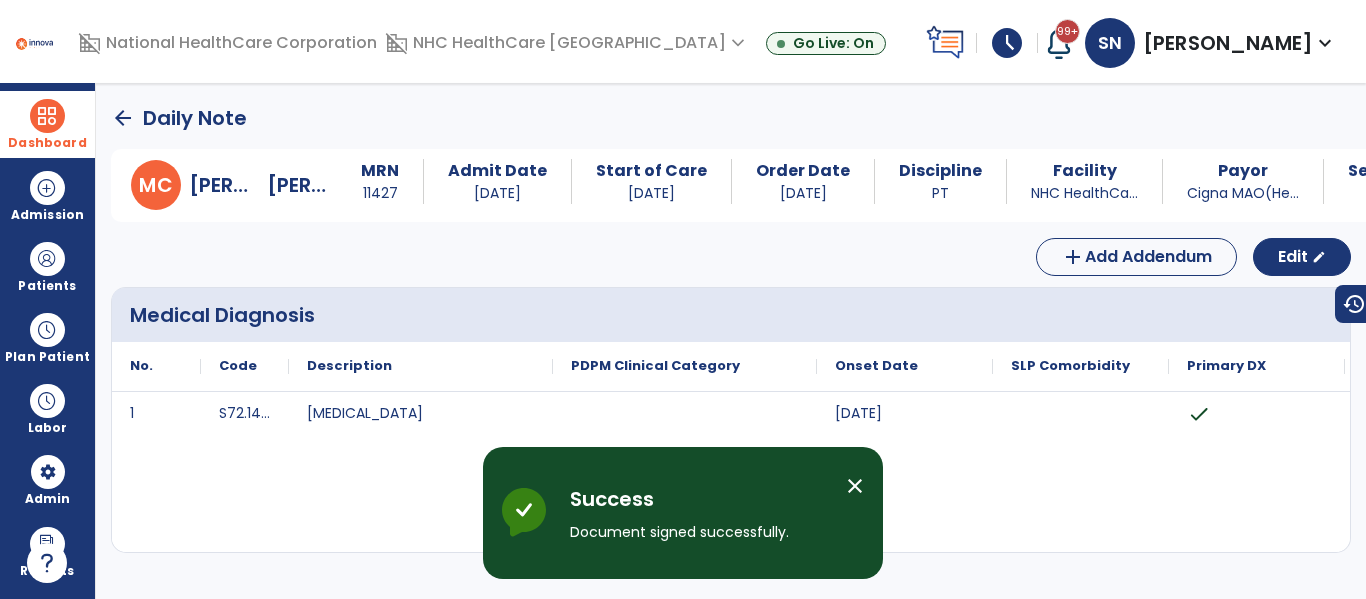 click on "arrow_back" 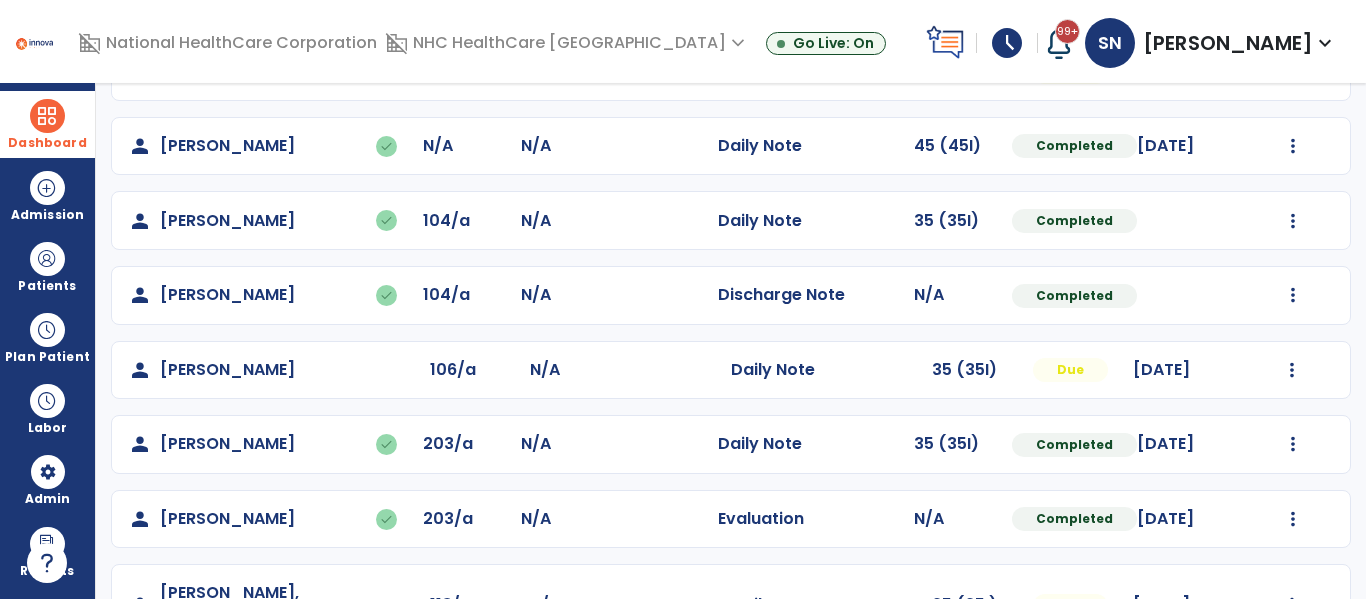 scroll, scrollTop: 439, scrollLeft: 0, axis: vertical 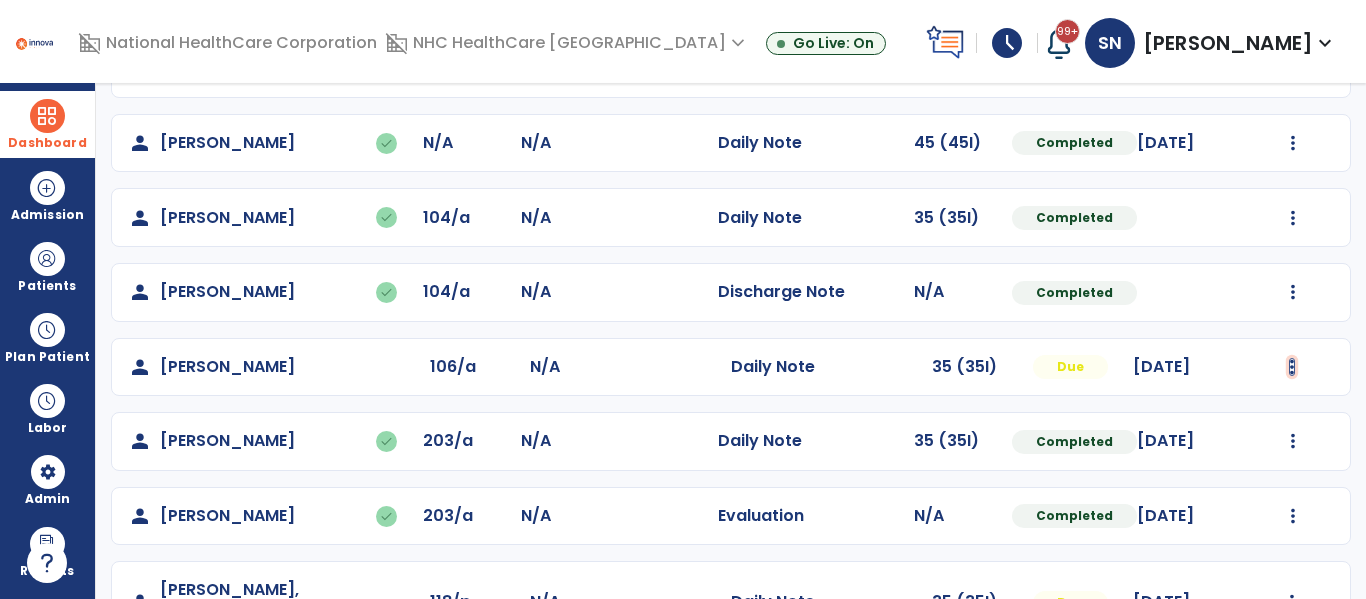 click at bounding box center [1293, -6] 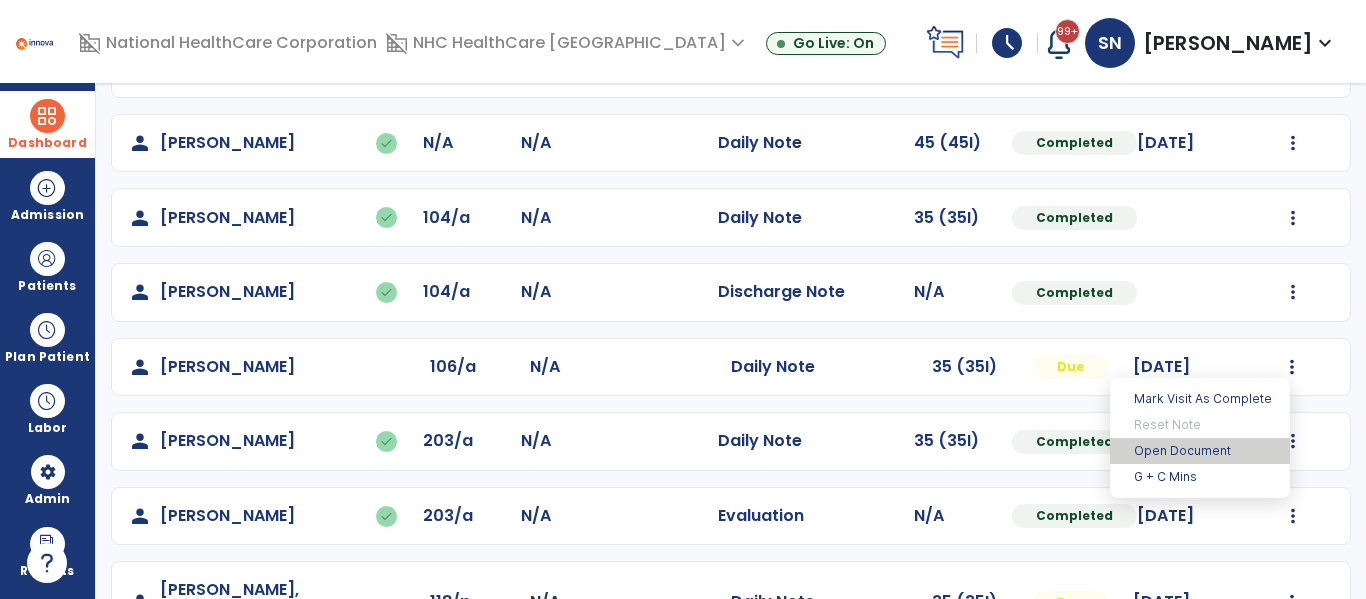 click on "Open Document" at bounding box center (1200, 451) 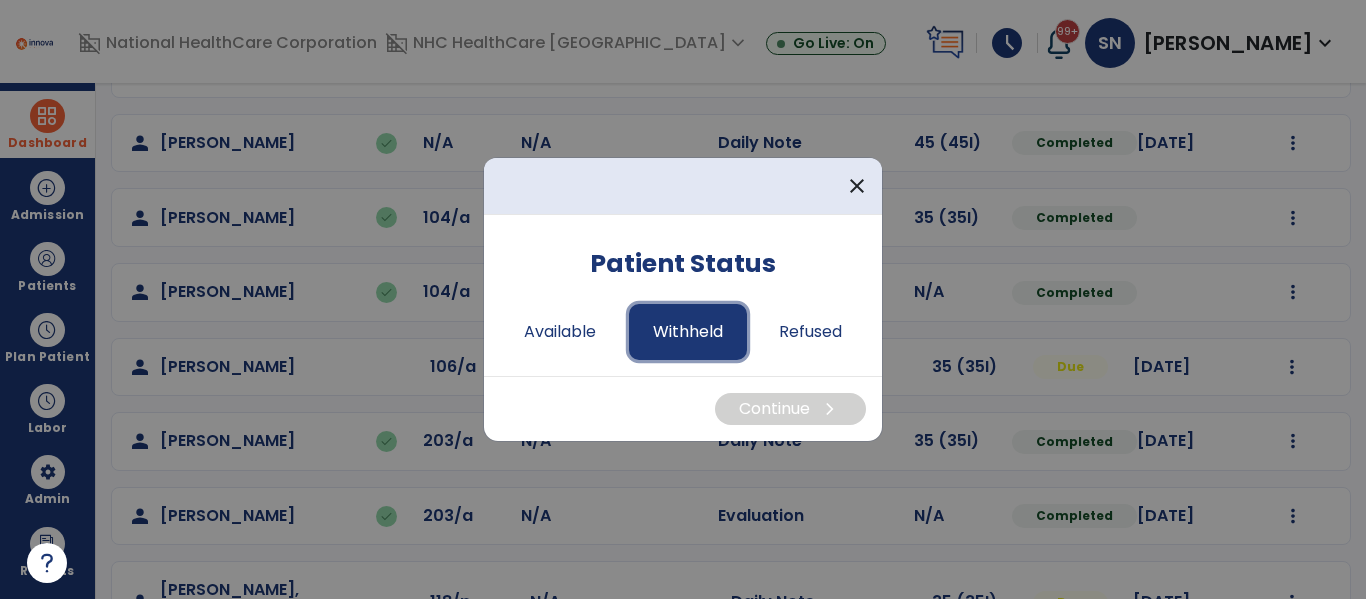 click on "Withheld" at bounding box center (688, 332) 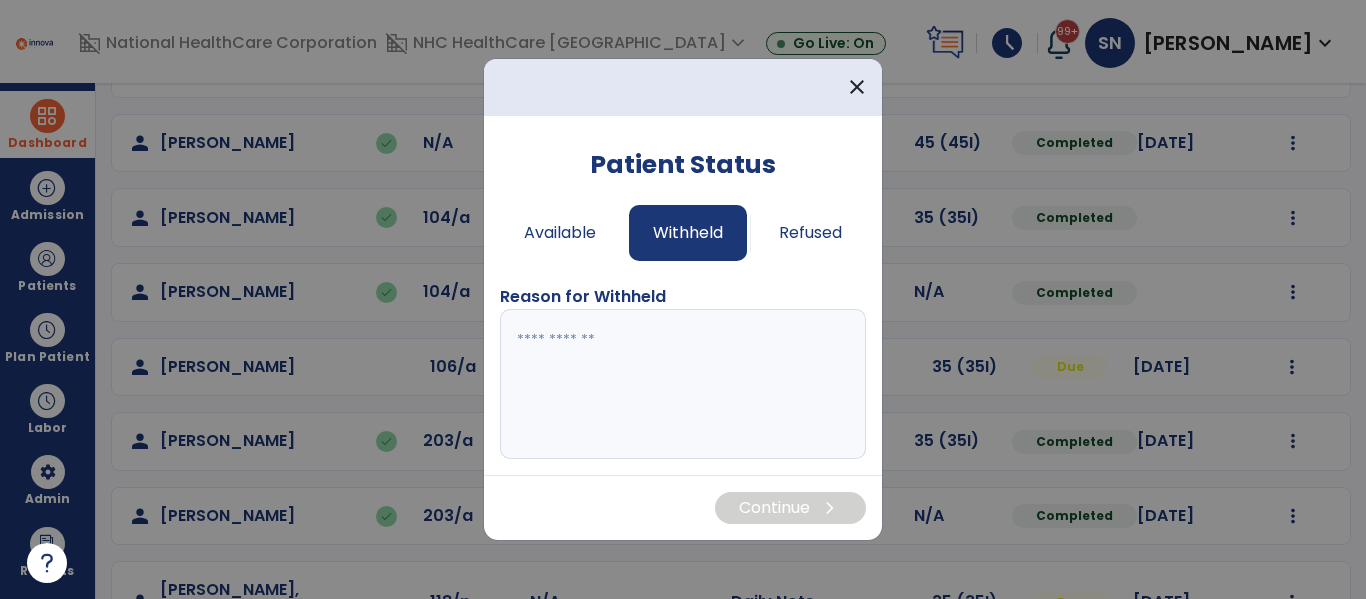 click at bounding box center [683, 384] 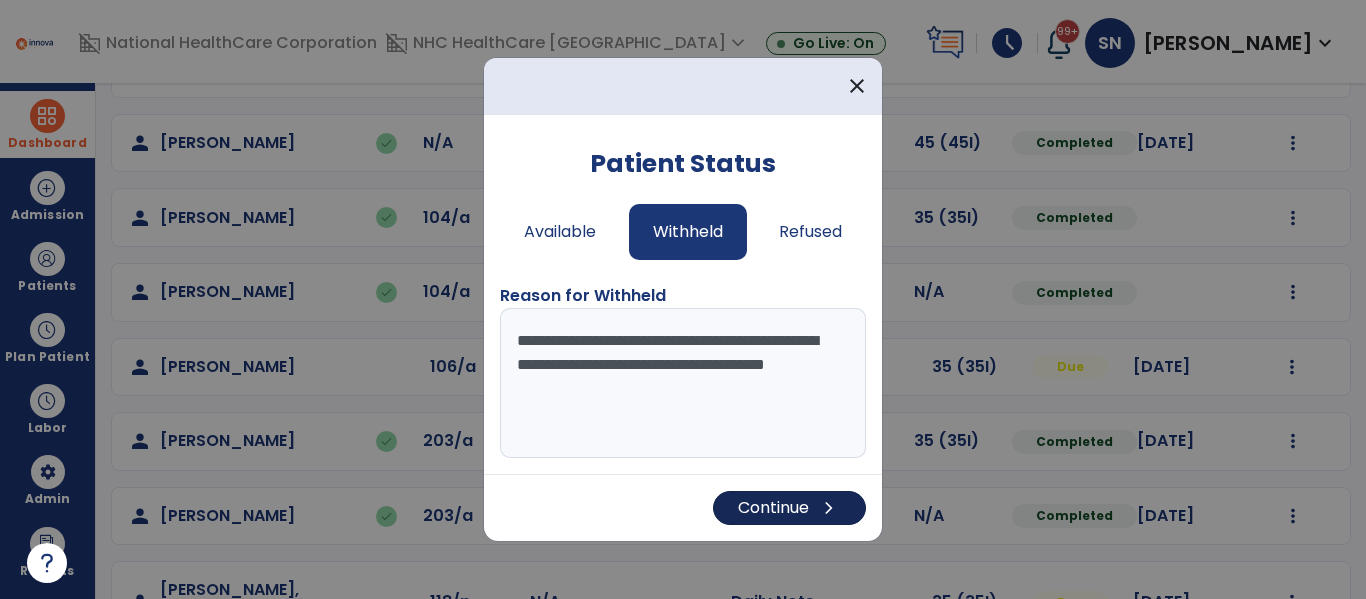 type on "**********" 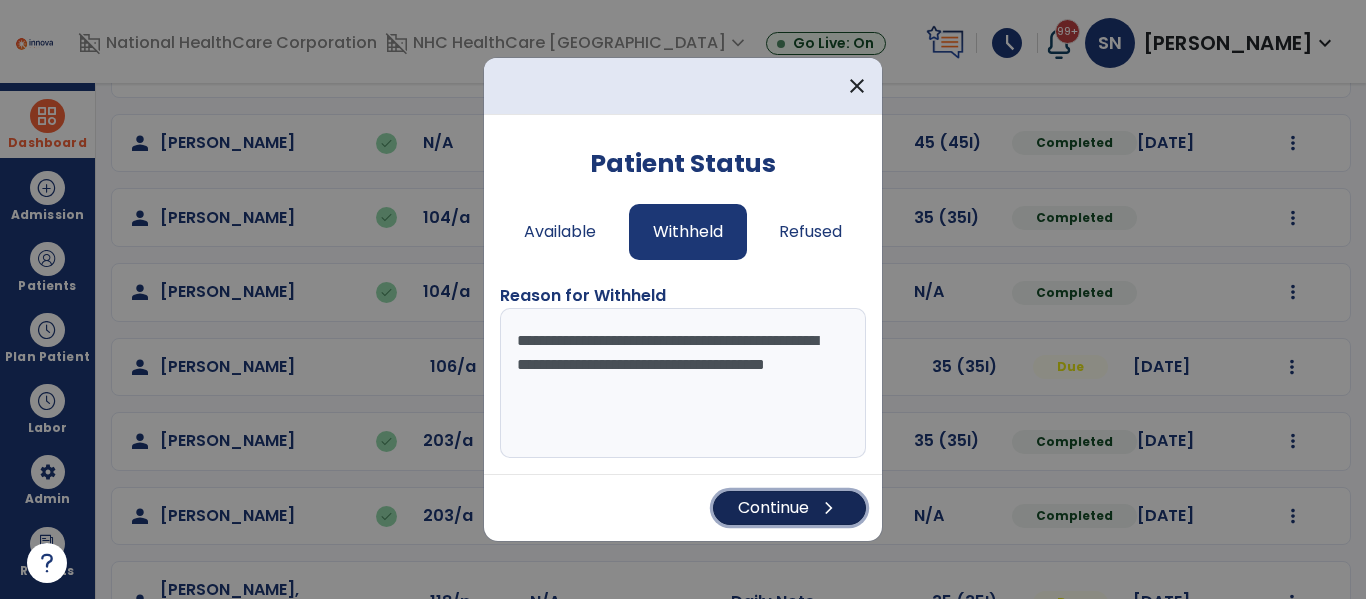 click on "Continue   chevron_right" at bounding box center (789, 508) 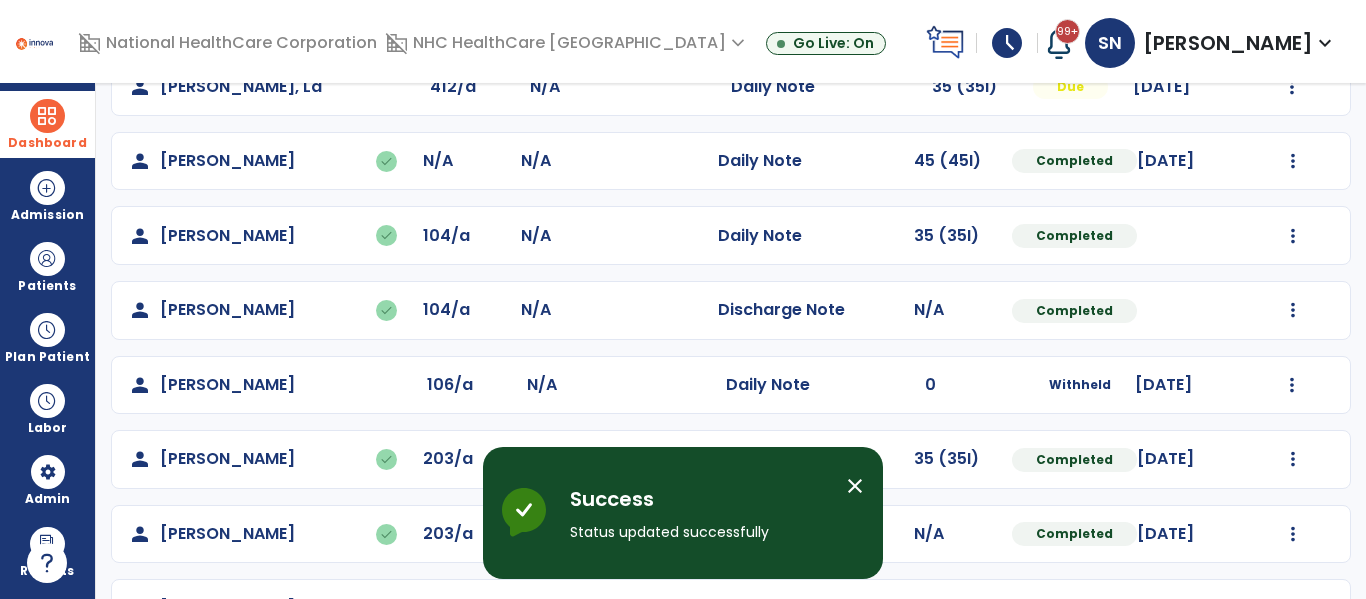 scroll, scrollTop: 484, scrollLeft: 0, axis: vertical 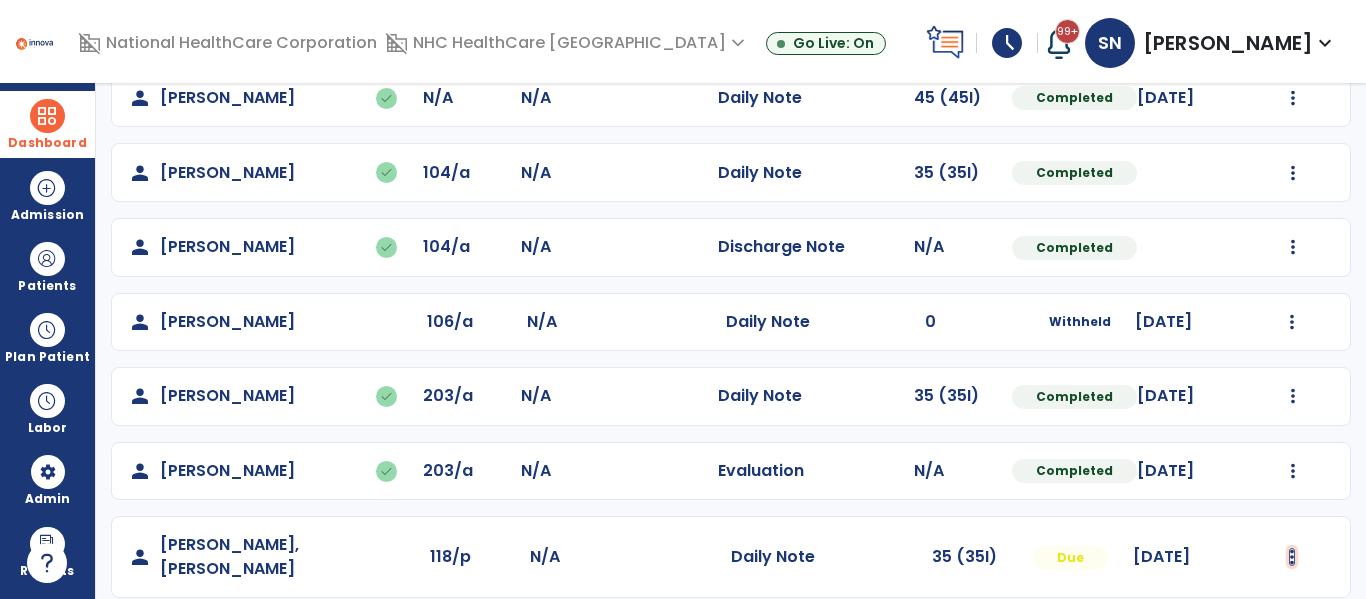 click at bounding box center (1293, -51) 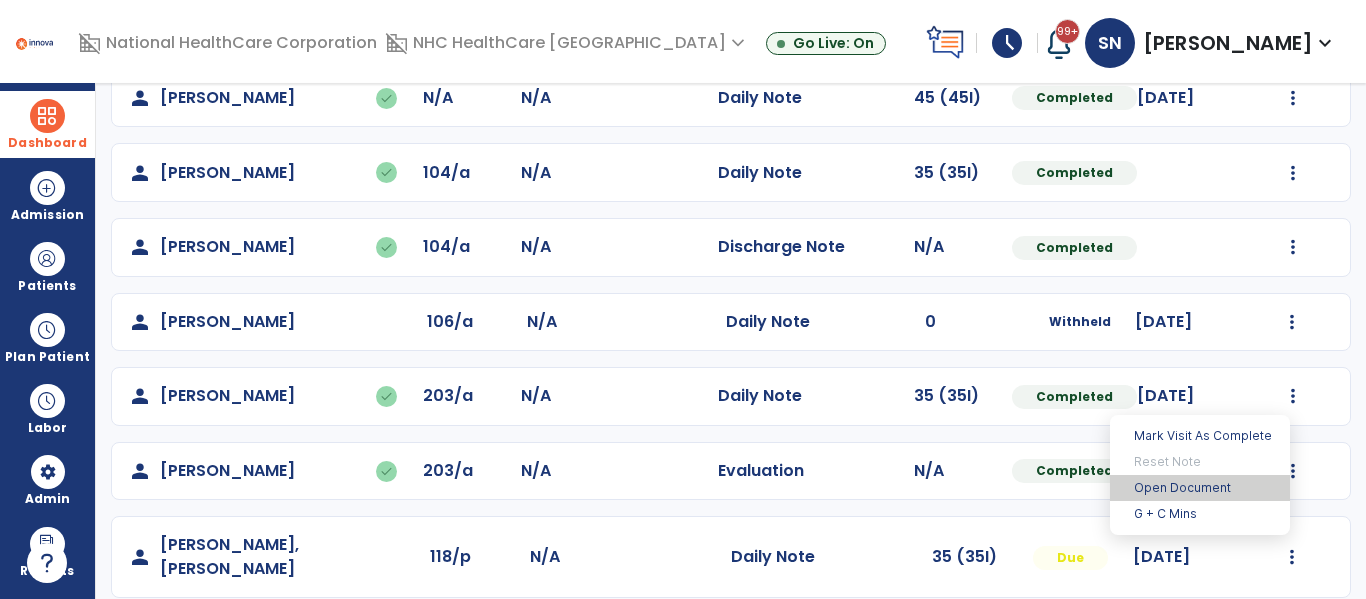 click on "Open Document" at bounding box center (1200, 488) 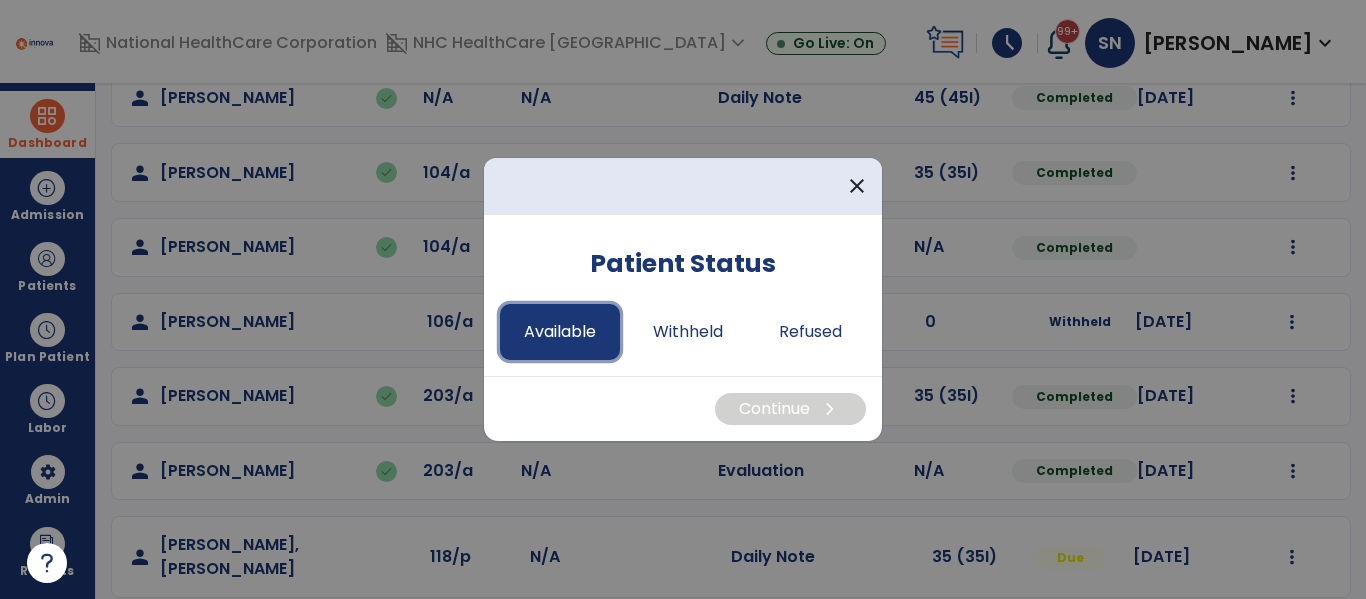 click on "Available" at bounding box center (560, 332) 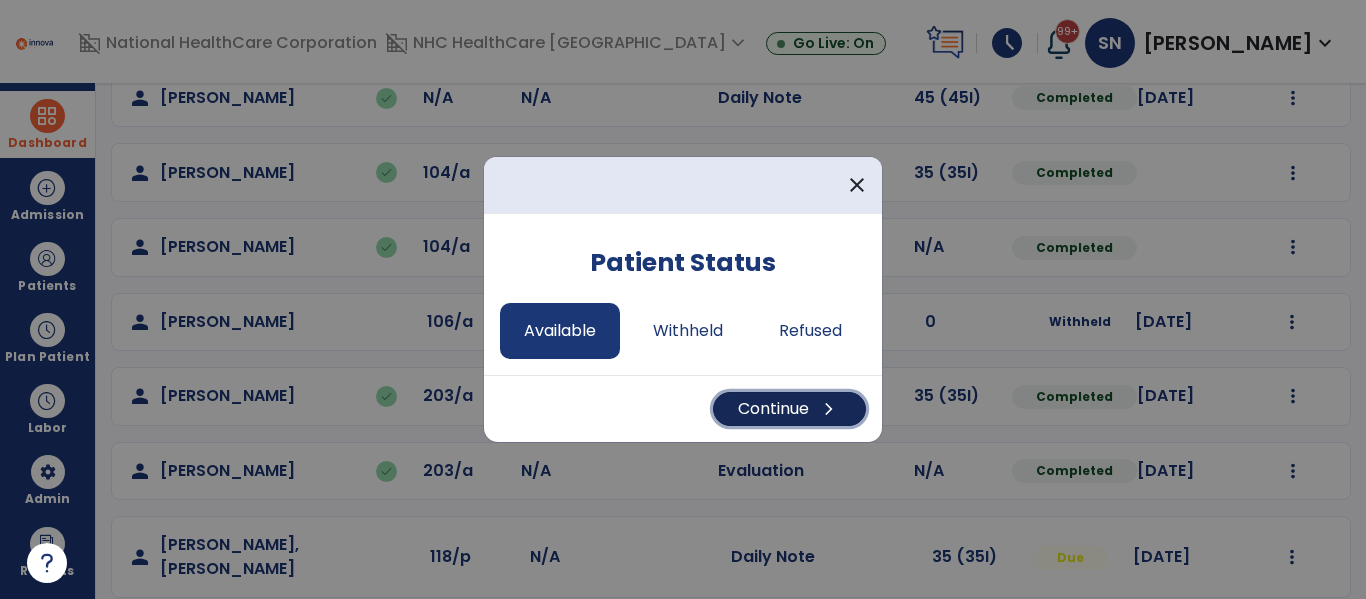 click on "Continue   chevron_right" at bounding box center [789, 409] 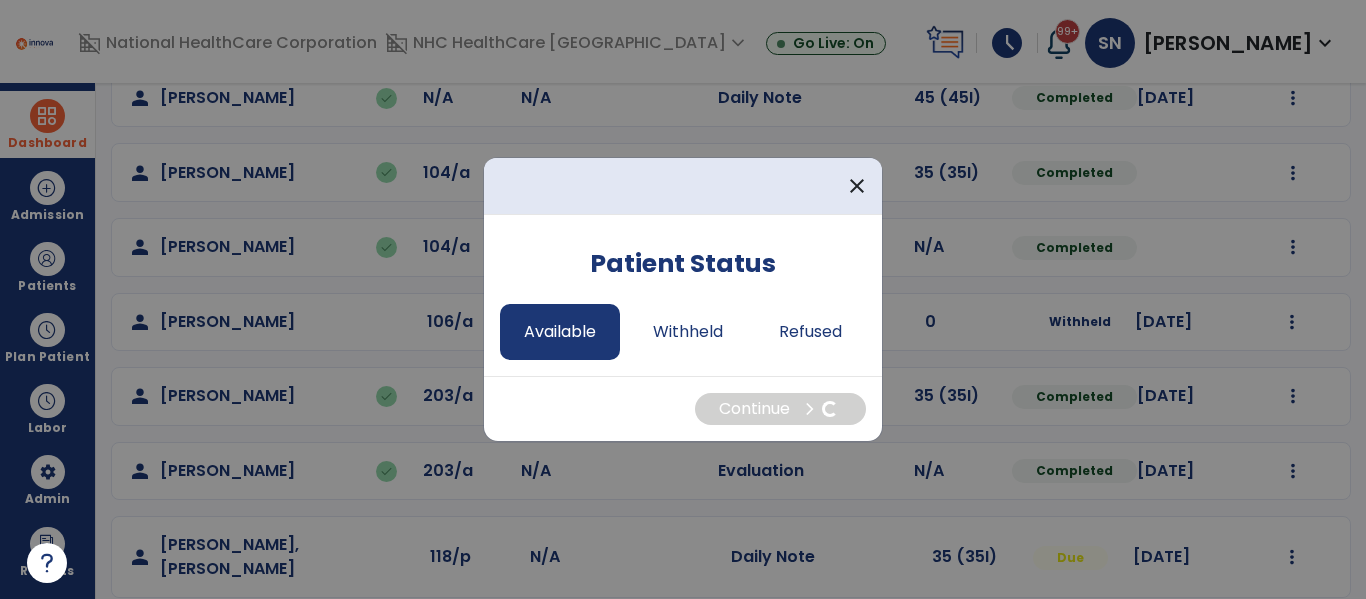 select on "*" 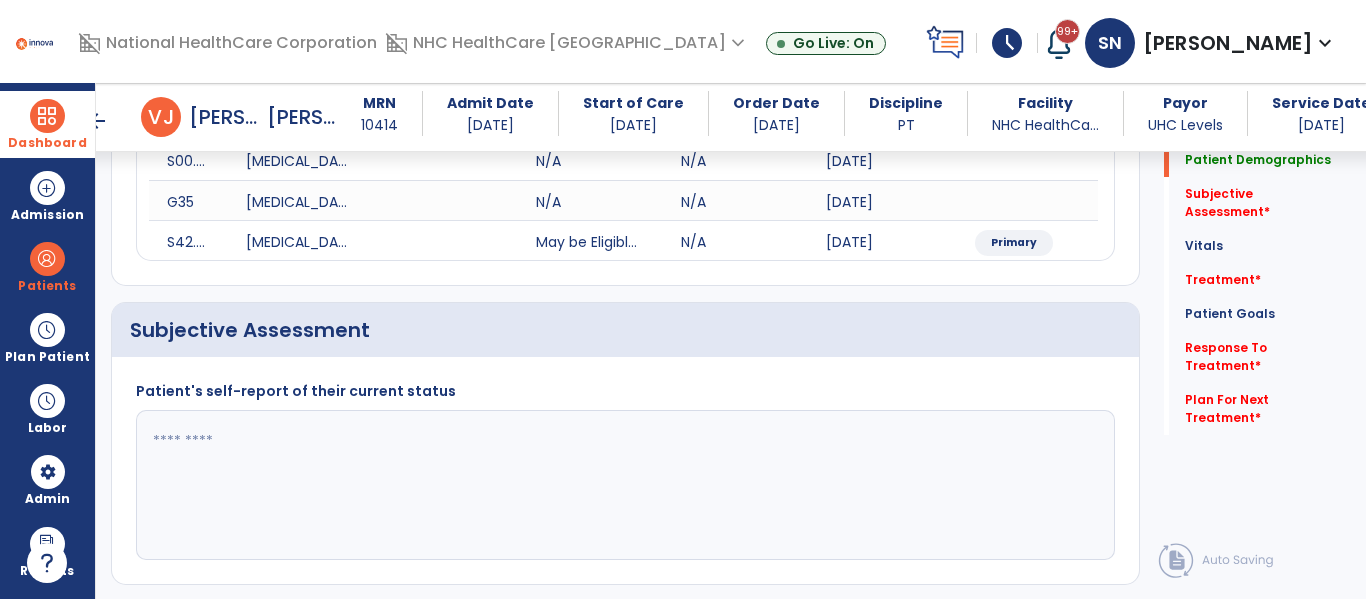 scroll, scrollTop: 308, scrollLeft: 0, axis: vertical 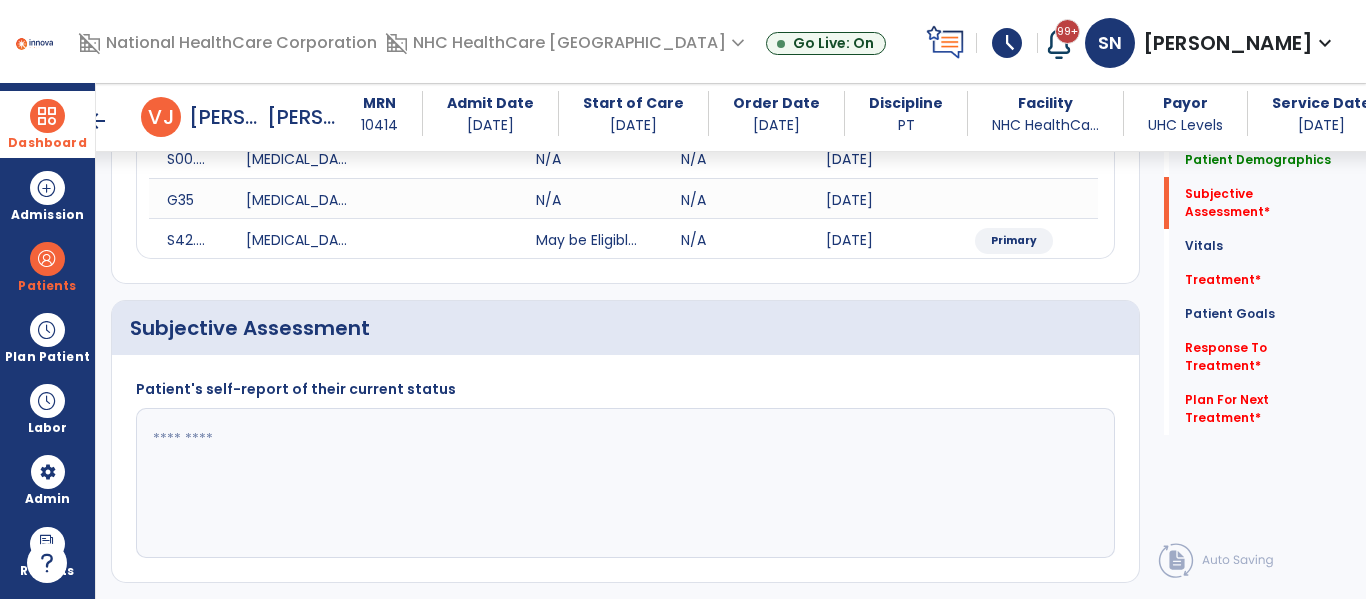 click 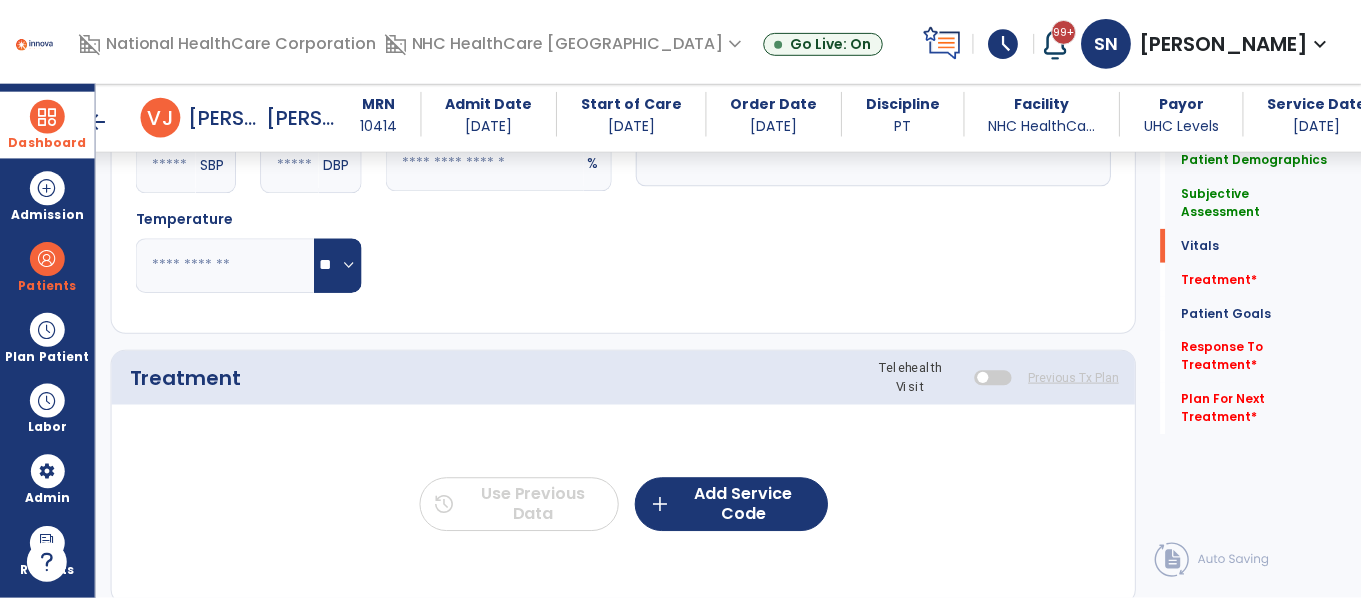 scroll, scrollTop: 1059, scrollLeft: 0, axis: vertical 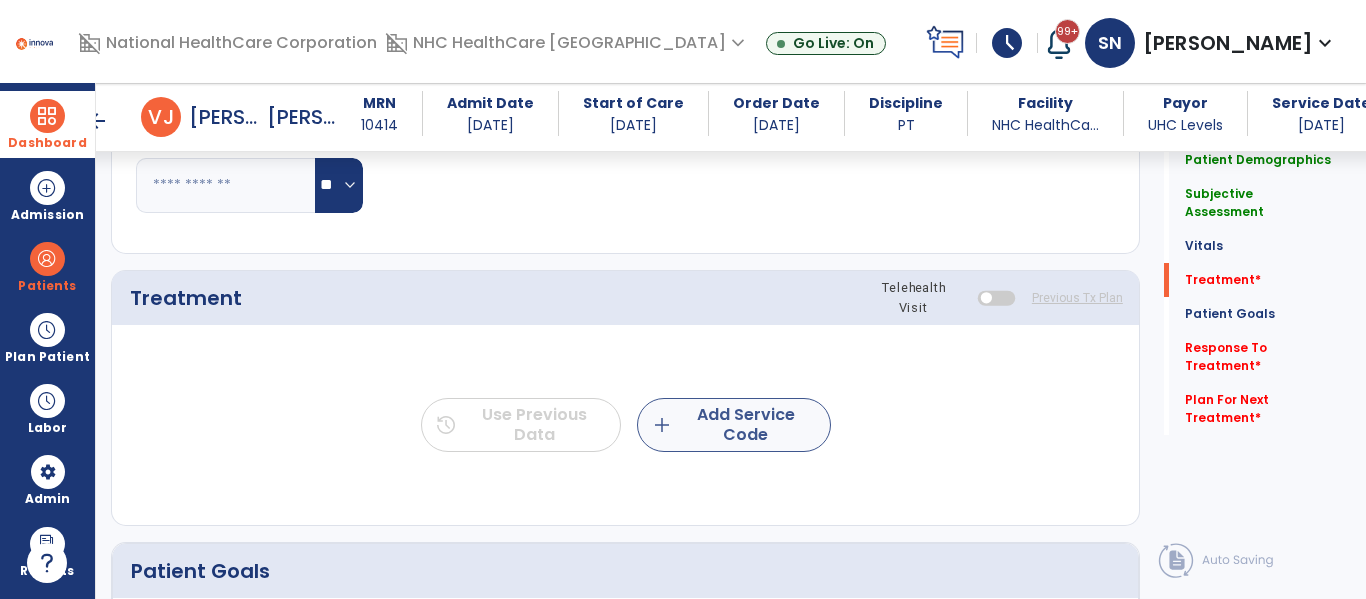type on "**********" 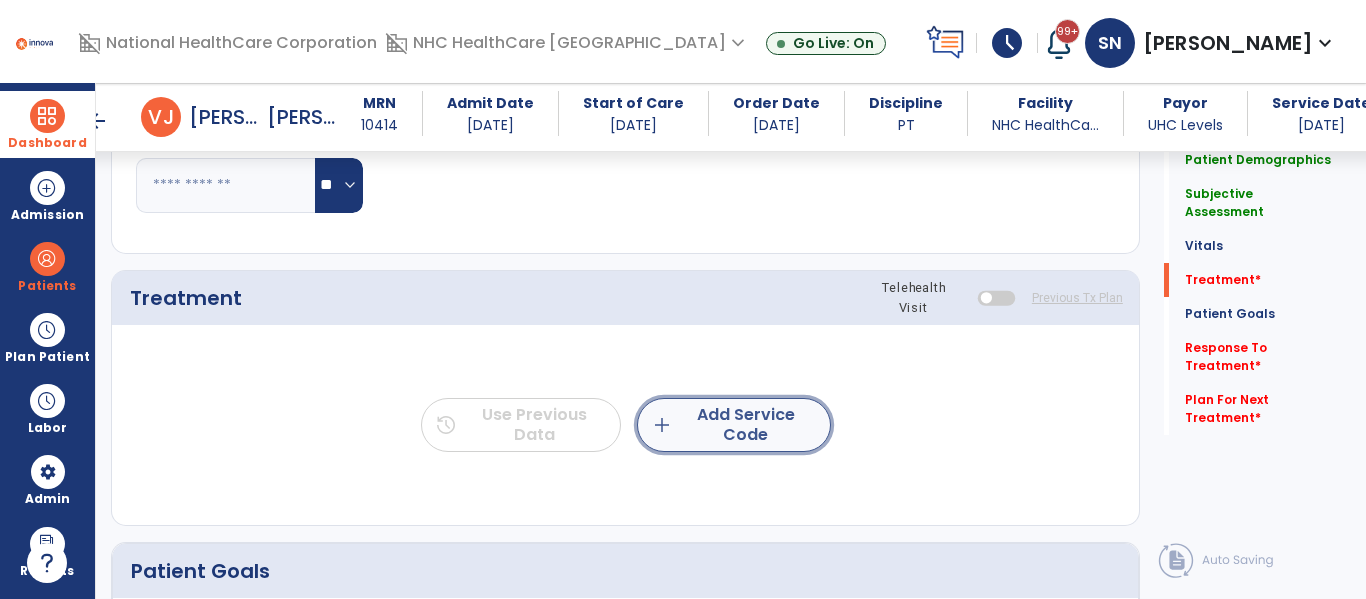 click on "add  Add Service Code" 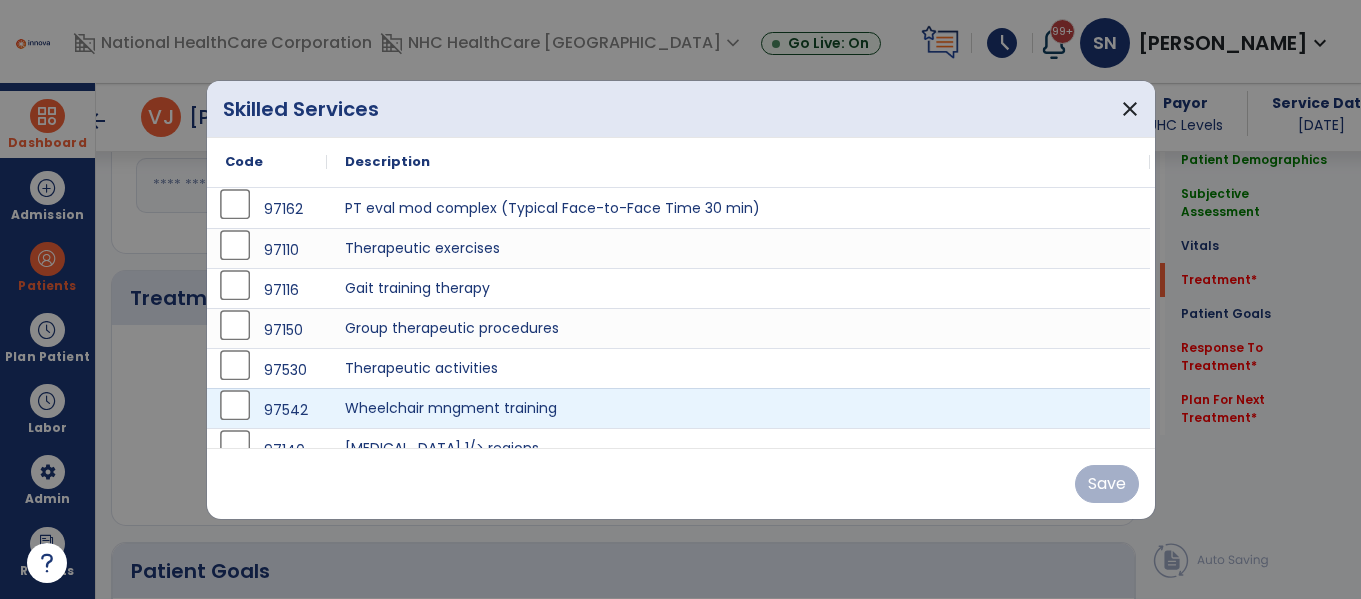 scroll, scrollTop: 1059, scrollLeft: 0, axis: vertical 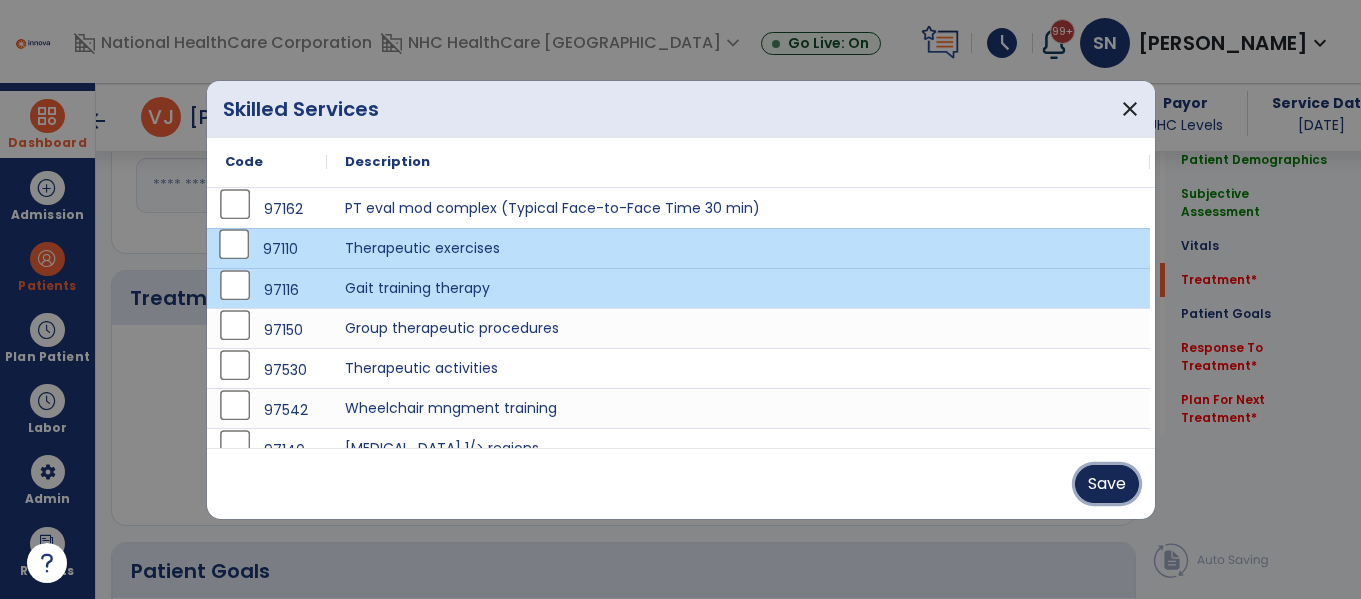click on "Save" at bounding box center (1107, 484) 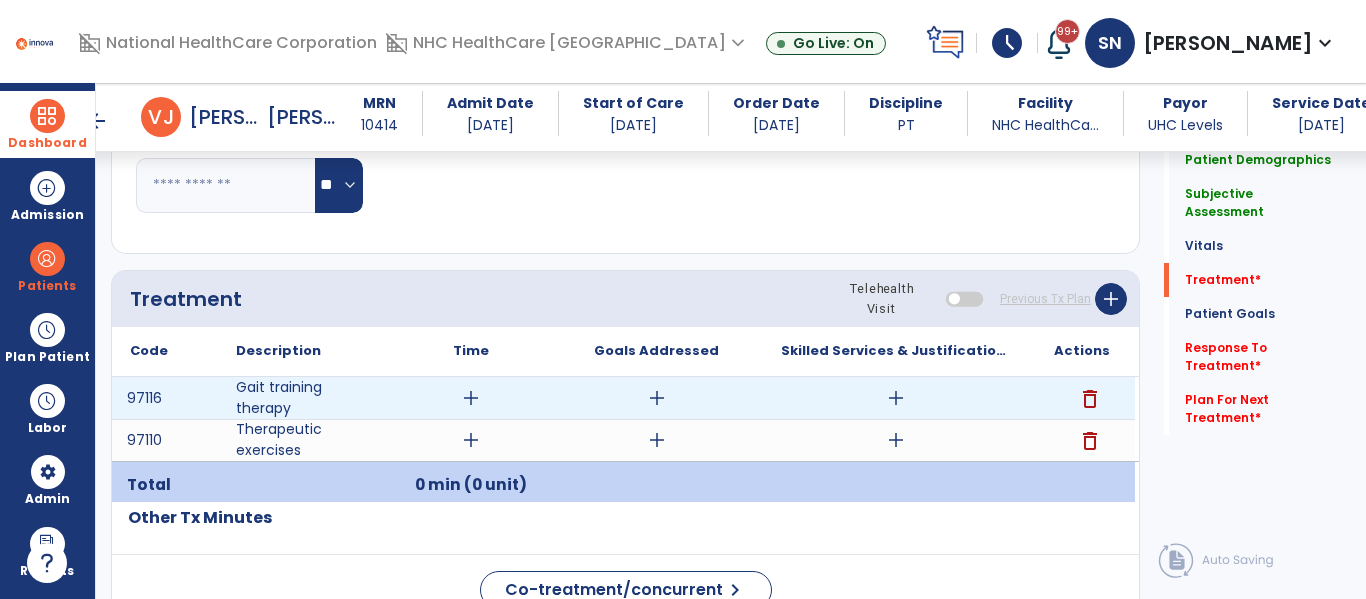 click on "add" at bounding box center [471, 398] 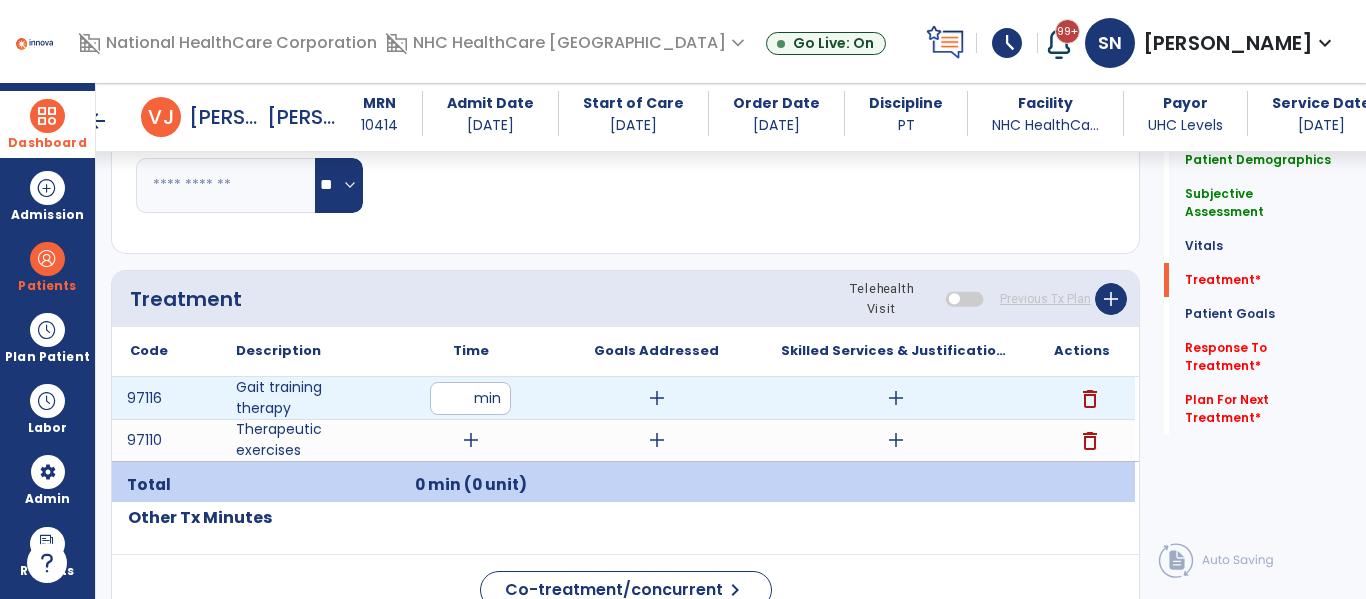 click at bounding box center [470, 398] 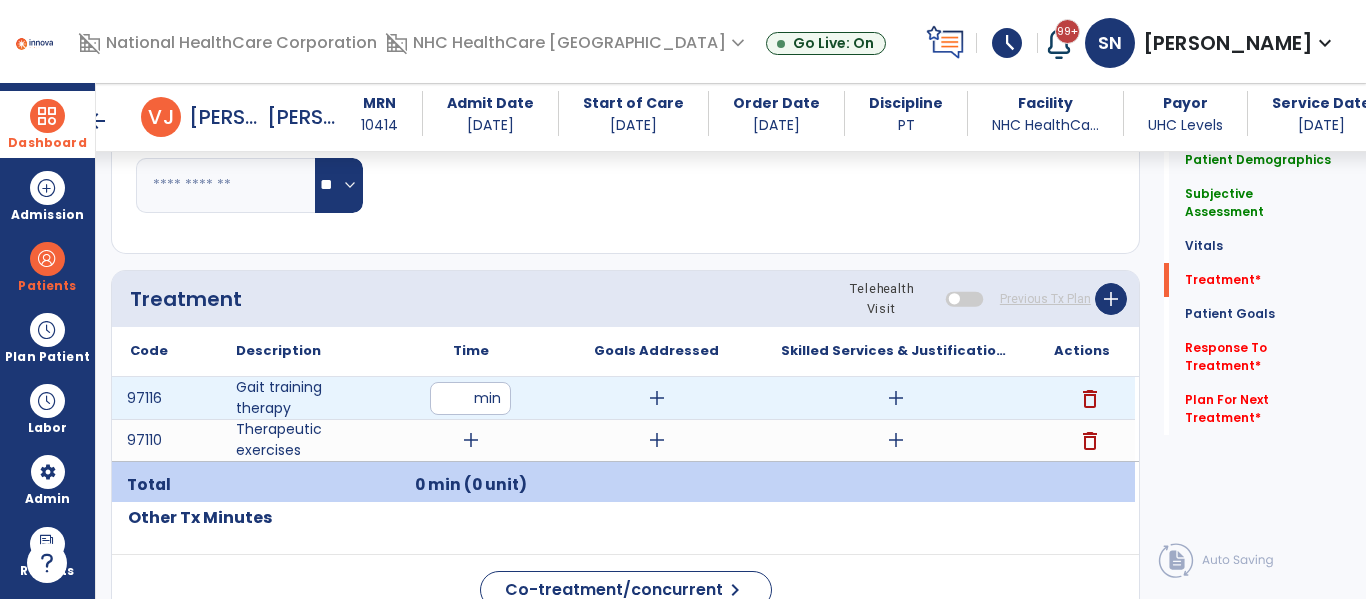 type on "**" 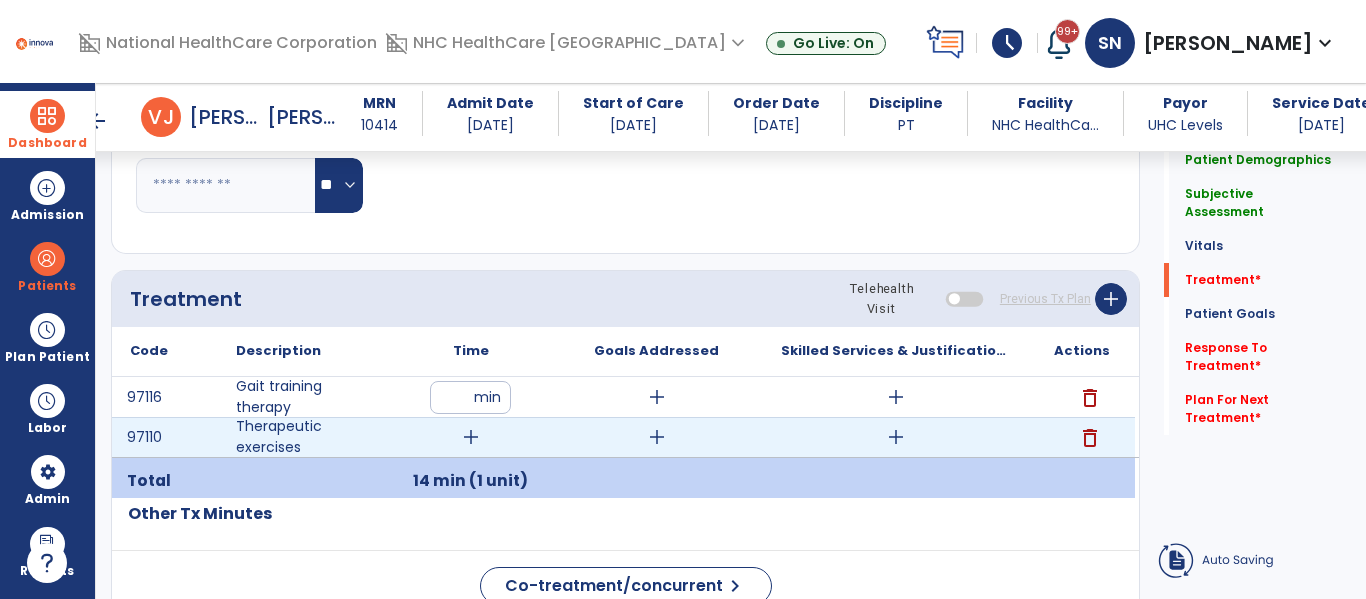 click on "add" at bounding box center [470, 437] 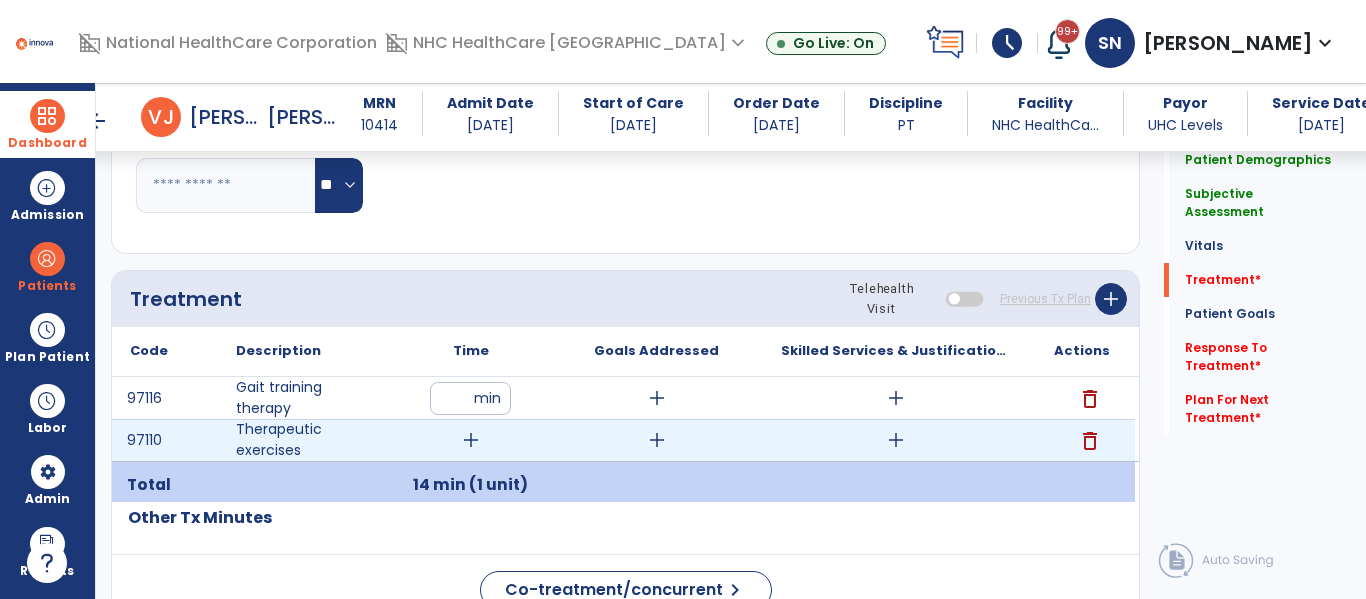 click on "add" at bounding box center [471, 440] 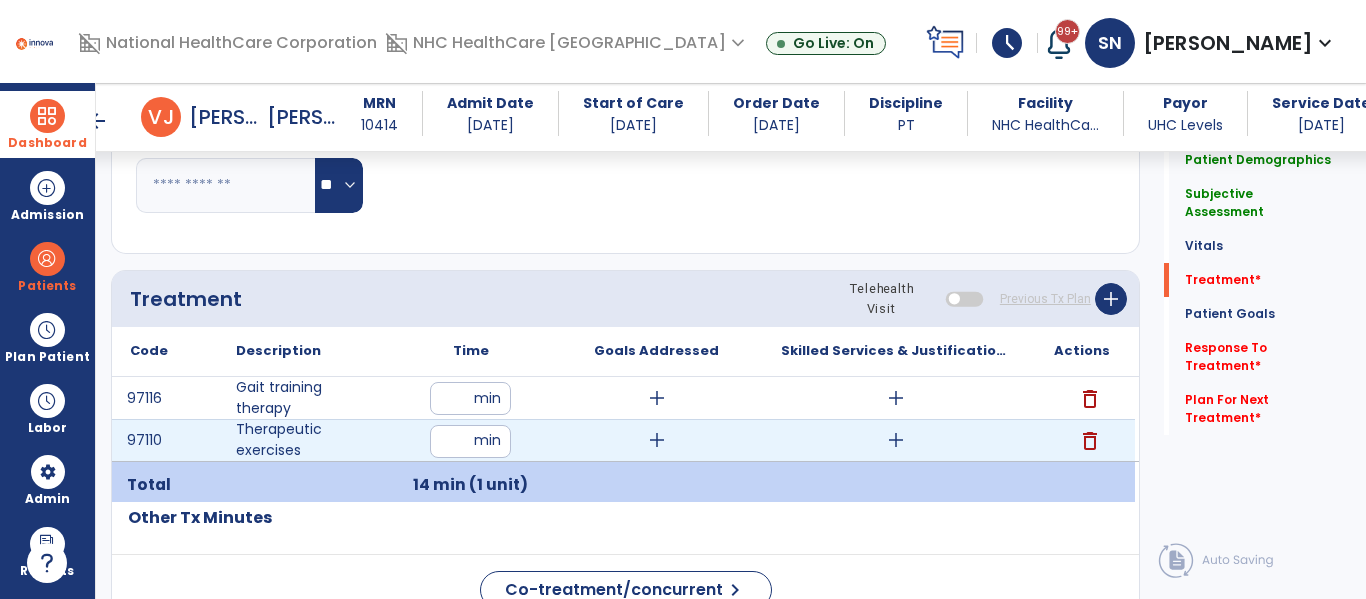 click at bounding box center [470, 441] 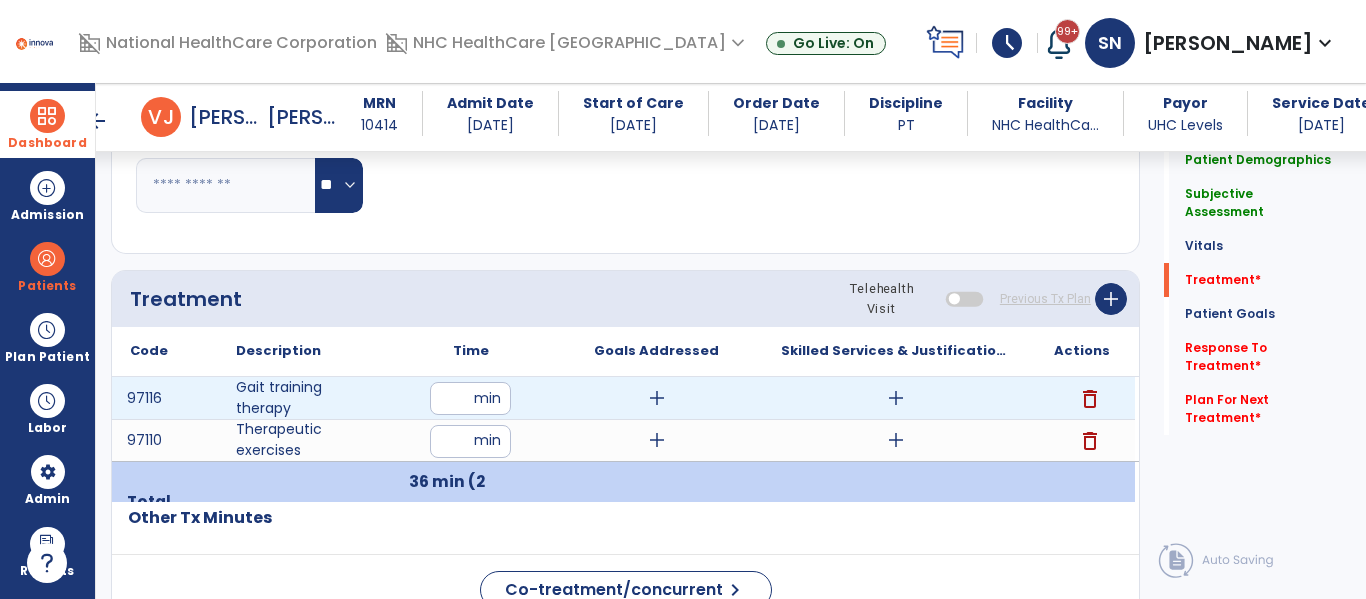 click on "add" at bounding box center (657, 398) 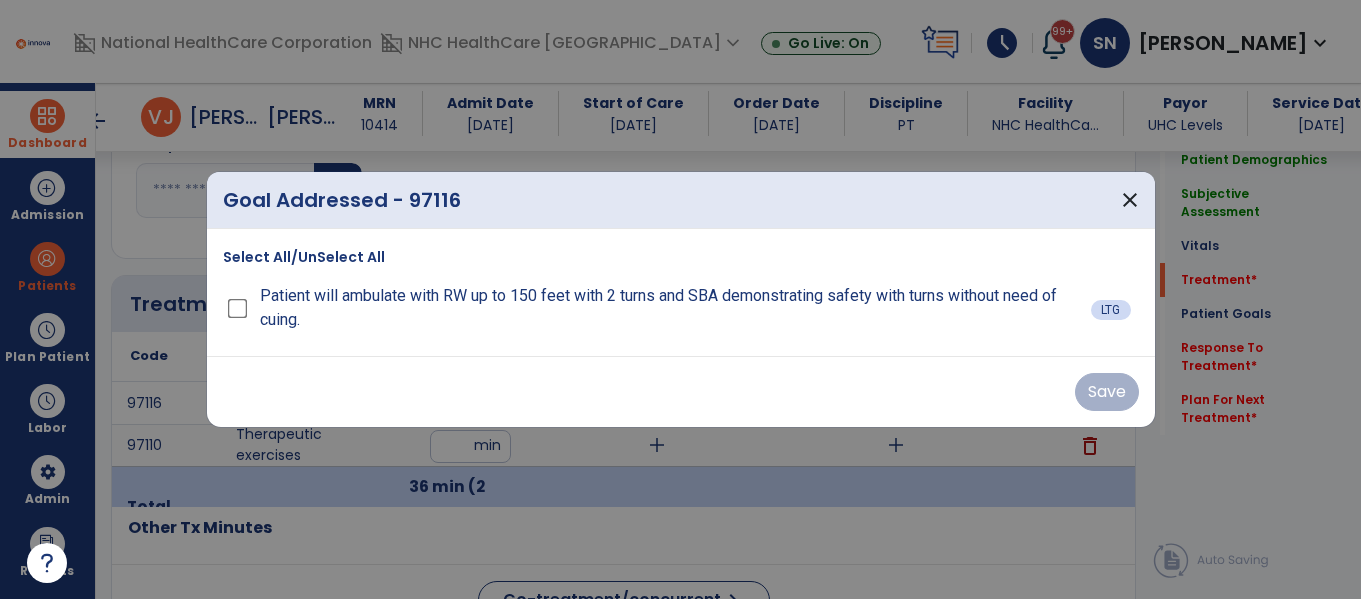 scroll, scrollTop: 1059, scrollLeft: 0, axis: vertical 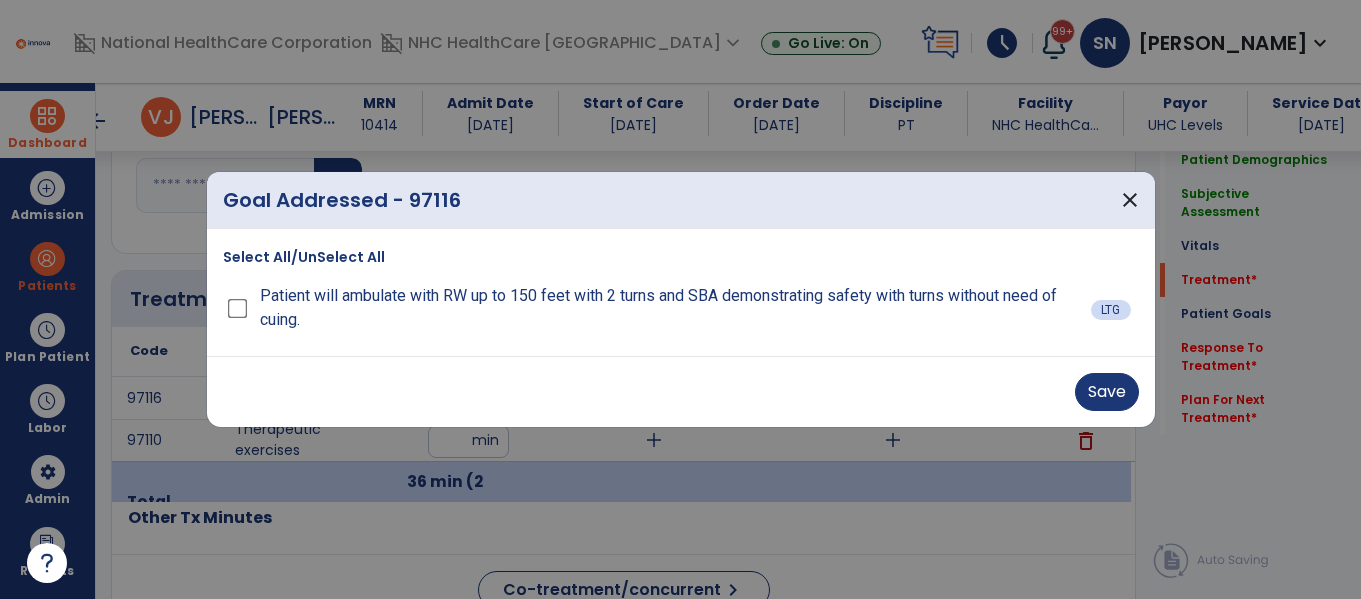 click on "Select All/UnSelect All" at bounding box center [304, 257] 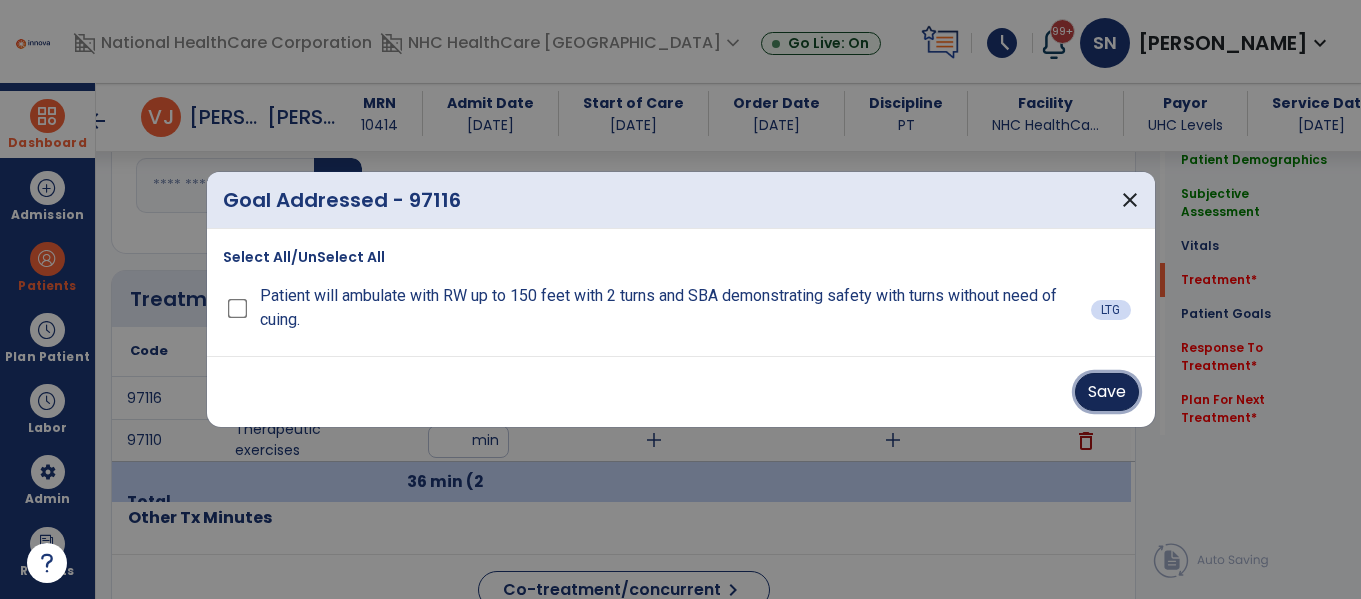 click on "Save" at bounding box center (1107, 392) 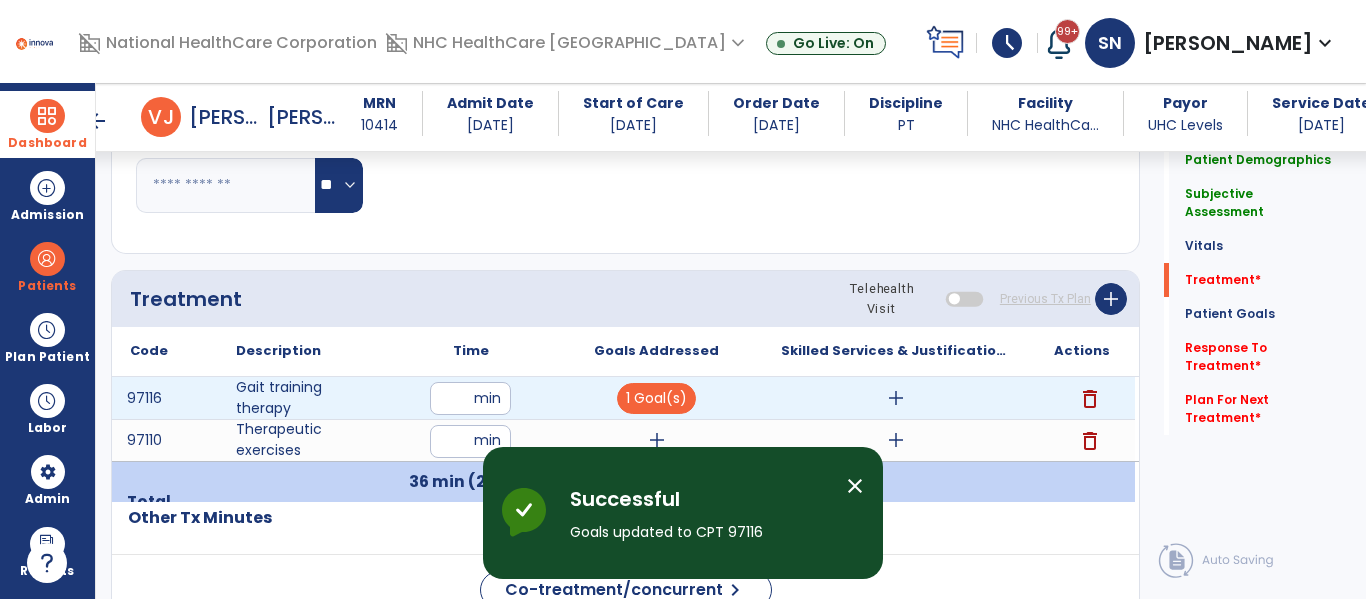 click on "add" at bounding box center [896, 398] 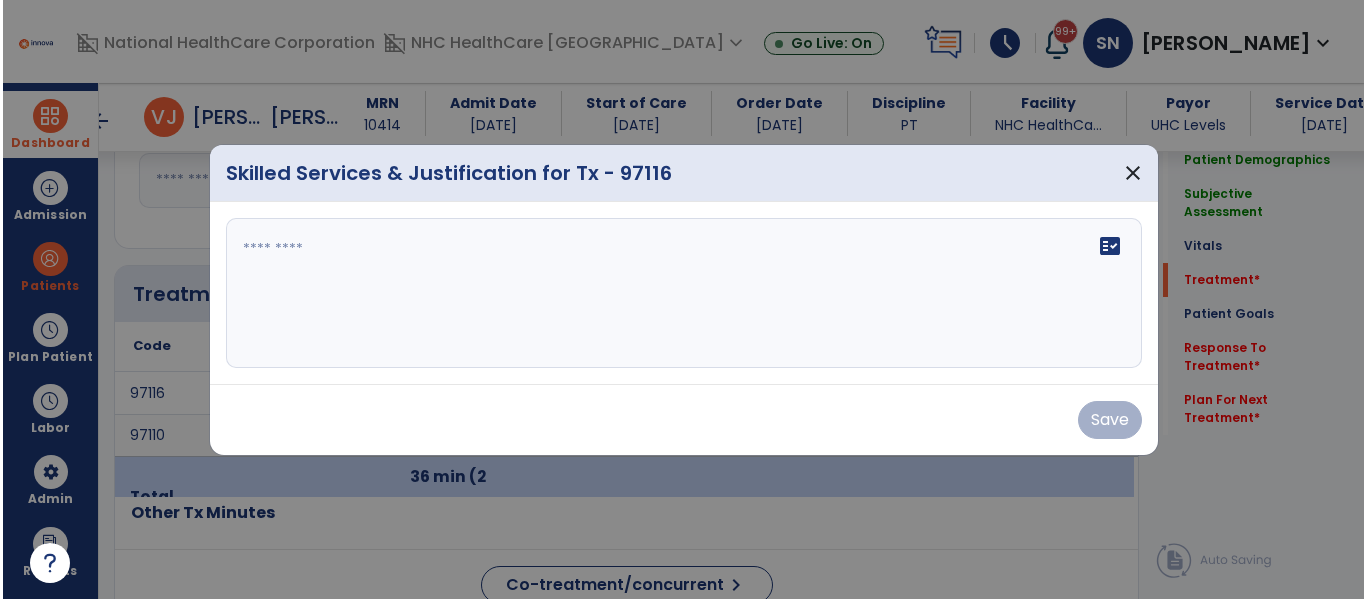 scroll, scrollTop: 1059, scrollLeft: 0, axis: vertical 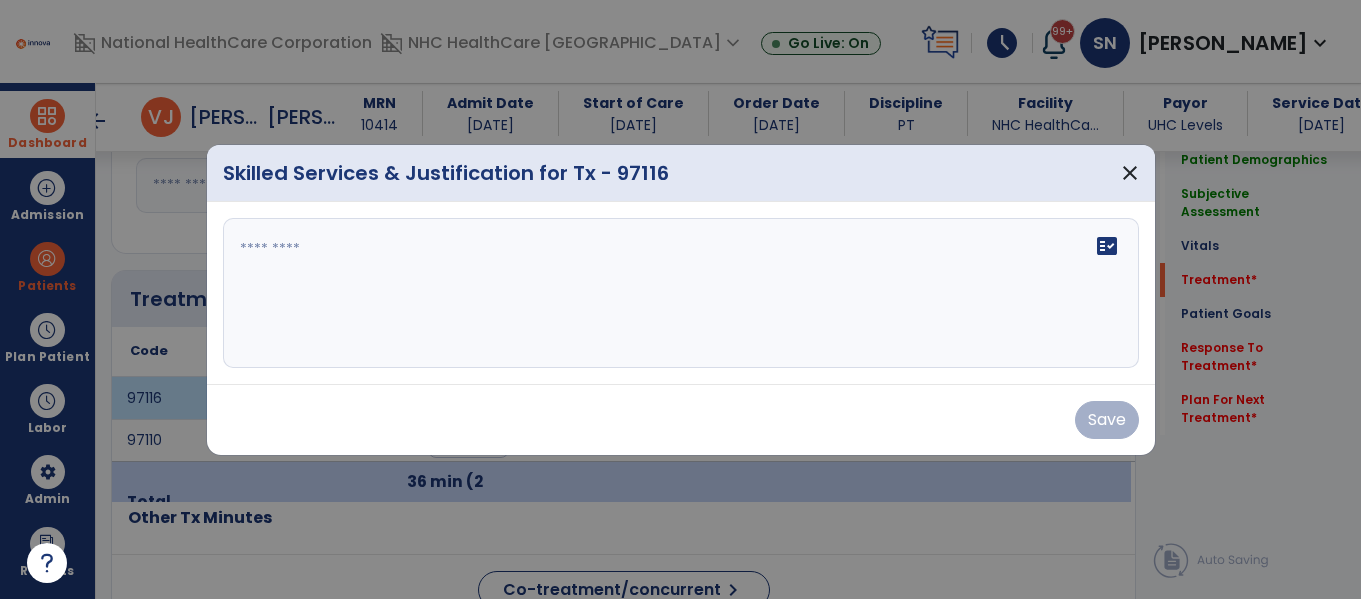 click at bounding box center [681, 293] 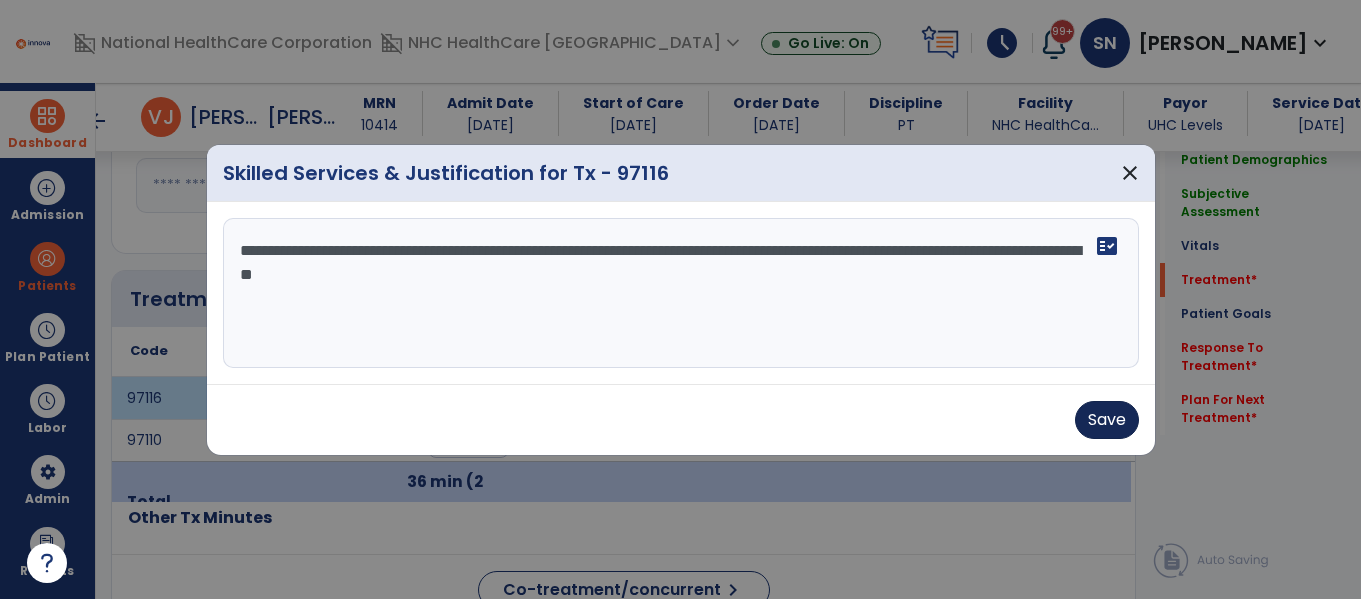 type on "**********" 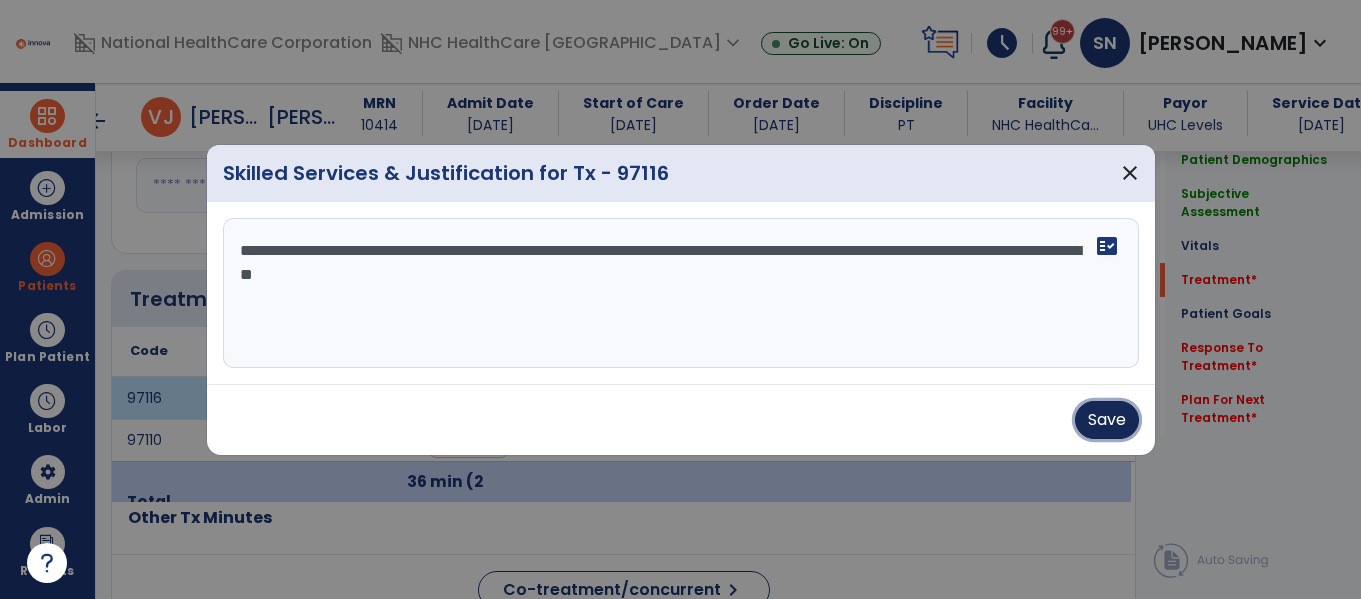 click on "Save" at bounding box center (1107, 420) 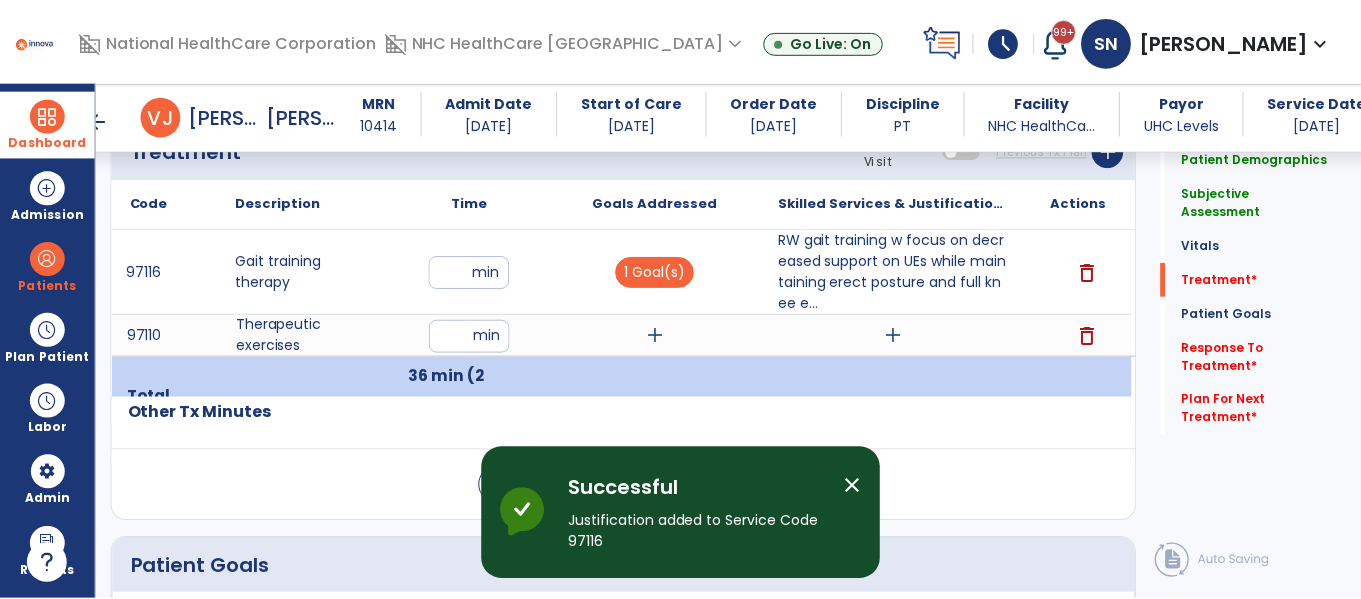 scroll, scrollTop: 1207, scrollLeft: 0, axis: vertical 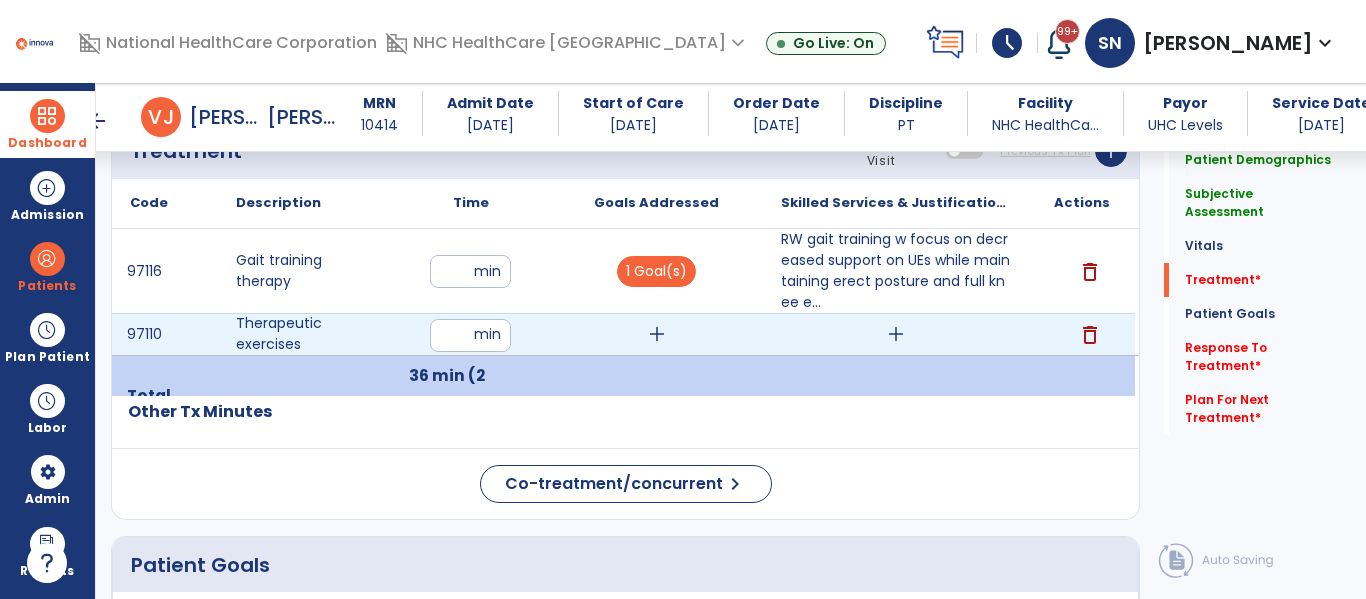click on "add" at bounding box center [657, 334] 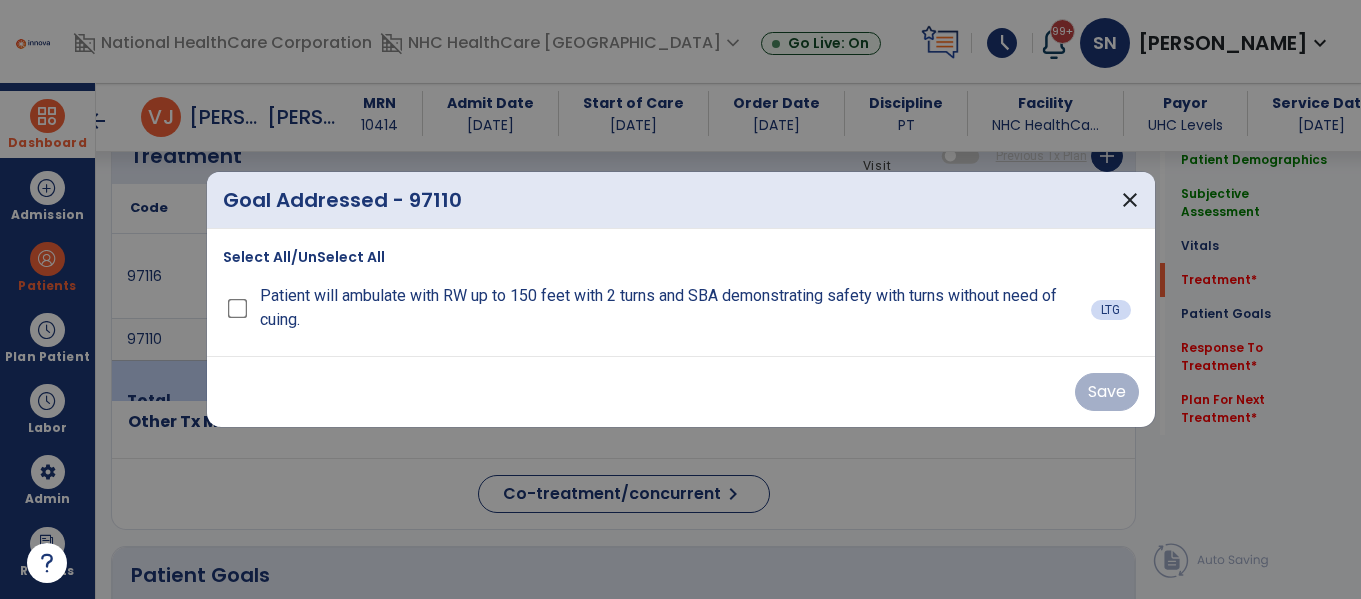 scroll, scrollTop: 1207, scrollLeft: 0, axis: vertical 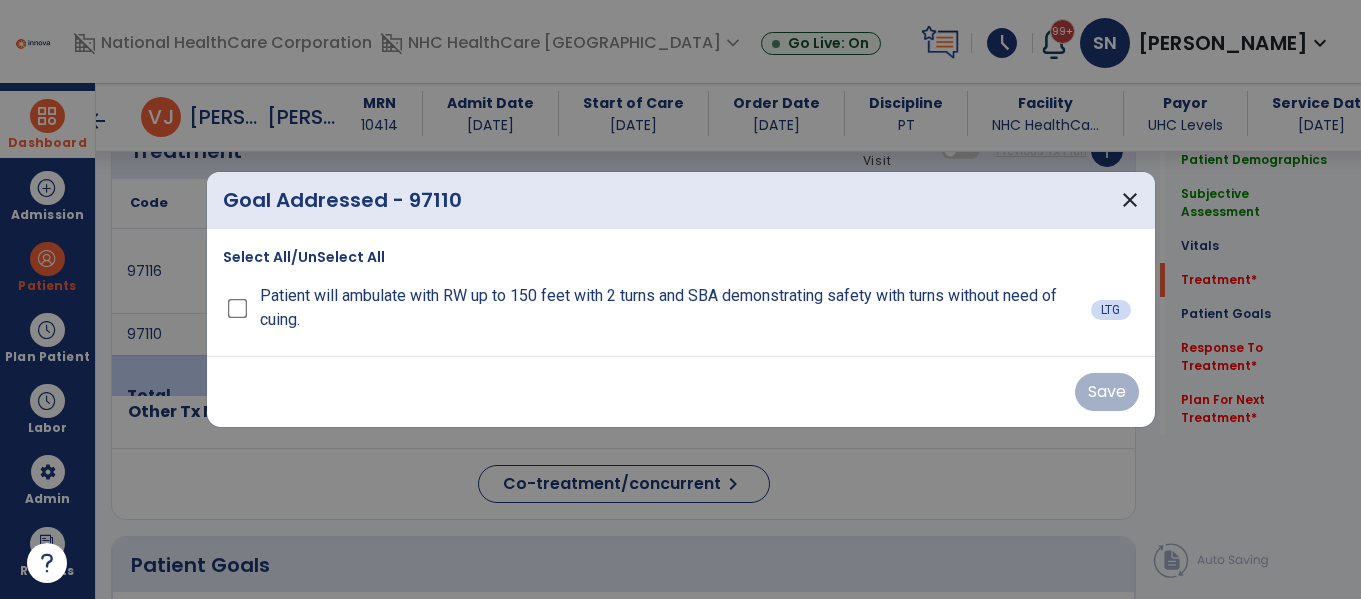 click on "Select All/UnSelect All" at bounding box center [304, 257] 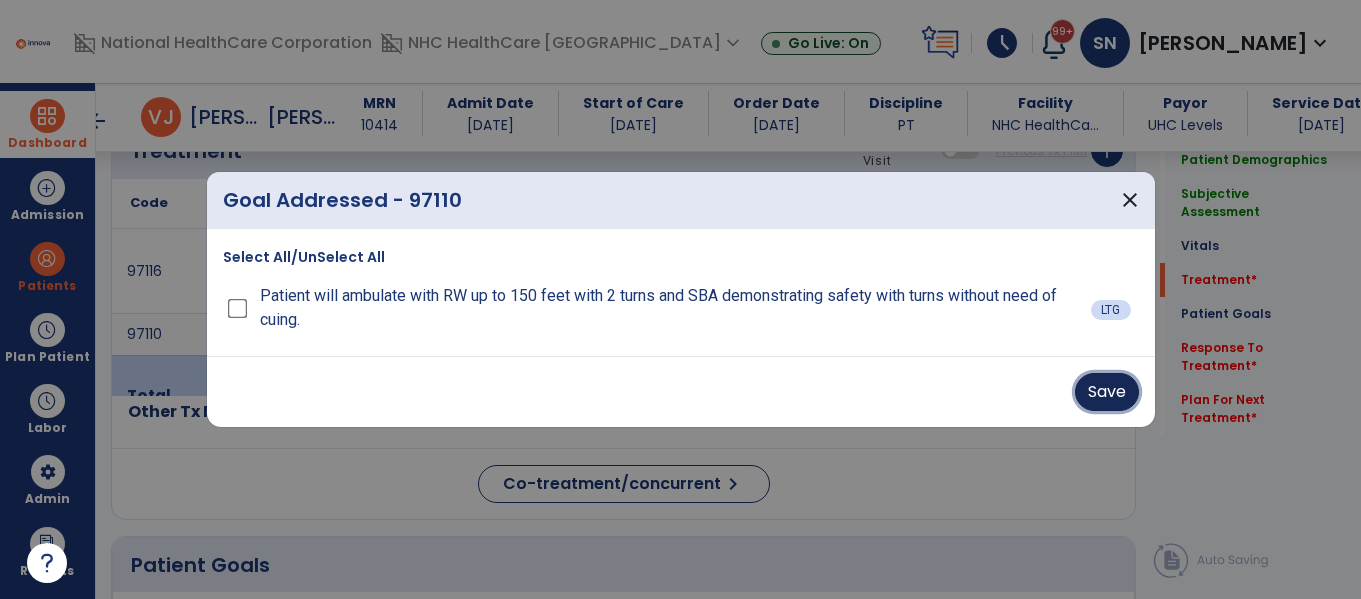 click on "Save" at bounding box center [1107, 392] 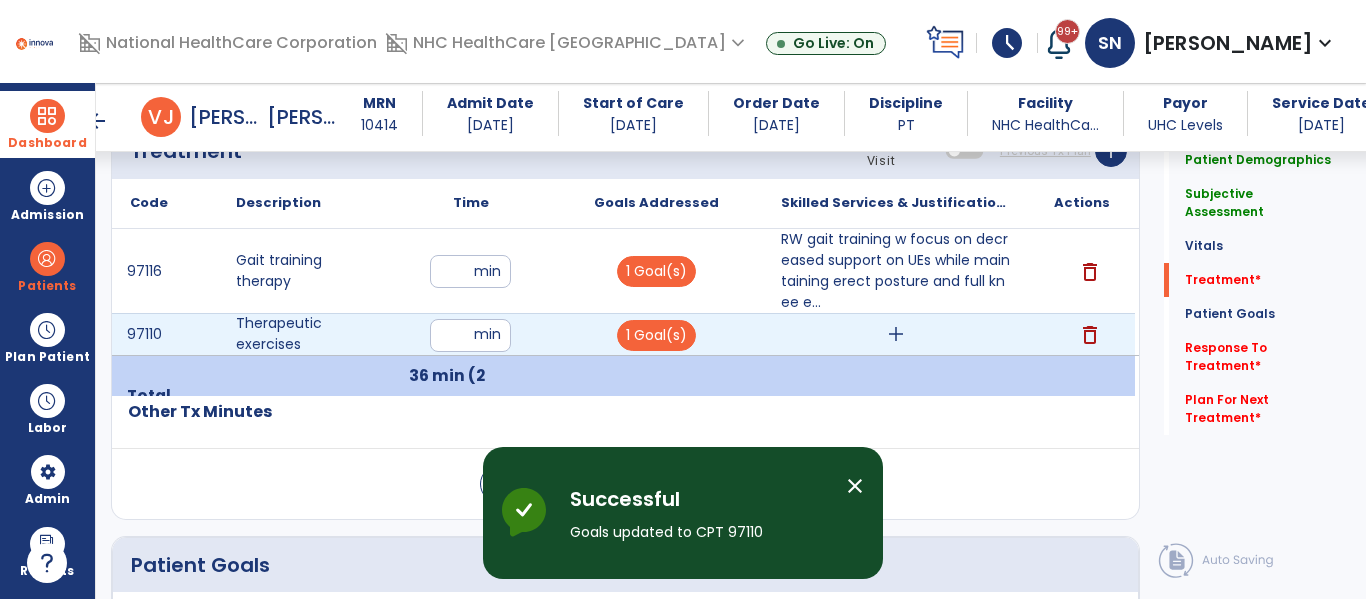 click on "add" at bounding box center (896, 334) 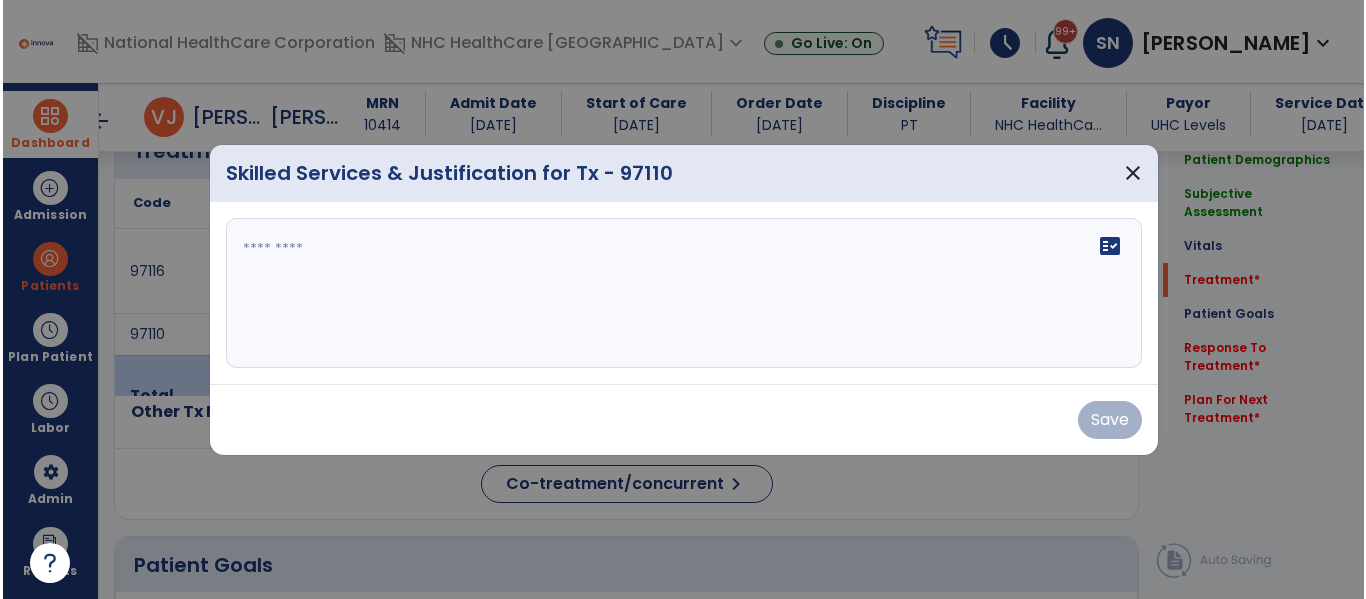 scroll, scrollTop: 1207, scrollLeft: 0, axis: vertical 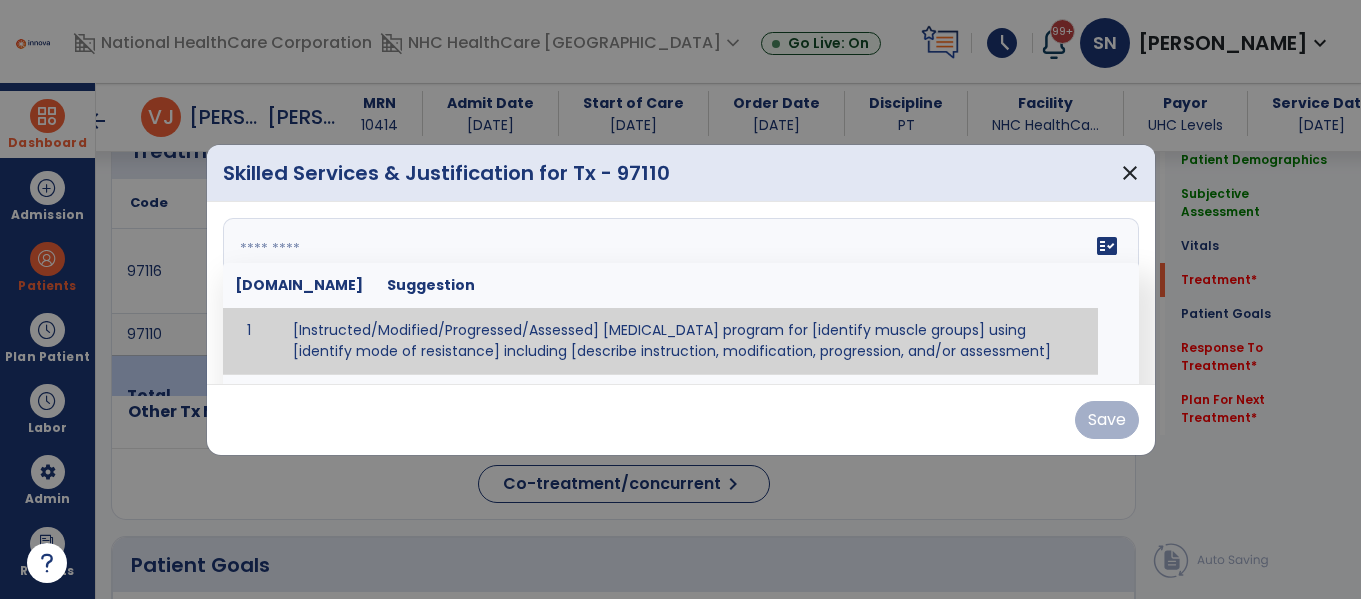 click at bounding box center [678, 293] 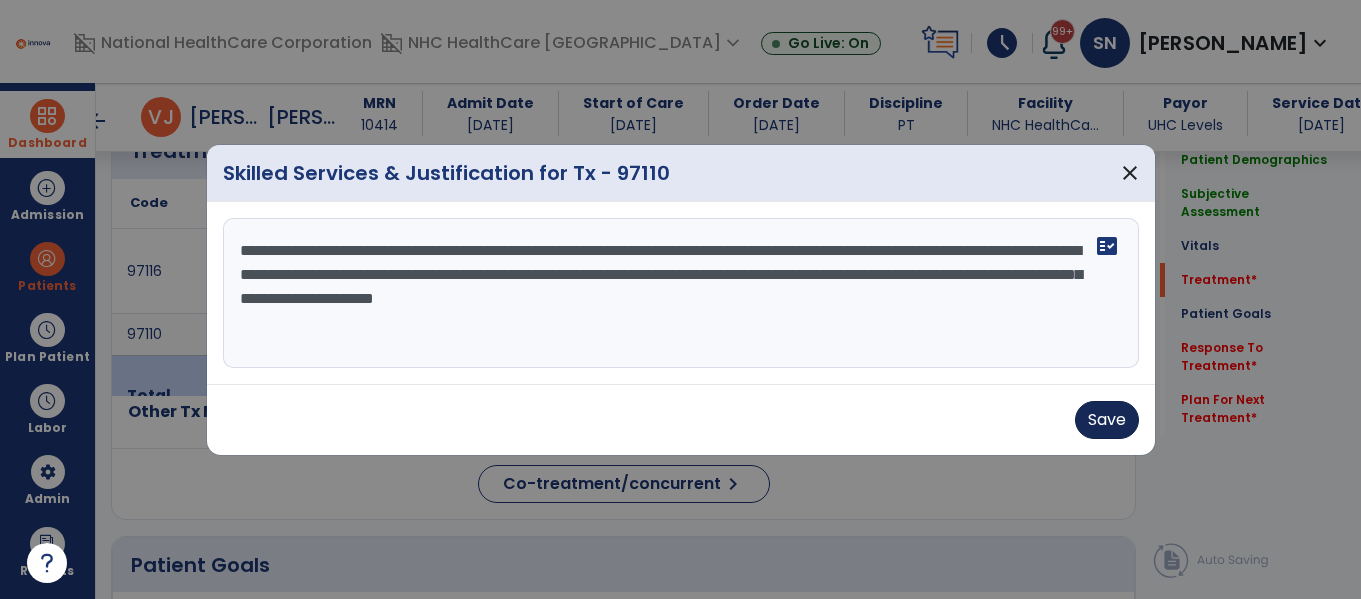 type on "**********" 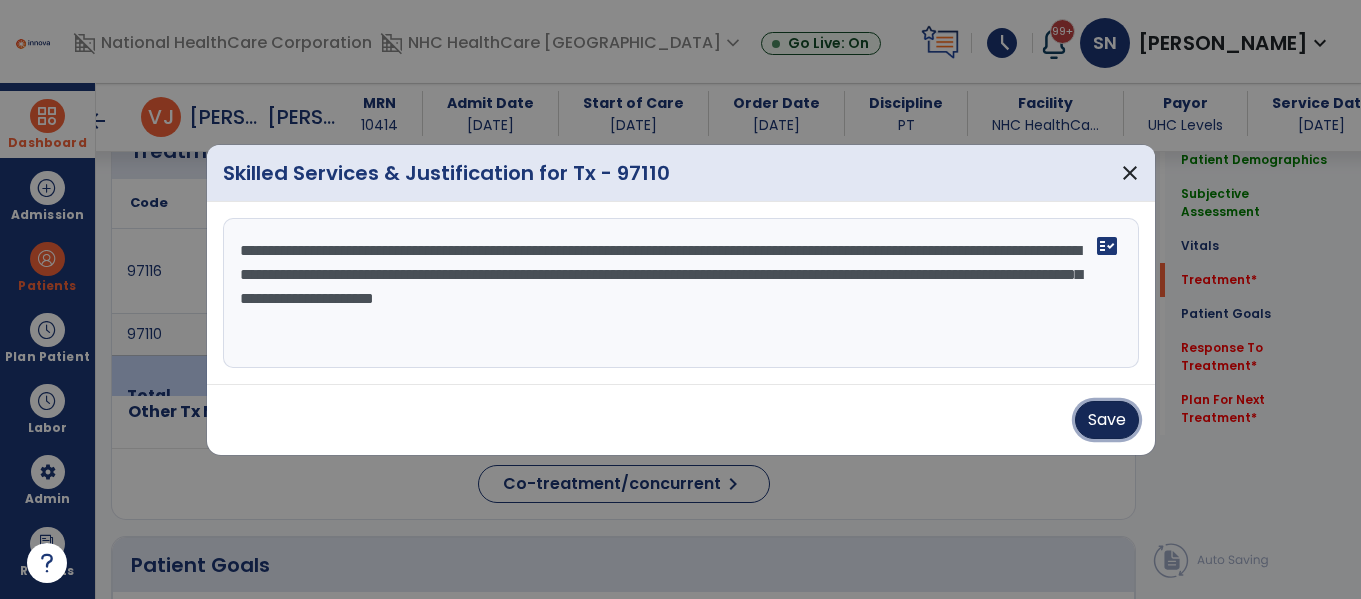 click on "Save" at bounding box center (1107, 420) 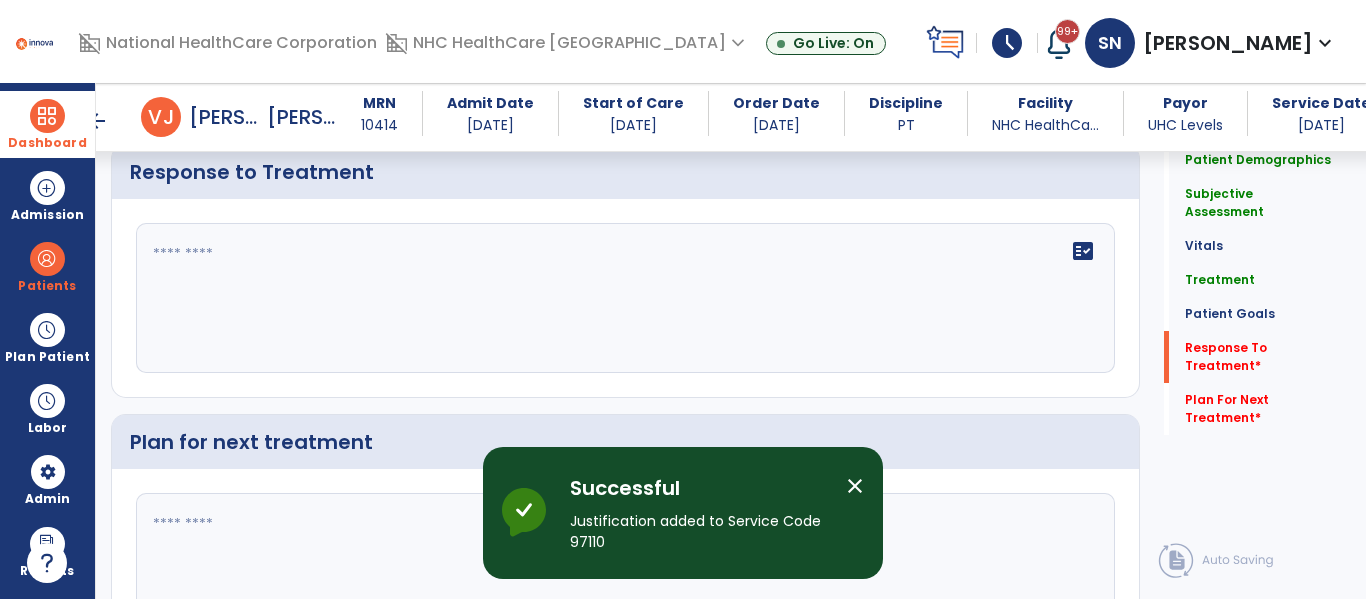 scroll, scrollTop: 2059, scrollLeft: 0, axis: vertical 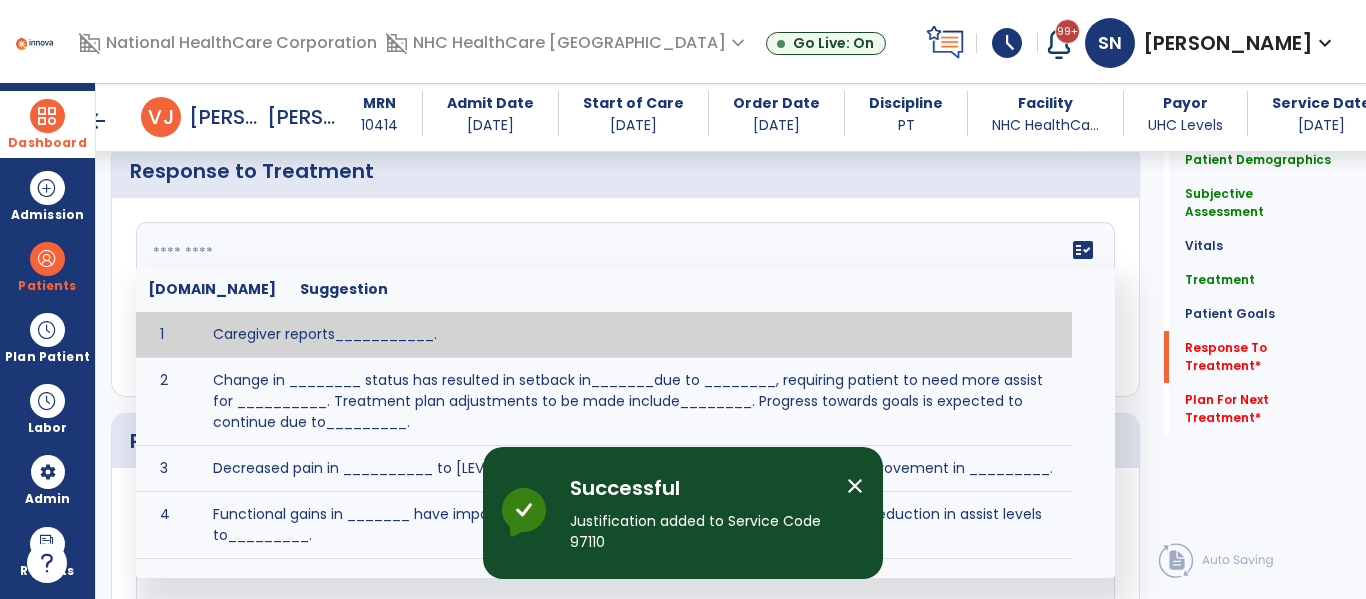 click 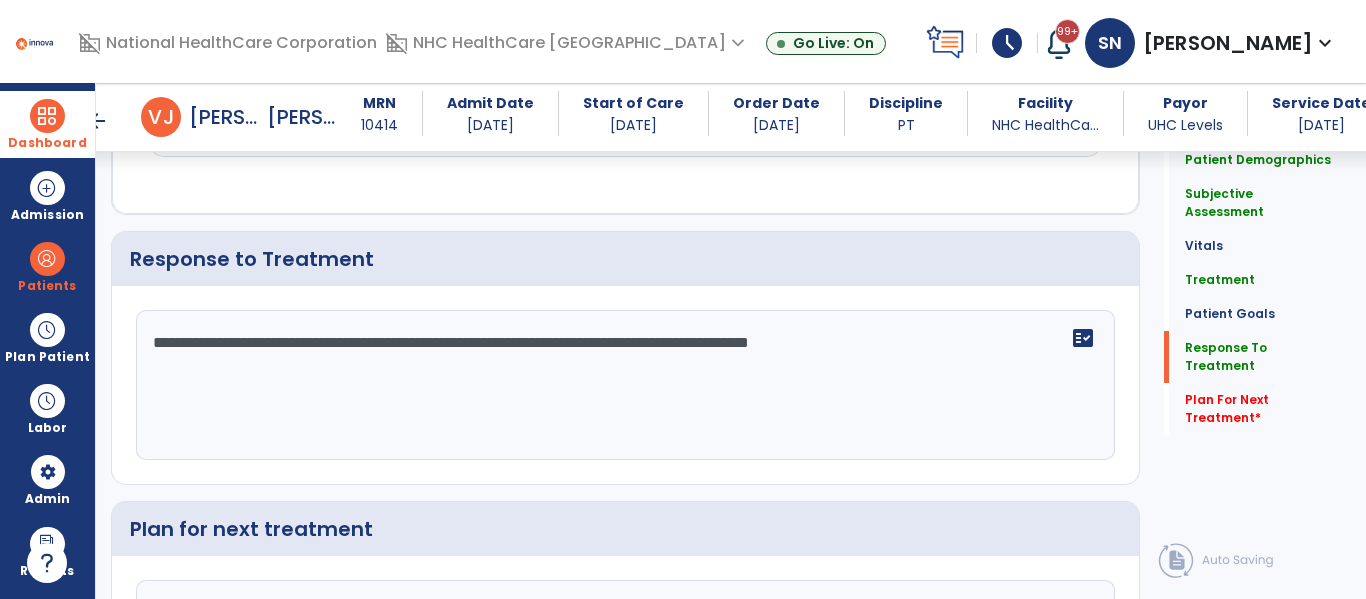 scroll, scrollTop: 2059, scrollLeft: 0, axis: vertical 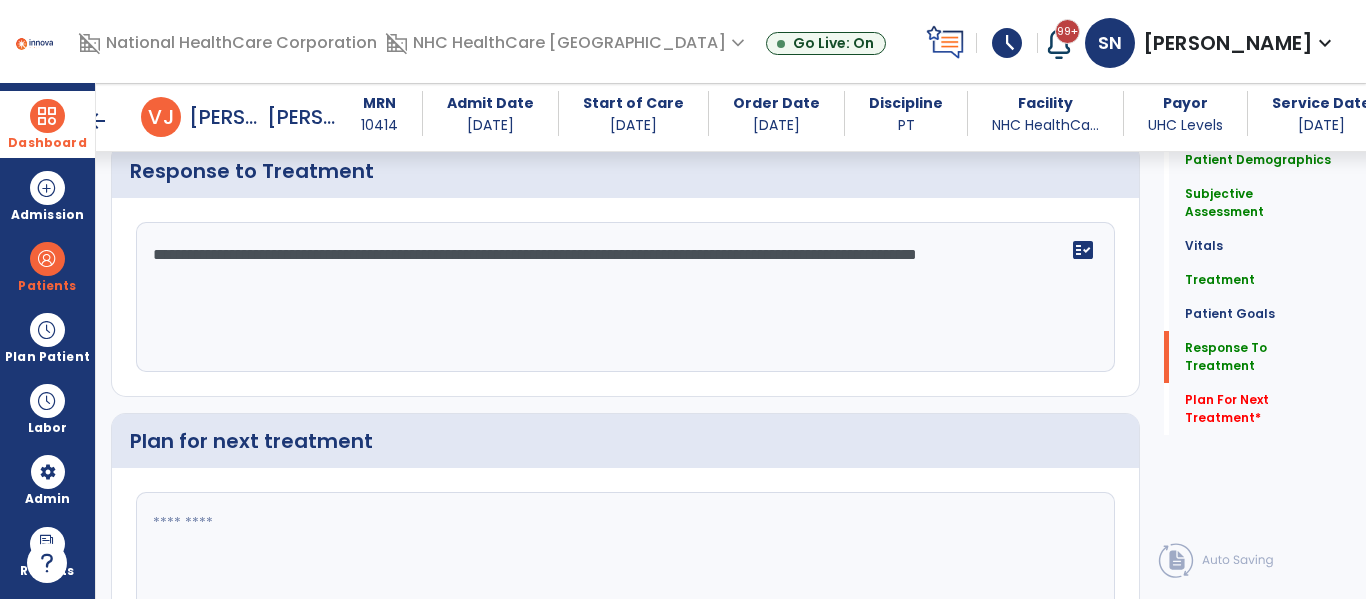 type on "**********" 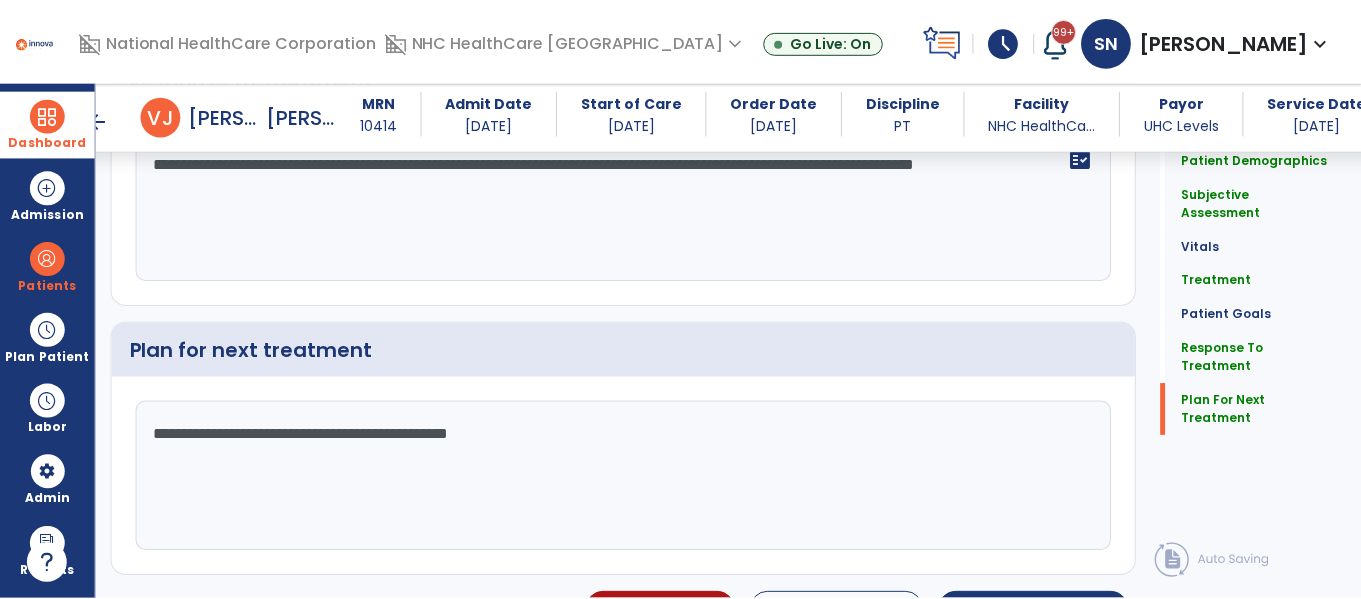 scroll, scrollTop: 2194, scrollLeft: 0, axis: vertical 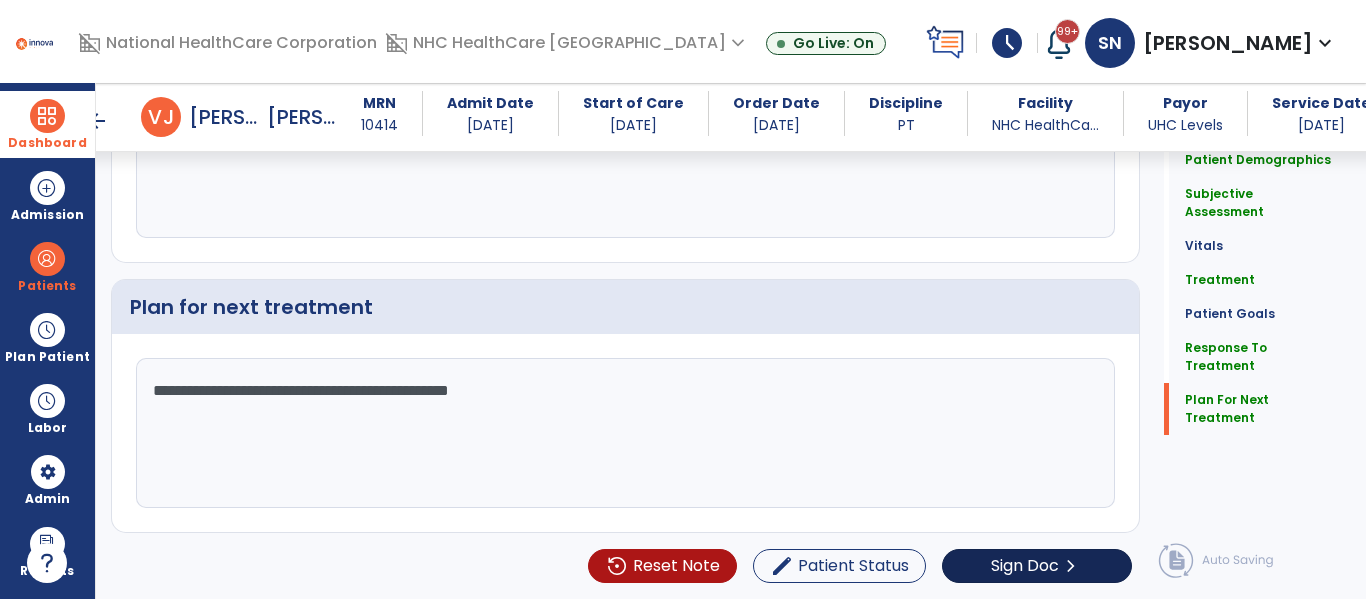 type on "**********" 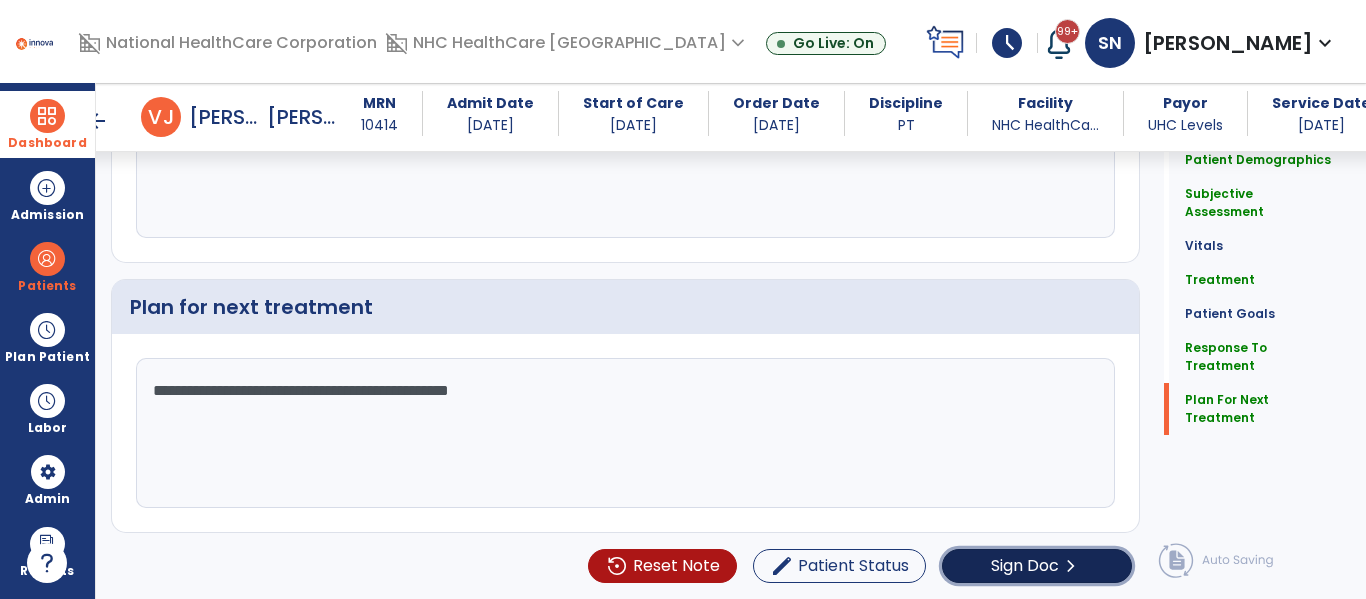 click on "Sign Doc" 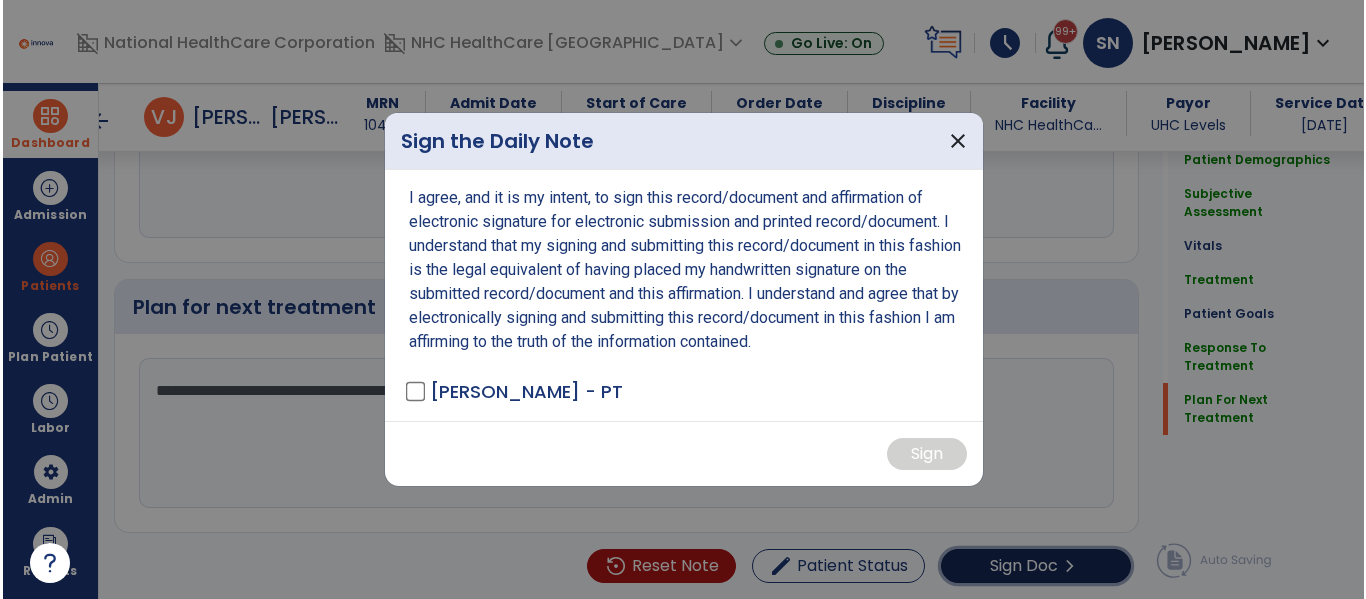 scroll, scrollTop: 2194, scrollLeft: 0, axis: vertical 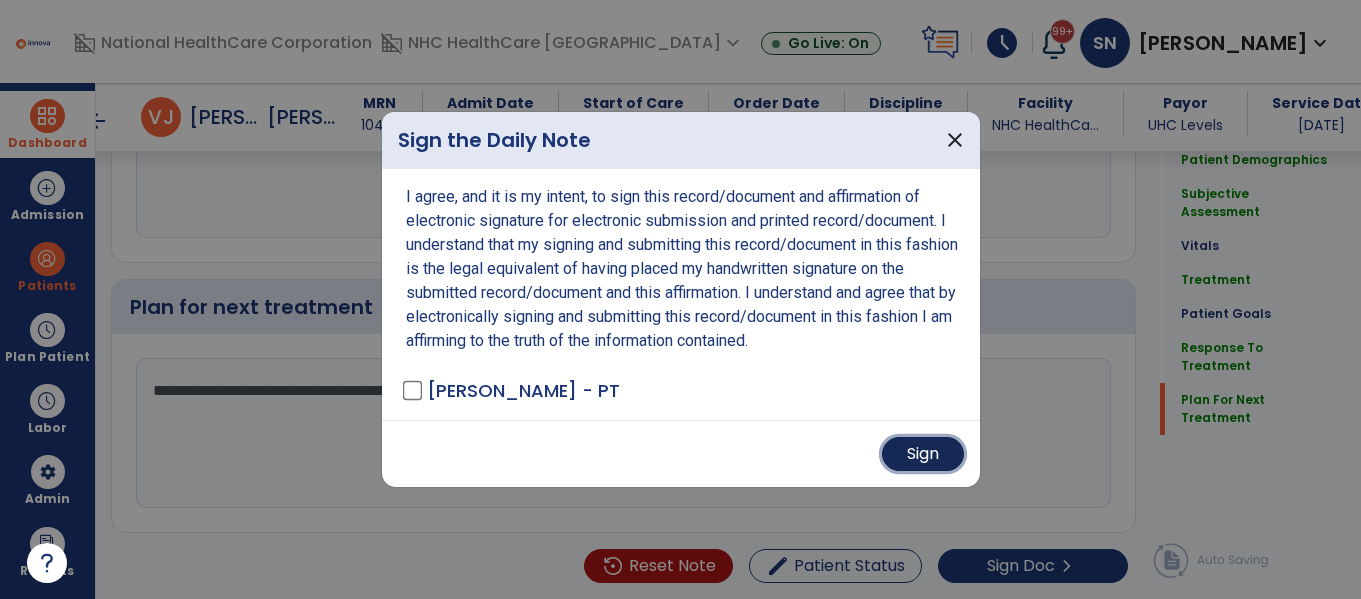 click on "Sign" at bounding box center (923, 454) 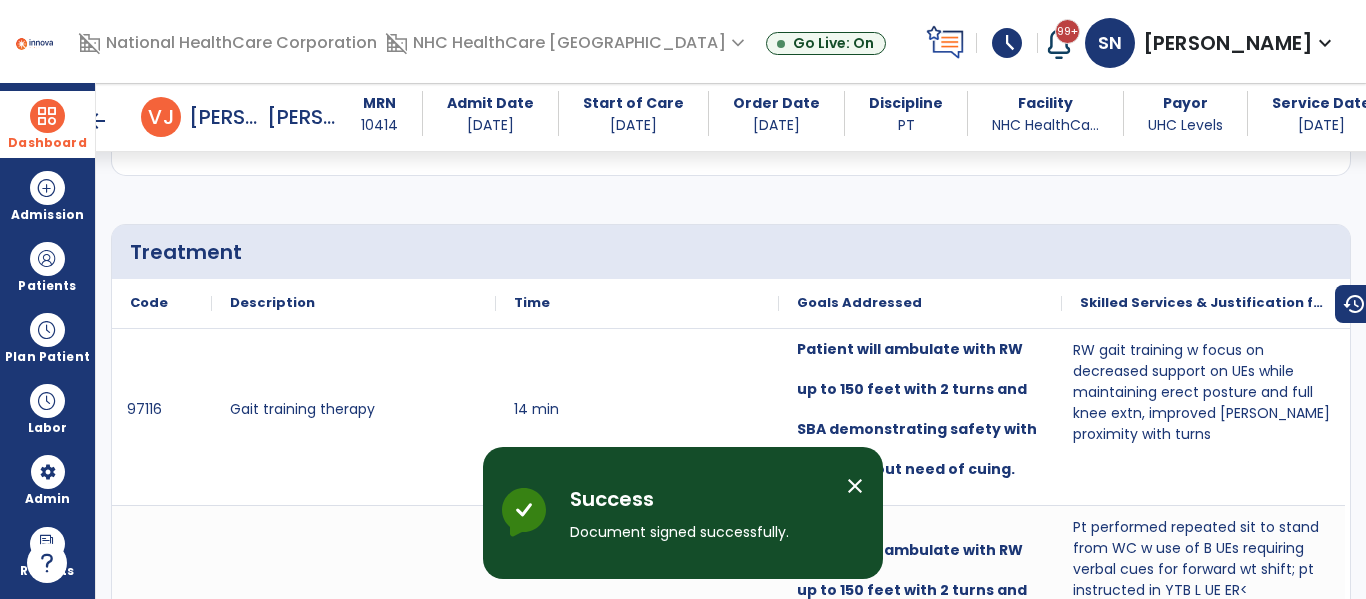 scroll, scrollTop: 0, scrollLeft: 0, axis: both 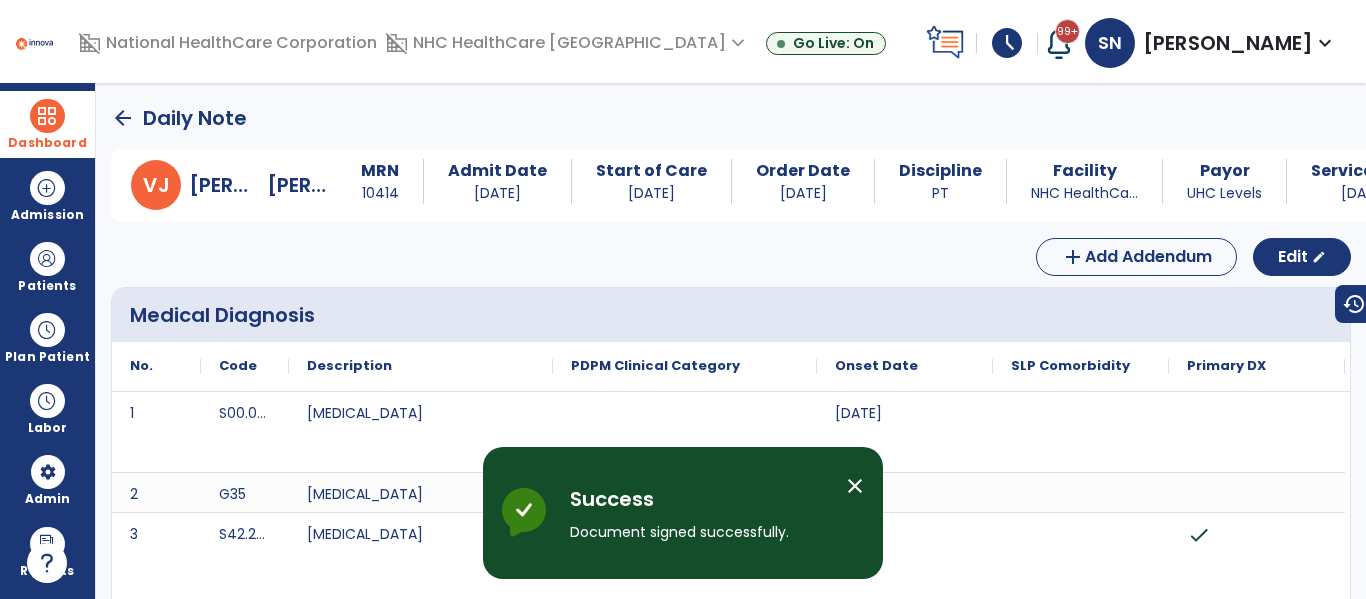 click on "arrow_back" 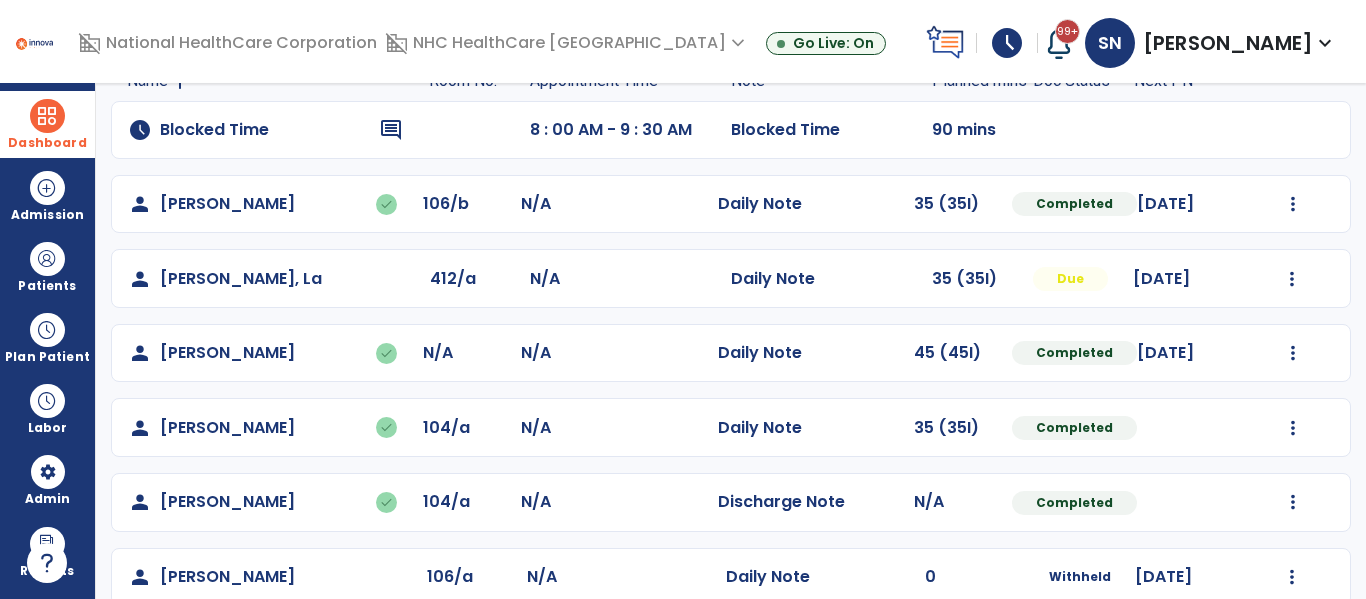 scroll, scrollTop: 0, scrollLeft: 0, axis: both 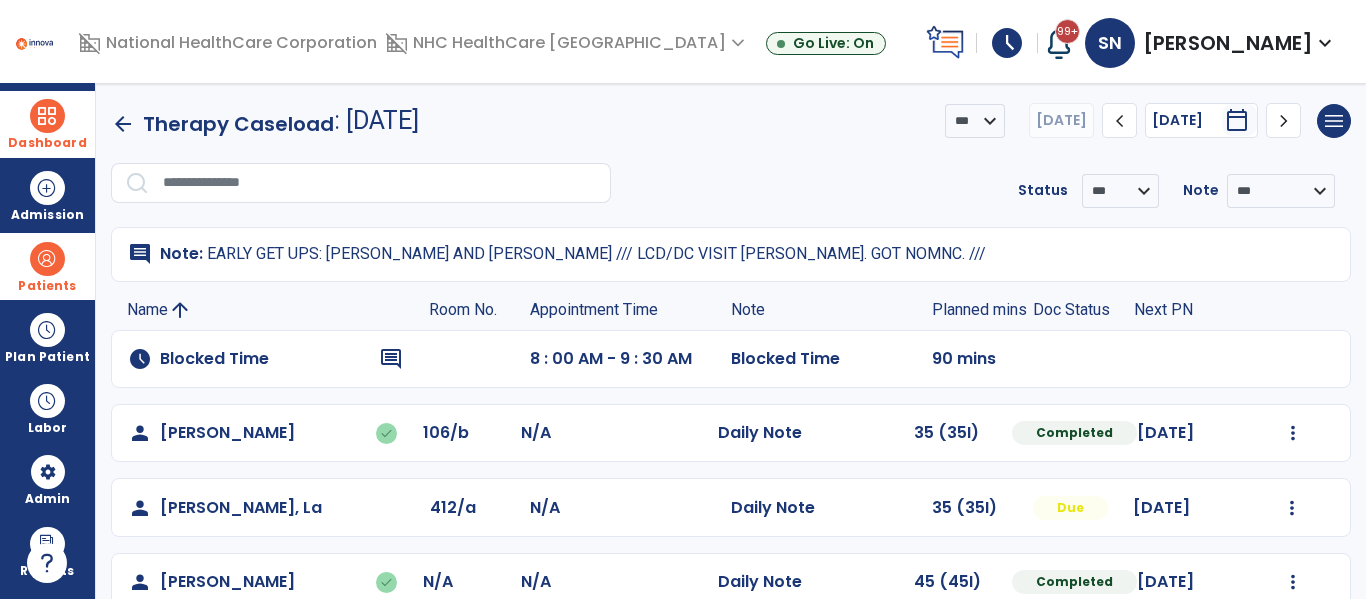 click at bounding box center (47, 259) 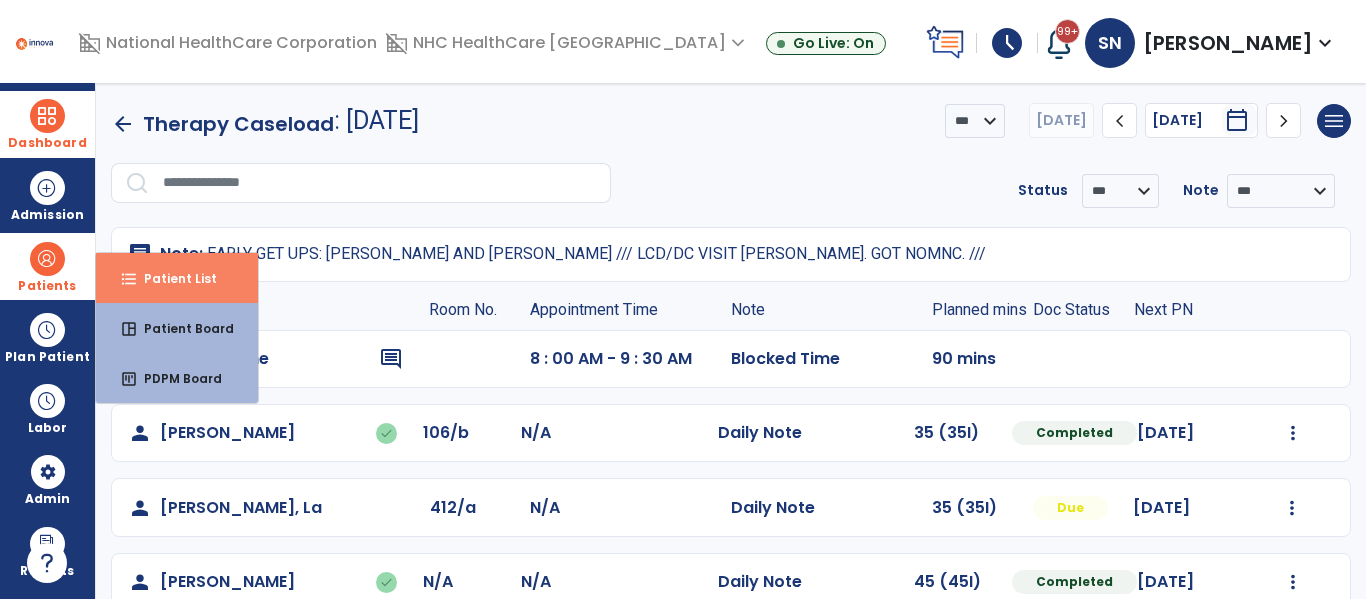 click on "format_list_bulleted  Patient List" at bounding box center [177, 278] 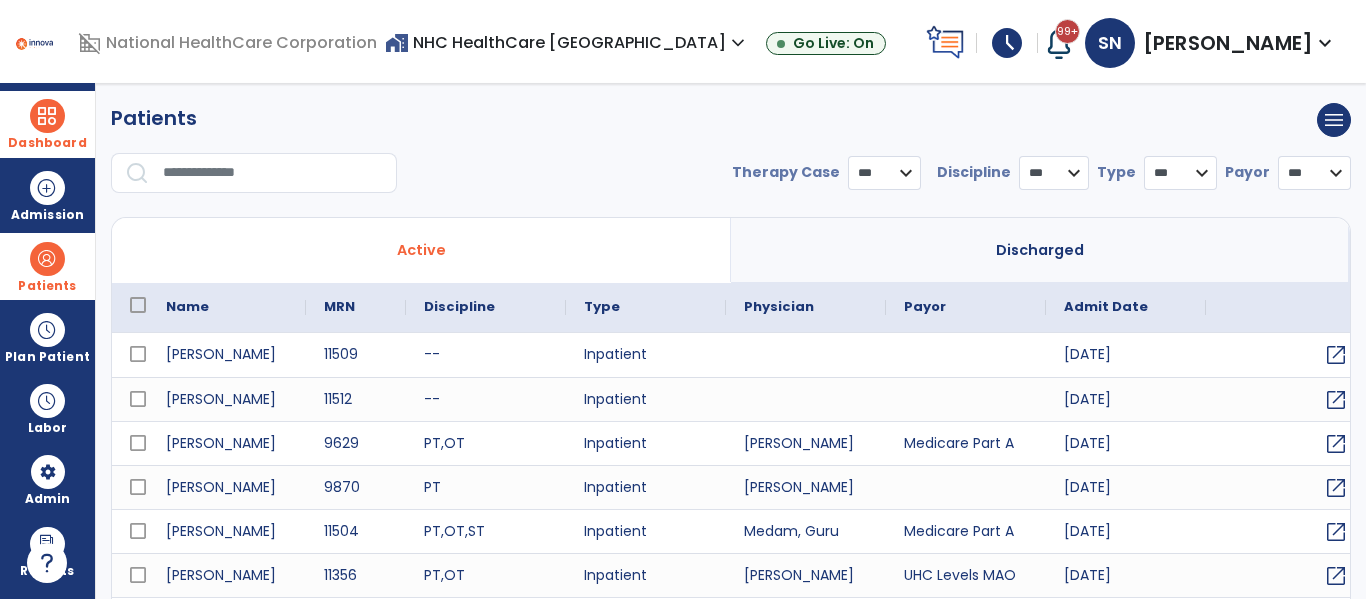select on "***" 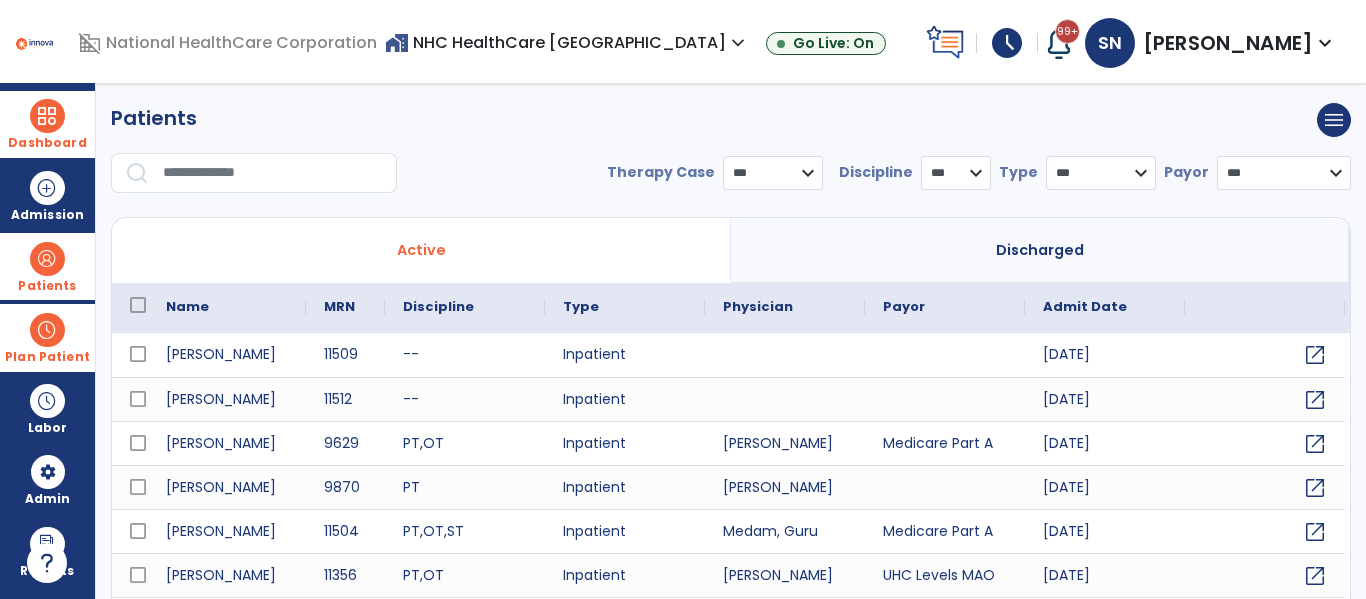 click at bounding box center [47, 330] 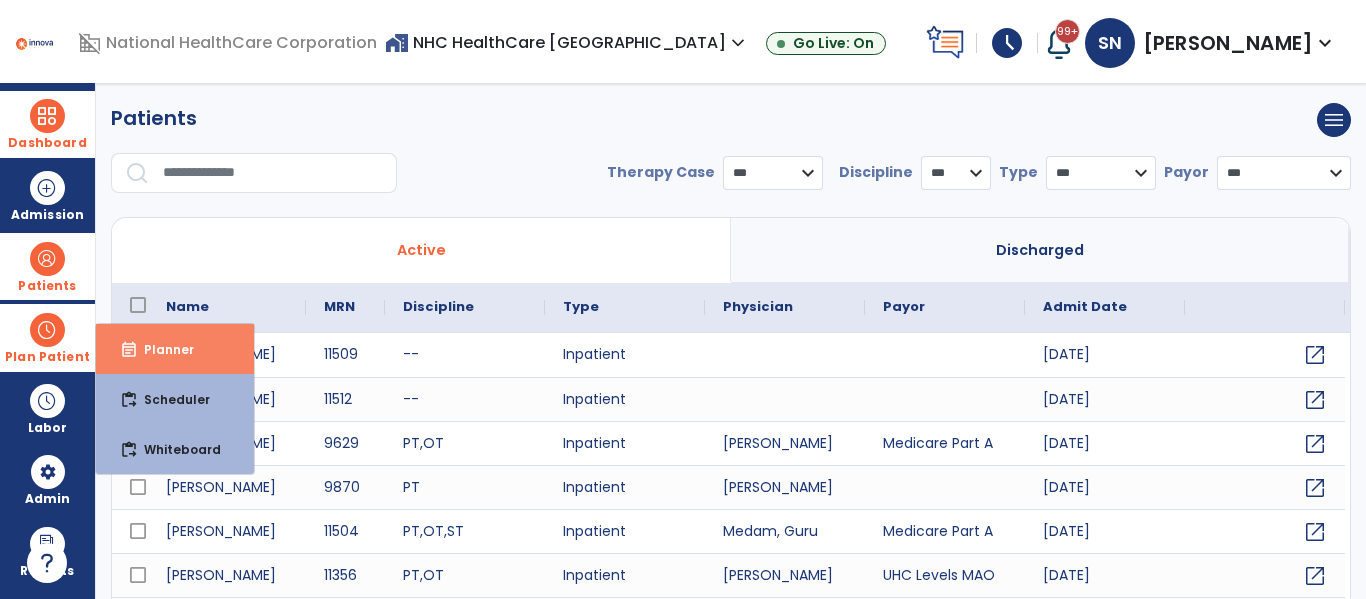 click on "Planner" at bounding box center [161, 349] 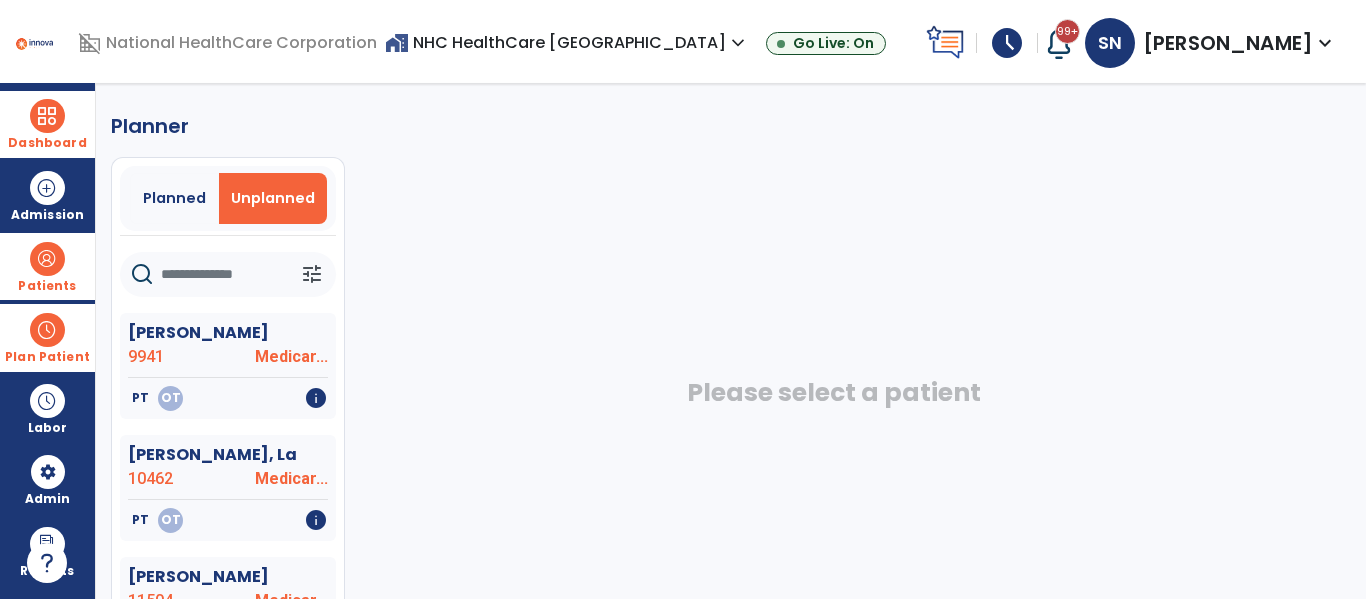 click 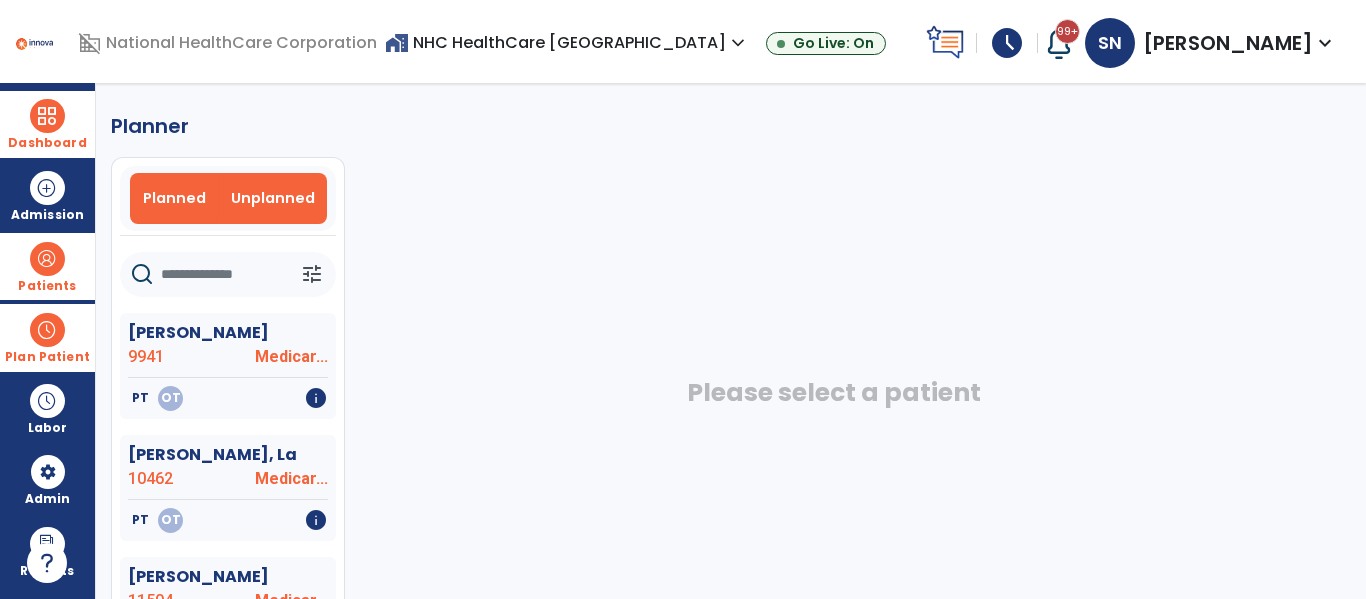 click on "Planned" at bounding box center (174, 198) 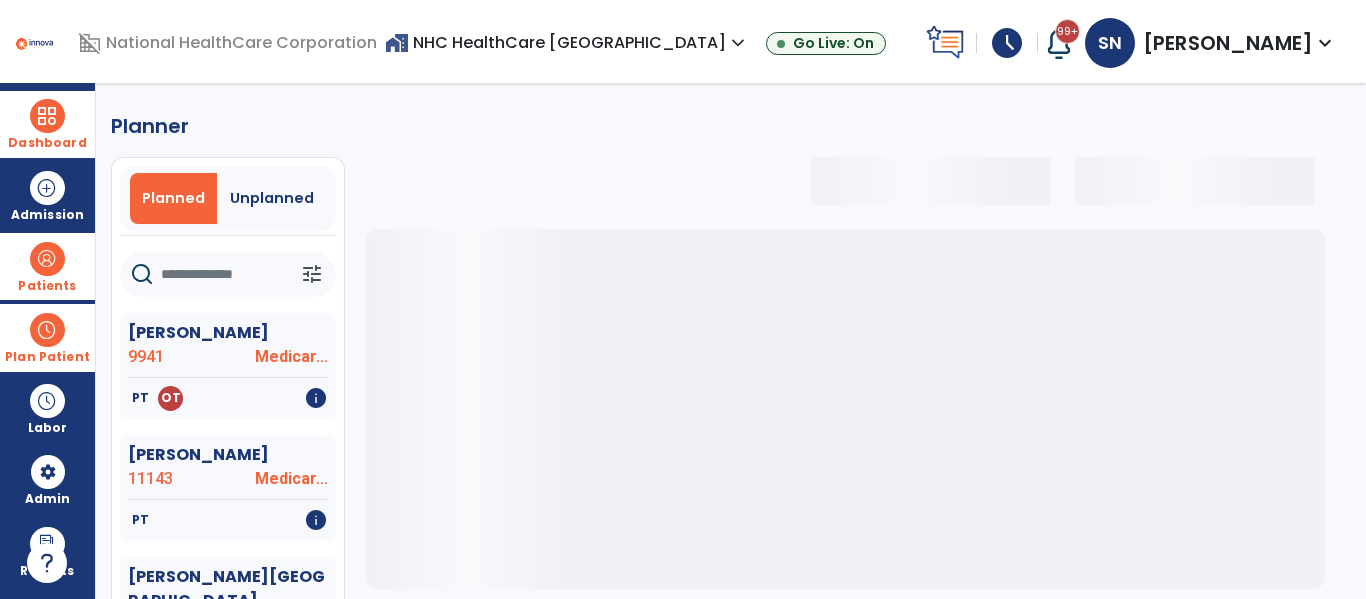 select on "***" 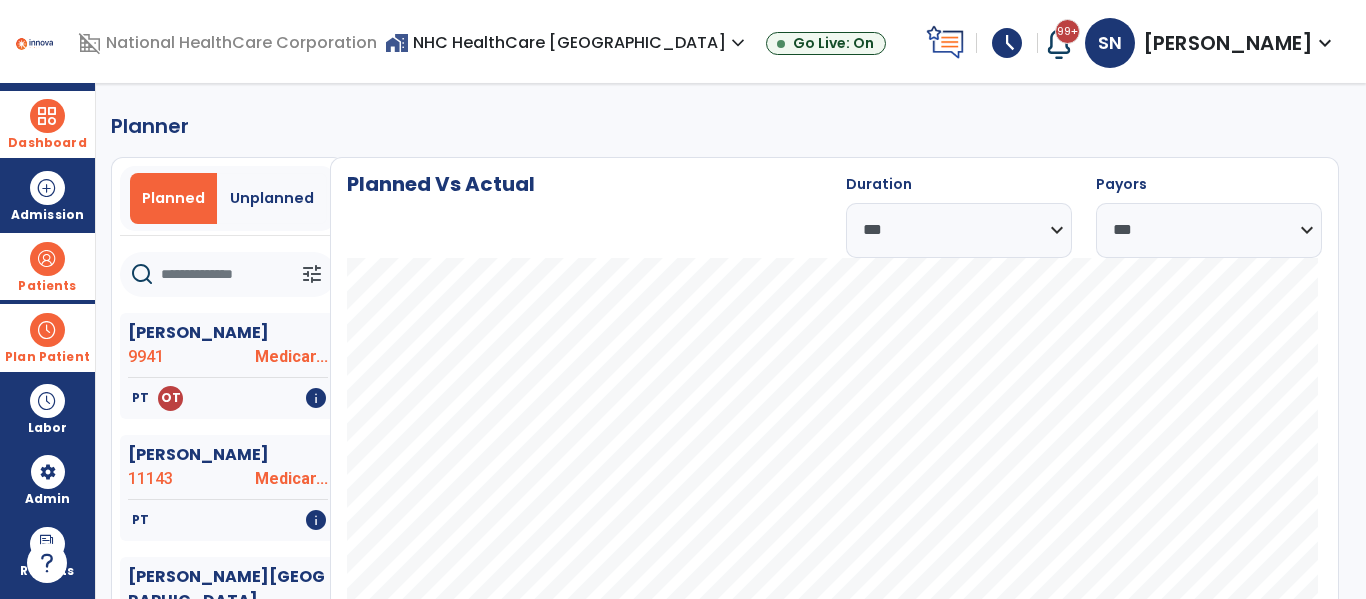 type 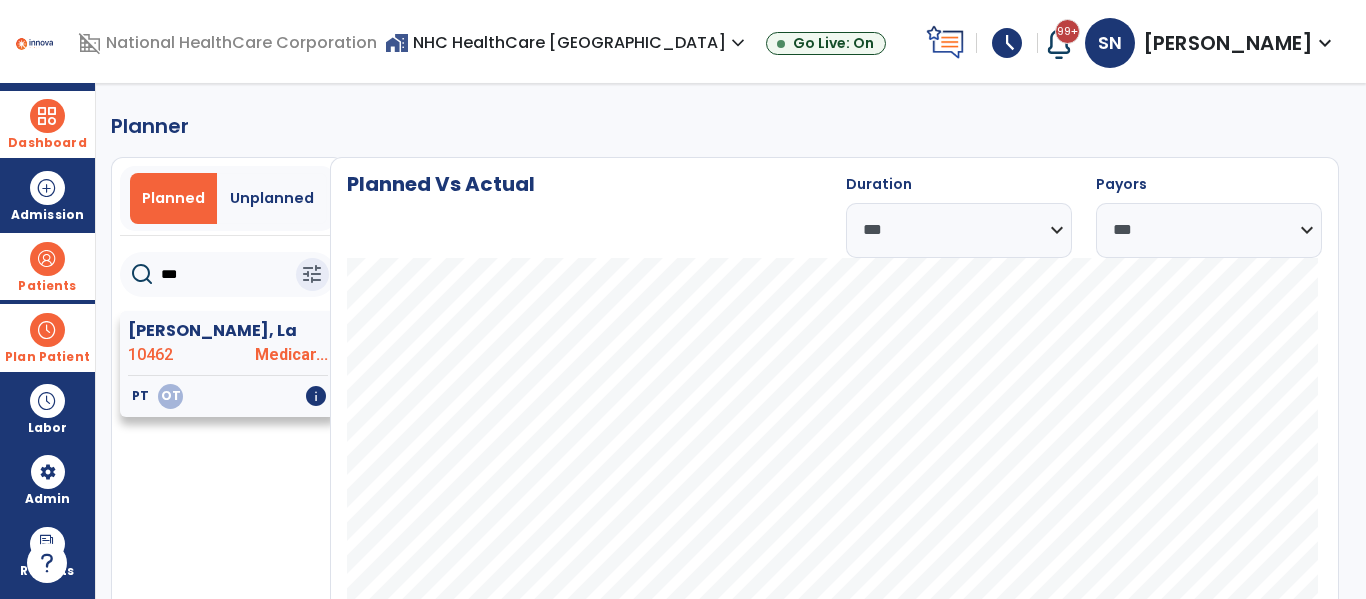 type on "***" 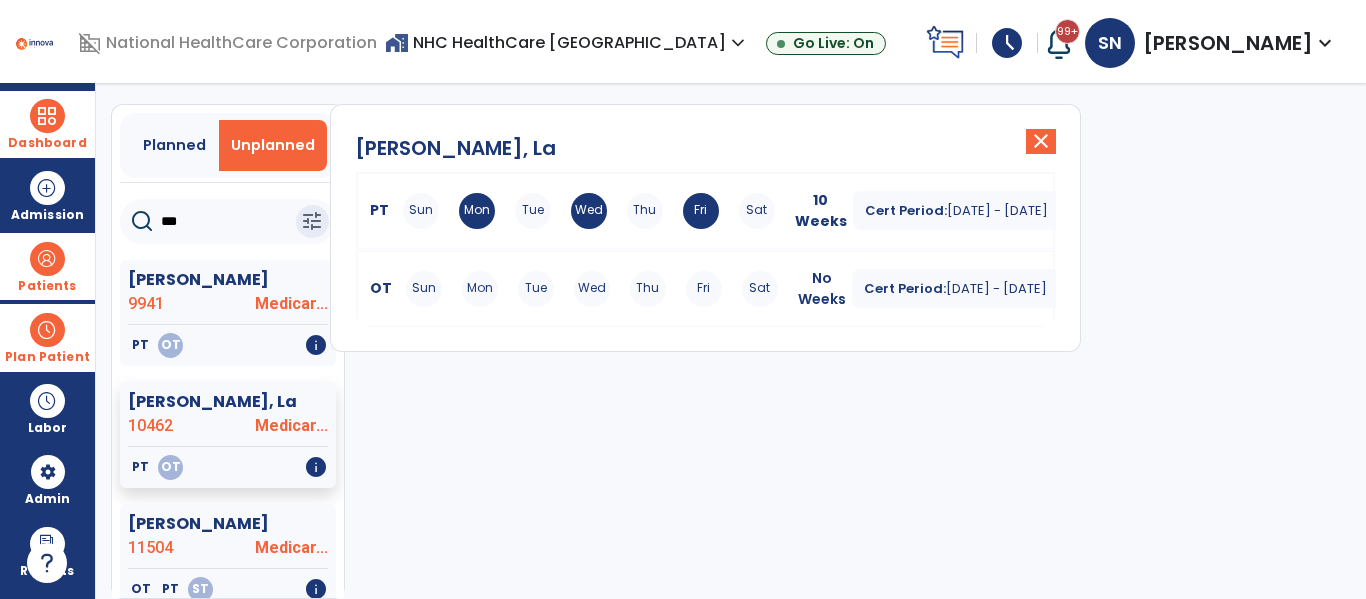 scroll, scrollTop: 0, scrollLeft: 0, axis: both 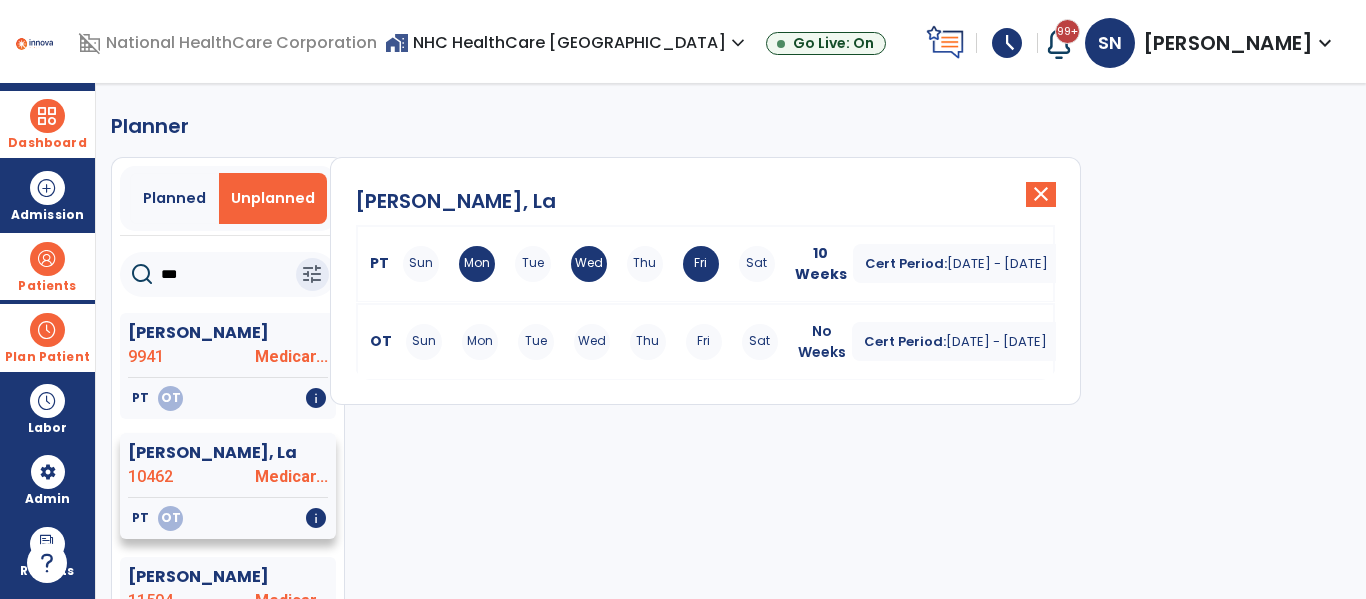 click on "[PERSON_NAME], La" 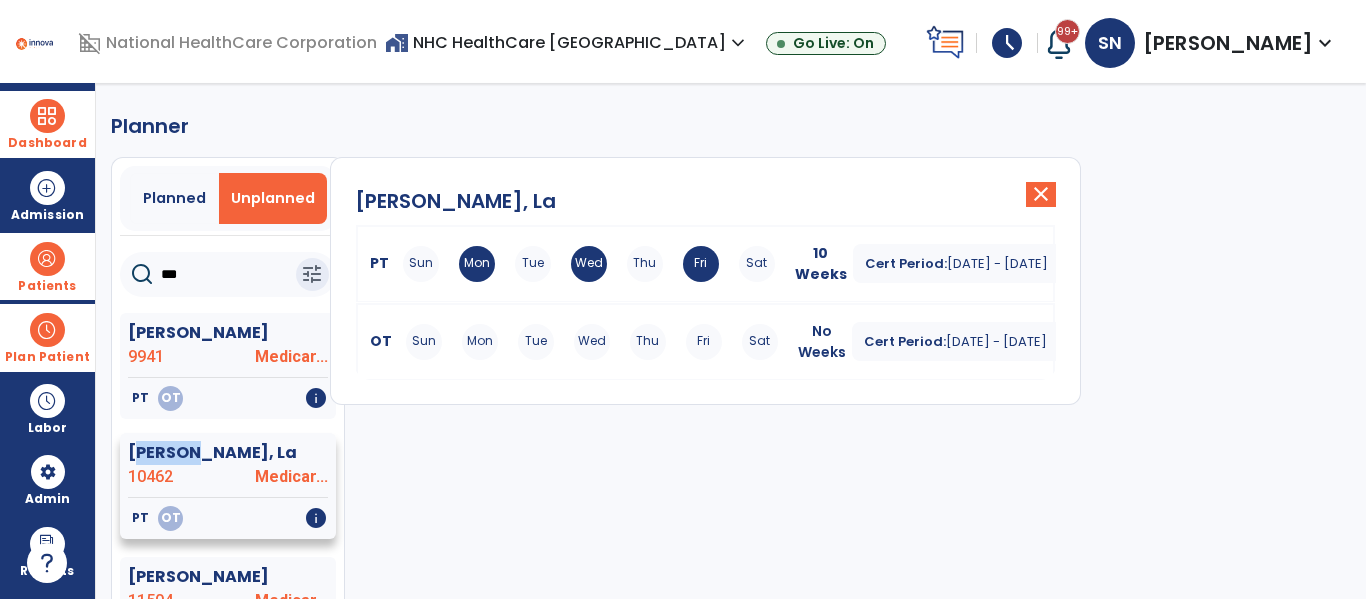 click on "[PERSON_NAME], La" 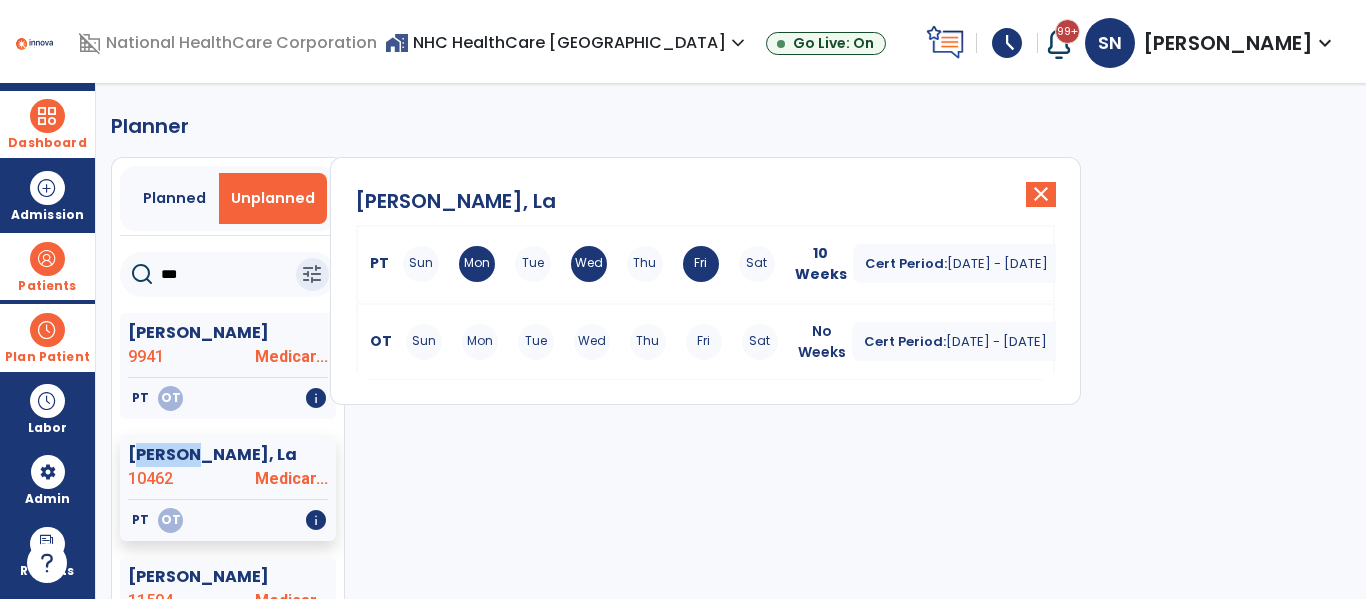 drag, startPoint x: 581, startPoint y: 262, endPoint x: 621, endPoint y: 277, distance: 42.72002 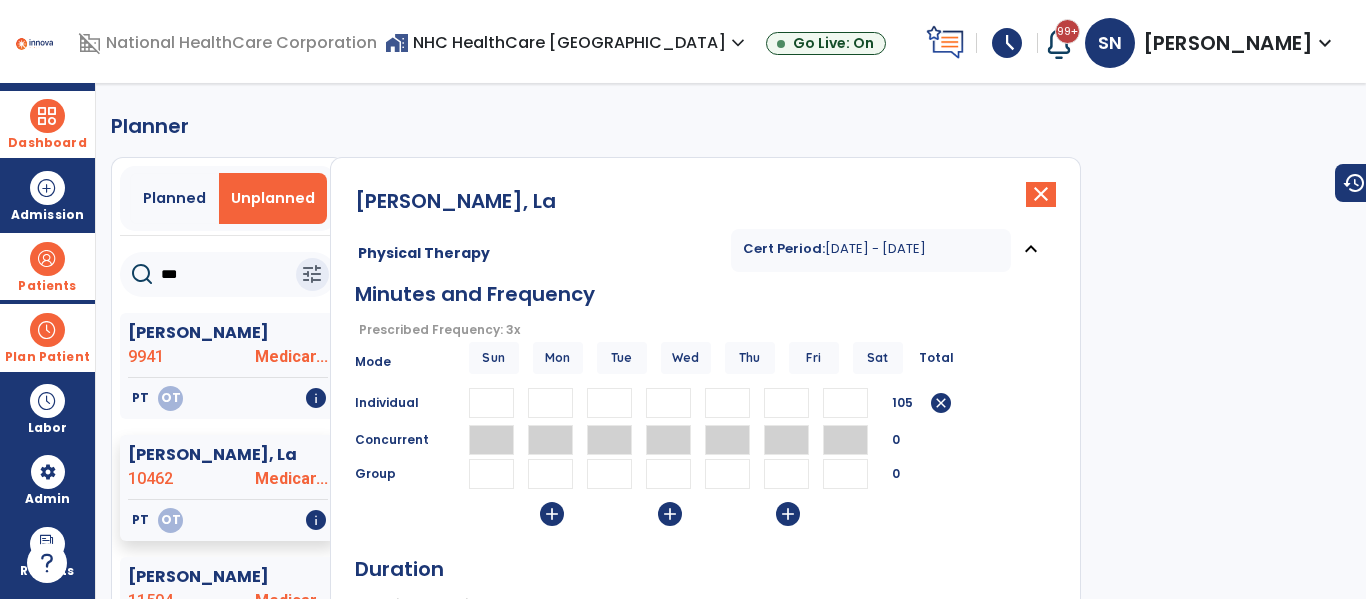click on "**" at bounding box center (668, 403) 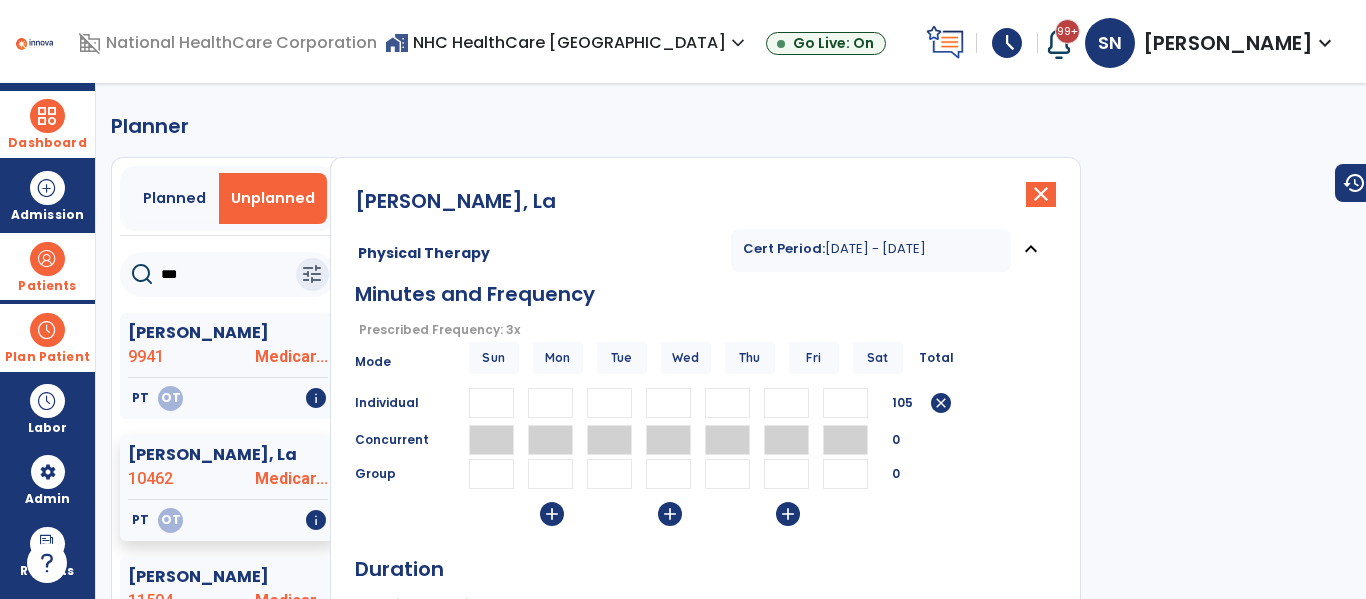 click on "Planner   Planned   Unplanned  ***  tune   [PERSON_NAME]  9941 Medicar...   PT   OT   info   [PERSON_NAME], La  10462 Medicar...   PT   OT   info   [PERSON_NAME]  11504 Medicar...   OT   PT   ST   info   [PERSON_NAME]  9629 Medicar...   OT   PT   info   [PERSON_NAME]  11103 Outlier...   PT   info  Name [PERSON_NAME] MRN 9941 Payor Medicare Part B Admit Date [DATE] SOC Date PT [DATE] SOC Date OT [DATE]  [GEOGRAPHIC_DATA], La  close   Physical Therapy Cert Period:  [DATE] - [DATE]  expand_less  Minutes and Frequency  Prescribed Frequency: 3x   error_outline  Mode Sun Mon Tue Wed Thu Fri Sat Total Individual ** ** ** 105  cancel  Concurrent 0 Group 0  add   add   add   Duration   Prescribed Duration: 10 Weeks   error_outline  Duration **  weeks  Effective from date  ********  calendar_today  Anticipated DC Date   calendar_today  Reset Therapists Supervising Therapist [PERSON_NAME] [PERSON_NAME]  PT   NPI #  [US_HEALTHCARE_NPI]  License #  1450 [PERSON_NAME]  PT   NPI #  [US_HEALTHCARE_NPI]  License #  14982  PT  1" 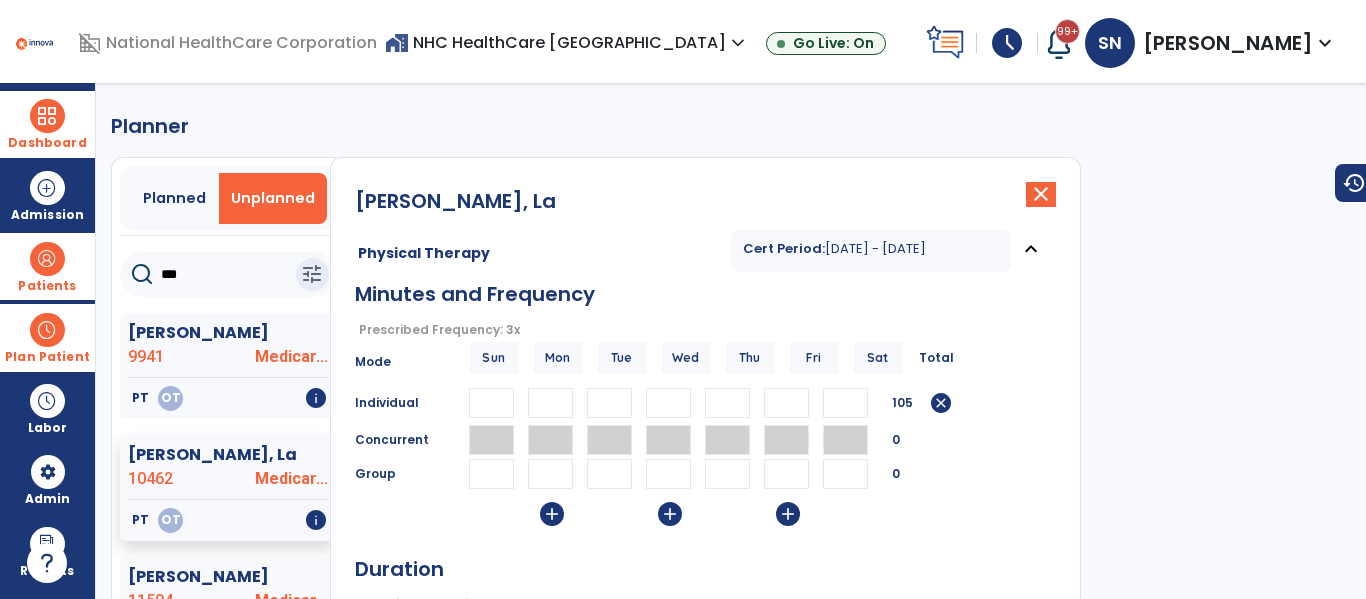 click on "Planner   Planned   Unplanned  ***  tune   [PERSON_NAME]  9941 Medicar...   PT   OT   info   [PERSON_NAME], La  10462 Medicar...   PT   OT   info   [PERSON_NAME]  11504 Medicar...   OT   PT   ST   info   [PERSON_NAME]  9629 Medicar...   OT   PT   info   [PERSON_NAME]  11103 Outlier...   PT   info  Name [PERSON_NAME] MRN 9941 Payor Medicare Part B Admit Date [DATE] SOC Date PT [DATE] SOC Date OT [DATE]  [GEOGRAPHIC_DATA], La  close   Physical Therapy Cert Period:  [DATE] - [DATE]  expand_less  Minutes and Frequency  Prescribed Frequency: 3x   error_outline  Mode Sun Mon Tue Wed Thu Fri Sat Total Individual ** ** ** 105  cancel  Concurrent 0 Group 0  add   add   add   Duration   Prescribed Duration: 10 Weeks   error_outline  Duration **  weeks  Effective from date  ********  calendar_today  Anticipated DC Date   calendar_today  Reset Therapists Supervising Therapist [PERSON_NAME] [PERSON_NAME]  PT   NPI #  [US_HEALTHCARE_NPI]  License #  1450 [PERSON_NAME]  PT   NPI #  [US_HEALTHCARE_NPI]  License #  14982  PT  1" 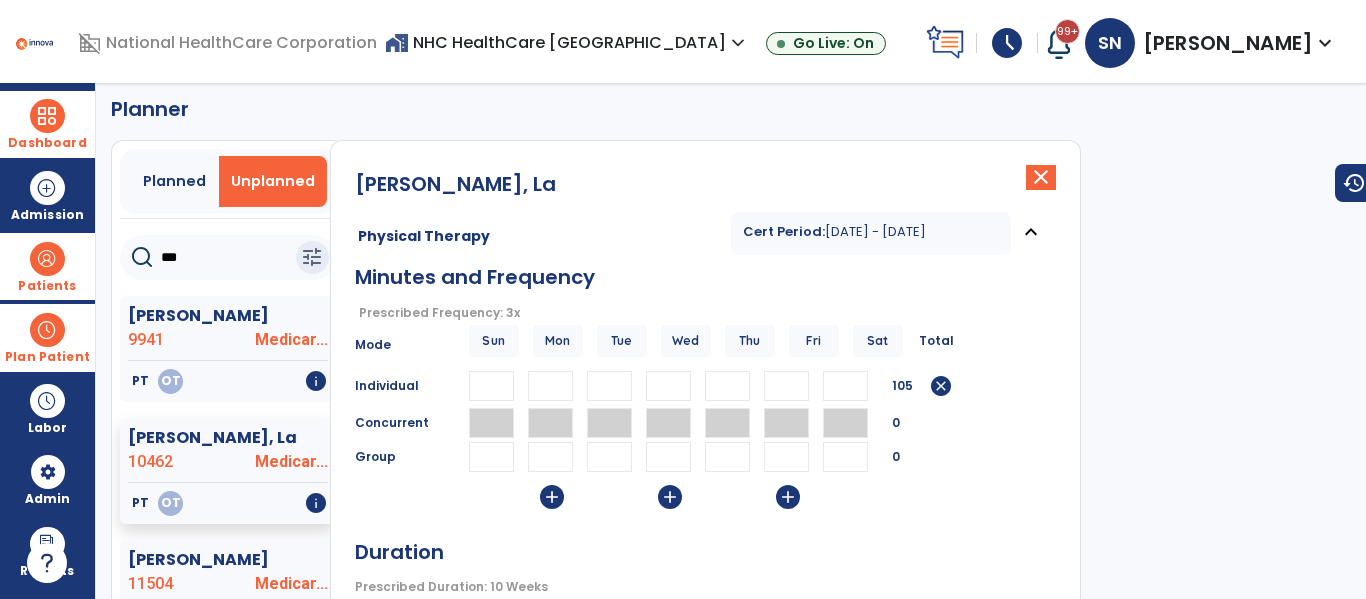 scroll, scrollTop: 0, scrollLeft: 0, axis: both 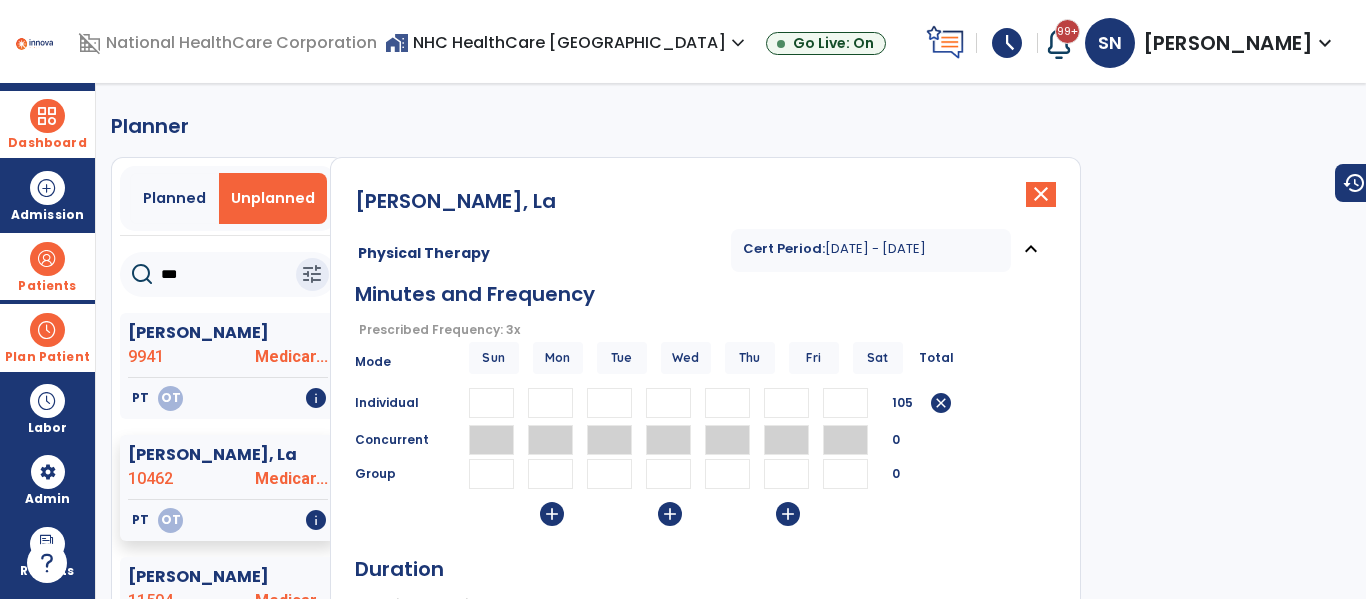 click on "Planner   Planned   Unplanned  ***  tune   [PERSON_NAME]  9941 Medicar...   PT   OT   info   [PERSON_NAME], La  10462 Medicar...   PT   OT   info   [PERSON_NAME]  11504 Medicar...   OT   PT   ST   info   [PERSON_NAME]  9629 Medicar...   OT   PT   info   [PERSON_NAME]  11103 Outlier...   PT   info  Name [PERSON_NAME] MRN 9941 Payor Medicare Part B Admit Date [DATE] SOC Date PT [DATE] SOC Date OT [DATE]  [GEOGRAPHIC_DATA], La  close   Physical Therapy Cert Period:  [DATE] - [DATE]  expand_less  Minutes and Frequency  Prescribed Frequency: 3x   error_outline  Mode Sun Mon Tue Wed Thu Fri Sat Total Individual ** ** ** 105  cancel  Concurrent 0 Group 0  add   add   add   Duration   Prescribed Duration: 10 Weeks   error_outline  Duration **  weeks  Effective from date  ********  calendar_today  Anticipated DC Date   calendar_today  Reset Therapists Supervising Therapist [PERSON_NAME] [PERSON_NAME]  PT   NPI #  [US_HEALTHCARE_NPI]  License #  1450 [PERSON_NAME]  PT   NPI #  [US_HEALTHCARE_NPI]  License #  14982  PT  1" 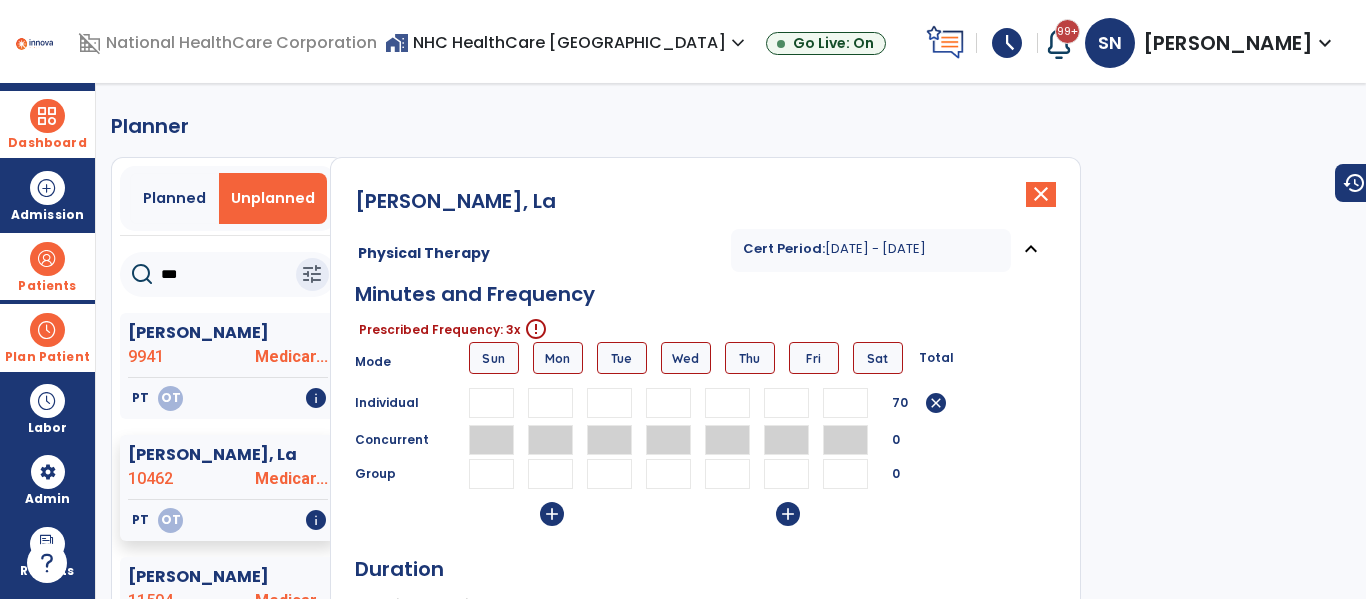 type 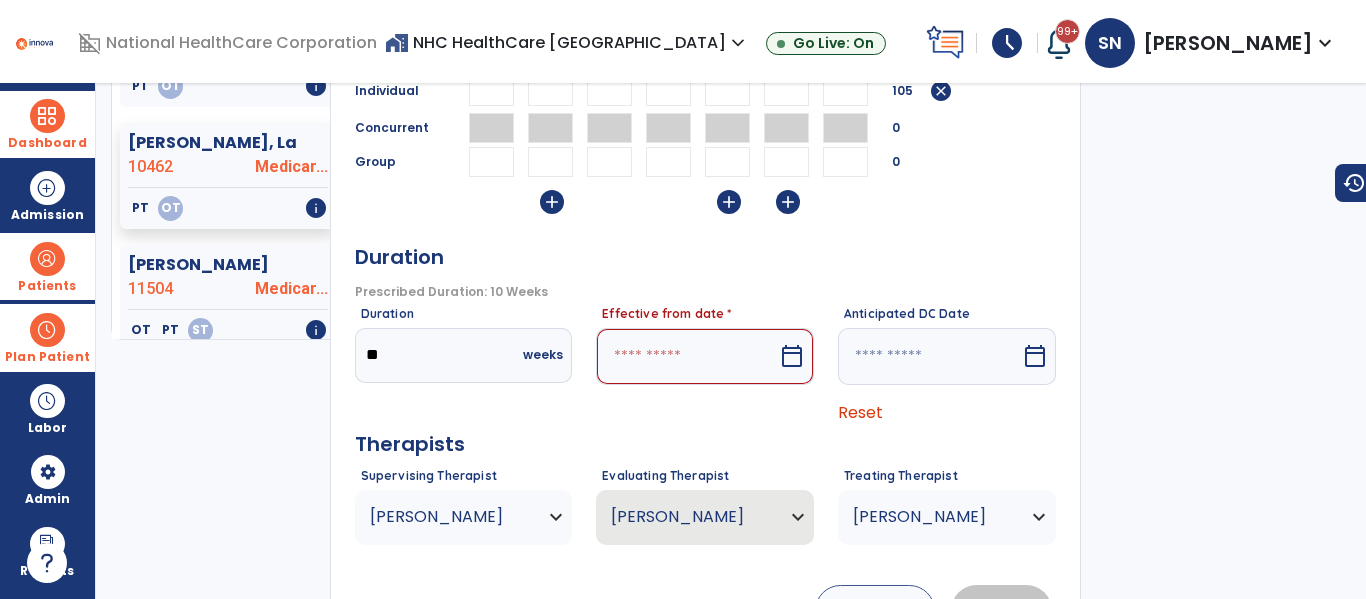 scroll, scrollTop: 308, scrollLeft: 0, axis: vertical 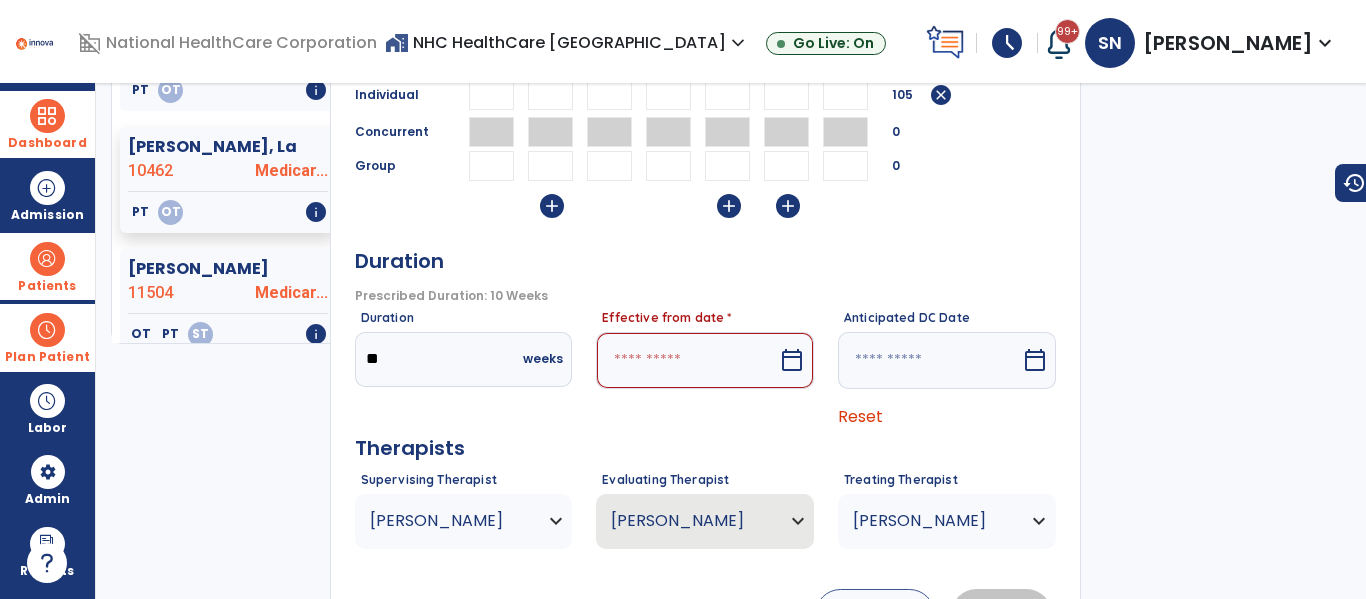 type on "**" 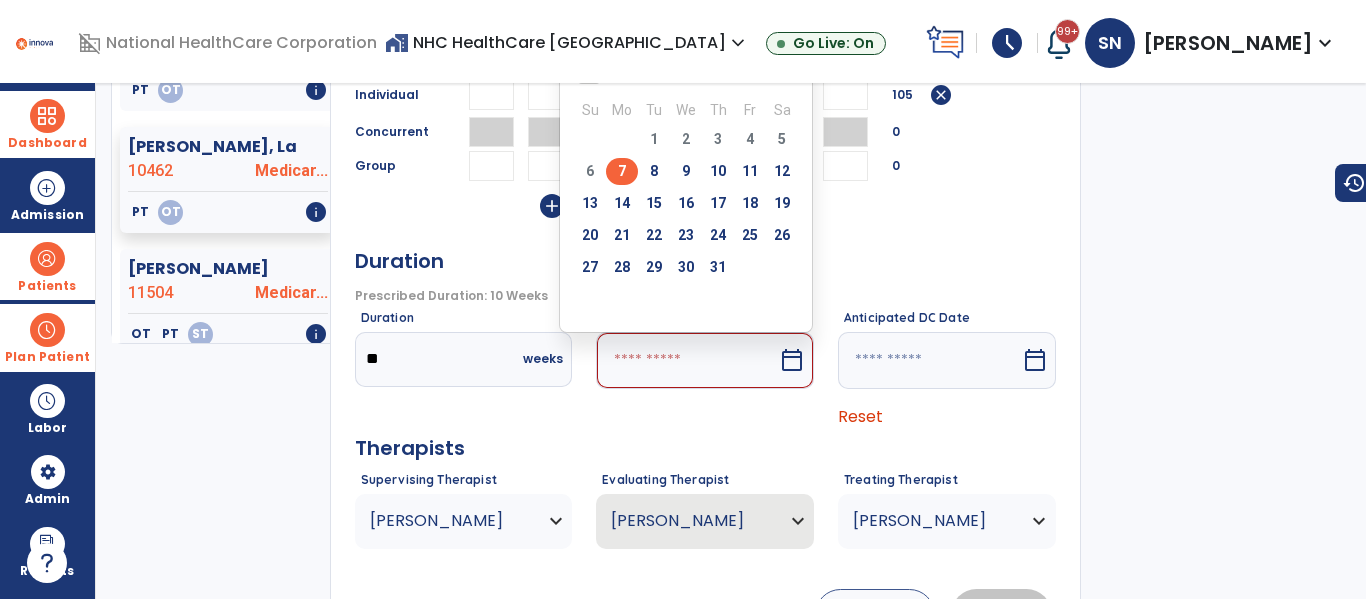 click on "7" at bounding box center [622, 171] 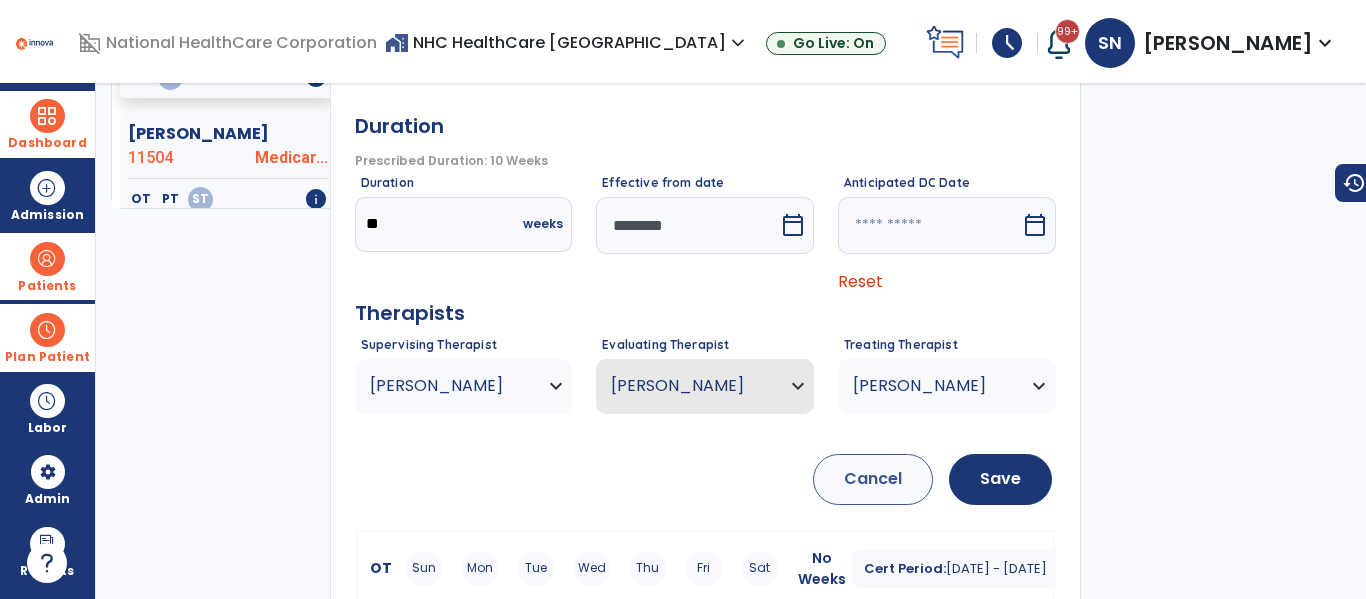 scroll, scrollTop: 445, scrollLeft: 0, axis: vertical 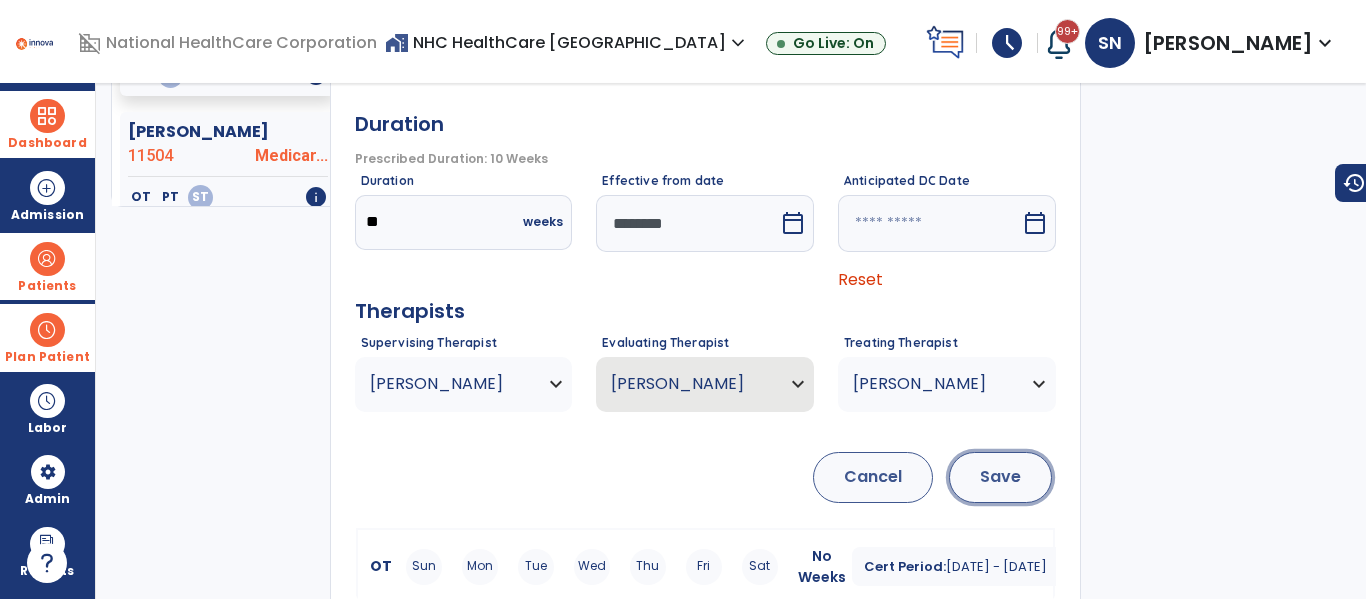 click on "Save" at bounding box center [1000, 477] 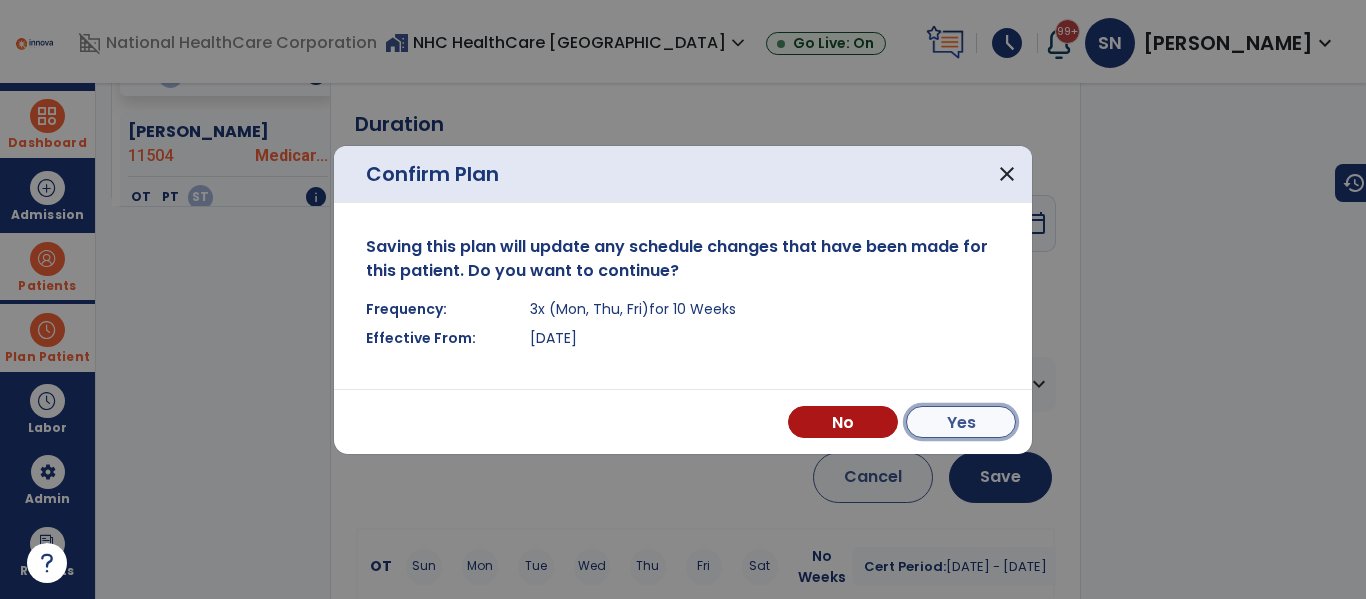 click on "Yes" at bounding box center [961, 422] 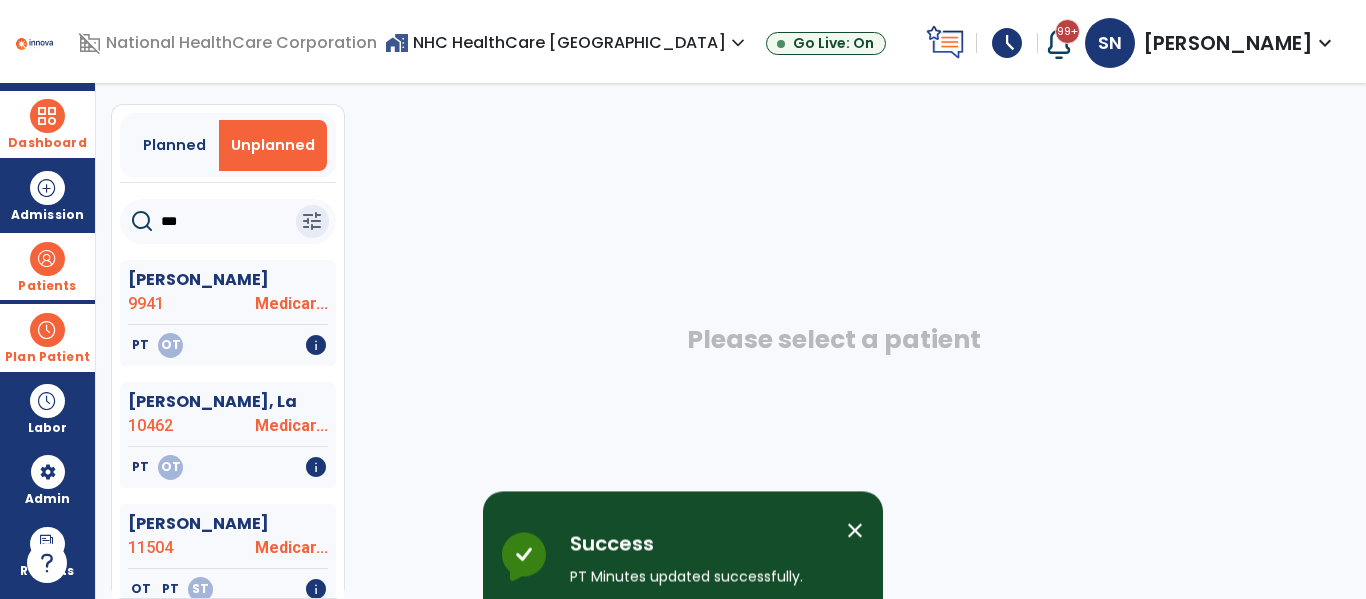 scroll, scrollTop: 0, scrollLeft: 0, axis: both 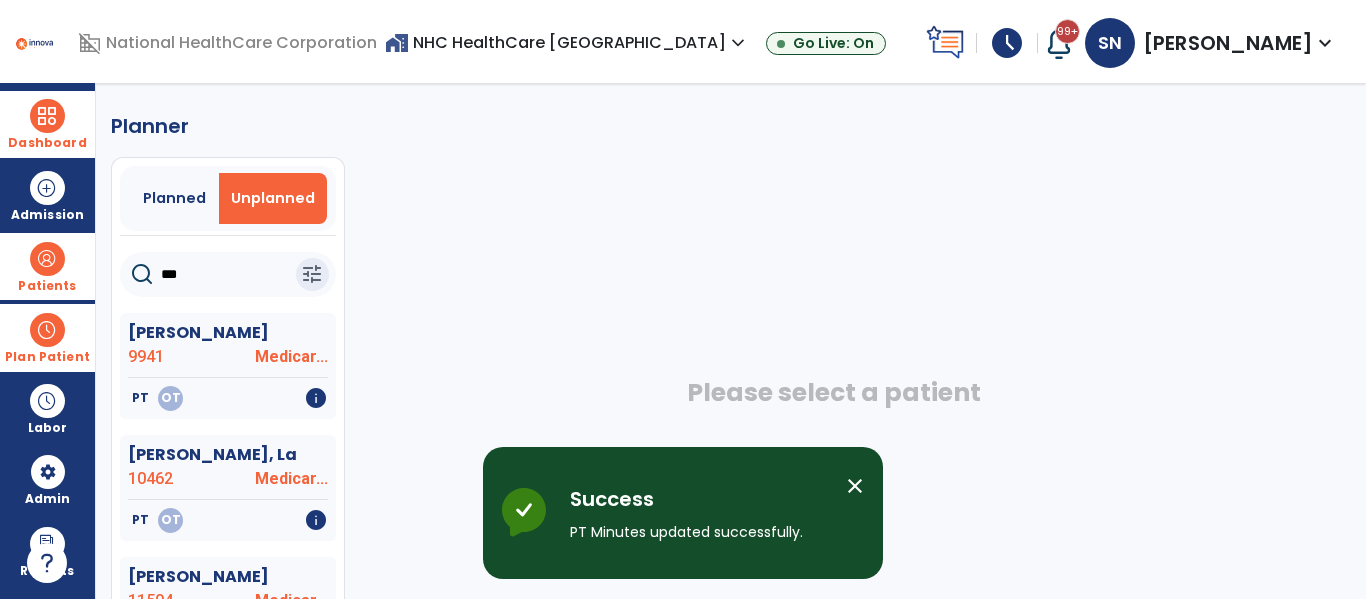 click at bounding box center (47, 330) 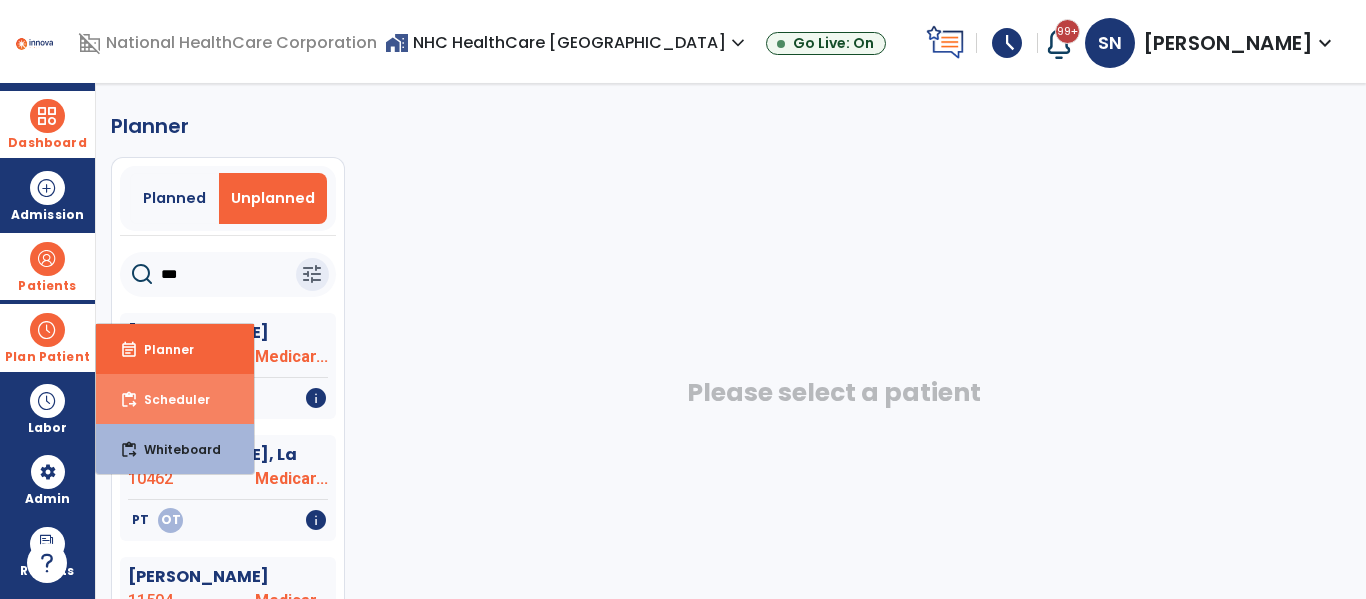 click on "Scheduler" at bounding box center [169, 399] 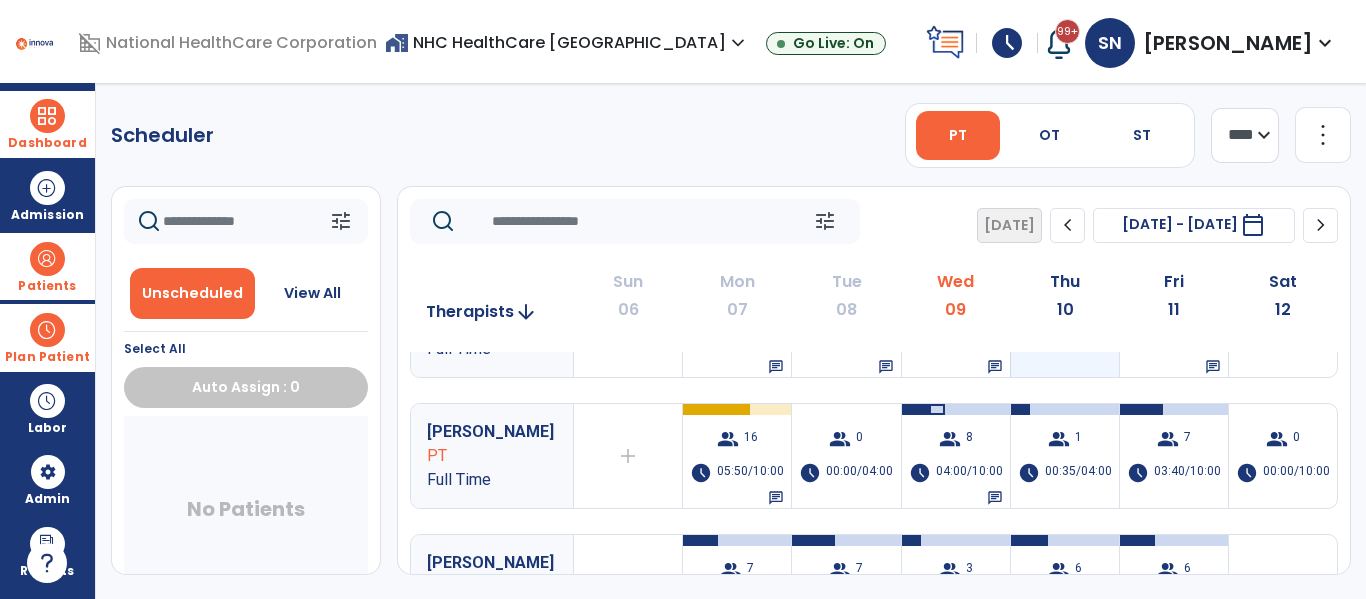 scroll, scrollTop: 212, scrollLeft: 0, axis: vertical 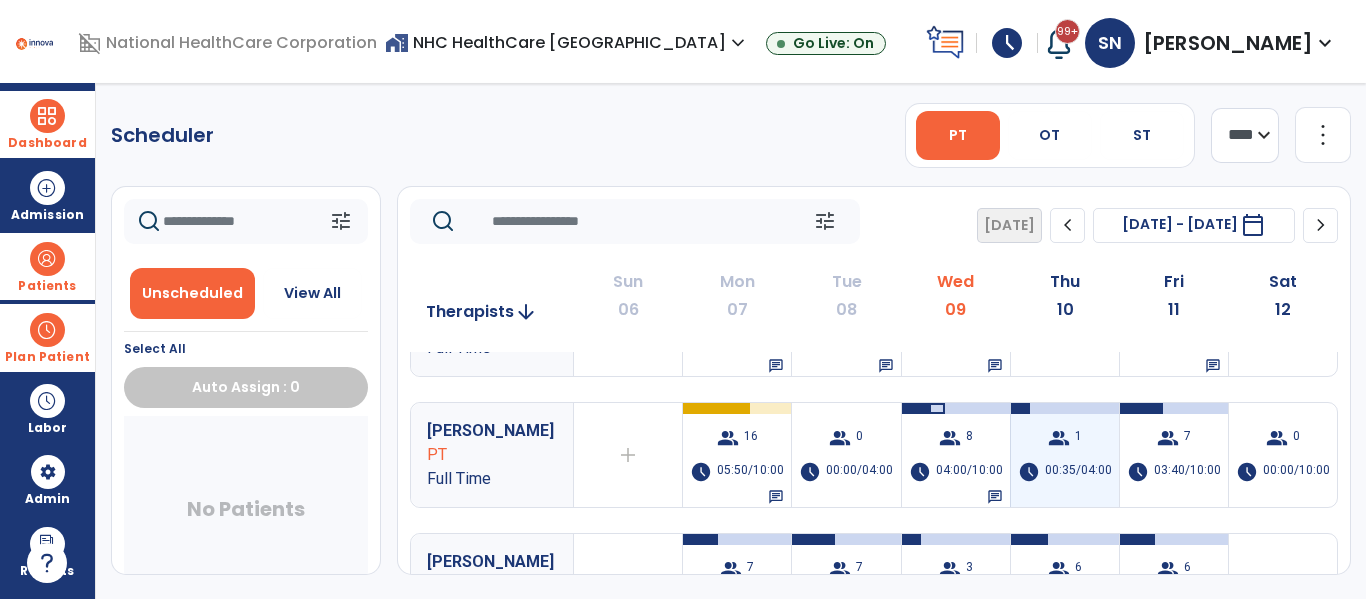 drag, startPoint x: 1040, startPoint y: 492, endPoint x: 1022, endPoint y: 409, distance: 84.92938 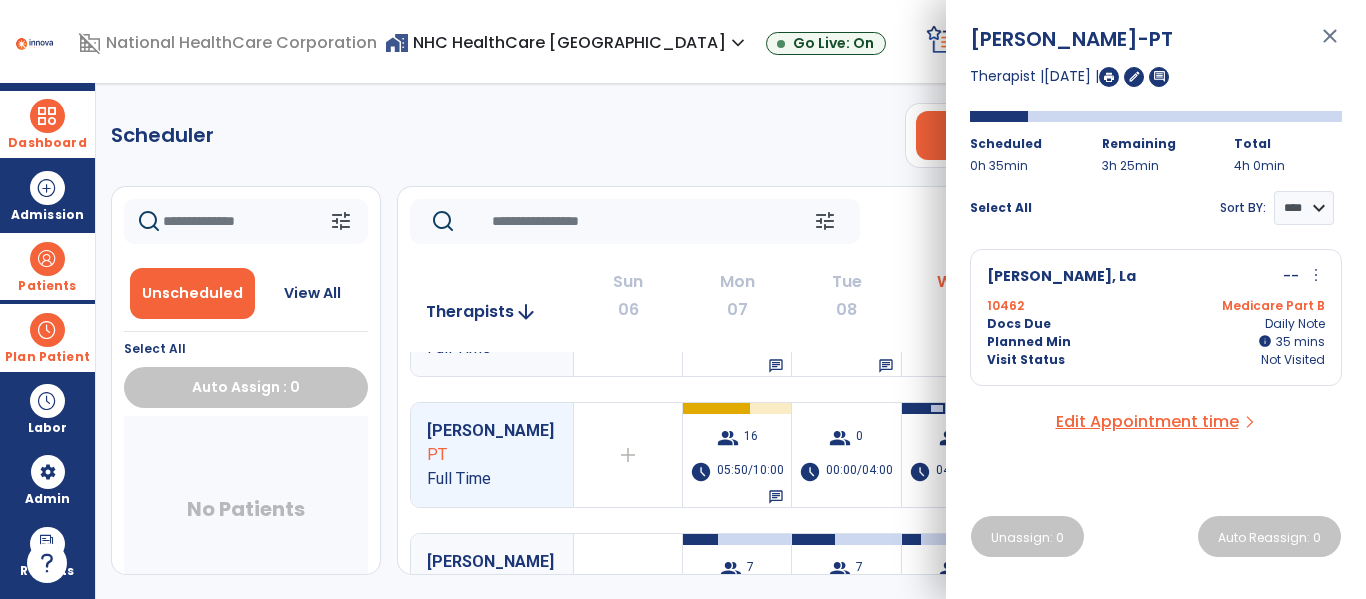 click on "[PERSON_NAME], La" at bounding box center [1061, 277] 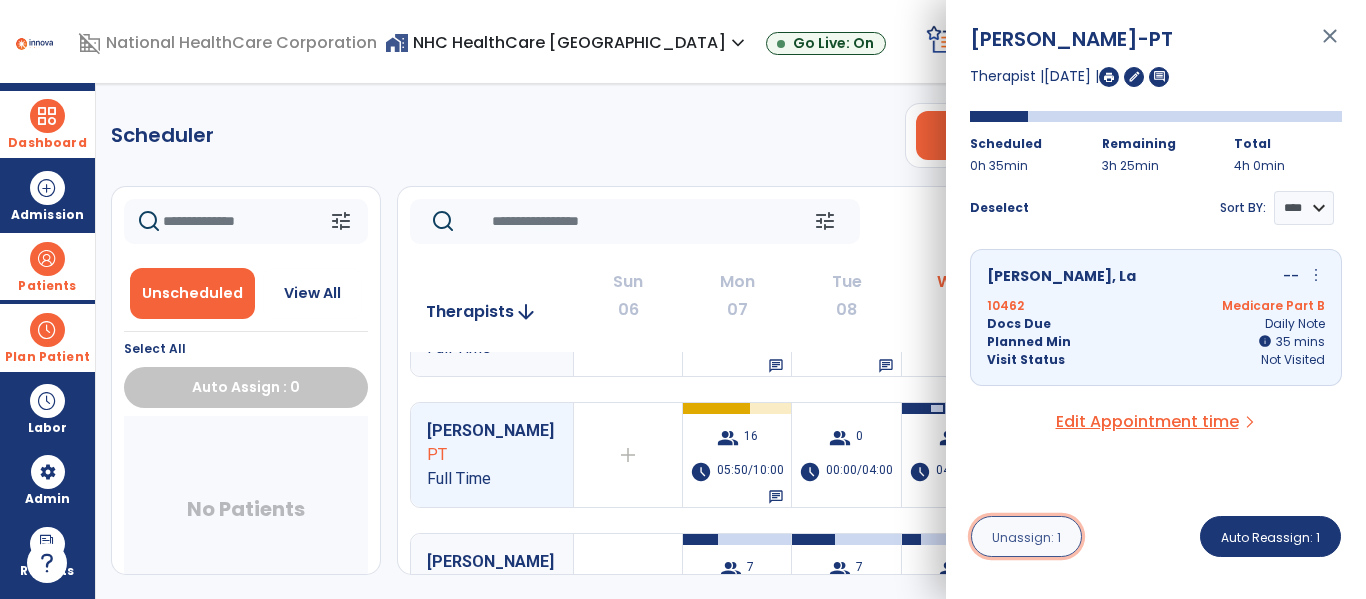 click on "Unassign: 1" at bounding box center (1026, 537) 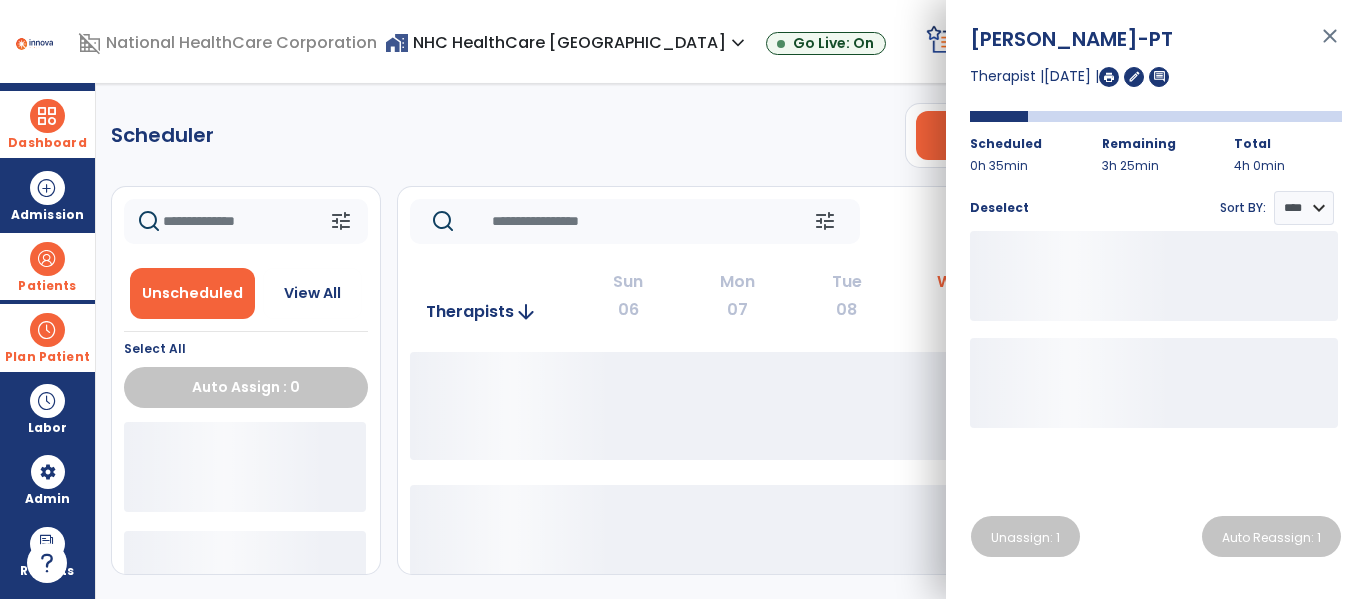 click on "Scheduler   PT   OT   ST  **** *** more_vert  Manage Labor   View All Therapists   Print" 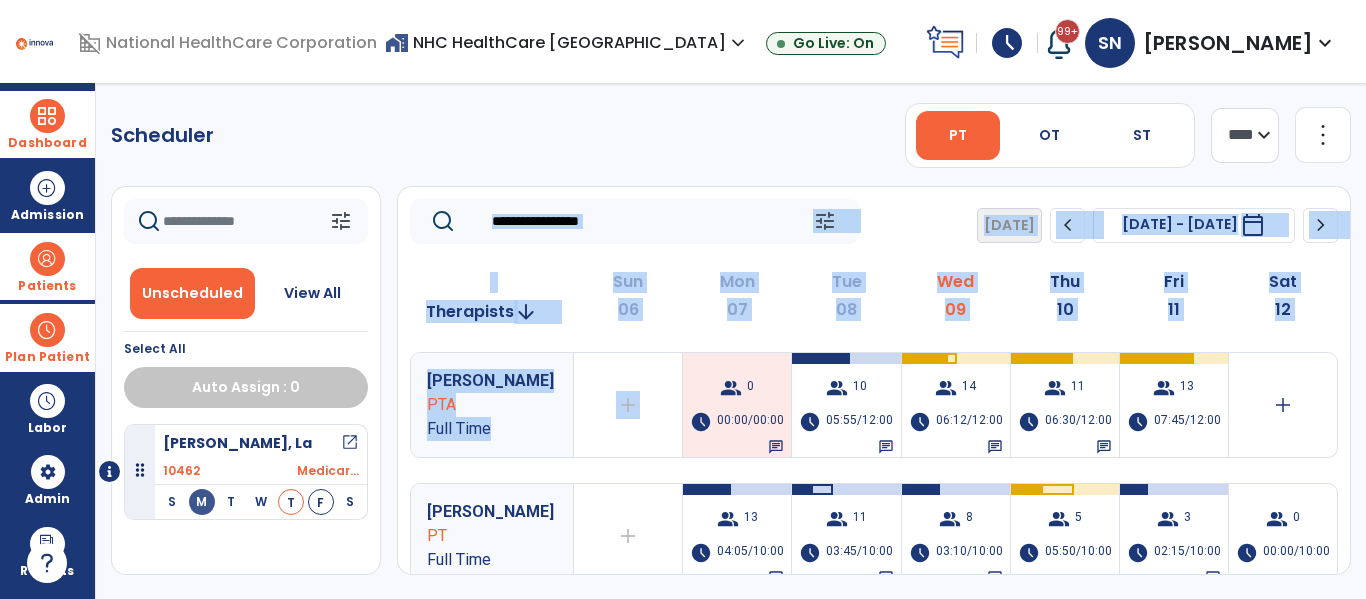 drag, startPoint x: 705, startPoint y: 444, endPoint x: 662, endPoint y: 185, distance: 262.54523 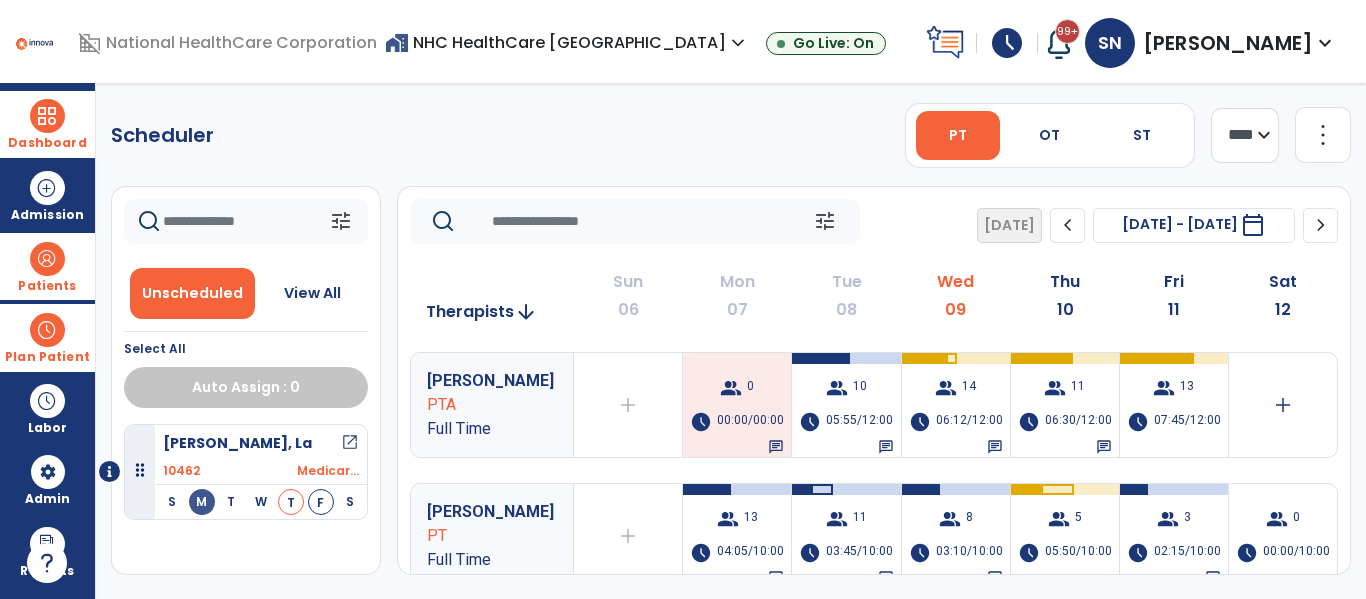 click on "Scheduler   PT   OT   ST  **** *** more_vert  Manage Labor   View All Therapists   Print" 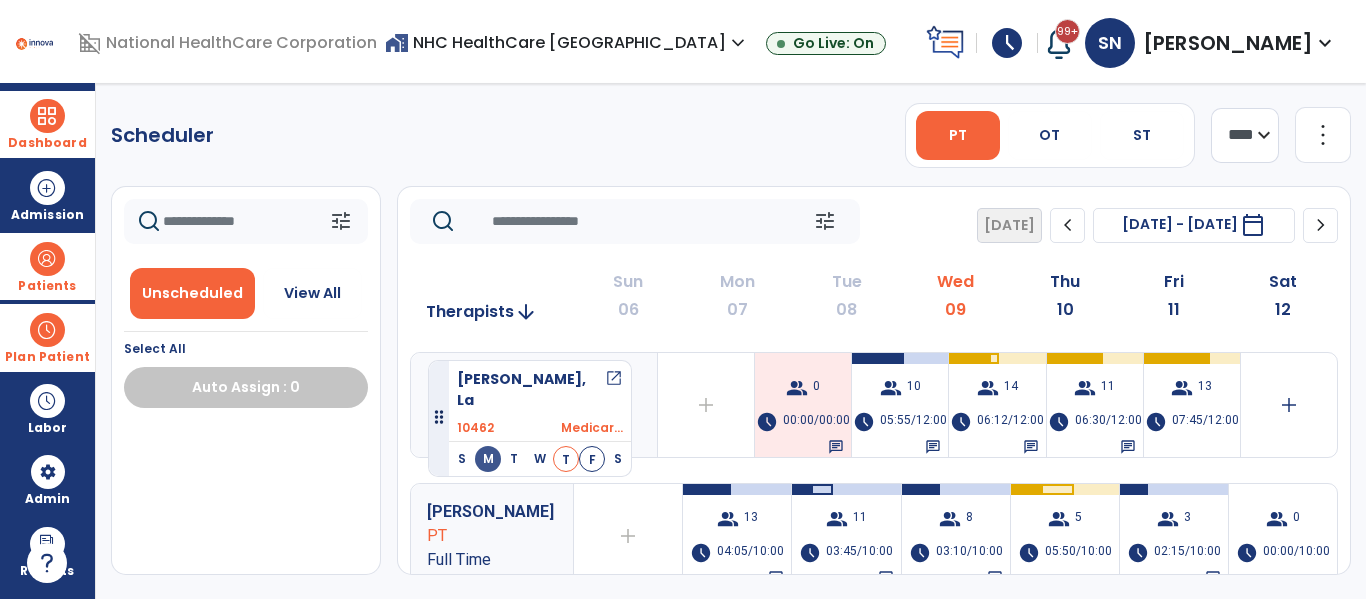 drag, startPoint x: 146, startPoint y: 471, endPoint x: 428, endPoint y: 352, distance: 306.08005 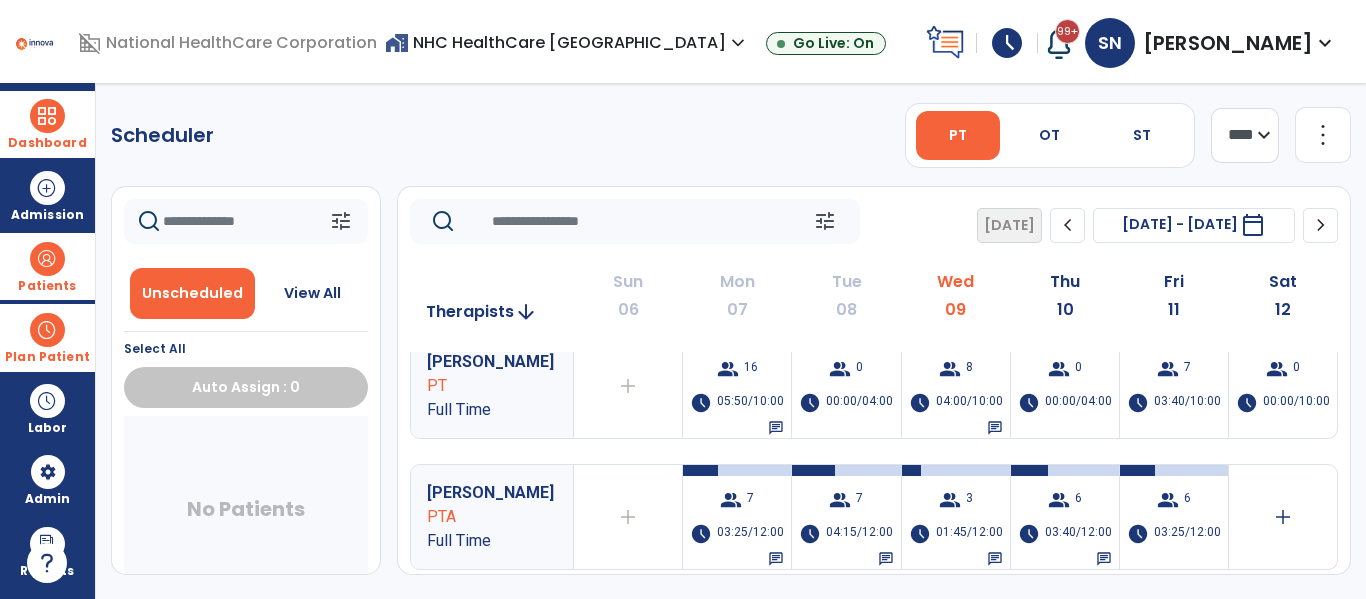 scroll, scrollTop: 340, scrollLeft: 0, axis: vertical 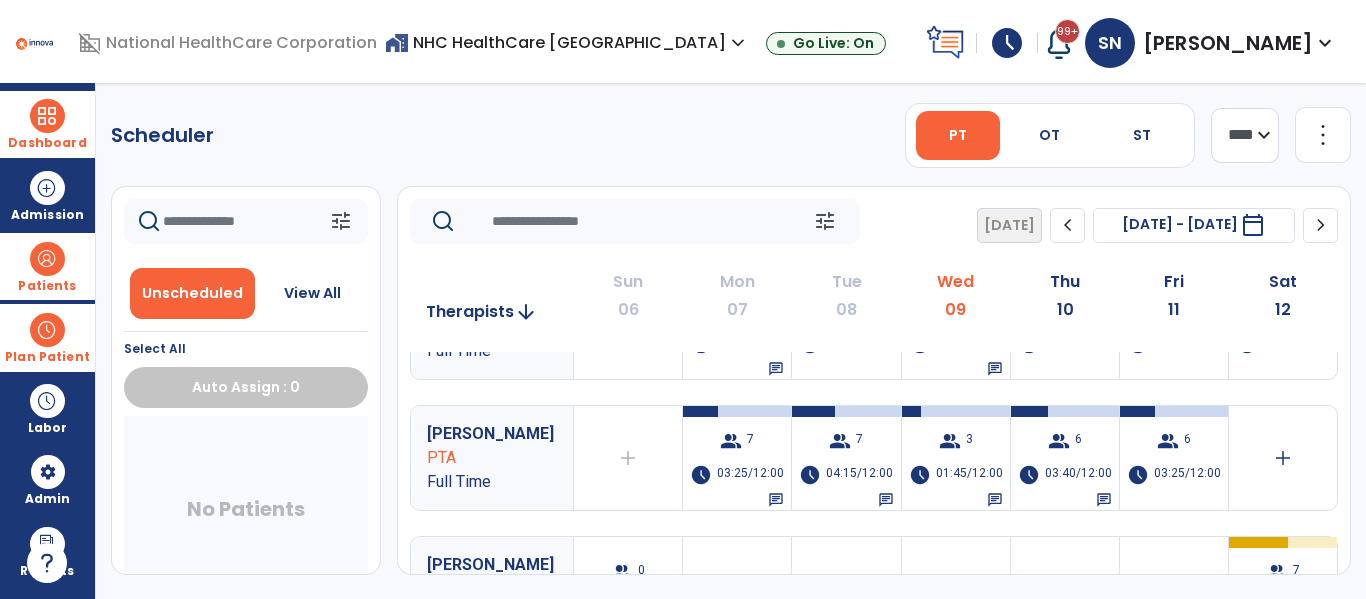 click at bounding box center [47, 259] 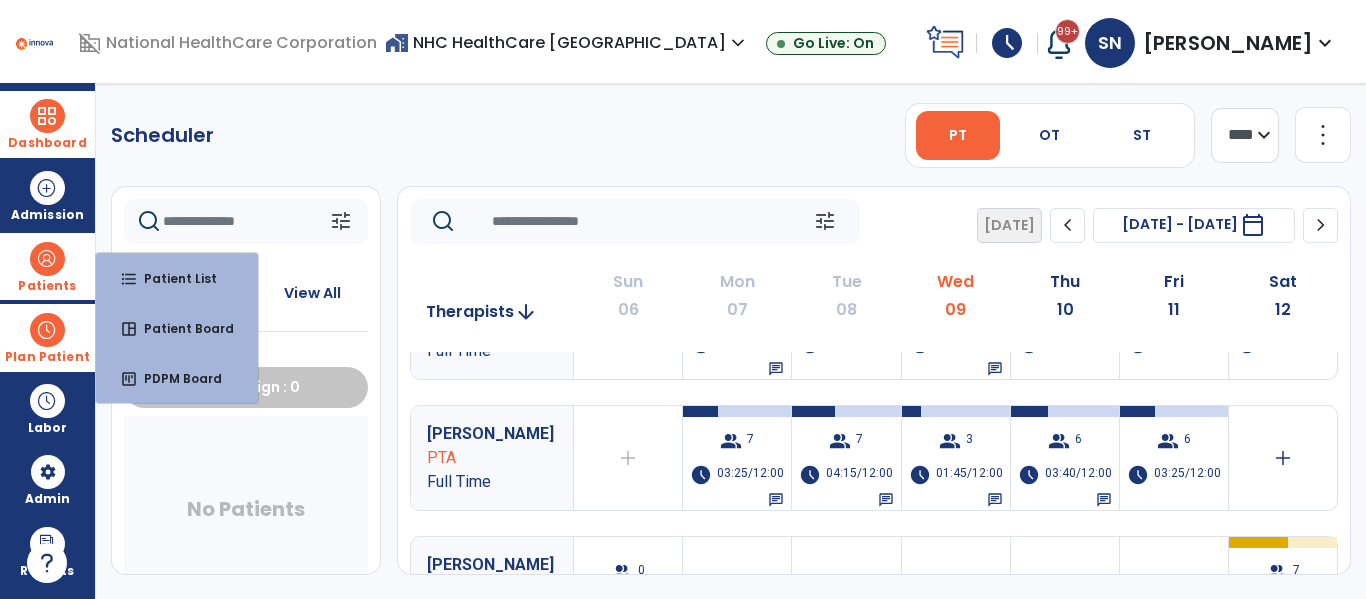 click at bounding box center (47, 259) 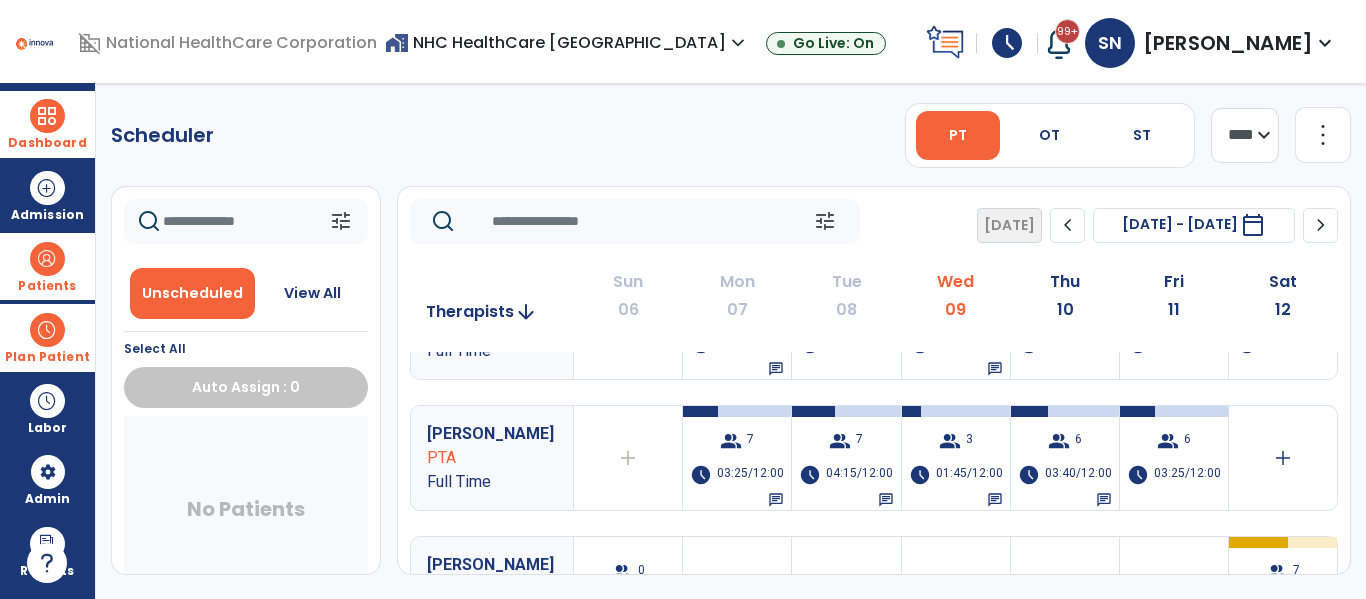 click at bounding box center (47, 259) 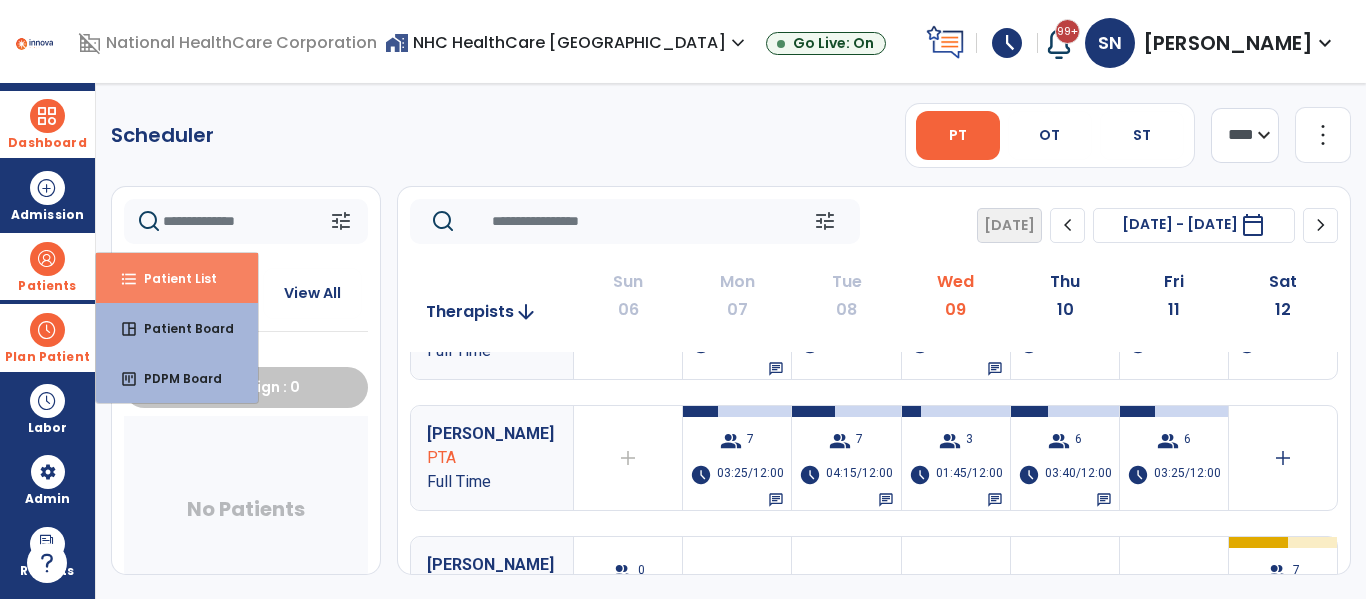 click on "Patient List" at bounding box center [172, 278] 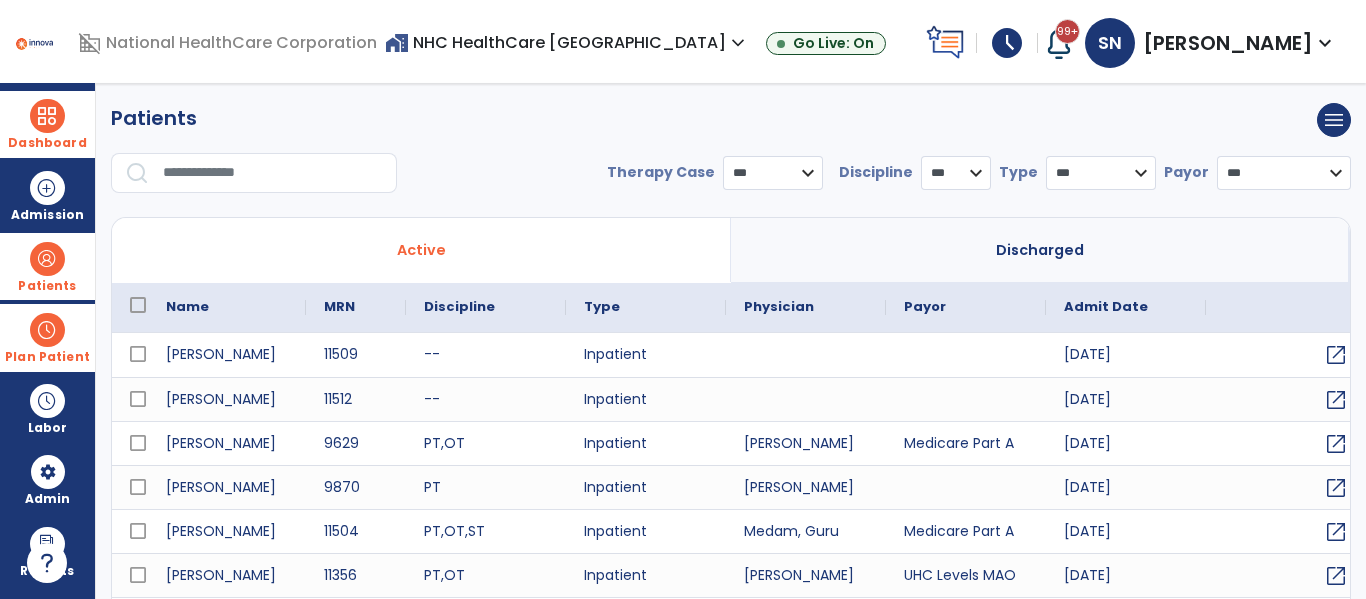select on "***" 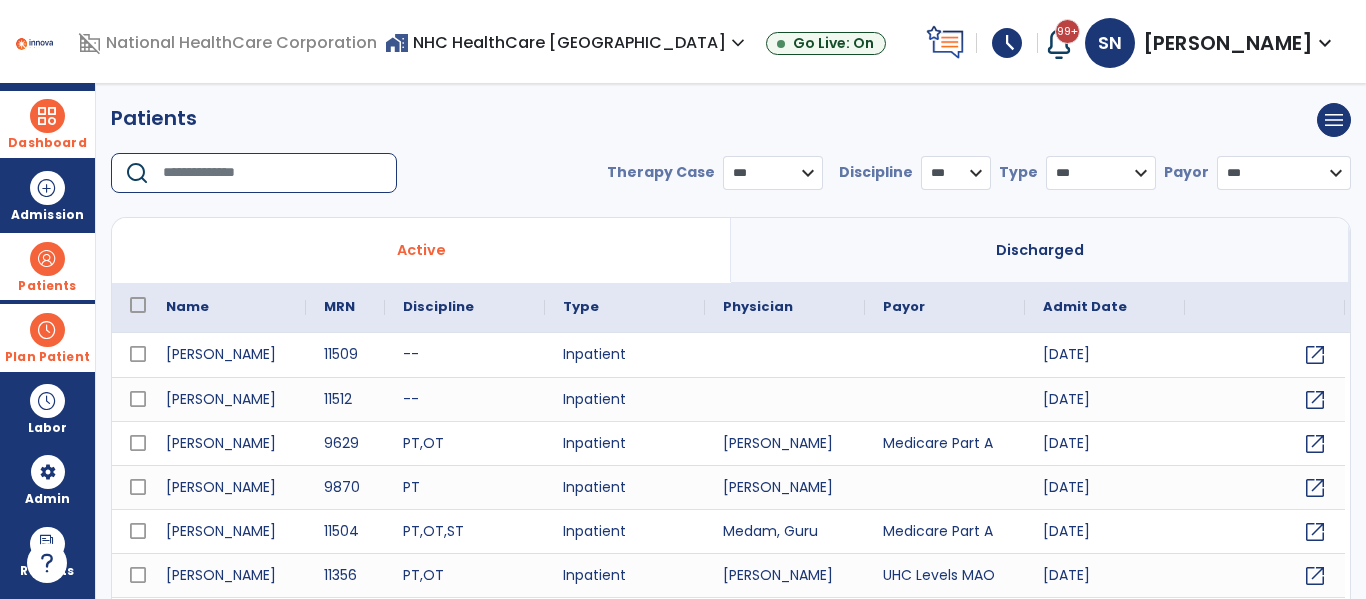 click at bounding box center (273, 173) 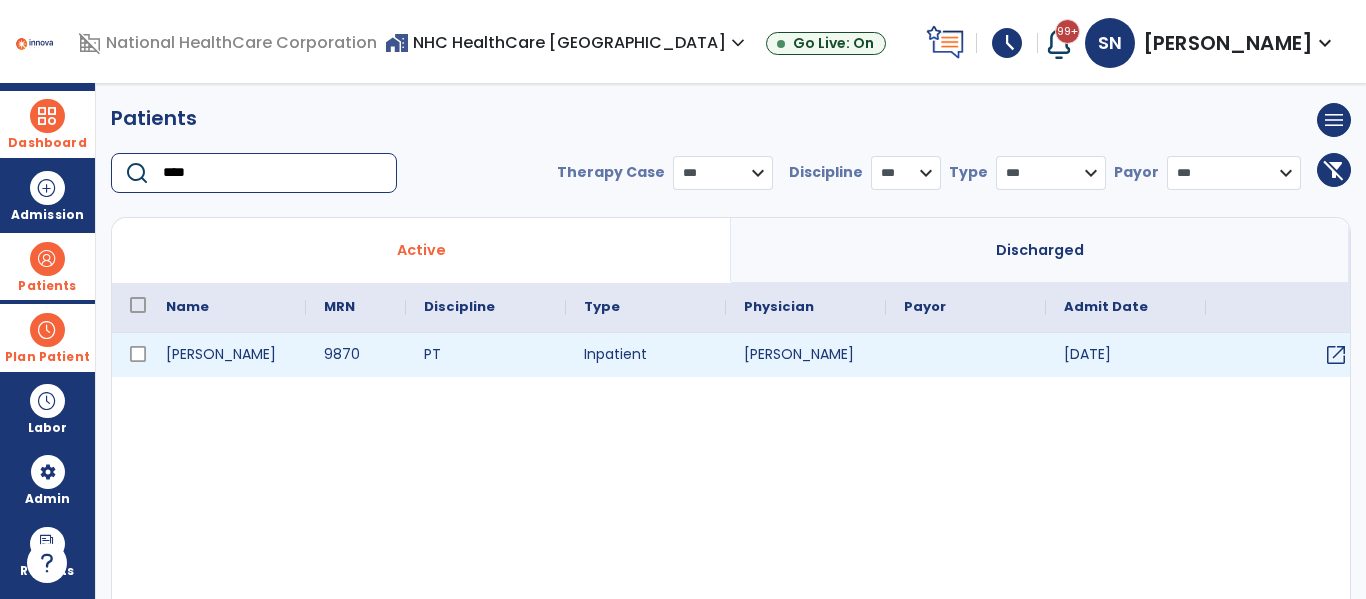 type on "****" 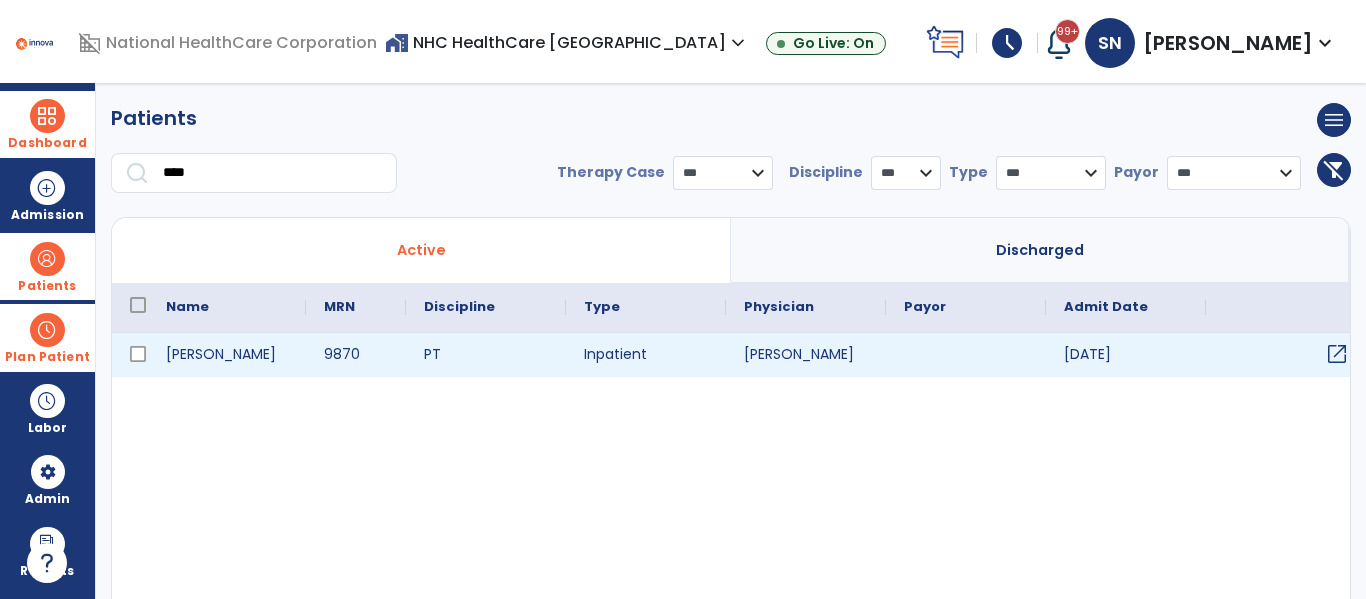 click on "open_in_new" at bounding box center [1337, 354] 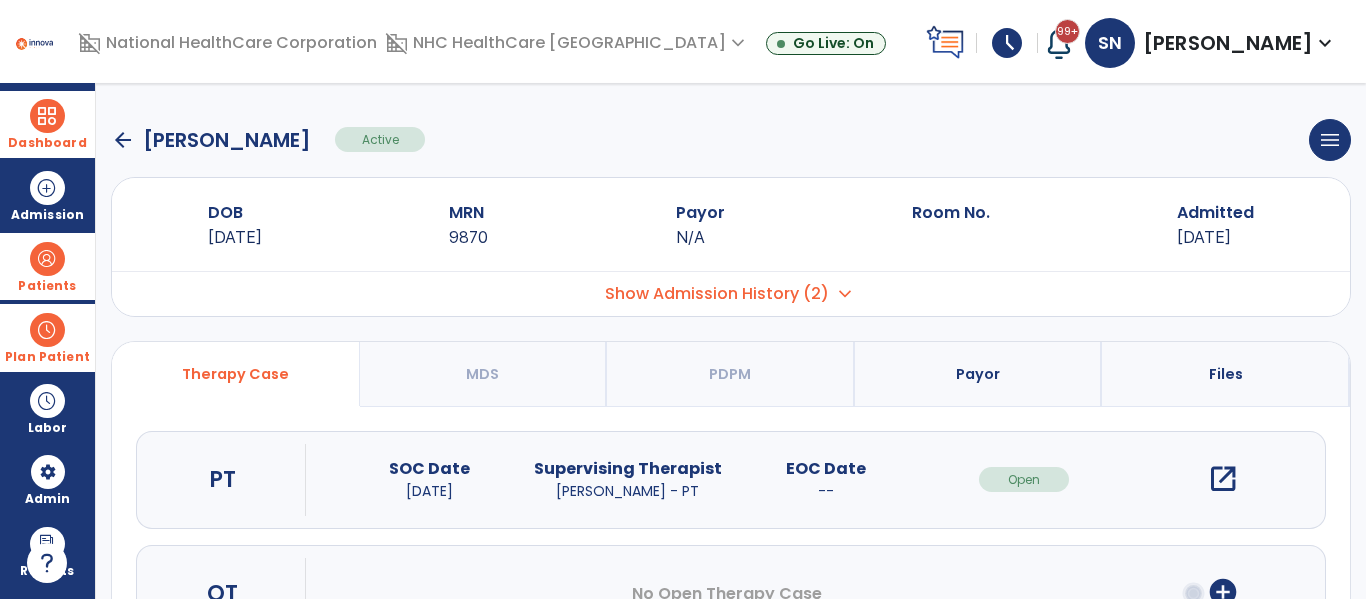 click on "open_in_new" at bounding box center [1223, 479] 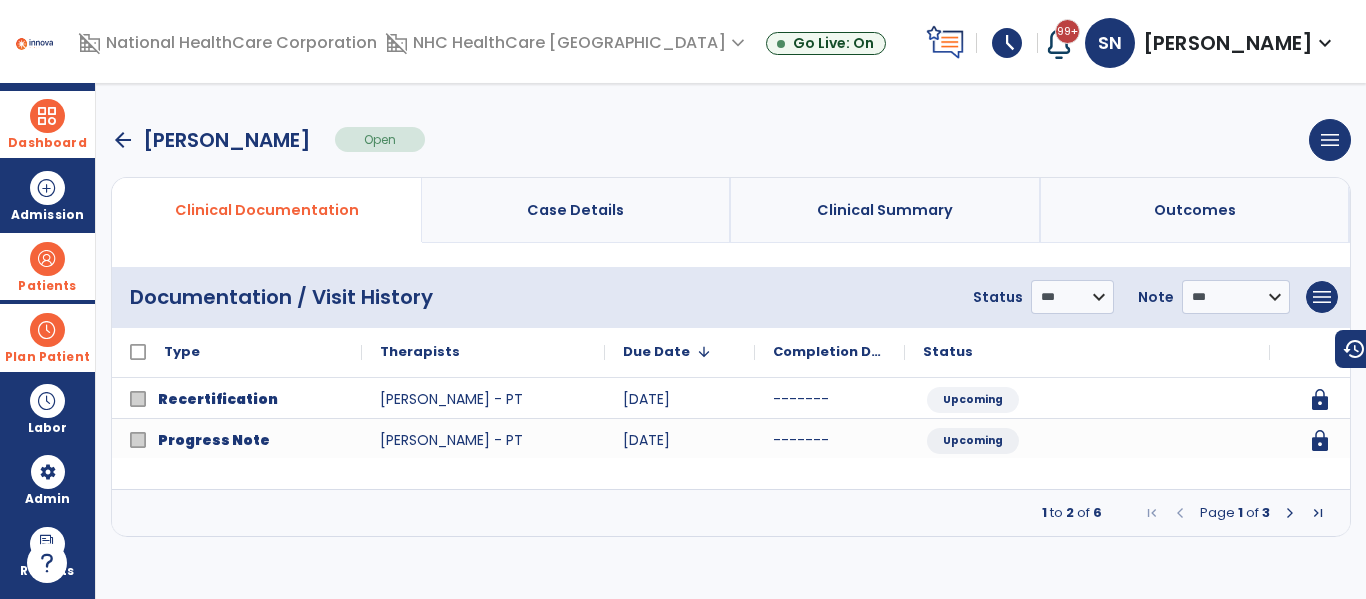click at bounding box center (1290, 513) 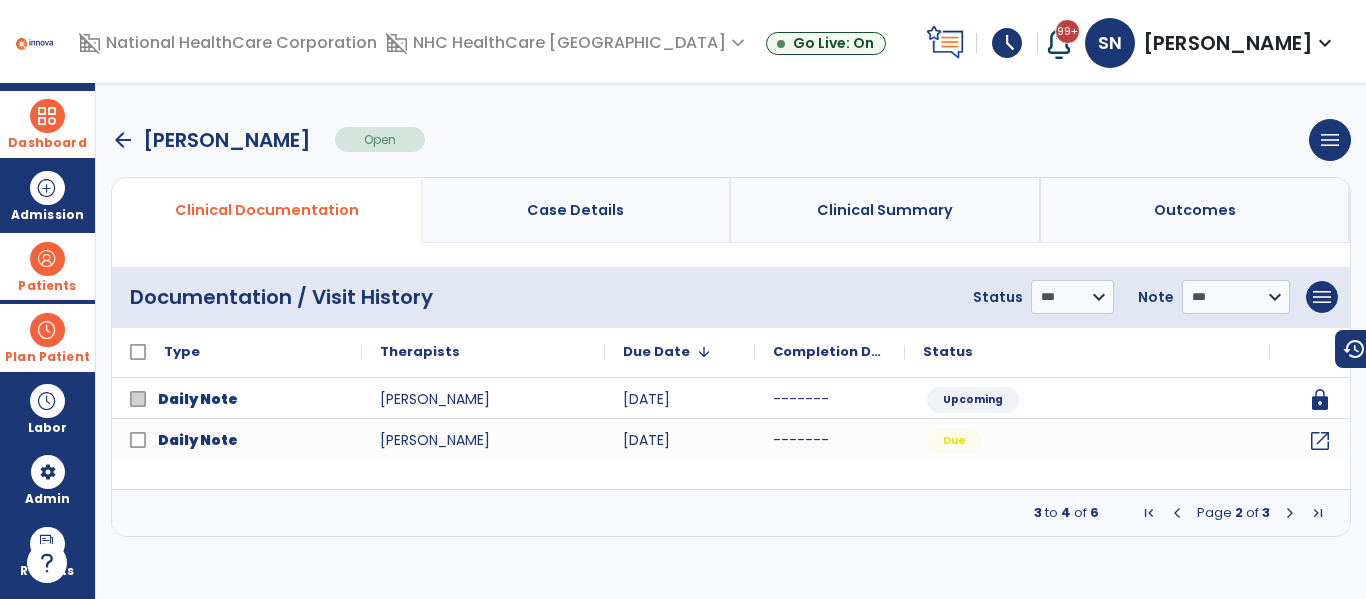 click at bounding box center [1290, 513] 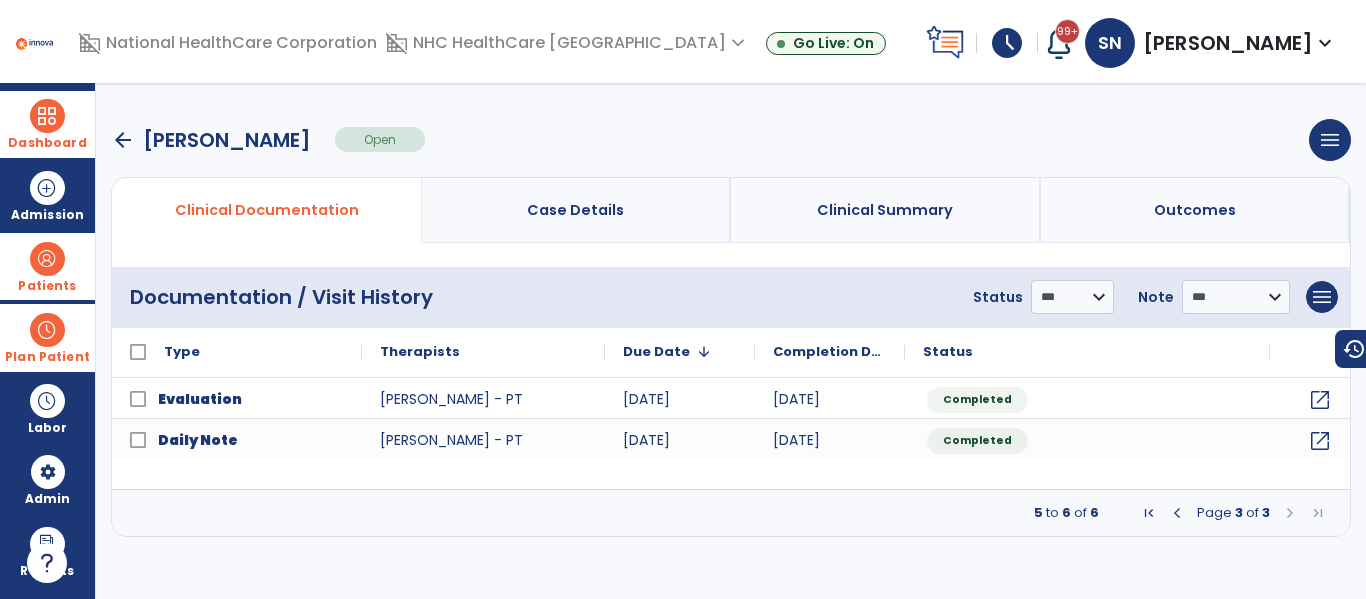 click at bounding box center [1290, 513] 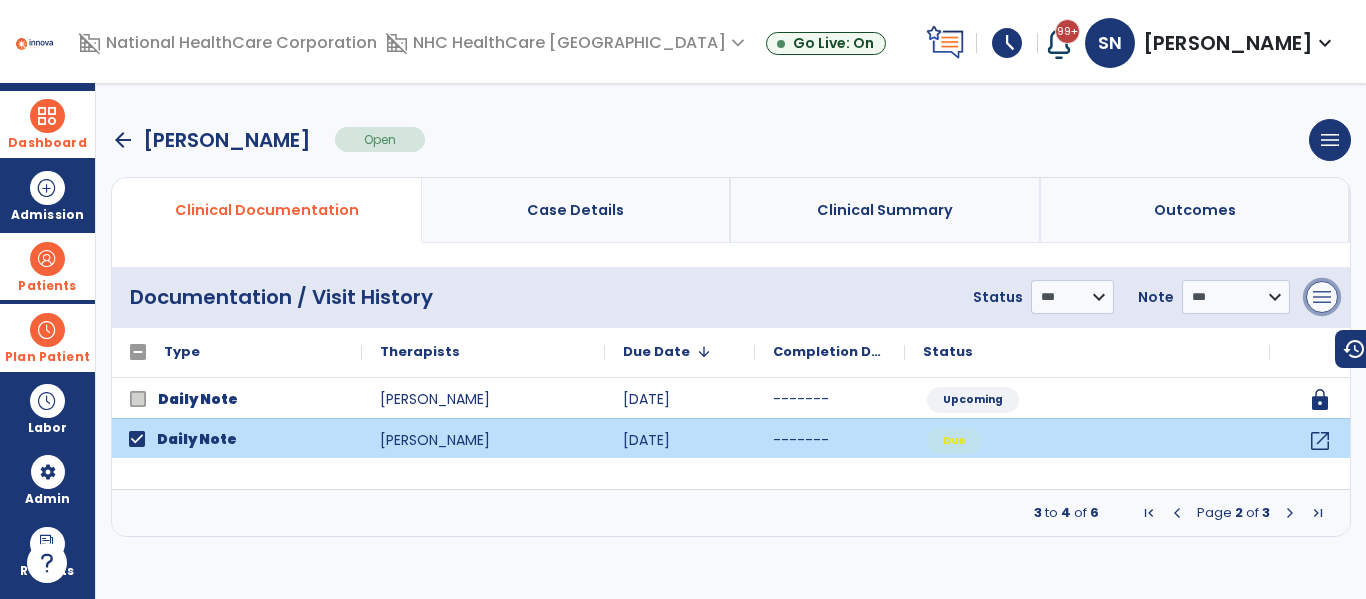 click on "menu" at bounding box center (1322, 297) 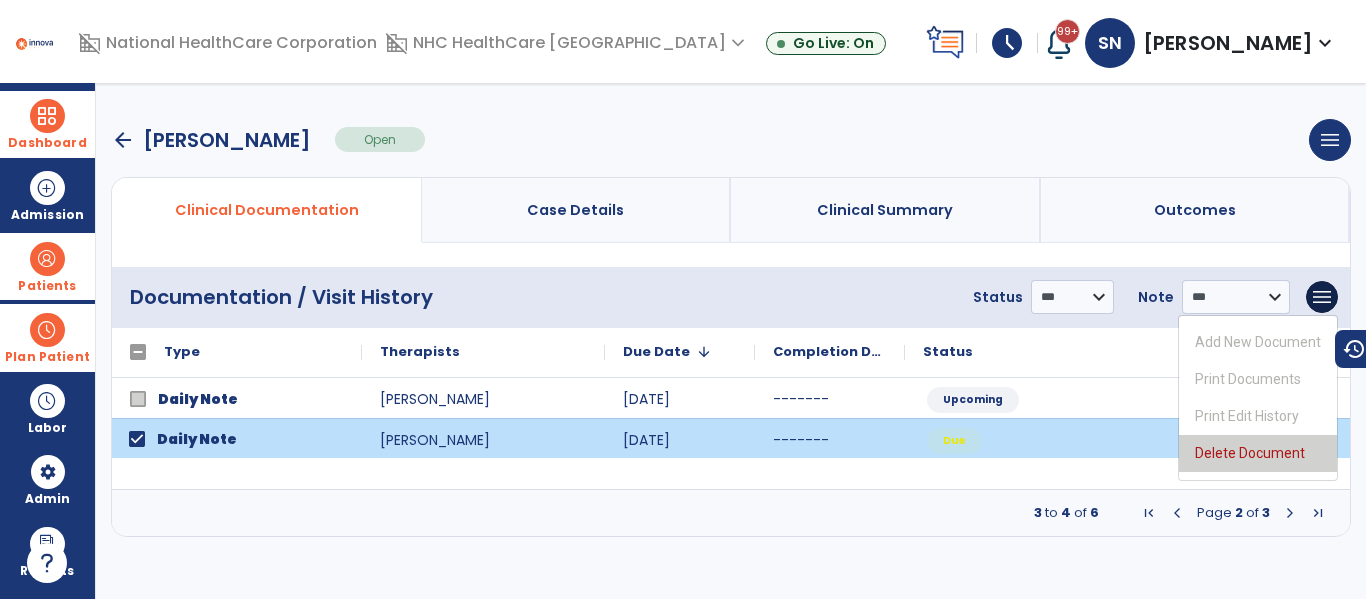click on "Delete Document" at bounding box center [1258, 453] 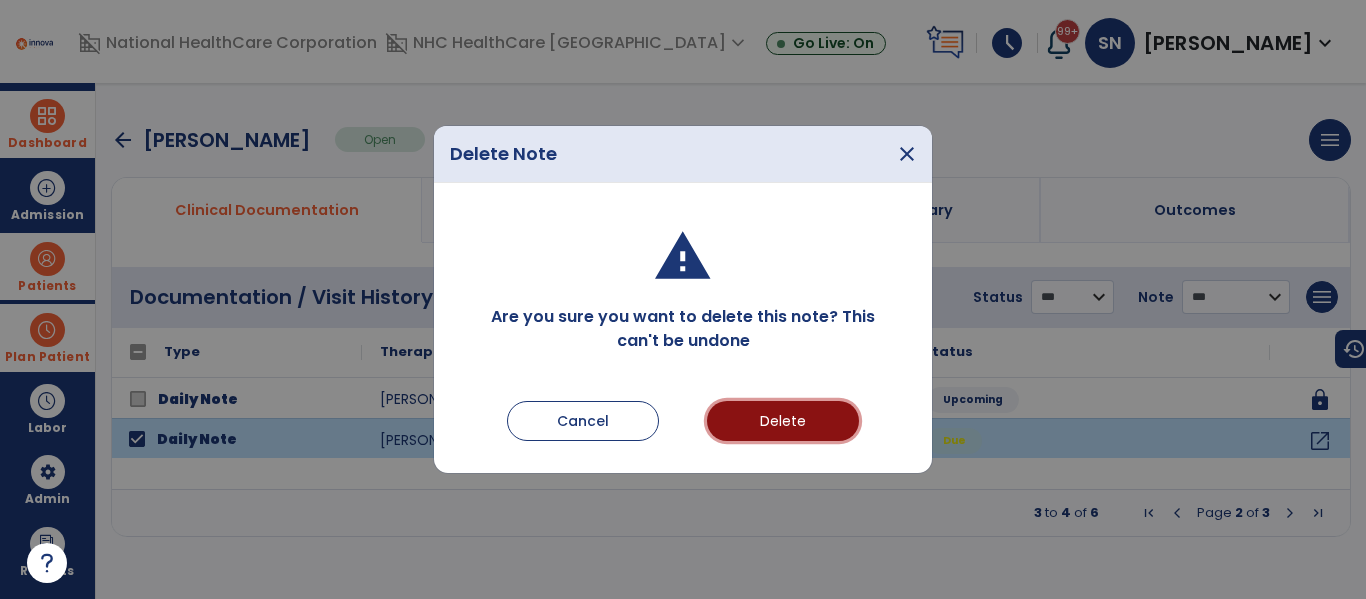 click on "Delete" at bounding box center [783, 421] 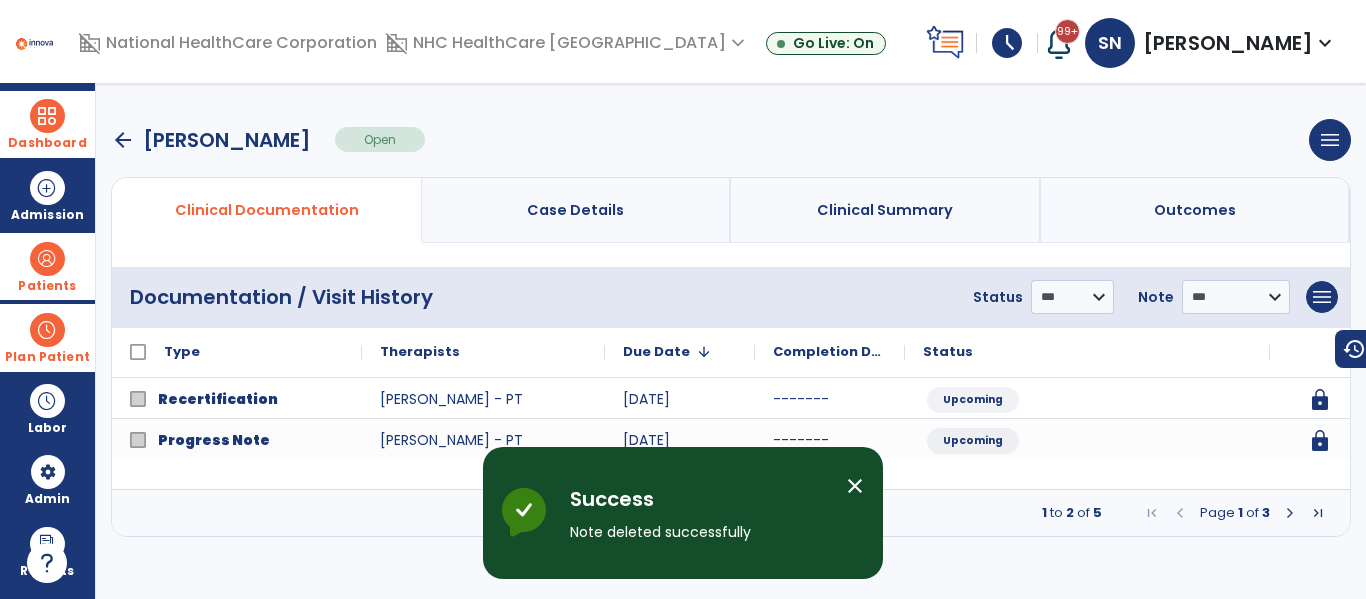 click on "arrow_back" at bounding box center (123, 140) 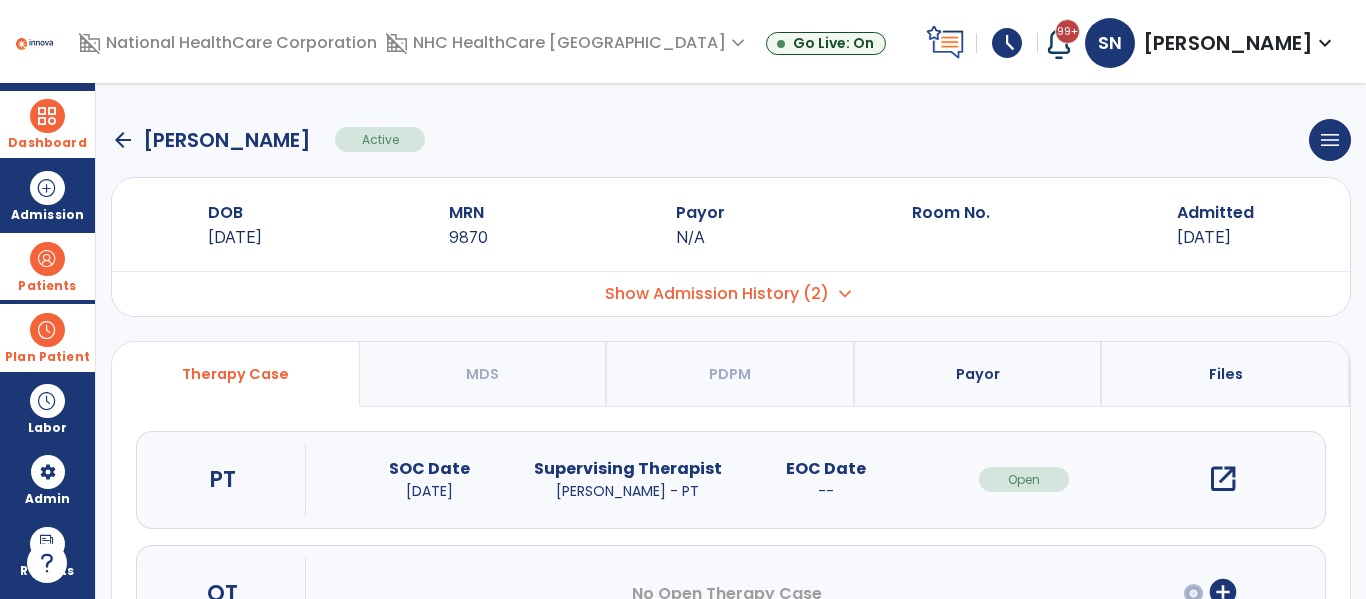 click on "arrow_back" 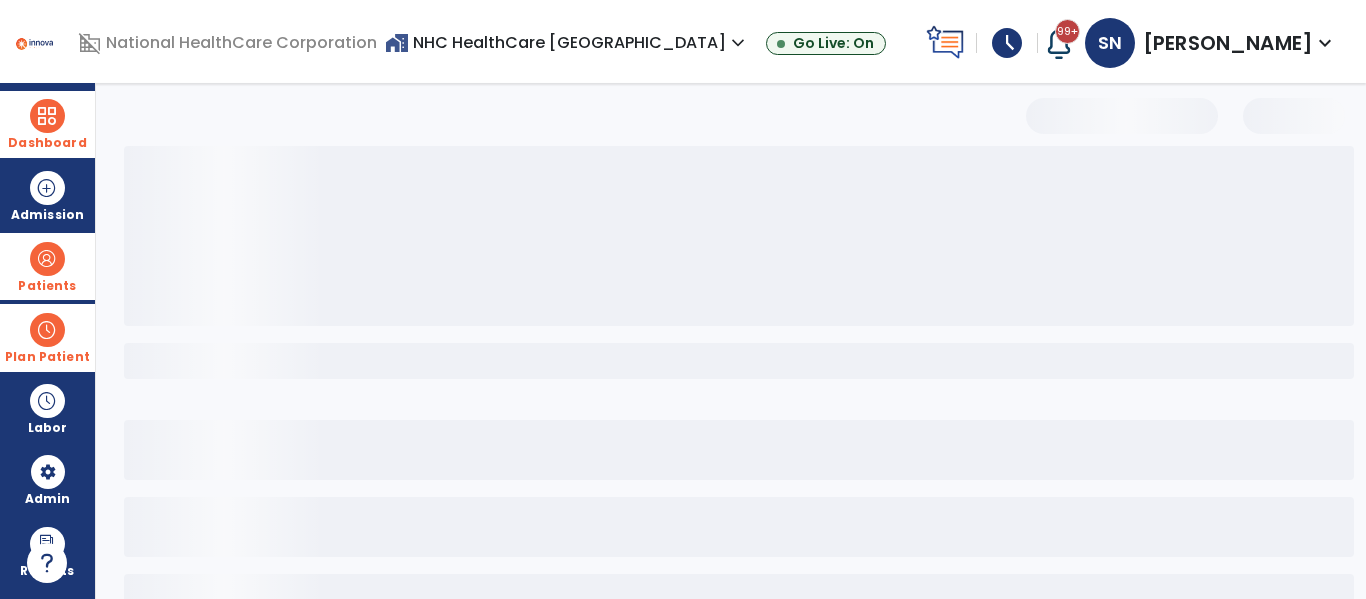 select on "***" 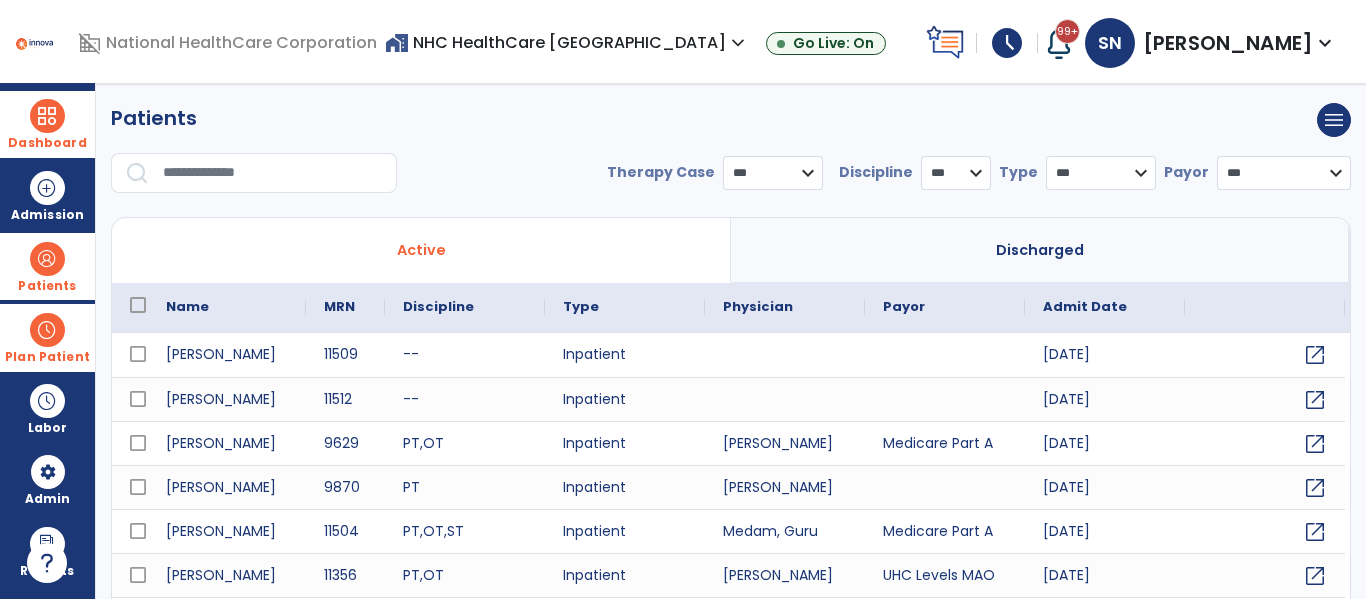 click at bounding box center (47, 330) 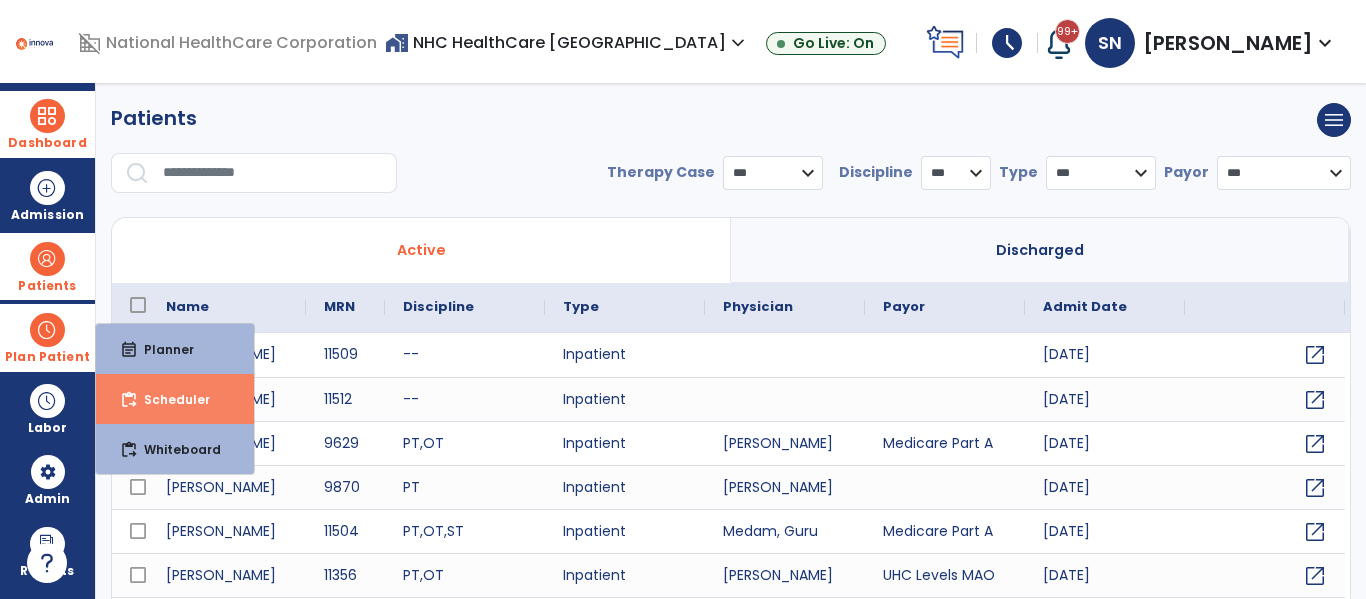 click on "Scheduler" at bounding box center [169, 399] 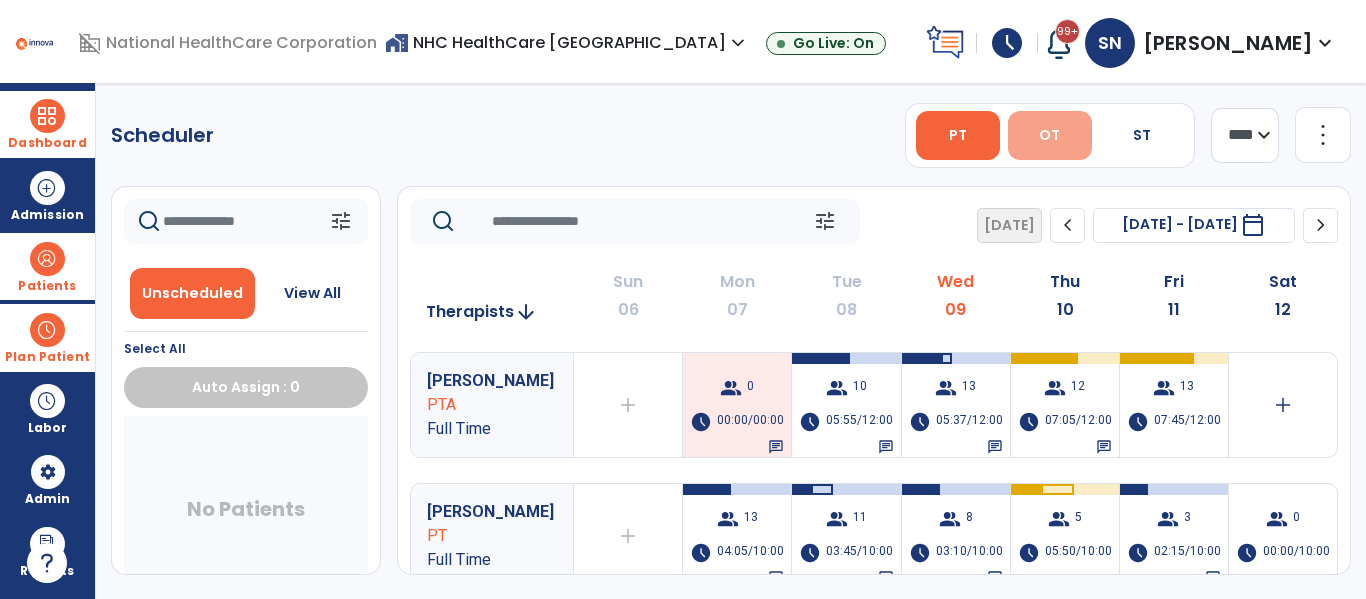 click on "OT" at bounding box center [1049, 135] 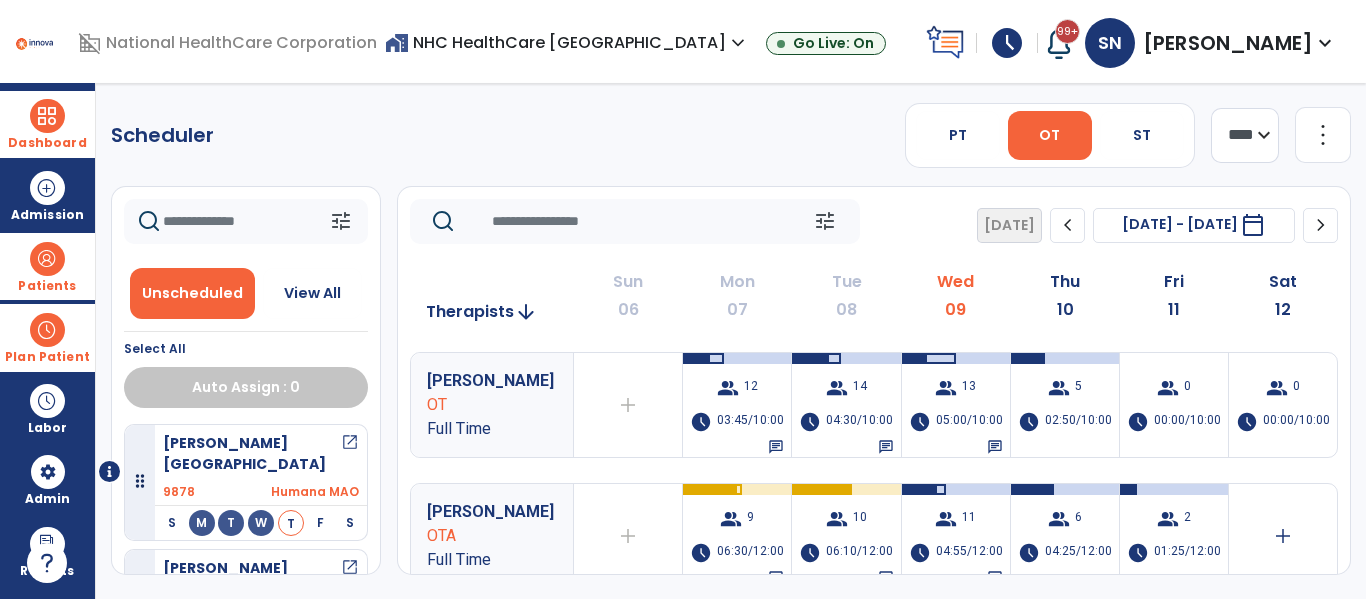 click on "Scheduler   PT   OT   ST  **** *** more_vert  Manage Labor   View All Therapists   Print" 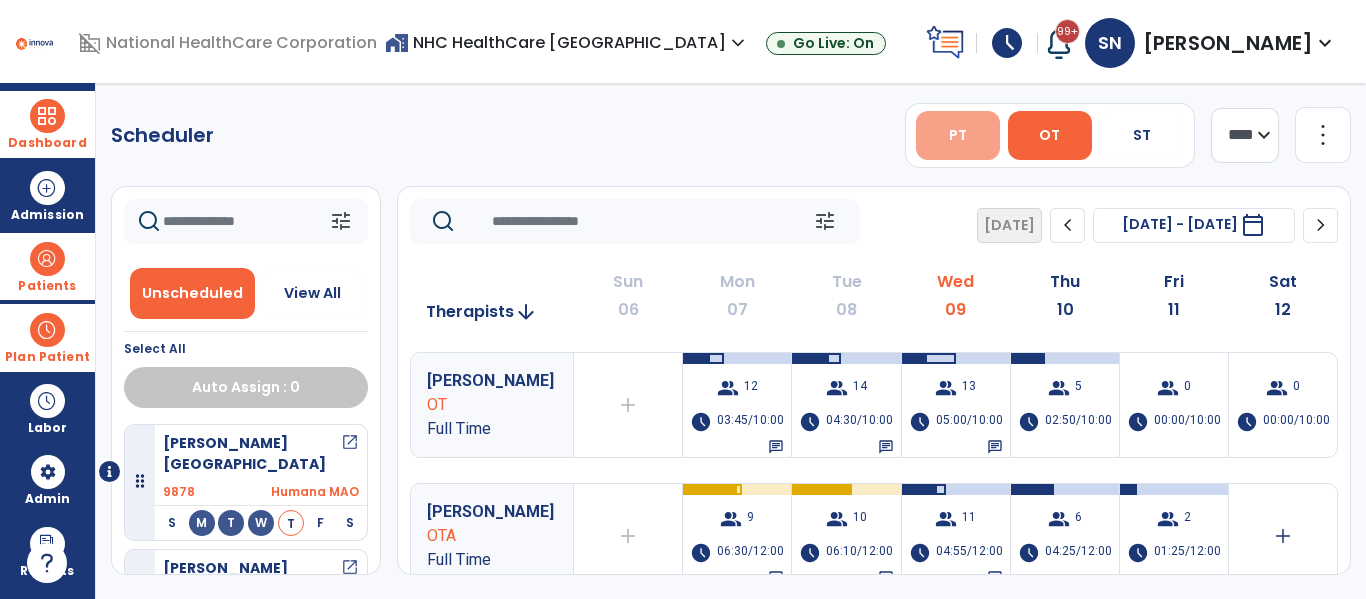 click on "PT" at bounding box center [958, 135] 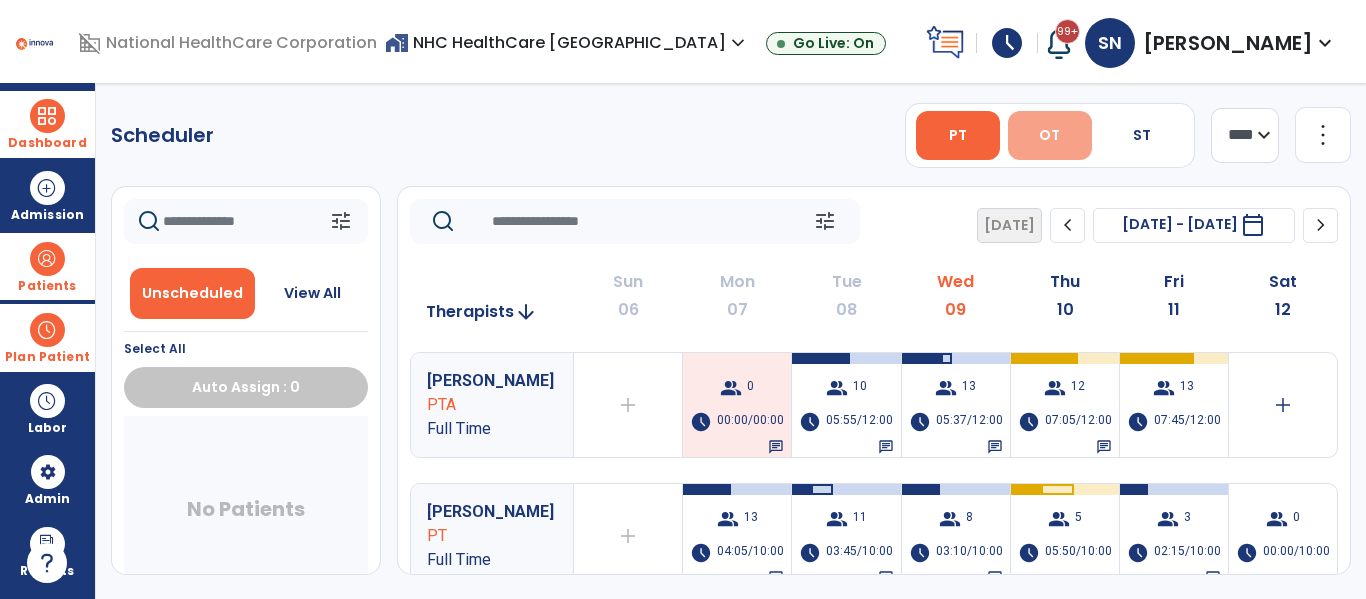 click on "OT" at bounding box center (1049, 135) 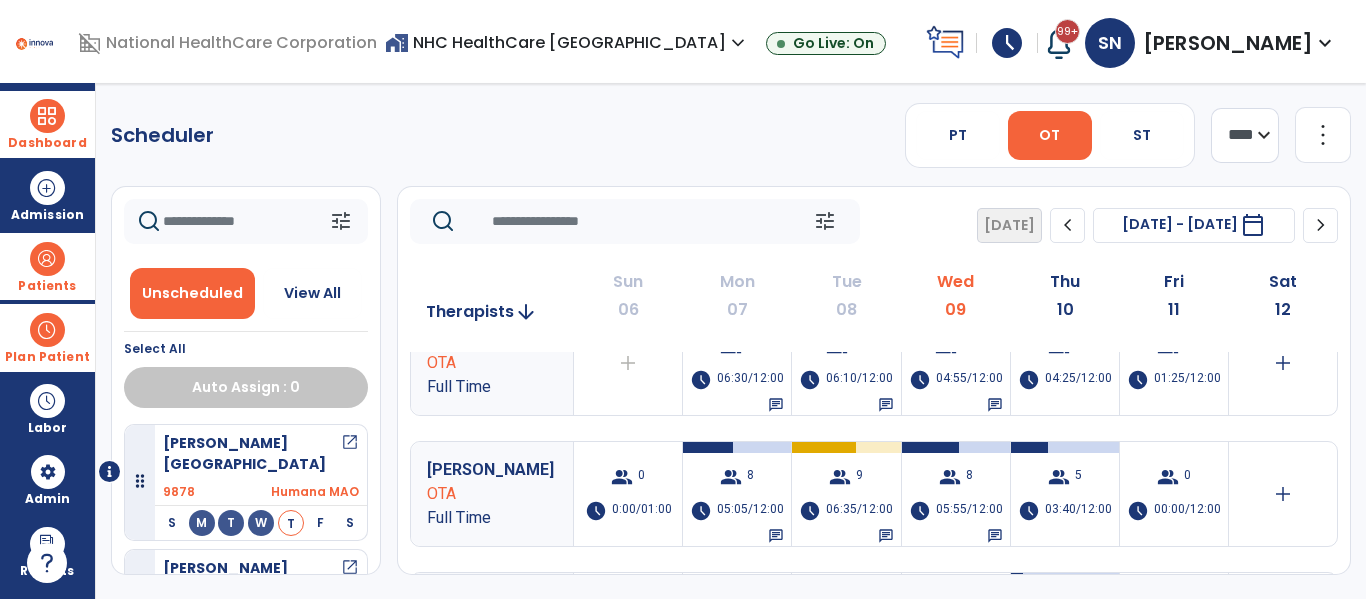 scroll, scrollTop: 177, scrollLeft: 0, axis: vertical 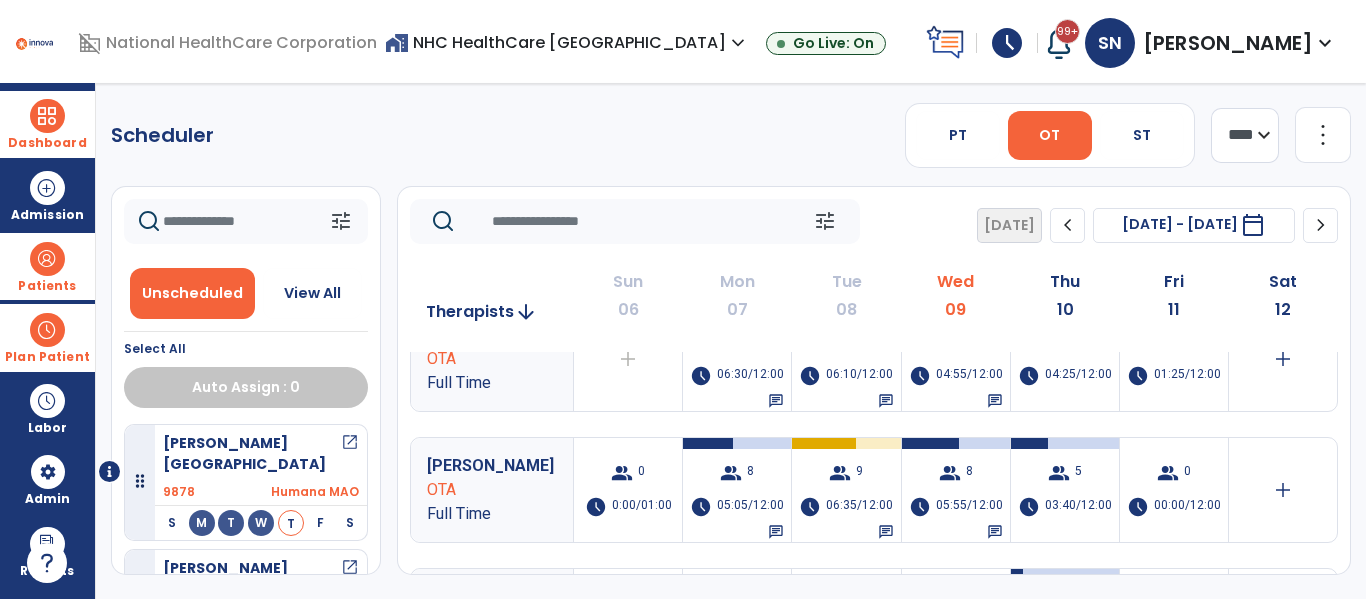 click at bounding box center [1027, 443] 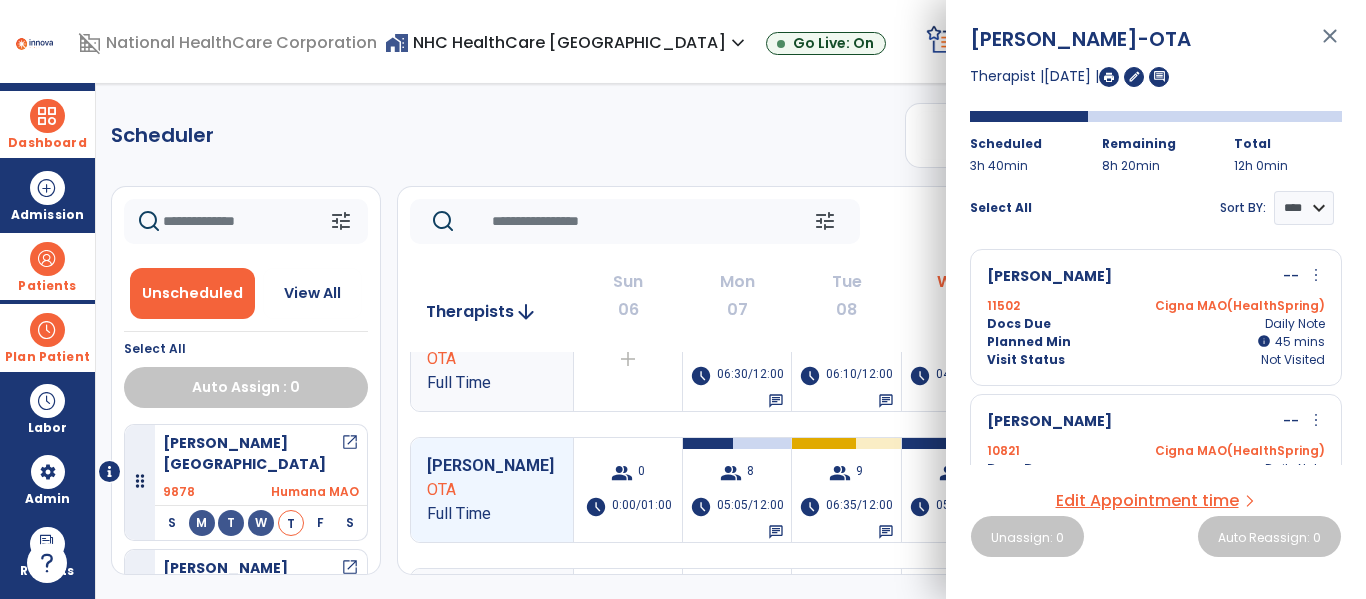 click on "10821 Cigna MAO(HealthSpring)" at bounding box center (1156, 451) 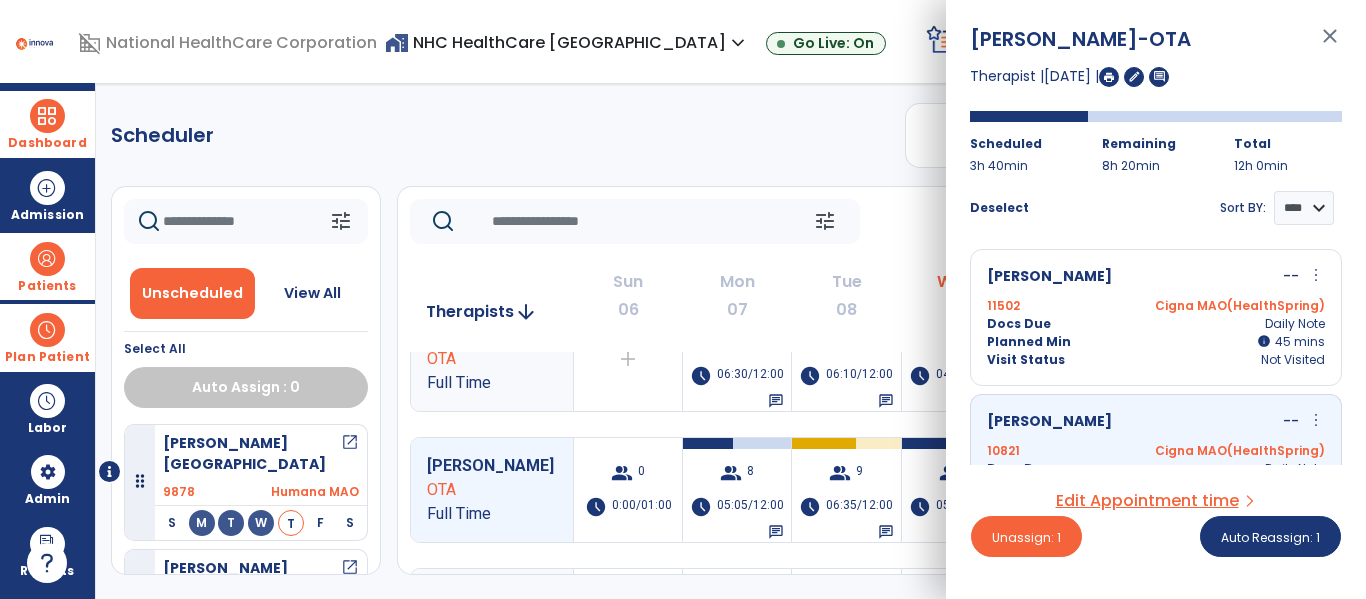 click on "Deselect   Sort BY:  **** ****" at bounding box center [1156, 200] 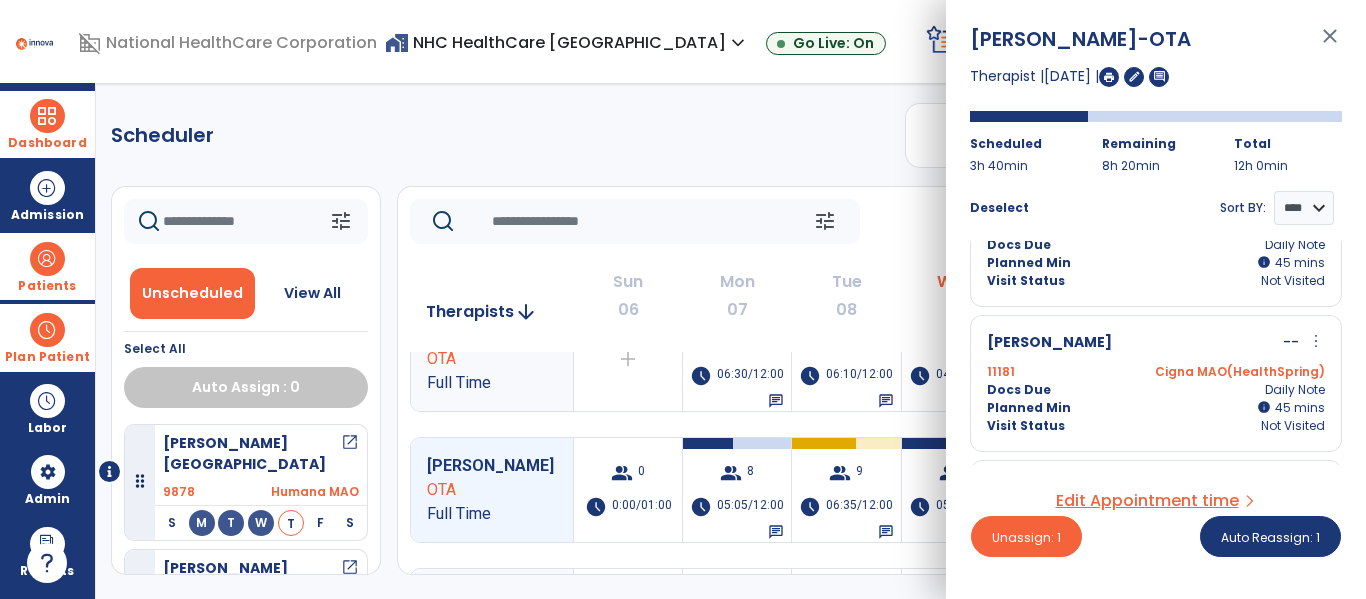 scroll, scrollTop: 501, scrollLeft: 0, axis: vertical 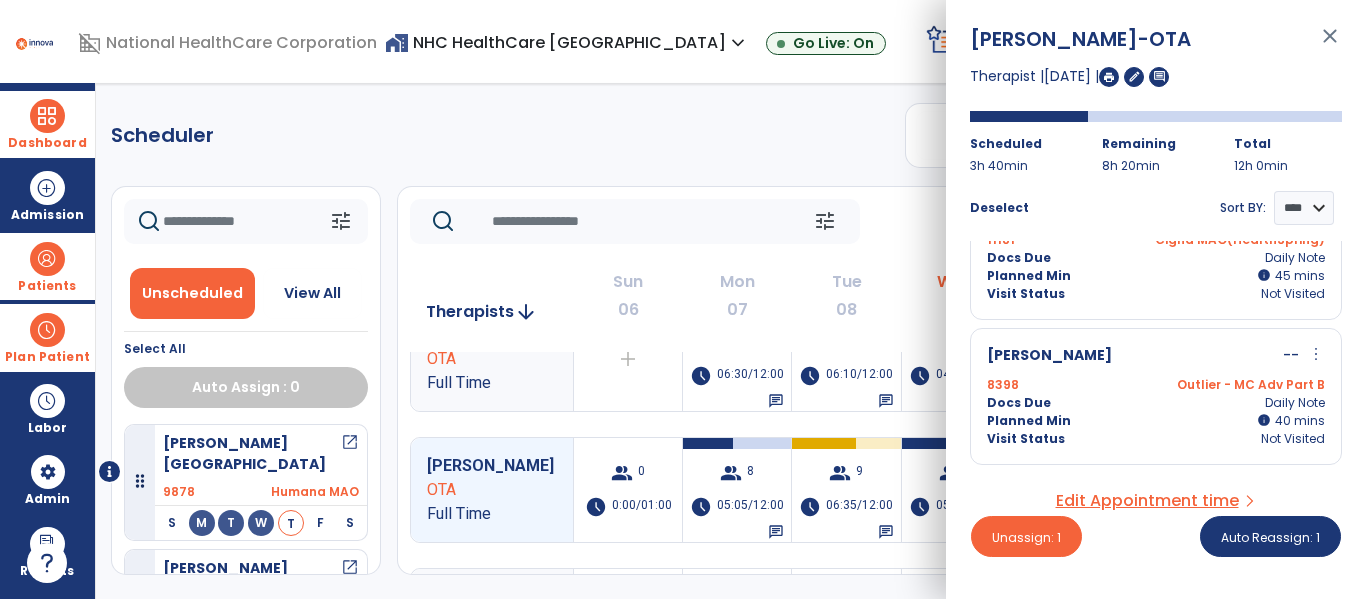 click on "Scheduler   PT   OT   ST  **** *** more_vert  Manage Labor   View All Therapists   Print" 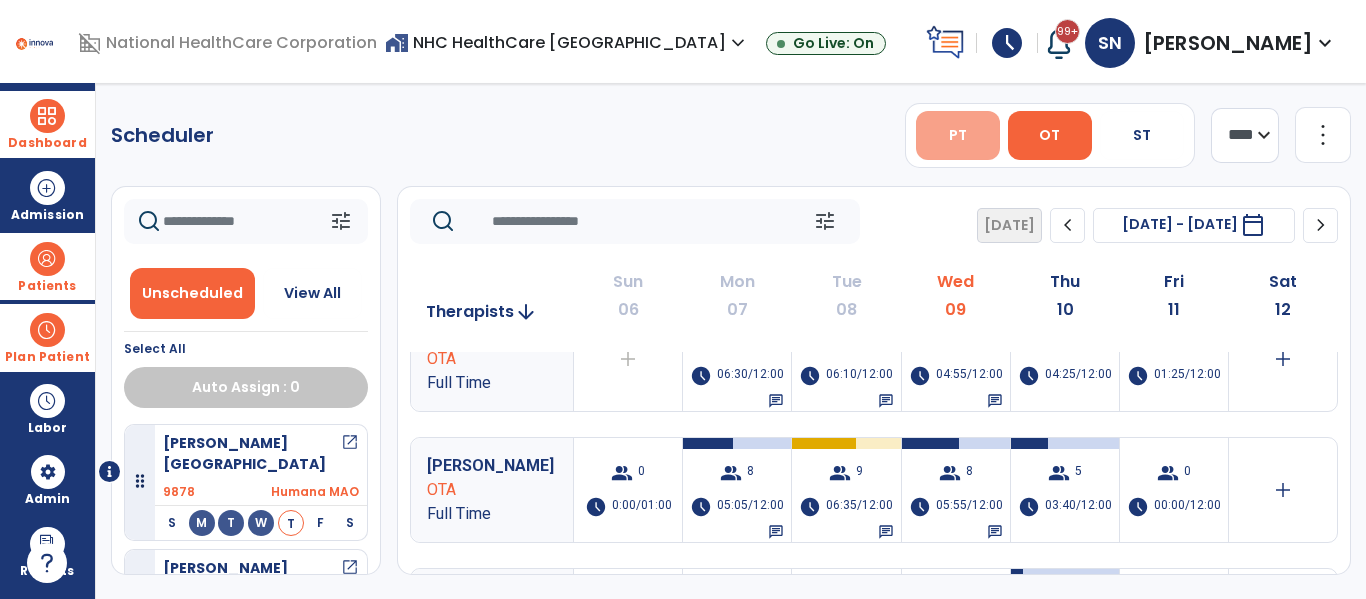 click on "PT" at bounding box center [958, 135] 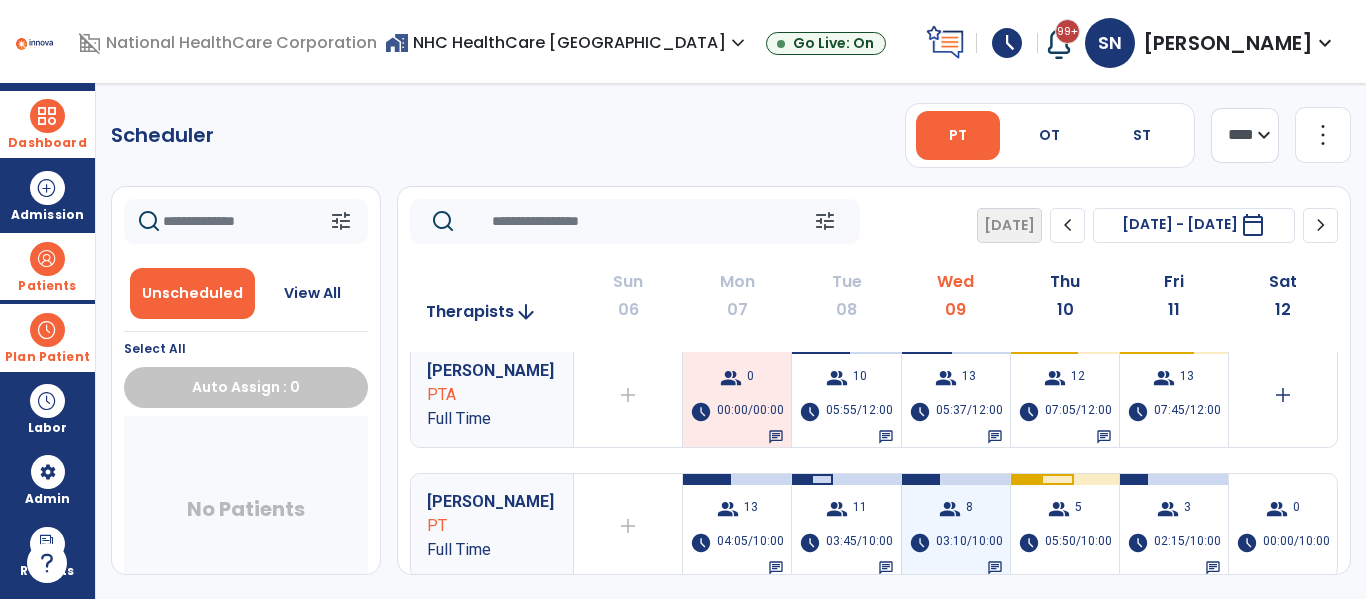 scroll, scrollTop: 0, scrollLeft: 0, axis: both 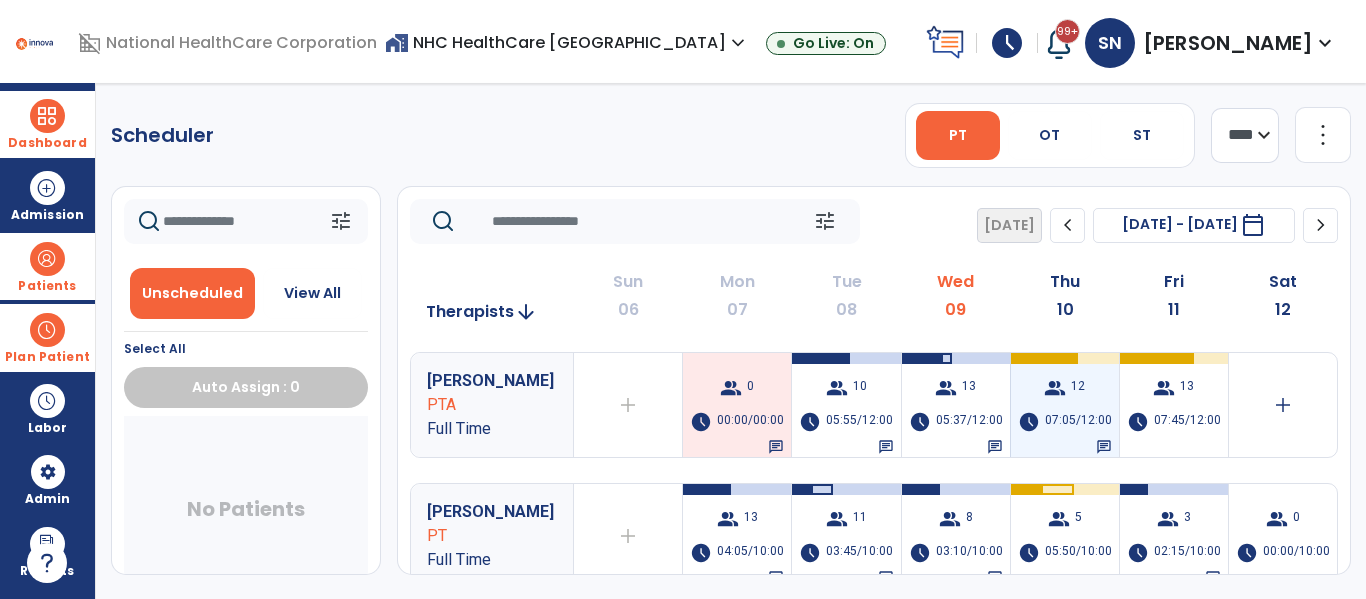 click at bounding box center (1043, 358) 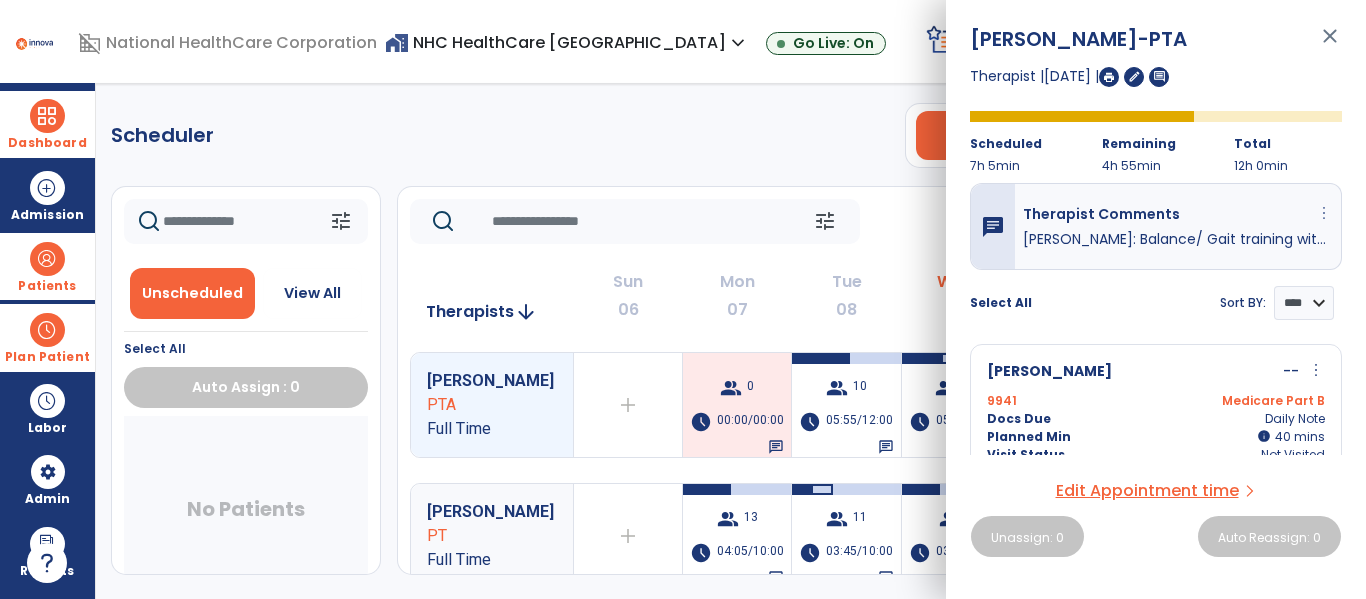 click on "more_vert" at bounding box center [1324, 213] 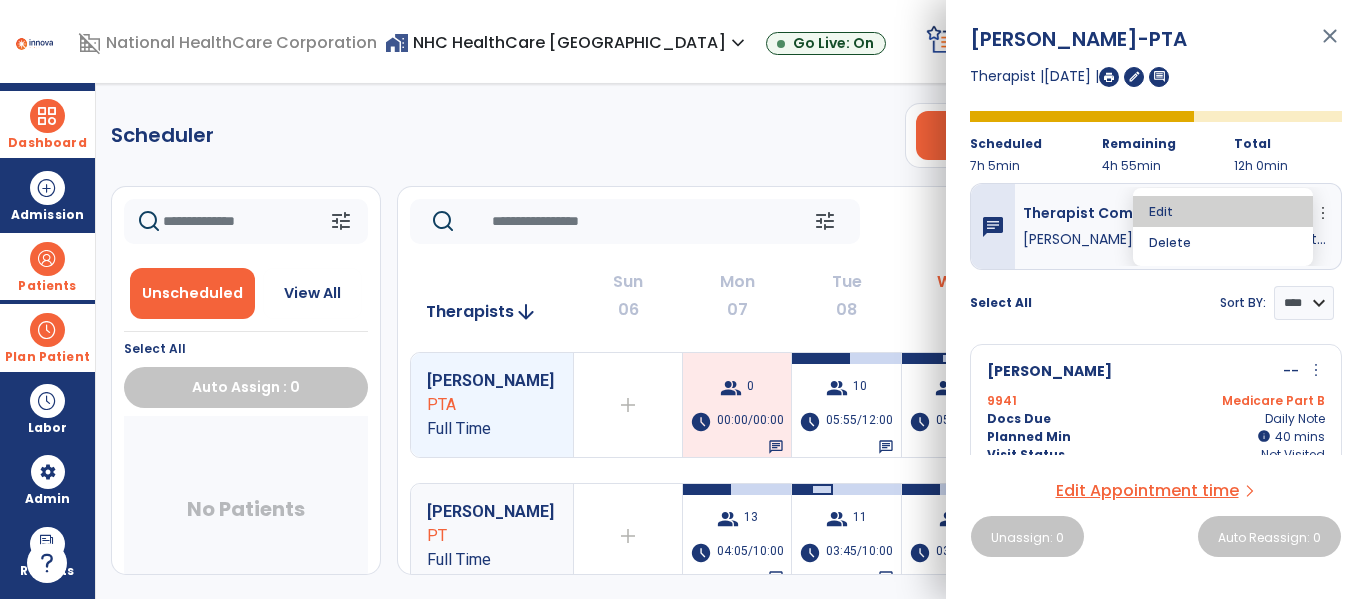 click on "Edit" at bounding box center [1223, 211] 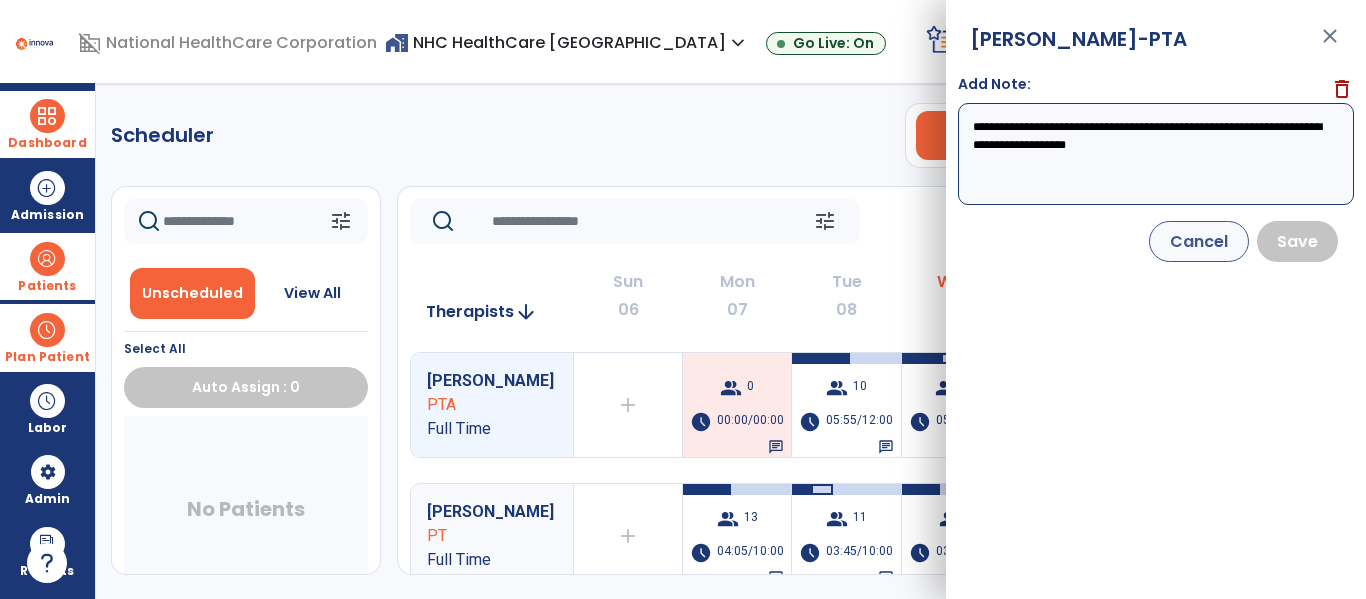 click on "**********" at bounding box center (1156, 154) 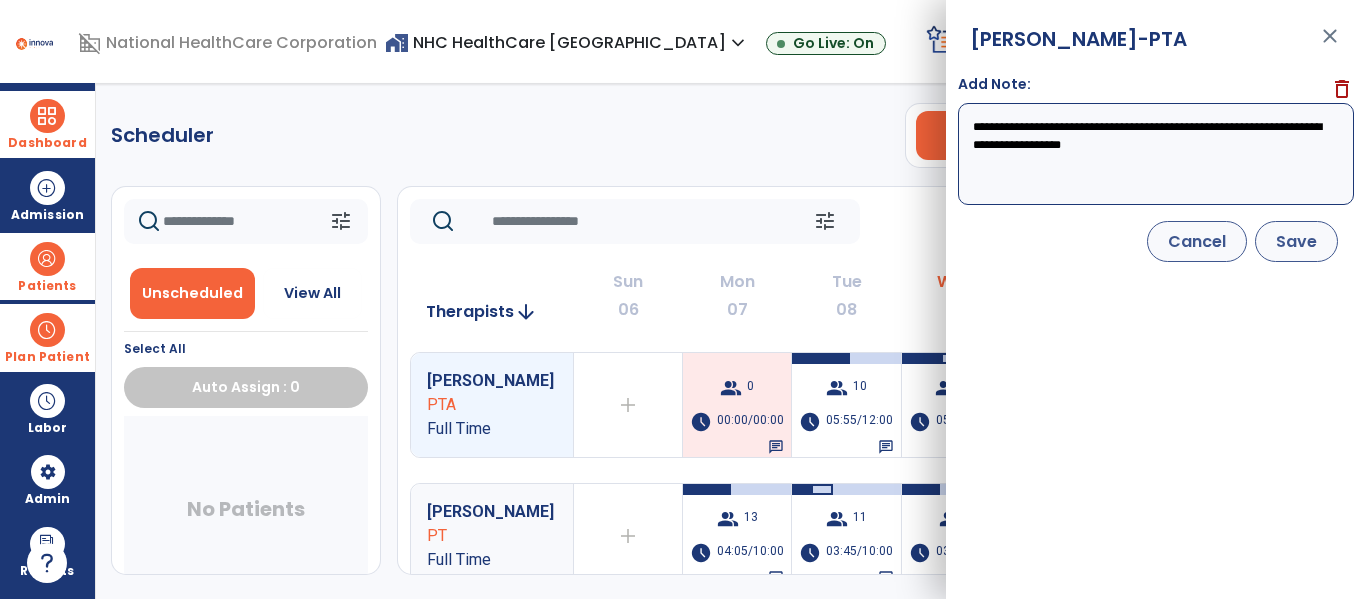 type on "**********" 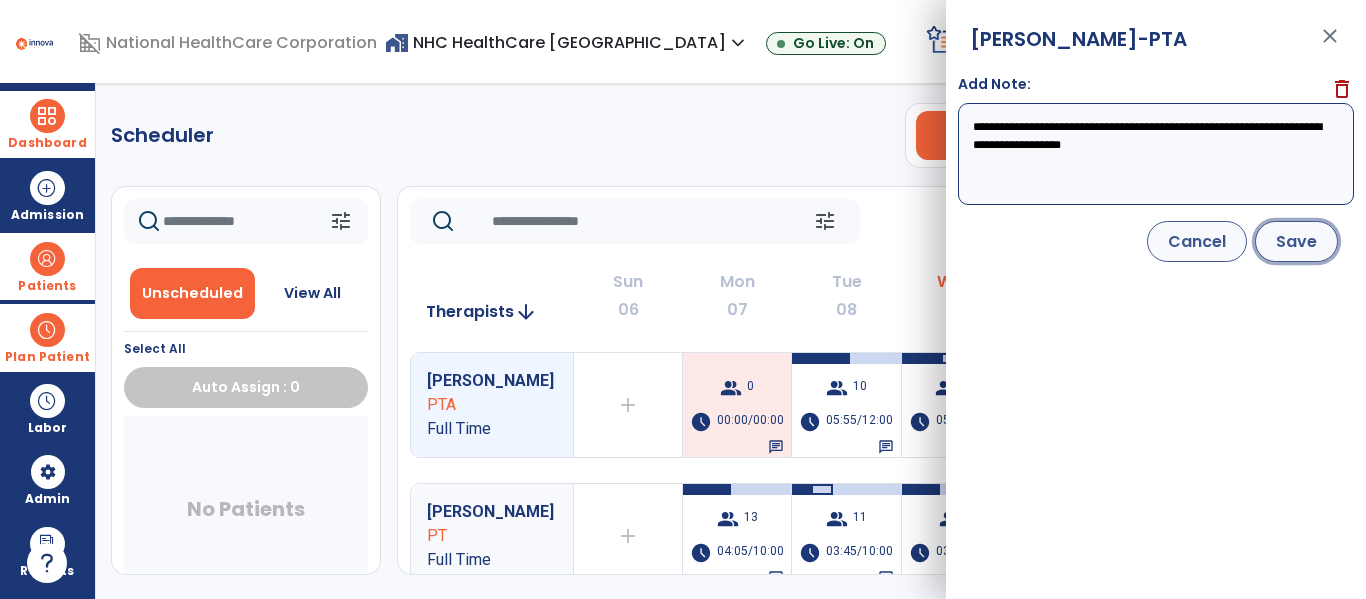 click on "Save" at bounding box center [1296, 241] 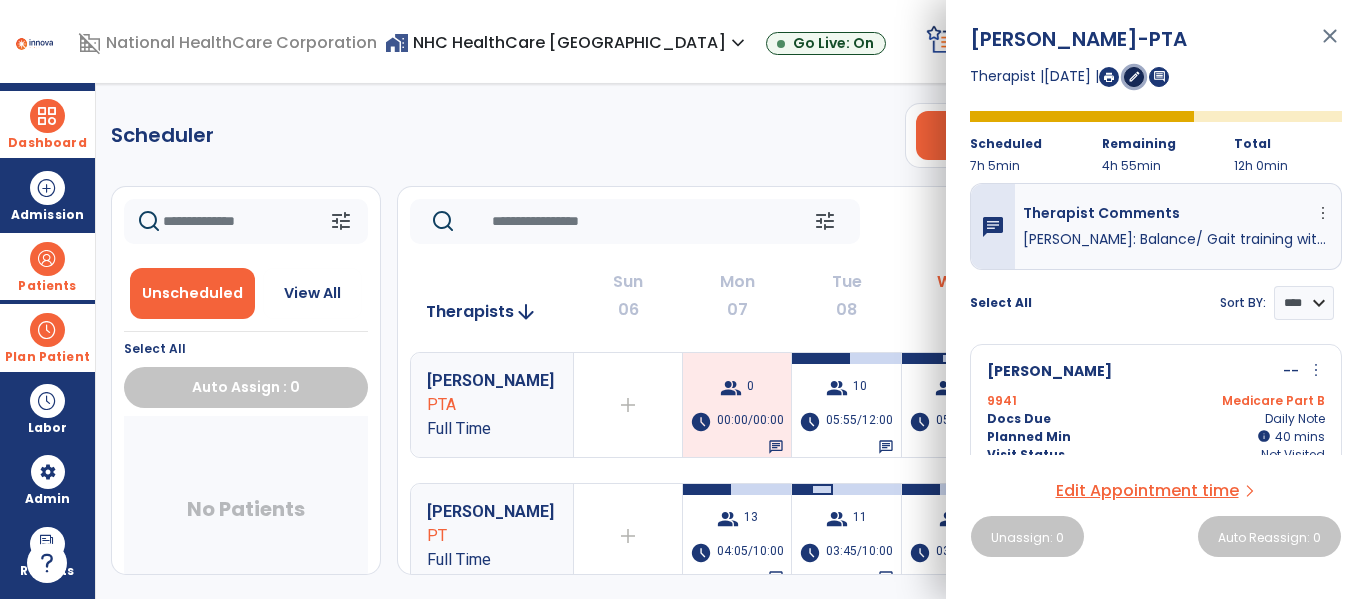 click on "edit" at bounding box center [1134, 76] 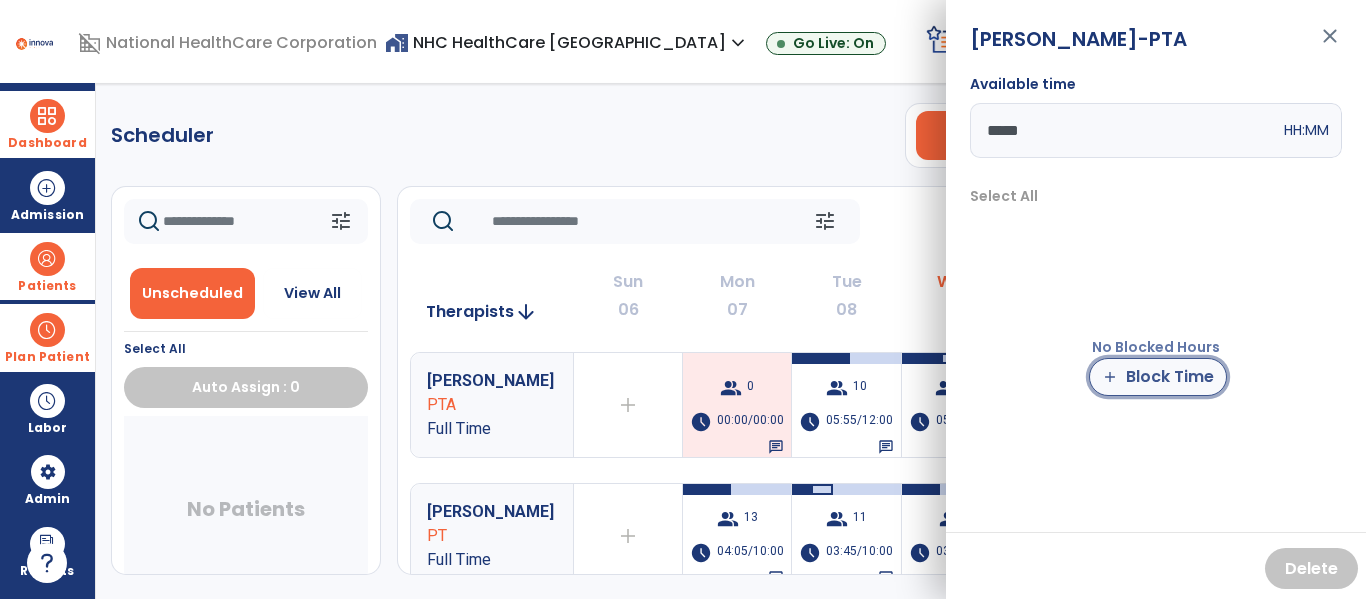 click on "add   Block Time" at bounding box center (1158, 377) 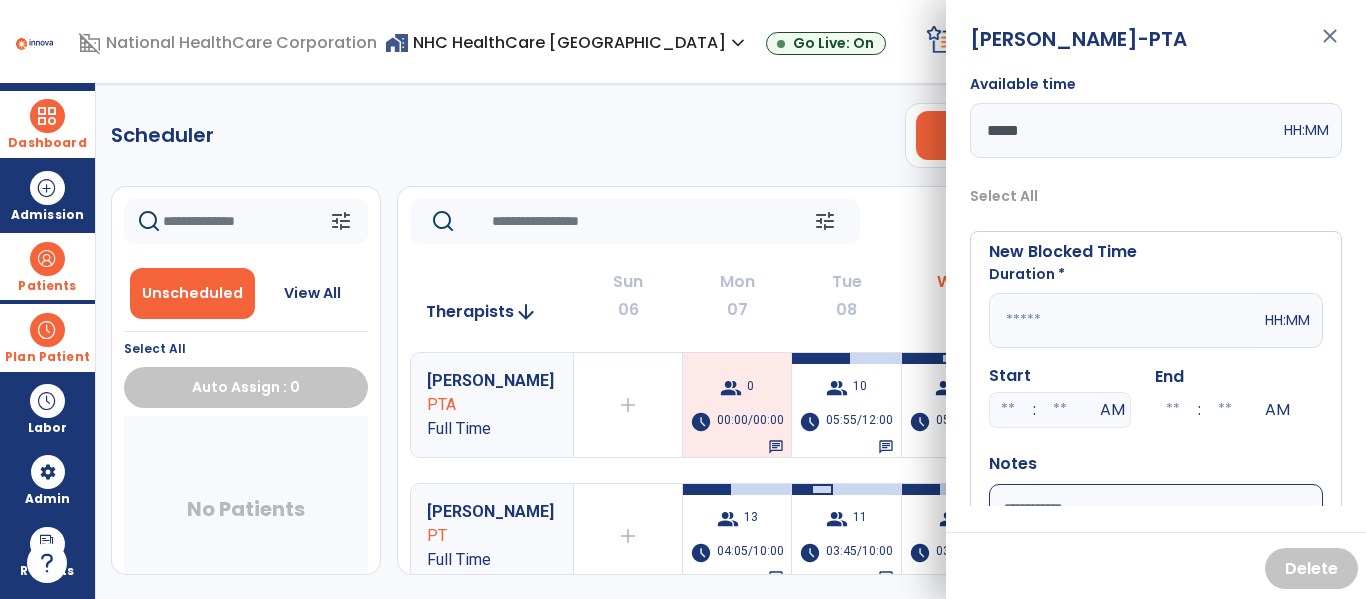 click at bounding box center (1125, 320) 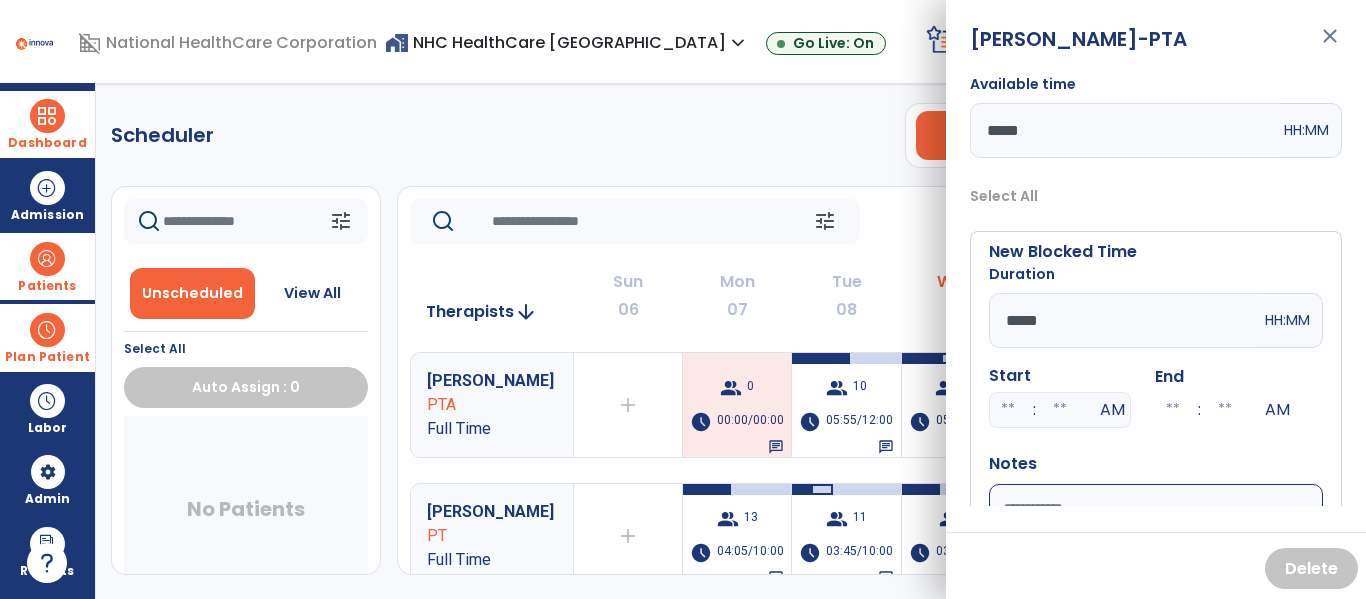 type on "*****" 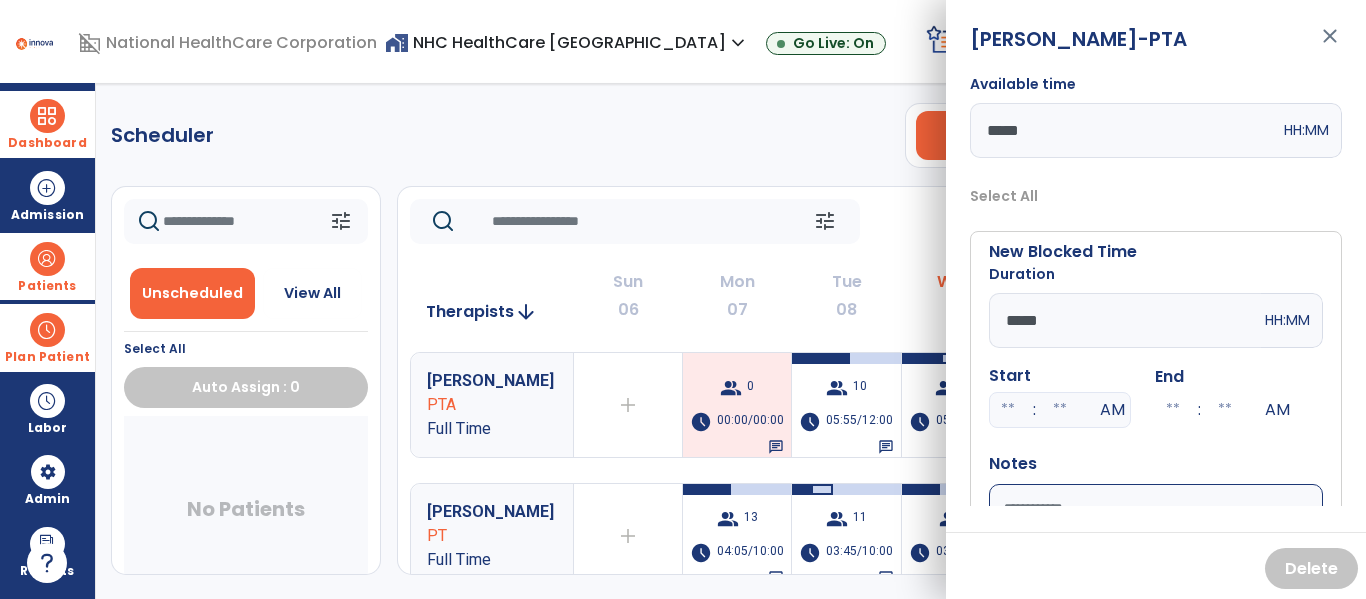 click at bounding box center (1008, 410) 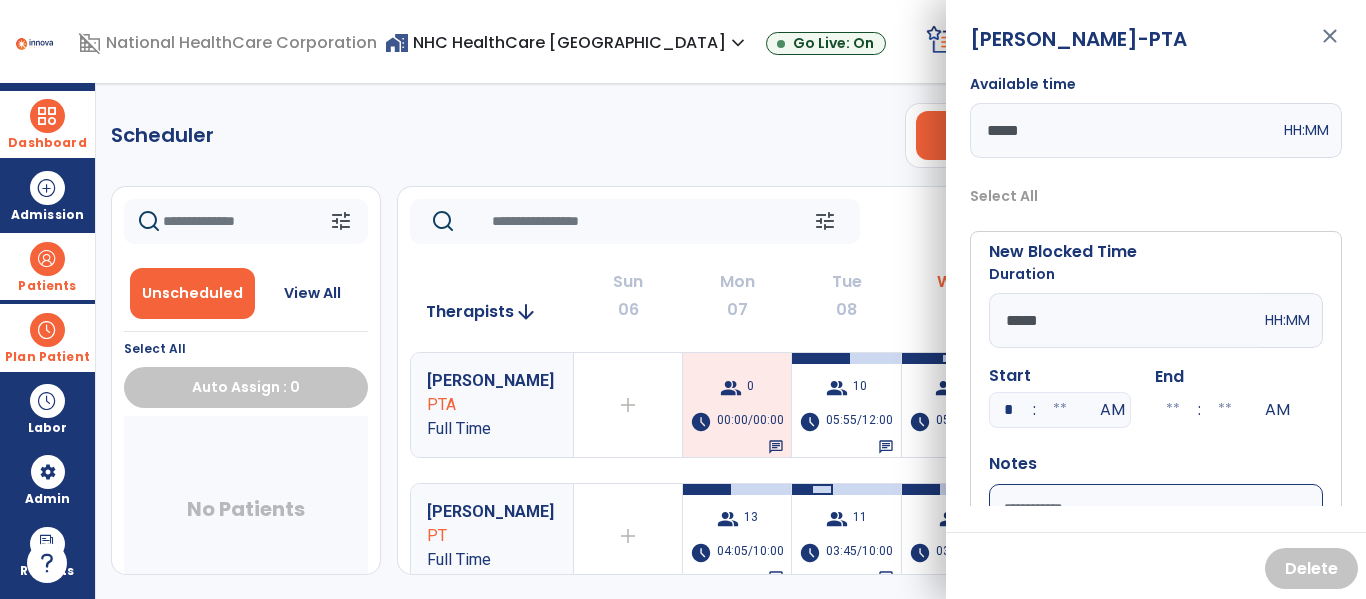 click on "*" at bounding box center (1008, 410) 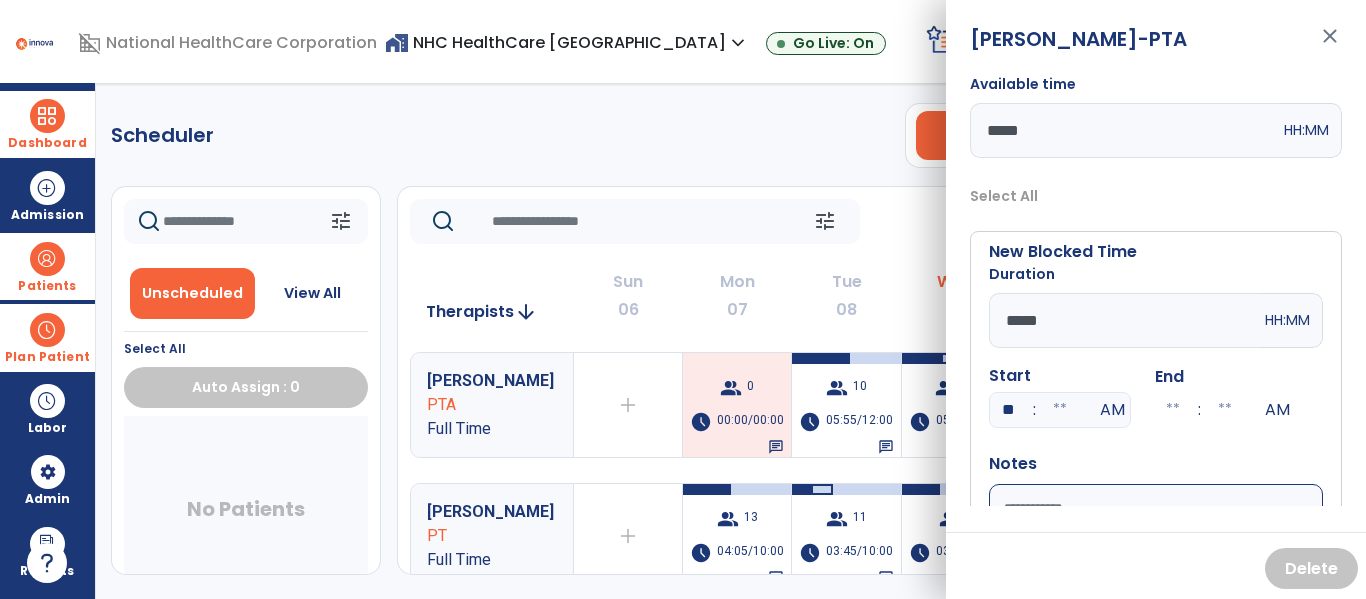 type on "**" 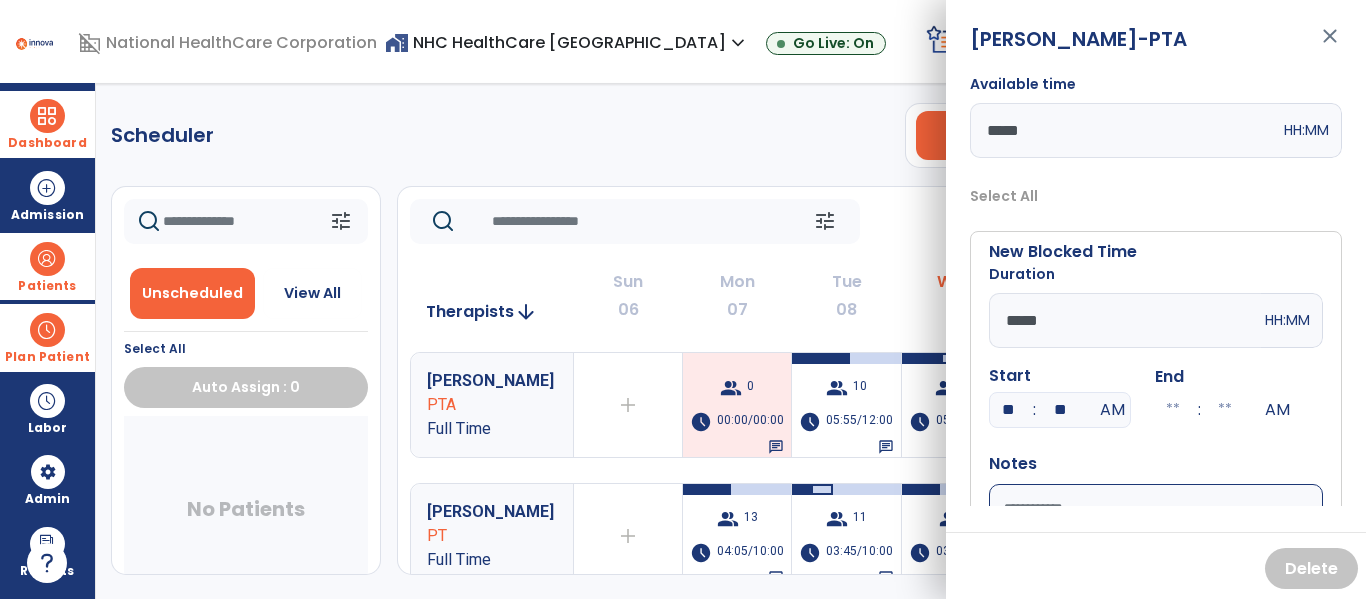 type on "**" 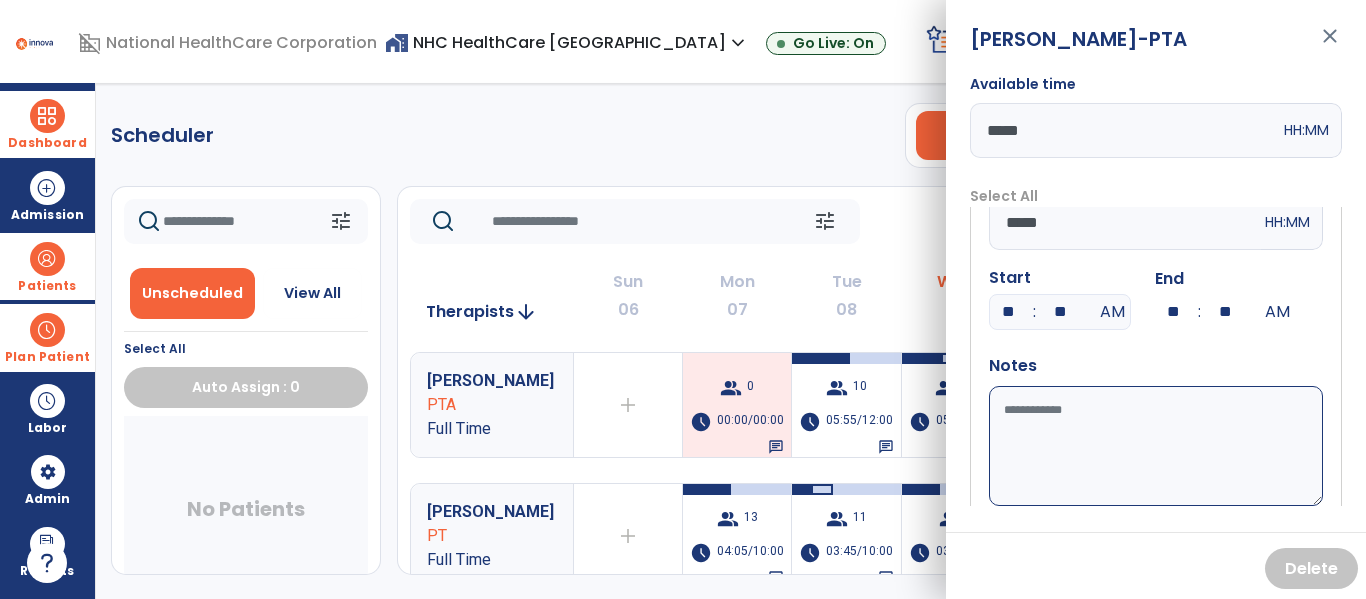 scroll, scrollTop: 99, scrollLeft: 0, axis: vertical 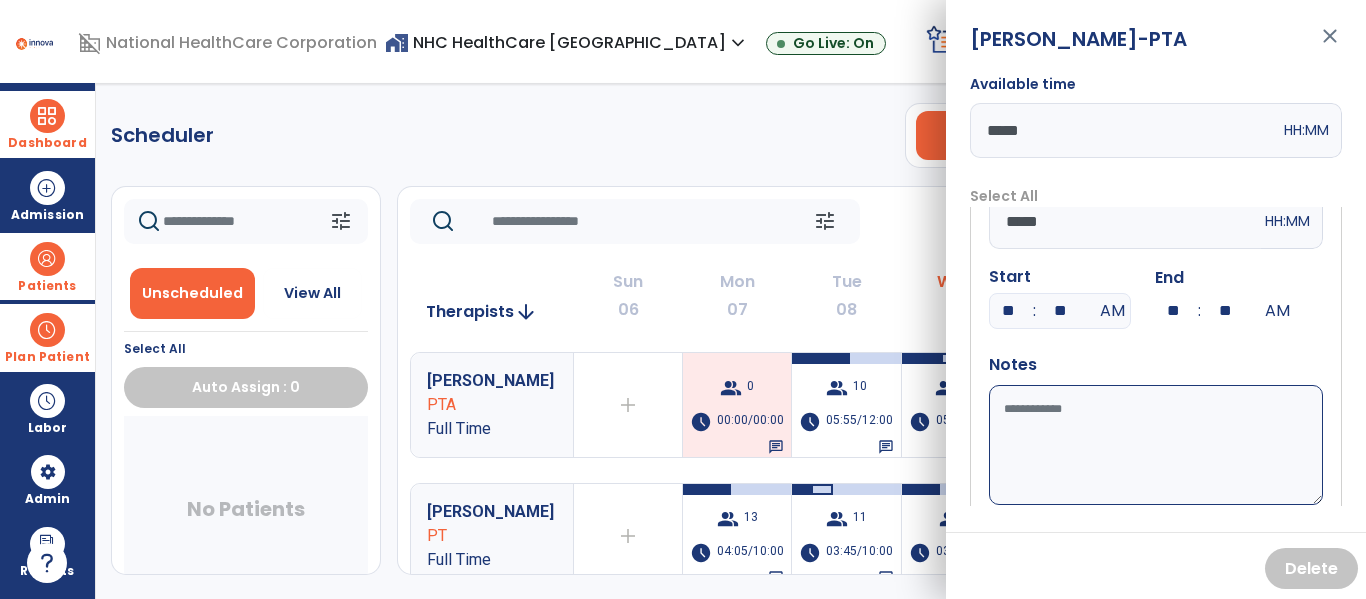 click on "Available time" at bounding box center [1156, 445] 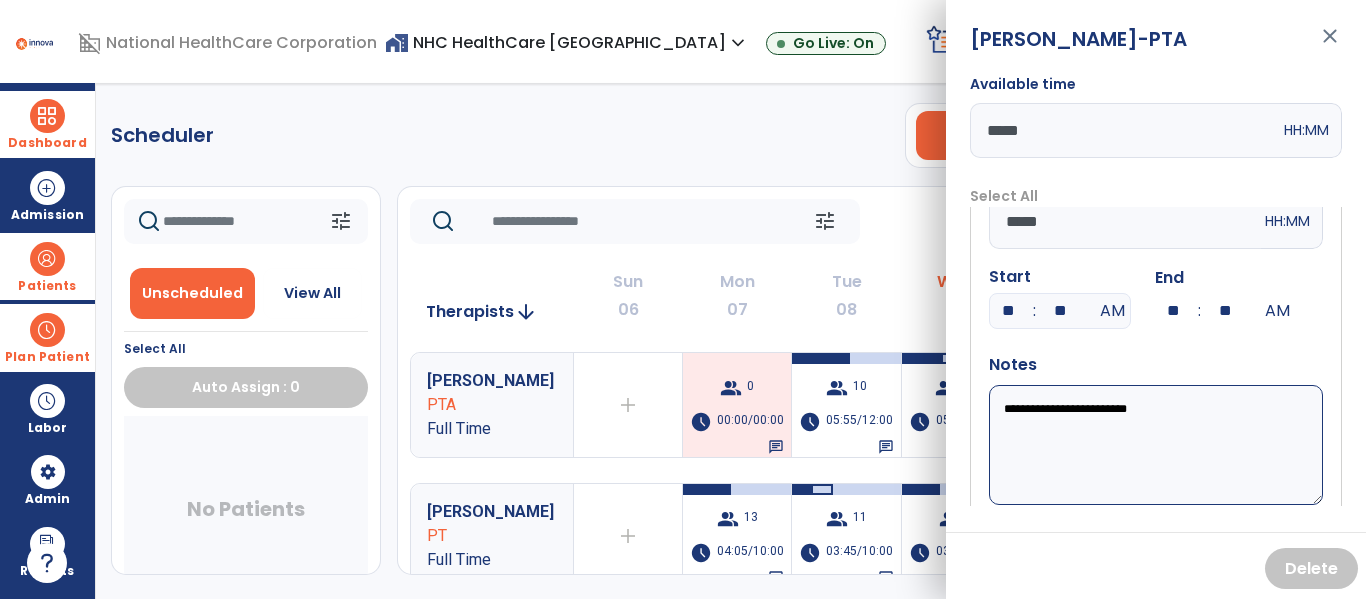 scroll, scrollTop: 153, scrollLeft: 0, axis: vertical 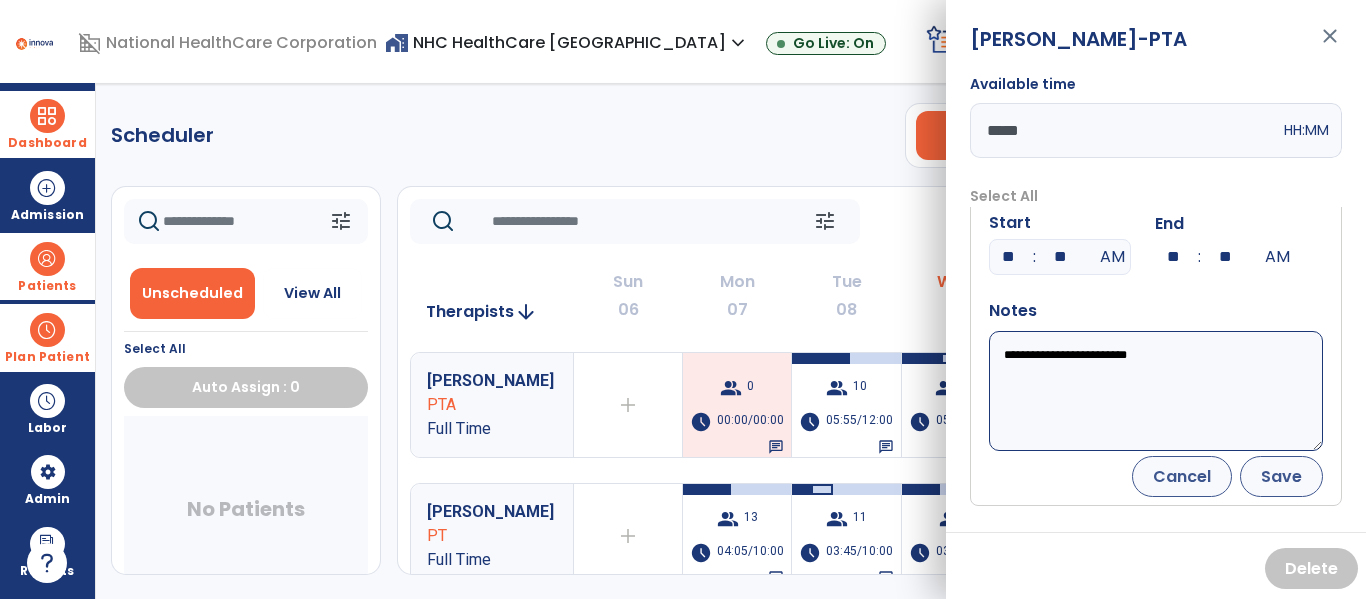 type on "**********" 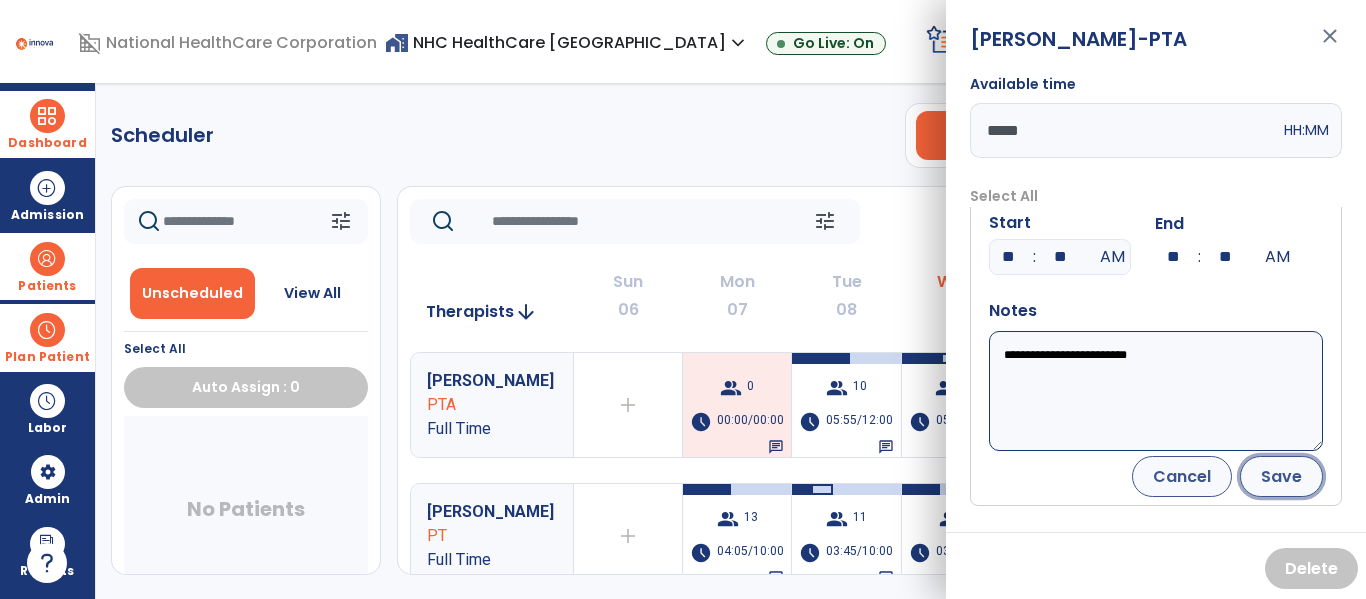 click on "Save" at bounding box center [1281, 476] 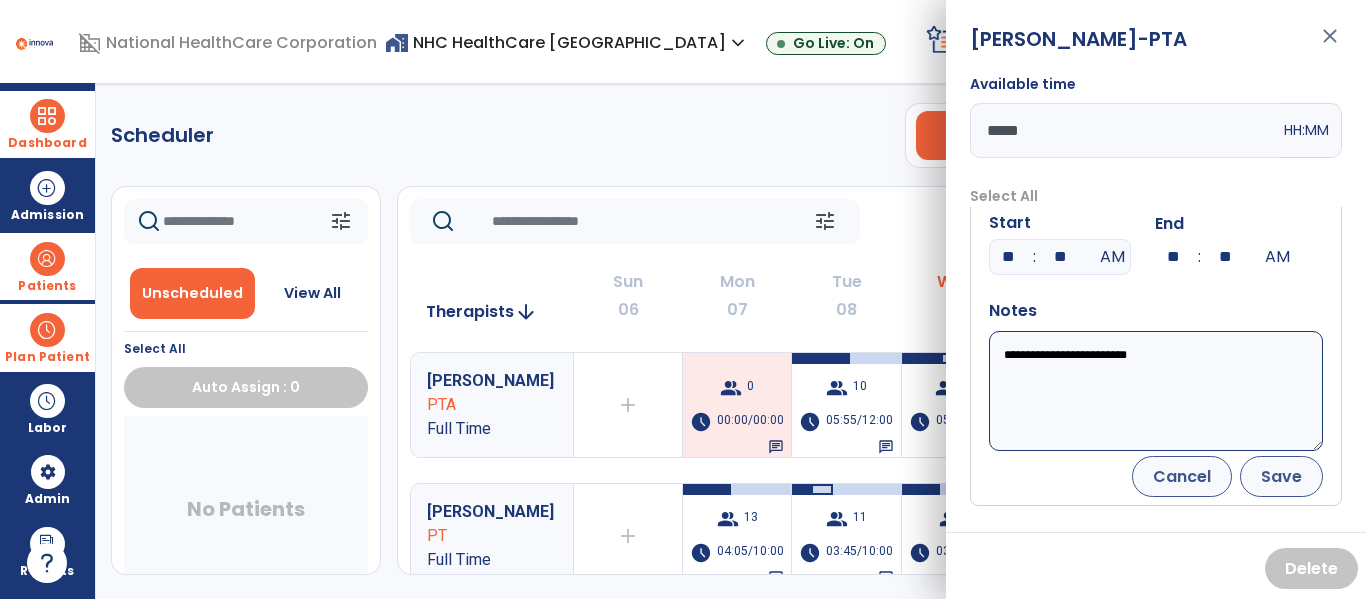 scroll, scrollTop: 0, scrollLeft: 0, axis: both 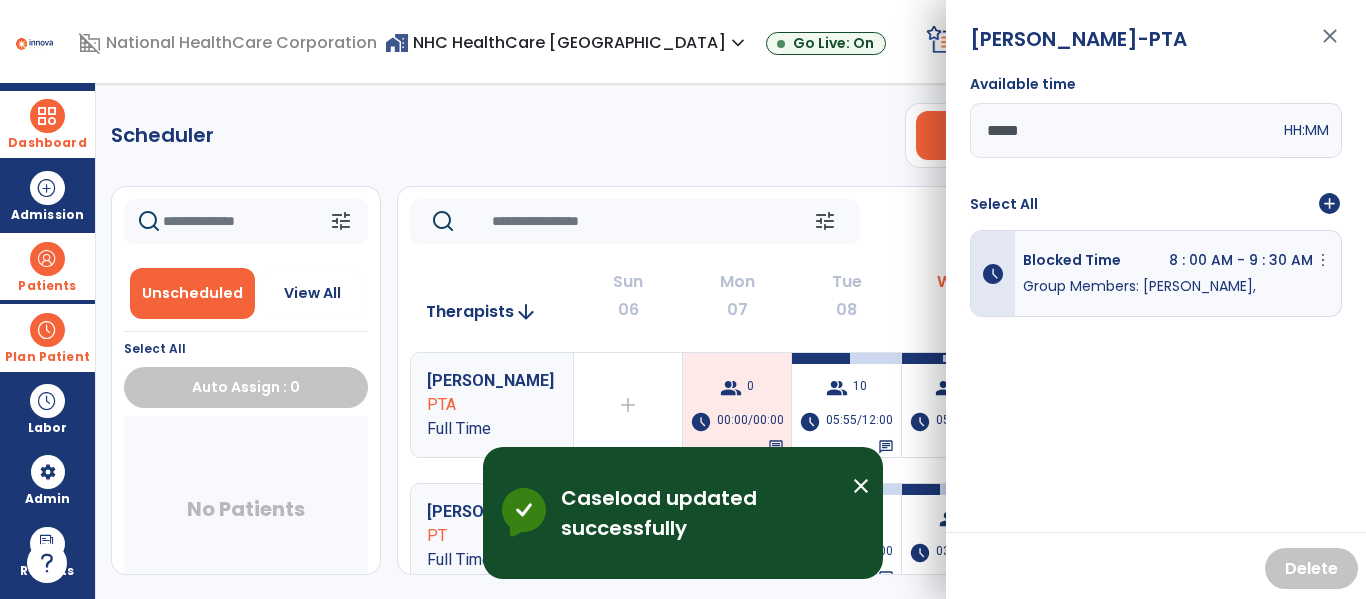 click on "Scheduler   PT   OT   ST  **** *** more_vert  Manage Labor   View All Therapists   Print" 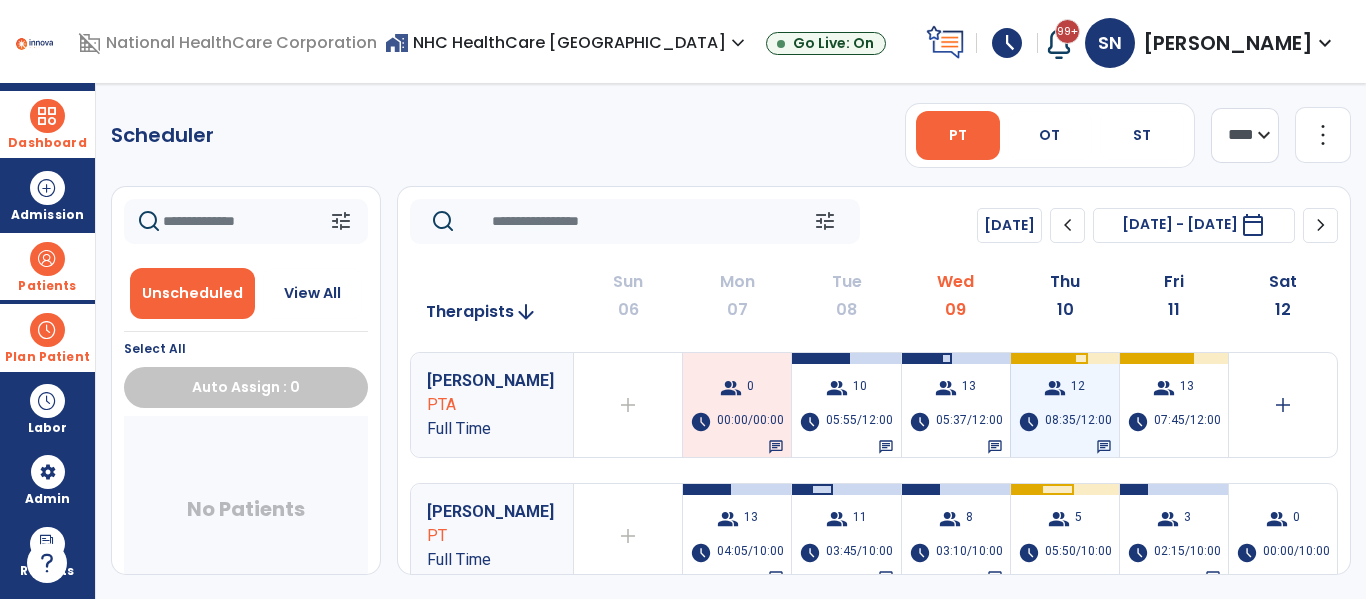 click at bounding box center (1043, 358) 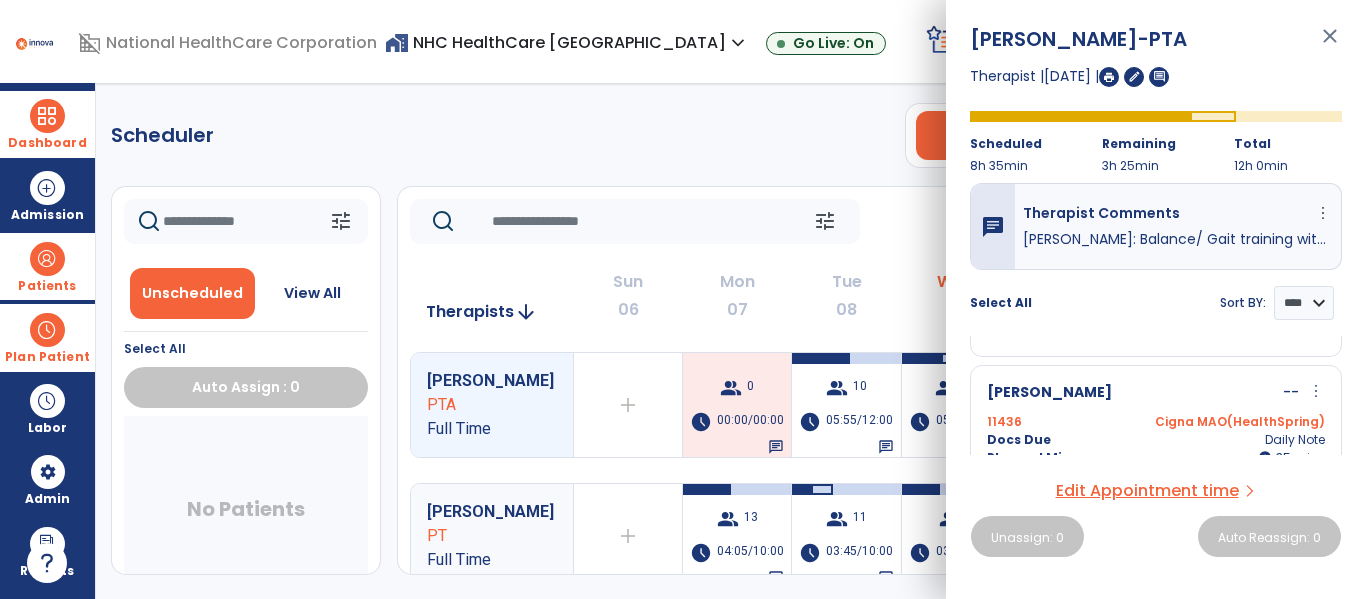 scroll, scrollTop: 554, scrollLeft: 0, axis: vertical 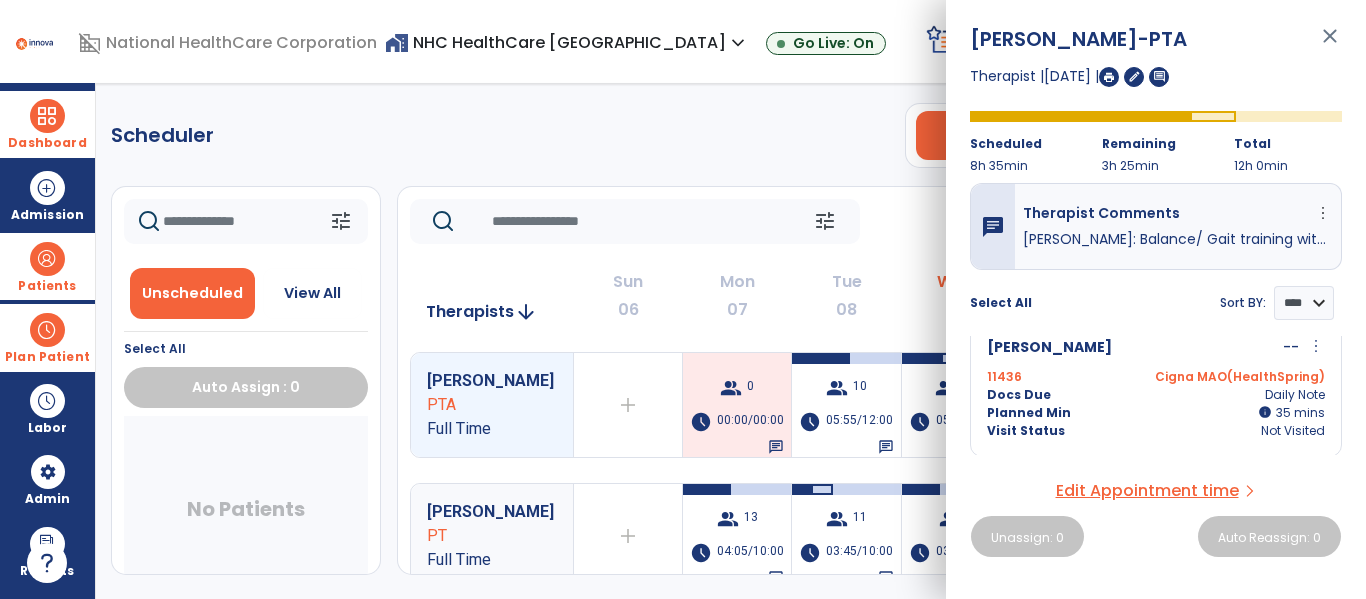 click on "more_vert" at bounding box center (1316, 346) 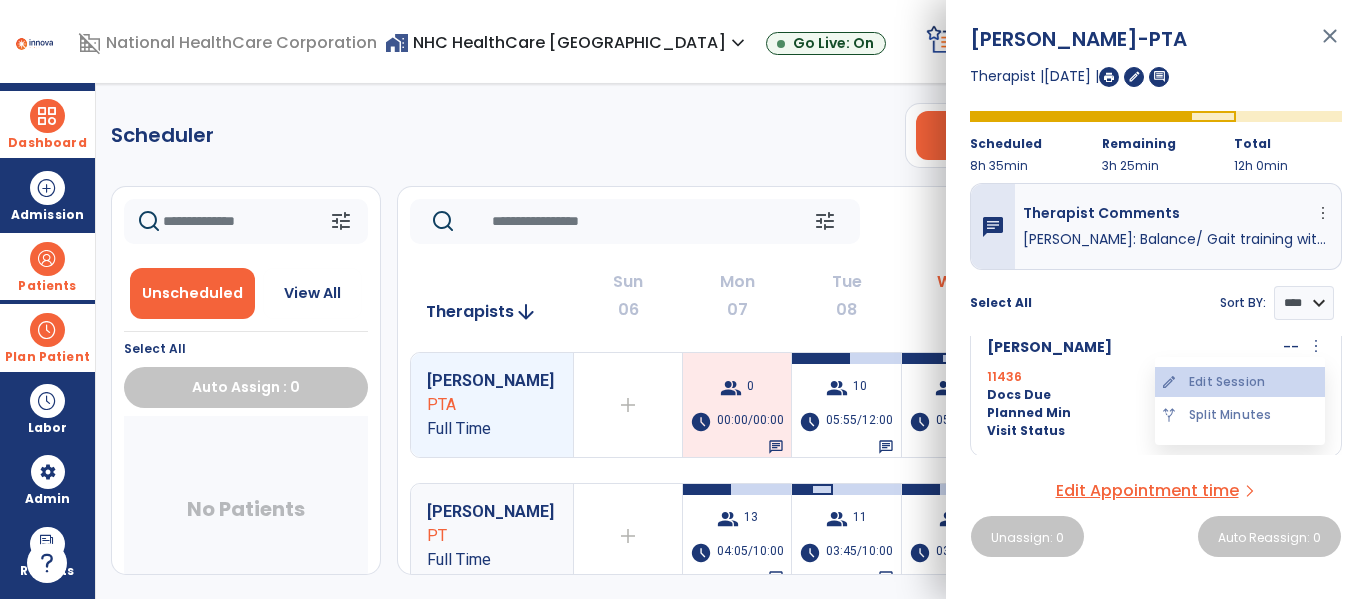 click on "edit   Edit Session" at bounding box center [1240, 382] 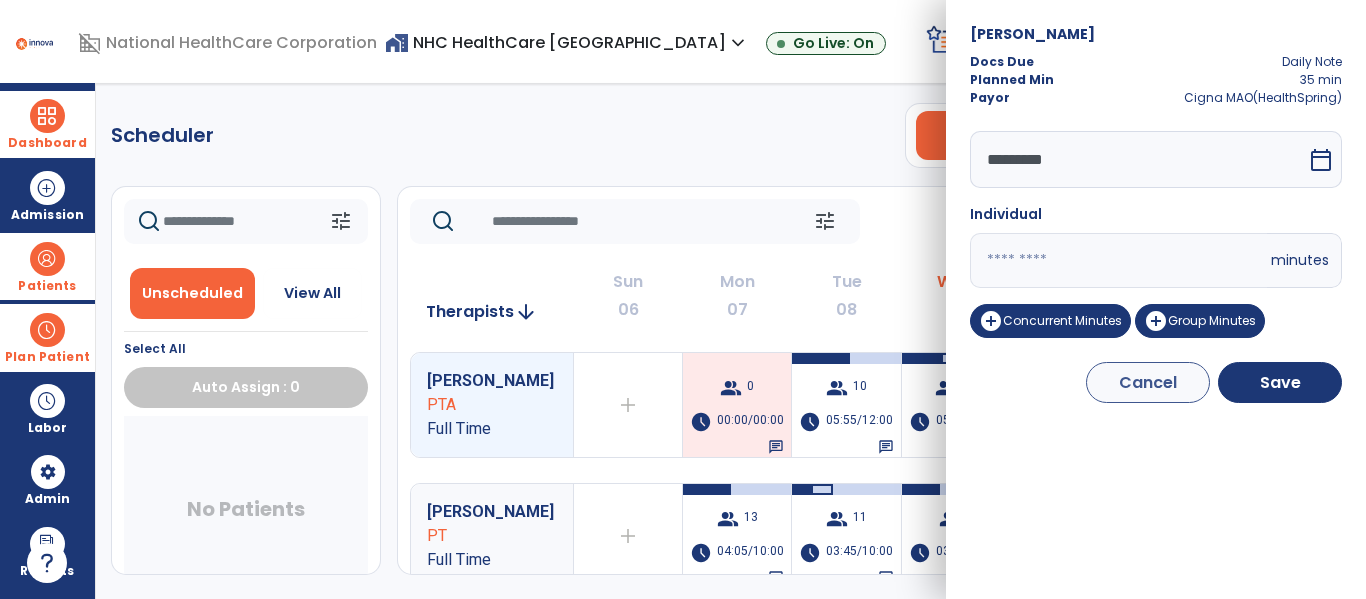 click on "**" at bounding box center (1118, 260) 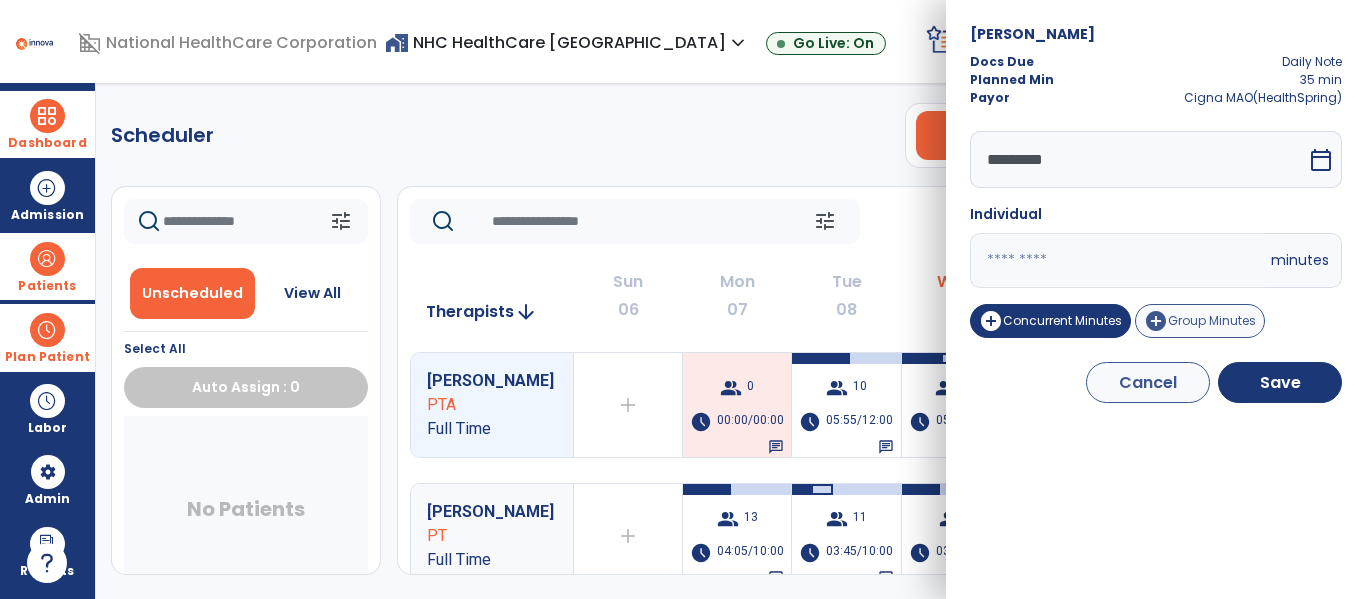 type 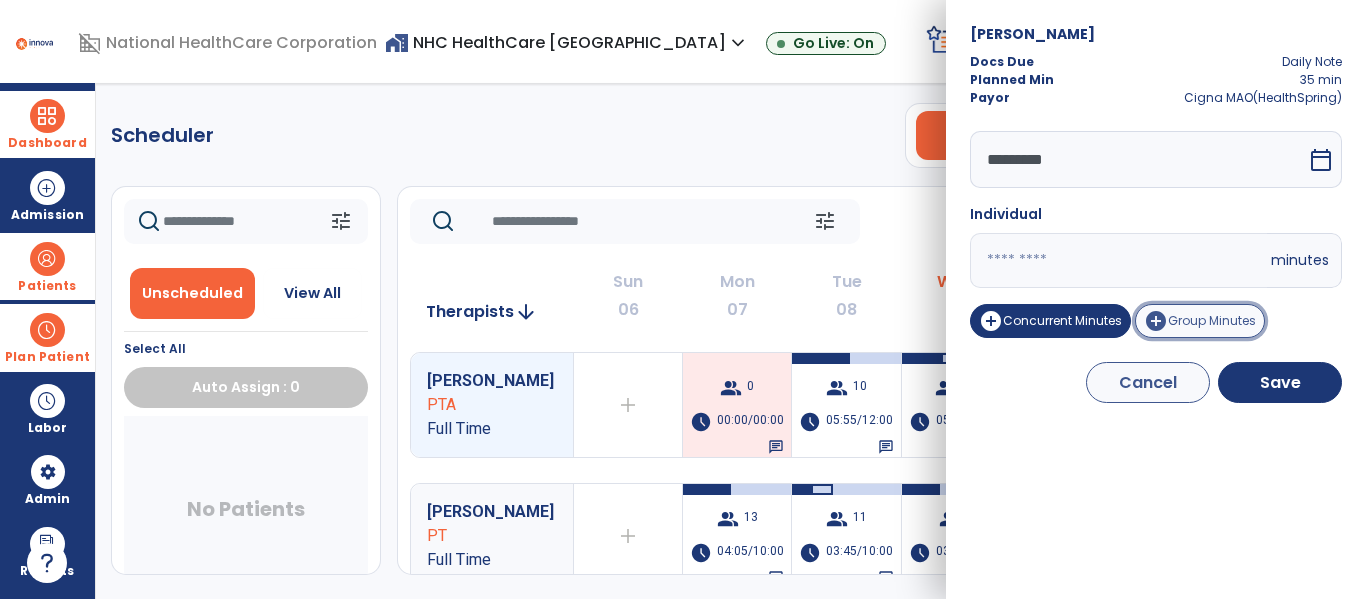 click on "Group Minutes" at bounding box center (1212, 320) 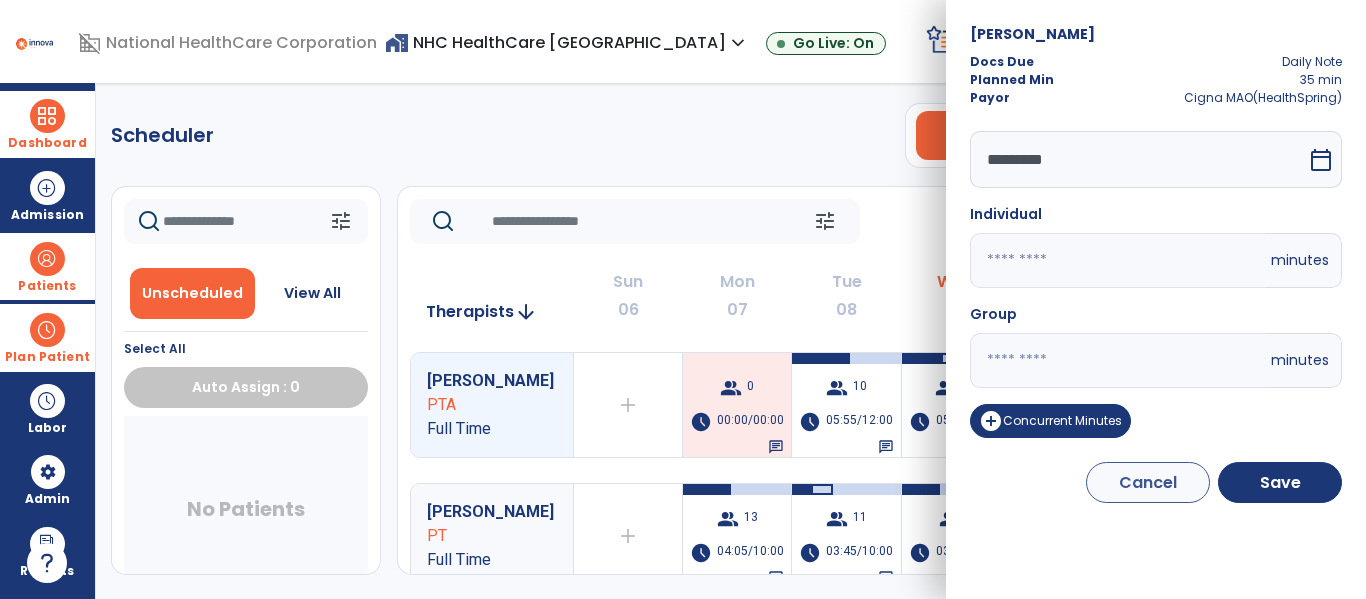 click on "*" at bounding box center [1118, 360] 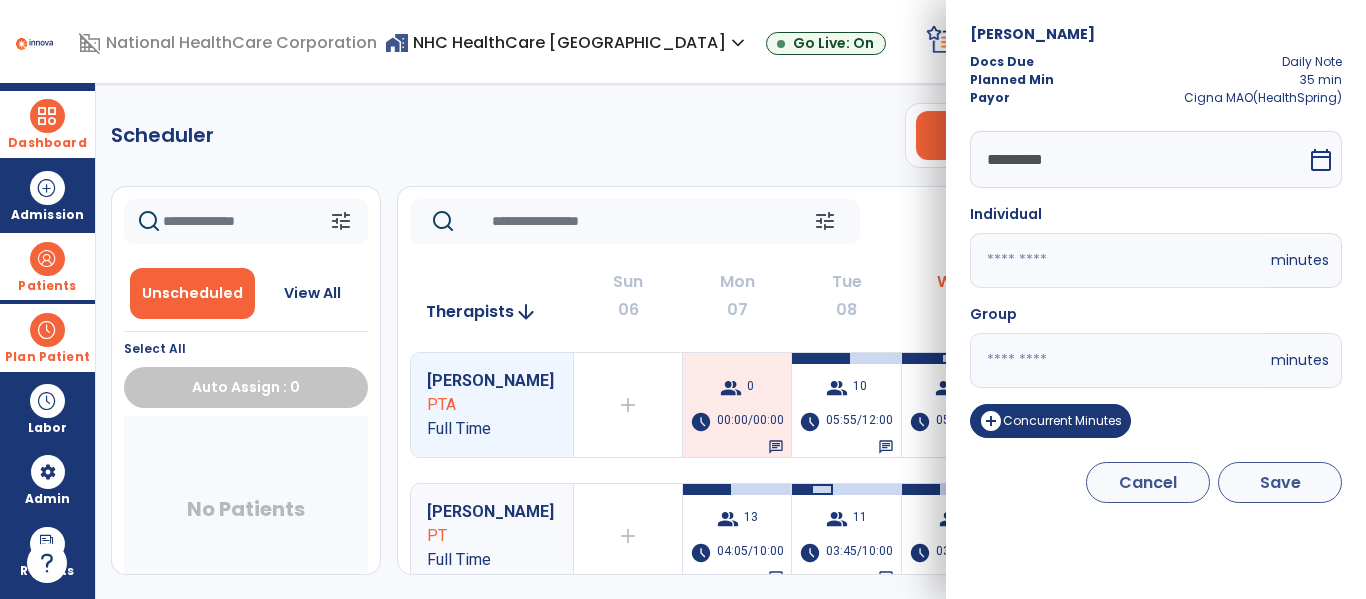 type on "*" 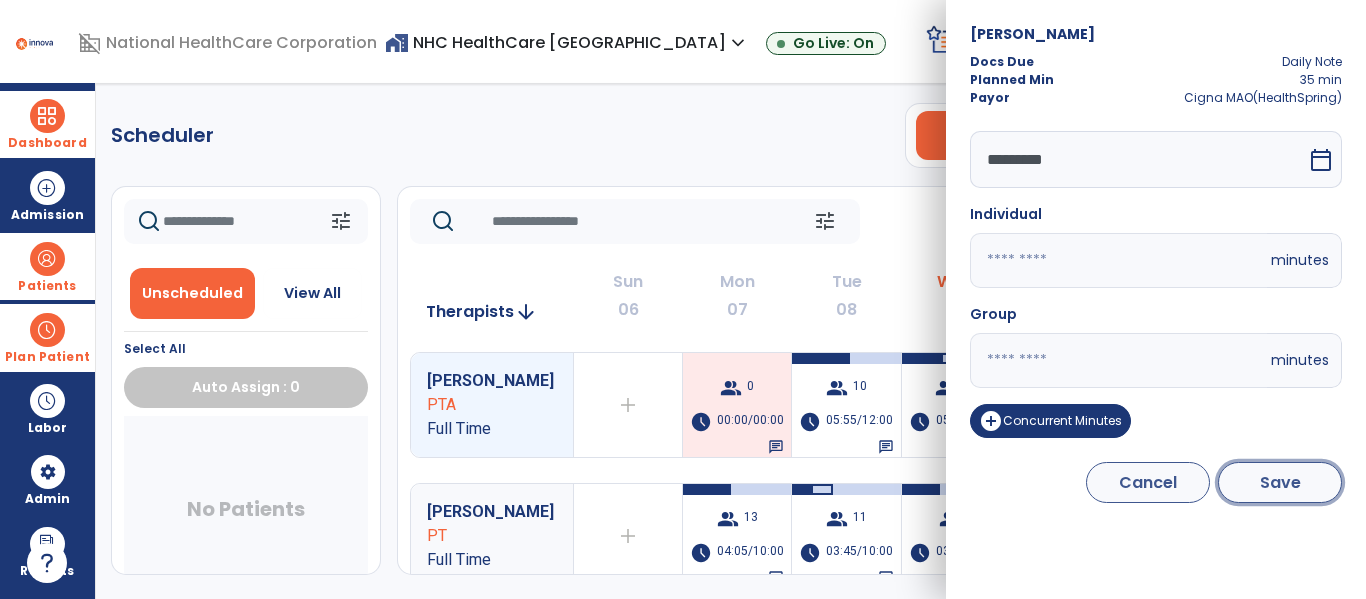 click on "Save" at bounding box center (1280, 482) 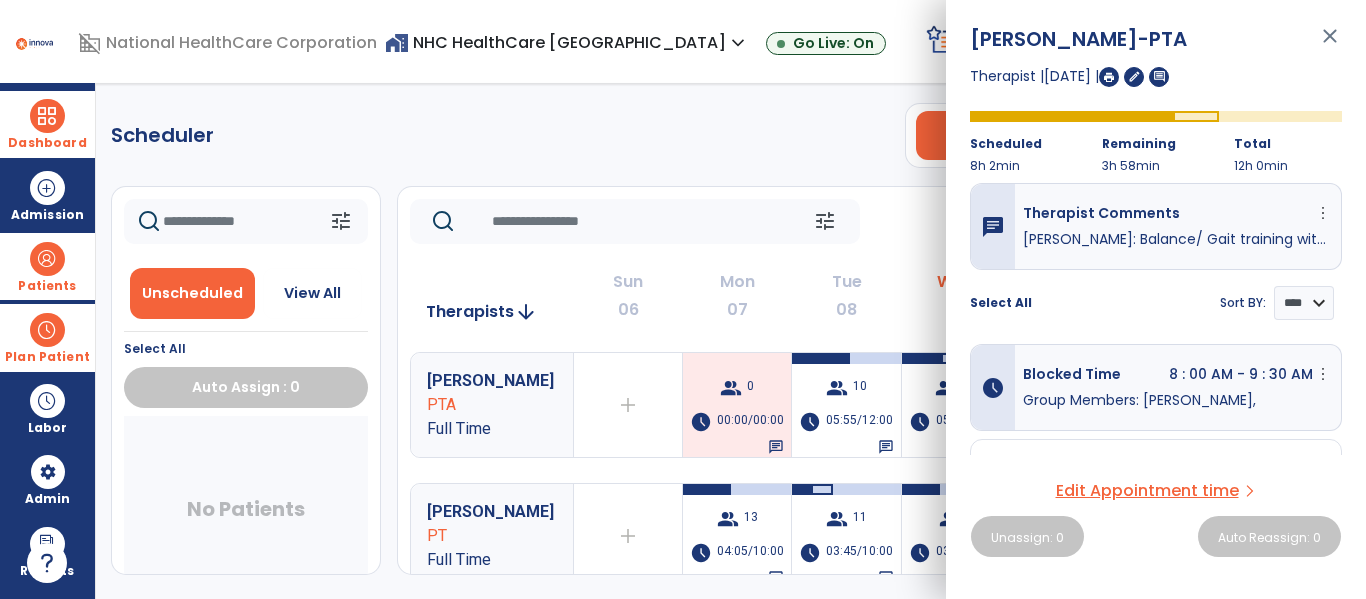 click on "Scheduler   PT   OT   ST  **** *** more_vert  Manage Labor   View All Therapists   Print" 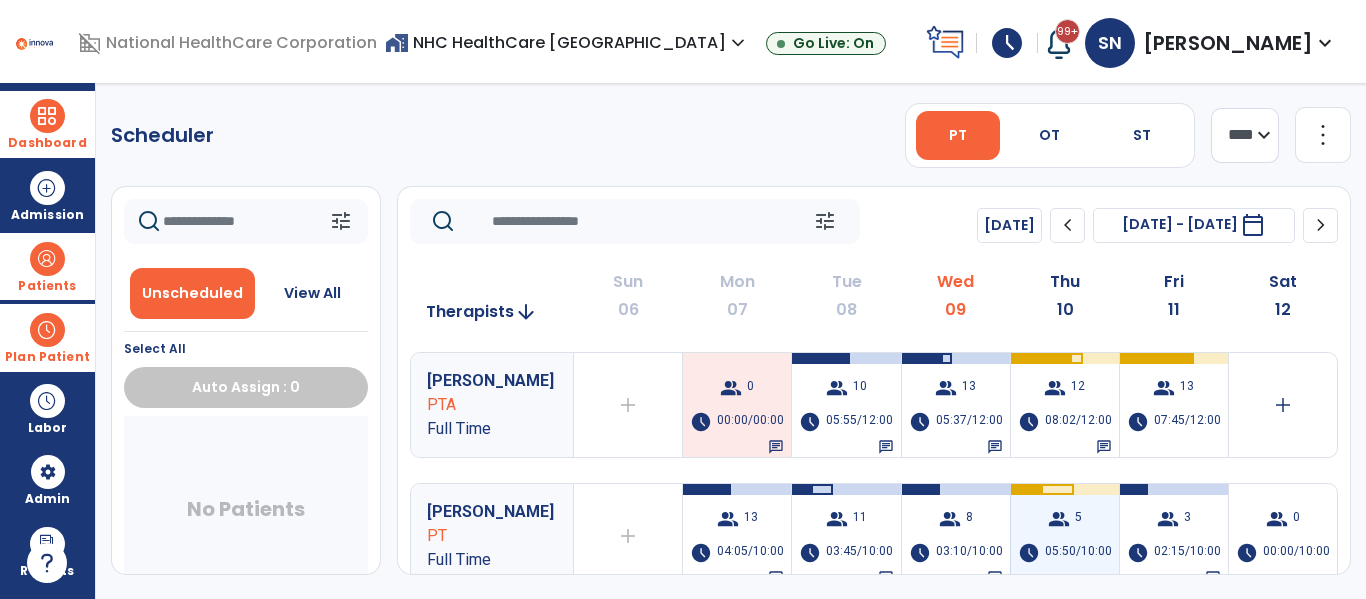 click at bounding box center [1026, 489] 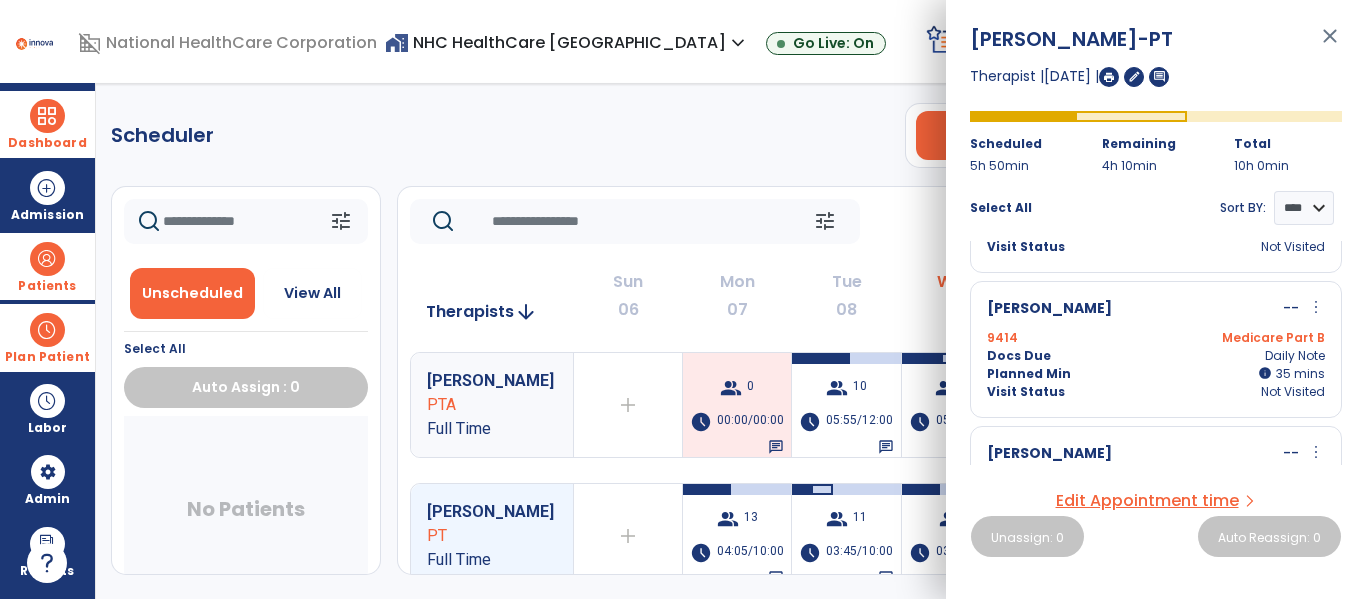 scroll, scrollTop: 348, scrollLeft: 0, axis: vertical 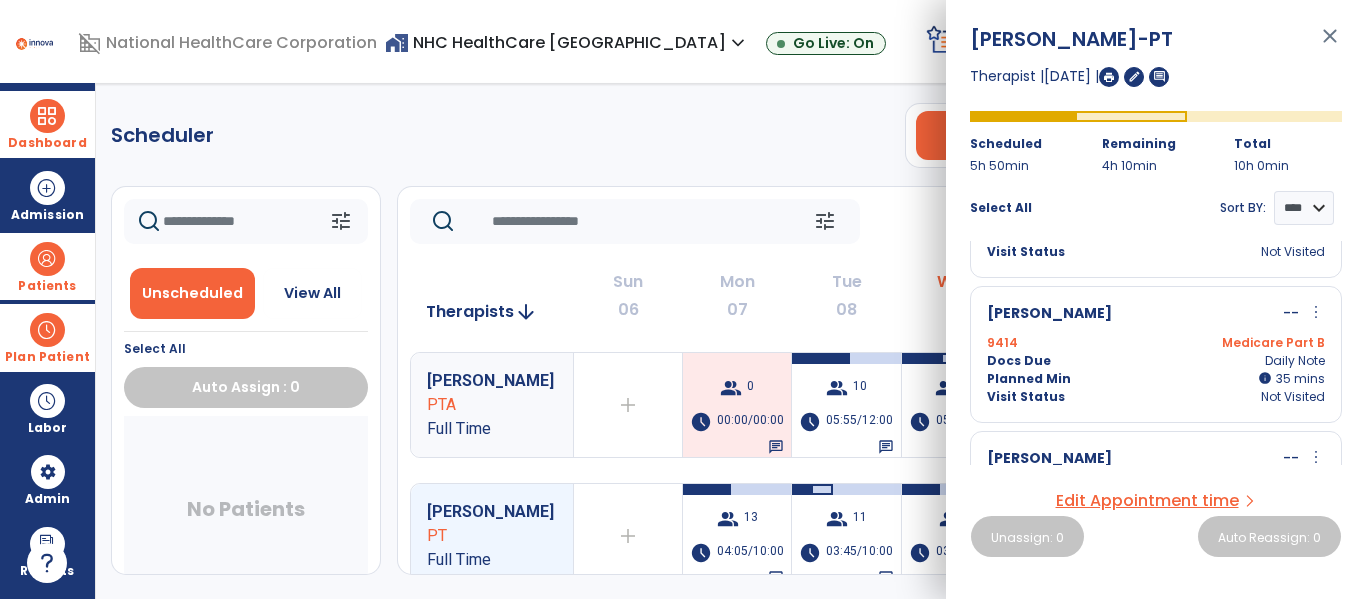 click on "Scheduler   PT   OT   ST  **** *** more_vert  Manage Labor   View All Therapists   Print" 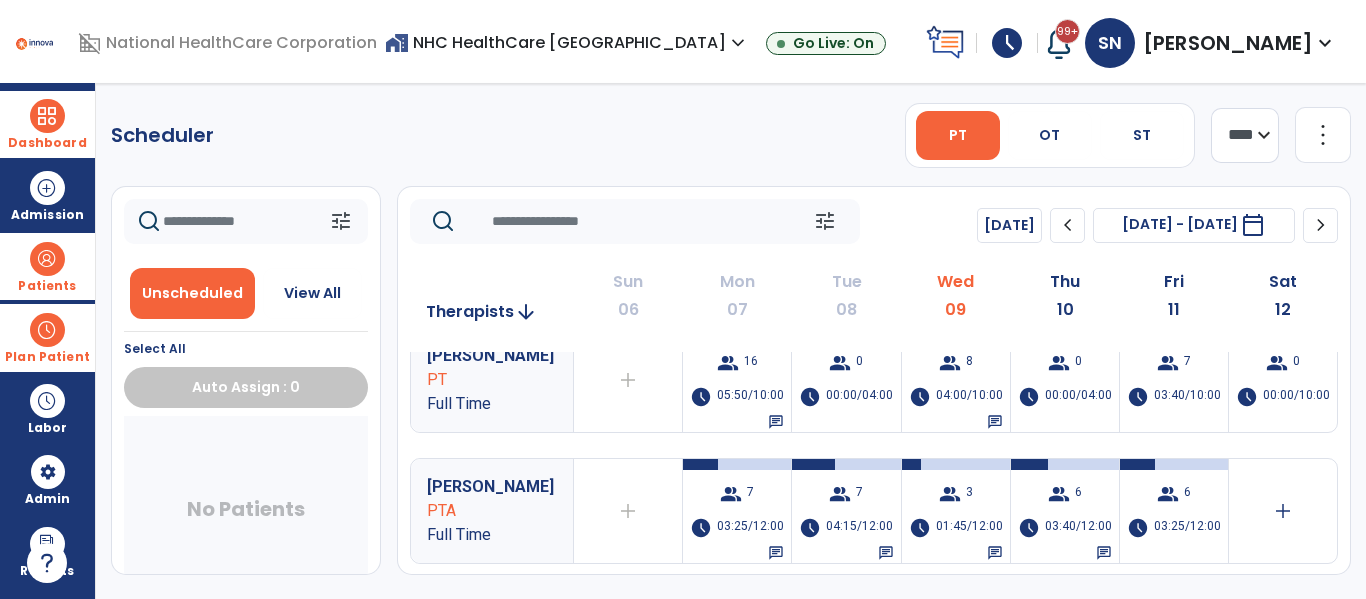 scroll, scrollTop: 286, scrollLeft: 0, axis: vertical 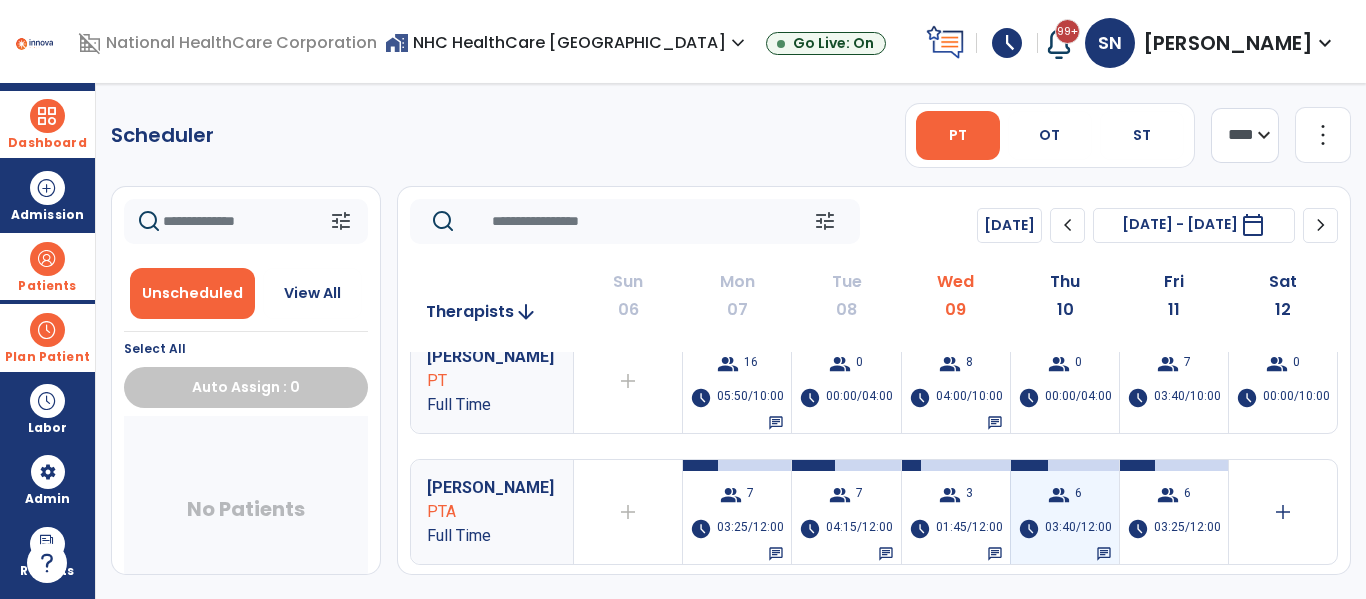 click at bounding box center (1027, 465) 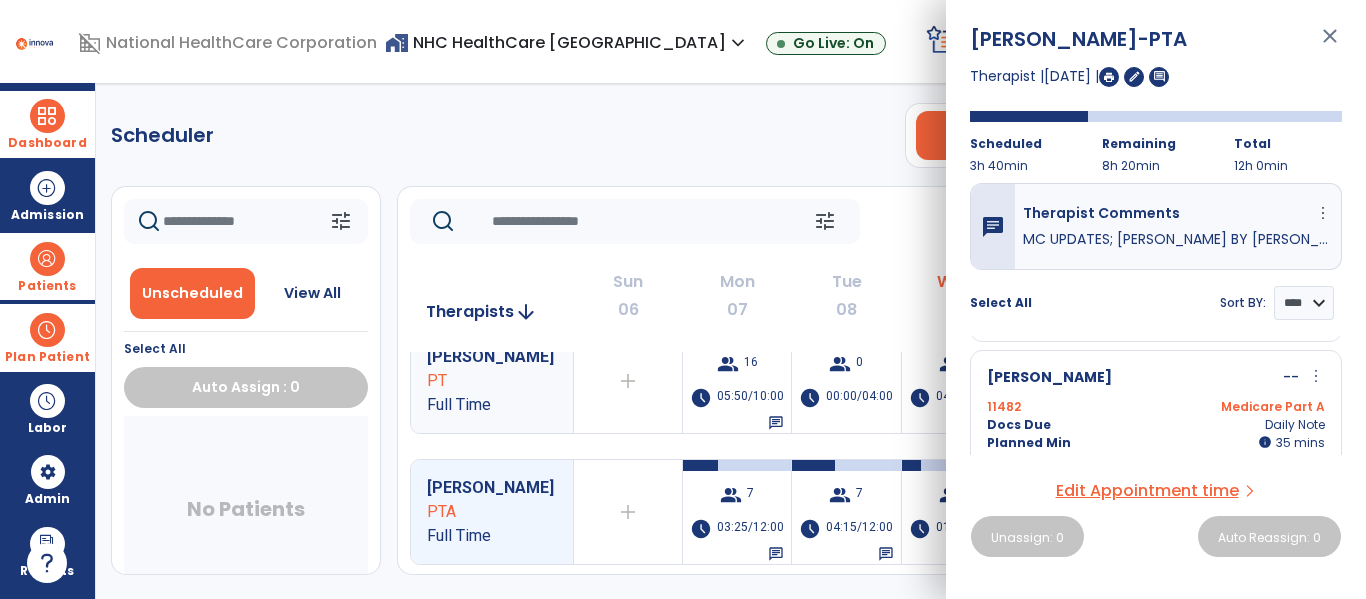 scroll, scrollTop: 751, scrollLeft: 0, axis: vertical 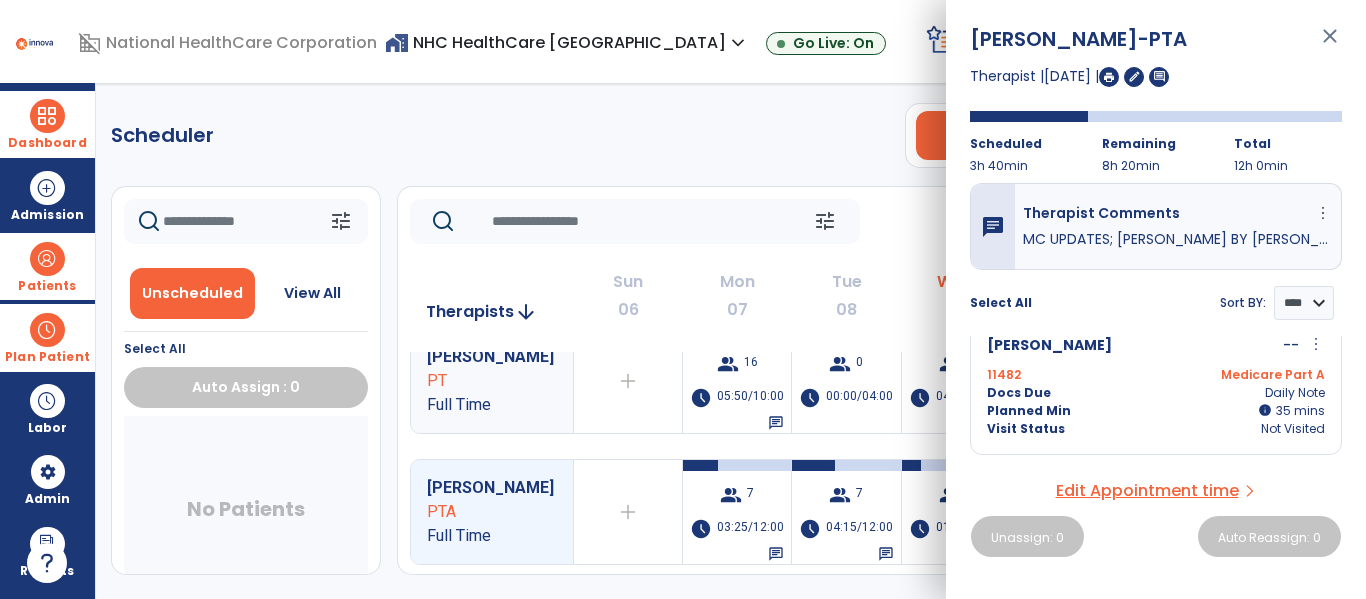 click on "Scheduler   PT   OT   ST  **** *** more_vert  Manage Labor   View All Therapists   Print" 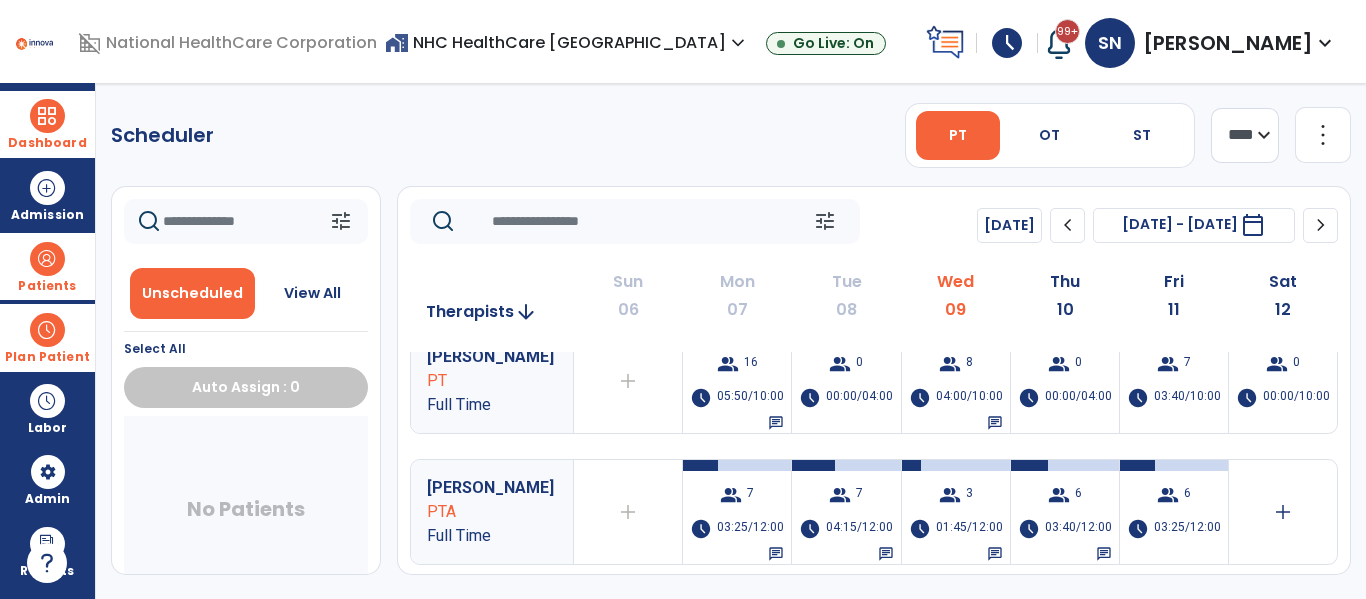 click at bounding box center (47, 116) 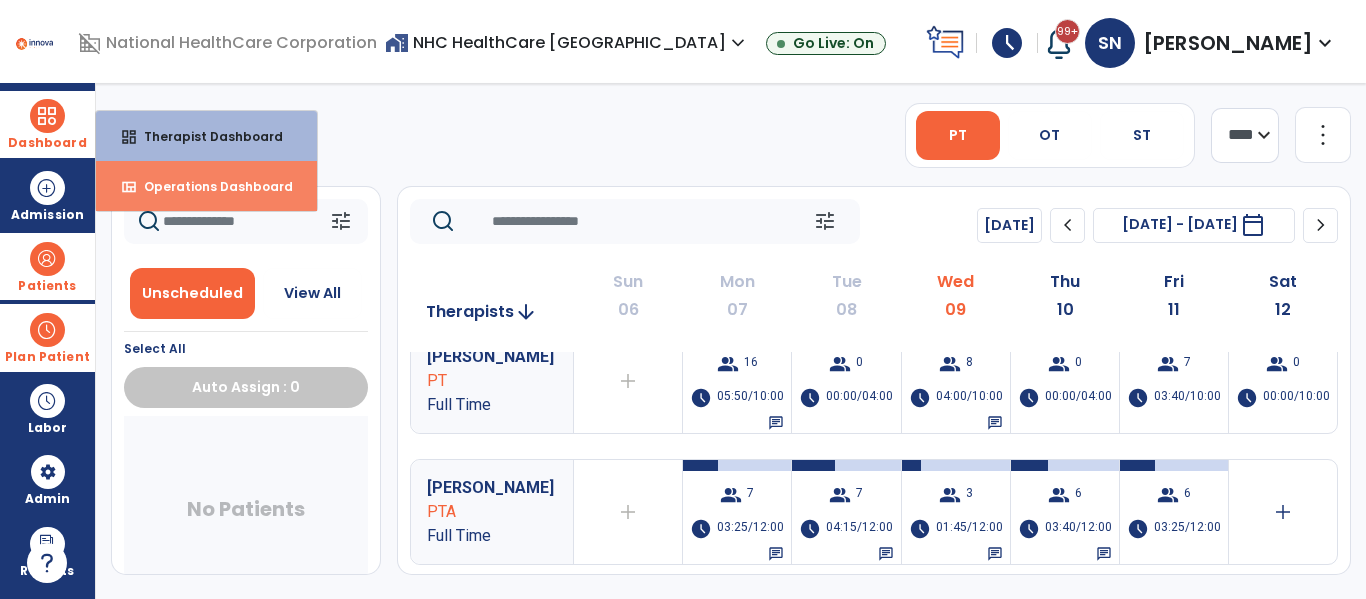 click on "Operations Dashboard" at bounding box center (210, 186) 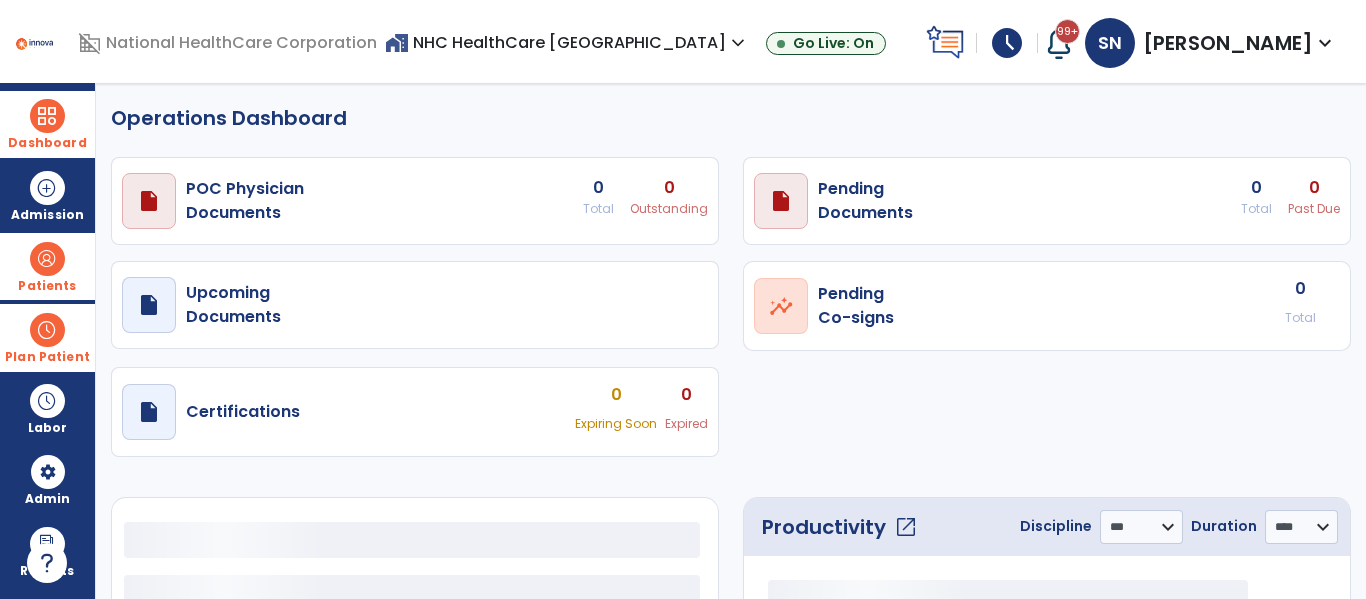 select on "***" 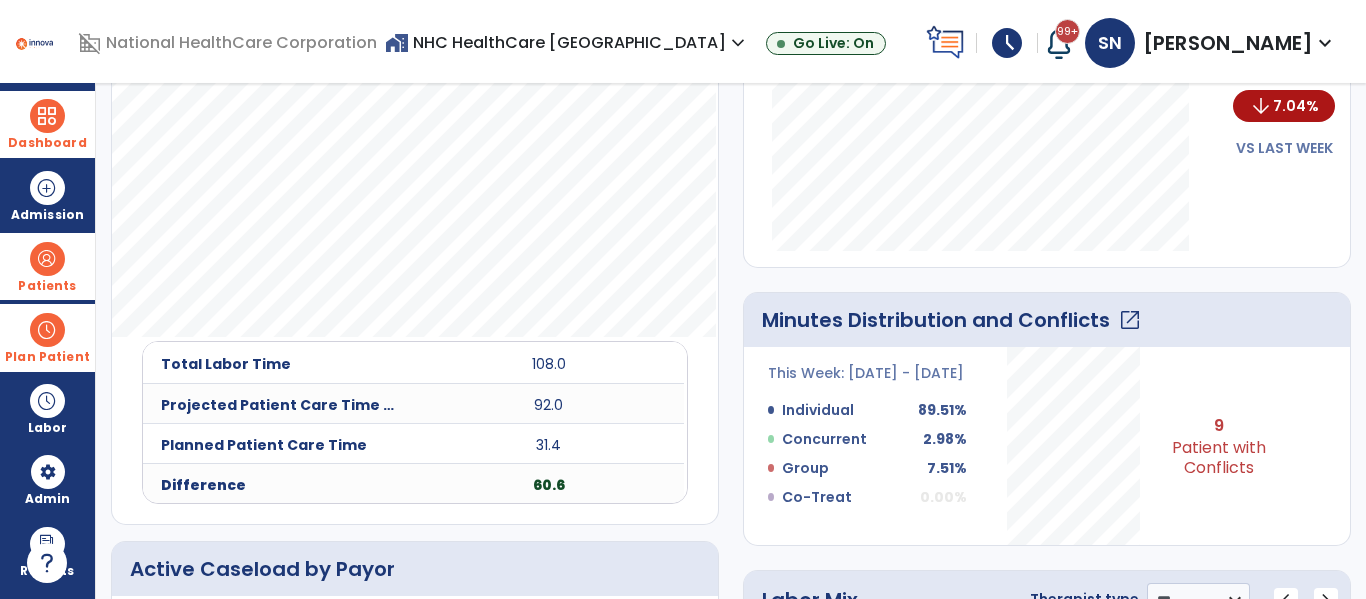 scroll, scrollTop: 632, scrollLeft: 0, axis: vertical 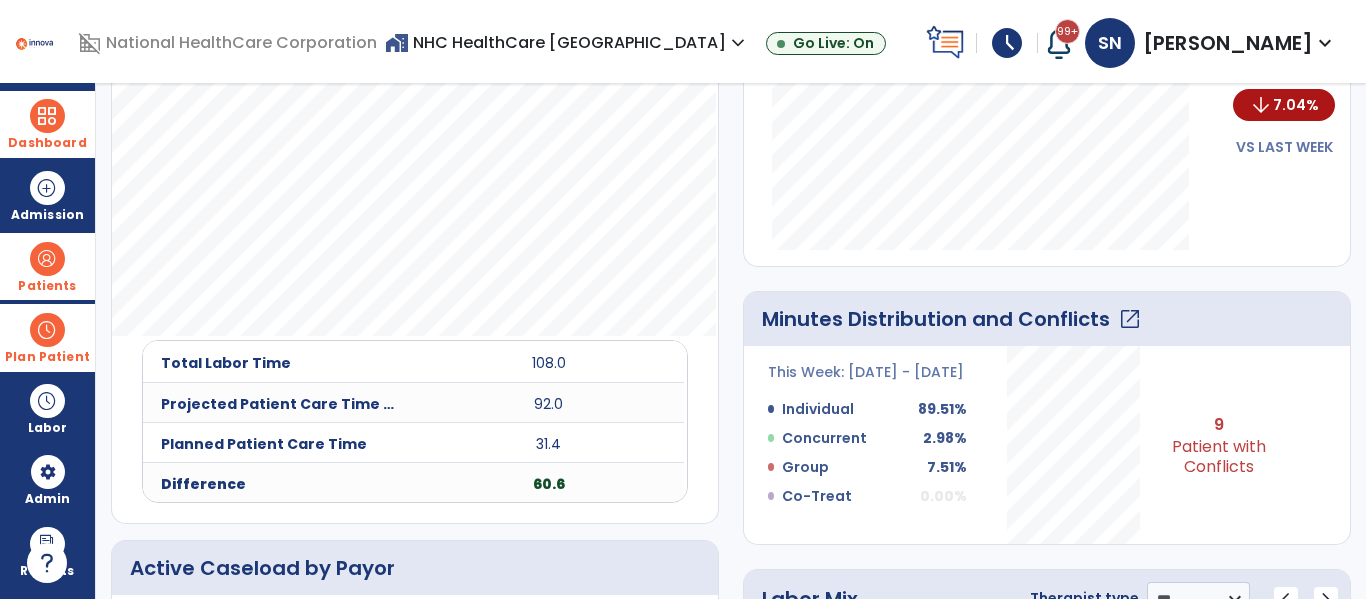 click on "open_in_new" 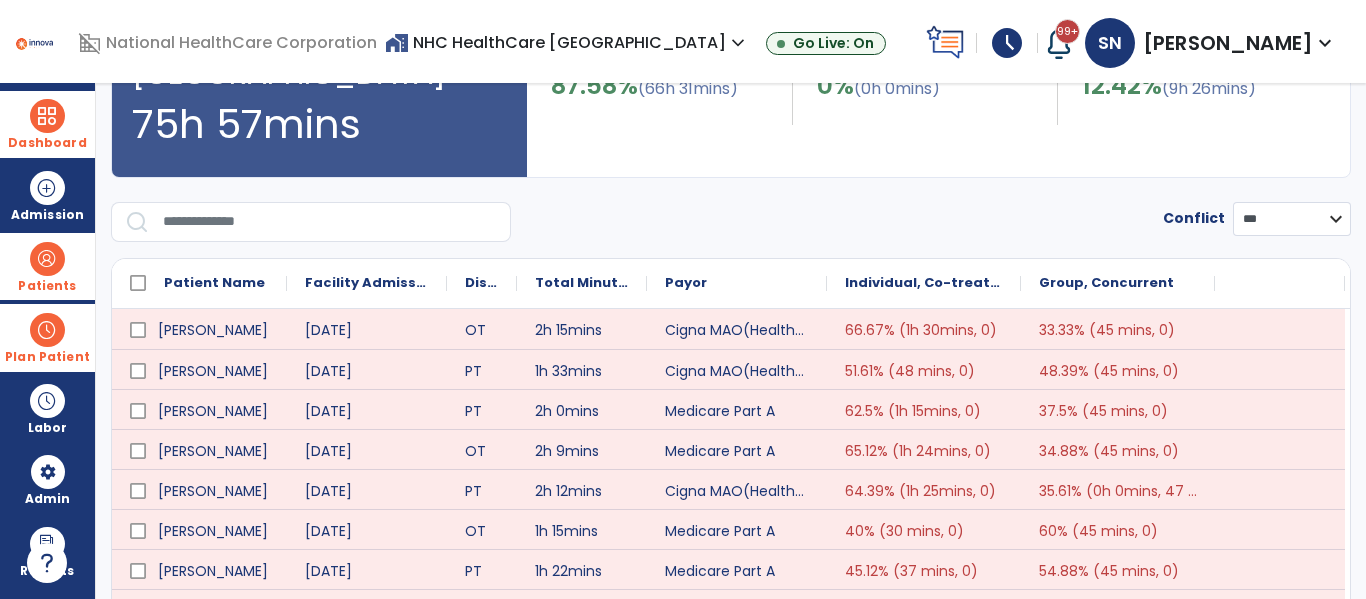 scroll, scrollTop: 0, scrollLeft: 0, axis: both 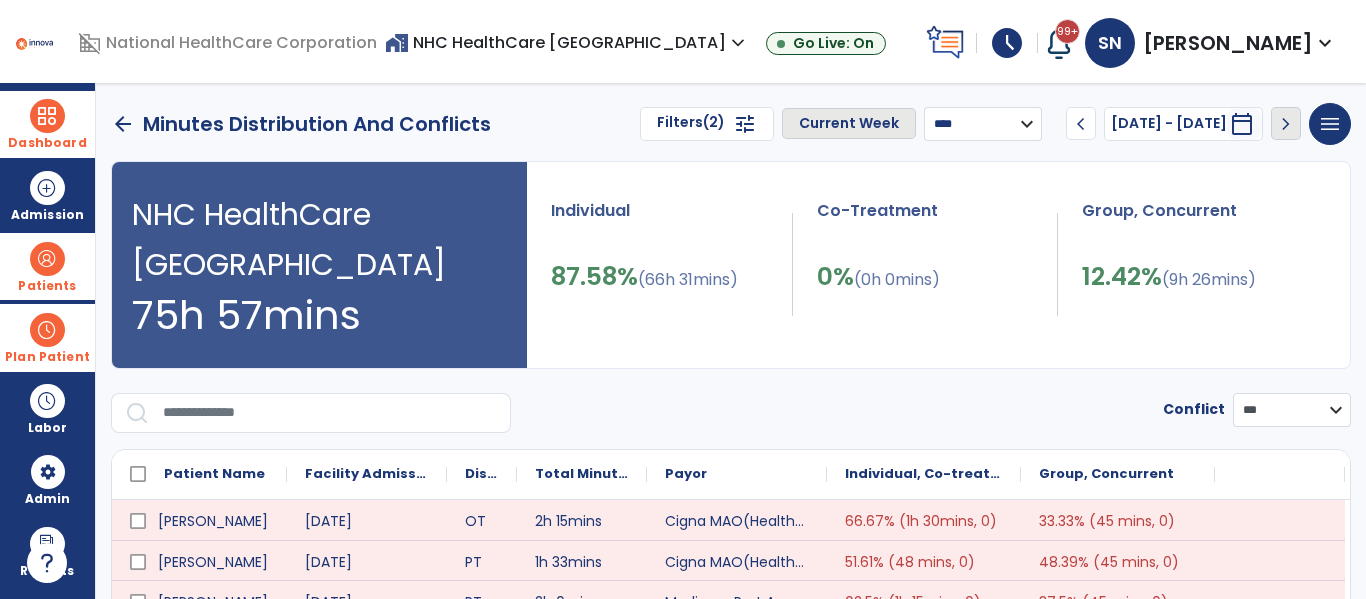 click on "**********" at bounding box center [983, 124] 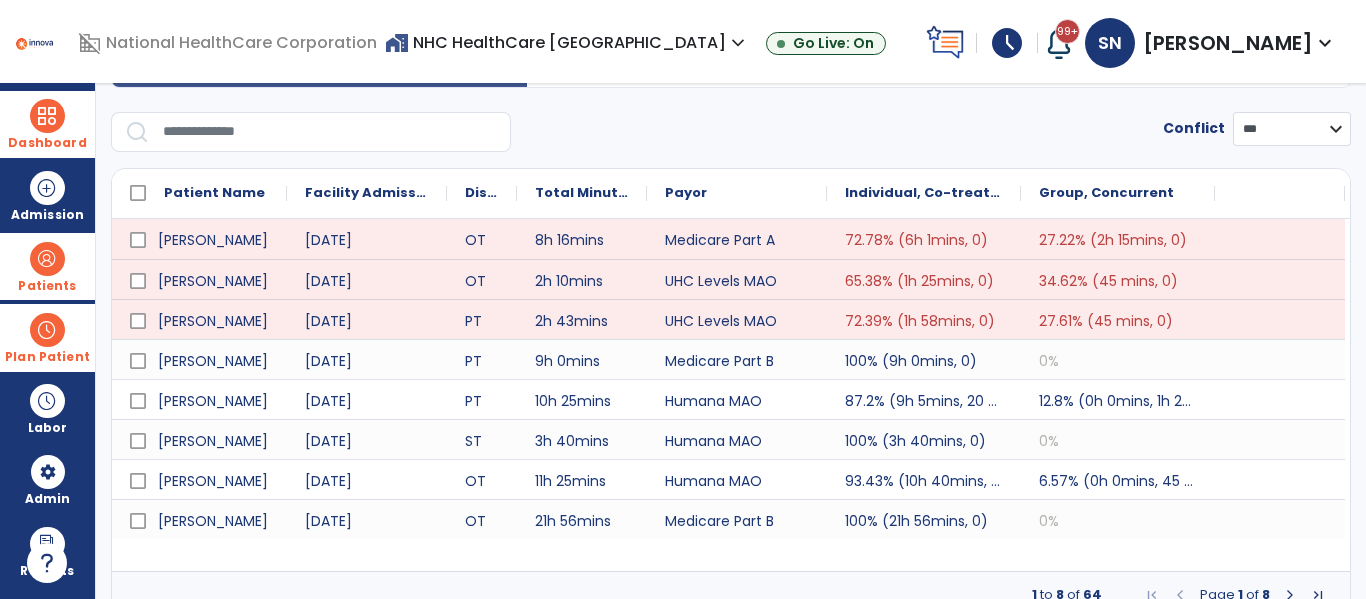 scroll, scrollTop: 302, scrollLeft: 0, axis: vertical 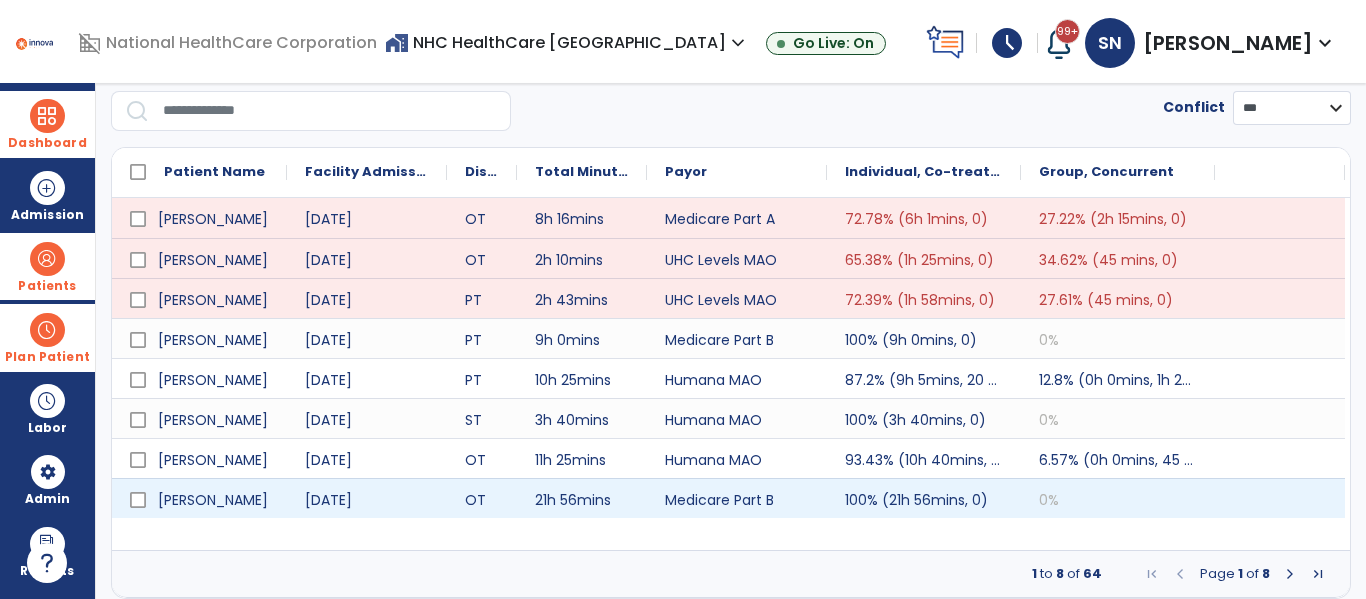 click at bounding box center [1280, 498] 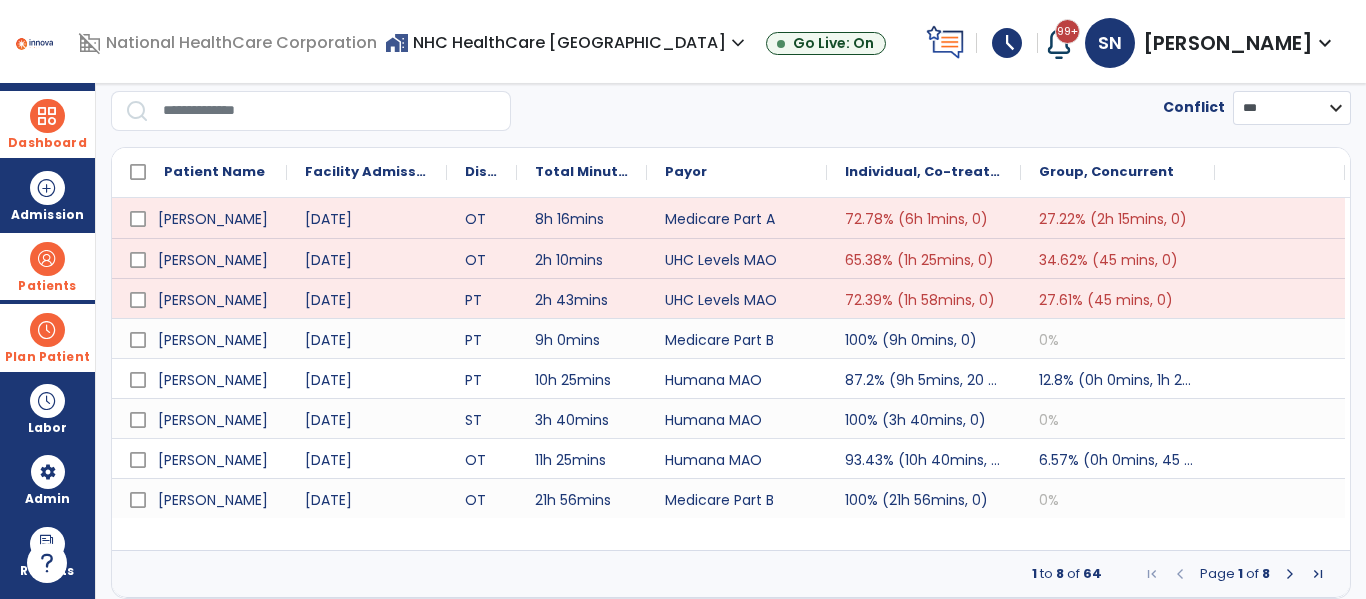 click at bounding box center [1290, 574] 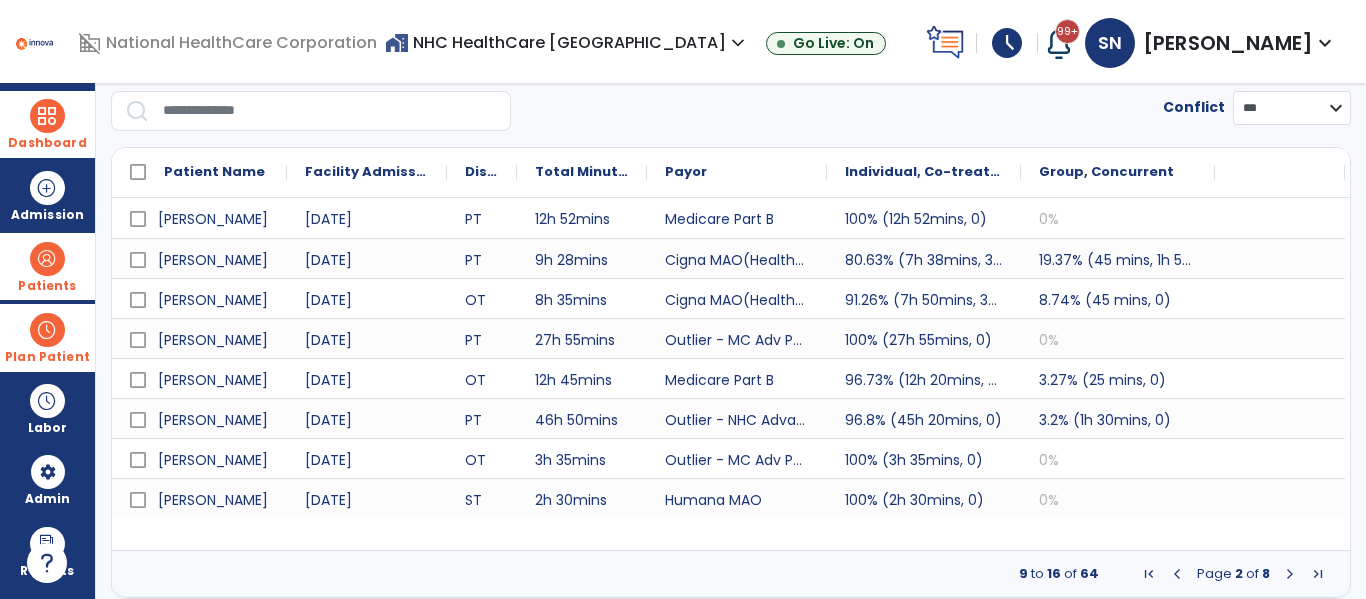 click at bounding box center (1290, 574) 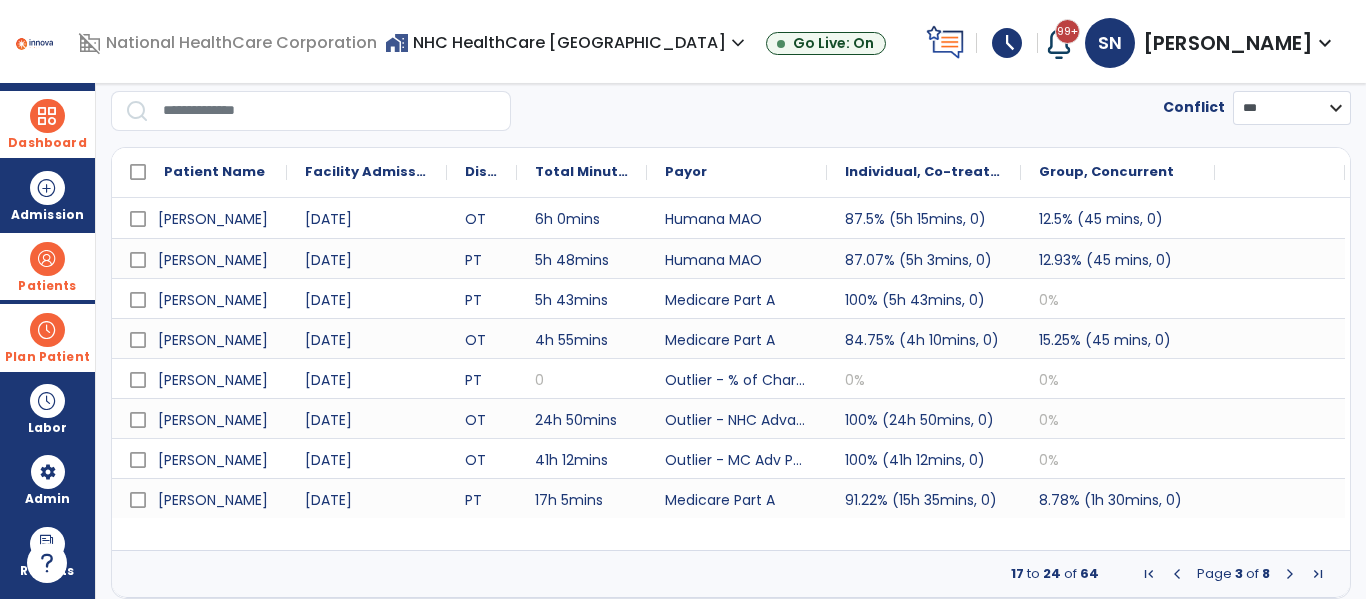 click at bounding box center [1290, 574] 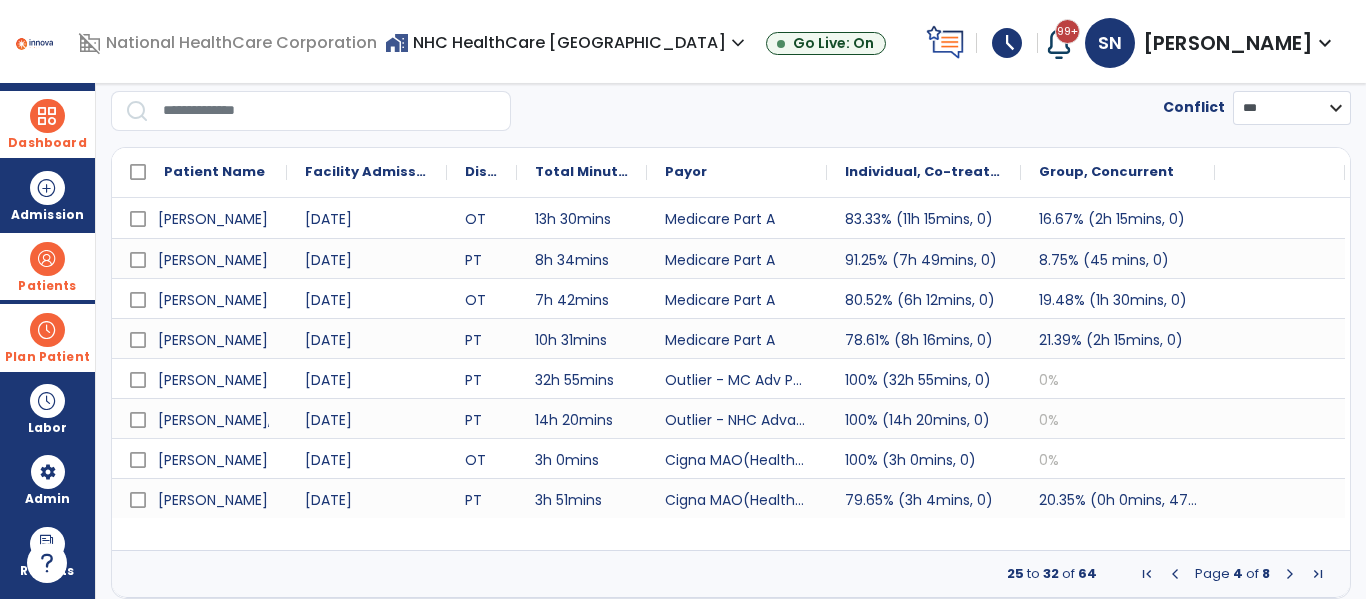click at bounding box center (1290, 574) 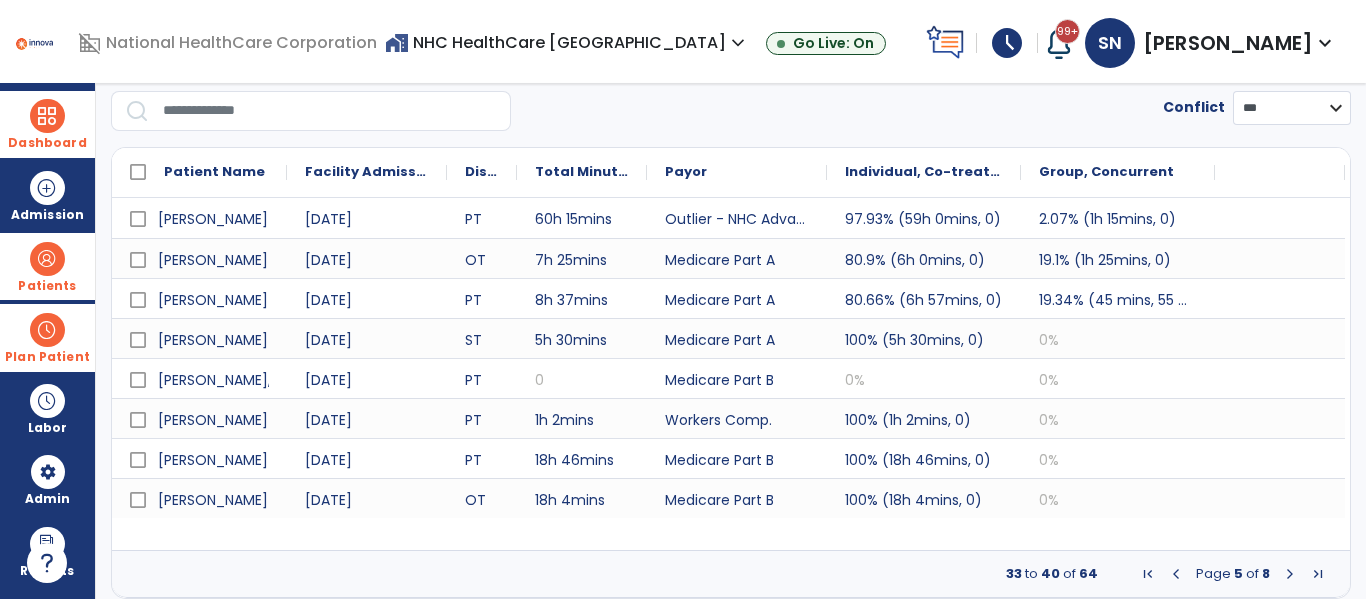 click at bounding box center (1290, 574) 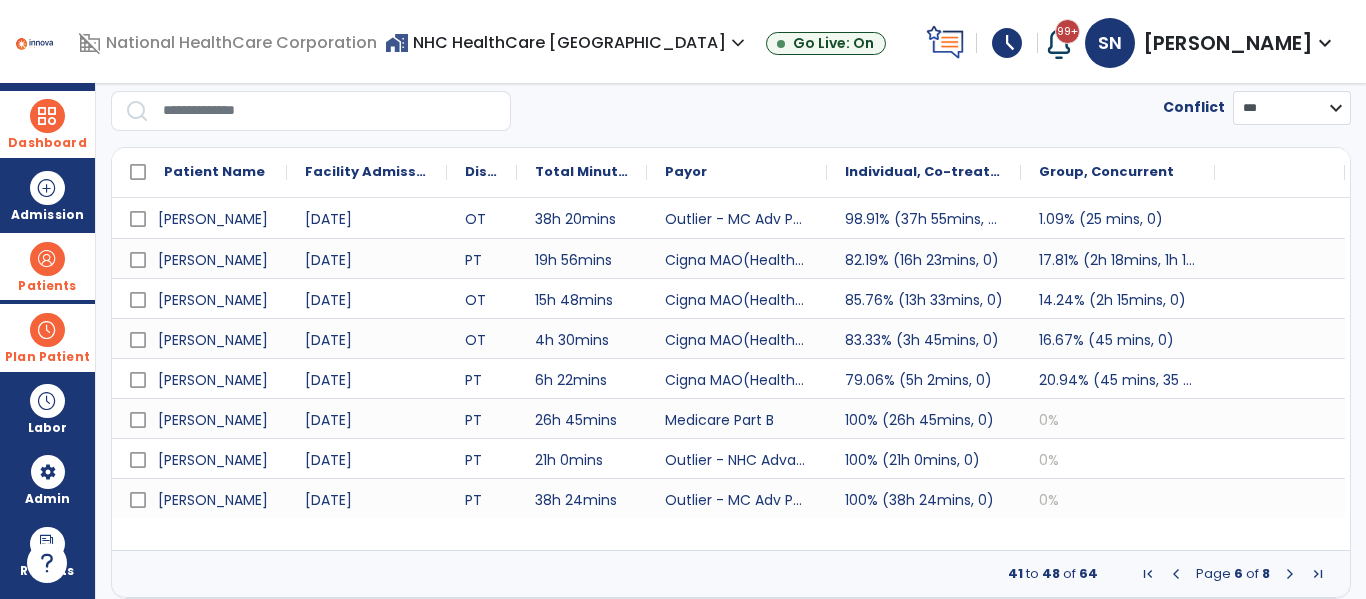 click at bounding box center [1290, 574] 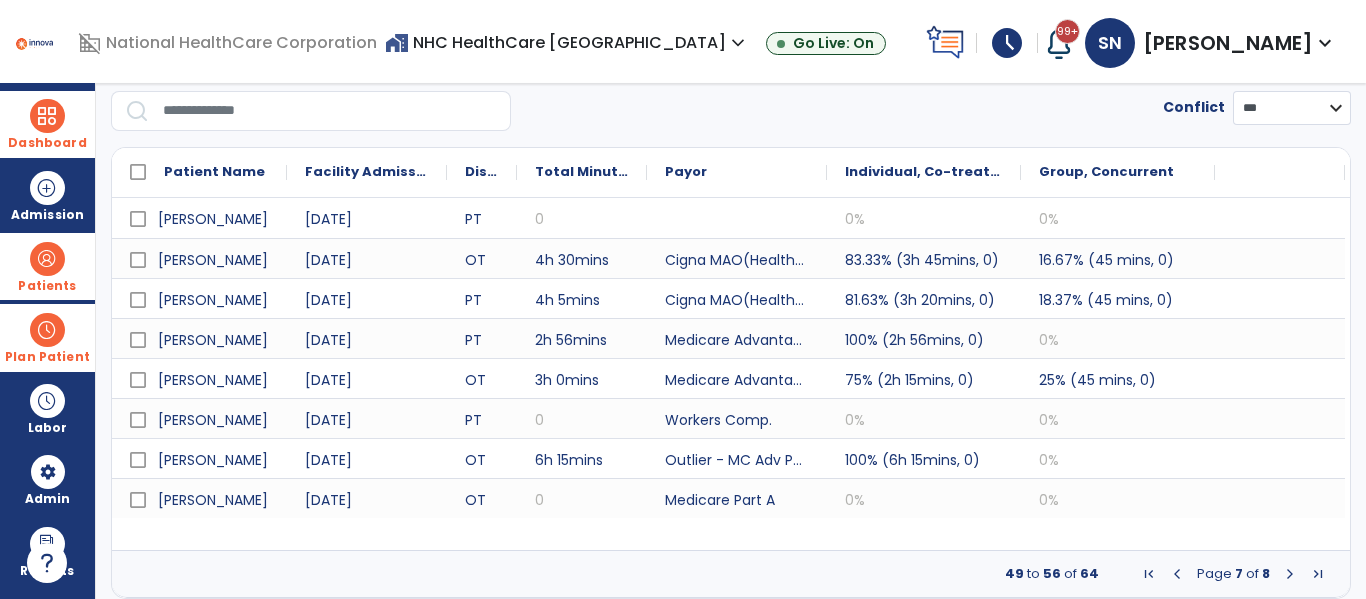 click at bounding box center (1290, 574) 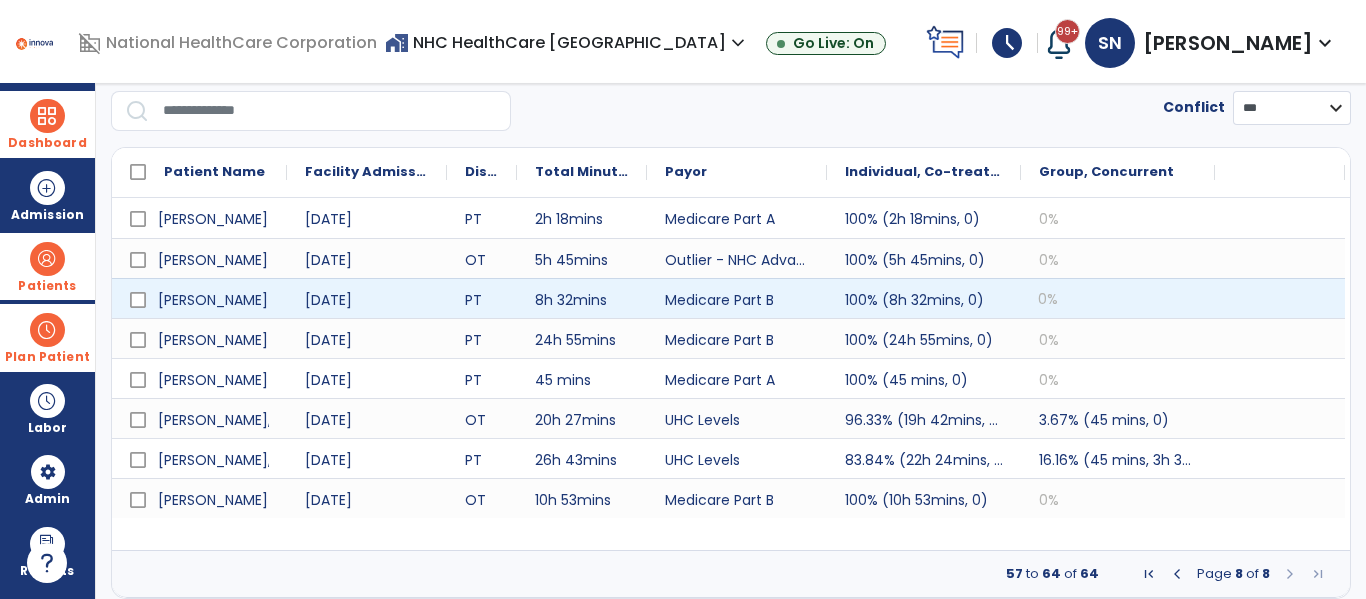 click on "0%" at bounding box center (1118, 298) 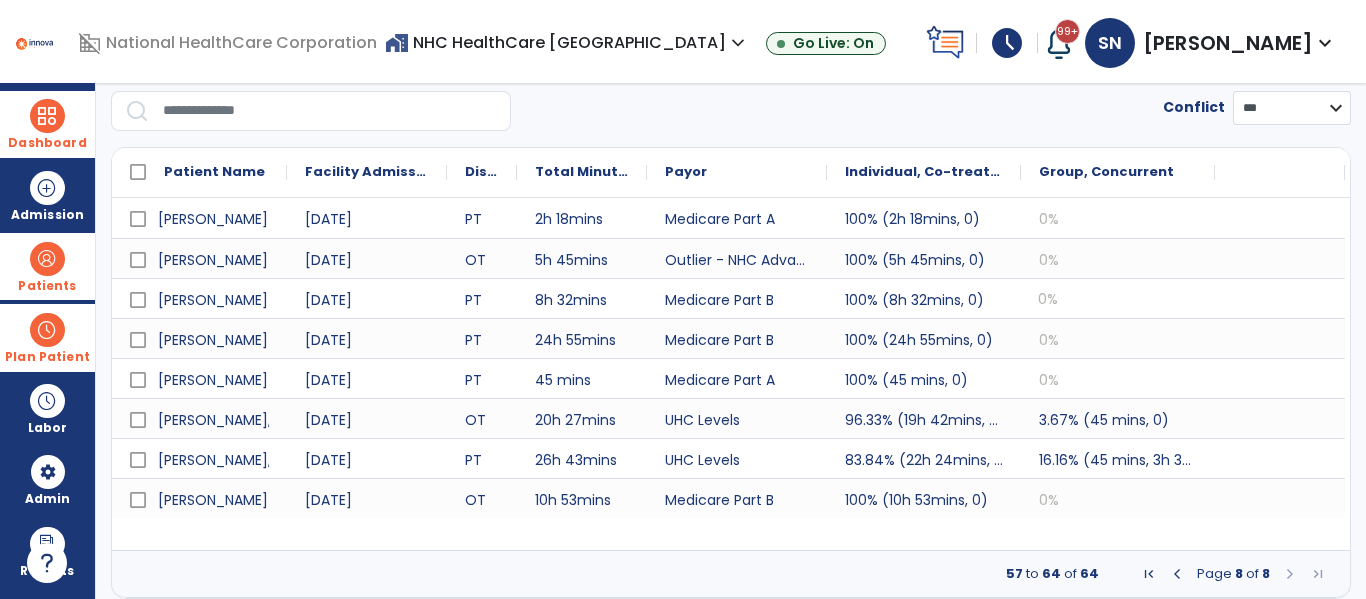 click at bounding box center (47, 259) 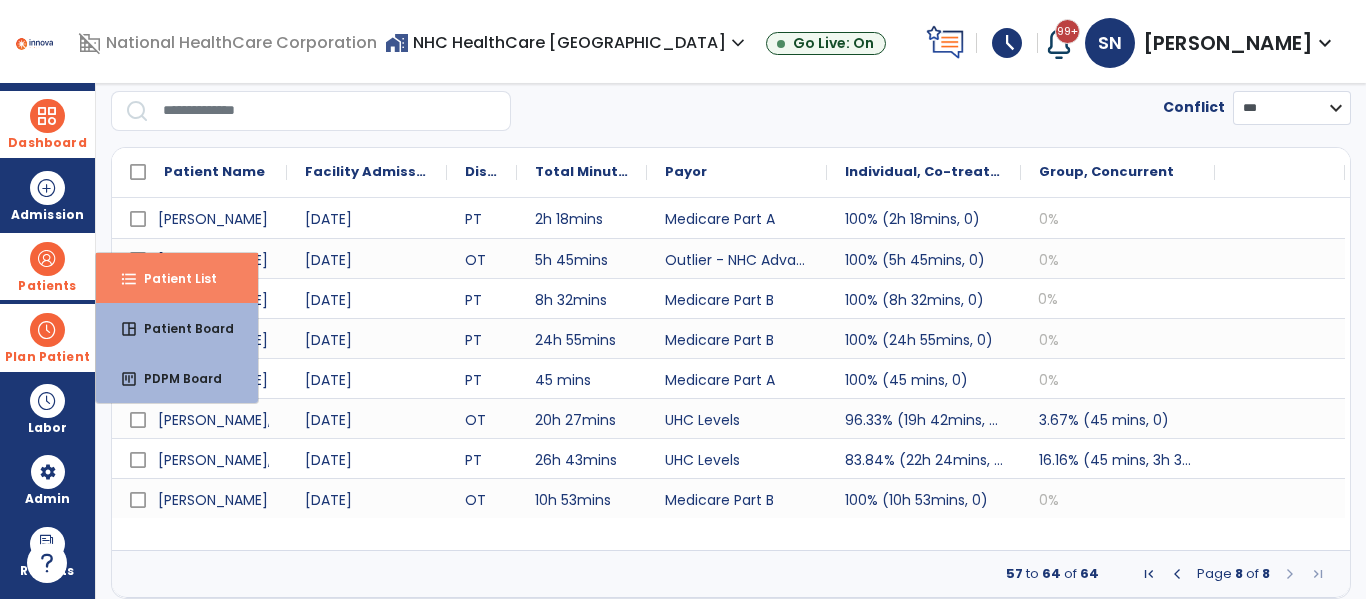 click on "Patient List" at bounding box center (172, 278) 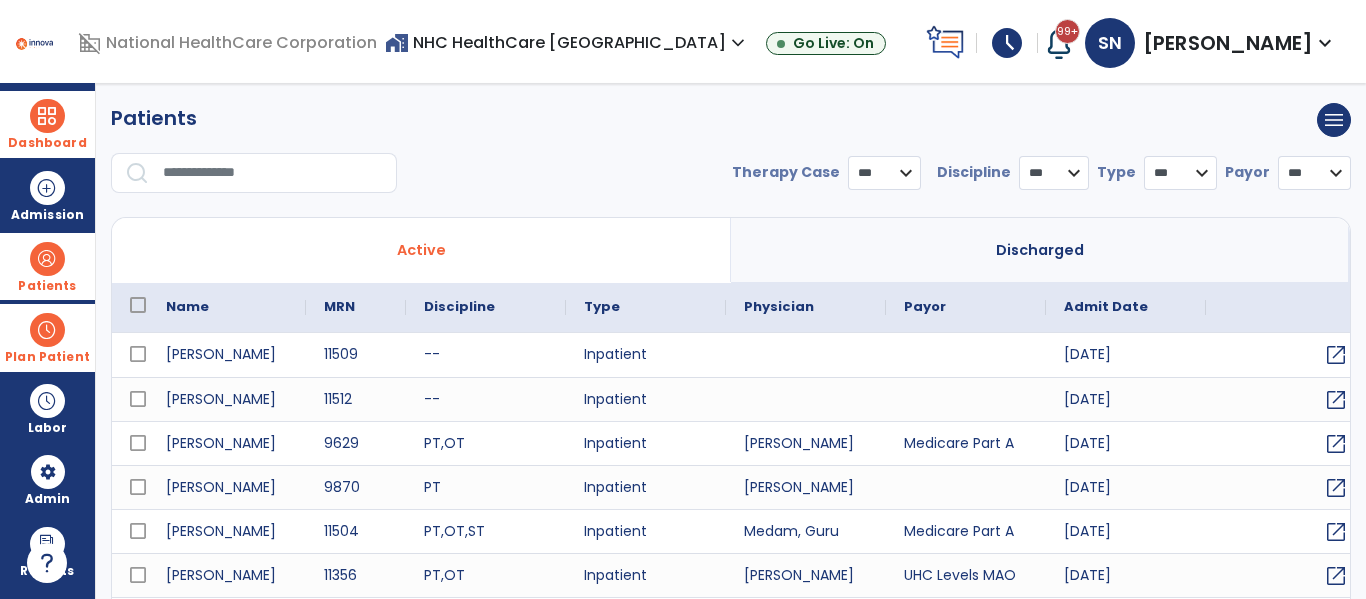 select on "***" 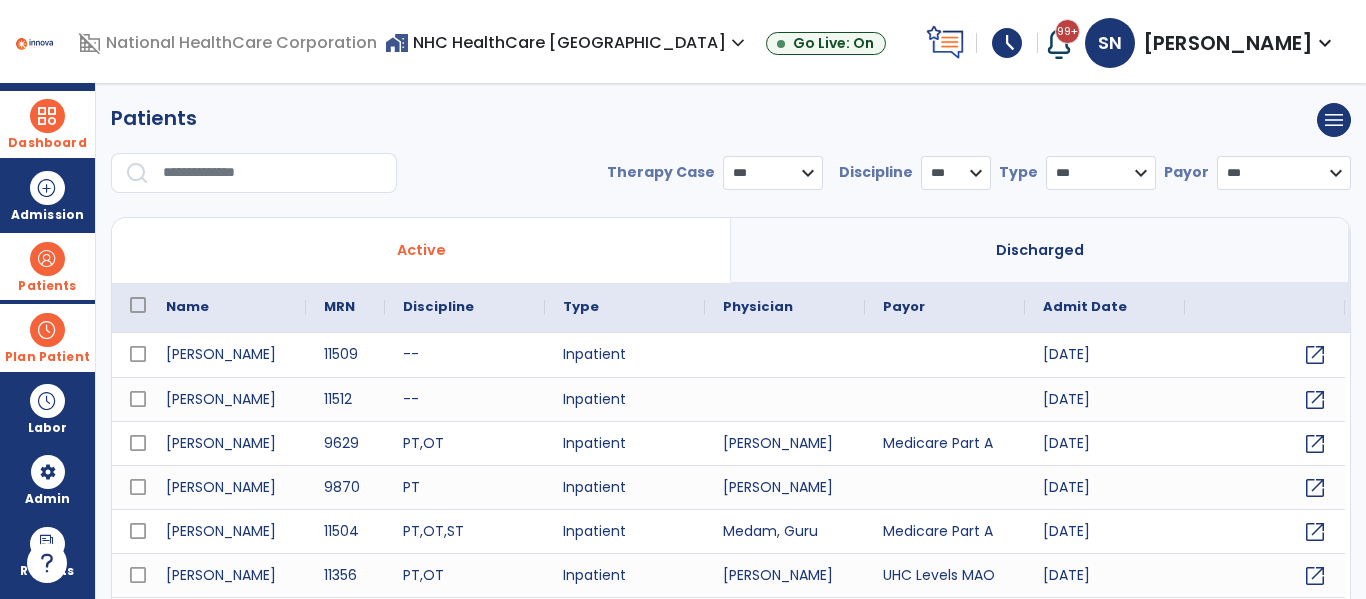 drag, startPoint x: 161, startPoint y: 189, endPoint x: 162, endPoint y: 179, distance: 10.049875 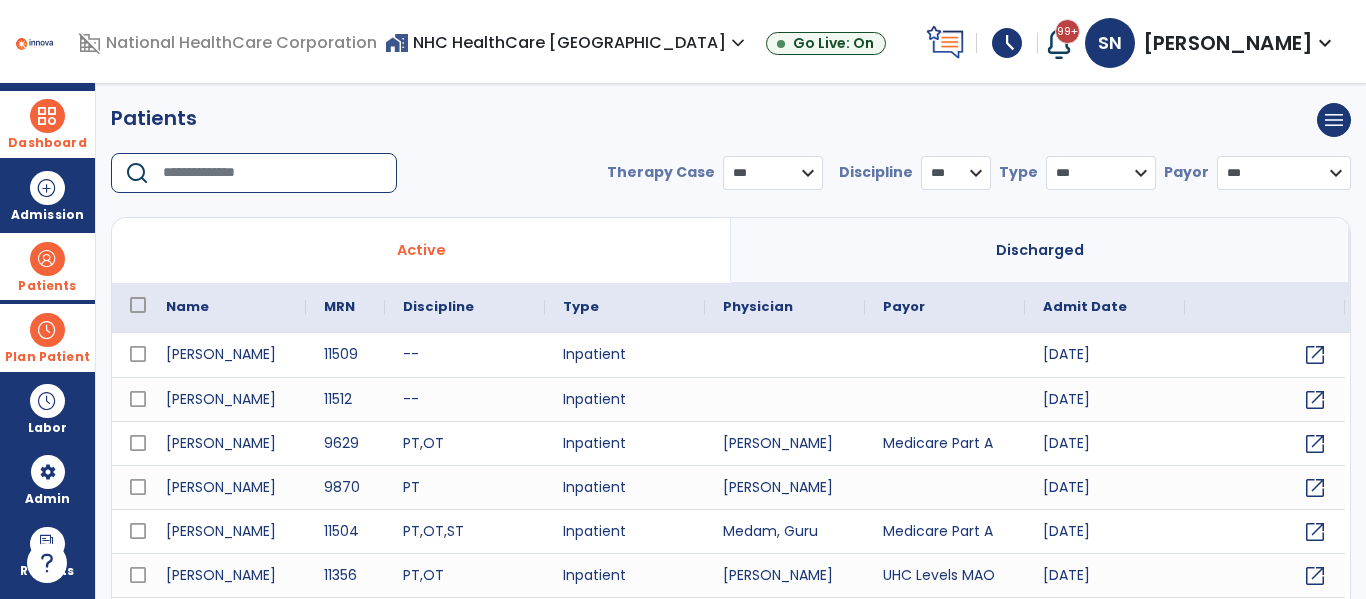 click at bounding box center (273, 173) 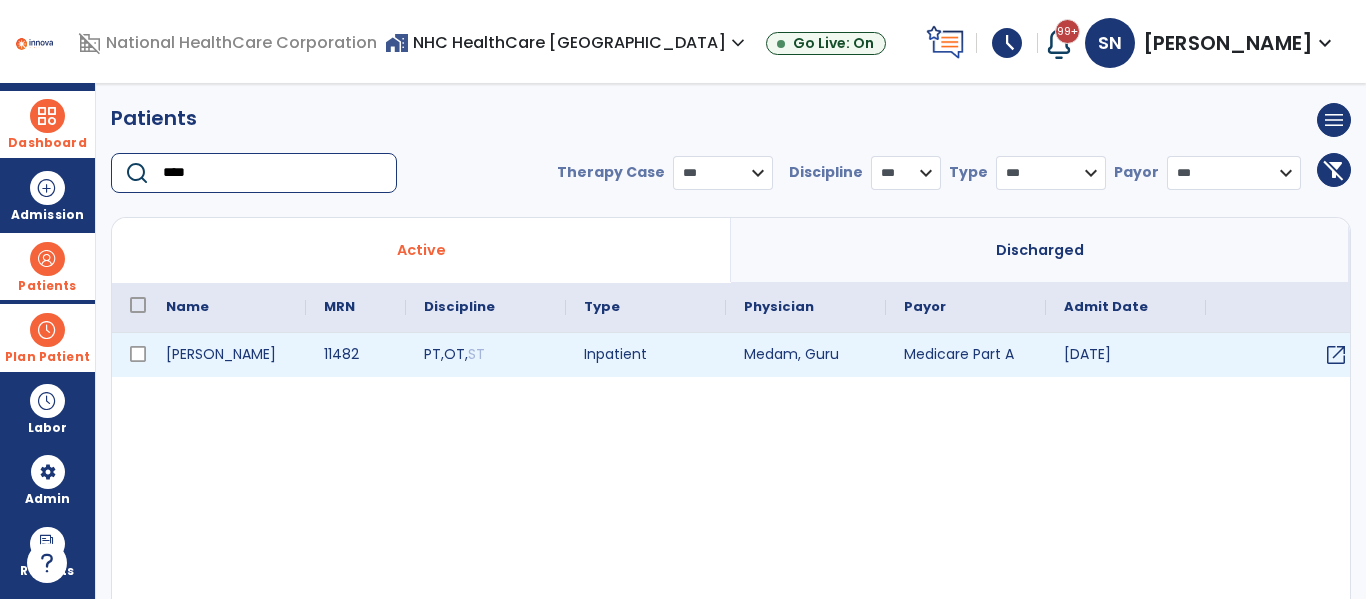 type on "****" 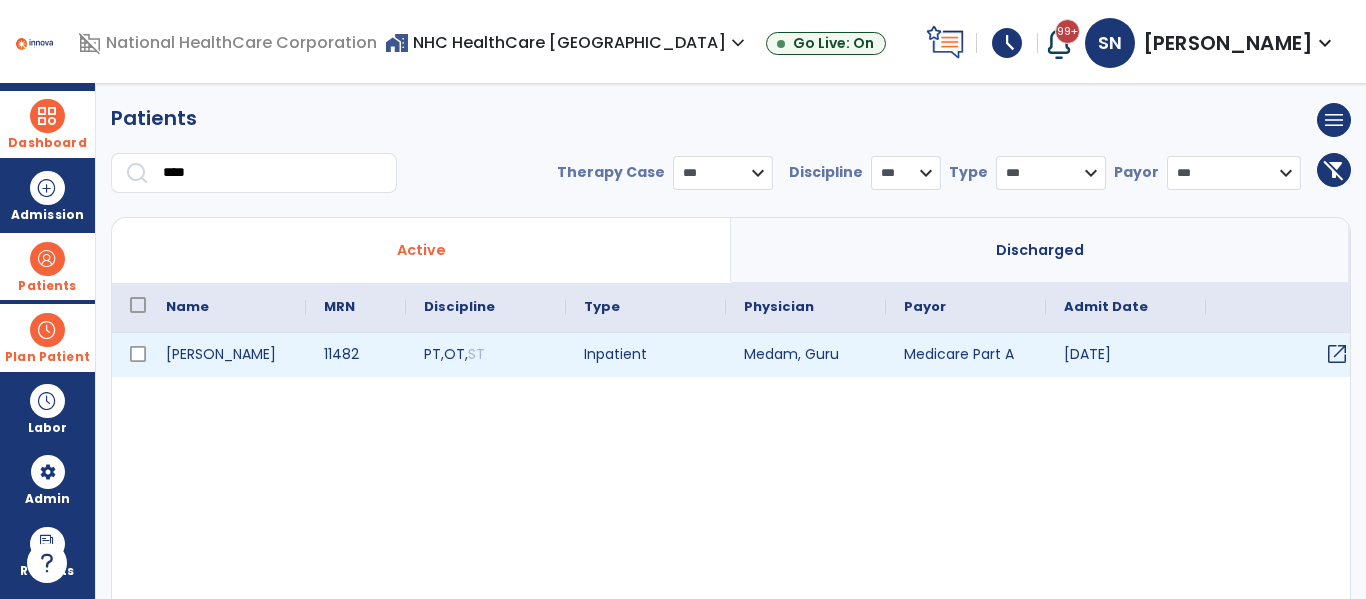 click on "open_in_new" at bounding box center (1337, 354) 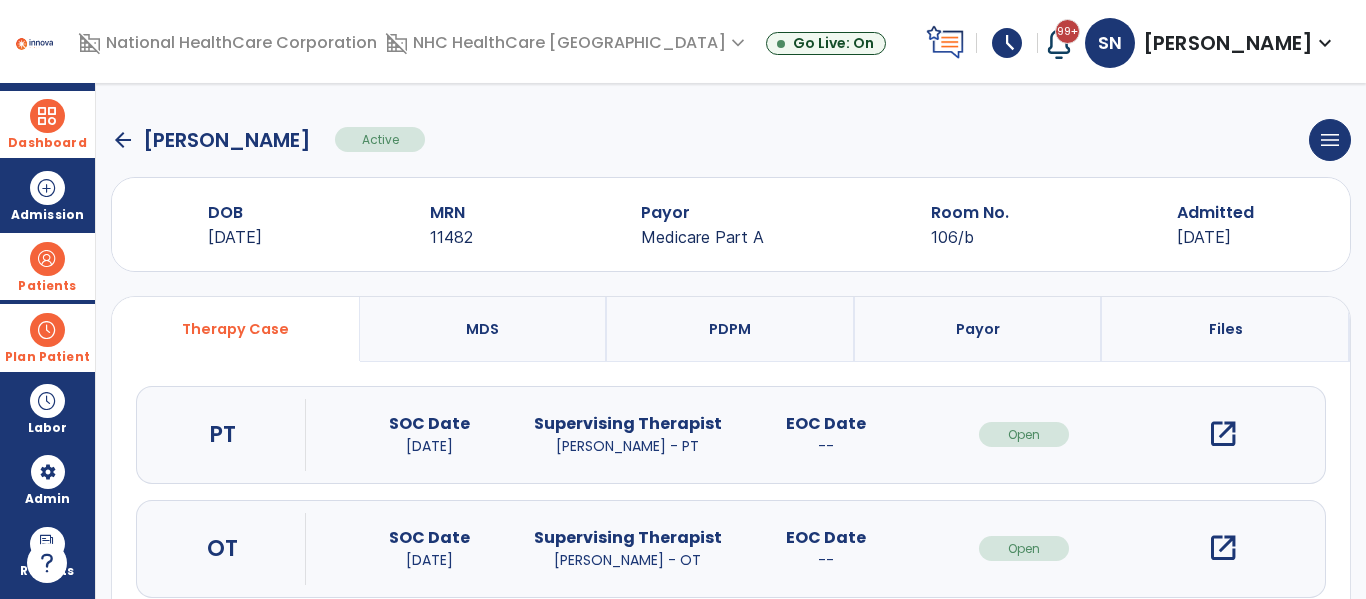 click on "open_in_new" at bounding box center [1223, 434] 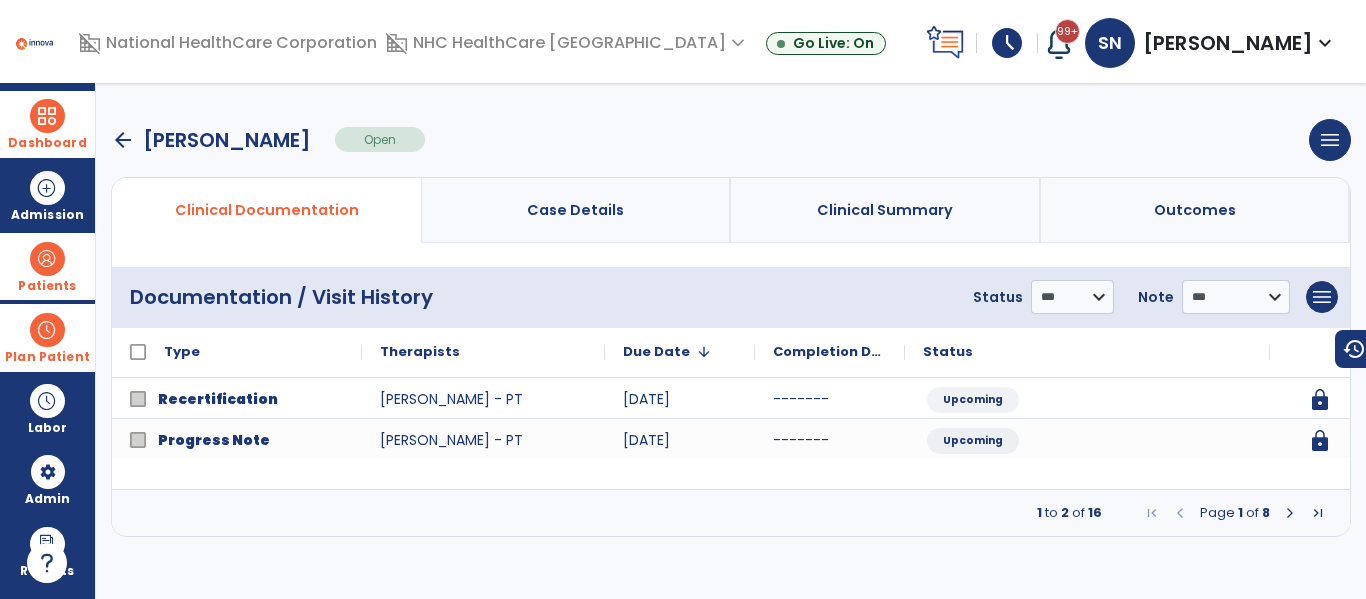 click at bounding box center (47, 330) 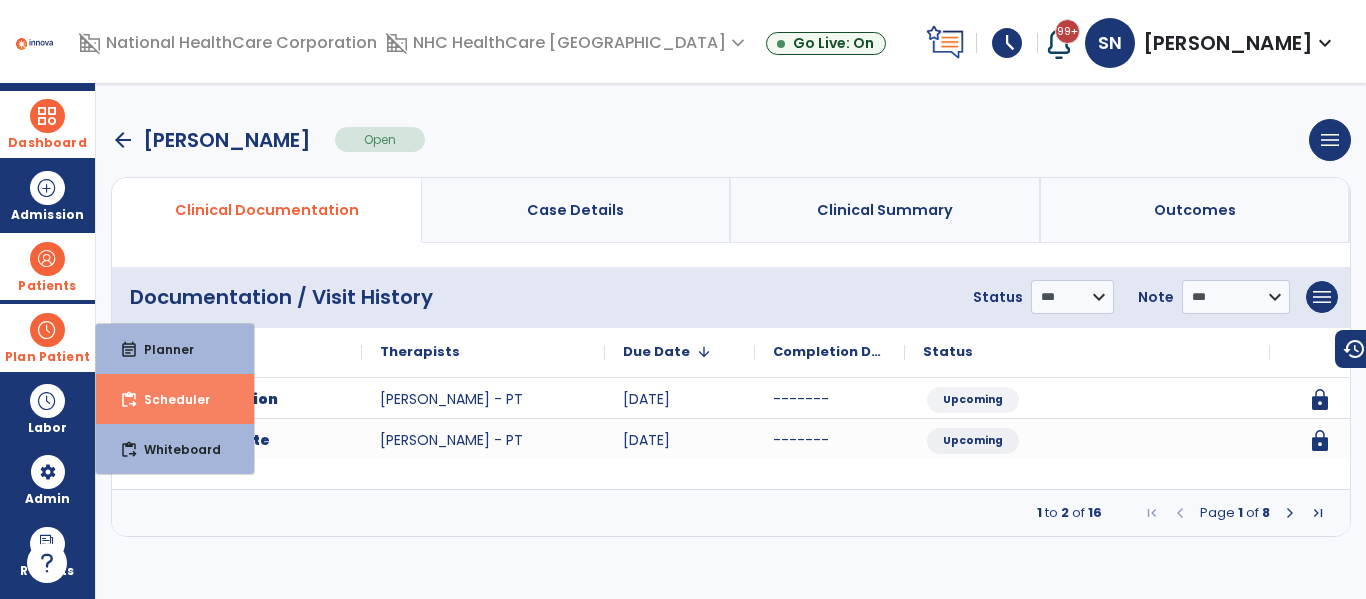 click on "Scheduler" at bounding box center (169, 399) 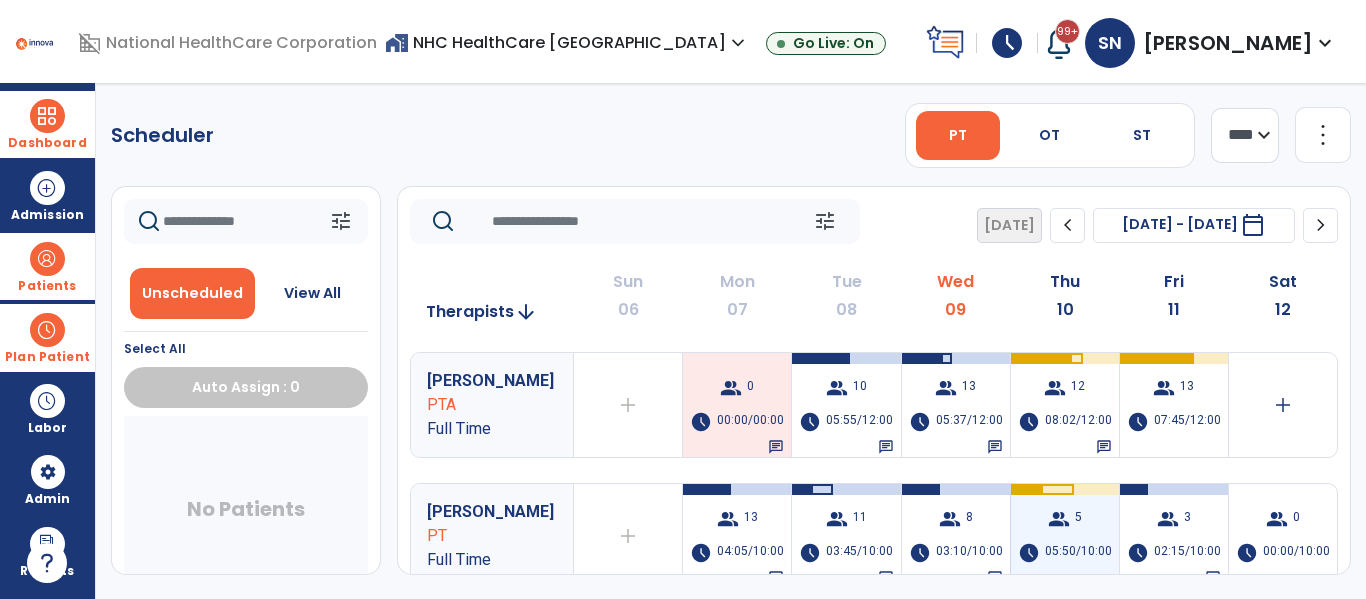 click at bounding box center (1026, 489) 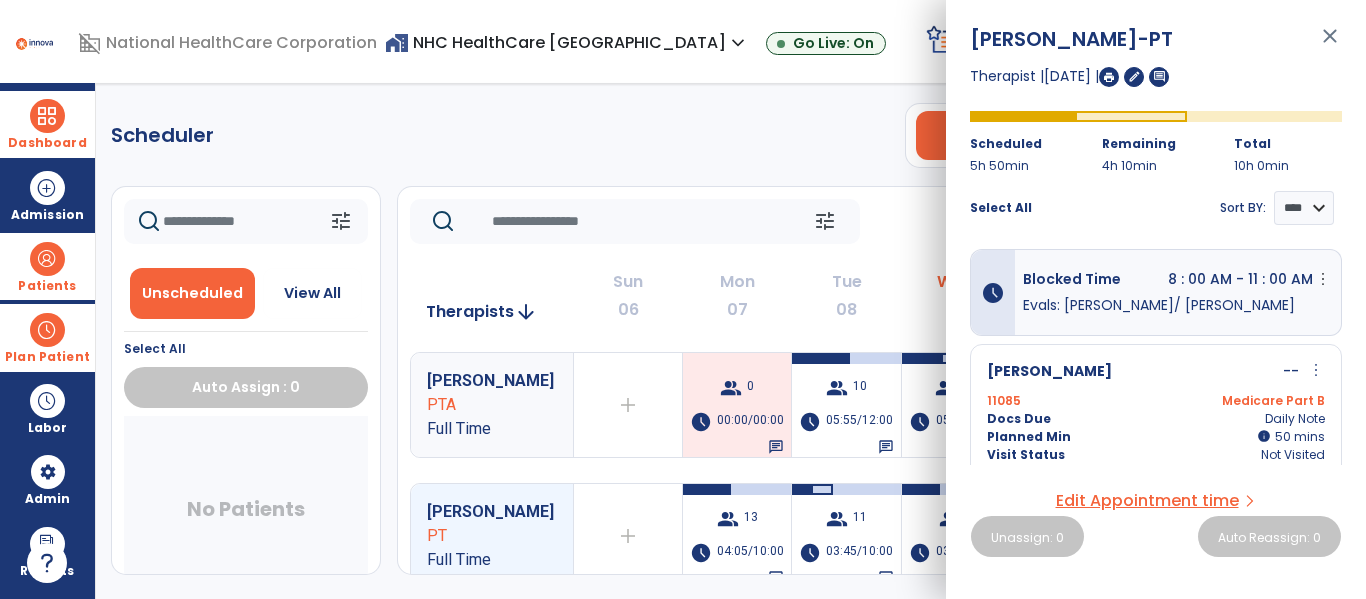 click on "[PERSON_NAME]  -PT close  Therapist |   [DATE] |   edit   comment  Scheduled 5h 50min Remaining  4h 10min  Total 10h 0min  Select All   Sort BY:  **** ****  schedule  Blocked Time  8 : 00 AM - 11 : 00 AM   more_vert   Edit   [PERSON_NAME]:  [PERSON_NAME]/ [PERSON_NAME]   [PERSON_NAME]   --  more_vert  edit   Edit Session   alt_route   Split Minutes  11085 Medicare Part B  Docs Due Daily Note   Planned Min  info   50 I 50 mins  Visit Status  Not Visited   [PERSON_NAME]   --  more_vert  edit   Edit Session   alt_route   Split Minutes  11494 Workers Comp.  Docs Due Daily Note   Planned Min  info   50 I 50 mins  Visit Status  Not Visited   [PERSON_NAME]   --  more_vert  edit   Edit Session   alt_route   Split Minutes  10821 Cigna MAO(HealthSpring)  Docs Due Daily Note   Planned Min  info   35 I 35 mins  Visit Status  Not Visited   [PERSON_NAME]   --  more_vert  edit   Edit Session   alt_route   Split Minutes  9414 Medicare Part B  Docs Due Daily Note   Planned Min  info   35 I 35 mins  Visit Status  Not Visited" at bounding box center [1156, 299] 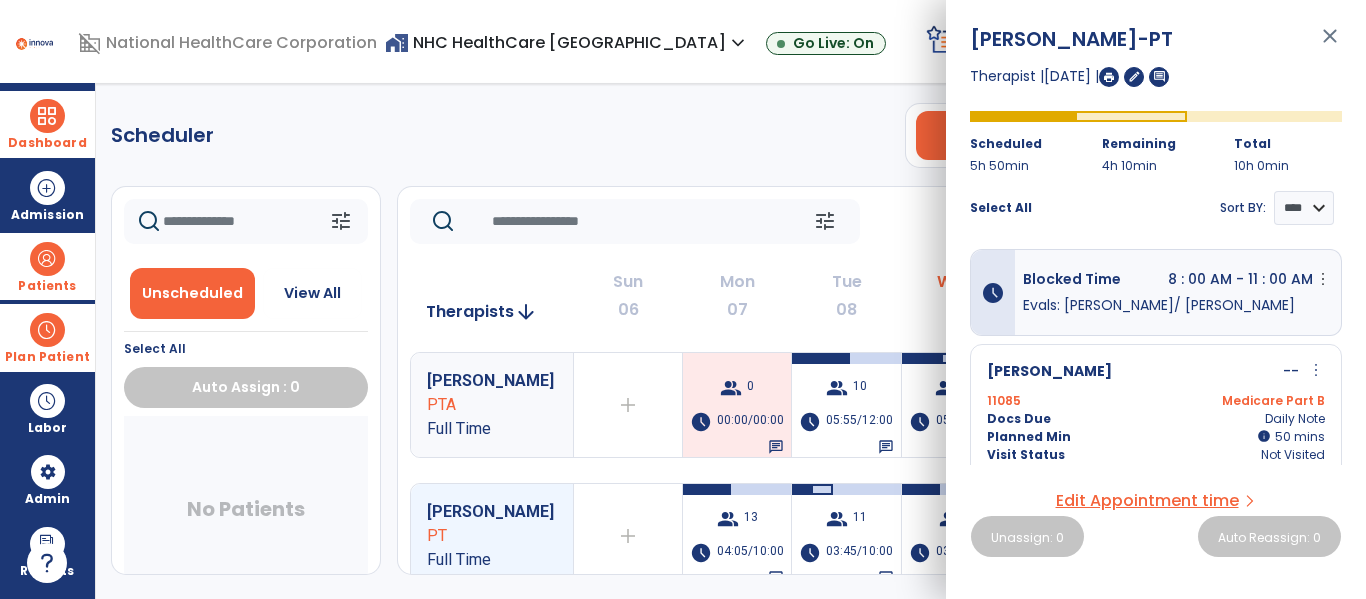 click on "Evals:  [PERSON_NAME]/ [PERSON_NAME]" at bounding box center [1178, 305] 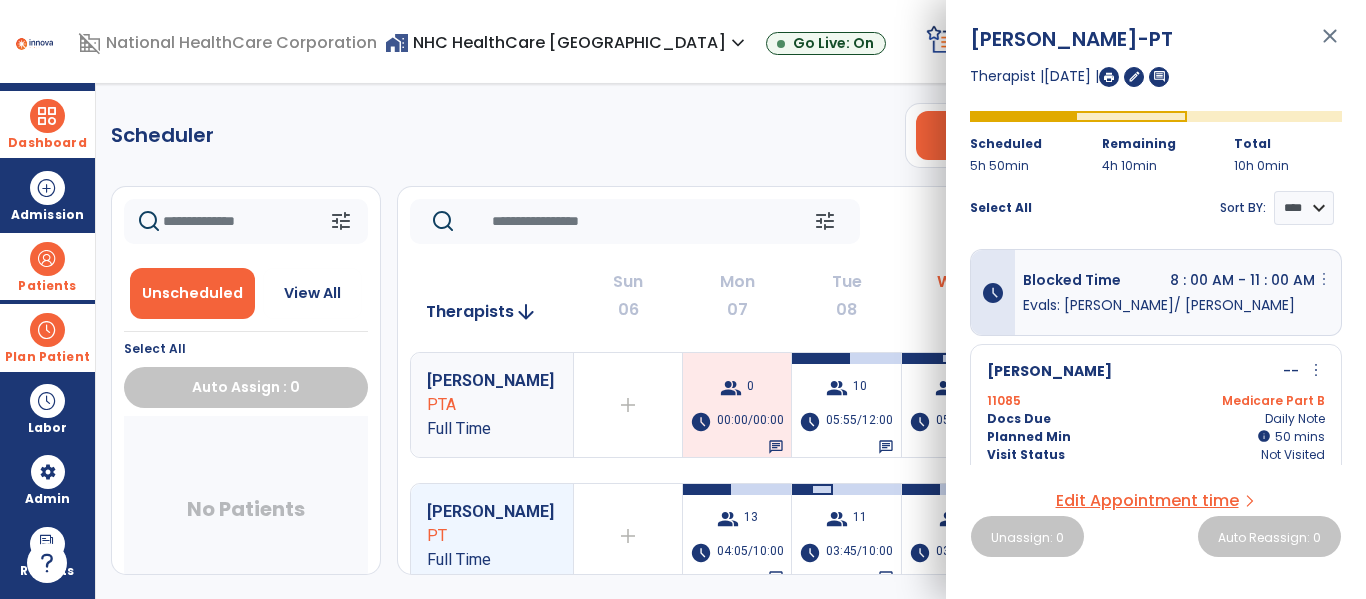 click on "more_vert" at bounding box center (1324, 279) 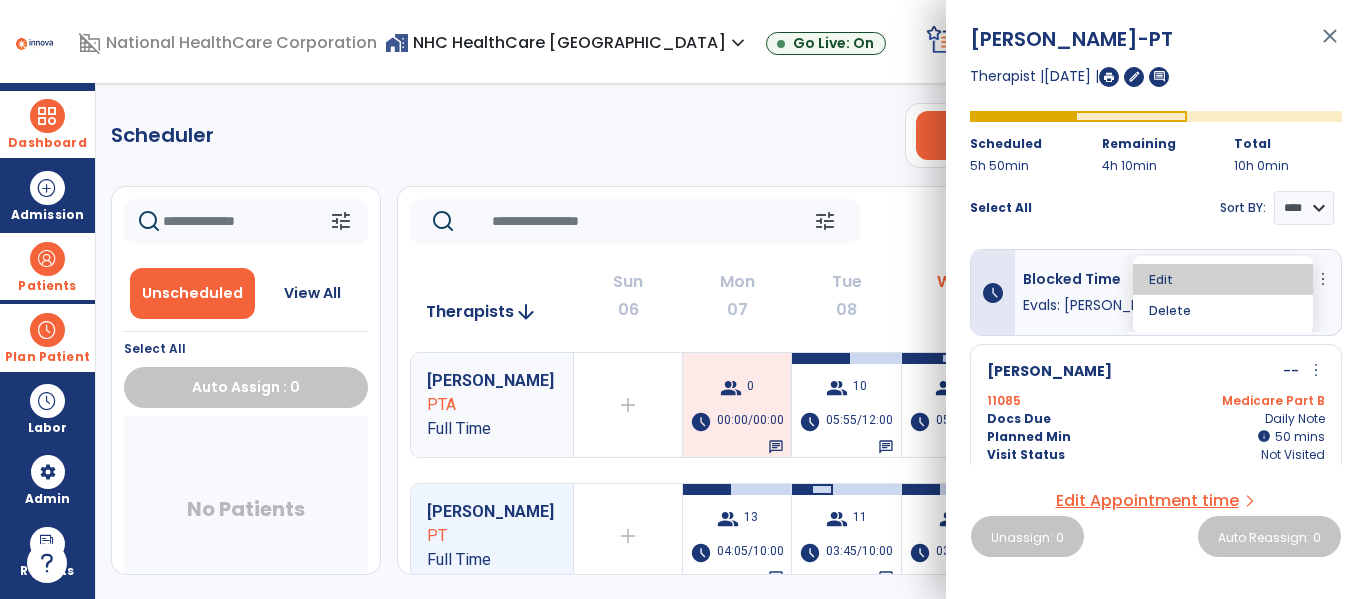 click on "Edit" at bounding box center (1223, 279) 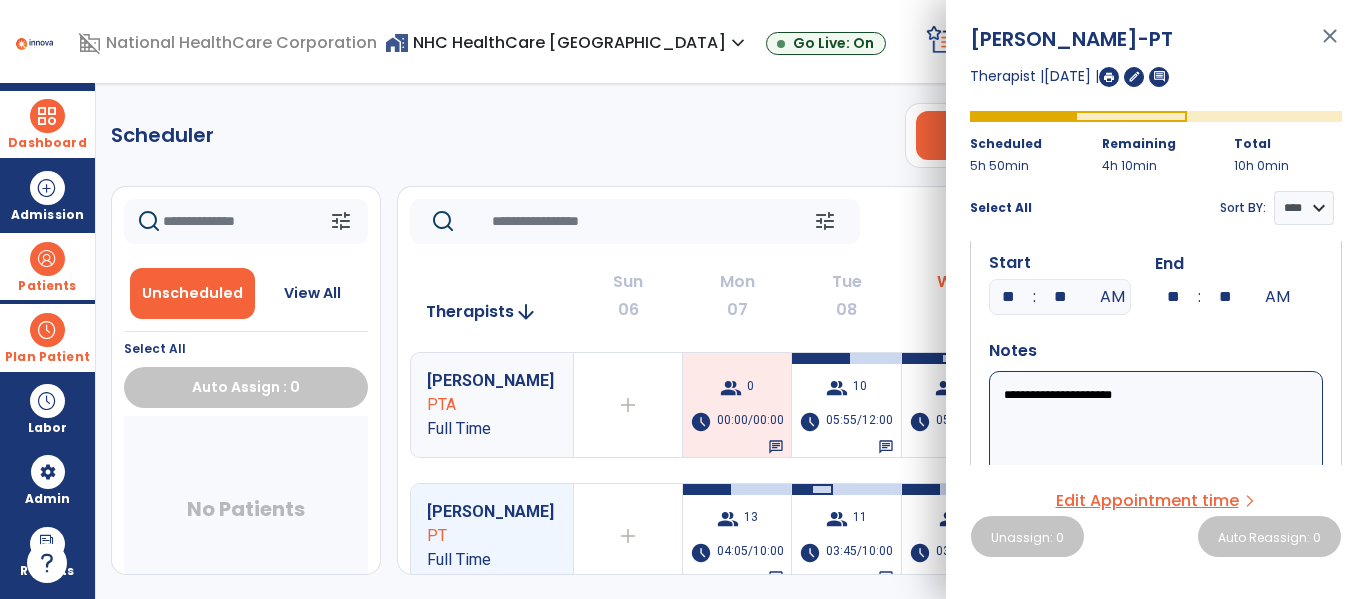 scroll, scrollTop: 148, scrollLeft: 0, axis: vertical 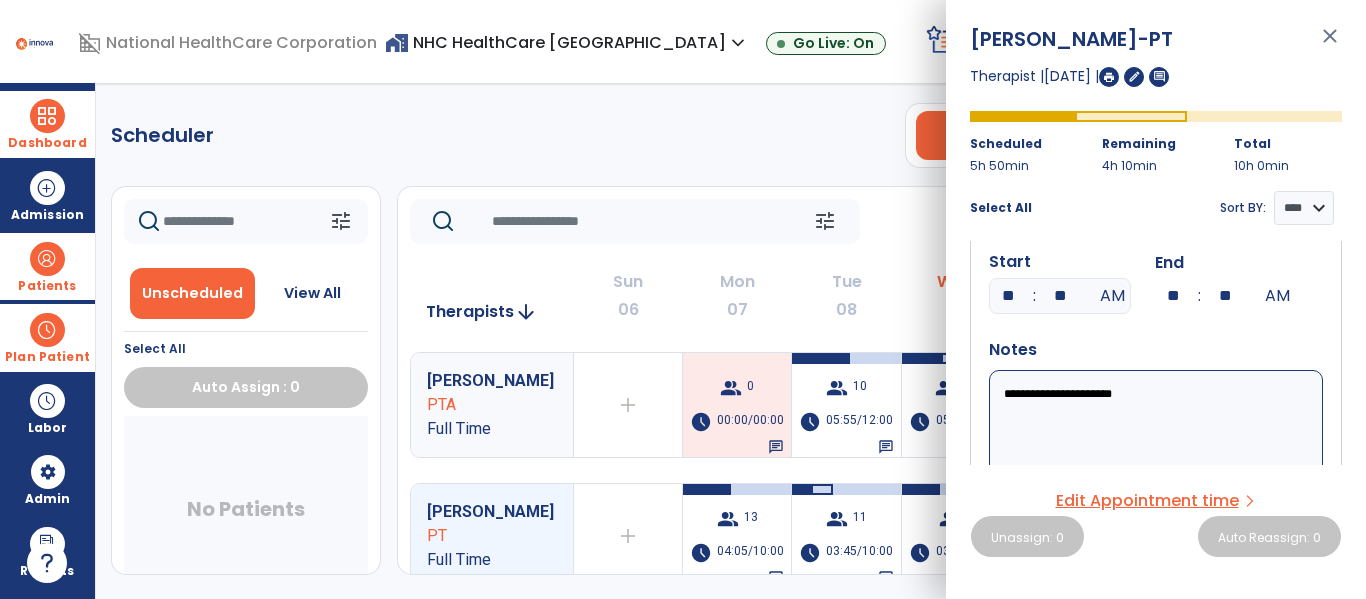 click on "**********" at bounding box center (1156, 430) 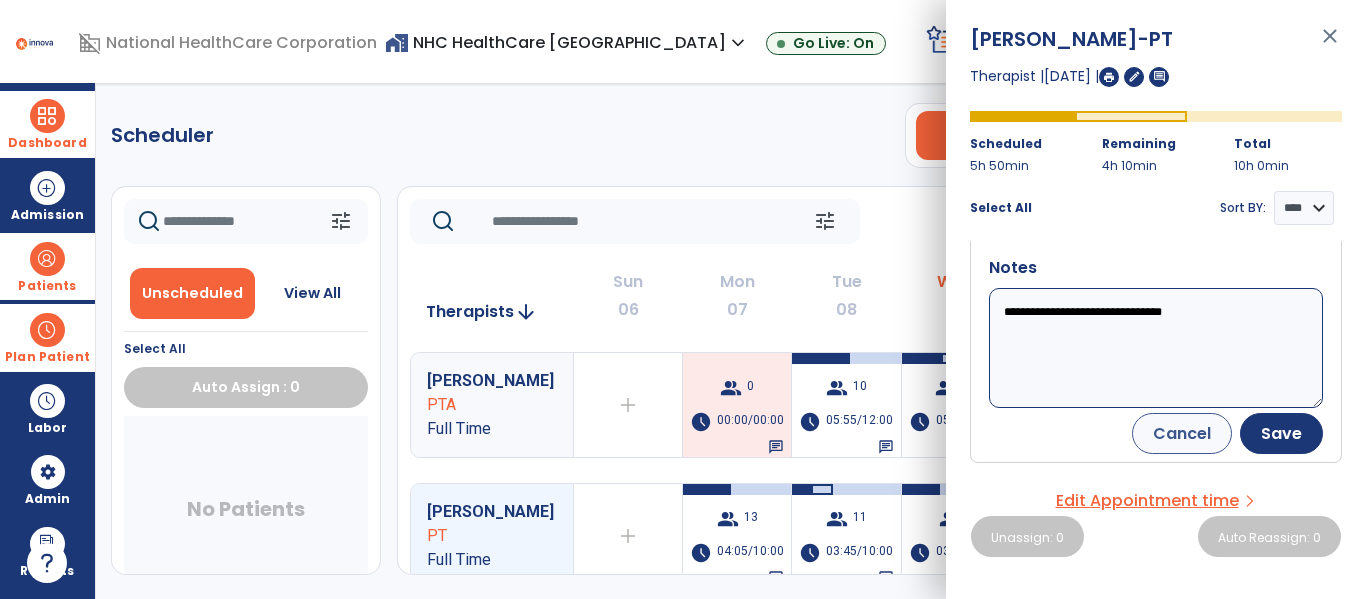 scroll, scrollTop: 236, scrollLeft: 0, axis: vertical 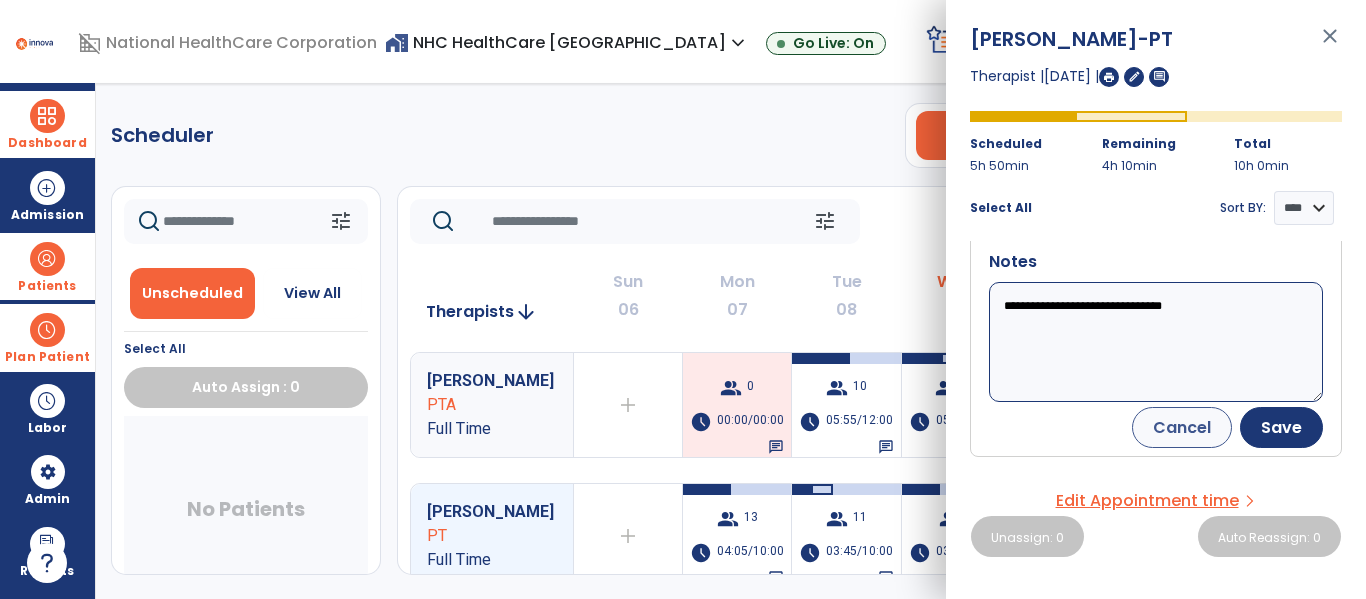click on "**********" at bounding box center [1156, 342] 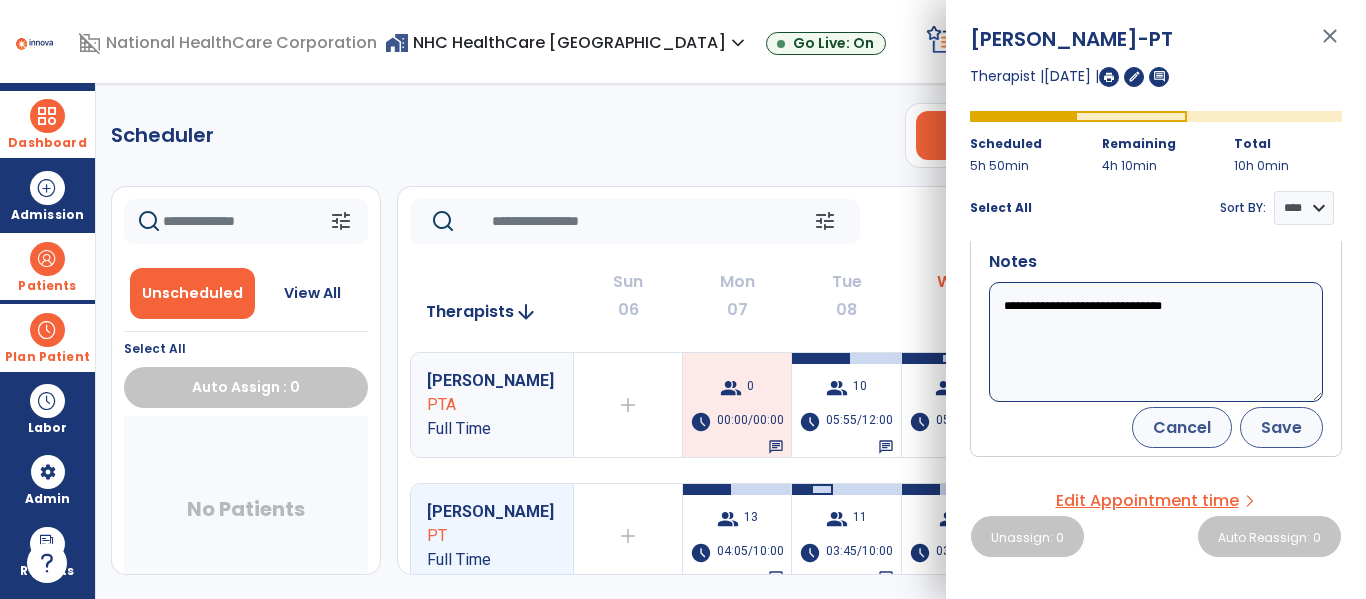 type on "**********" 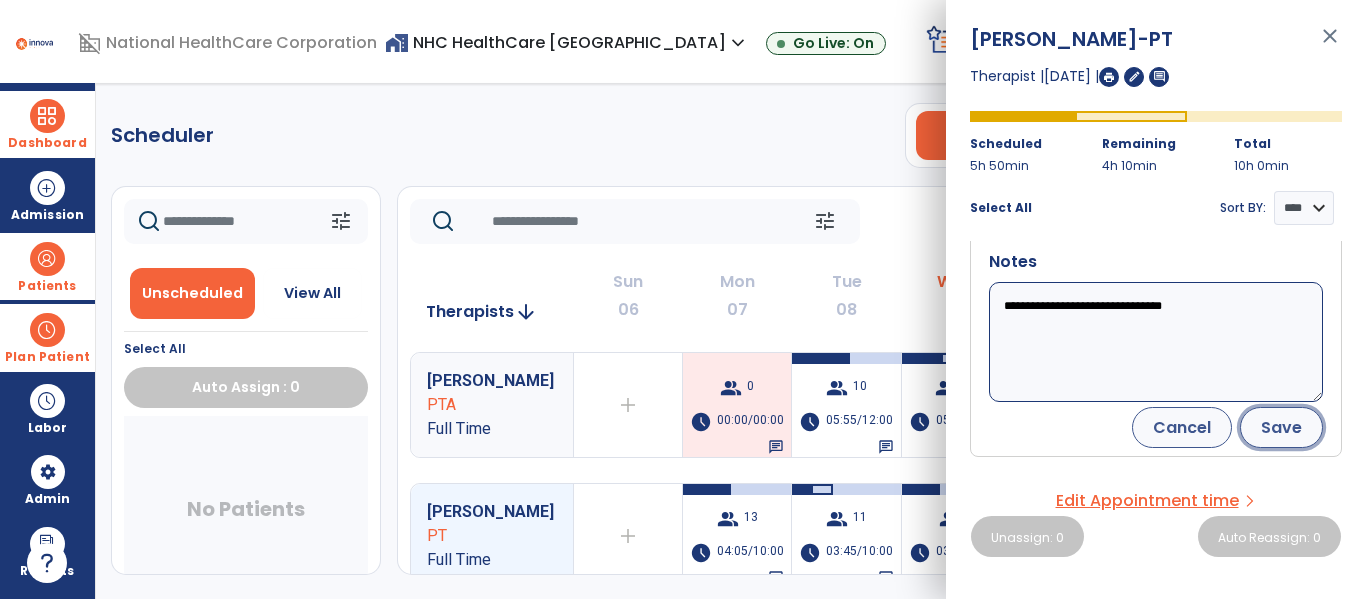 click on "Save" at bounding box center [1281, 427] 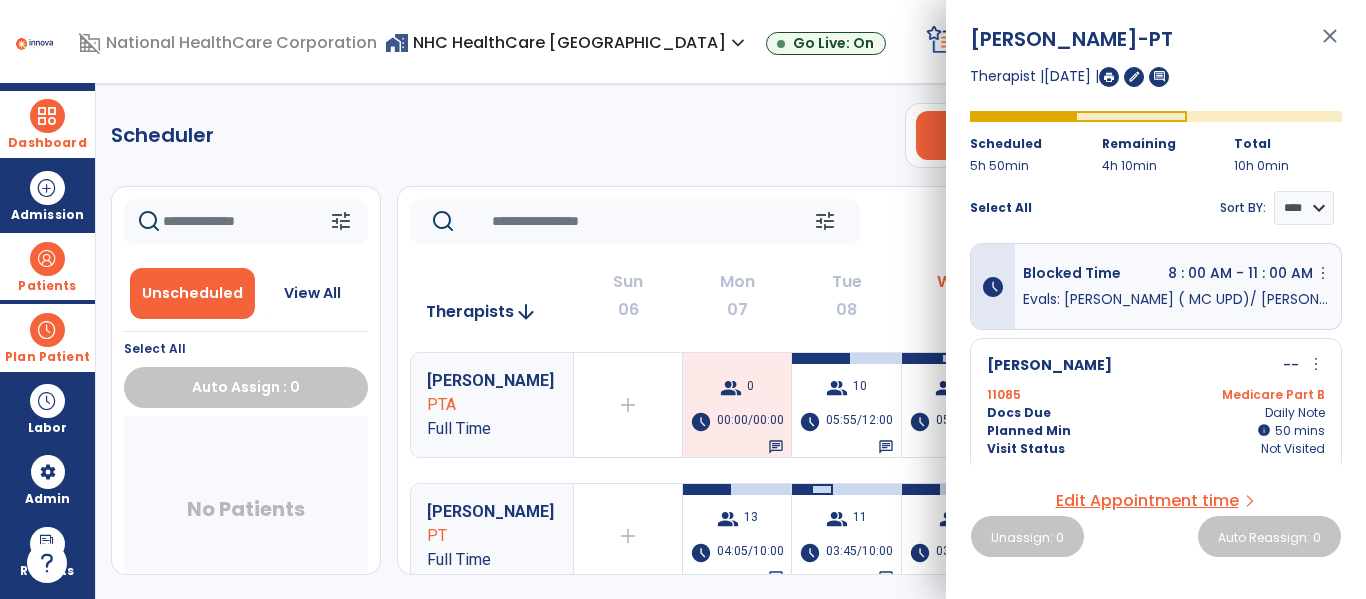 scroll, scrollTop: 0, scrollLeft: 0, axis: both 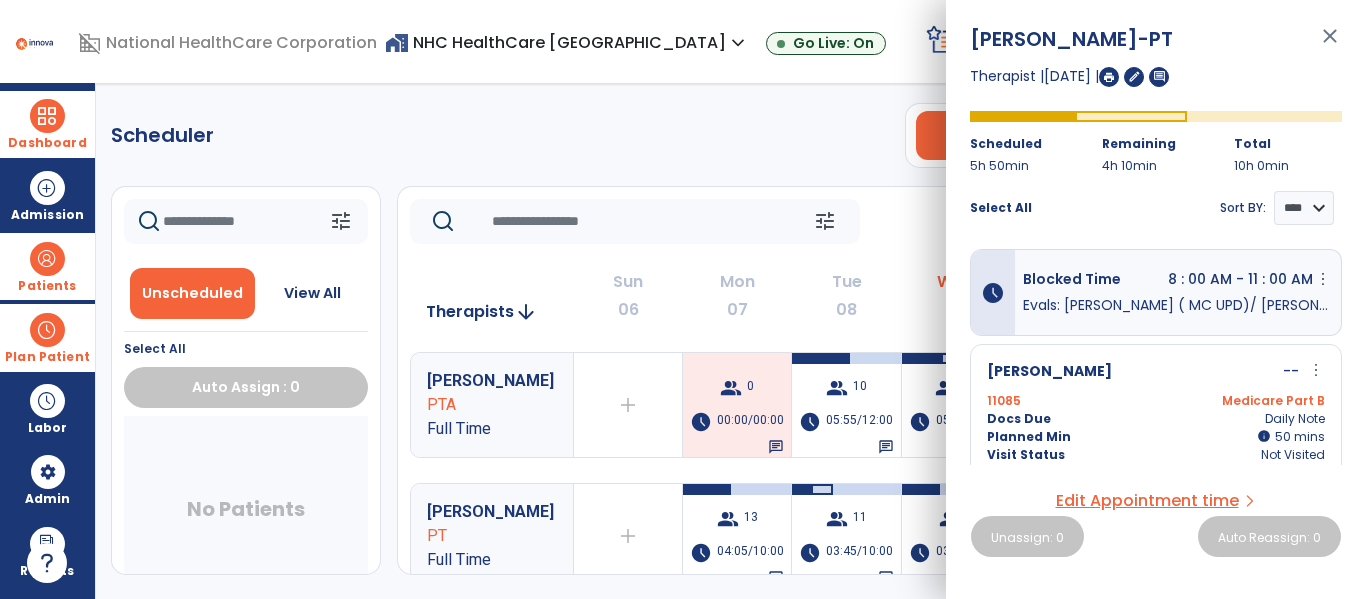 click on "Scheduler   PT   OT   ST  **** *** more_vert  Manage Labor   View All Therapists   Print" 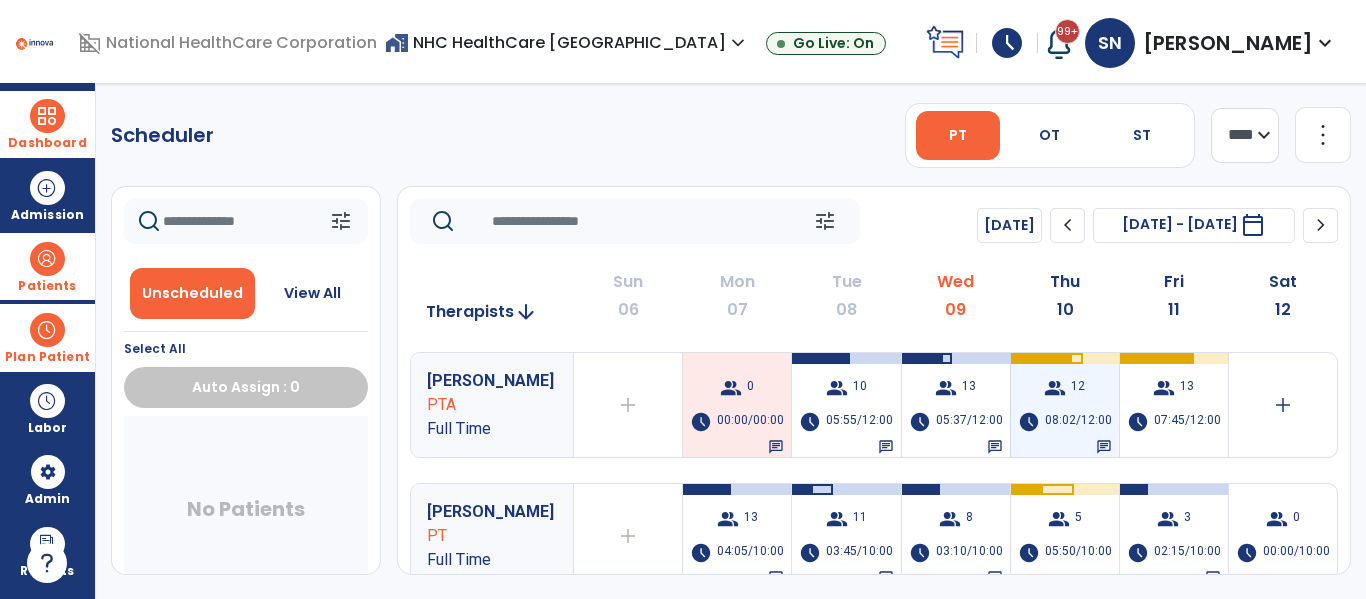 click on "group  12  schedule  08:02/12:00   chat" at bounding box center (1065, 405) 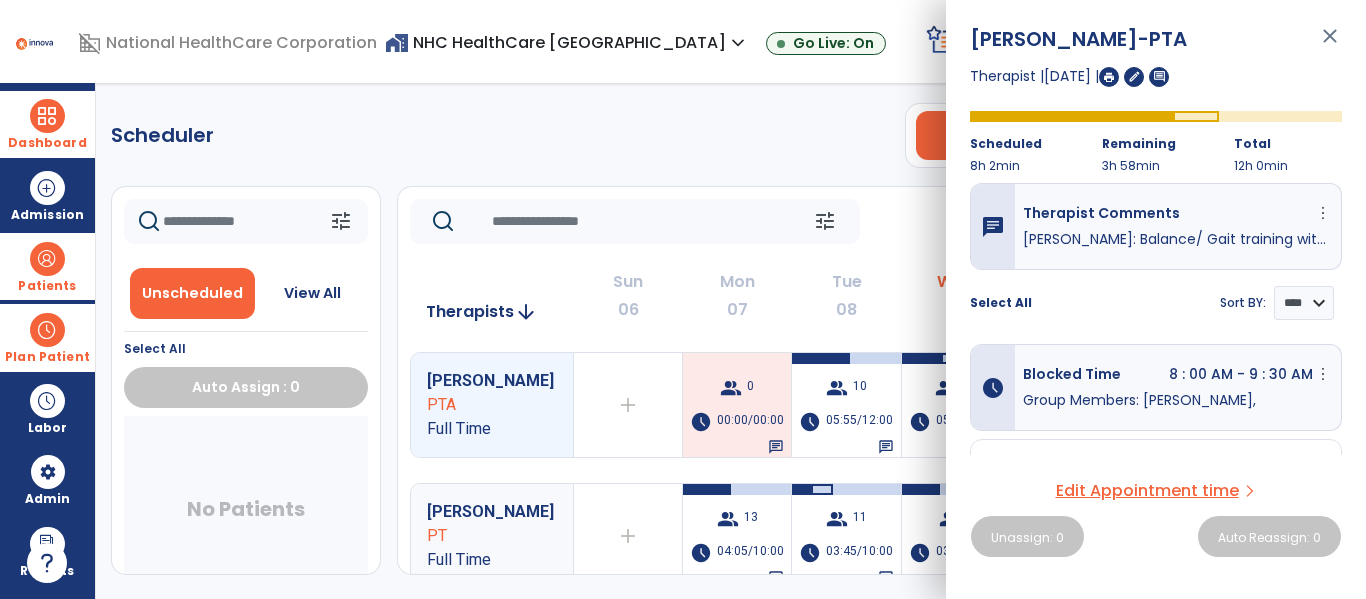 click on "Group Members:  [PERSON_NAME]," at bounding box center (1178, 400) 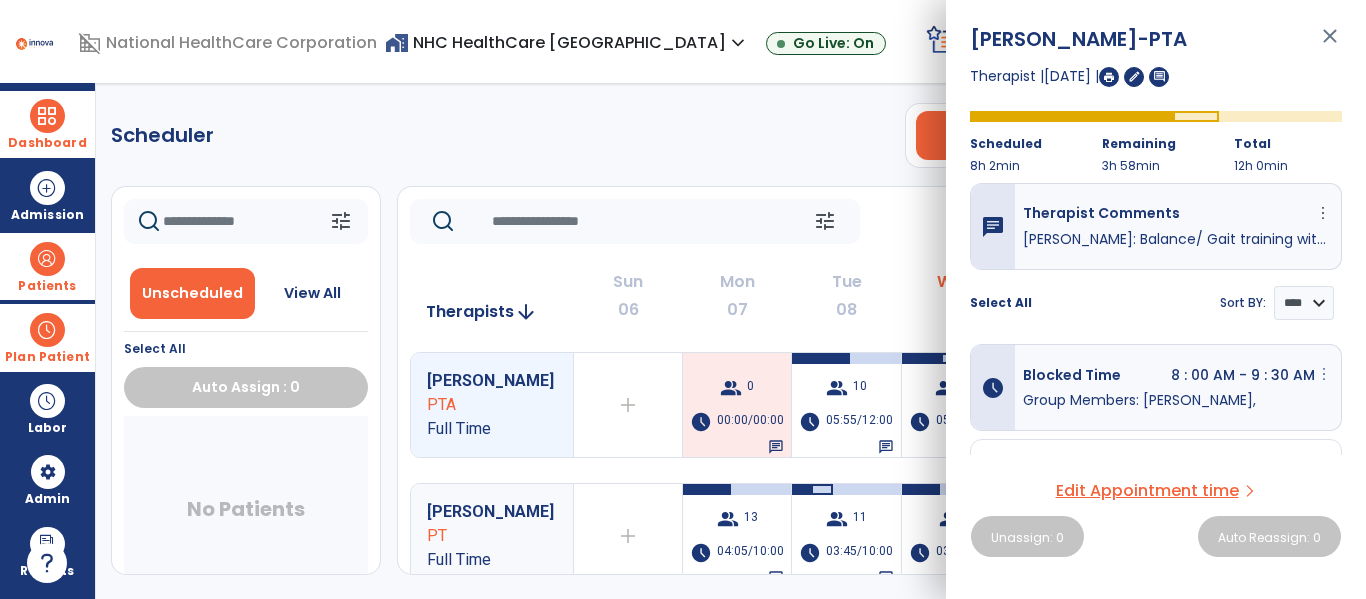 click on "more_vert" at bounding box center (1324, 374) 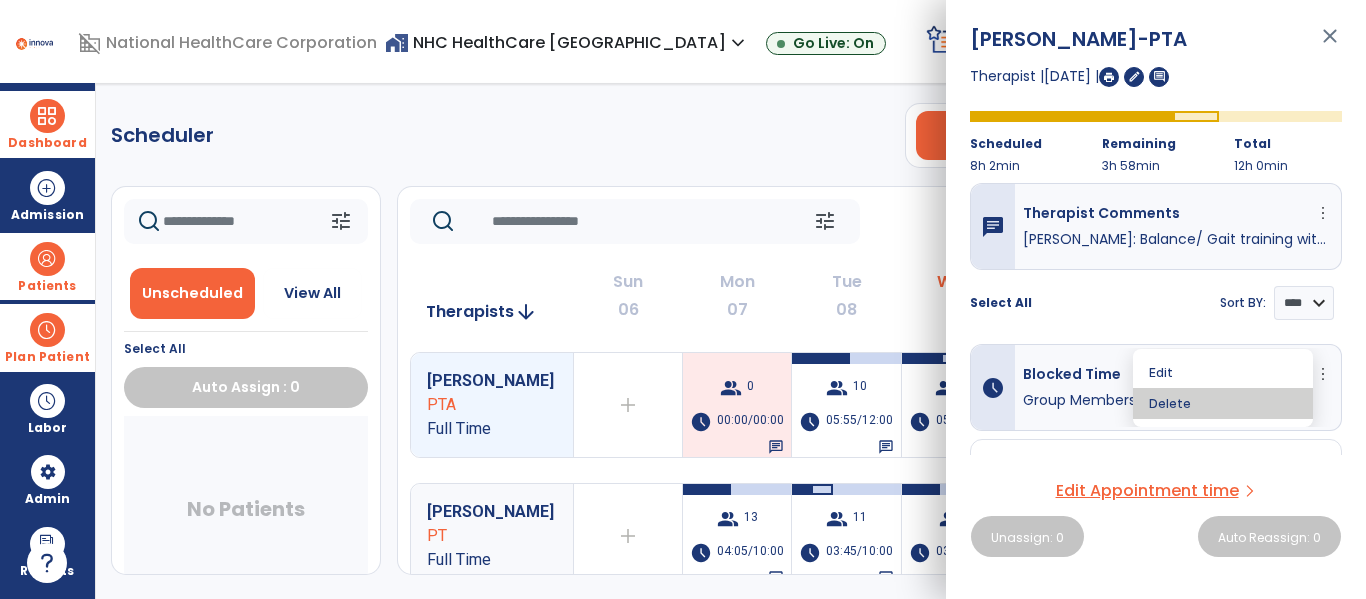 click on "Delete" at bounding box center (1223, 403) 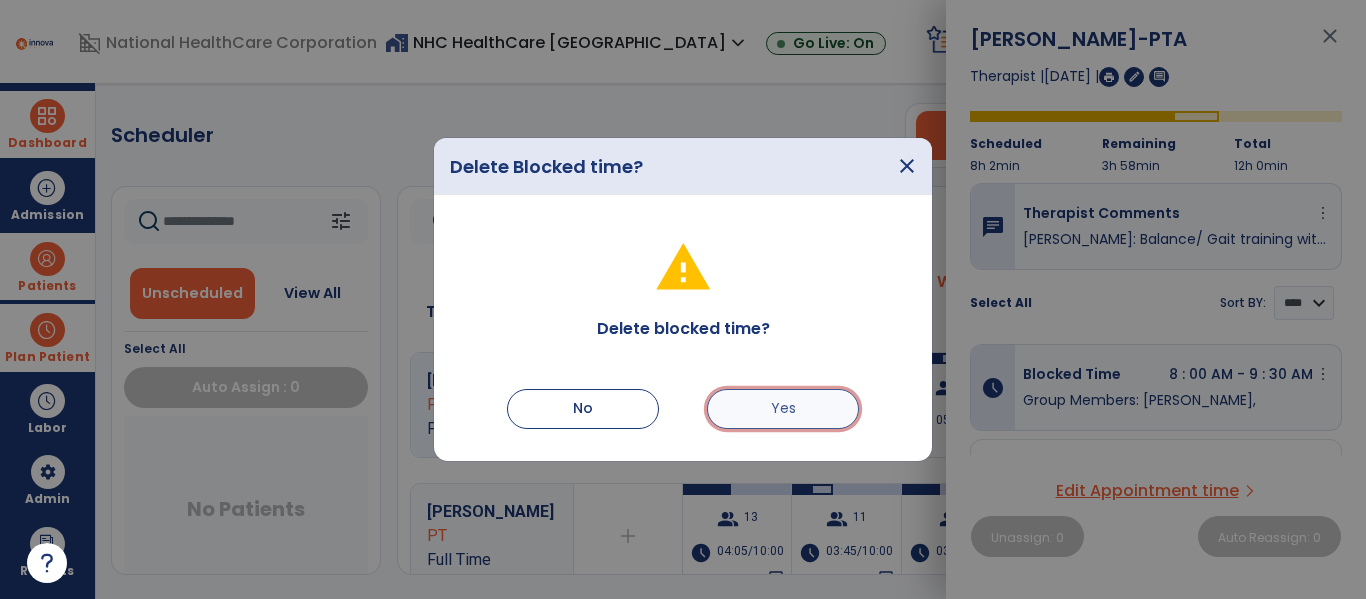 click on "Yes" at bounding box center (783, 409) 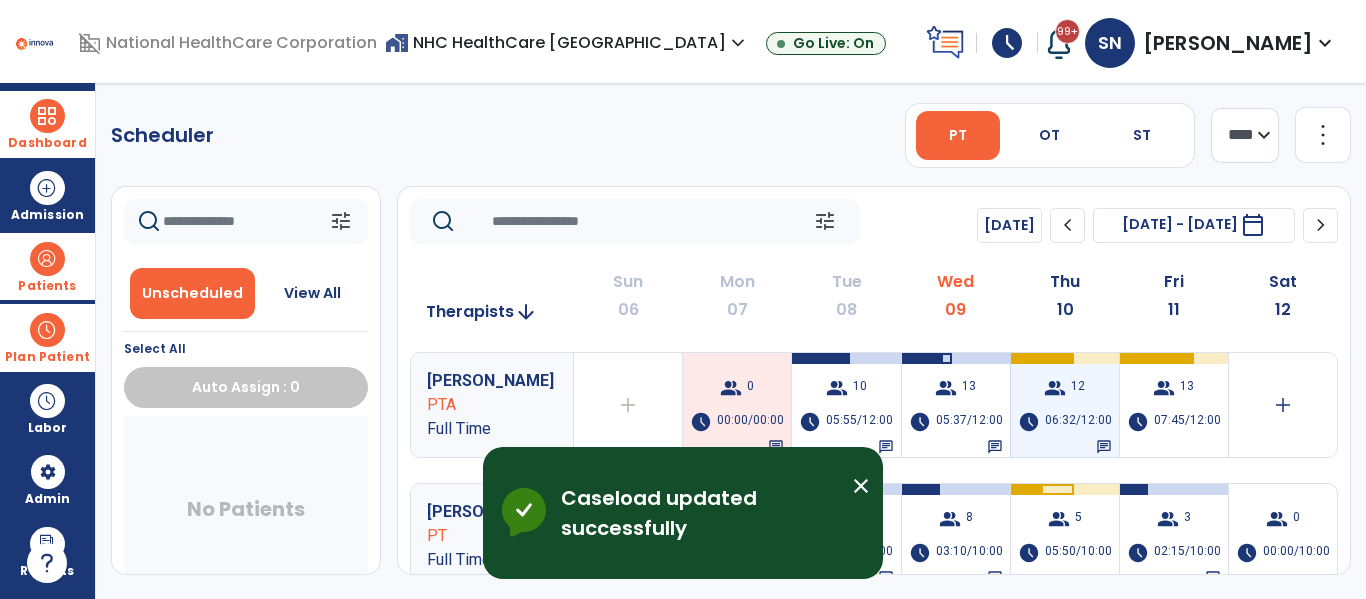 click at bounding box center [1040, 358] 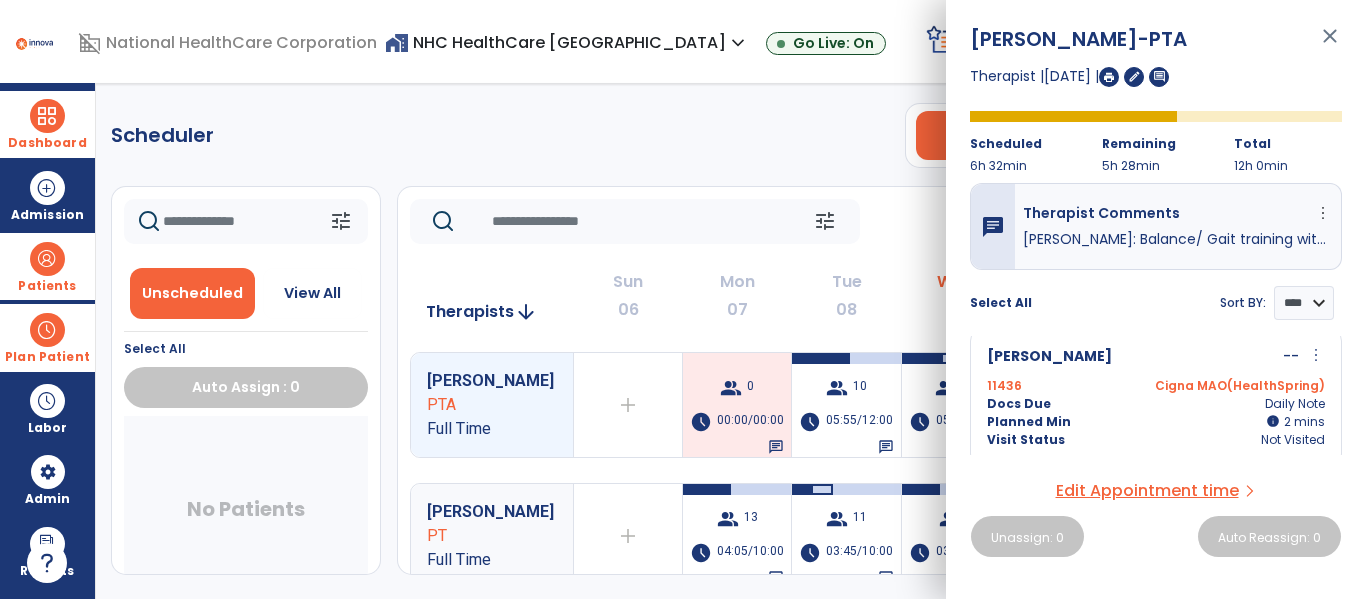 scroll, scrollTop: 1611, scrollLeft: 0, axis: vertical 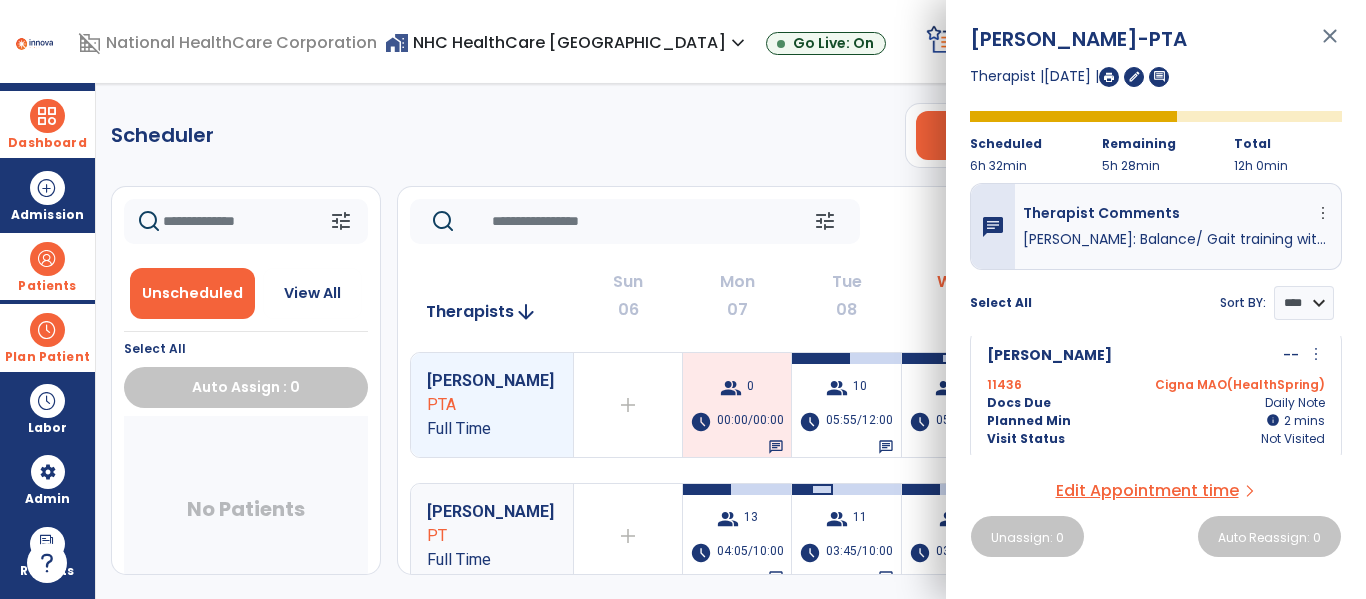 click on "more_vert" at bounding box center [1316, 354] 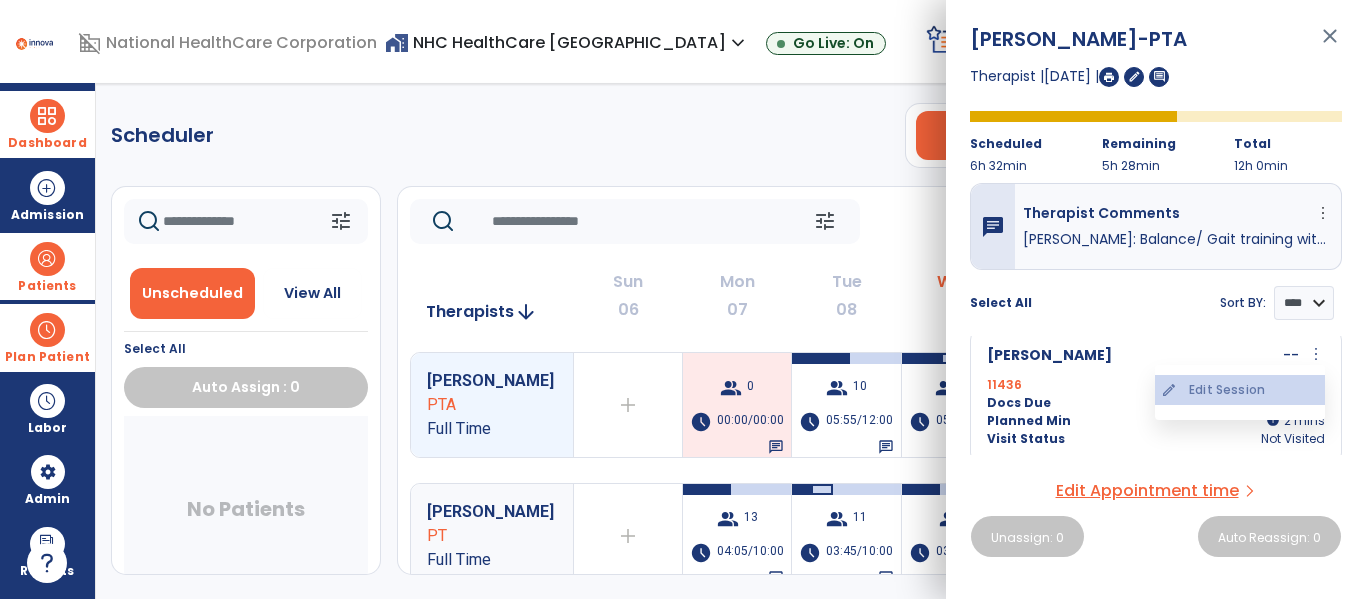 click on "edit   Edit Session" at bounding box center (1240, 390) 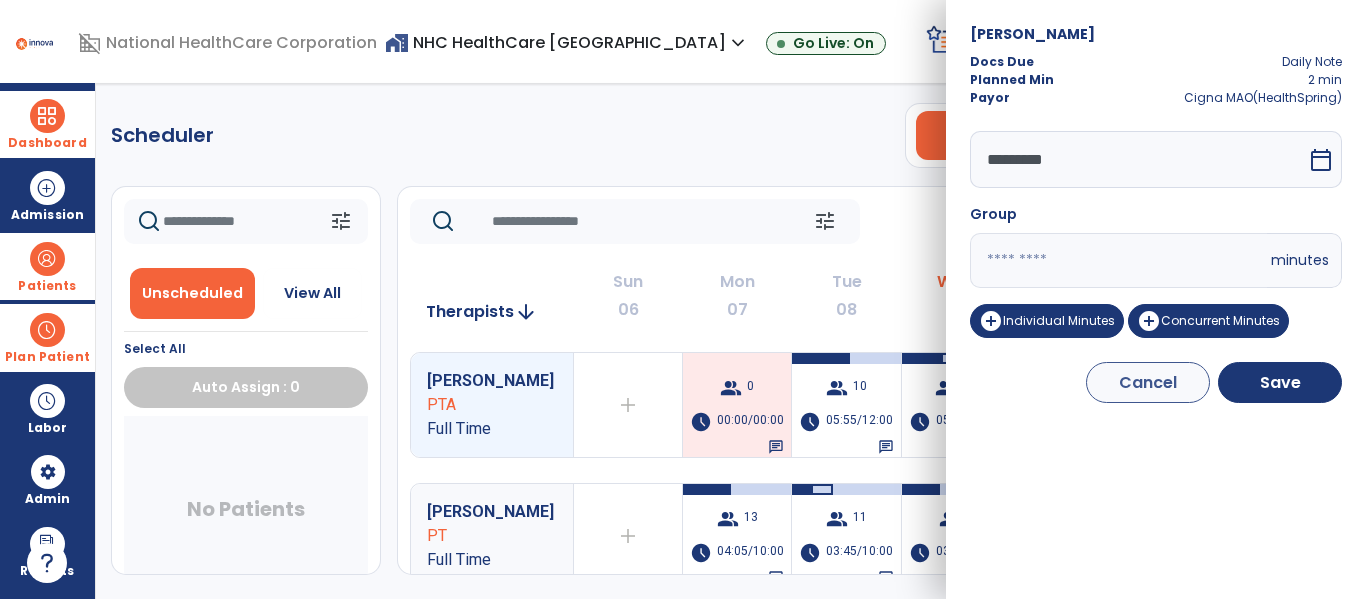 click on "*" at bounding box center (1118, 260) 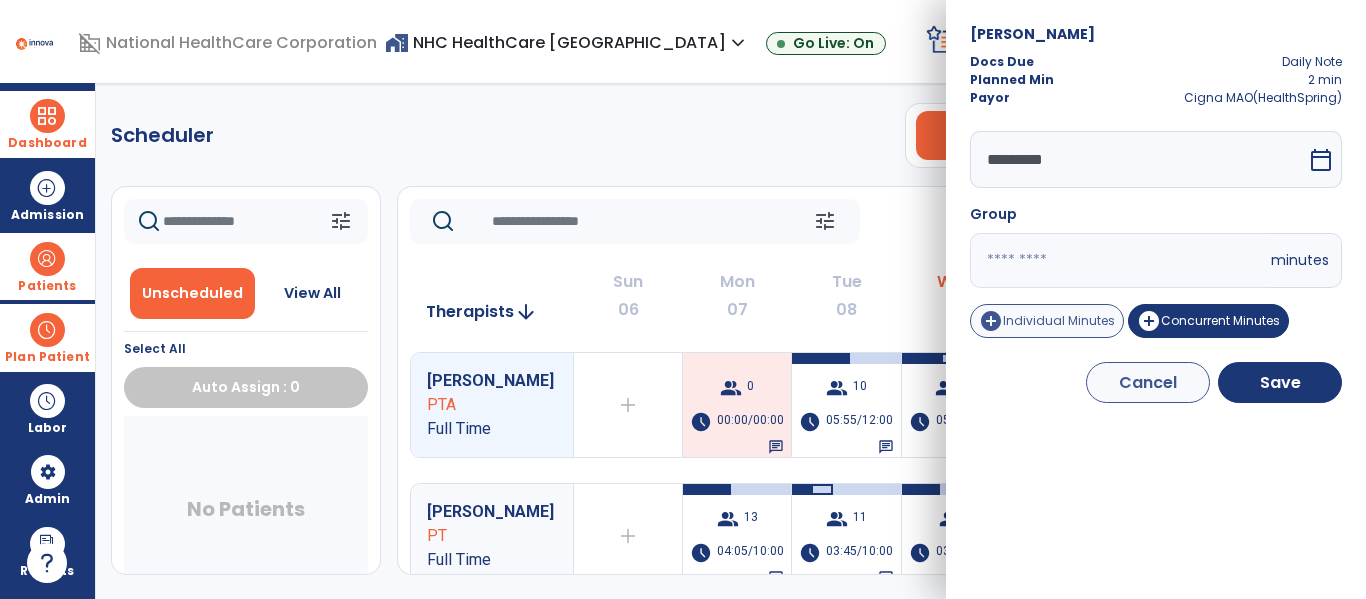 type 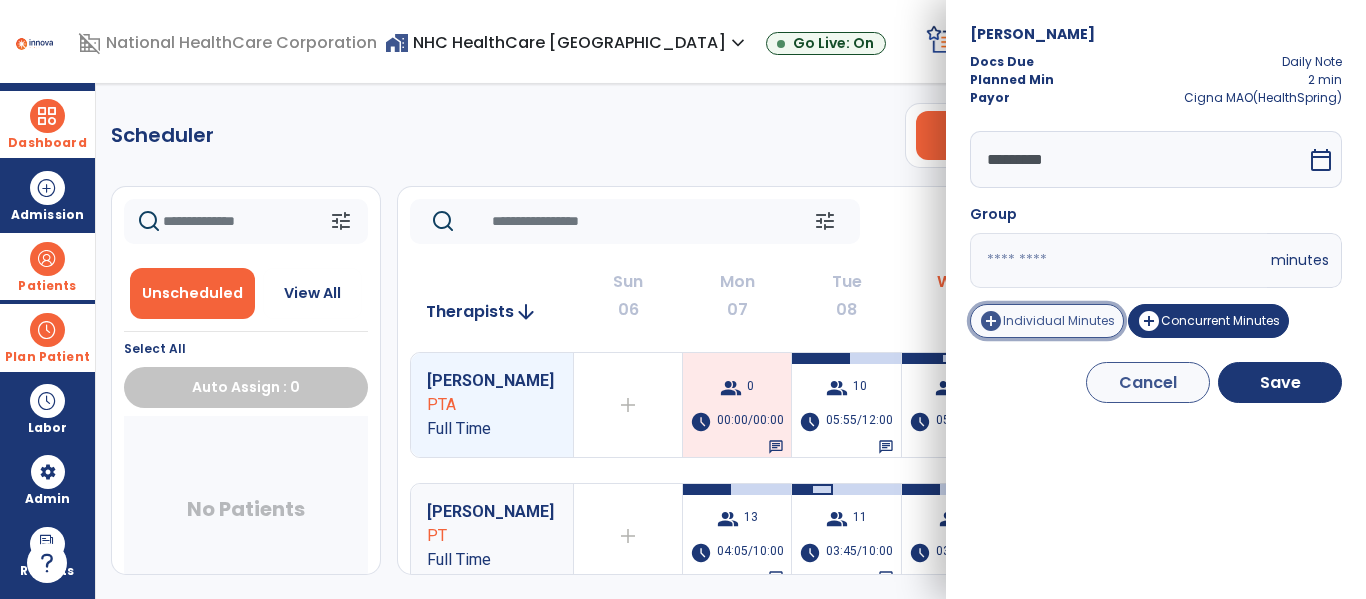 click on "Individual Minutes" at bounding box center (1059, 320) 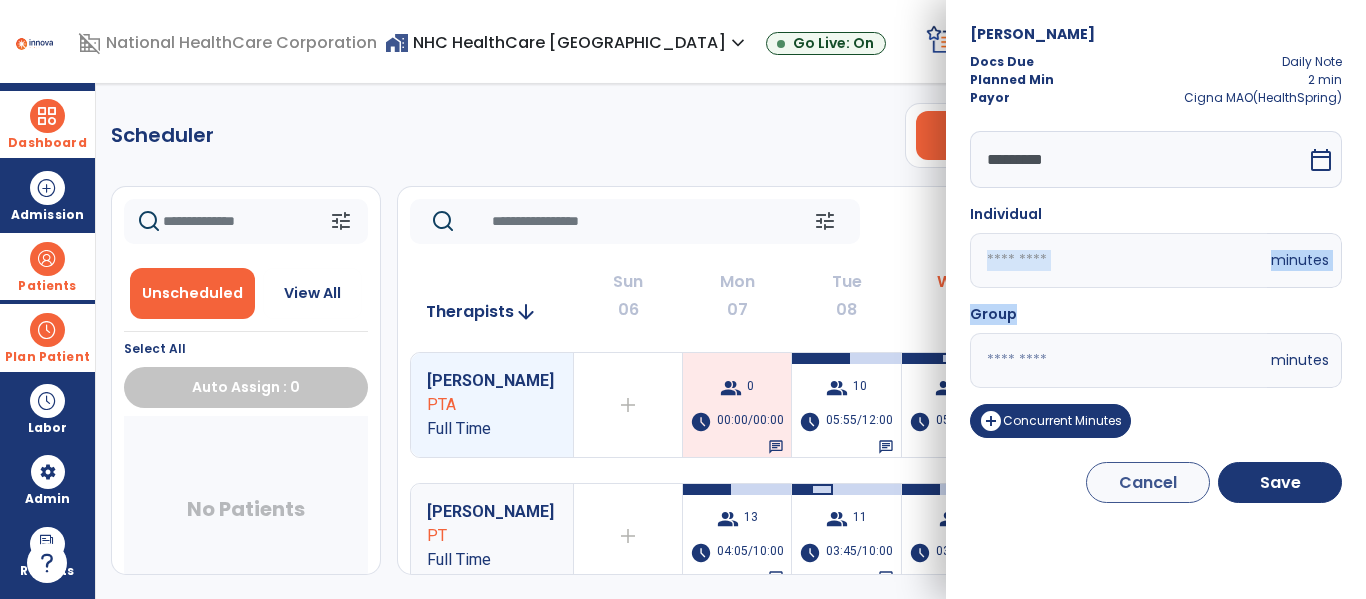 drag, startPoint x: 1081, startPoint y: 323, endPoint x: 1006, endPoint y: 253, distance: 102.59142 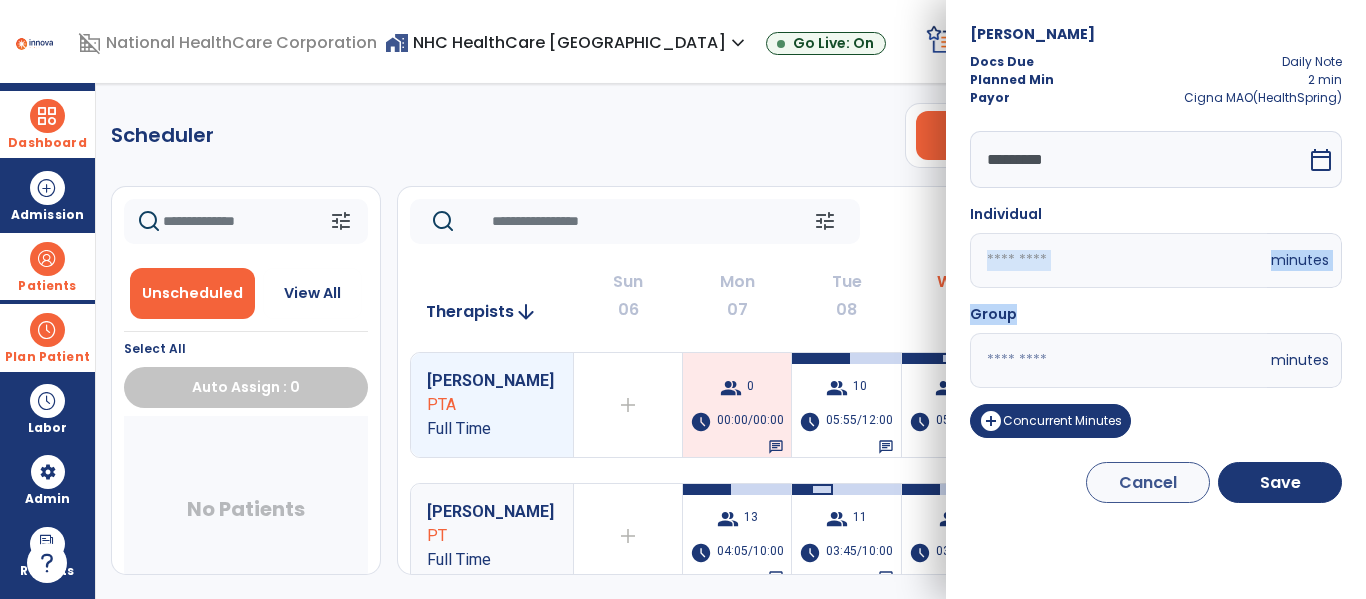 click on "*********  calendar_today  Individual  * minutes Group  minutes  add_circle   Concurrent Minutes" at bounding box center (1156, 288) 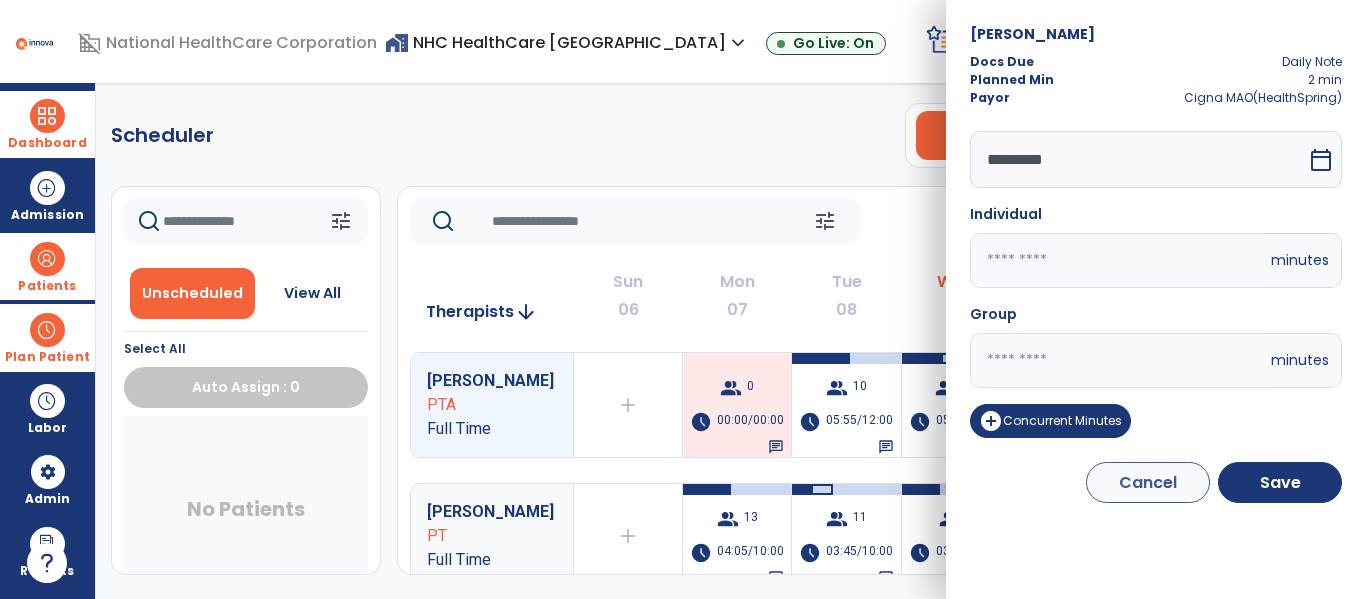 click on "*" at bounding box center (1118, 260) 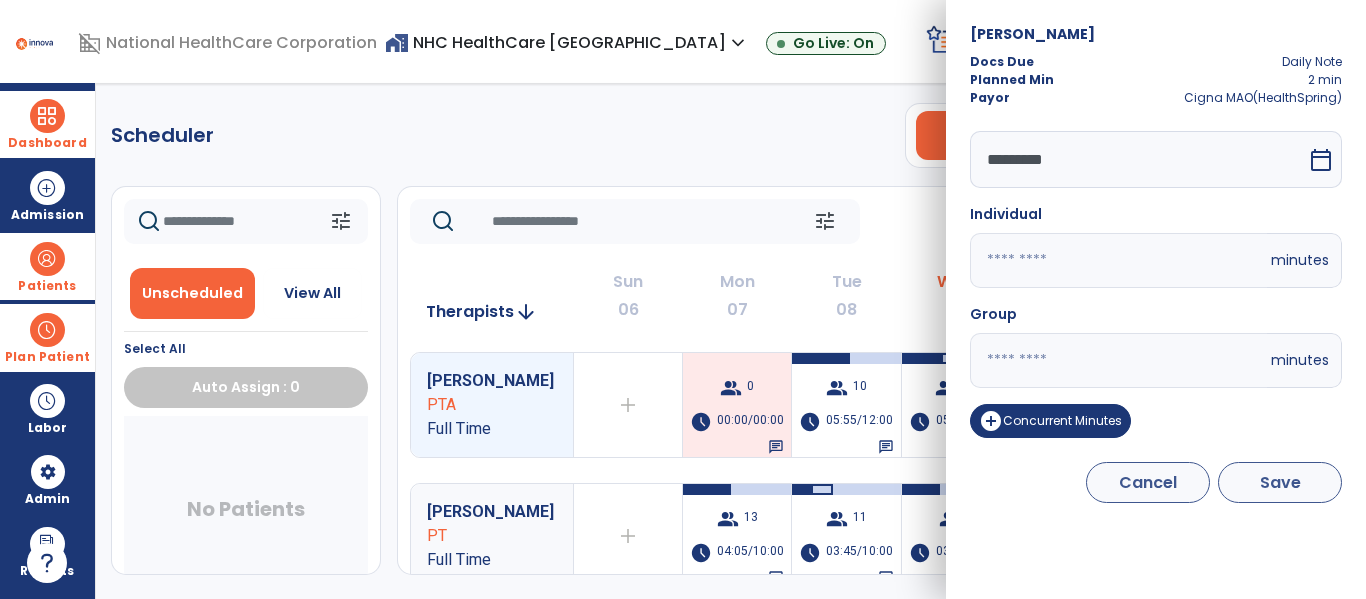 type on "**" 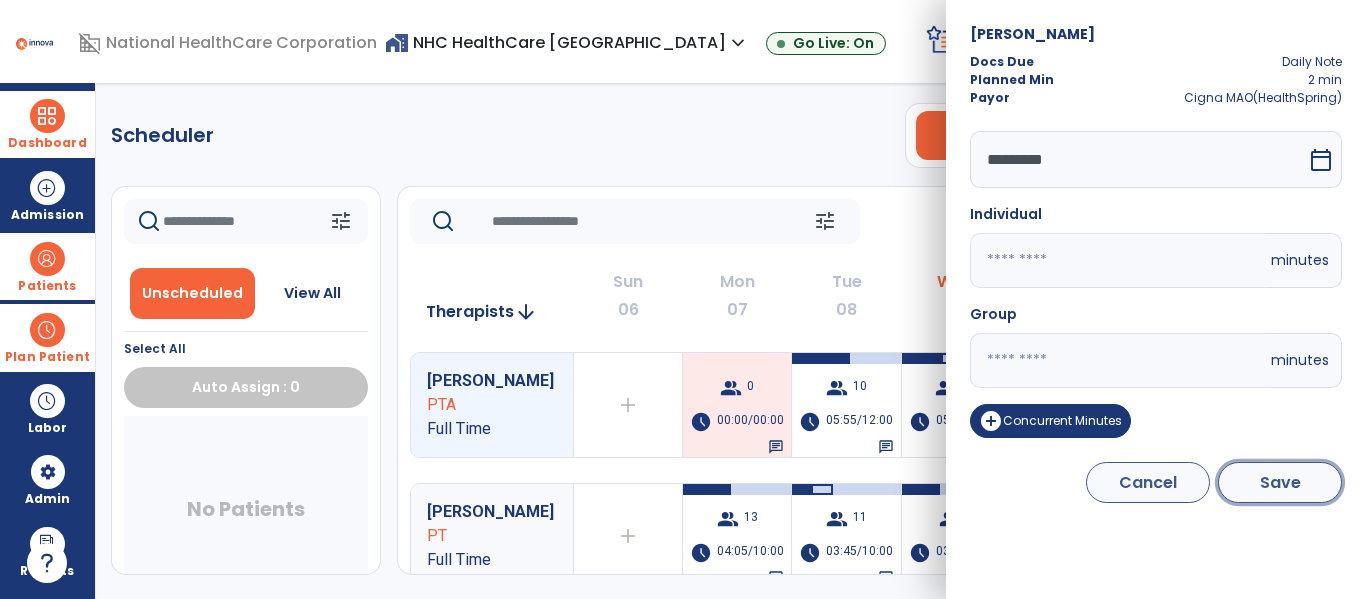 click on "Save" at bounding box center (1280, 482) 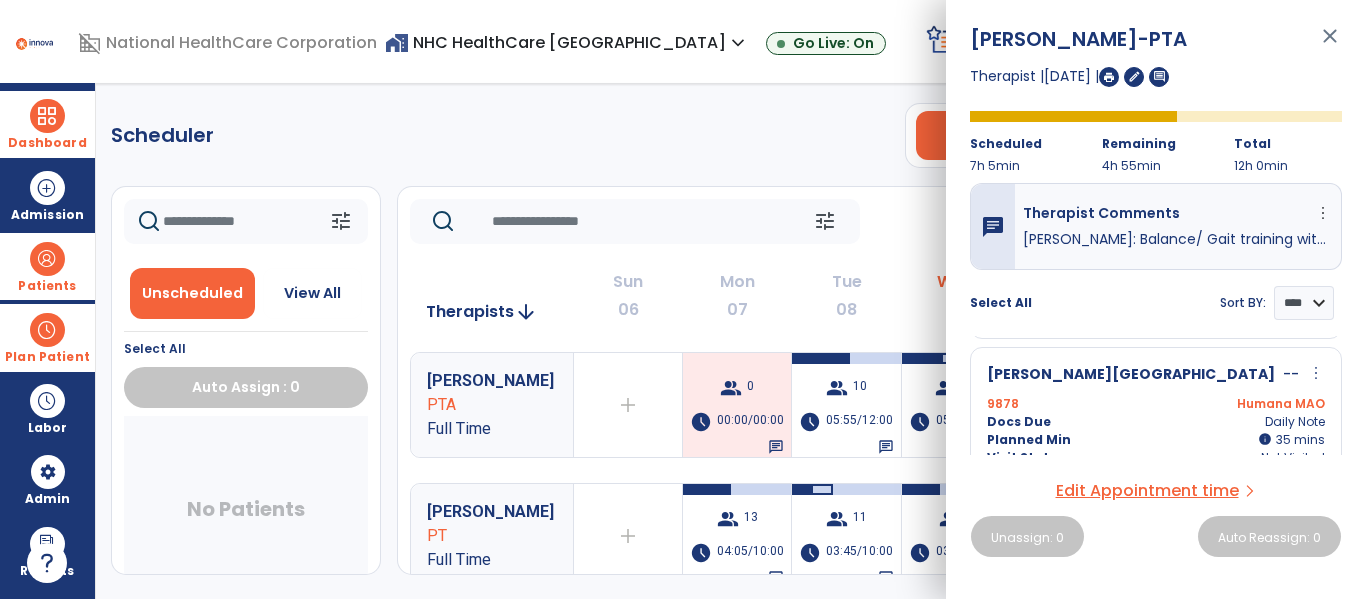 scroll, scrollTop: 285, scrollLeft: 0, axis: vertical 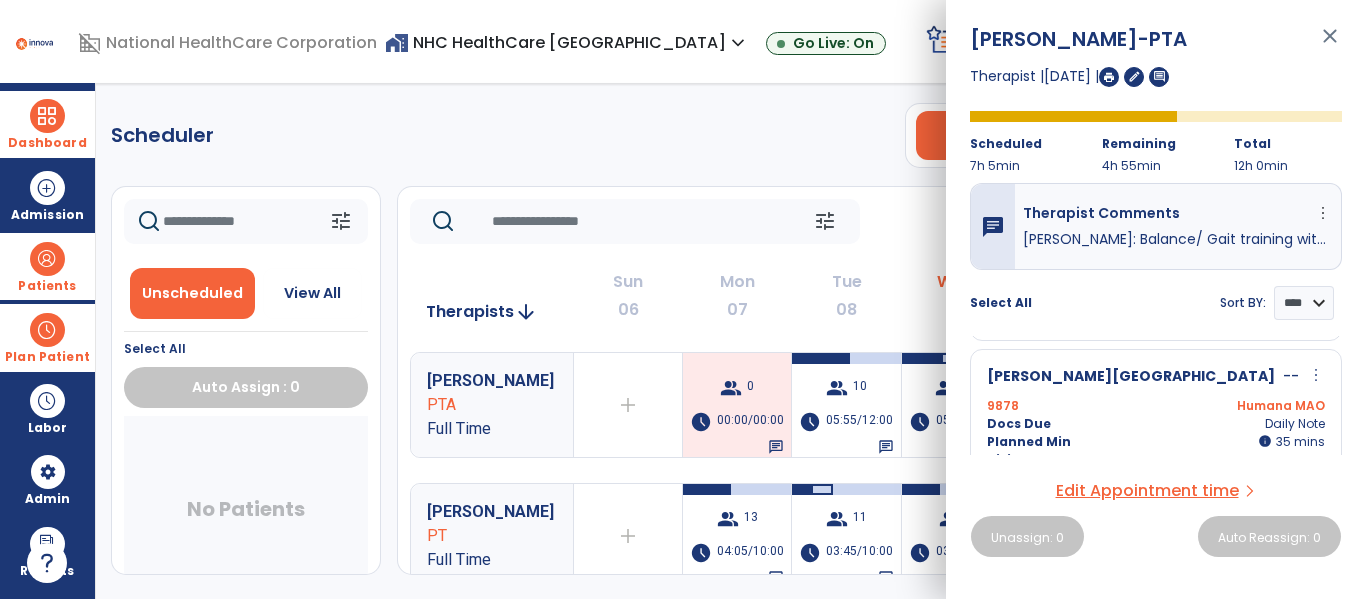 click on "[PERSON_NAME][GEOGRAPHIC_DATA]" at bounding box center (1131, 377) 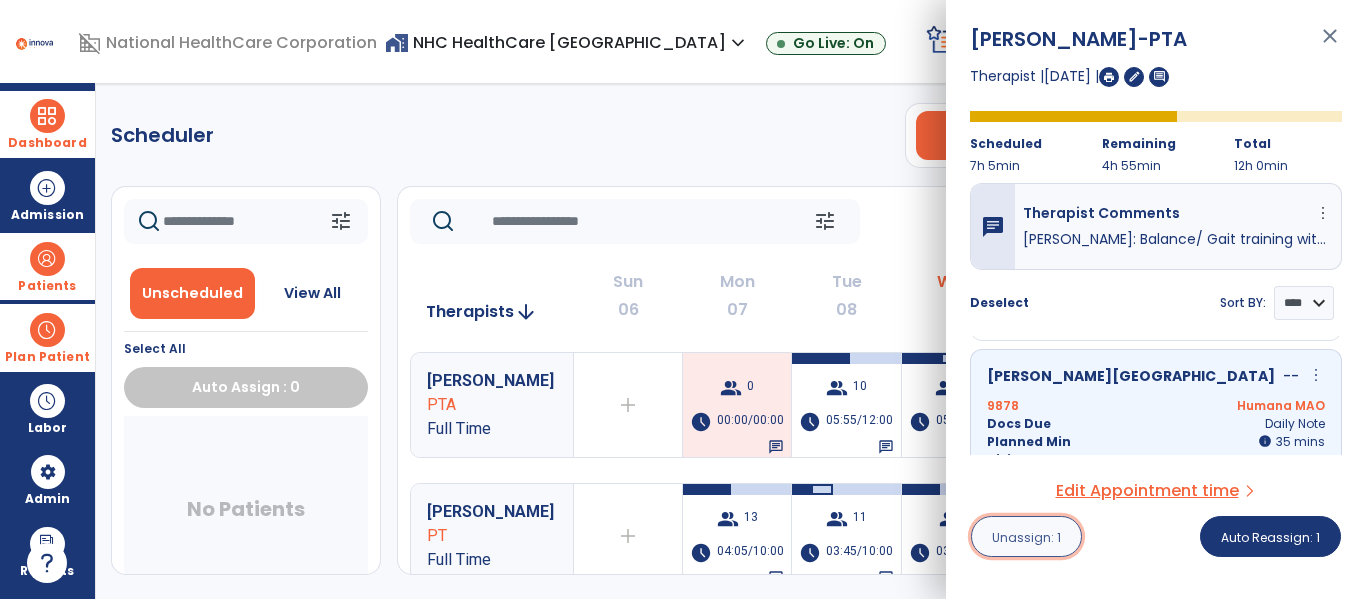 click on "Unassign: 1" at bounding box center [1026, 536] 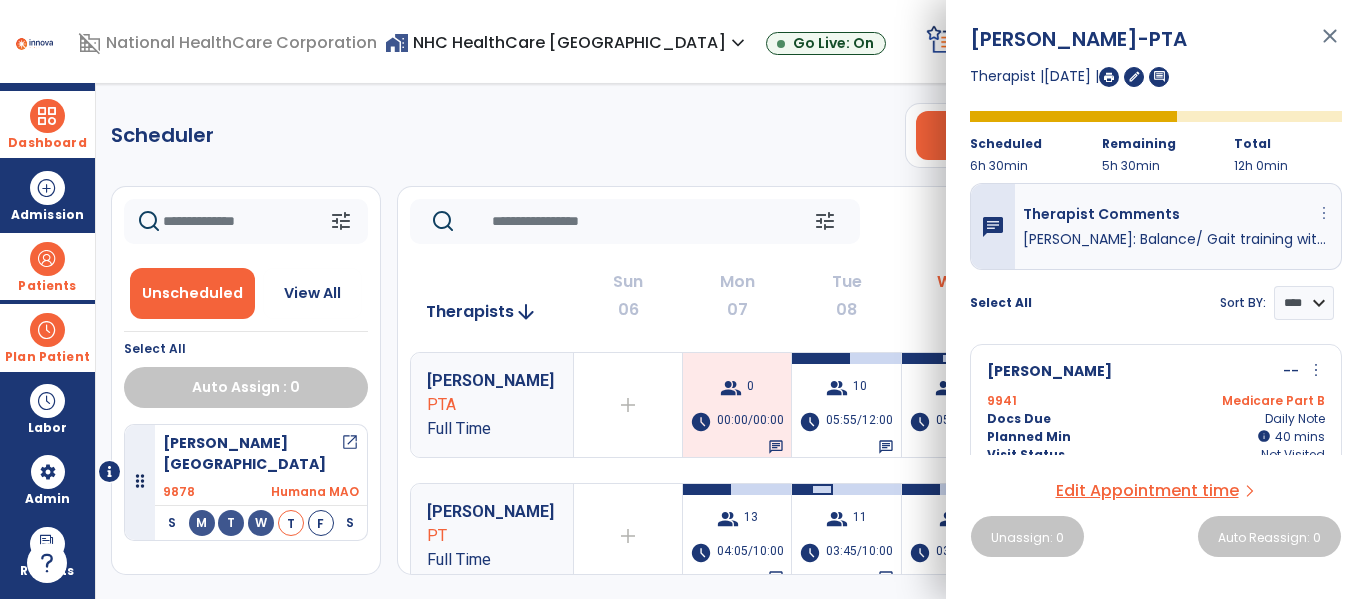 click on "more_vert" at bounding box center (1324, 213) 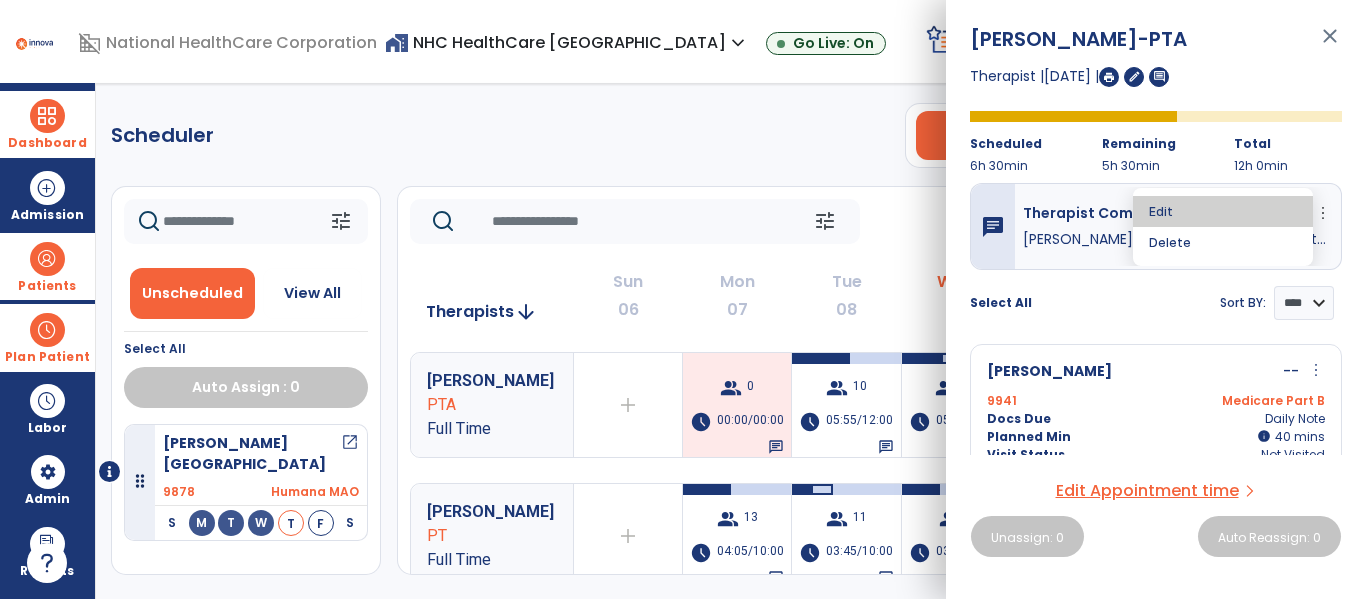 click on "Edit" at bounding box center (1223, 211) 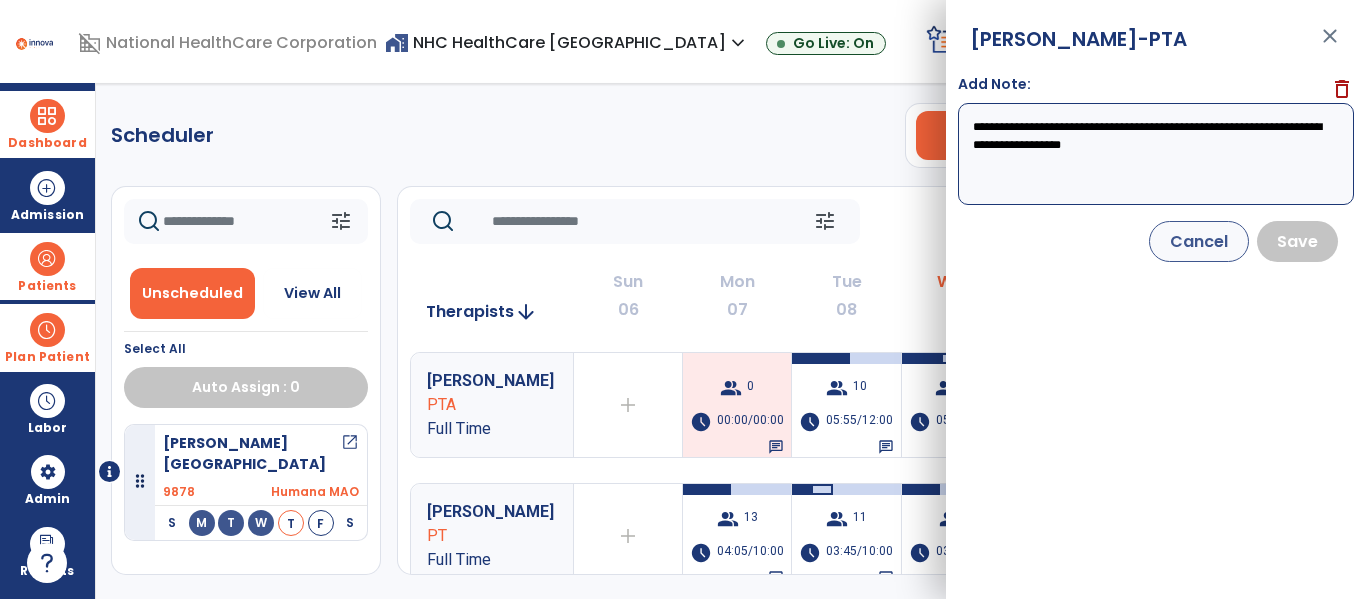 click on "**********" at bounding box center [1156, 154] 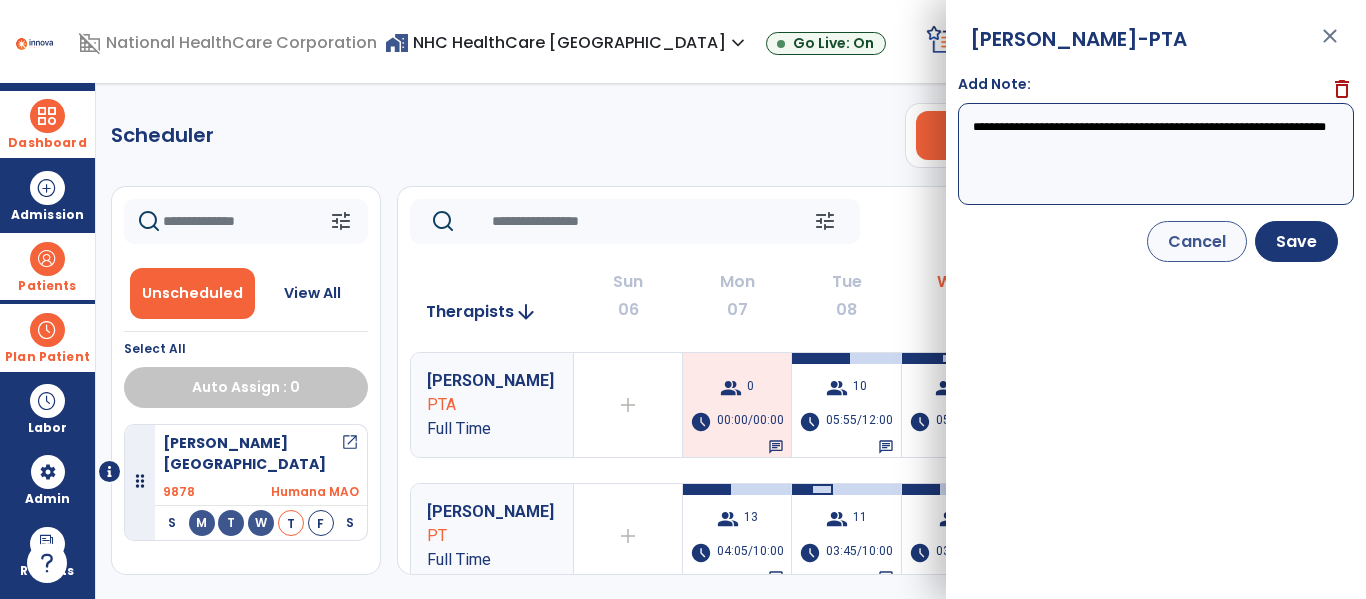 click on "**********" at bounding box center [1156, 154] 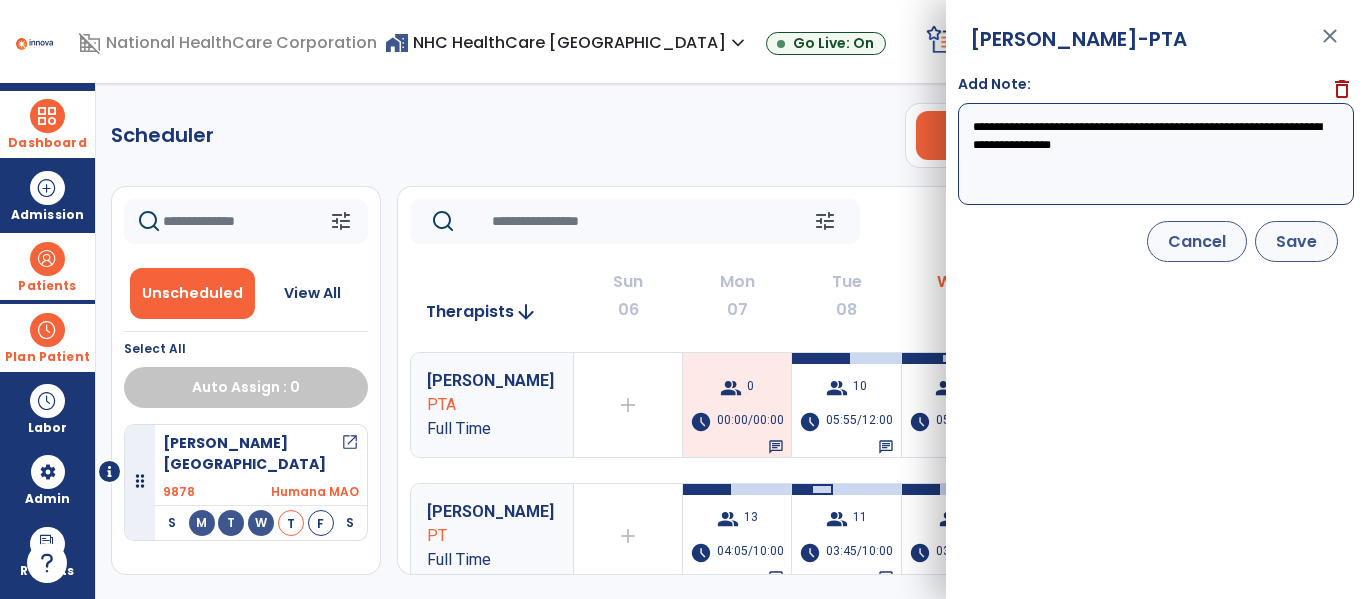 type on "**********" 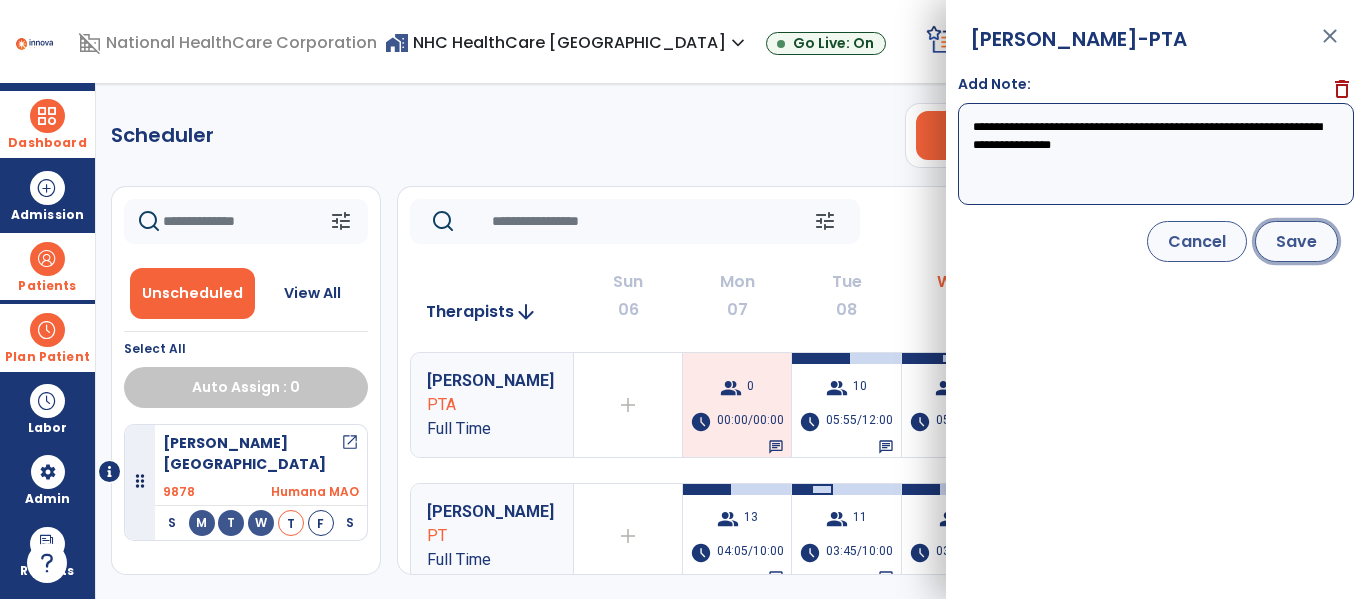 click on "Save" at bounding box center [1296, 241] 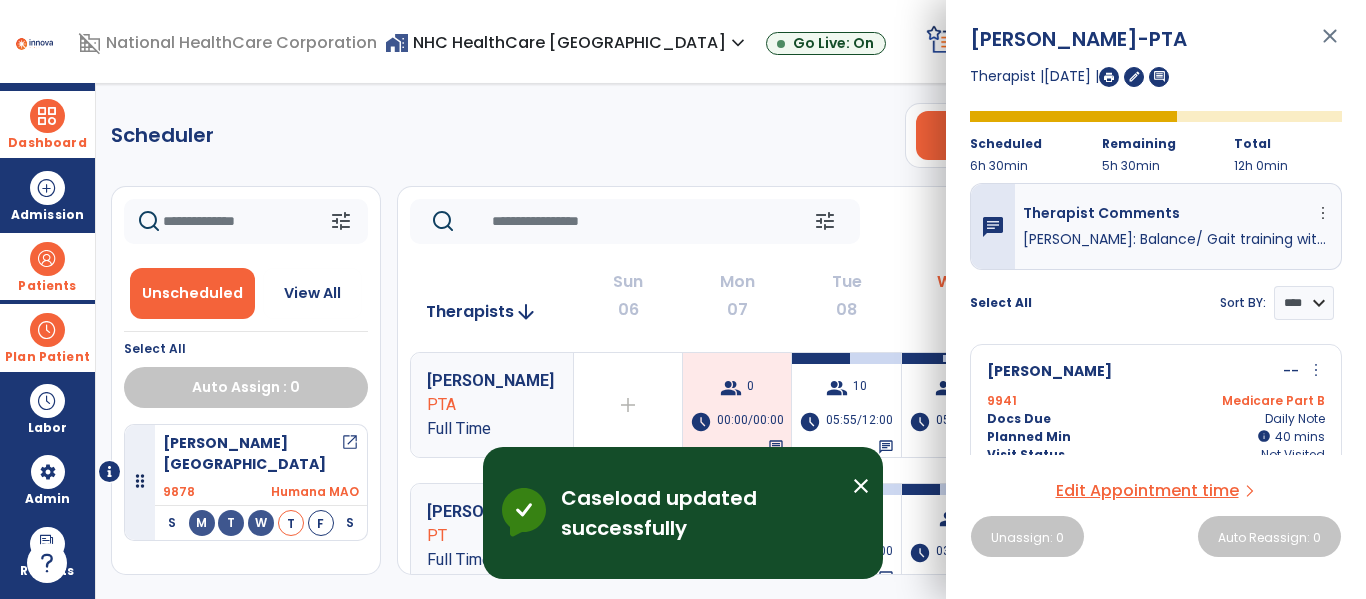 click on "Scheduler   PT   OT   ST  **** *** more_vert  Manage Labor   View All Therapists   Print" 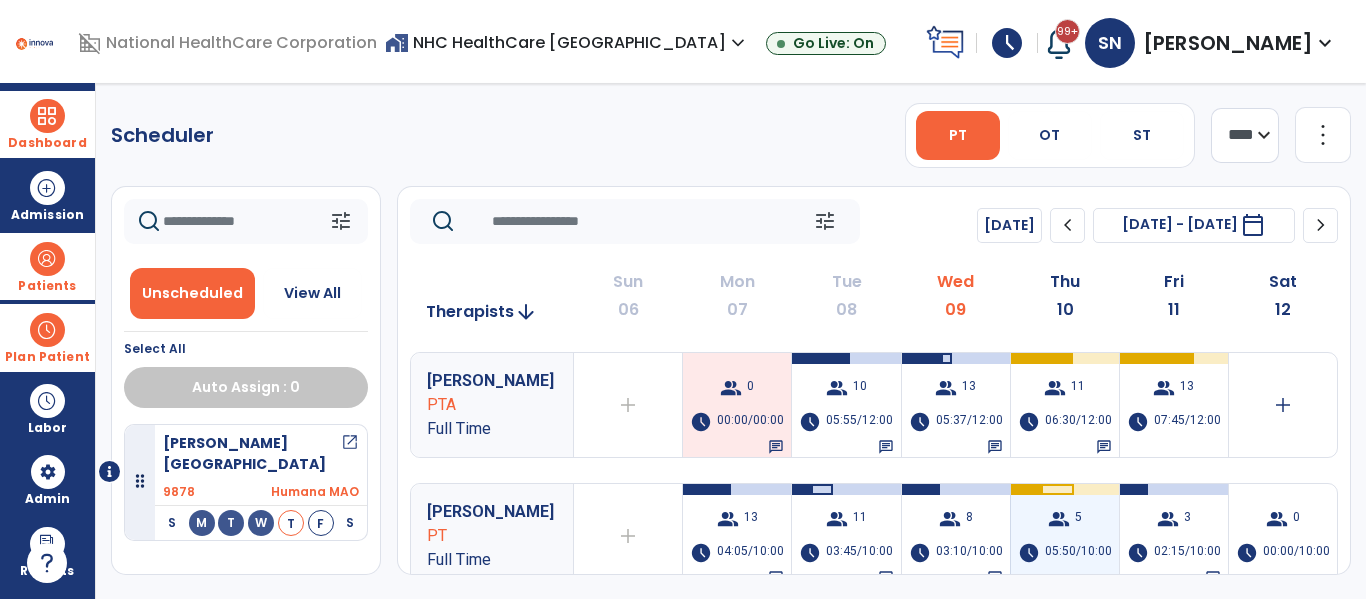 click at bounding box center [1026, 489] 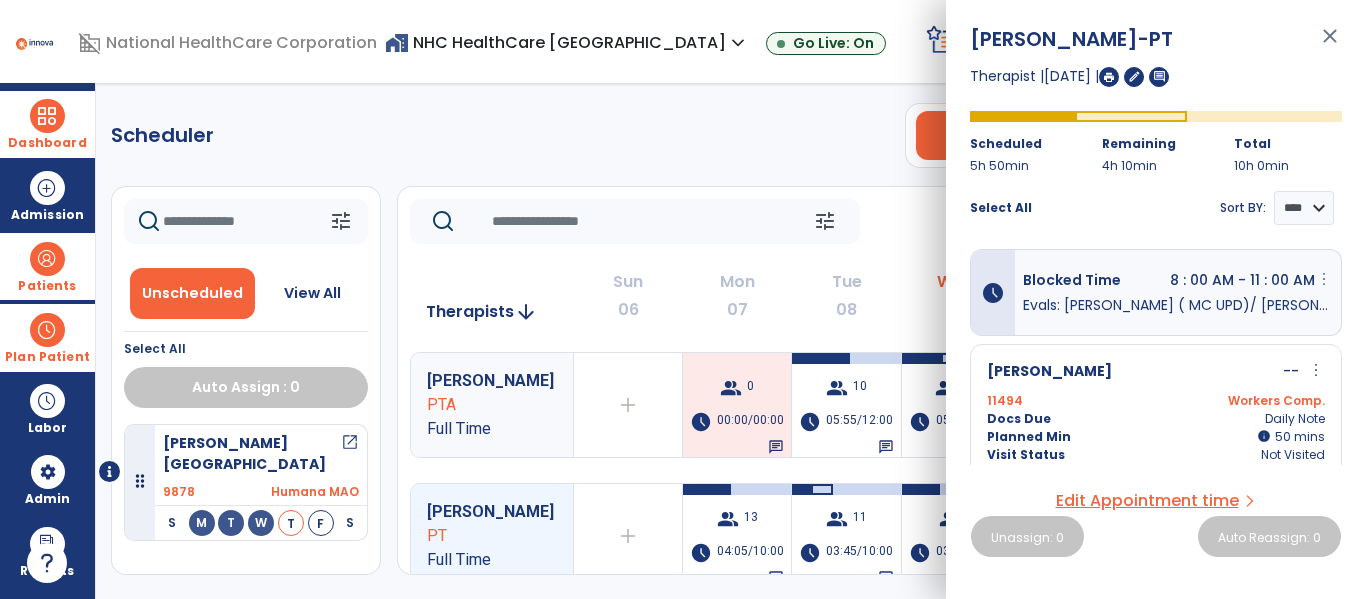 click on "more_vert" at bounding box center (1324, 279) 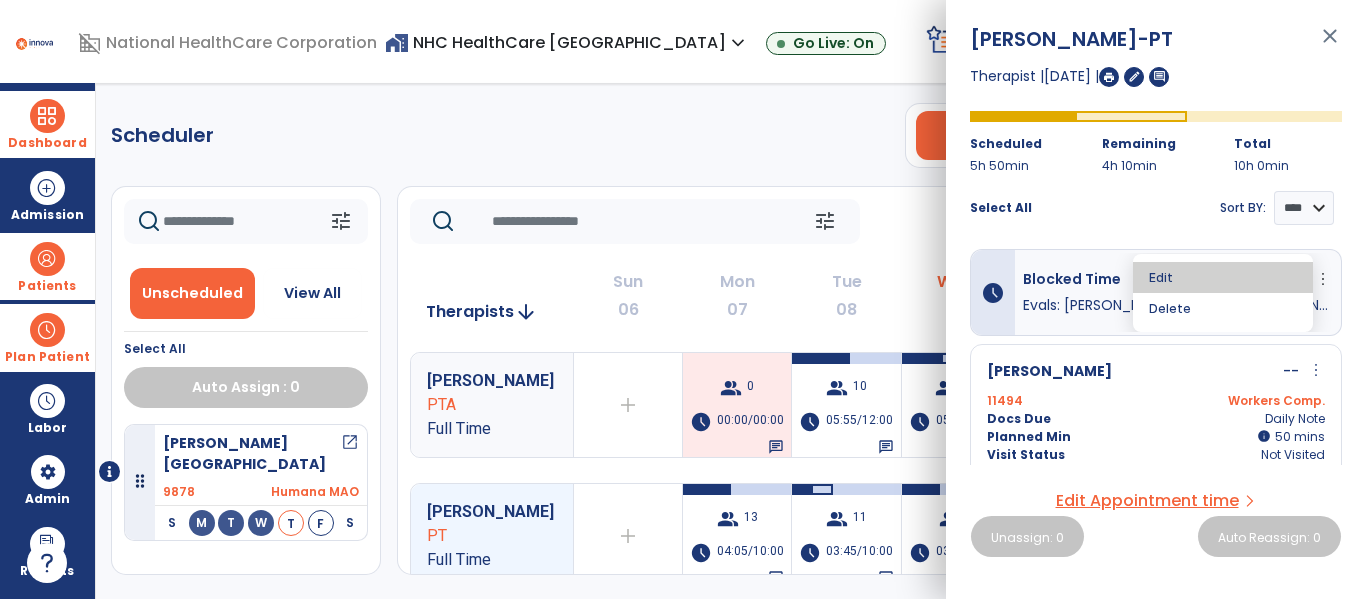click on "Edit" at bounding box center [1223, 277] 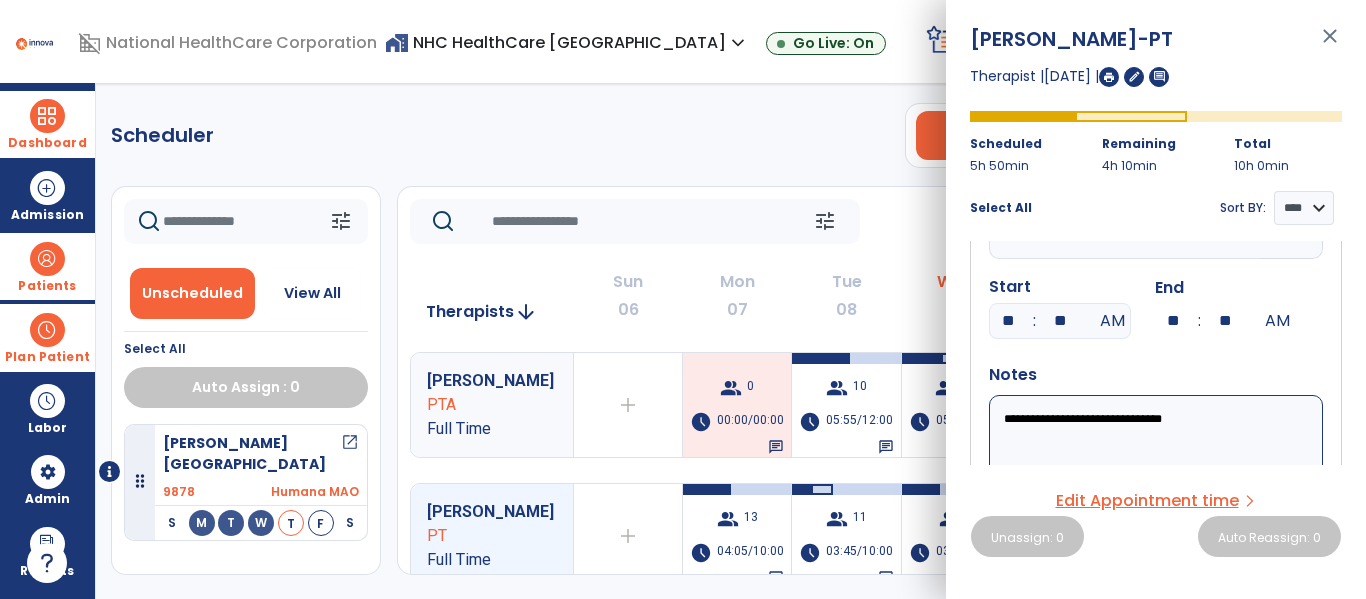 scroll, scrollTop: 159, scrollLeft: 0, axis: vertical 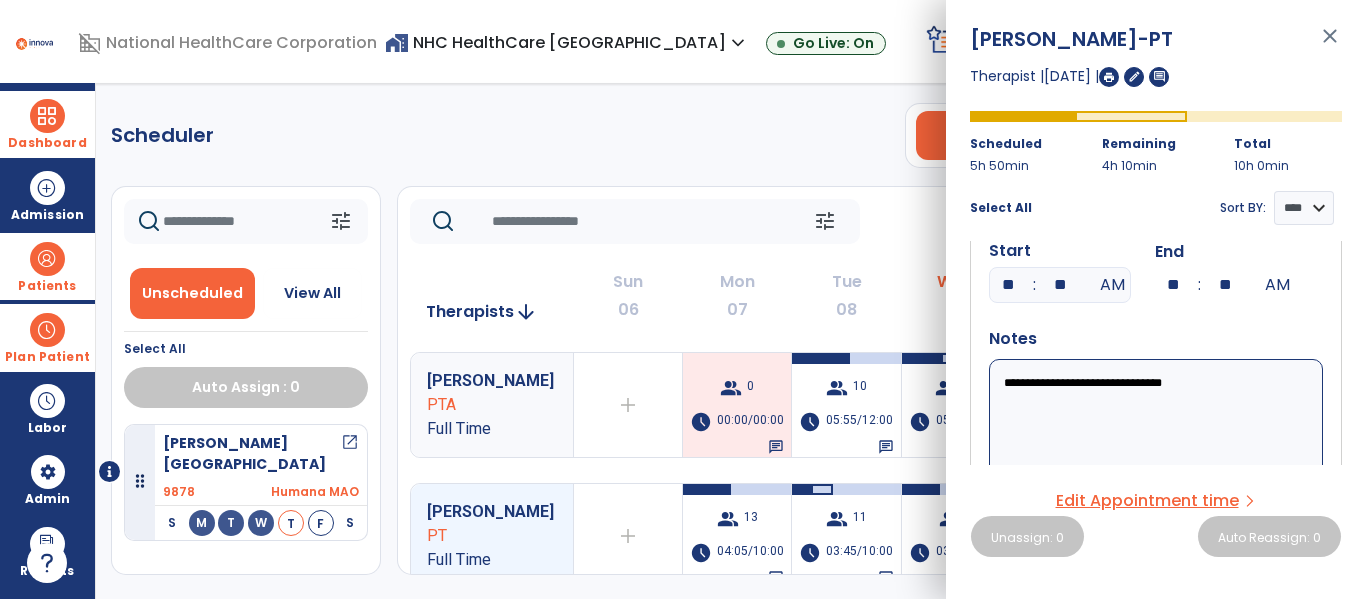 click on "**********" at bounding box center [1156, 419] 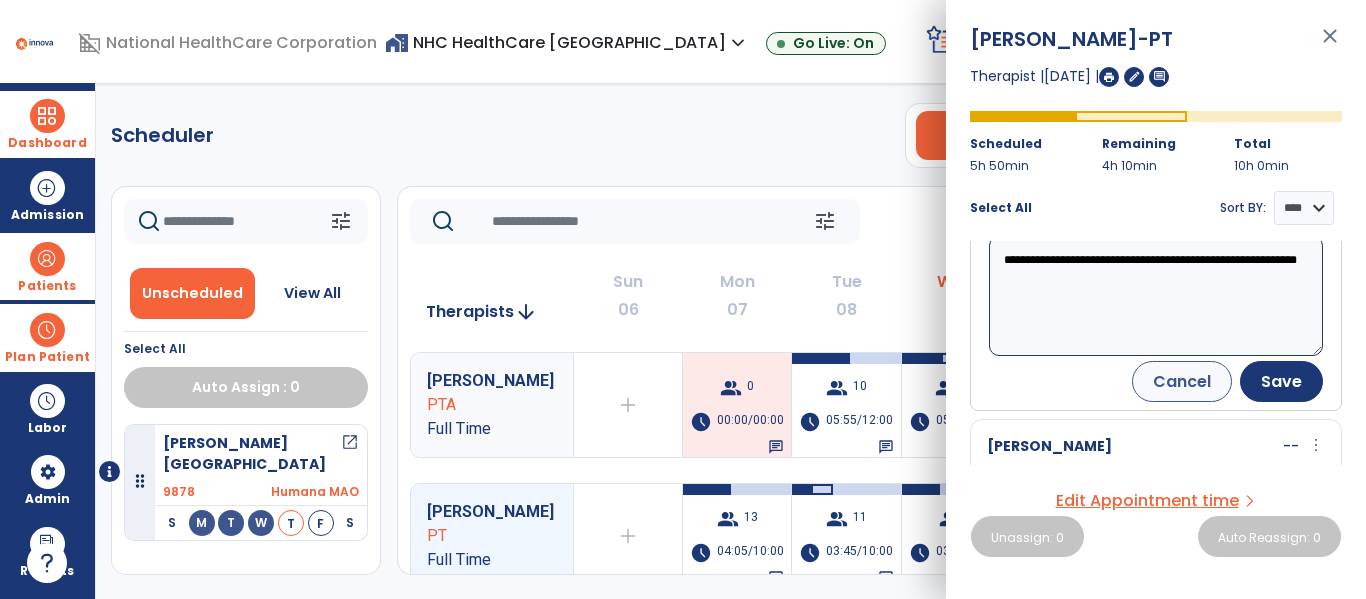 scroll, scrollTop: 290, scrollLeft: 0, axis: vertical 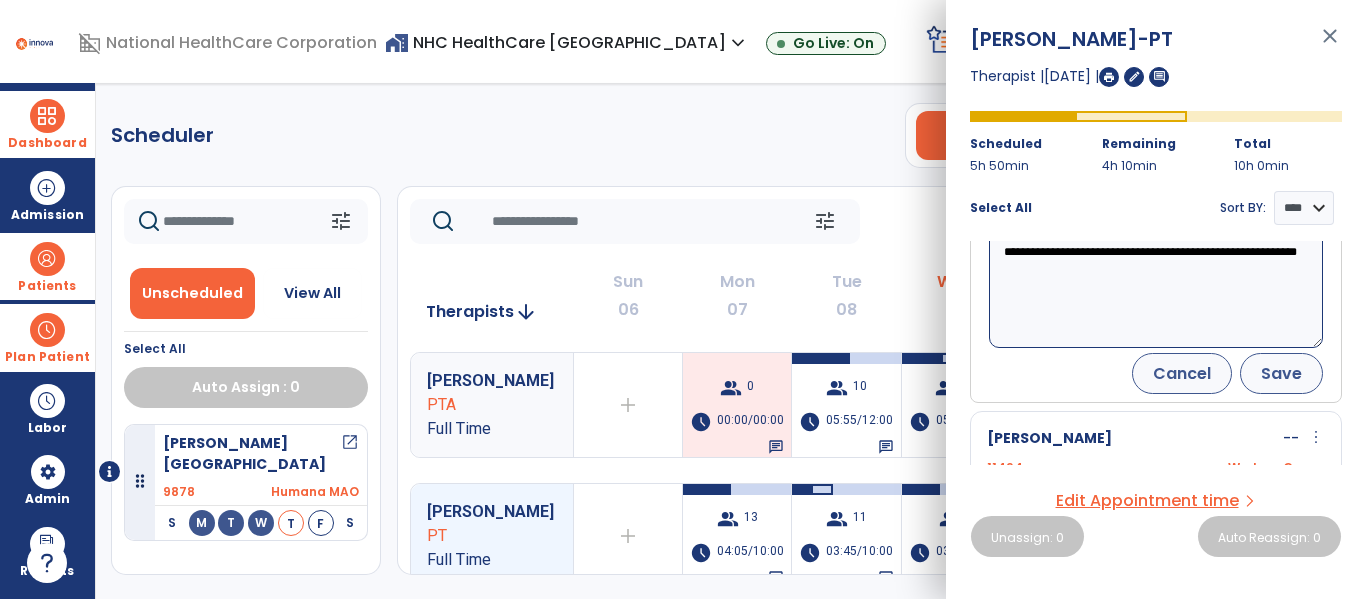 type on "**********" 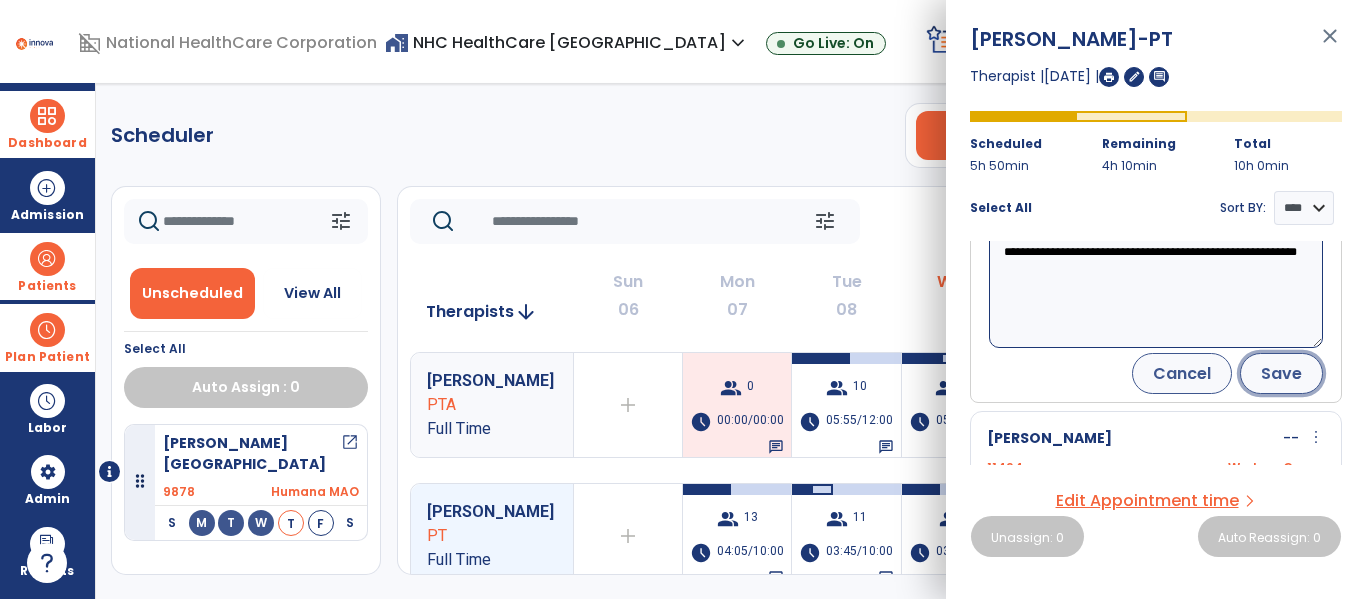click on "Save" at bounding box center [1281, 373] 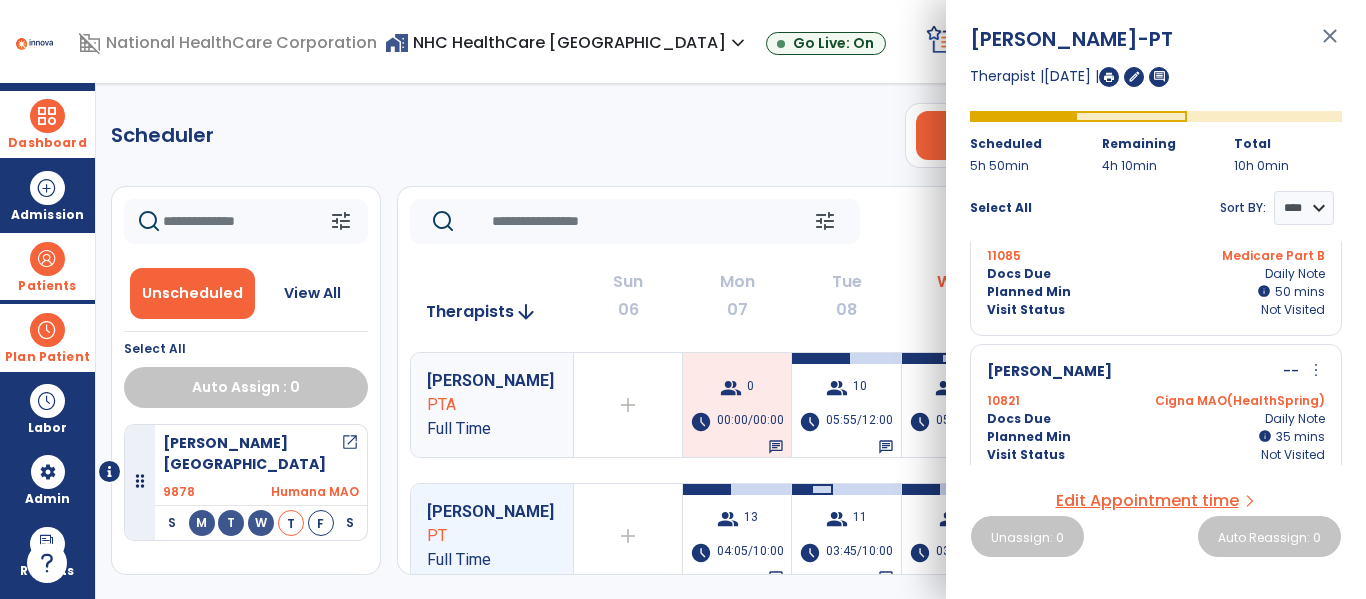 scroll, scrollTop: 274, scrollLeft: 0, axis: vertical 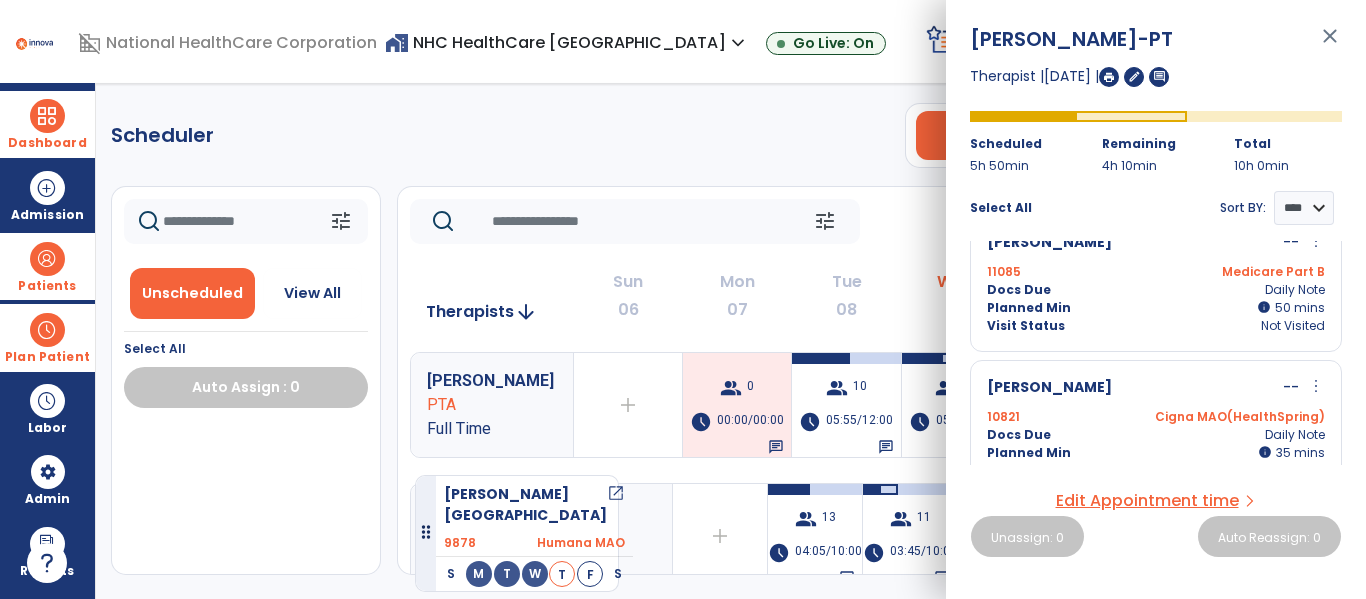 drag, startPoint x: 141, startPoint y: 474, endPoint x: 415, endPoint y: 467, distance: 274.08942 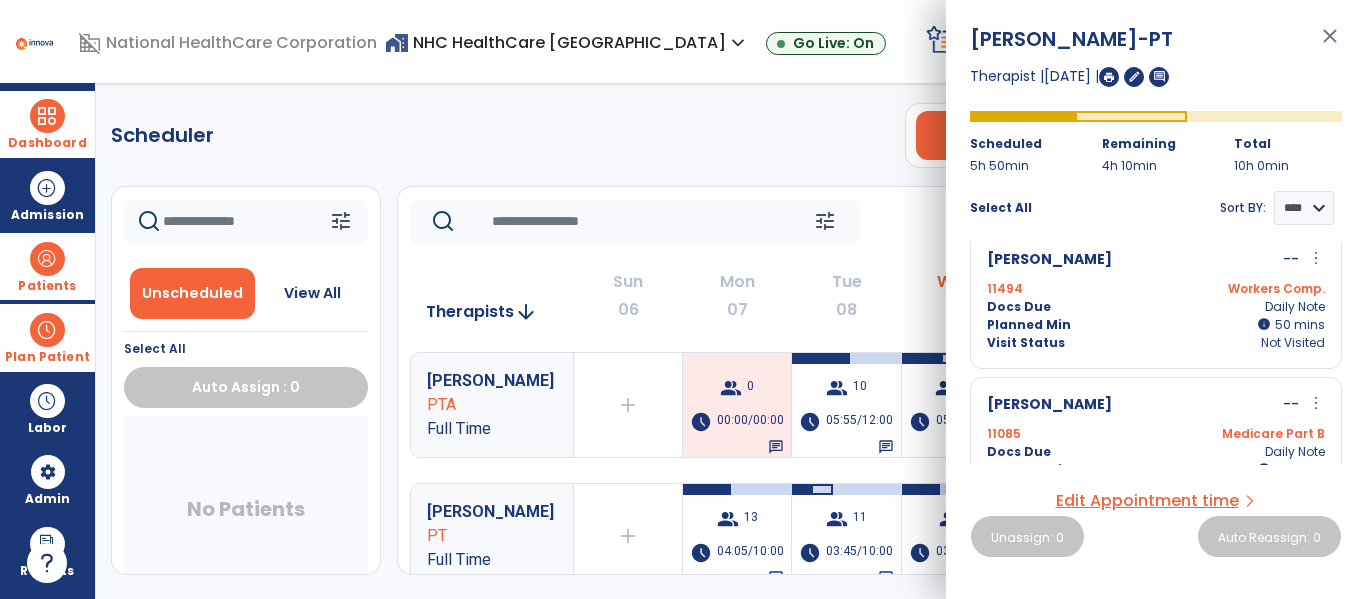 scroll, scrollTop: 0, scrollLeft: 0, axis: both 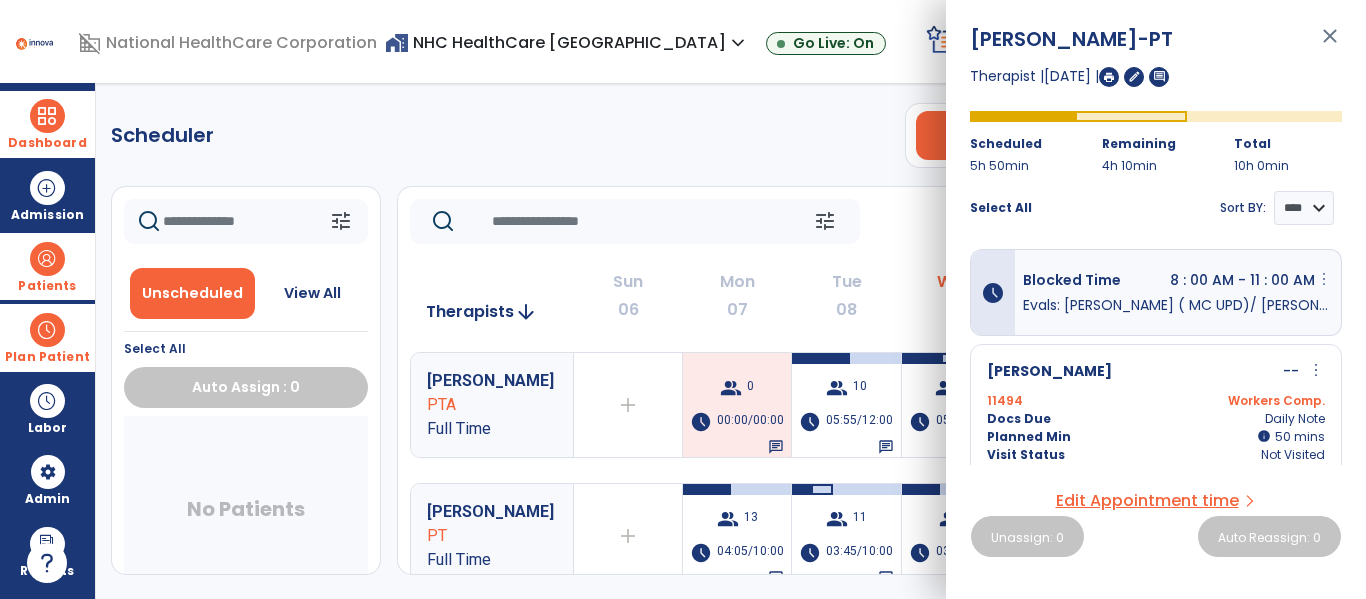 click on "more_vert" at bounding box center (1324, 279) 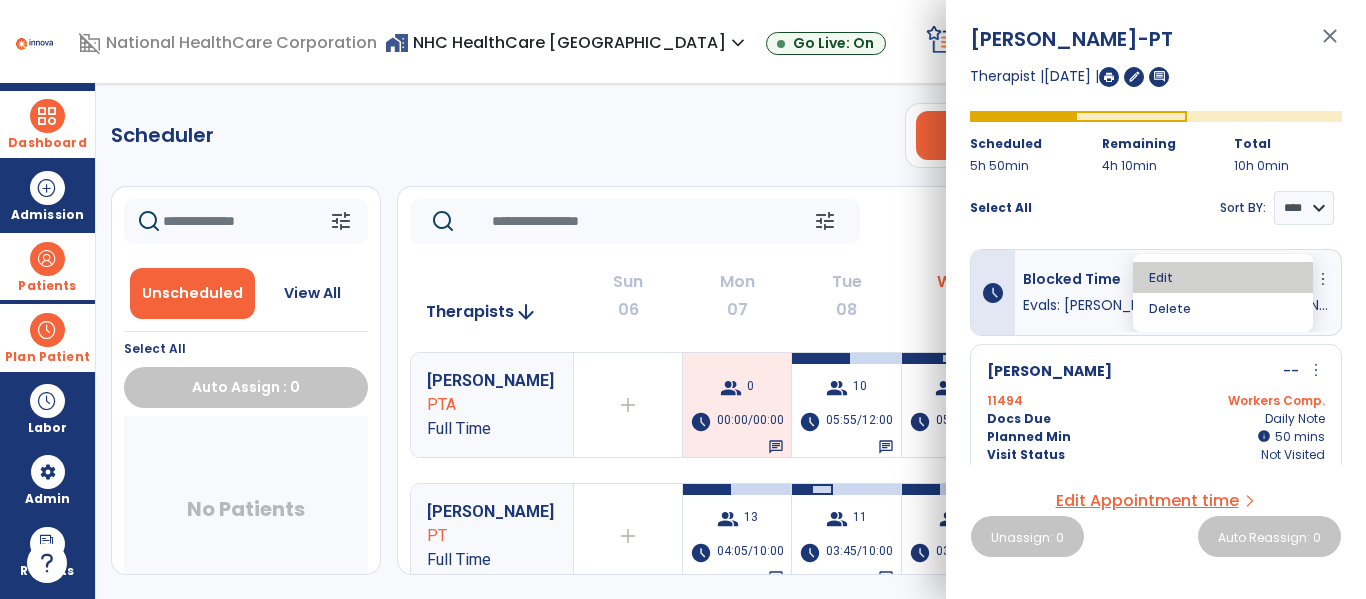 click on "Edit" at bounding box center (1223, 277) 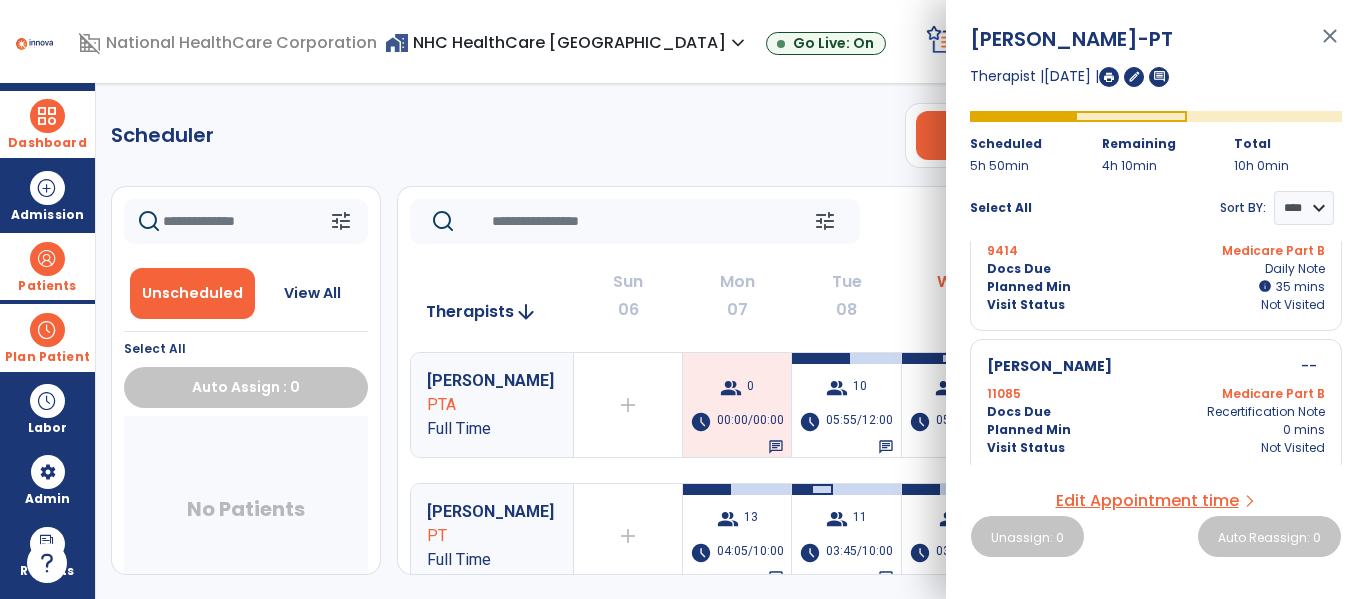 scroll, scrollTop: 951, scrollLeft: 0, axis: vertical 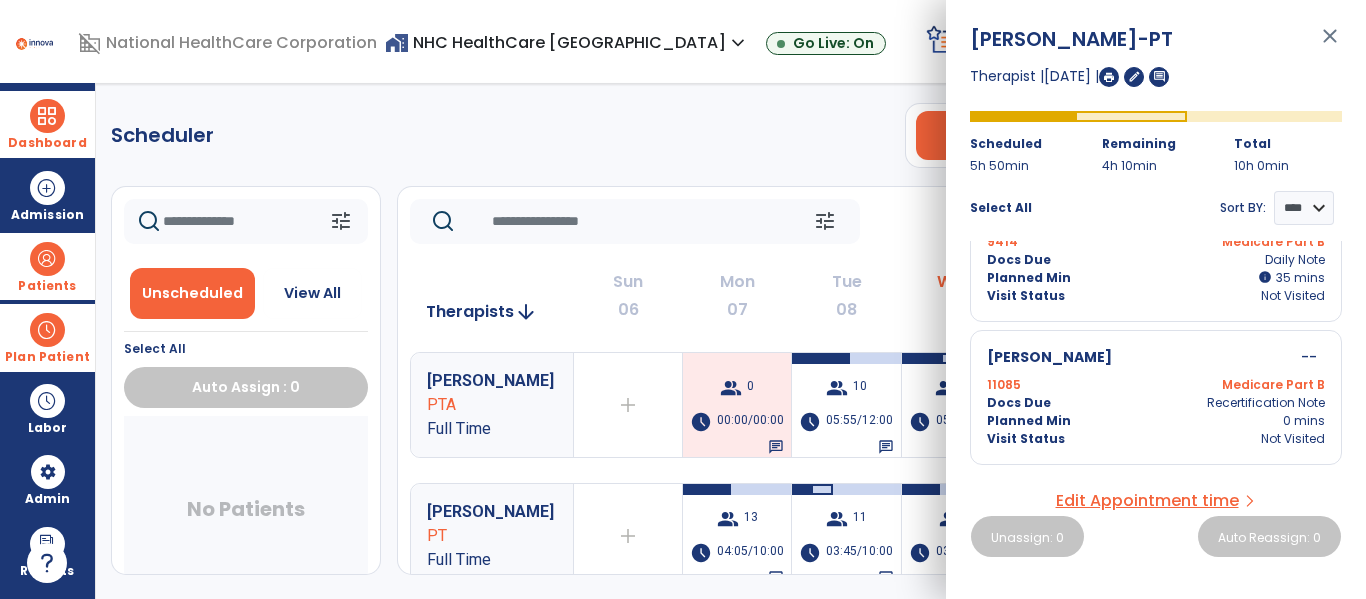 click on "Scheduler   PT   OT   ST  **** *** more_vert  Manage Labor   View All Therapists   Print" 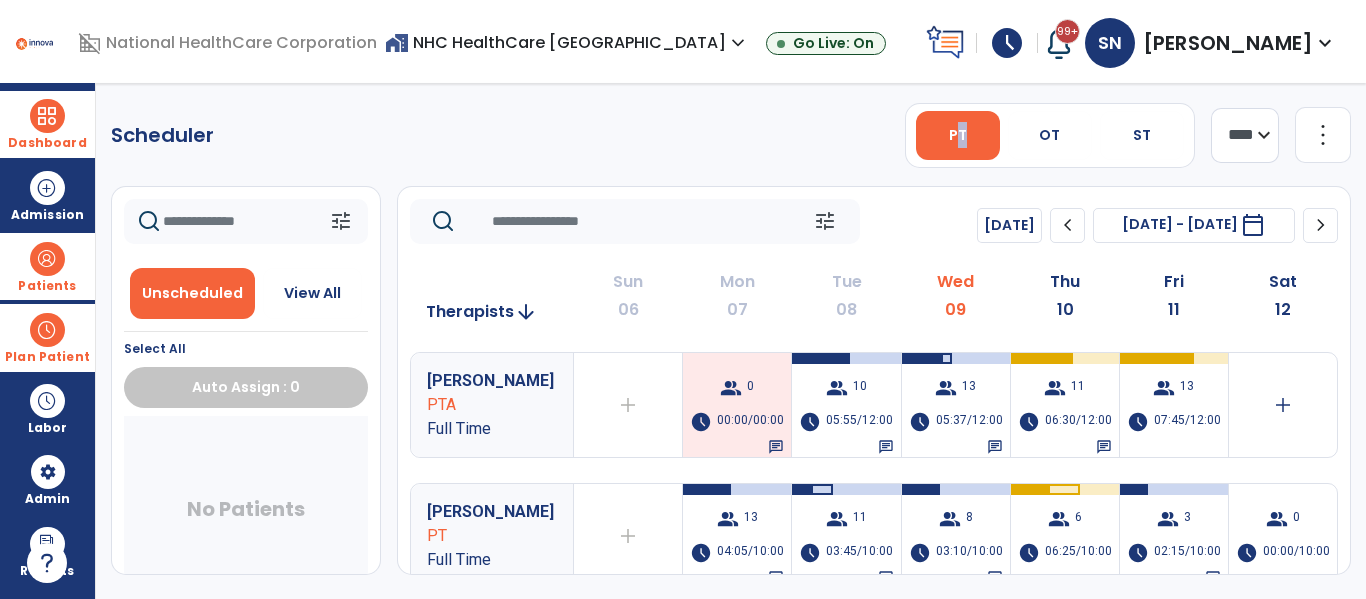 click on "Scheduler   PT   OT   ST  **** *** more_vert  Manage Labor   View All Therapists   Print" 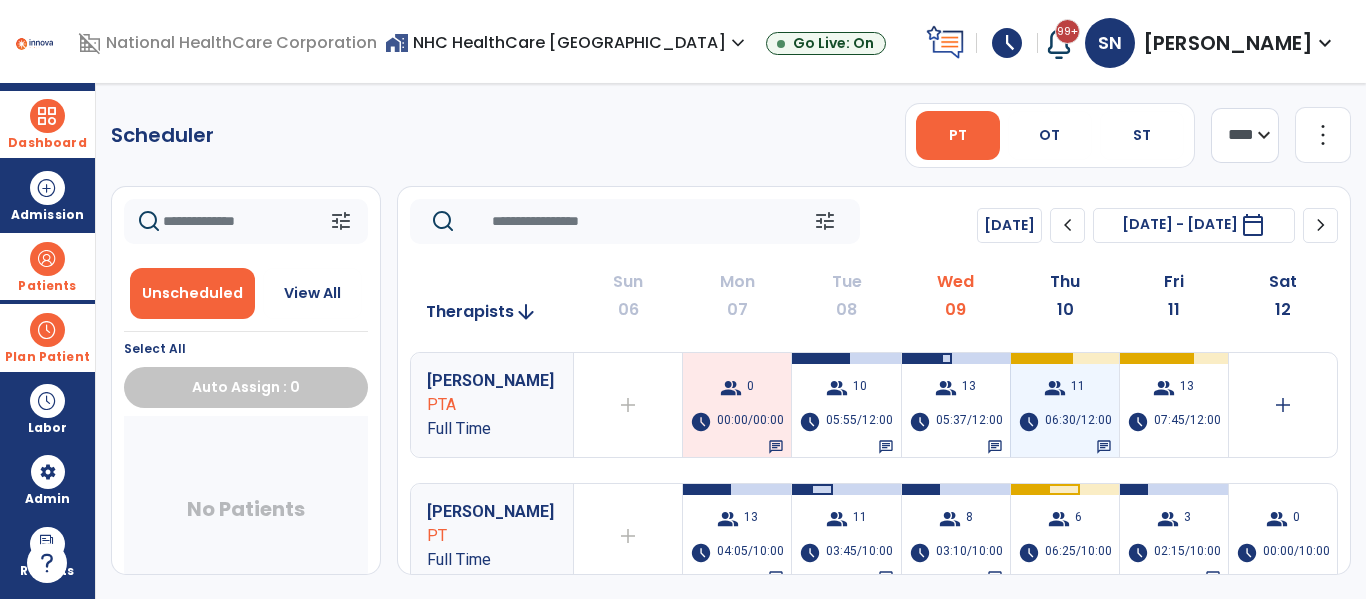 click at bounding box center (1040, 358) 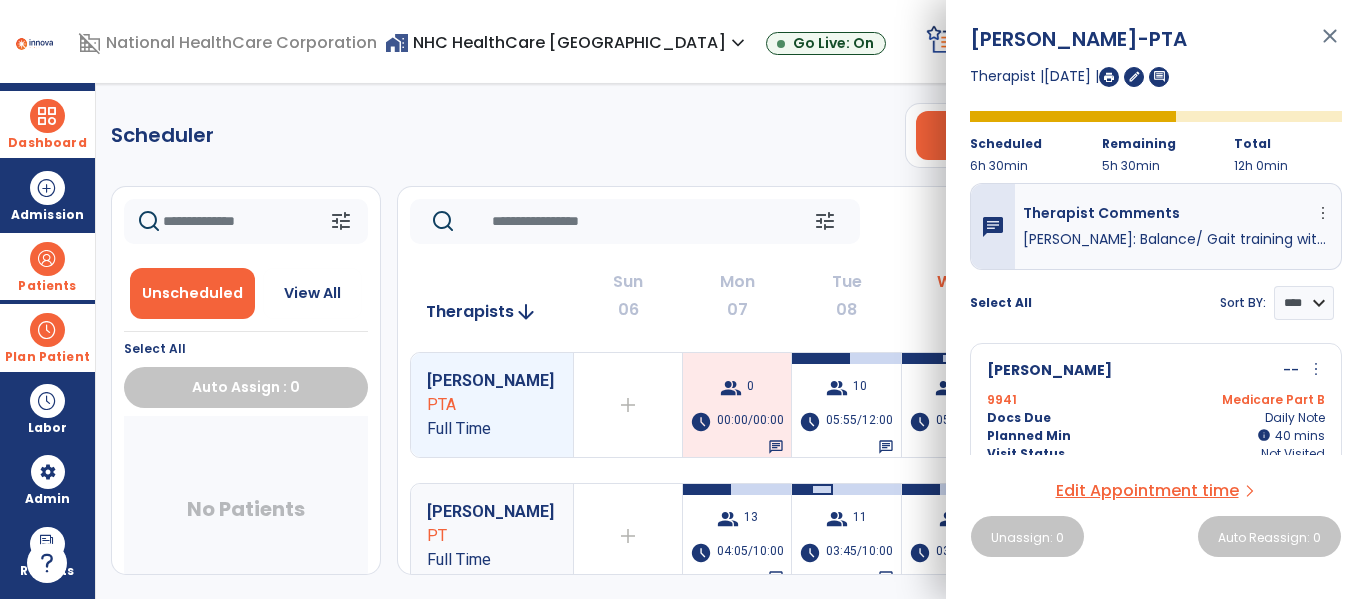 scroll, scrollTop: 0, scrollLeft: 0, axis: both 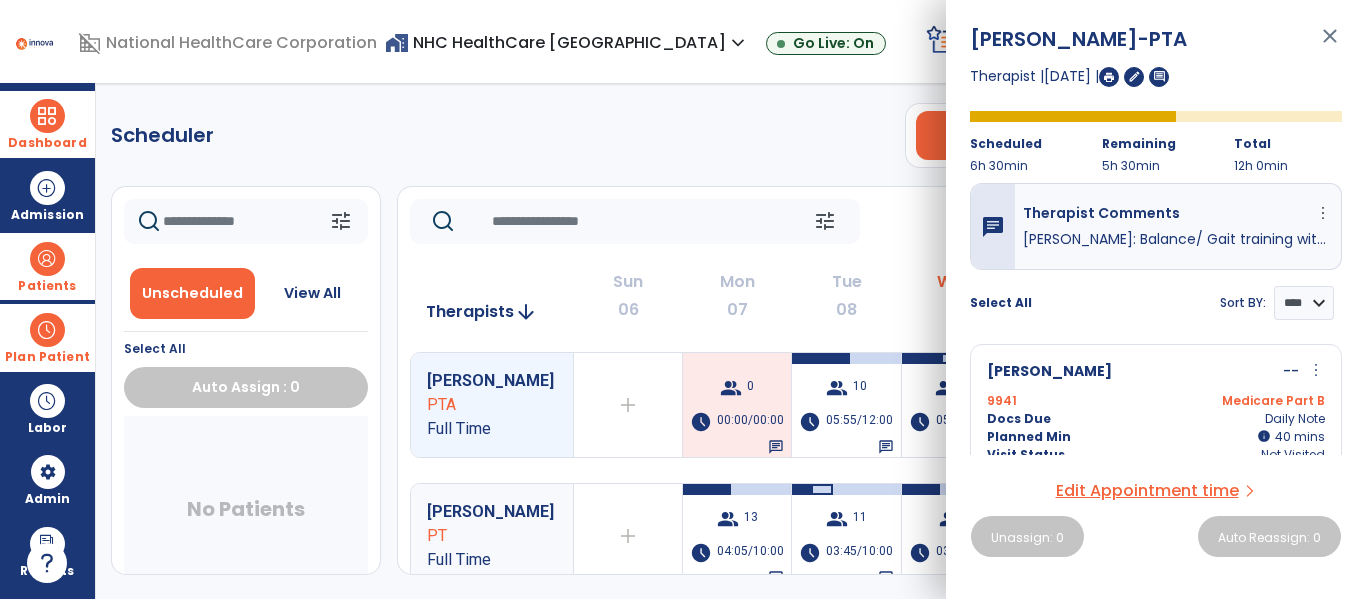 click on "Scheduler   PT   OT   ST  **** *** more_vert  Manage Labor   View All Therapists   Print" 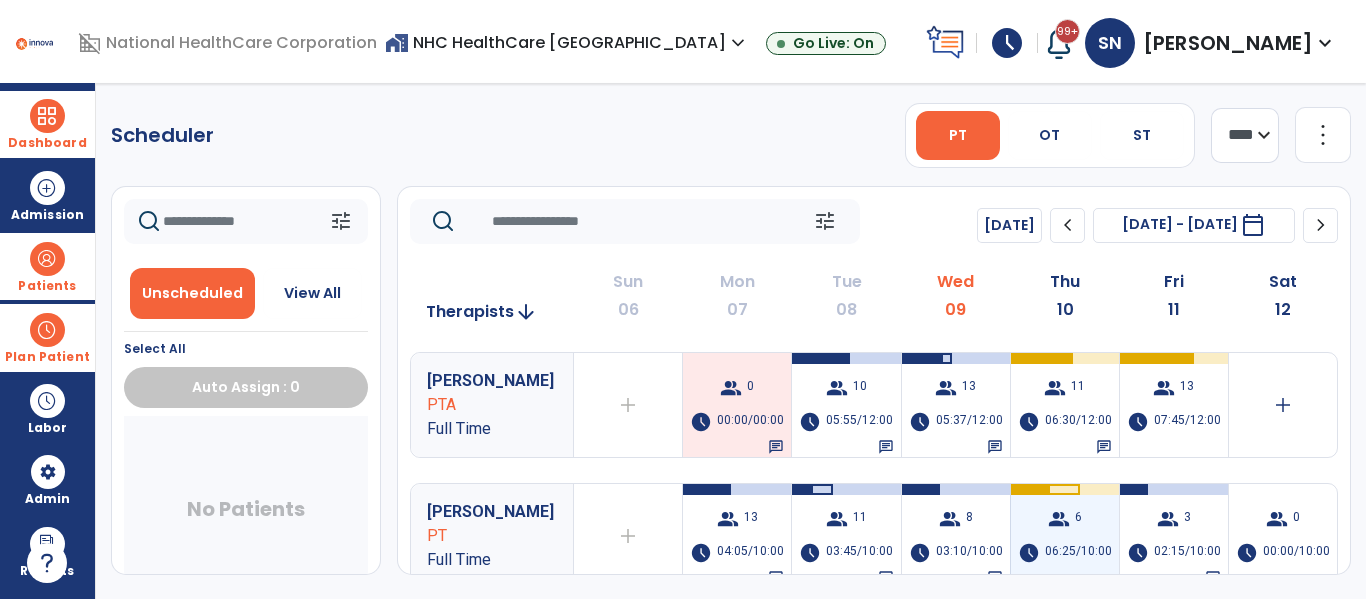 click at bounding box center (1029, 489) 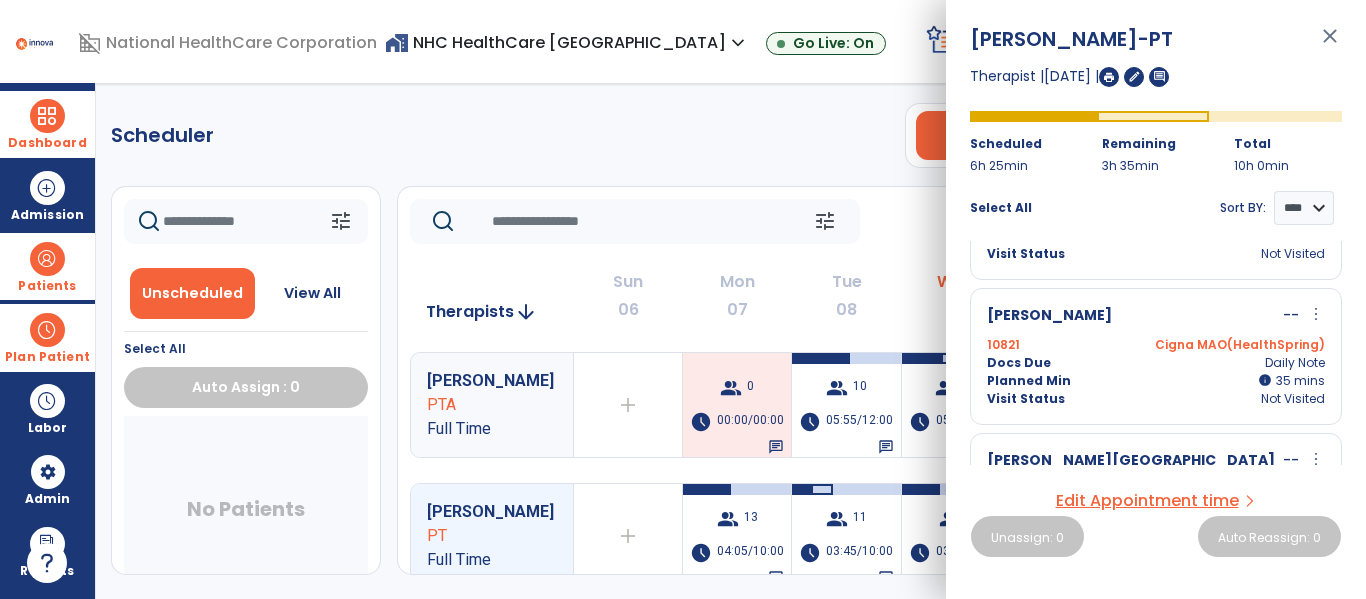 scroll, scrollTop: 341, scrollLeft: 0, axis: vertical 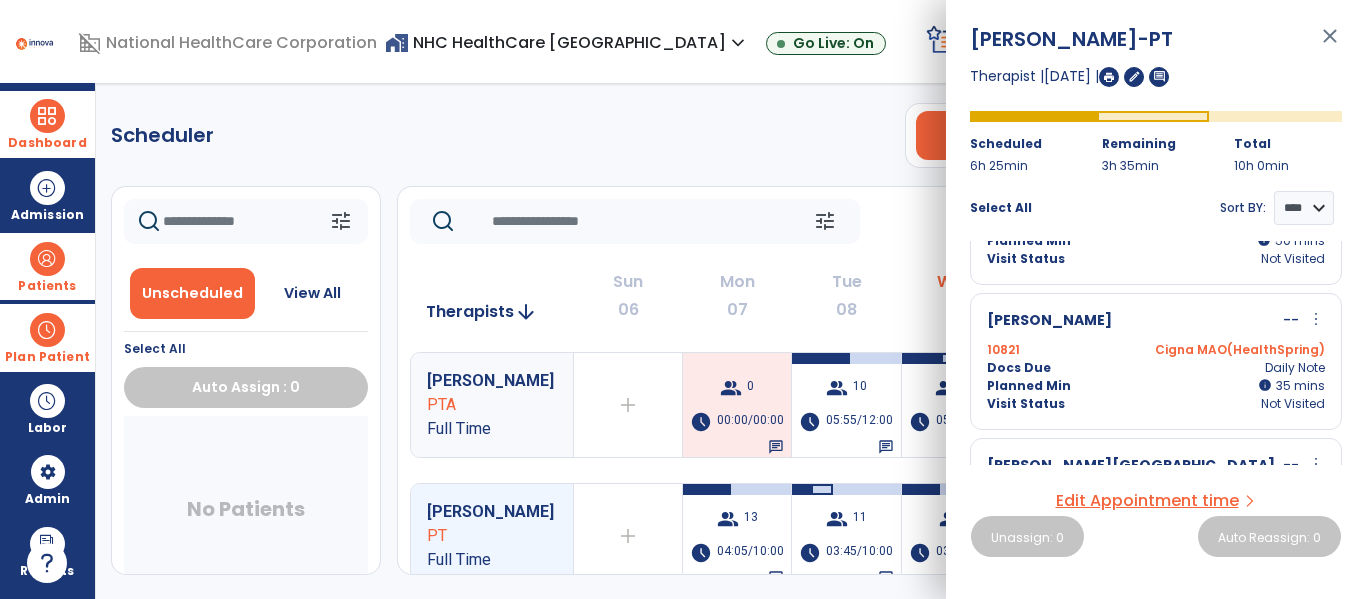click on "Scheduler   PT   OT   ST  **** *** more_vert  Manage Labor   View All Therapists   Print   tune   Unscheduled   View All  Select All  Auto Assign : 0  No Patients  tune   [DATE]  chevron_left [DATE] - [DATE]  *********  calendar_today  chevron_right   Therapists  arrow_downward Sun  06  Mon  07  Tue  08  Wed  09  Thu  10  Fri  11  Sat  12  [PERSON_NAME] PTA Full Time  add  Therapist not available for the day  group  0  schedule  00:00/00:00   chat   group  10  schedule  05:55/12:00   chat   group  13  schedule  05:37/12:00   chat   group  11  schedule  06:30/12:00   chat   group  13  schedule  07:45/12:00   add  [PERSON_NAME] PT Full Time  add  Therapist not available for the day  group  13  schedule  04:05/10:00   chat   group  11  schedule  03:45/10:00   chat   group  8  schedule  03:10/10:00   chat   group  6  schedule  06:25/10:00   group  3  schedule  02:15/10:00   chat   group  0  schedule  00:00/10:00  [PERSON_NAME] PT Full Time  add  Therapist not available for the day  group  16  chat" at bounding box center [731, 341] 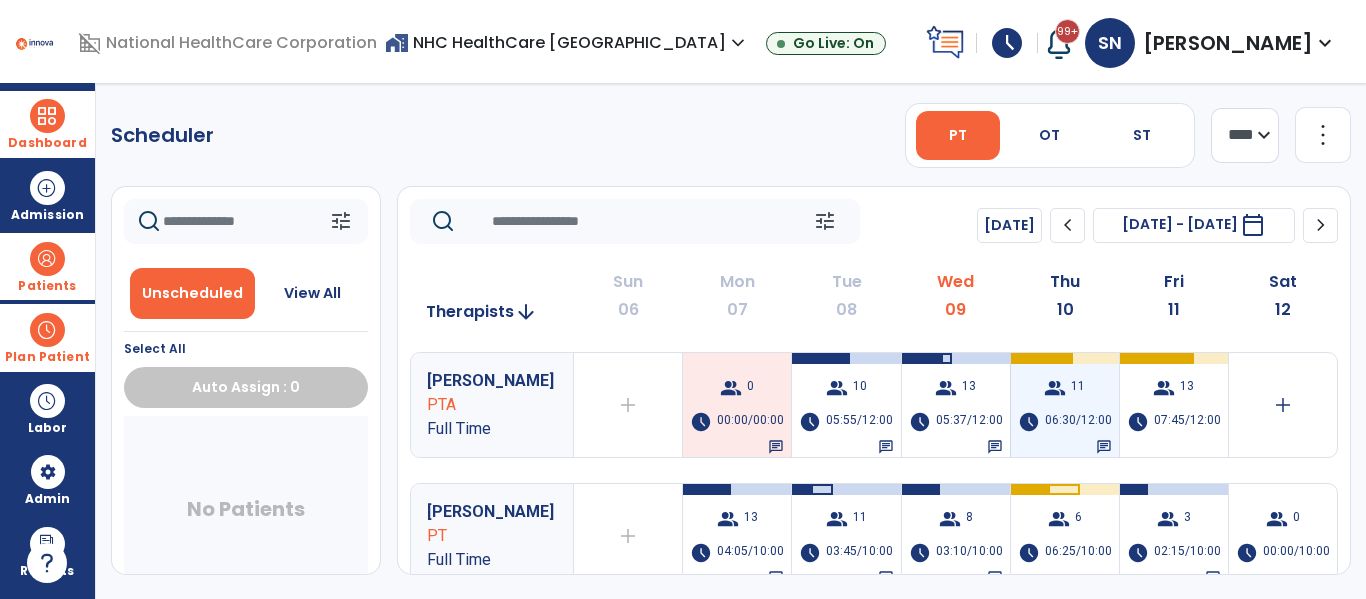 click at bounding box center [1040, 358] 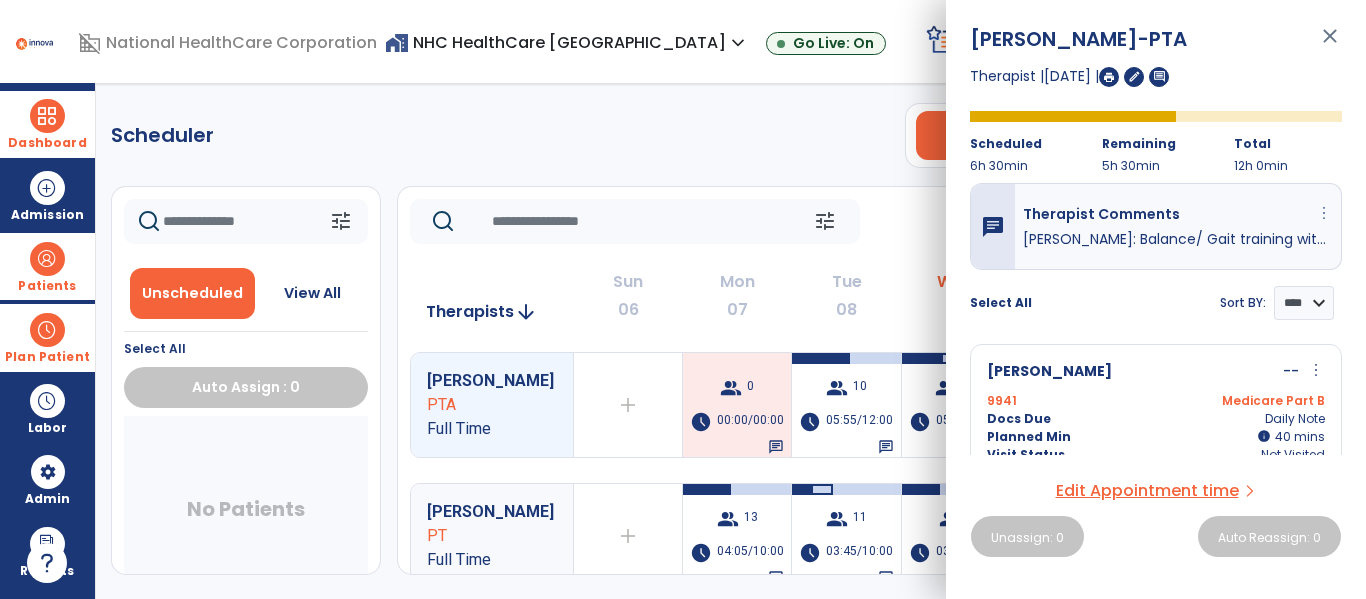 click on "more_vert" at bounding box center (1324, 213) 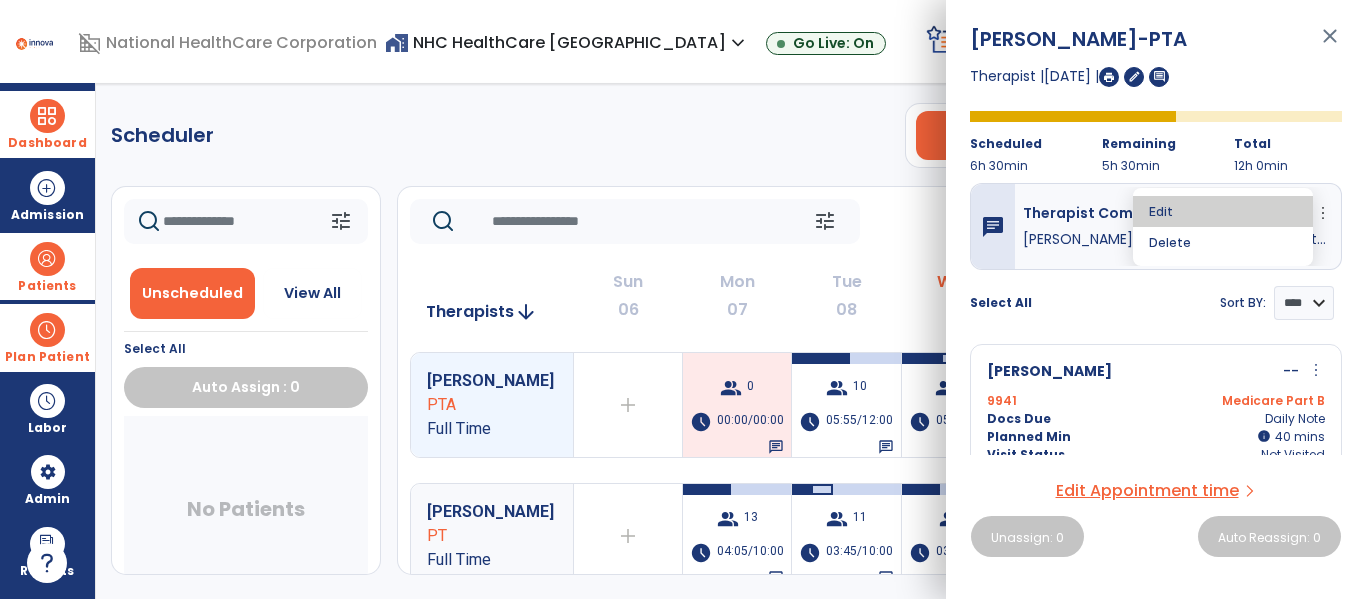 click on "Edit" at bounding box center [1223, 211] 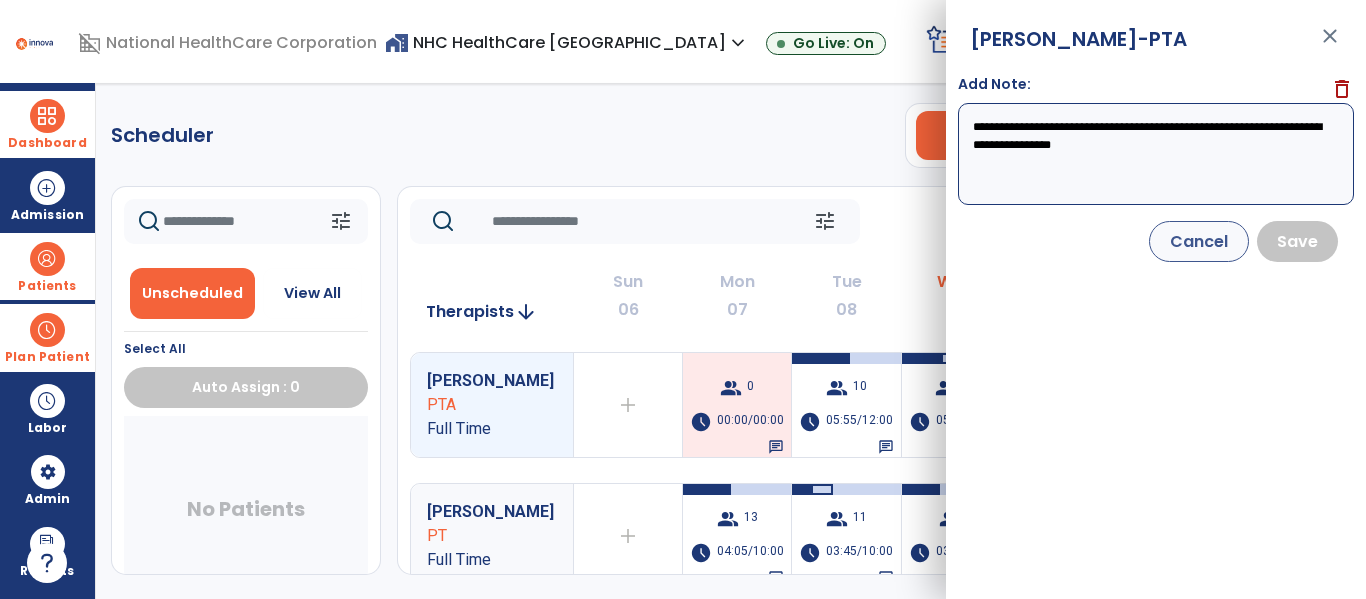 click on "**********" at bounding box center (1156, 154) 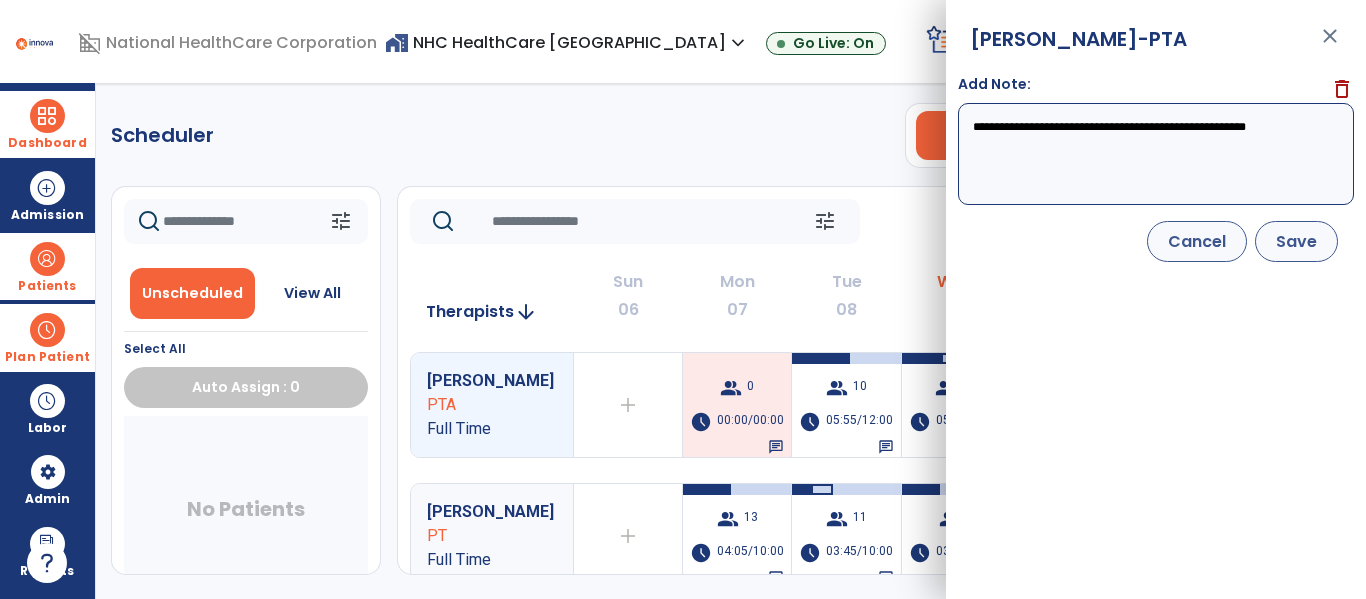 type on "**********" 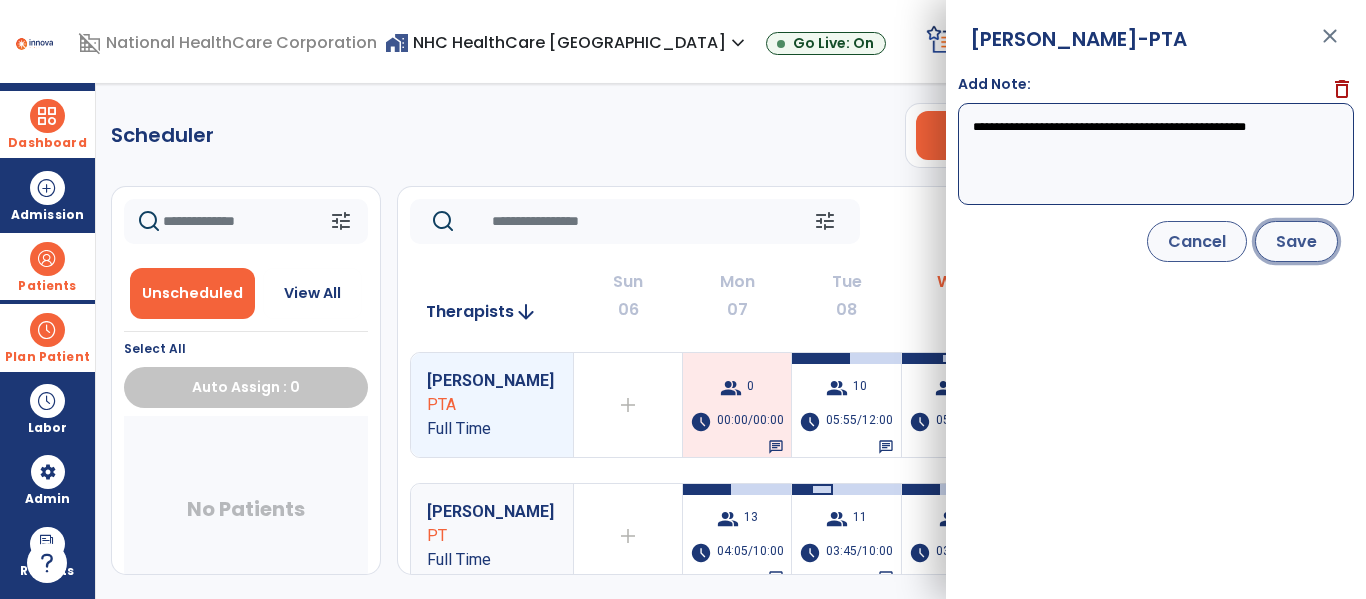 click on "Save" at bounding box center (1296, 241) 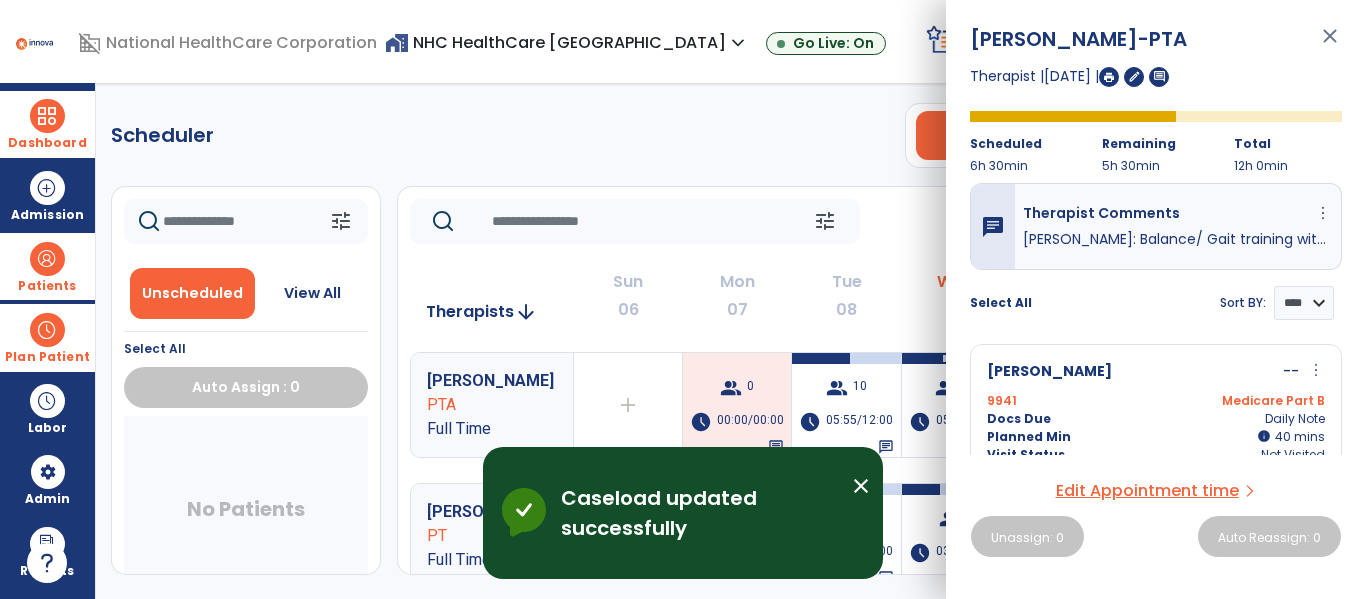 click on "Scheduler   PT   OT   ST  **** *** more_vert  Manage Labor   View All Therapists   Print" 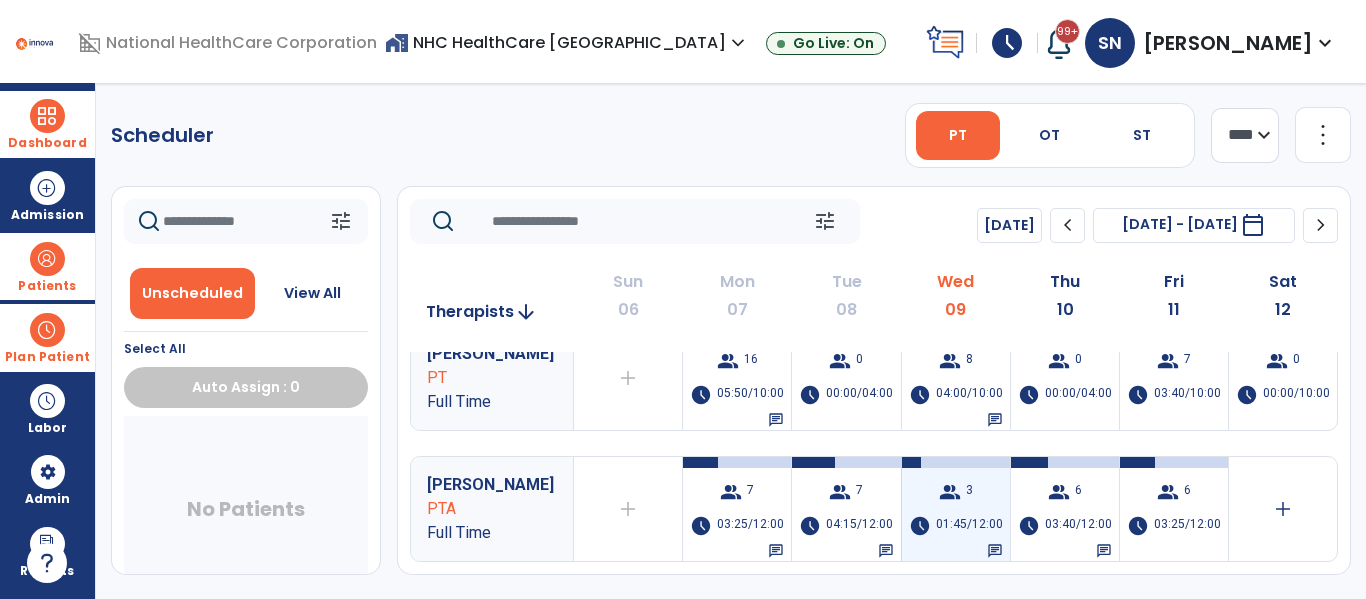 scroll, scrollTop: 296, scrollLeft: 0, axis: vertical 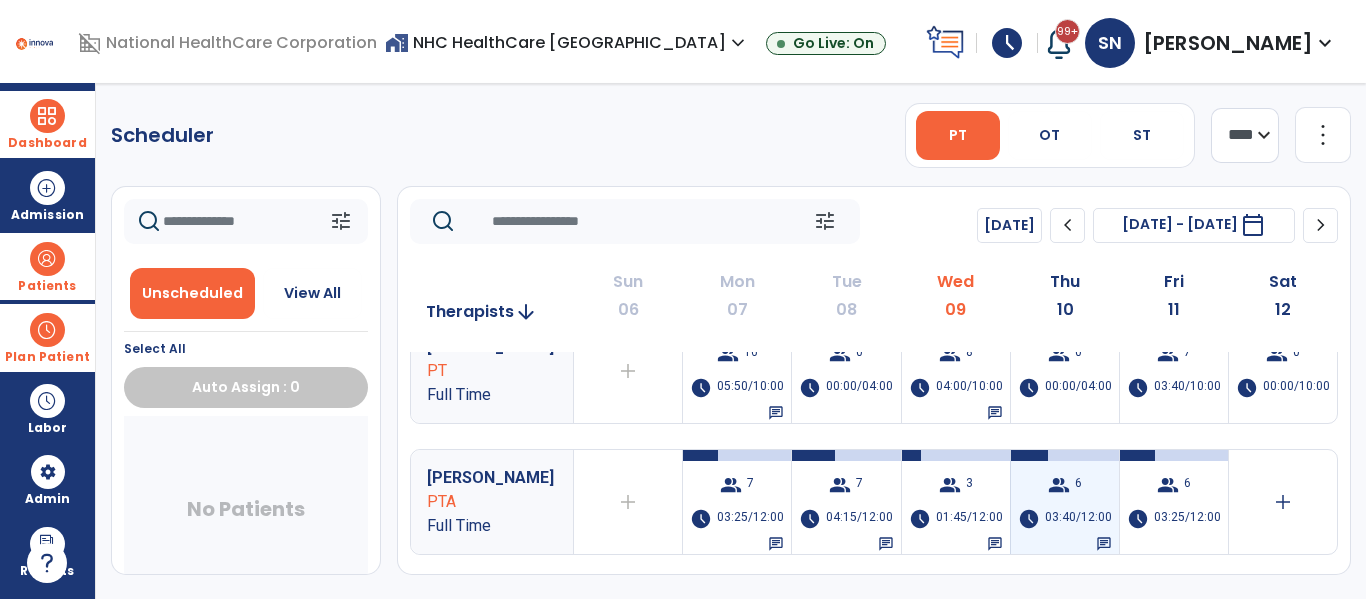 click on "group  6  schedule  03:40/12:00   chat" at bounding box center (1065, 502) 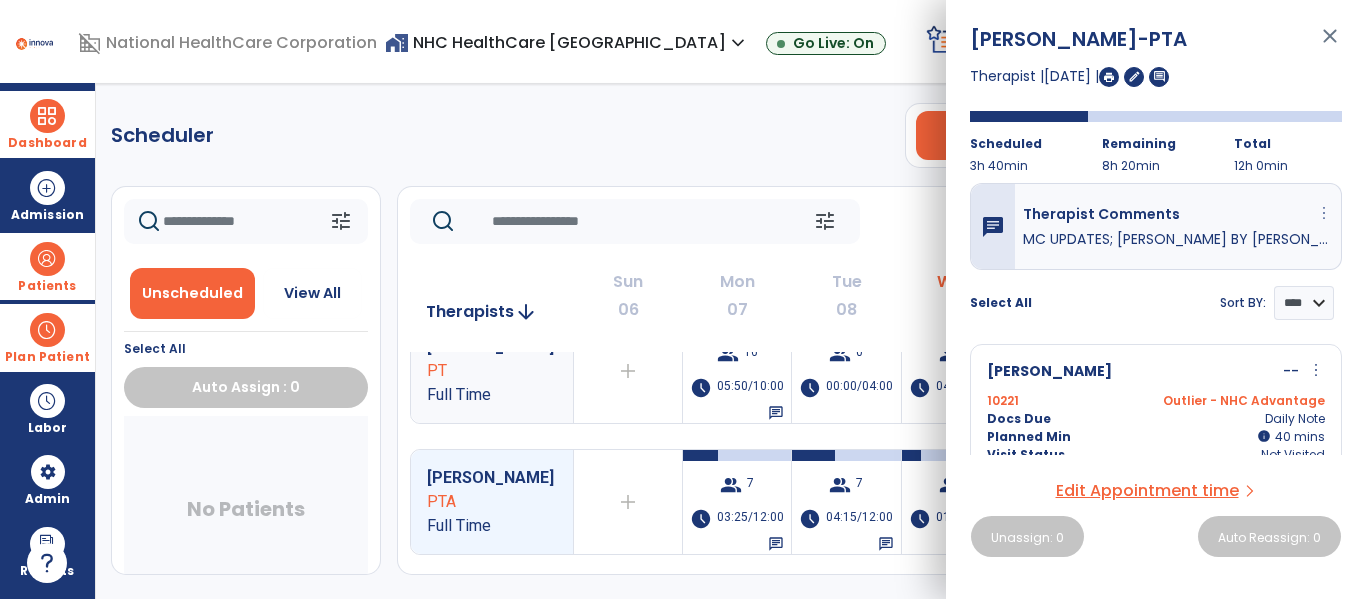 click on "more_vert" at bounding box center [1324, 213] 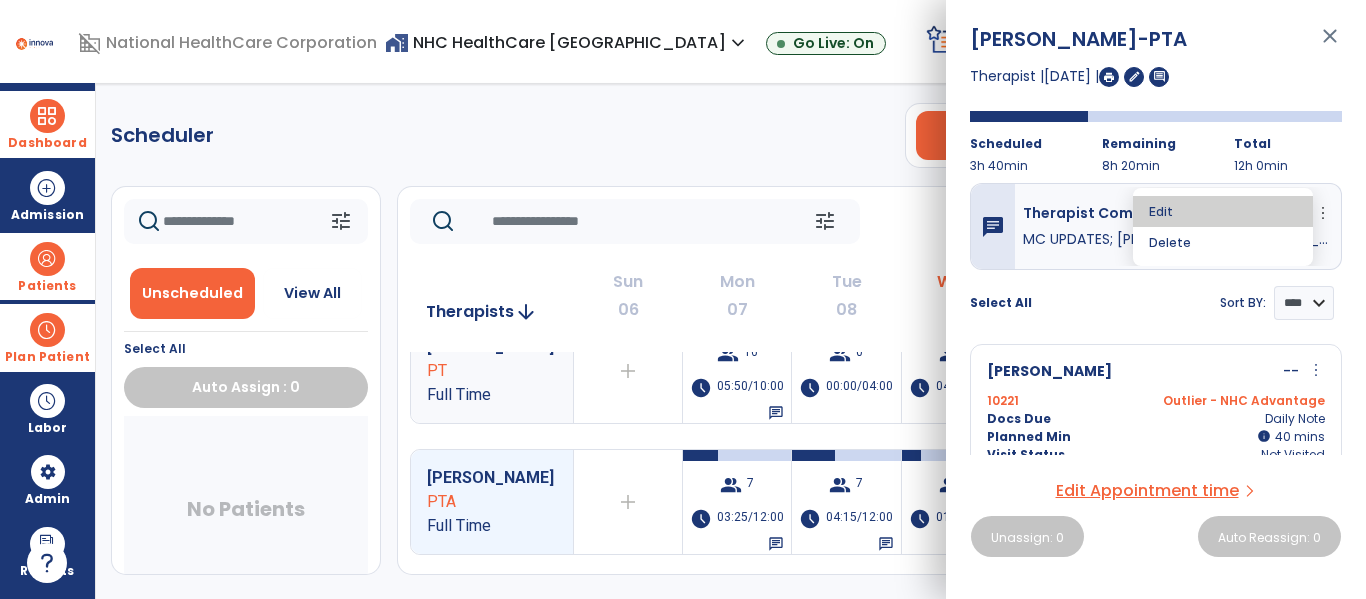 click on "Edit" at bounding box center [1223, 211] 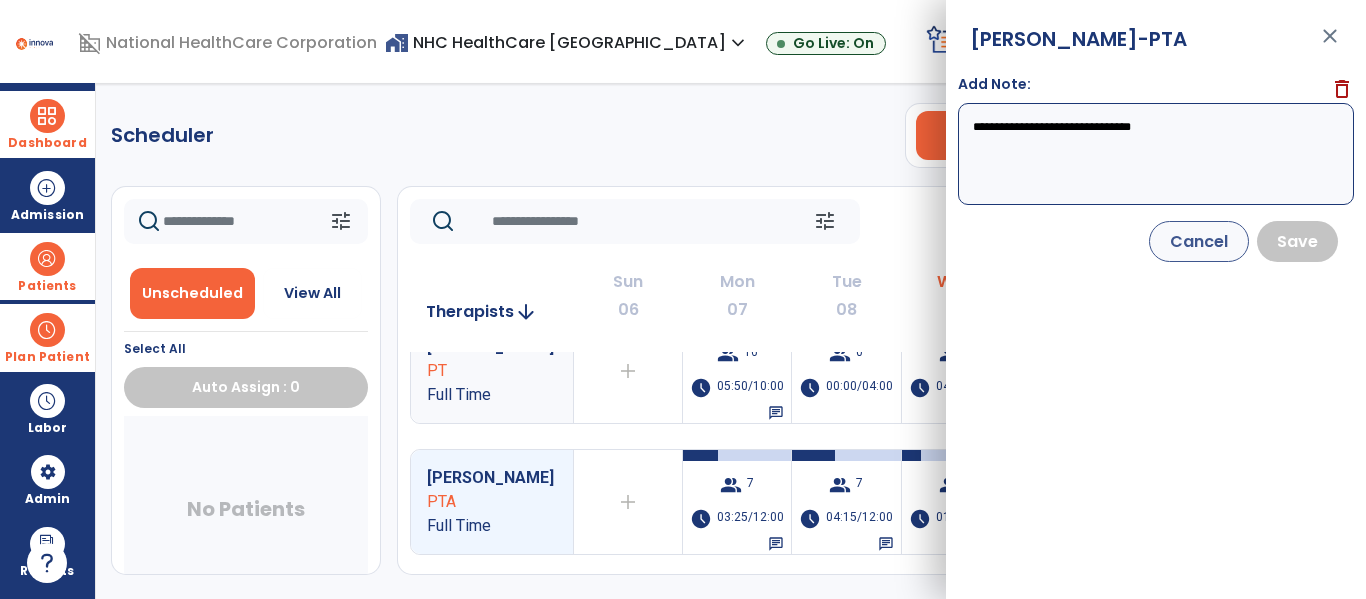 click on "**********" at bounding box center (1156, 154) 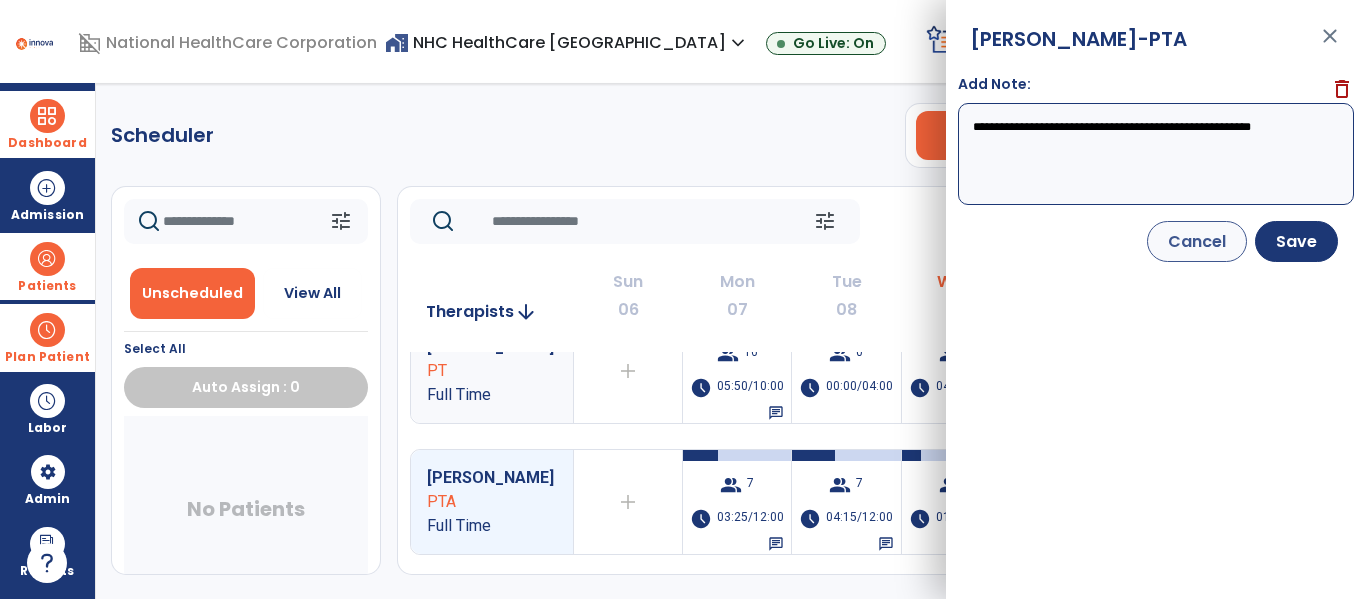 click on "**********" at bounding box center (1156, 154) 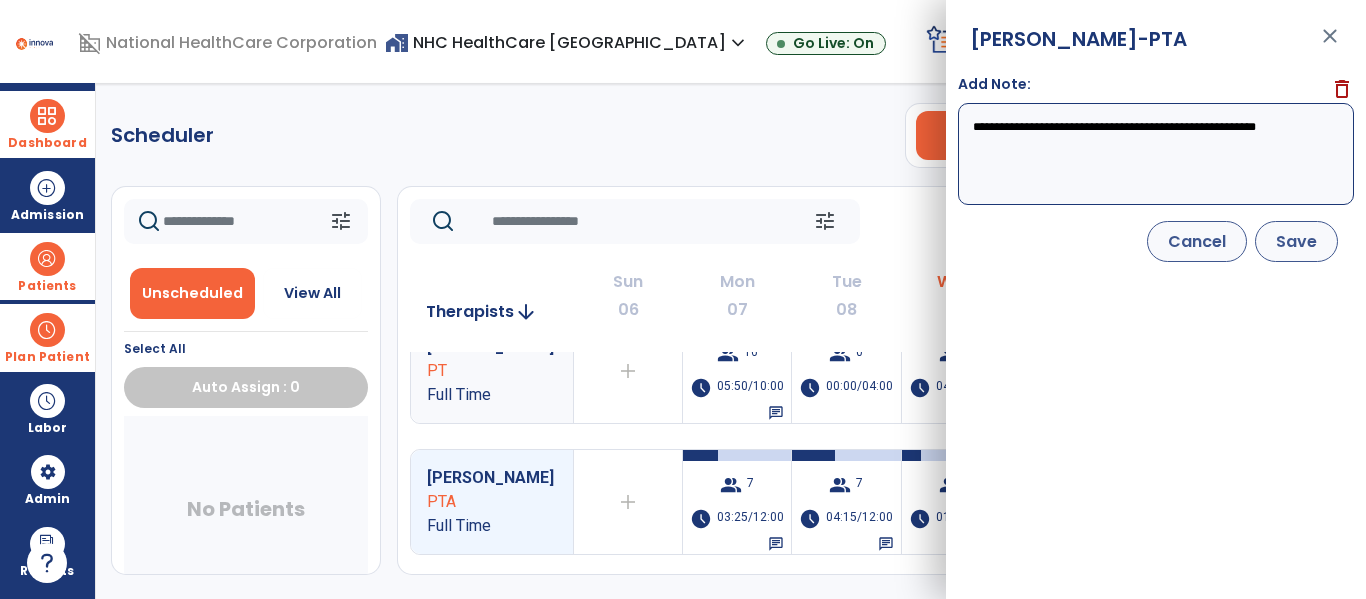 type on "**********" 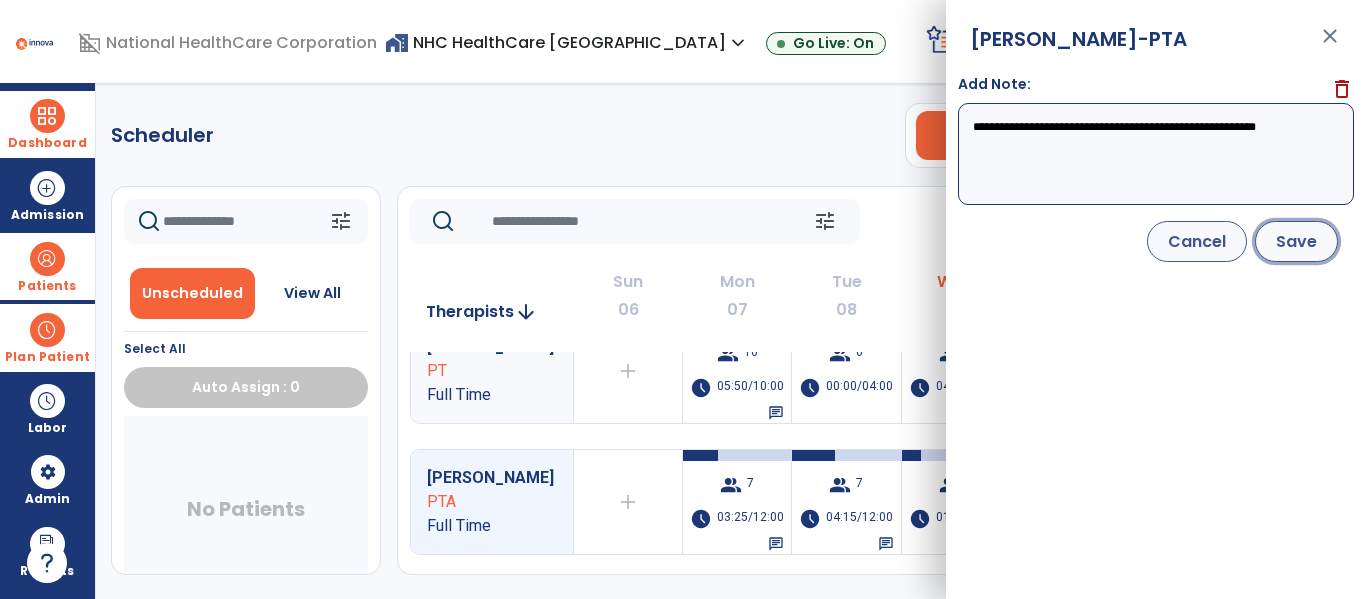 click on "Save" at bounding box center [1296, 241] 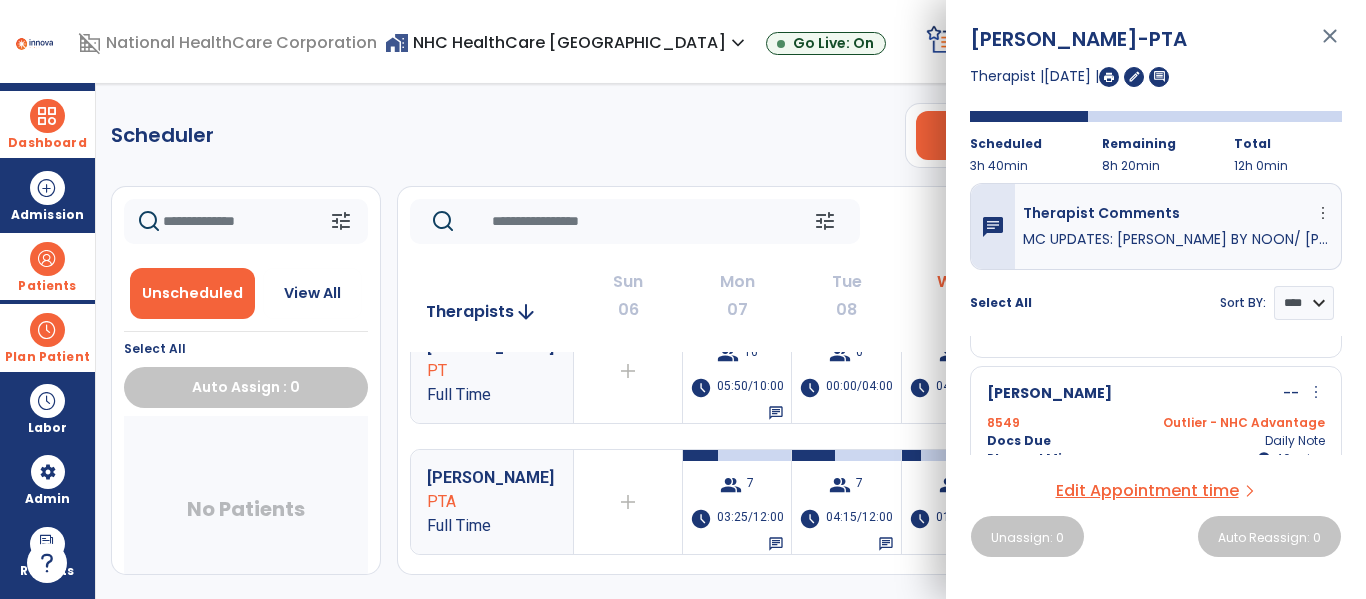 scroll, scrollTop: 0, scrollLeft: 0, axis: both 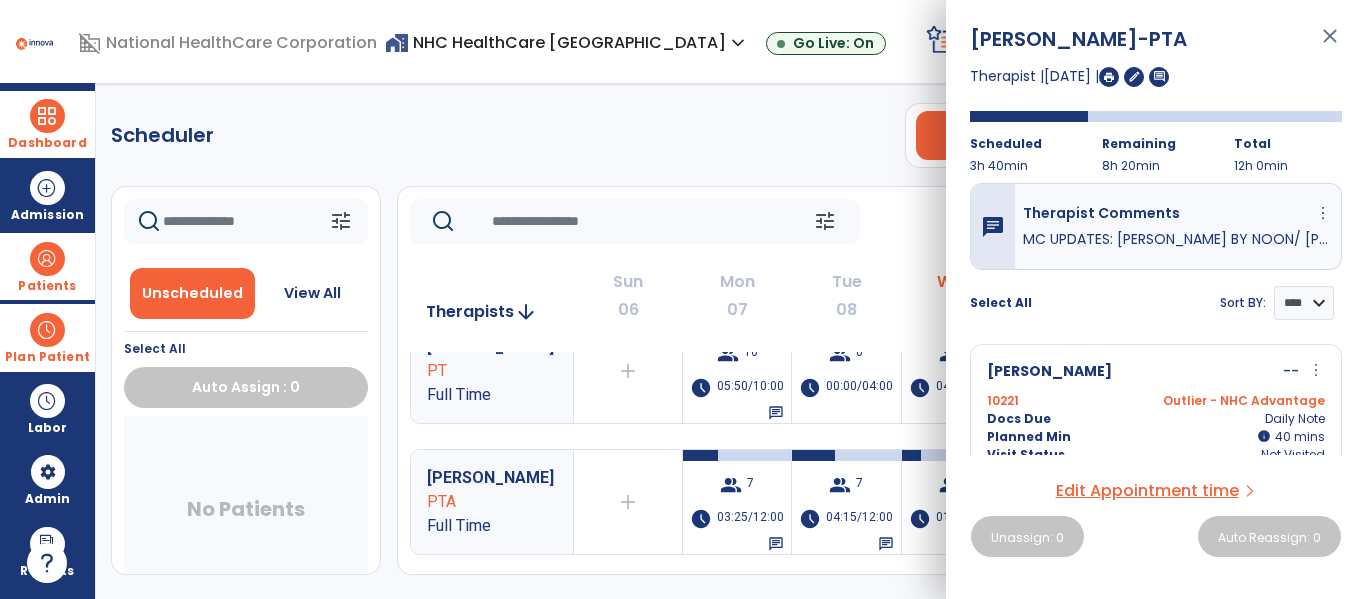 drag, startPoint x: 732, startPoint y: 137, endPoint x: 754, endPoint y: 115, distance: 31.112698 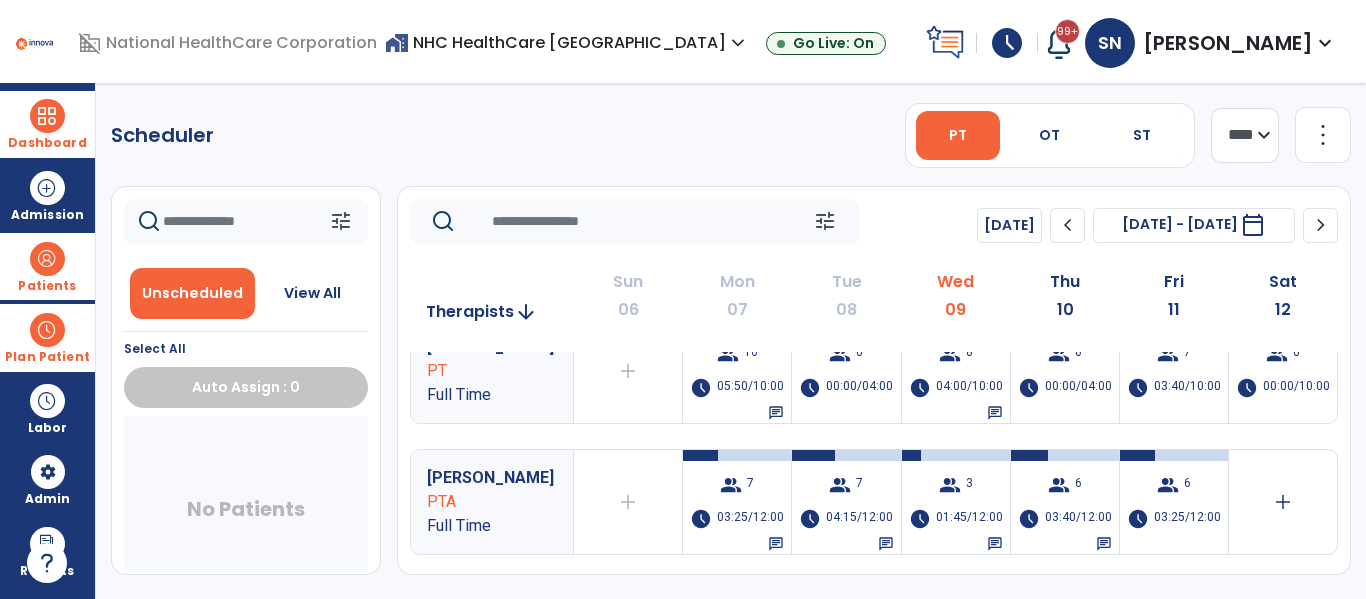 click on "Scheduler   PT   OT   ST  **** *** more_vert  Manage Labor   View All Therapists   Print" 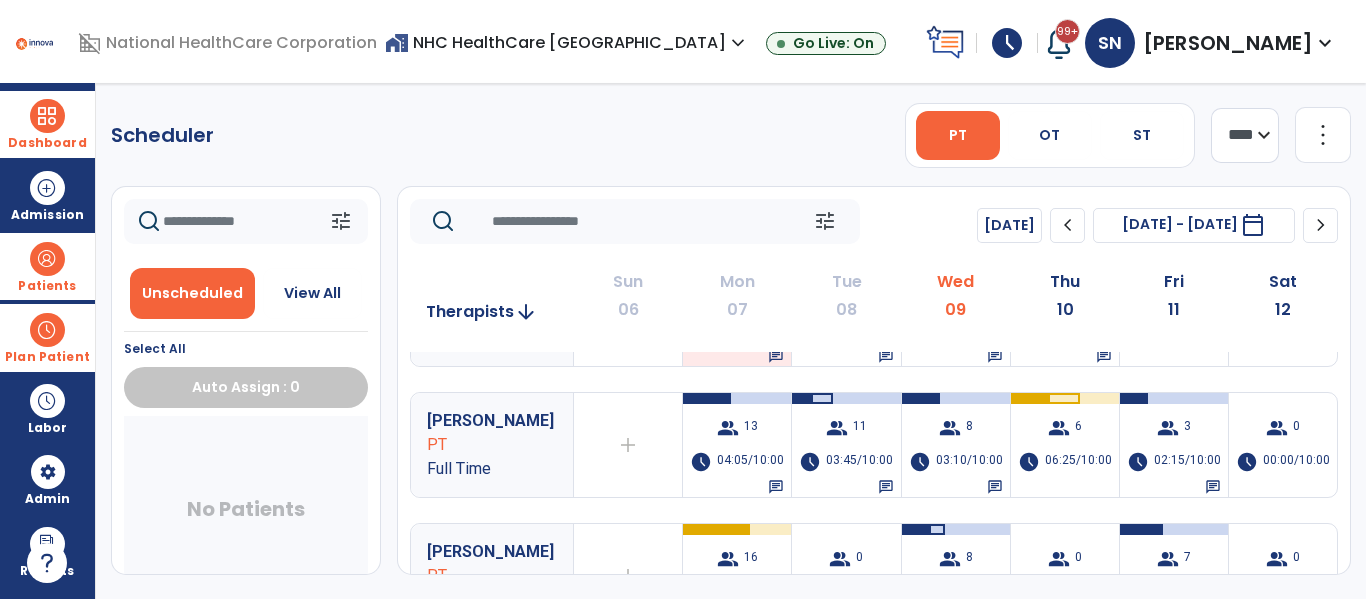 scroll, scrollTop: 0, scrollLeft: 0, axis: both 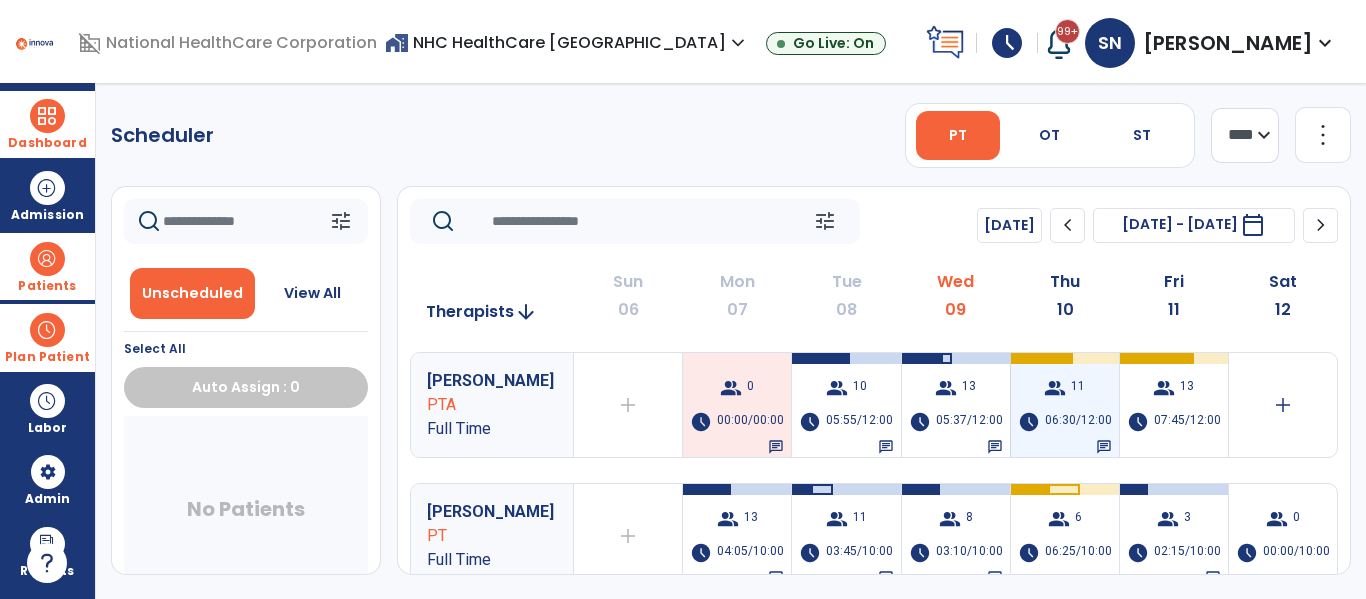 click at bounding box center [1040, 358] 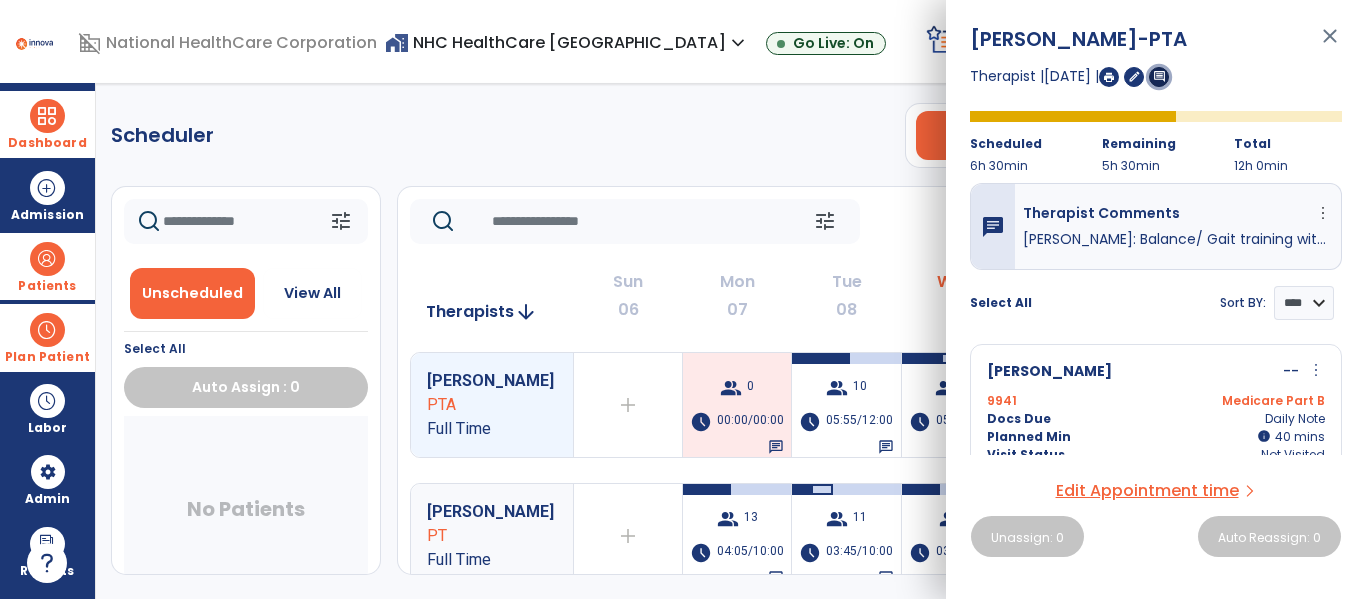 click on "comment" at bounding box center [1159, 76] 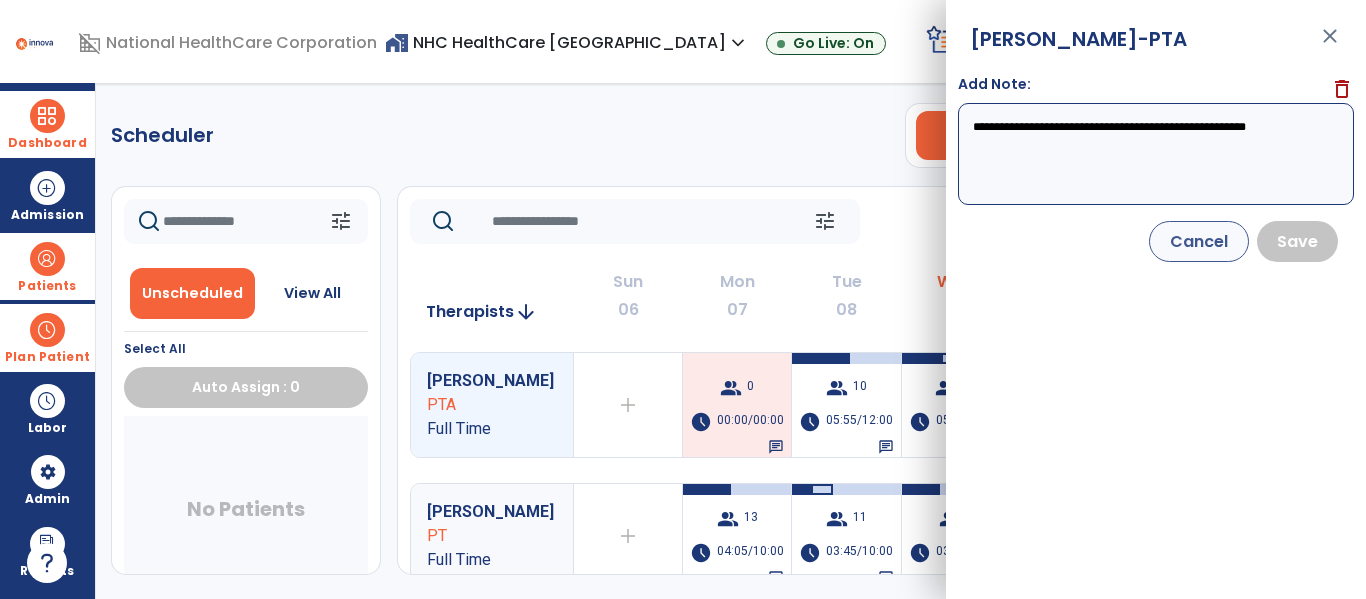 click on "**********" at bounding box center (1156, 154) 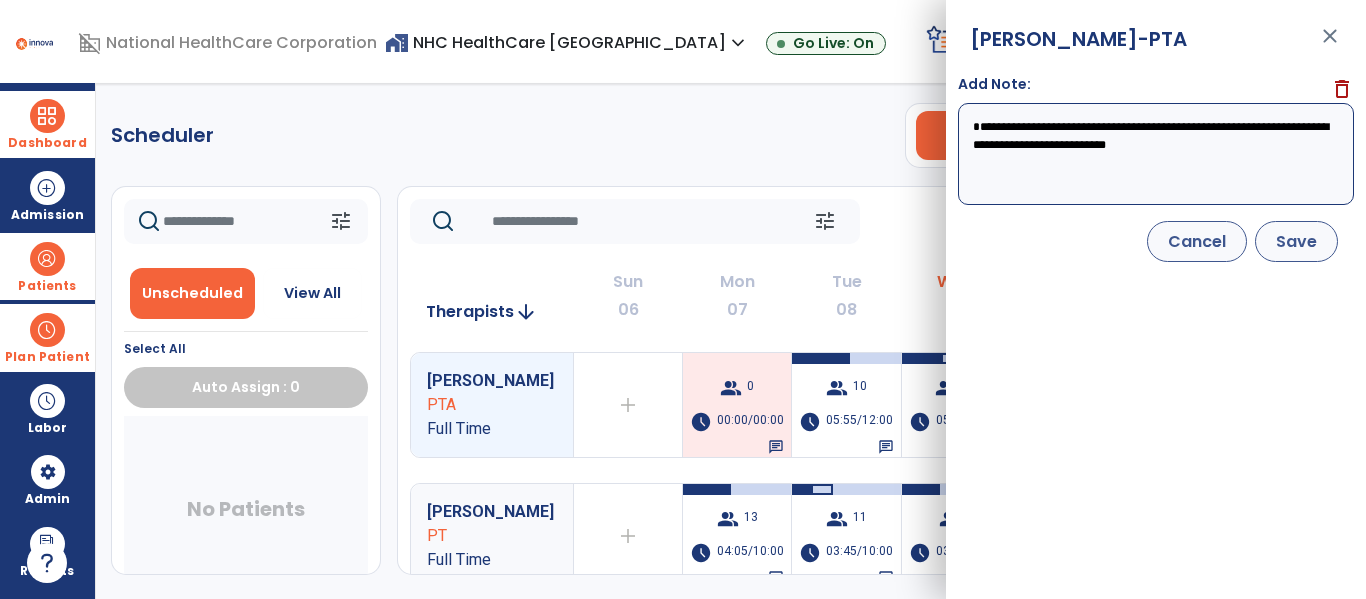 type on "**********" 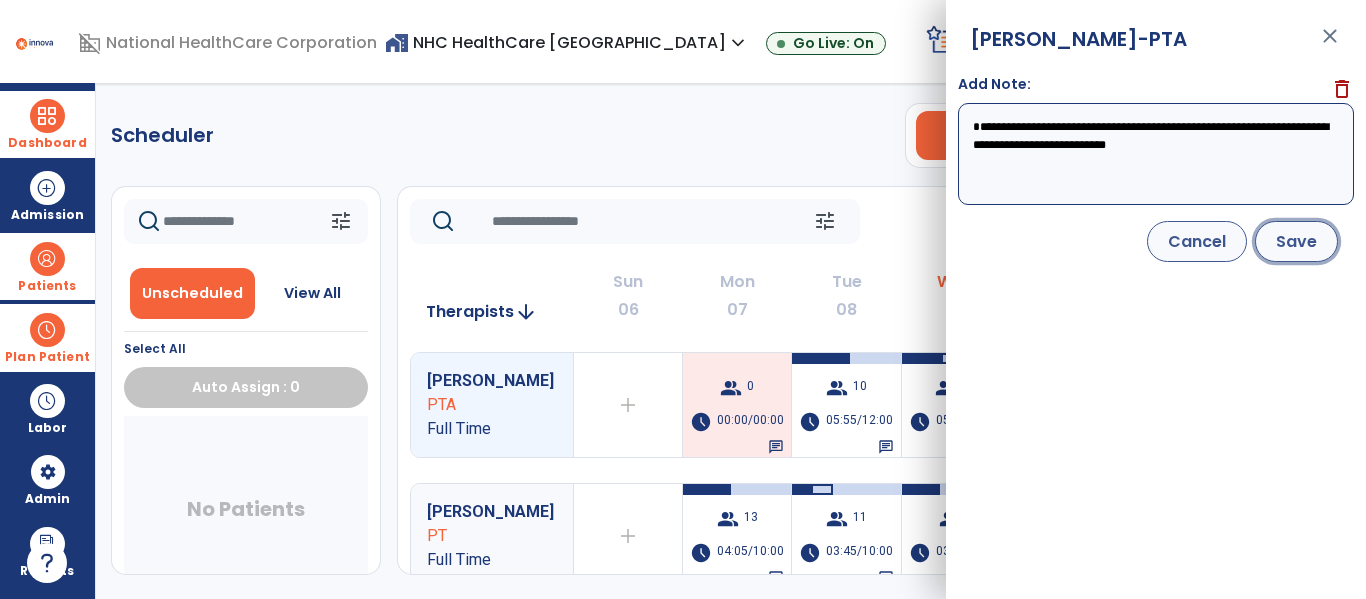 click on "Save" at bounding box center (1296, 241) 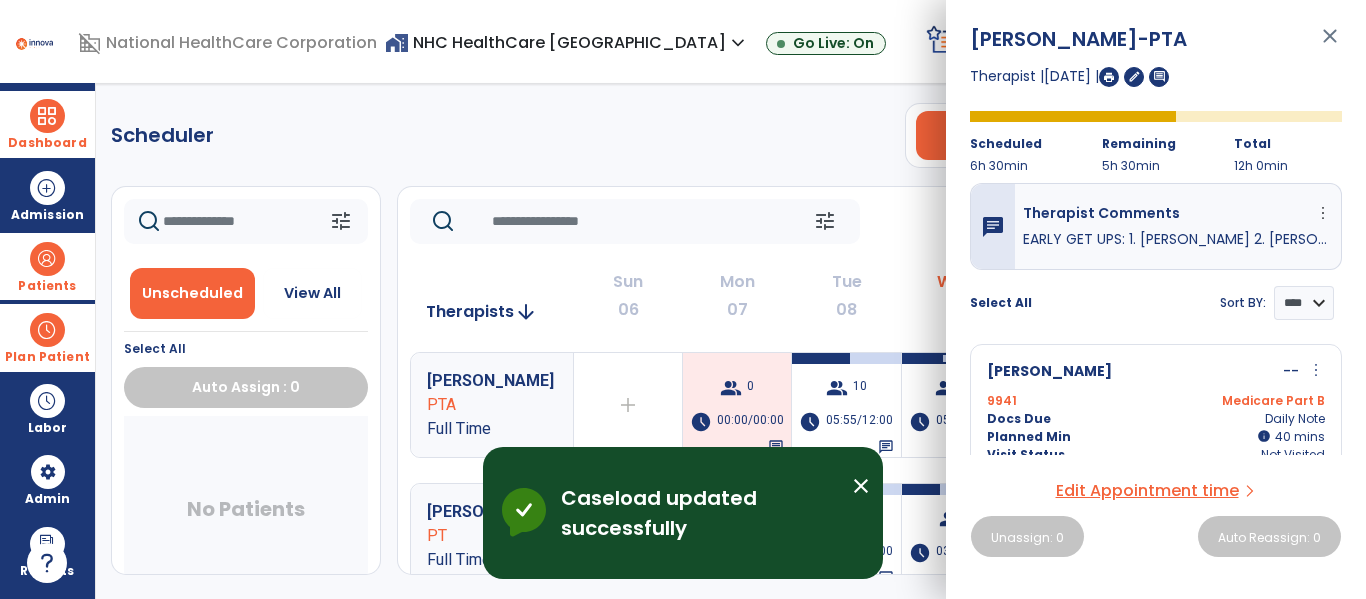 click on "Scheduler   PT   OT   ST  **** *** more_vert  Manage Labor   View All Therapists   Print" 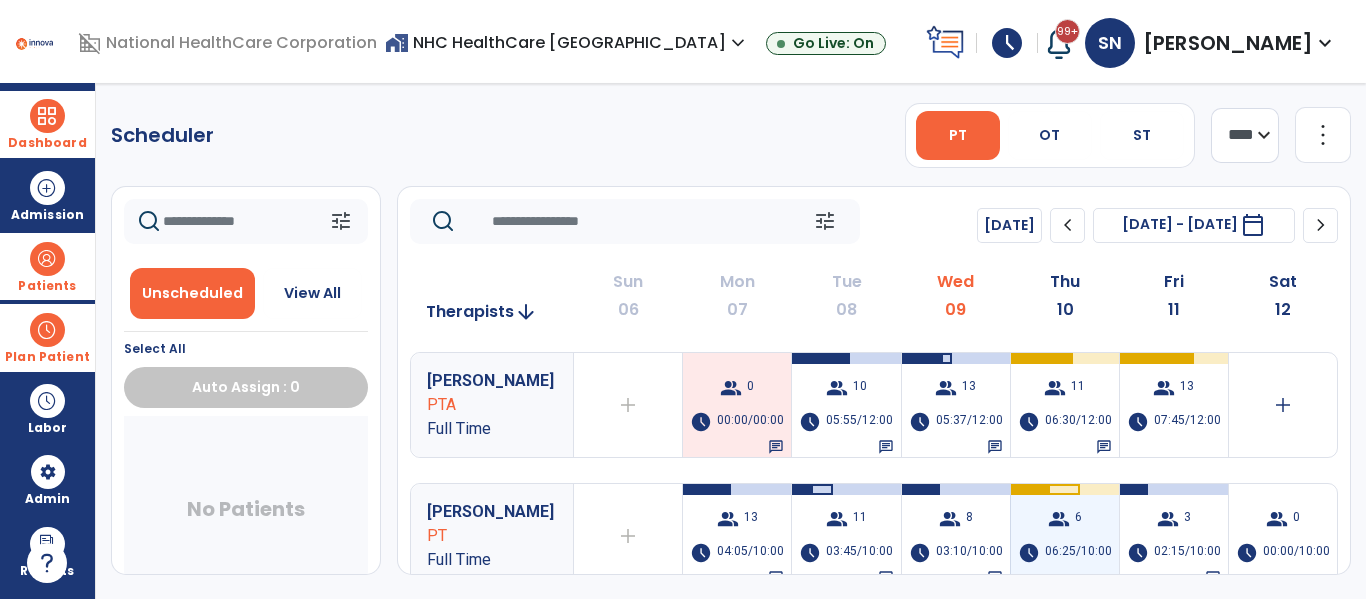 click at bounding box center [1029, 489] 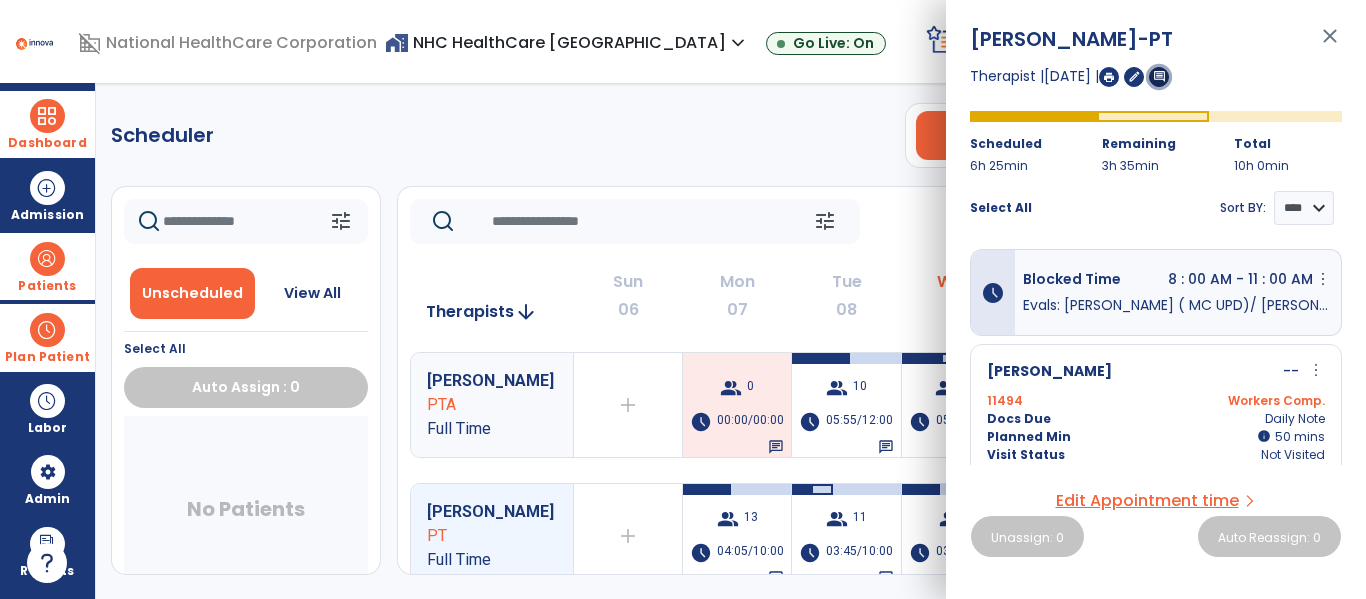 click on "comment" at bounding box center [1159, 76] 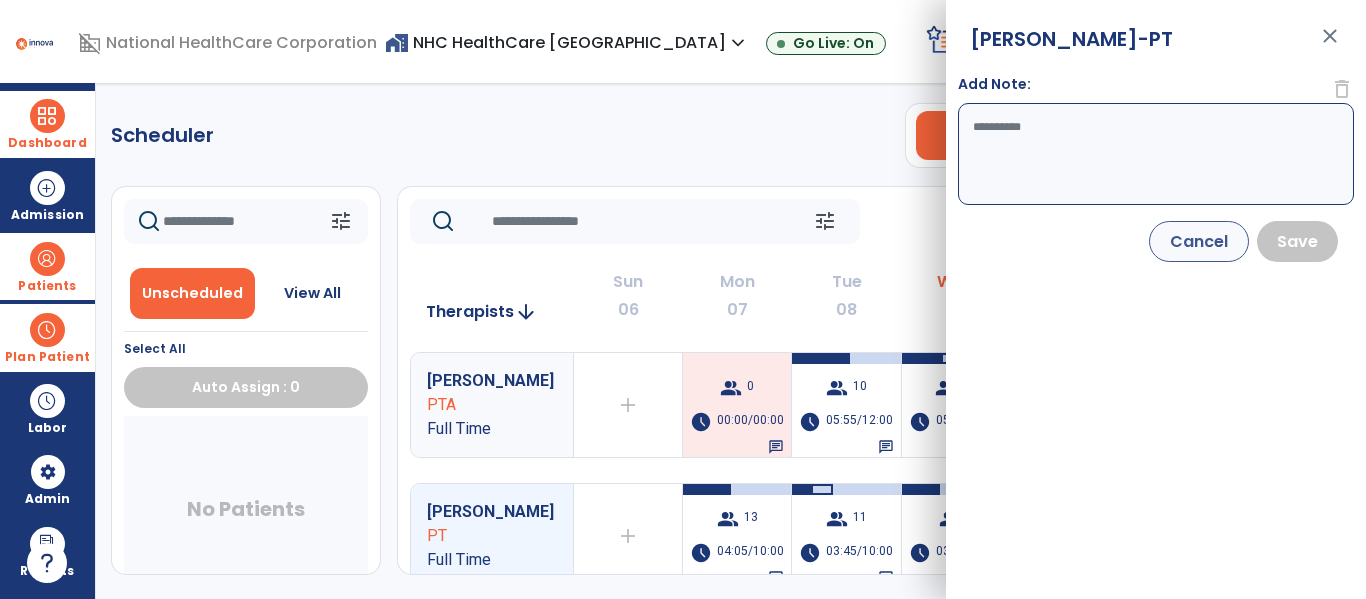 click on "Add Note:" at bounding box center [1156, 154] 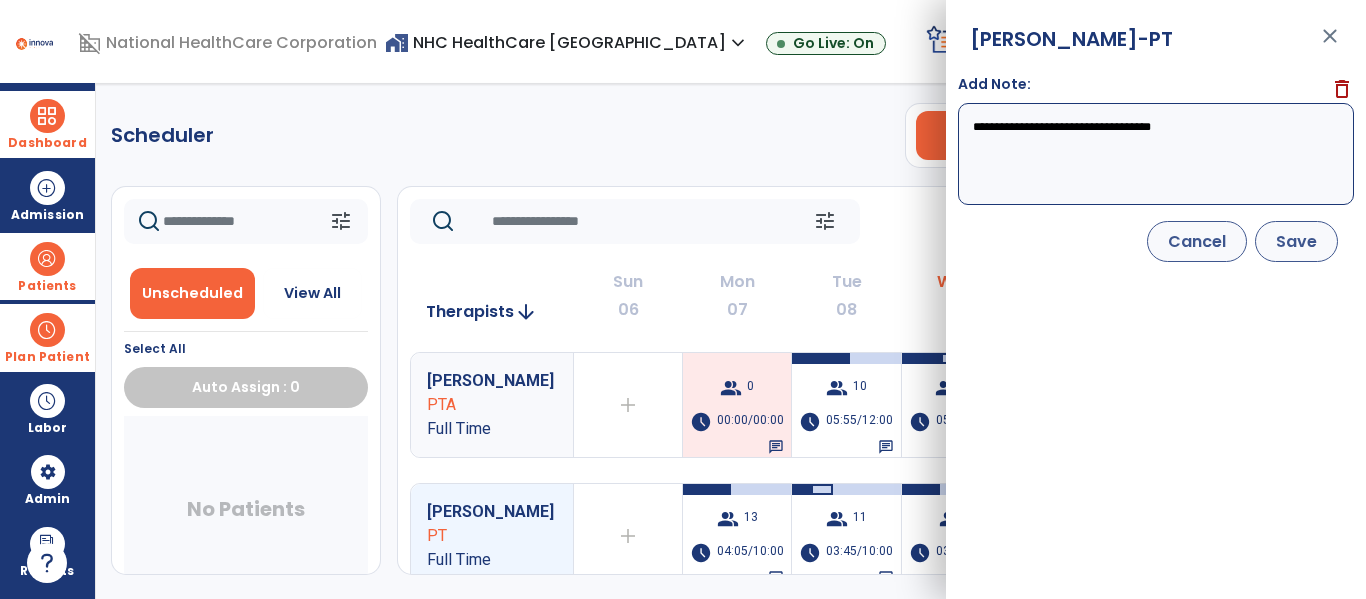 type on "**********" 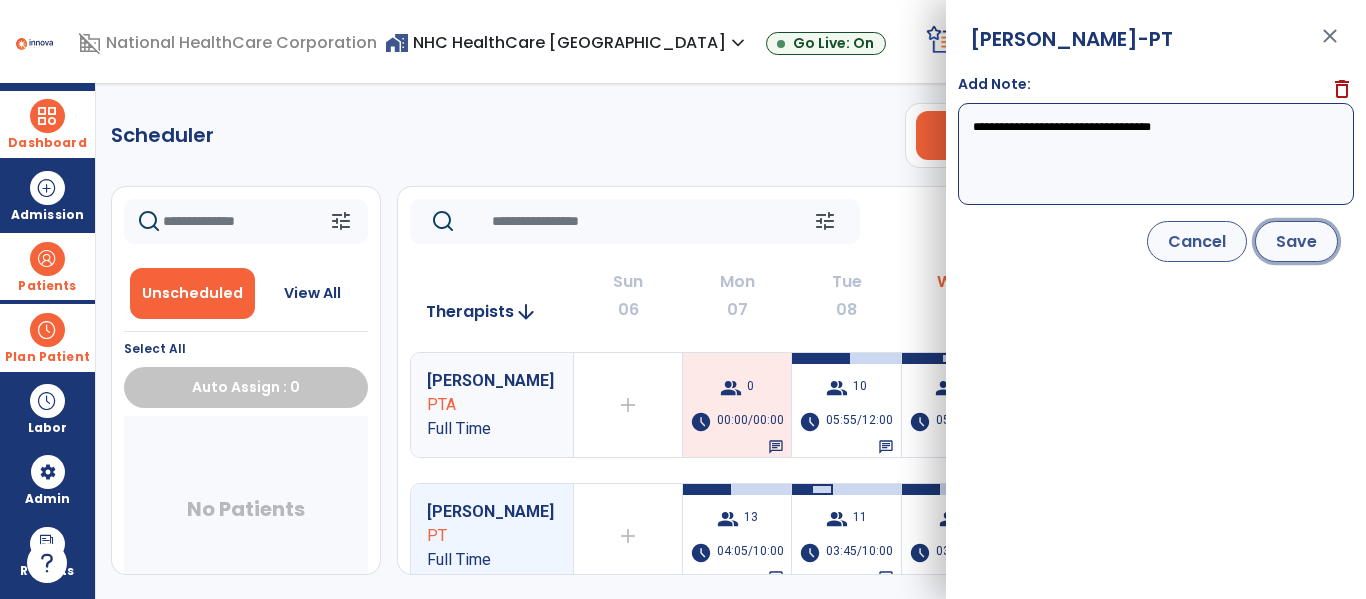 click on "Save" at bounding box center (1296, 241) 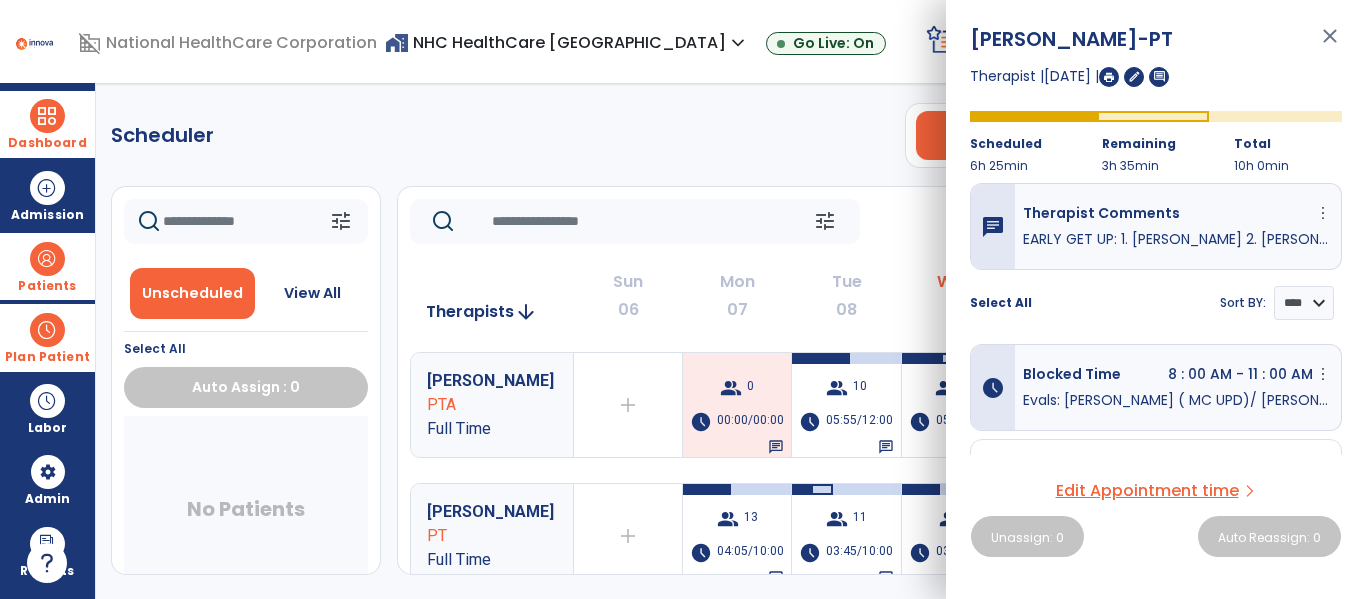 click on "Scheduler   PT   OT   ST  **** *** more_vert  Manage Labor   View All Therapists   Print" 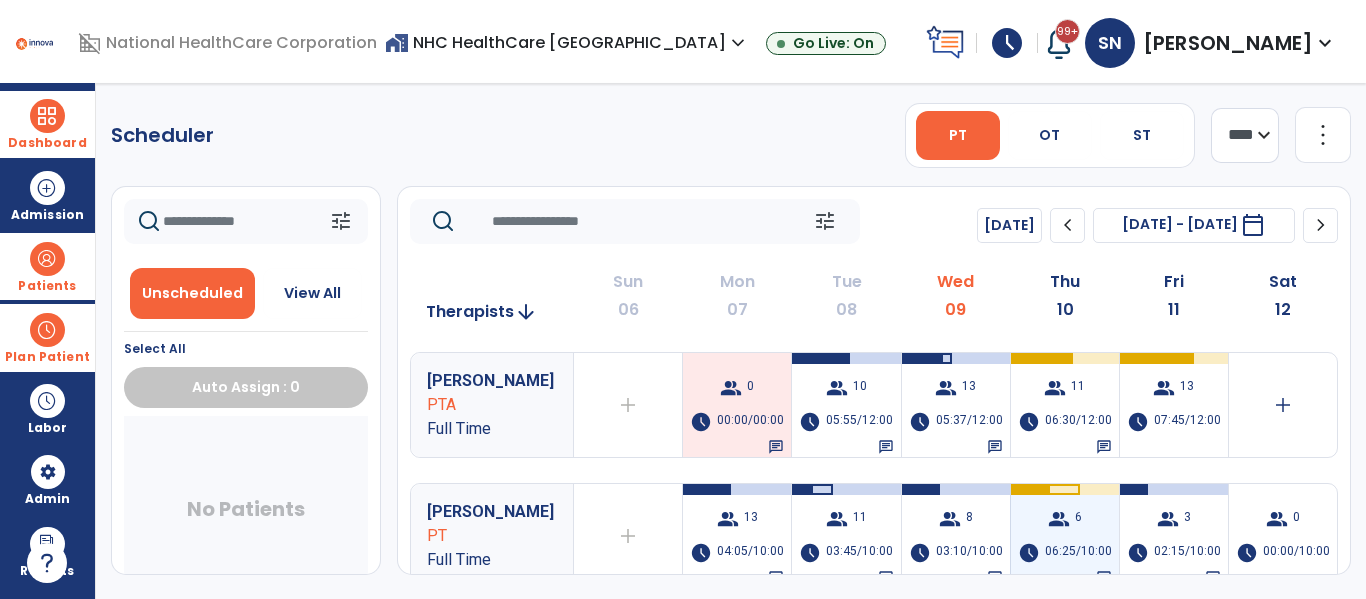 click at bounding box center (1029, 489) 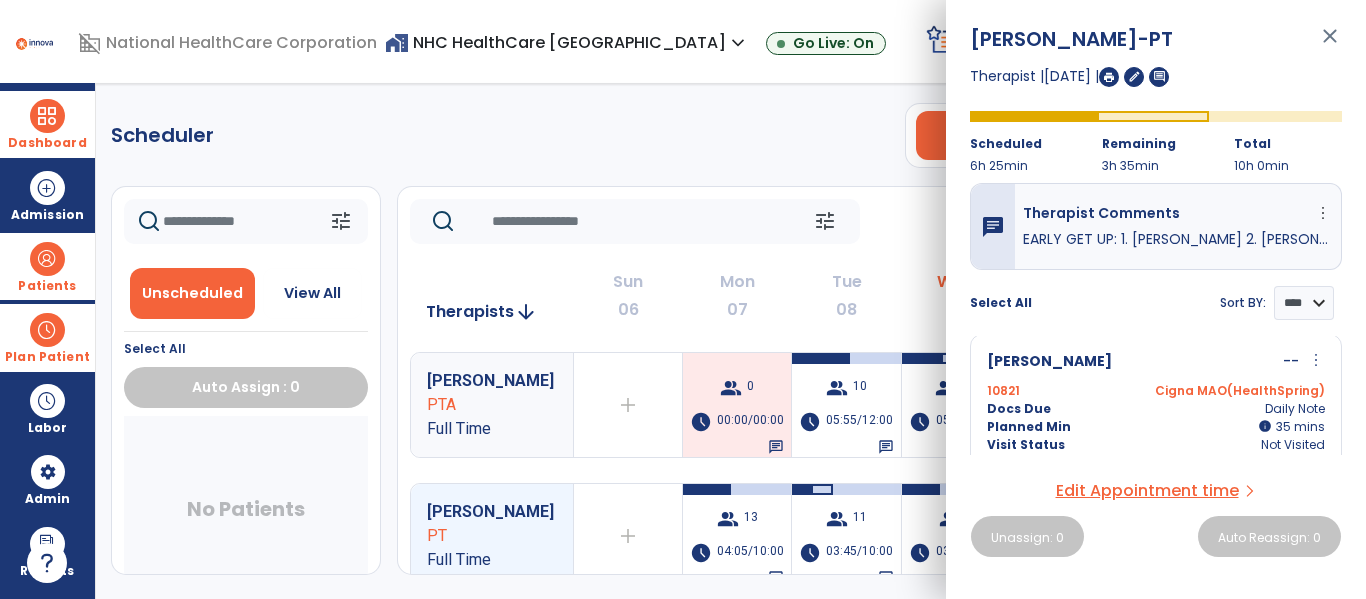 scroll, scrollTop: 386, scrollLeft: 0, axis: vertical 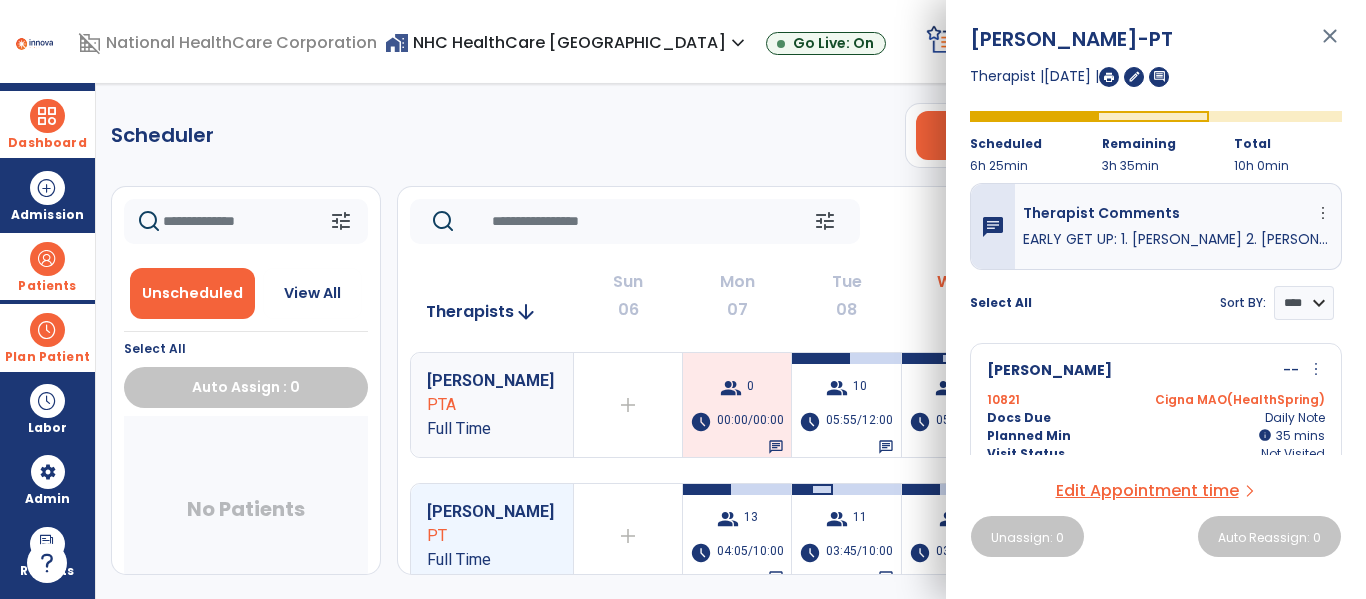 click on "Scheduler   PT   OT   ST  **** *** more_vert  Manage Labor   View All Therapists   Print" 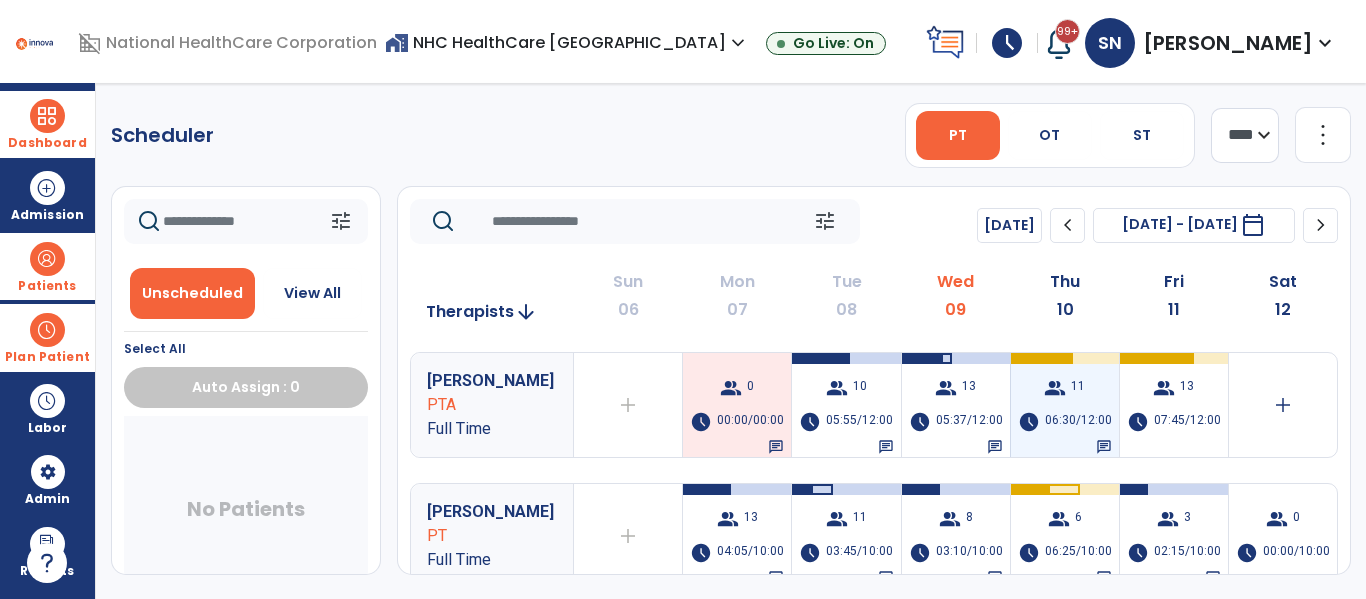 click at bounding box center (1040, 358) 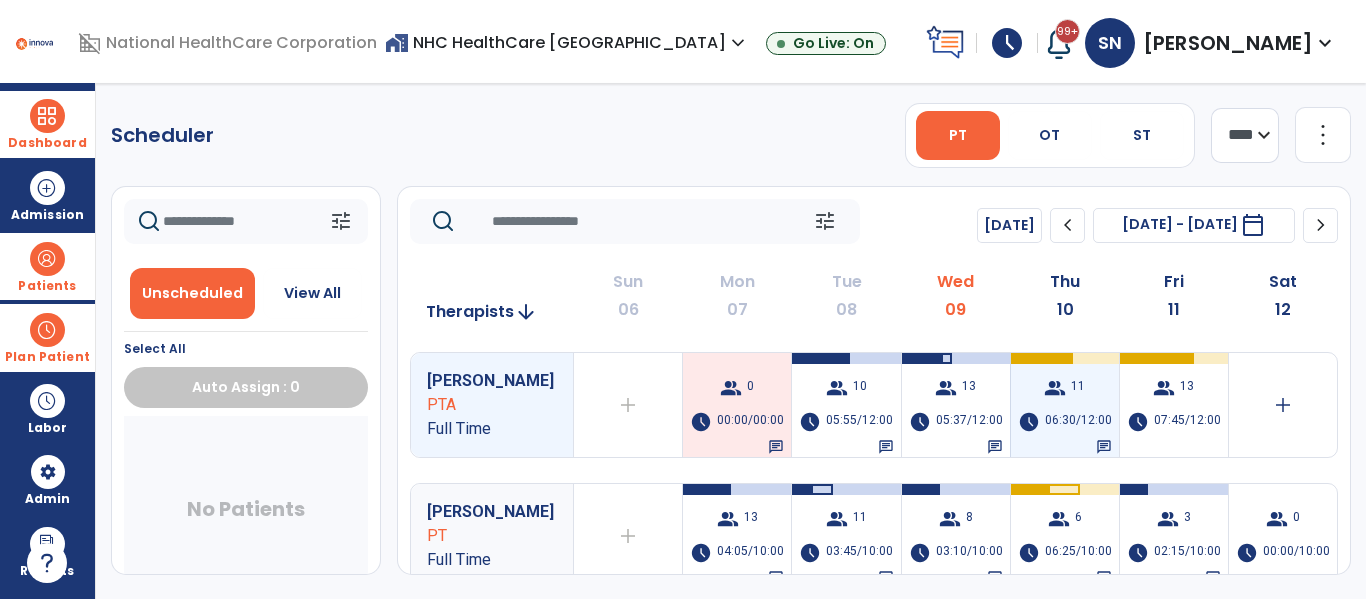 click at bounding box center (1040, 358) 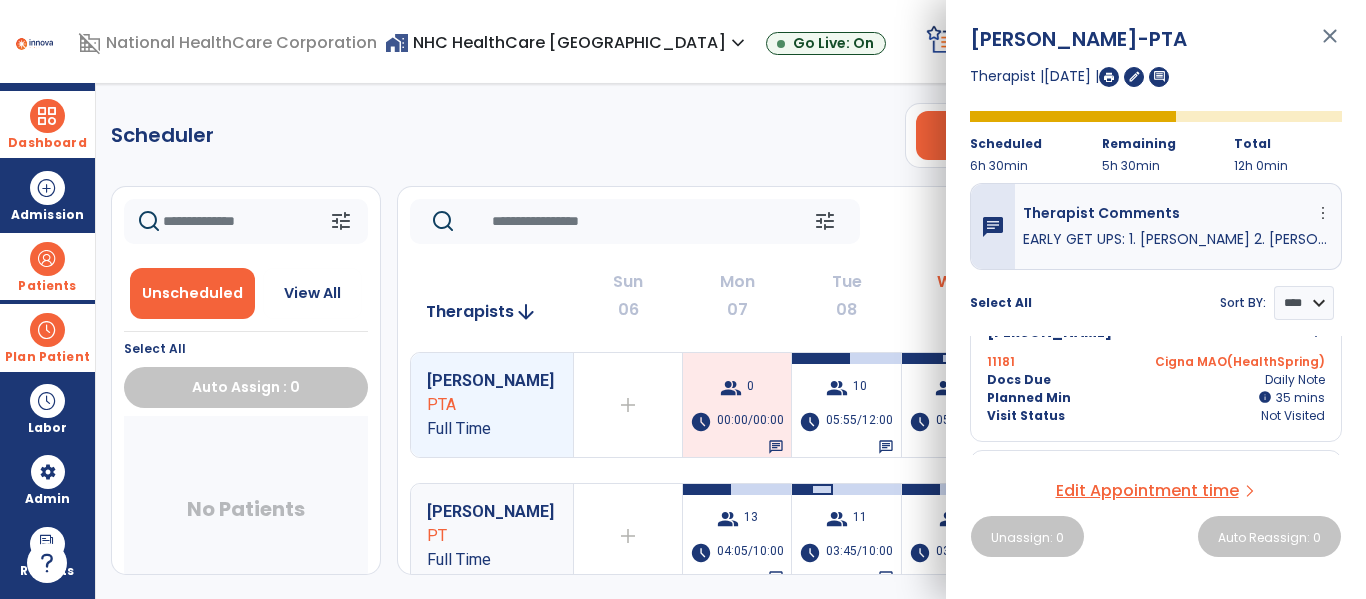 scroll, scrollTop: 330, scrollLeft: 0, axis: vertical 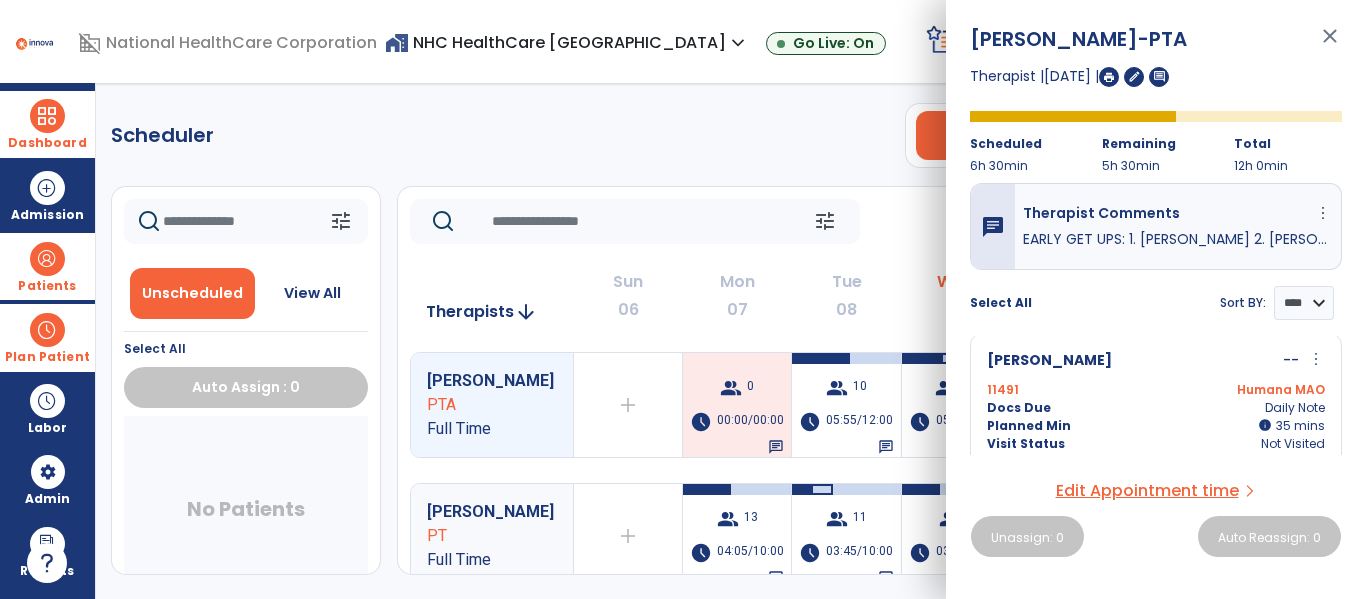 click on "[PERSON_NAME]" at bounding box center [1049, 361] 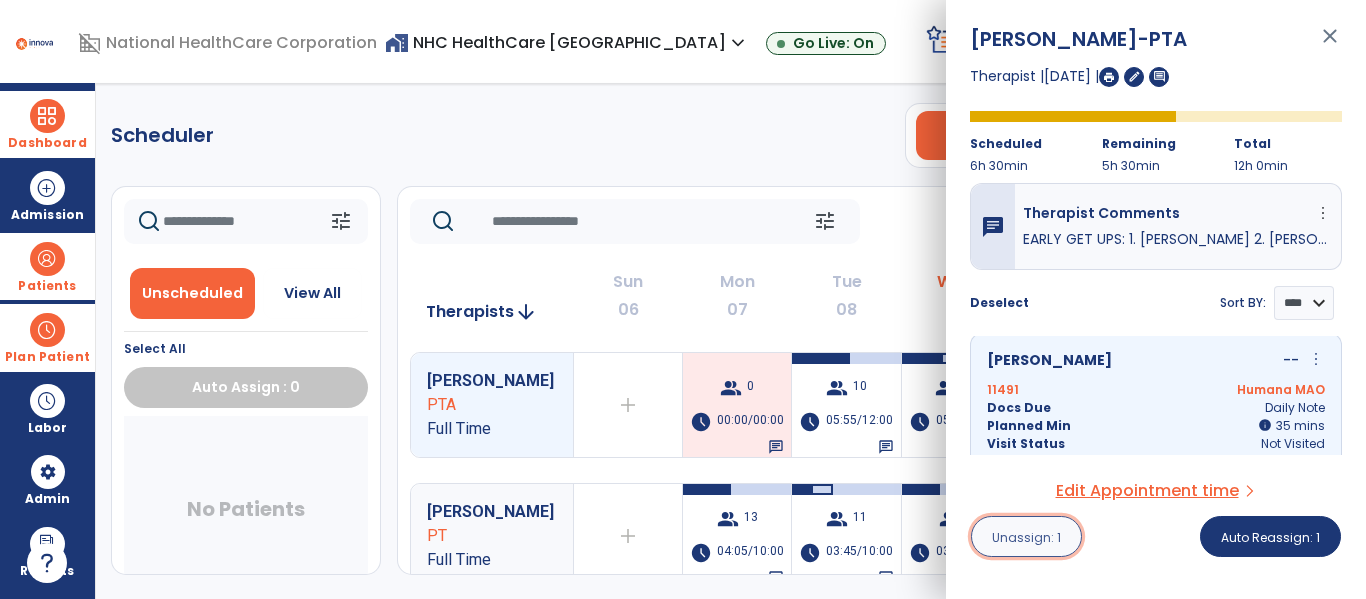 click on "Unassign: 1" at bounding box center [1026, 537] 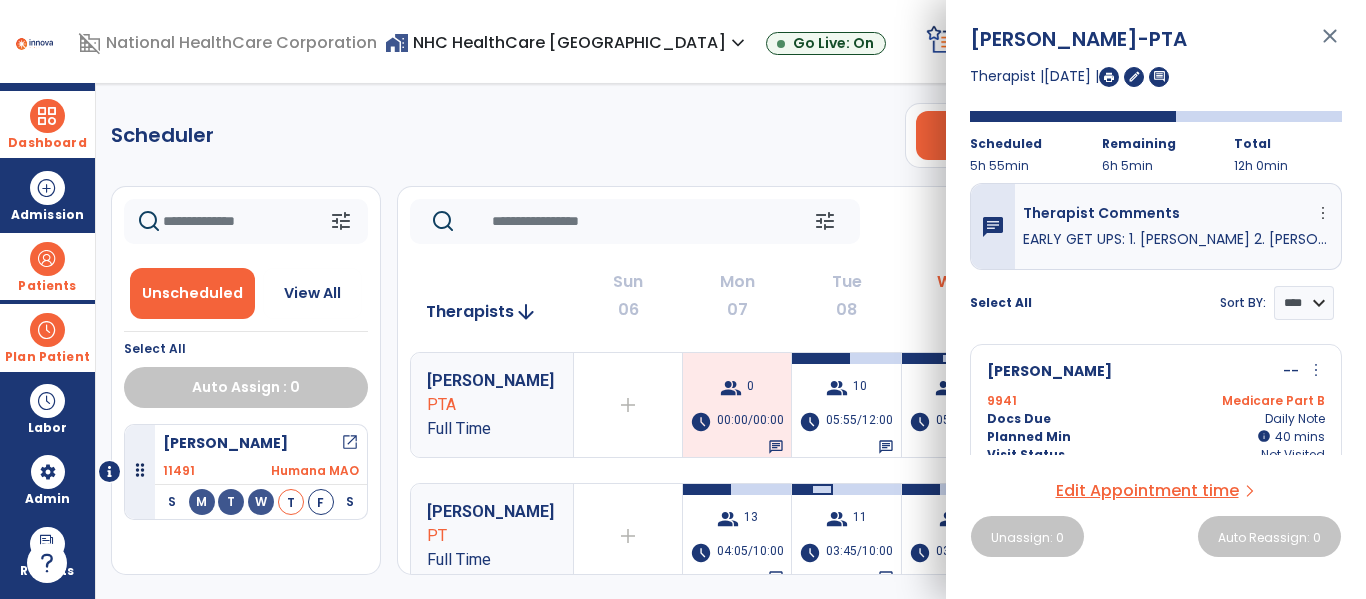 click on "Scheduler   PT   OT   ST  **** *** more_vert  Manage Labor   View All Therapists   Print" 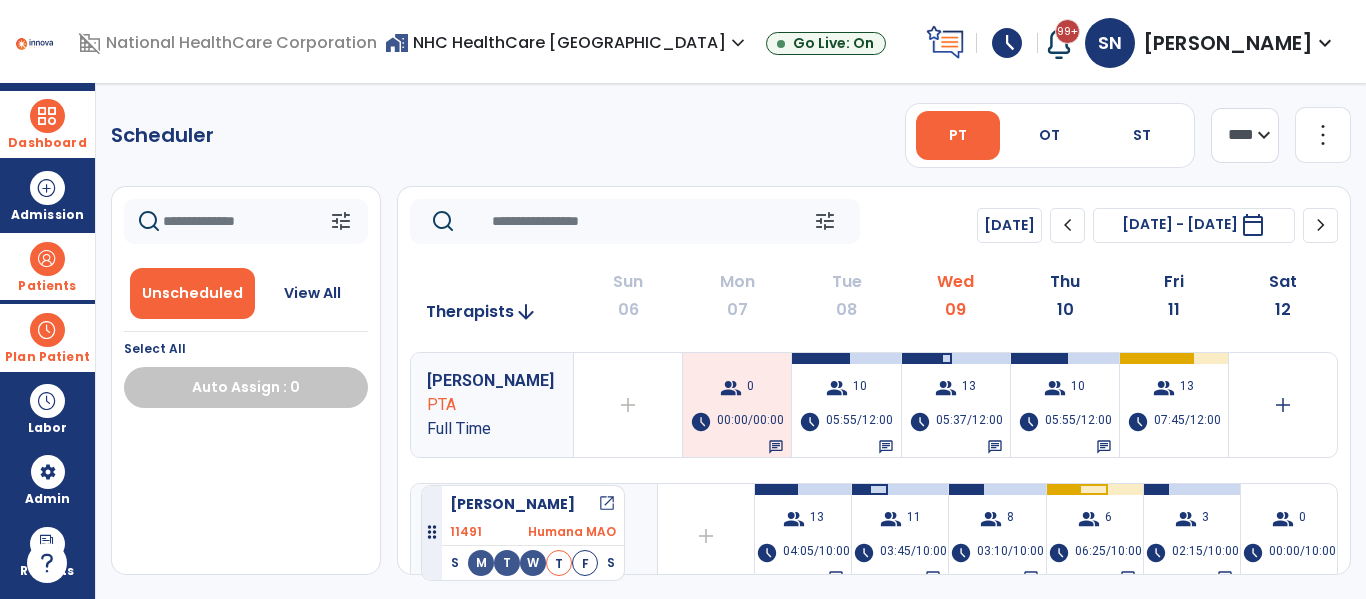 drag, startPoint x: 138, startPoint y: 468, endPoint x: 421, endPoint y: 477, distance: 283.14307 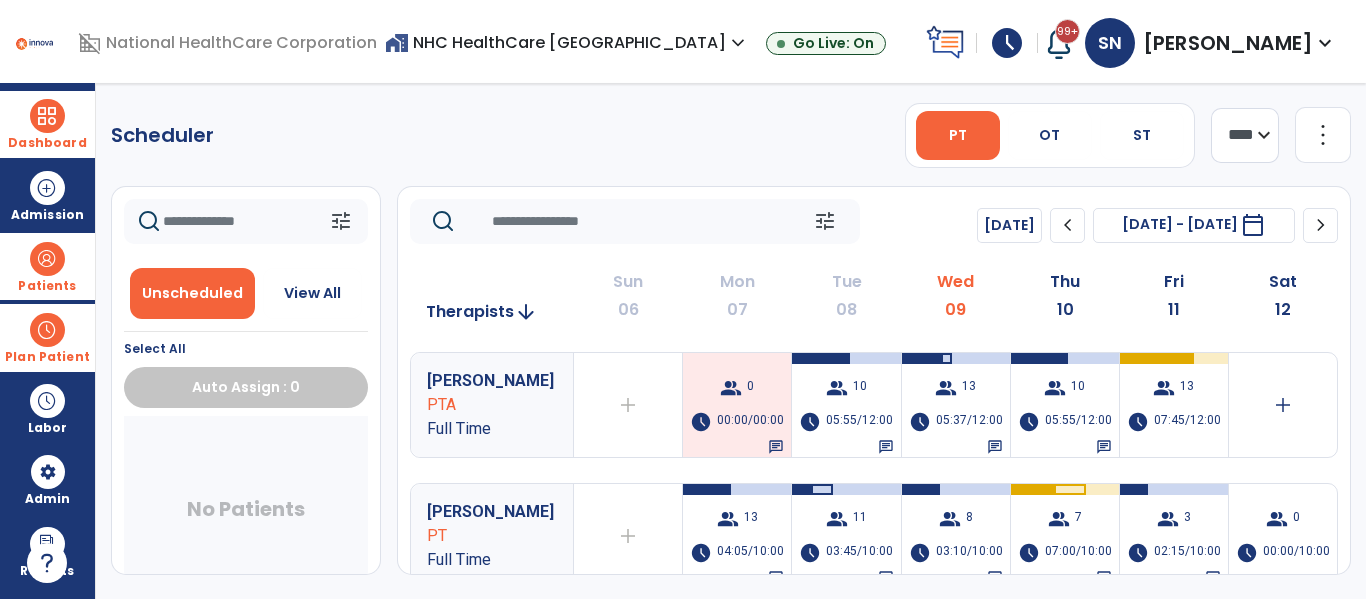 click on "[PERSON_NAME] PT Full Time  add  Therapist not available for the day  group  13  schedule  04:05/10:00   chat   group  11  schedule  03:45/10:00   chat   group  8  schedule  03:10/10:00   chat   group  7  schedule  07:00/10:00   chat   group  3  schedule  02:15/10:00   chat   group  0  schedule  00:00/10:00" 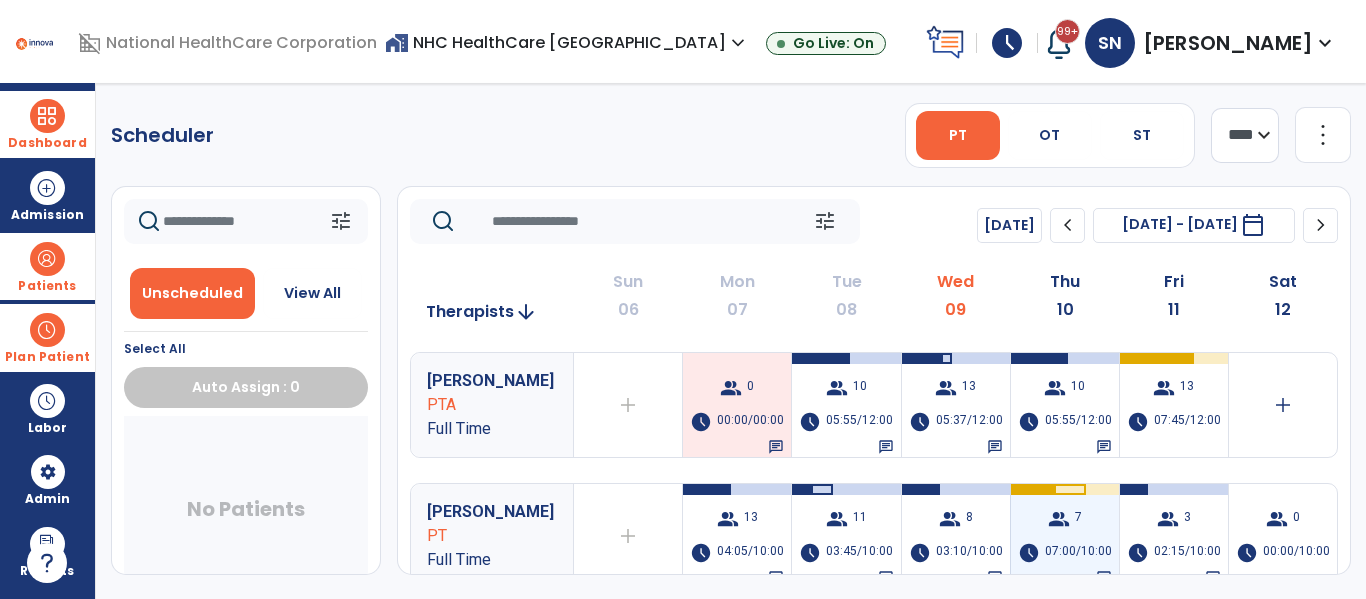 click at bounding box center (1032, 489) 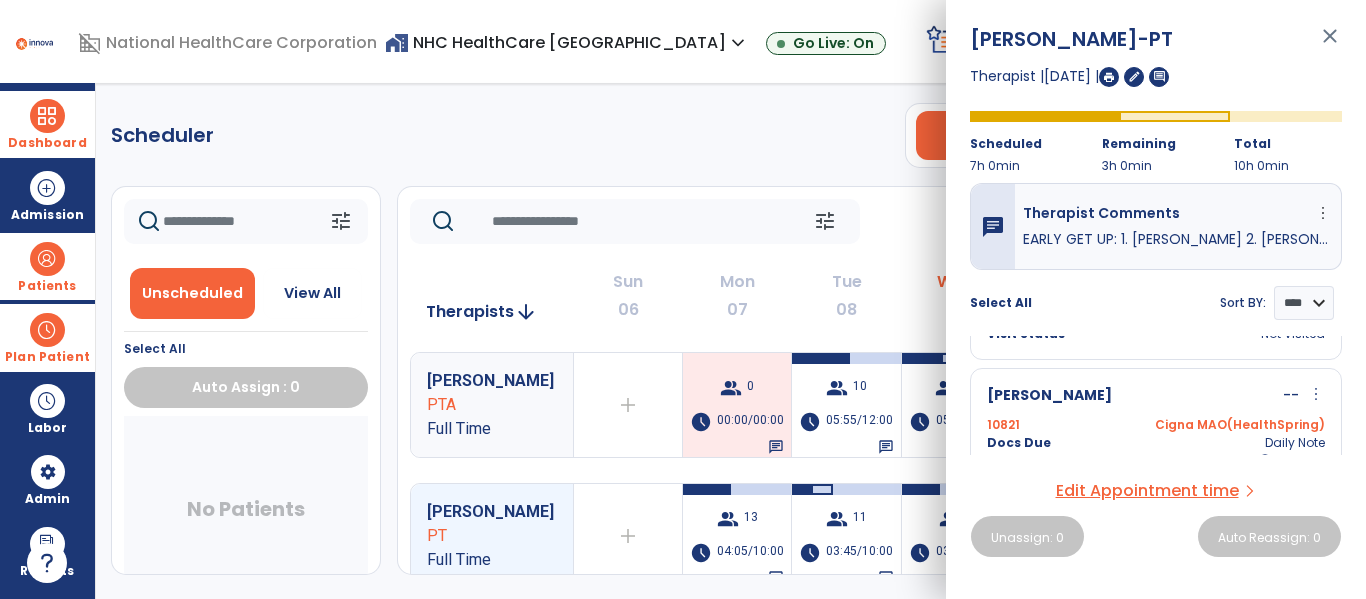 scroll, scrollTop: 363, scrollLeft: 0, axis: vertical 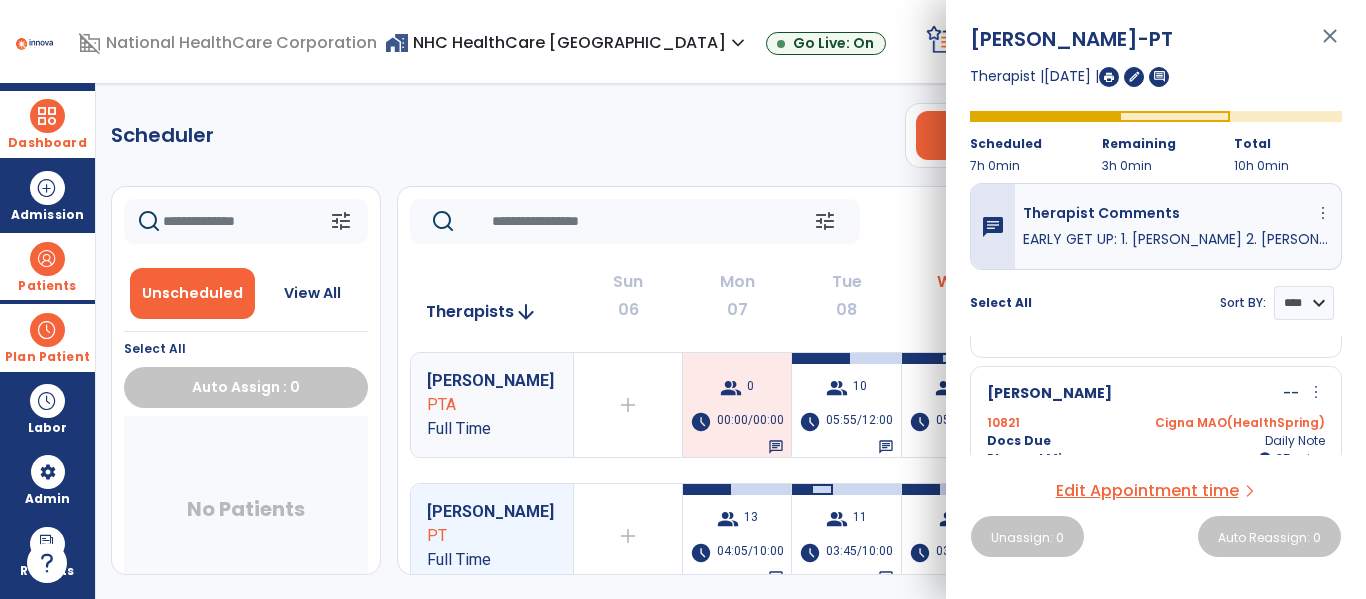 click on "[PERSON_NAME]" at bounding box center (1049, 394) 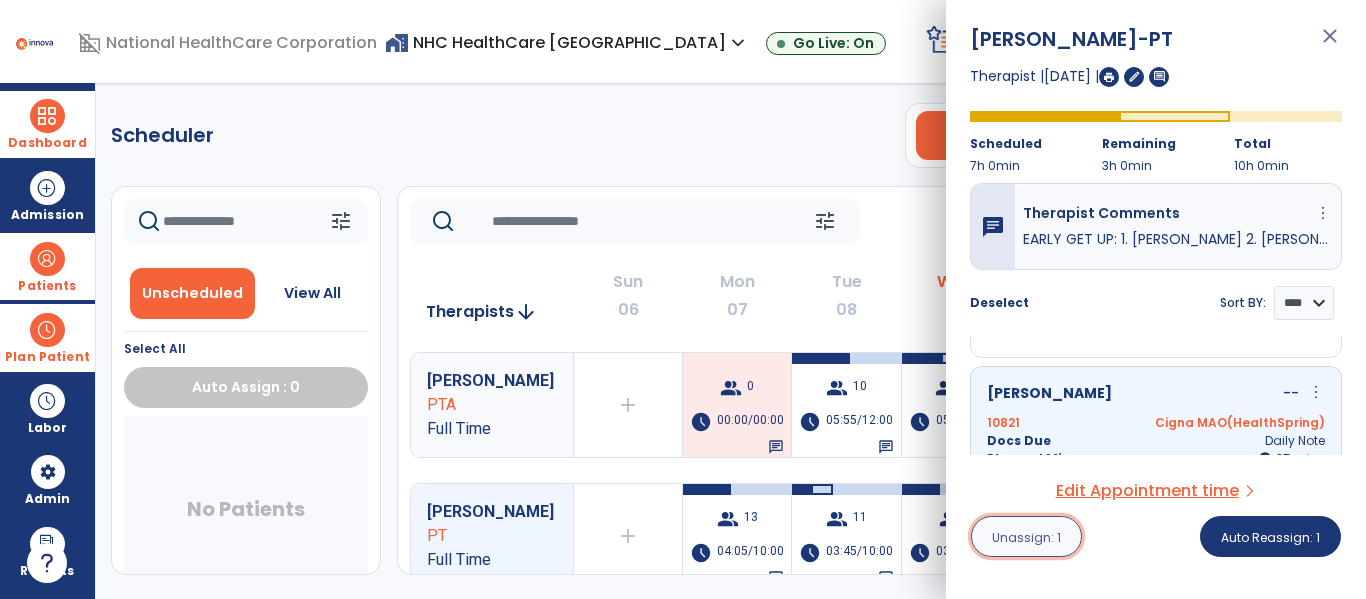click on "Unassign: 1" at bounding box center [1026, 536] 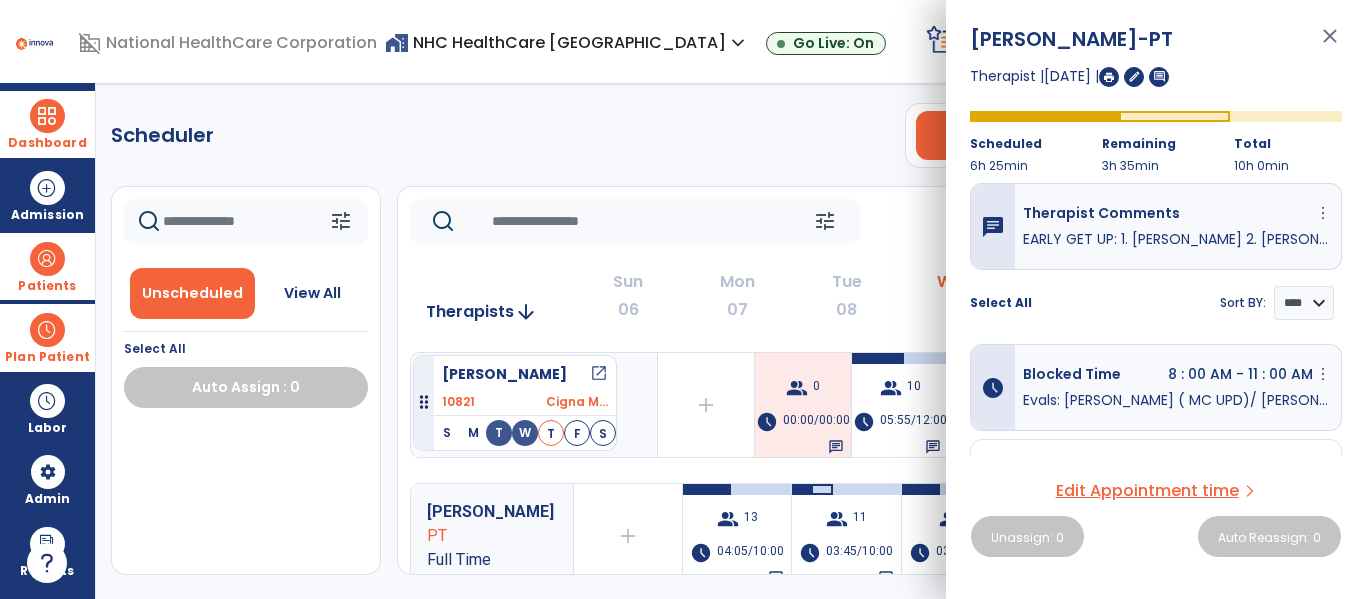 drag, startPoint x: 141, startPoint y: 473, endPoint x: 413, endPoint y: 347, distance: 299.76657 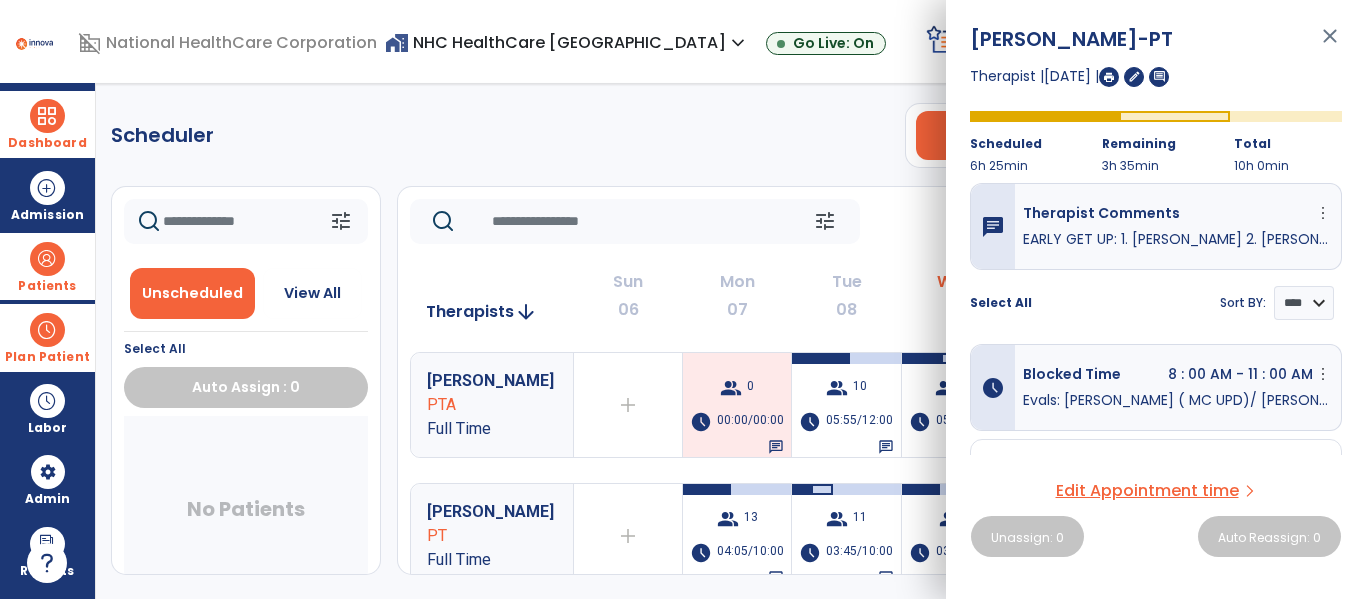 click on "Scheduler   PT   OT   ST  **** *** more_vert  Manage Labor   View All Therapists   Print" 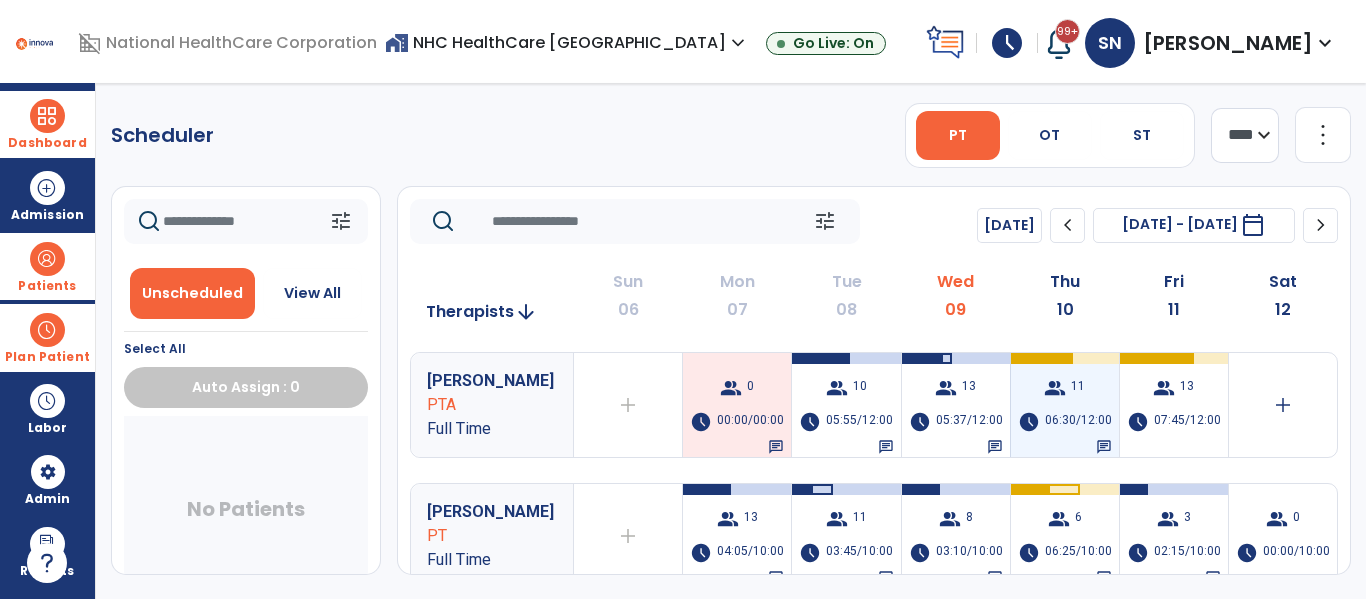click at bounding box center (1040, 358) 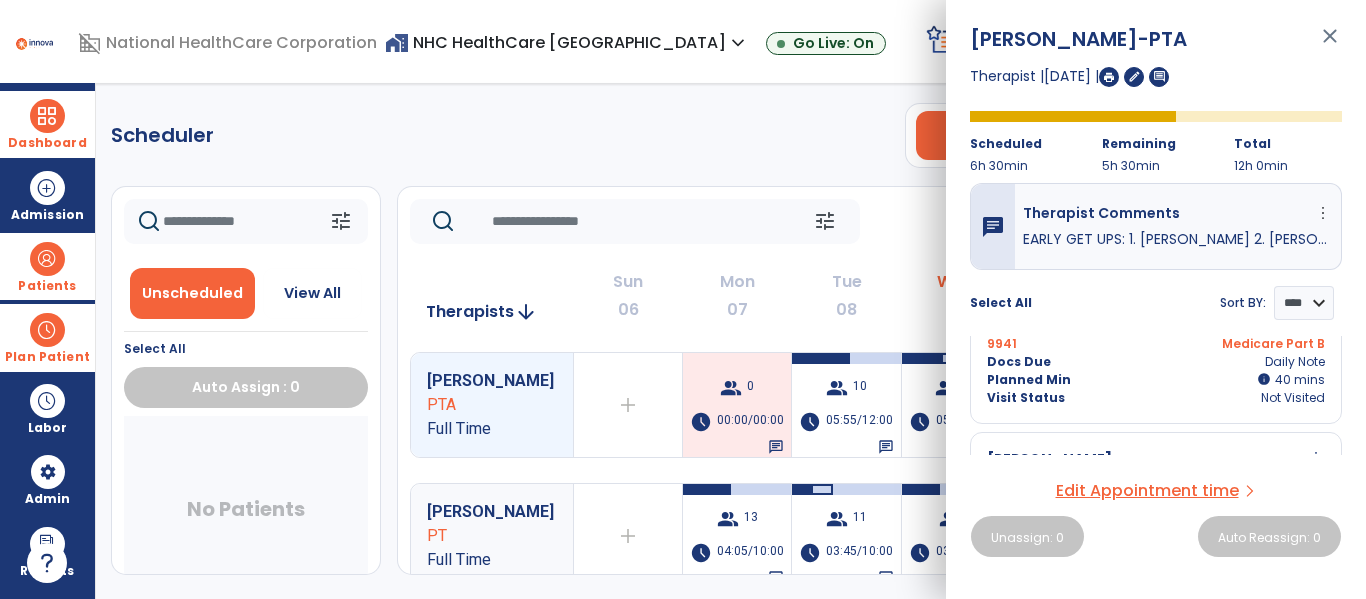 scroll, scrollTop: 0, scrollLeft: 0, axis: both 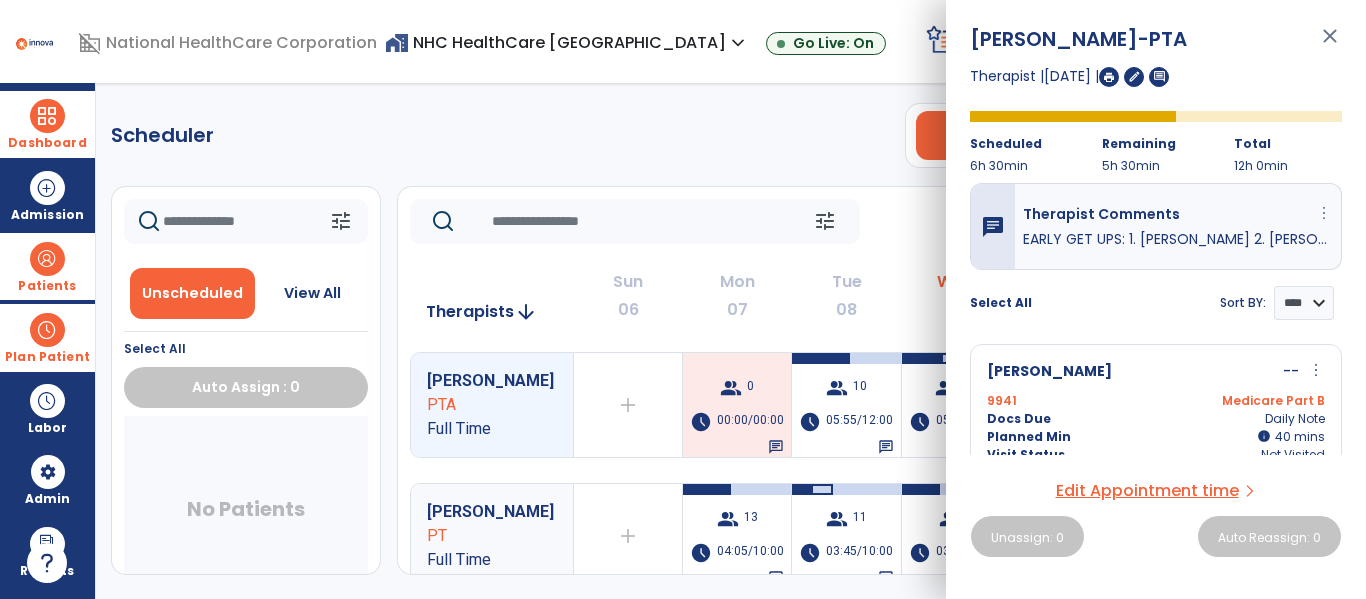 click on "more_vert" at bounding box center [1324, 213] 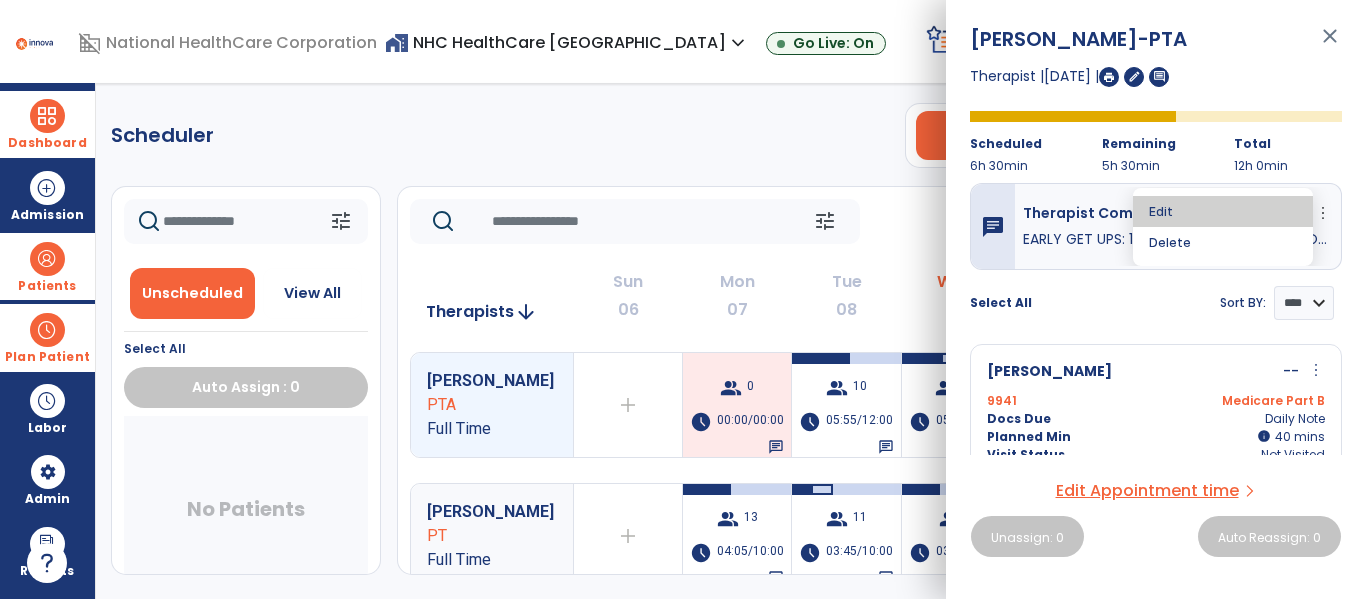 click on "Edit" at bounding box center [1223, 211] 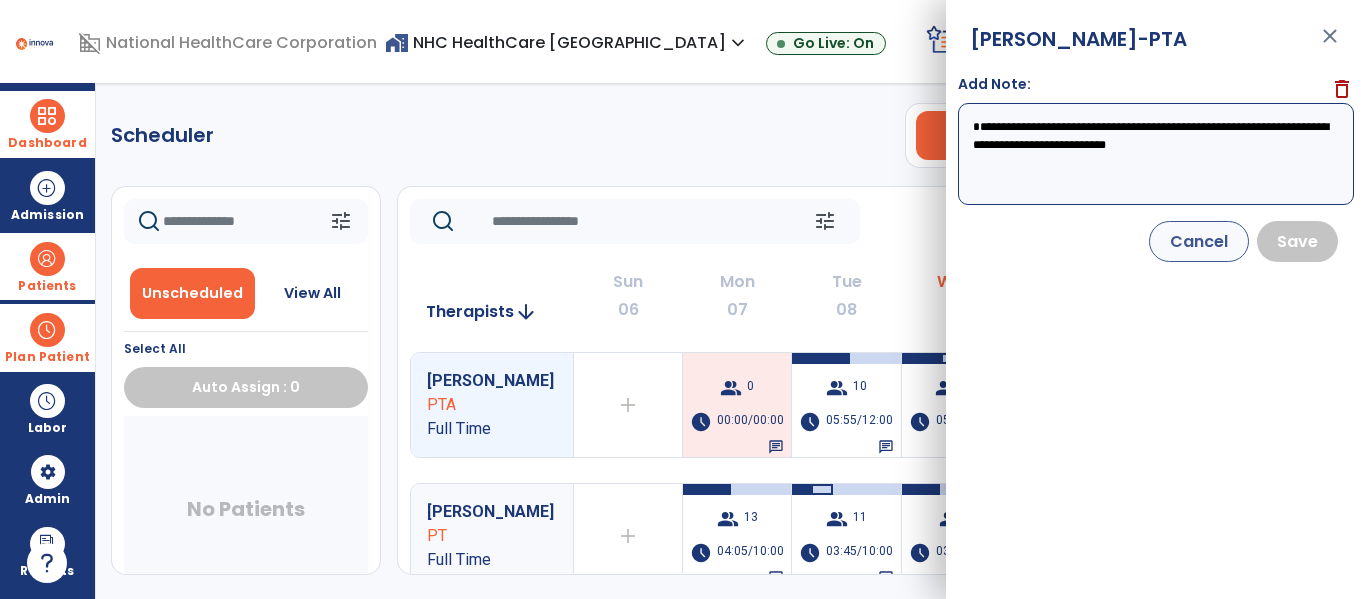 click on "**********" at bounding box center (1156, 154) 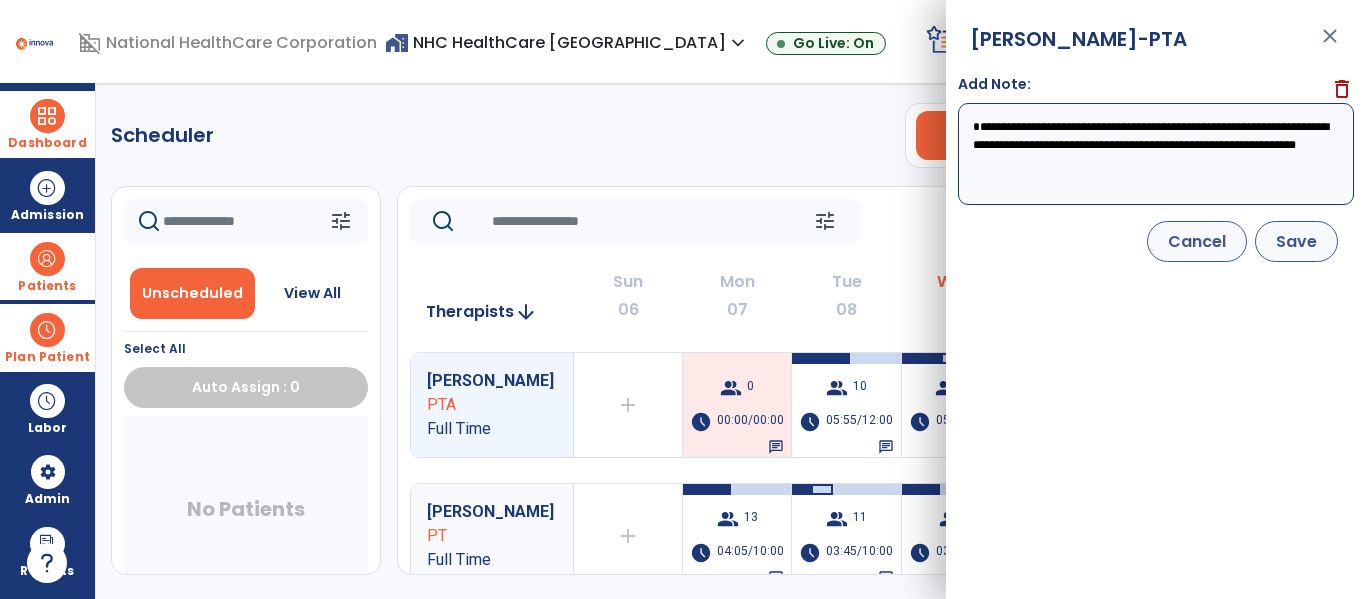 type on "**********" 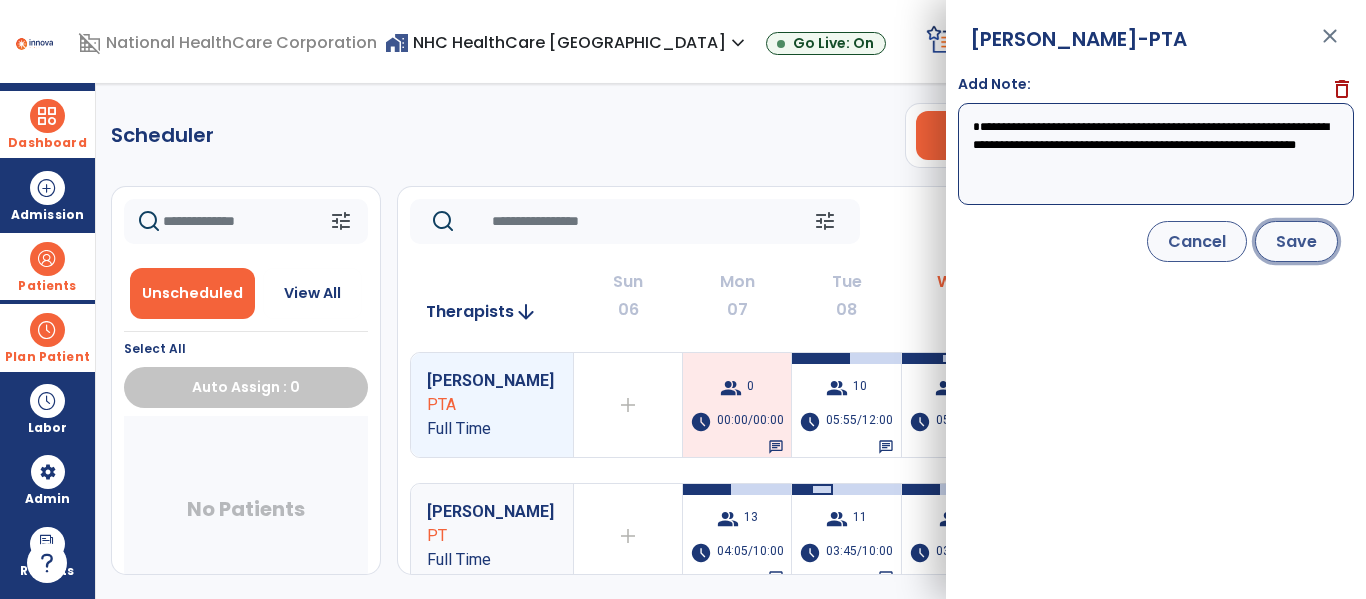 click on "Save" at bounding box center [1296, 241] 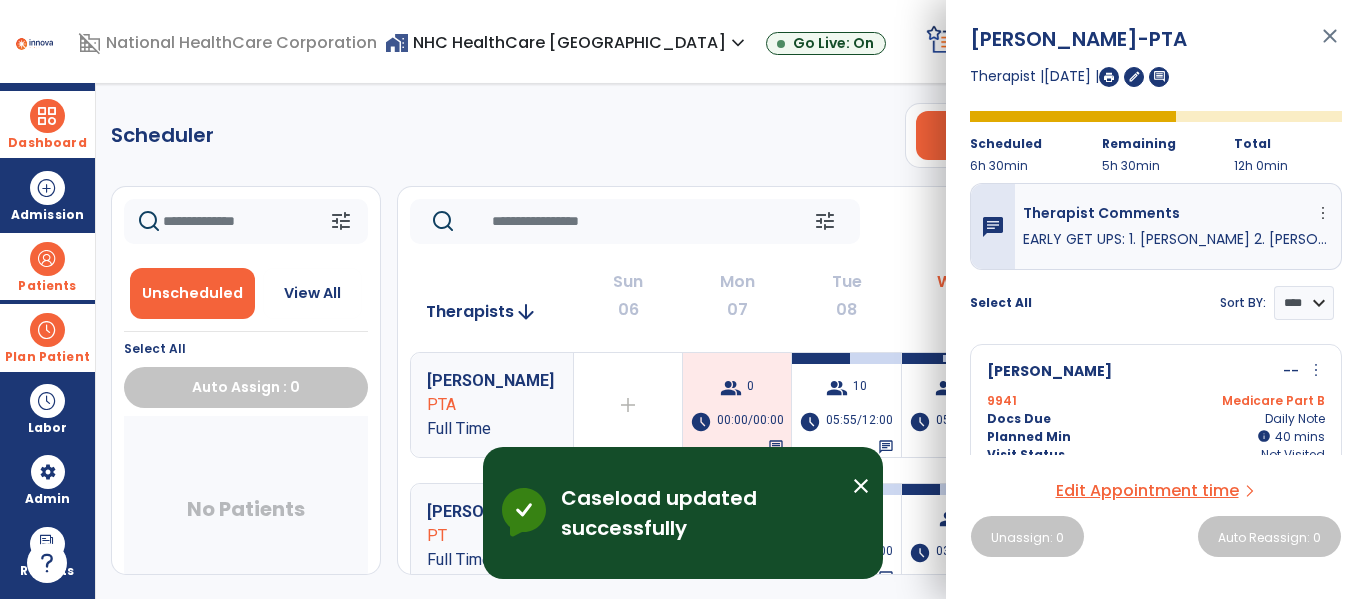 click on "Scheduler   PT   OT   ST  **** *** more_vert  Manage Labor   View All Therapists   Print" 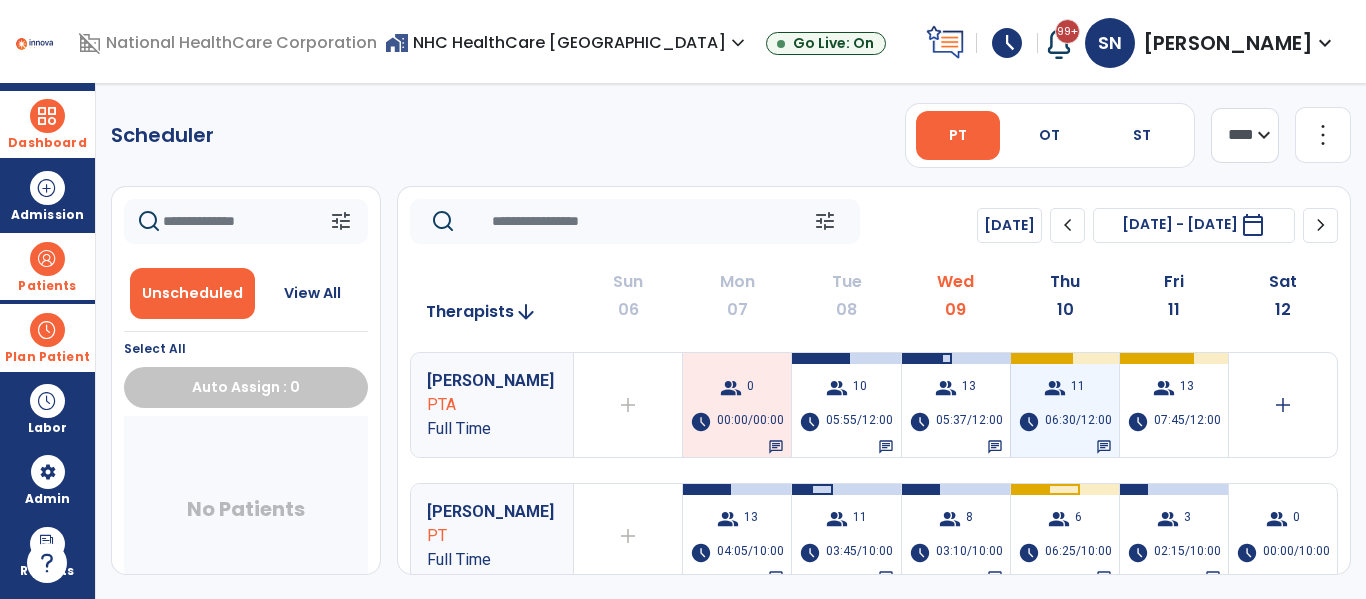 click on "group  11  schedule  06:30/12:00   chat" at bounding box center [1065, 405] 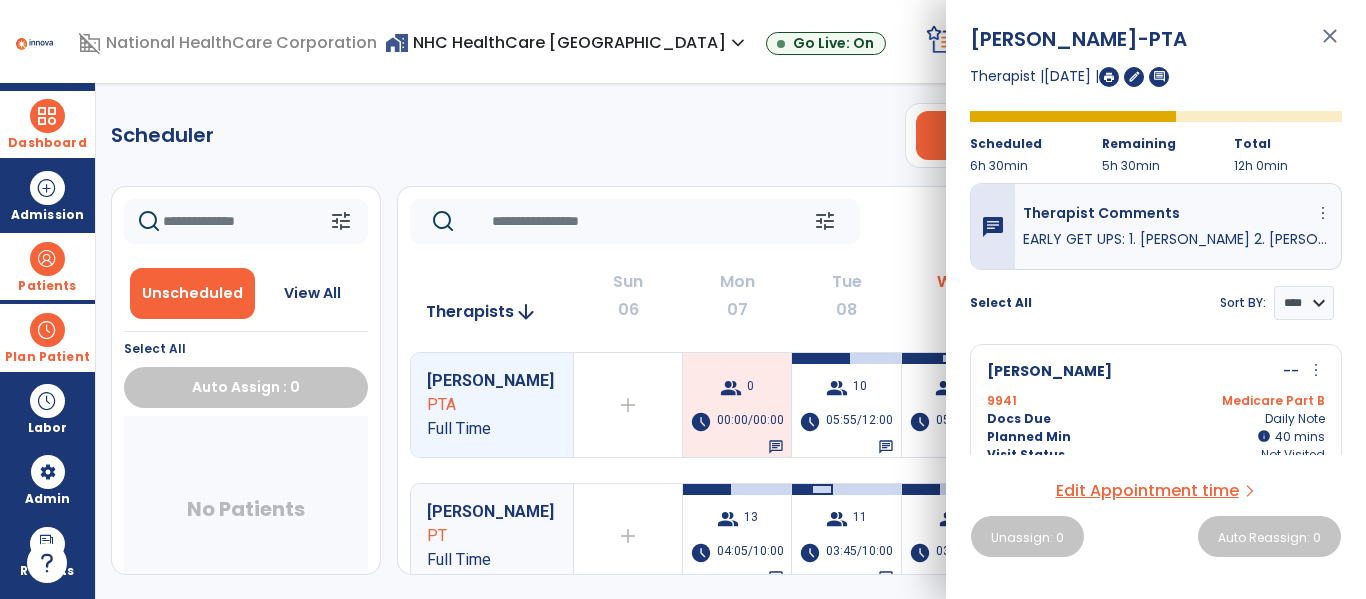 click on "Scheduler   PT   OT   ST  **** *** more_vert  Manage Labor   View All Therapists   Print   tune   Unscheduled   View All  Select All  Auto Assign : 0  No Patients  tune   [DATE]  chevron_left [DATE] - [DATE]  *********  calendar_today  chevron_right   Therapists  arrow_downward Sun  06  Mon  07  Tue  08  Wed  09  Thu  10  Fri  11  Sat  12  [PERSON_NAME] PTA Full Time  add  Therapist not available for the day  group  0  schedule  00:00/00:00   chat   group  10  schedule  05:55/12:00   chat   group  13  schedule  05:37/12:00   chat   group  11  schedule  06:30/12:00   chat   group  13  schedule  07:45/12:00   add  [PERSON_NAME] PT Full Time  add  Therapist not available for the day  group  13  schedule  04:05/10:00   chat   group  11  schedule  03:45/10:00   chat   group  8  schedule  03:10/10:00   chat   group  6  schedule  06:25/10:00   chat   group  3  schedule  02:15/10:00   chat   group  0  schedule  00:00/10:00  [PERSON_NAME] PT Full Time  add  Therapist not available for the day  group  16" at bounding box center (731, 341) 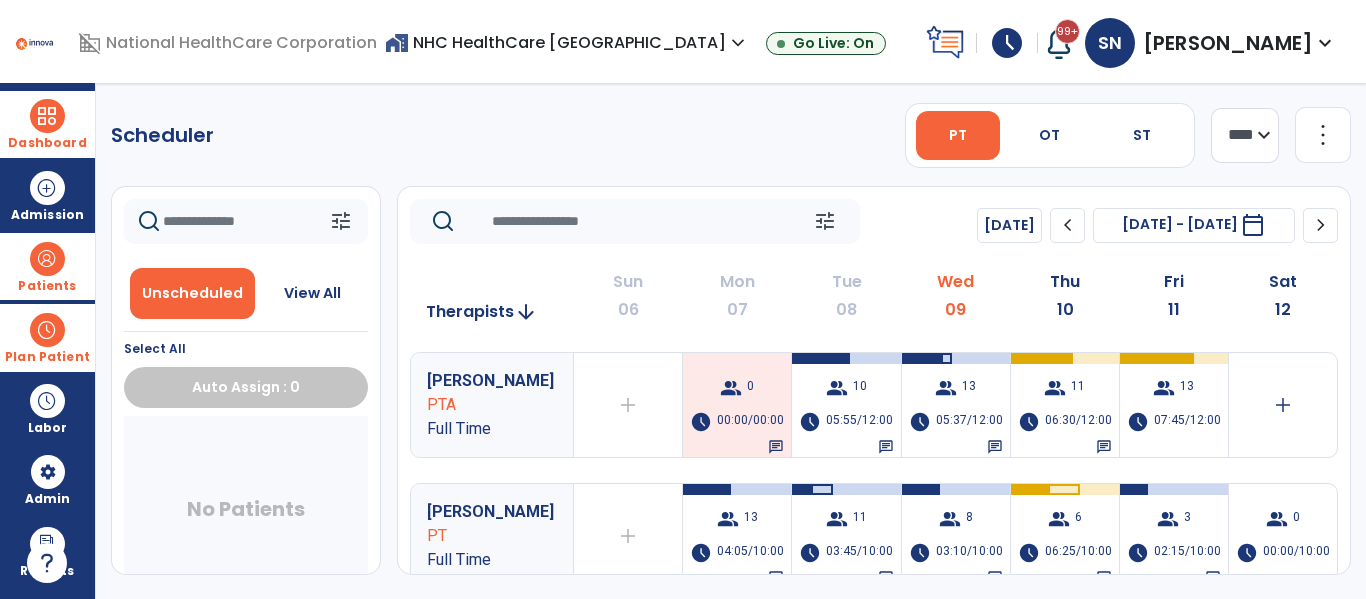 click on "[PERSON_NAME] PTA Full Time  add  Therapist not available for the day  group  0  schedule  00:00/00:00   chat   group  10  schedule  05:55/12:00   chat   group  13  schedule  05:37/12:00   chat   group  11  schedule  06:30/12:00   chat   group  13  schedule  07:45/12:00   add  [PERSON_NAME] PT Full Time  add  Therapist not available for the day  group  13  schedule  04:05/10:00   chat   group  11  schedule  03:45/10:00   chat   group  8  schedule  03:10/10:00   chat   group  6  schedule  06:25/10:00   chat   group  3  schedule  02:15/10:00   chat   group  0  schedule  00:00/10:00  [PERSON_NAME] PT Full Time  add  Therapist not available for the day  group  16  schedule  05:50/10:00   chat   group  0  schedule  00:00/04:00   group  8  schedule  04:00/10:00   chat   group  0  schedule  00:00/04:00   group  7  schedule  03:40/10:00   group  0  schedule  00:00/10:00  [PERSON_NAME] PTA Full Time  add  Therapist not available for the day  group  7  schedule  03:25/12:00   chat   group  7  schedule  04:15/12:00" 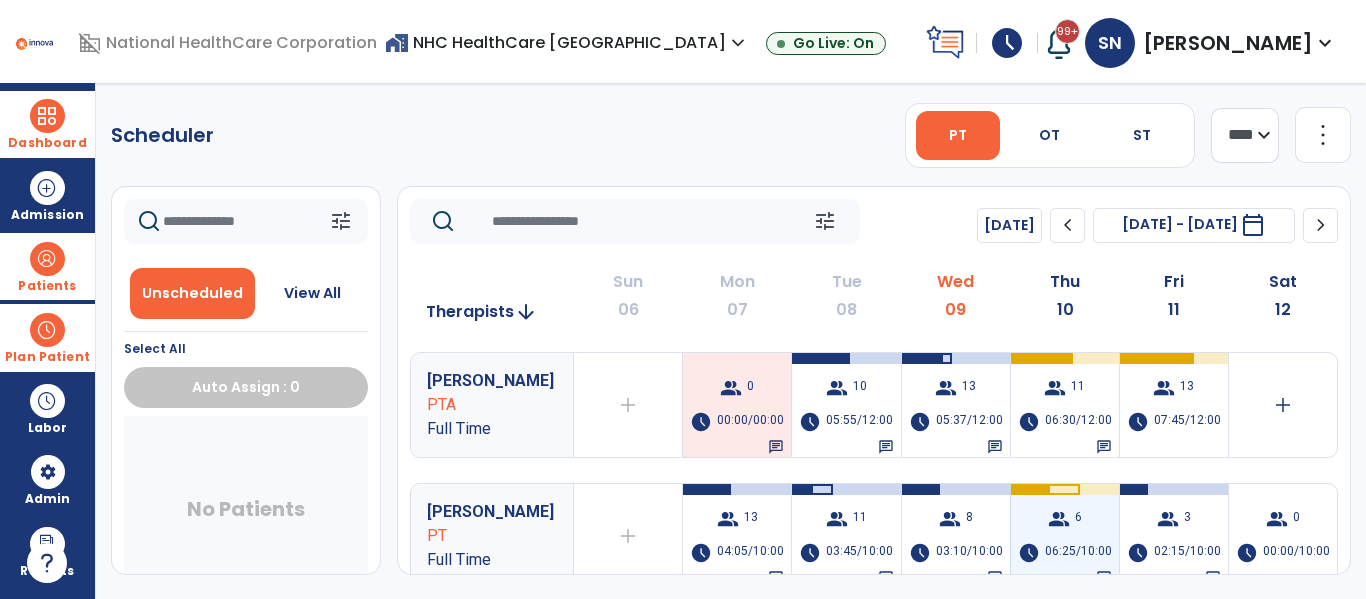 click at bounding box center [1029, 489] 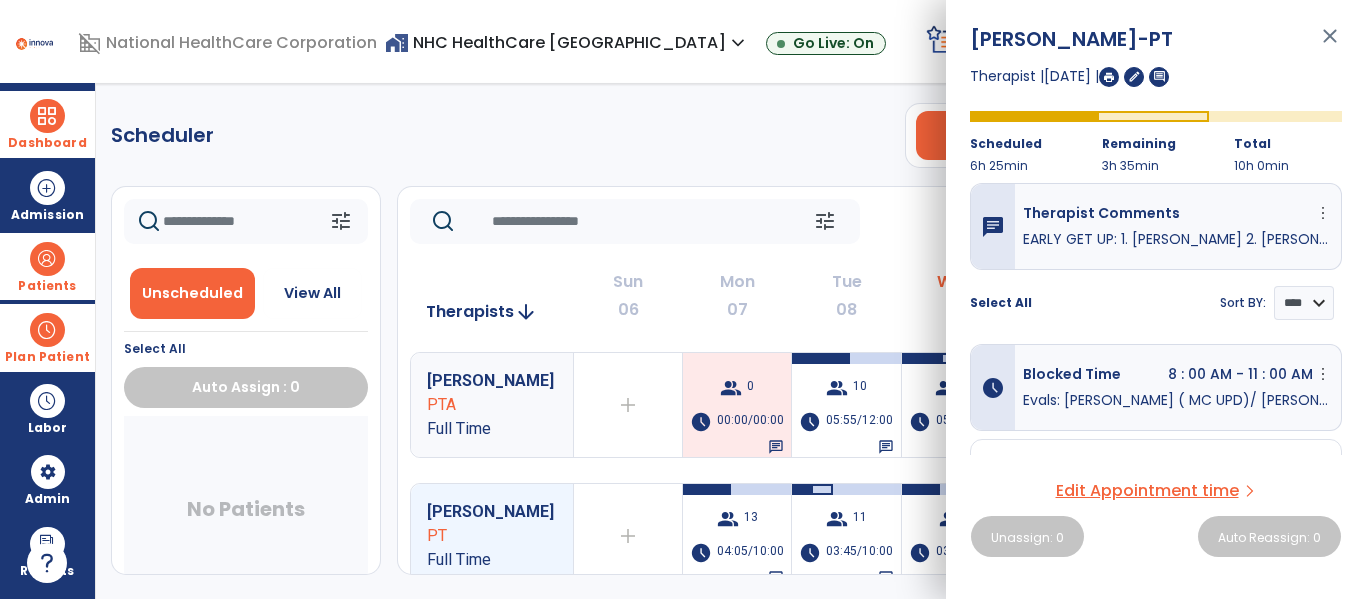 click on "Scheduler   PT   OT   ST  **** *** more_vert  Manage Labor   View All Therapists   Print" 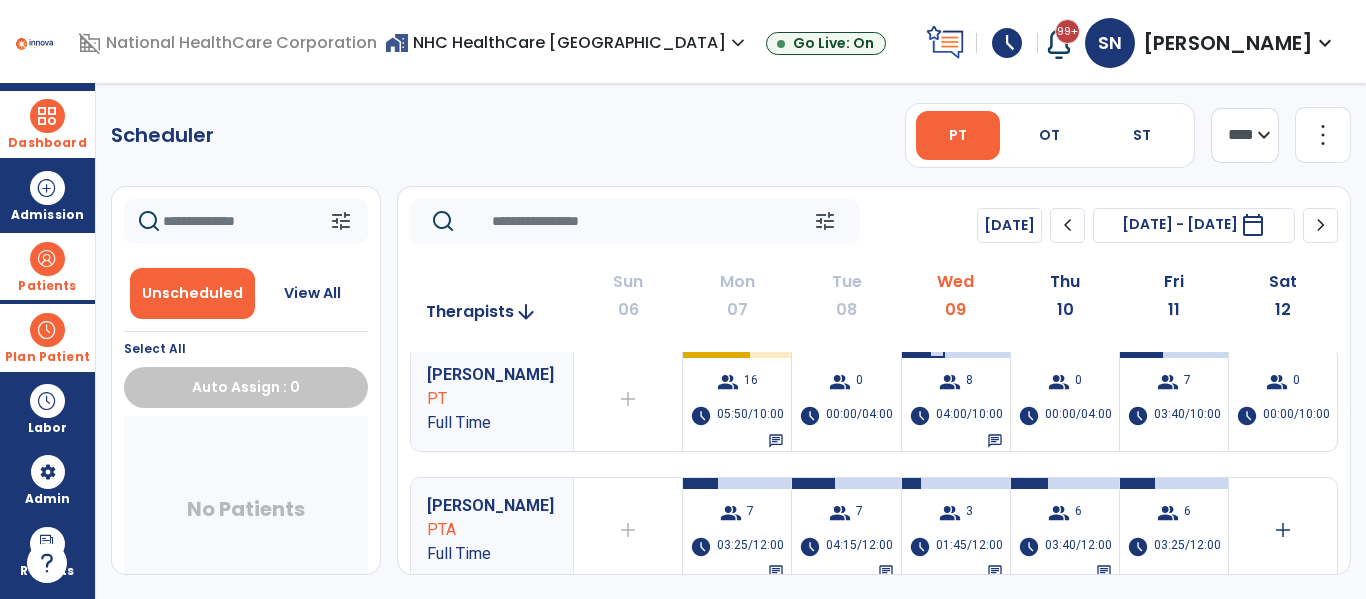 scroll, scrollTop: 270, scrollLeft: 0, axis: vertical 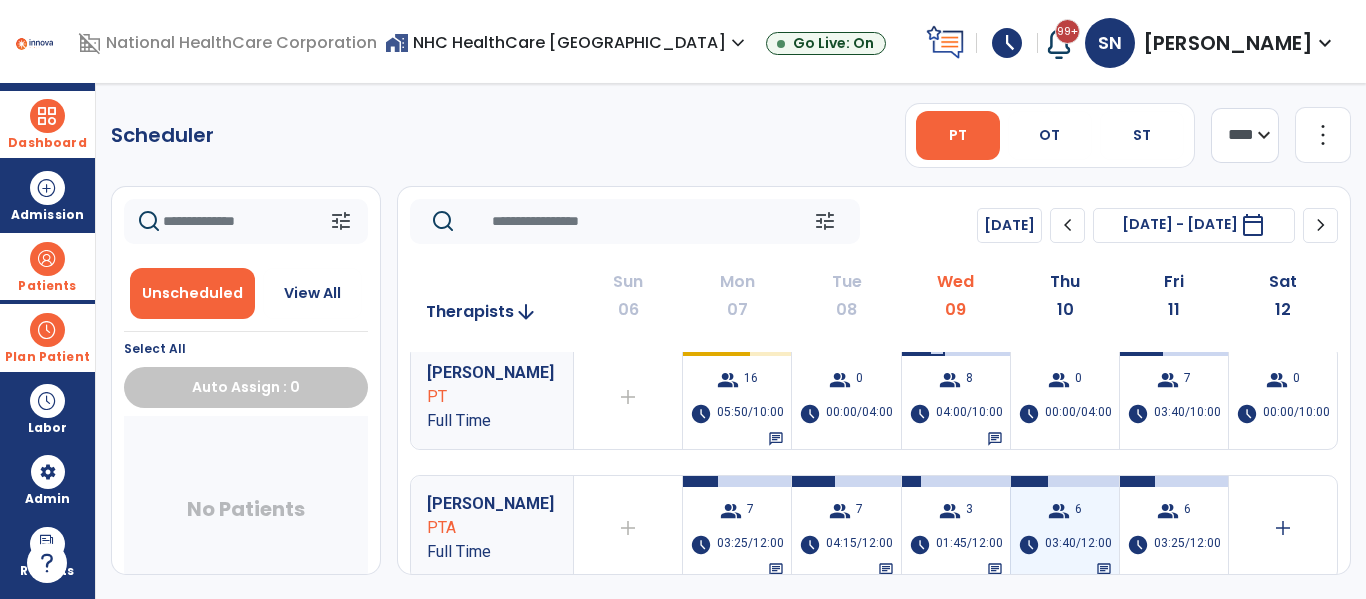 click at bounding box center [1027, 481] 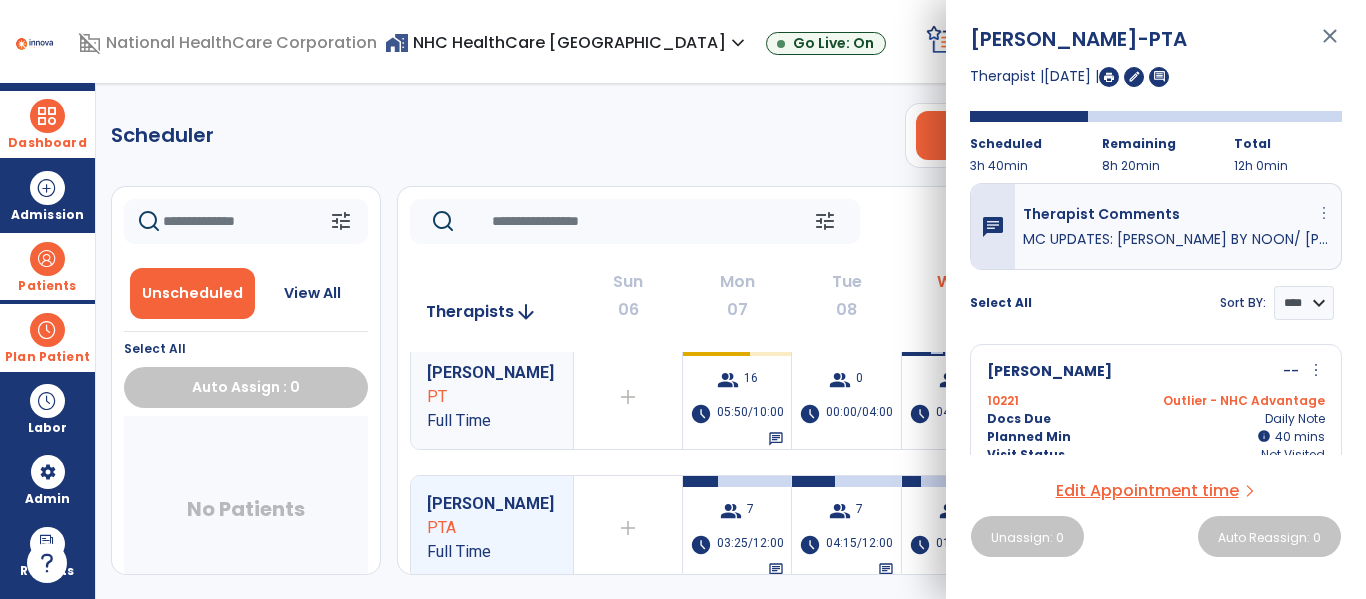 click on "more_vert" at bounding box center [1324, 213] 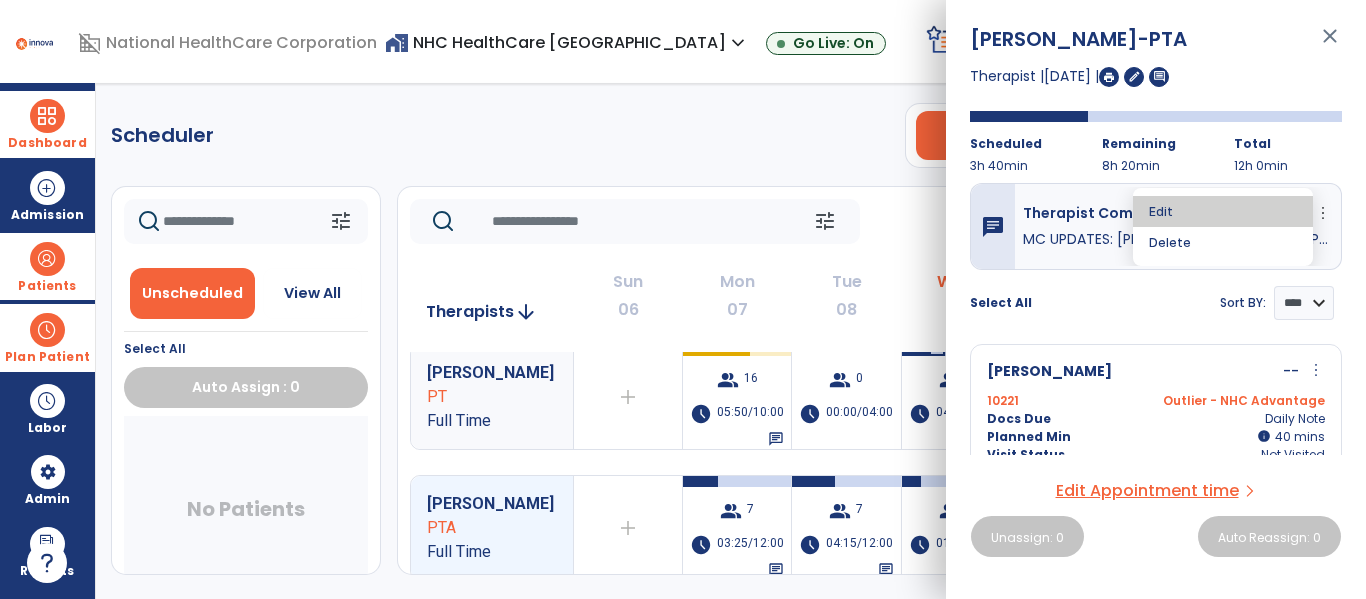 click on "Edit" at bounding box center (1223, 211) 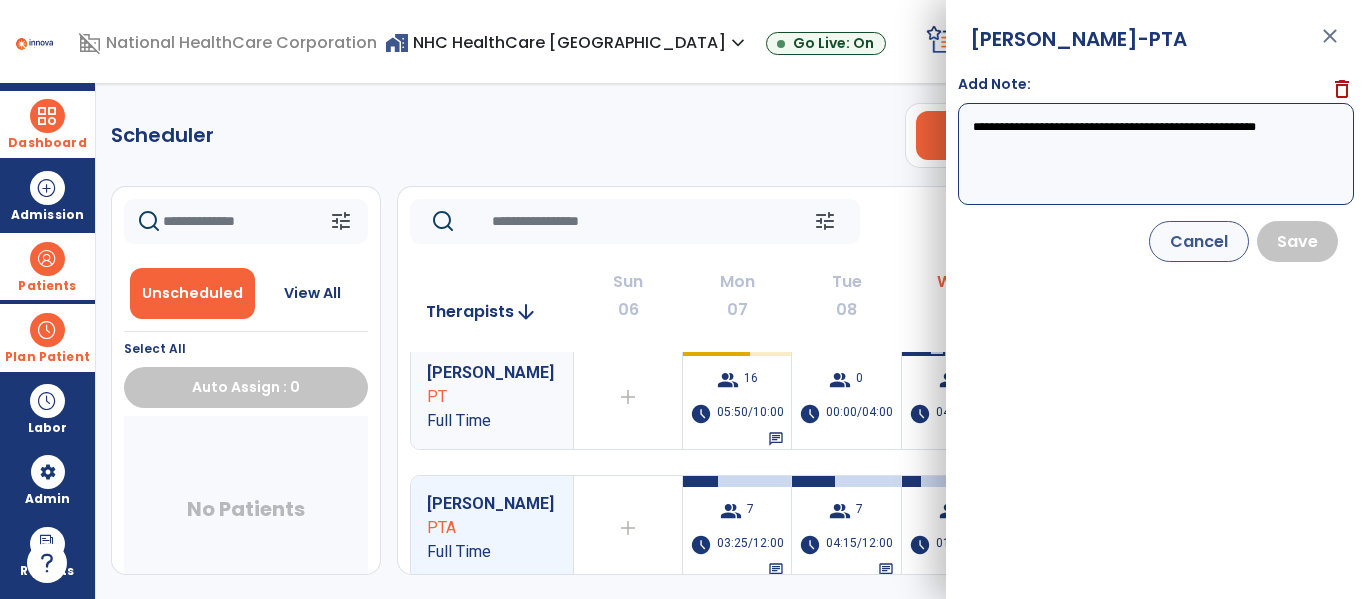 click on "**********" at bounding box center (1156, 154) 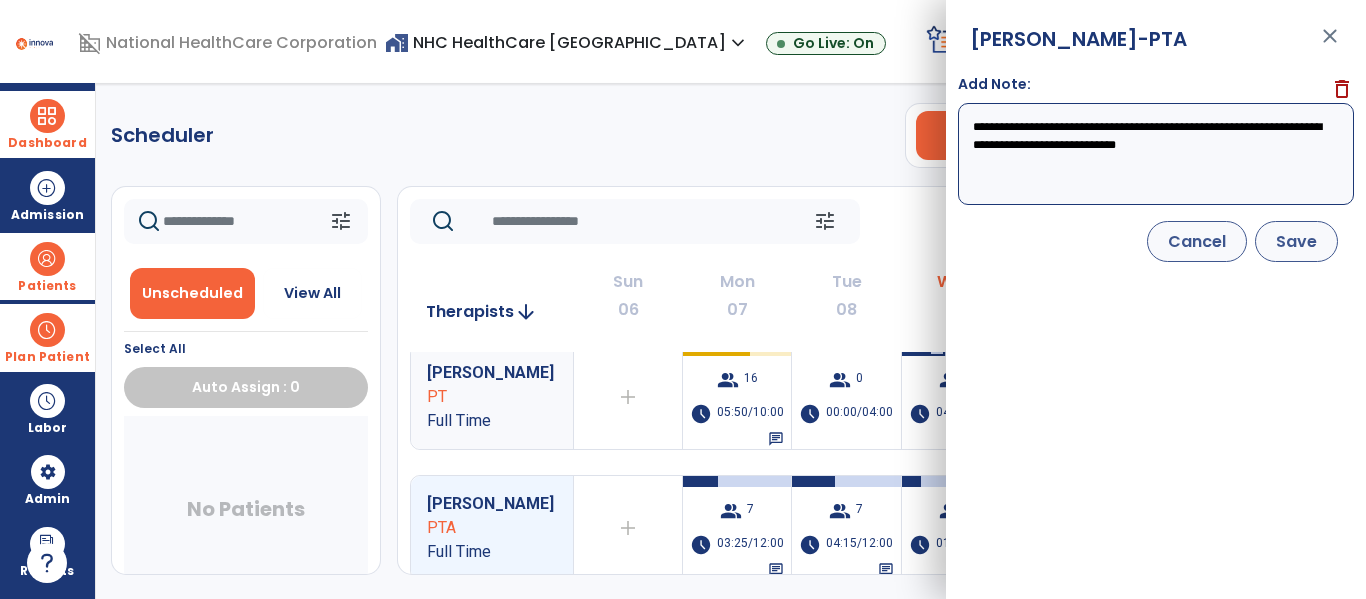 type on "**********" 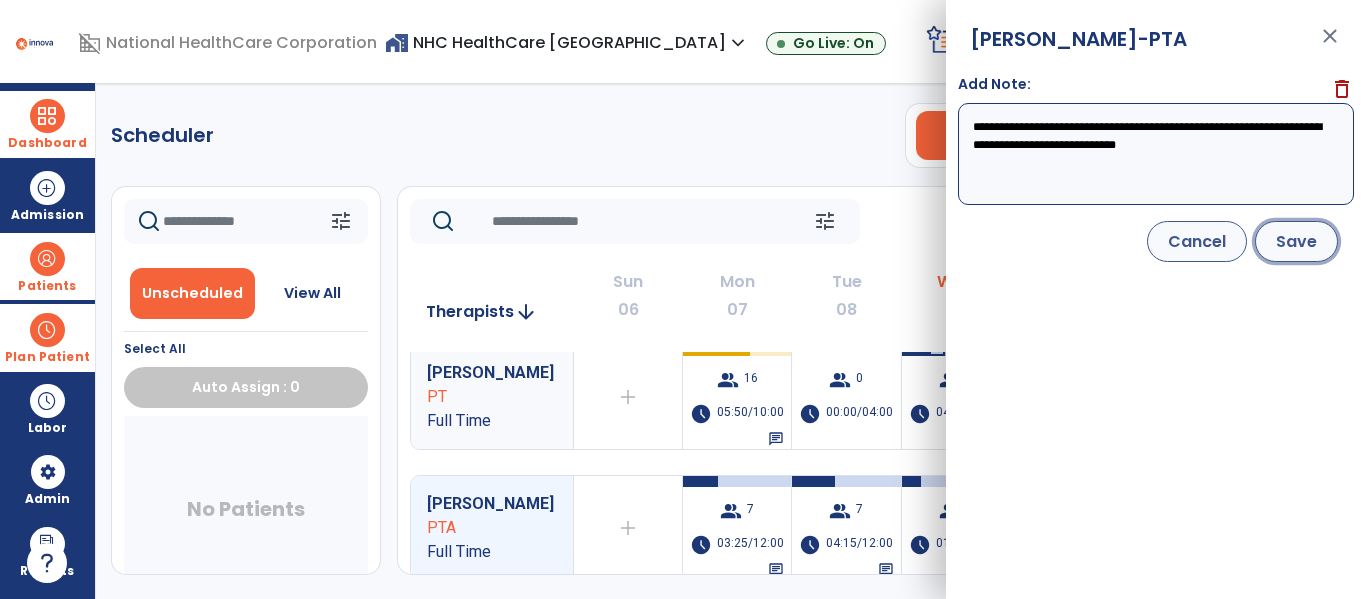 click on "Save" at bounding box center (1296, 241) 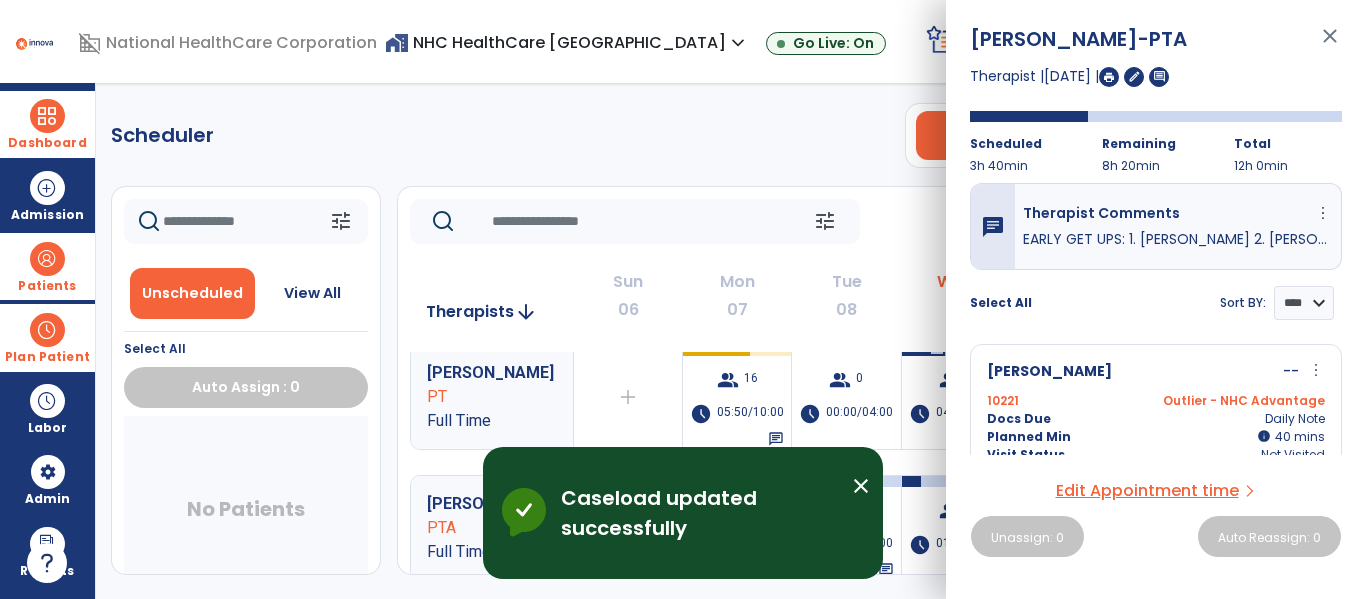 click on "Scheduler   PT   OT   ST  **** *** more_vert  Manage Labor   View All Therapists   Print" 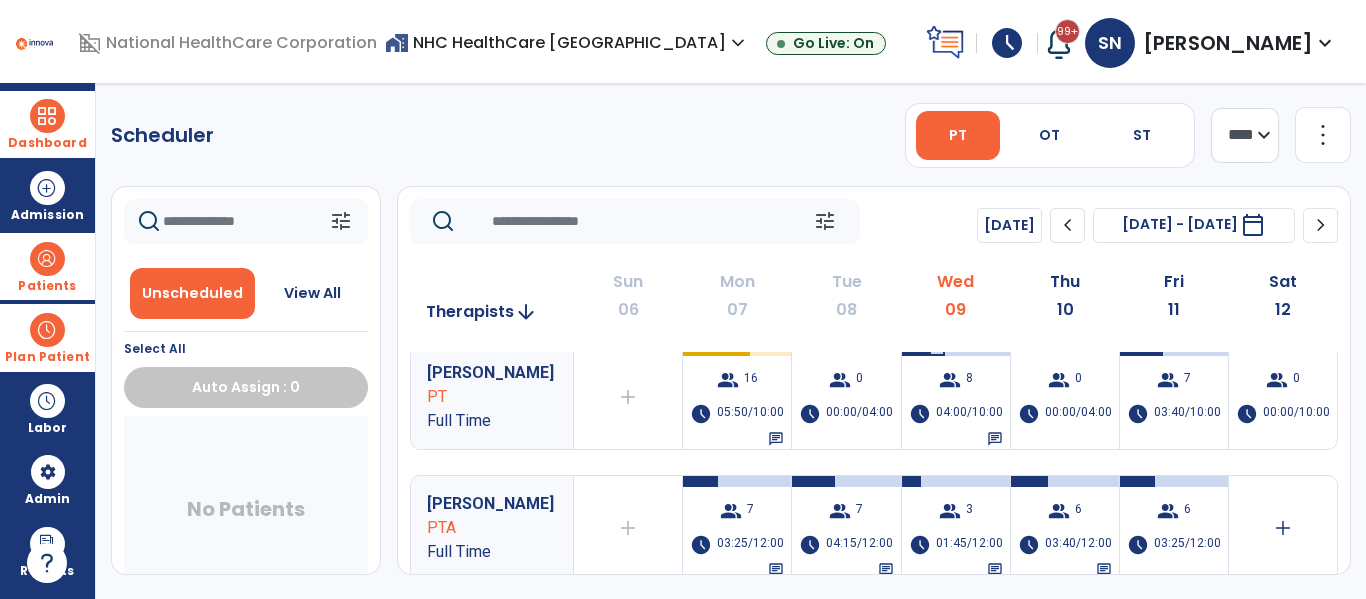 click at bounding box center [47, 259] 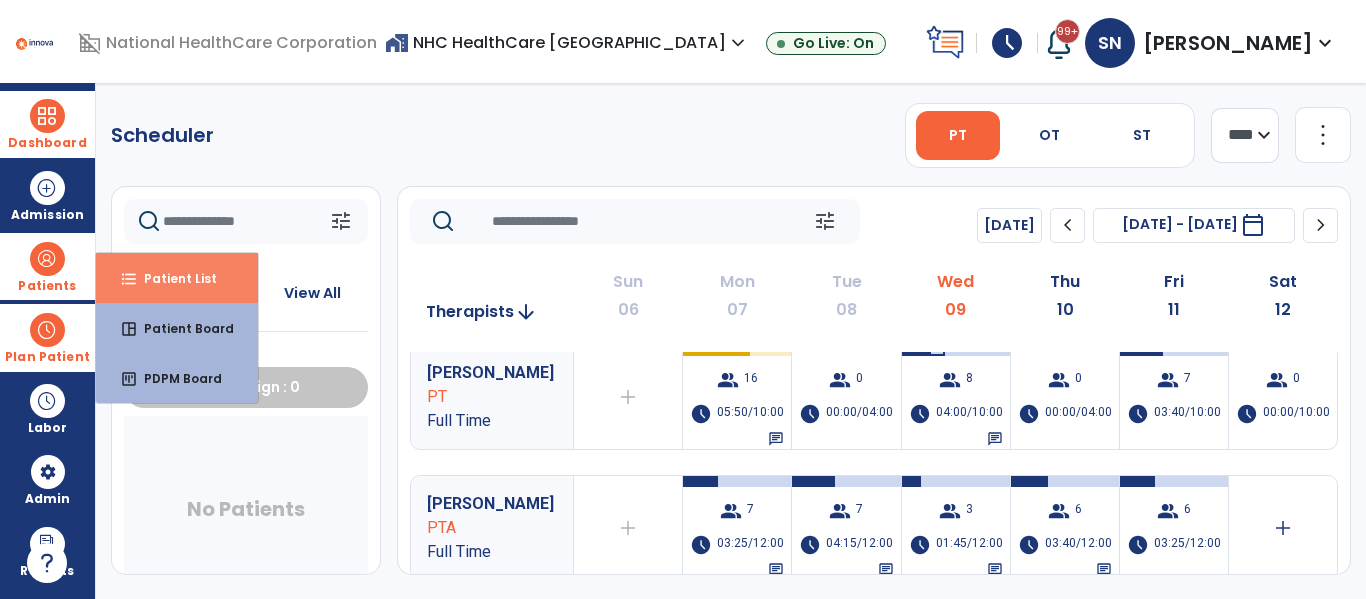 click on "Patient List" at bounding box center [172, 278] 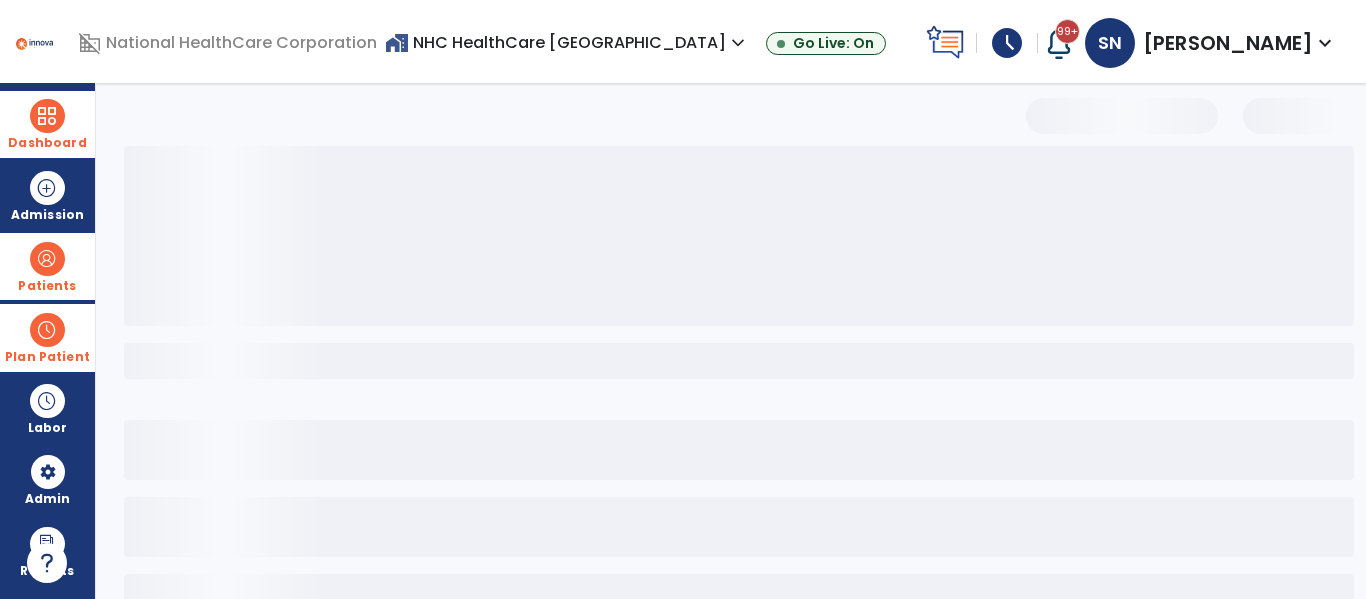 select on "***" 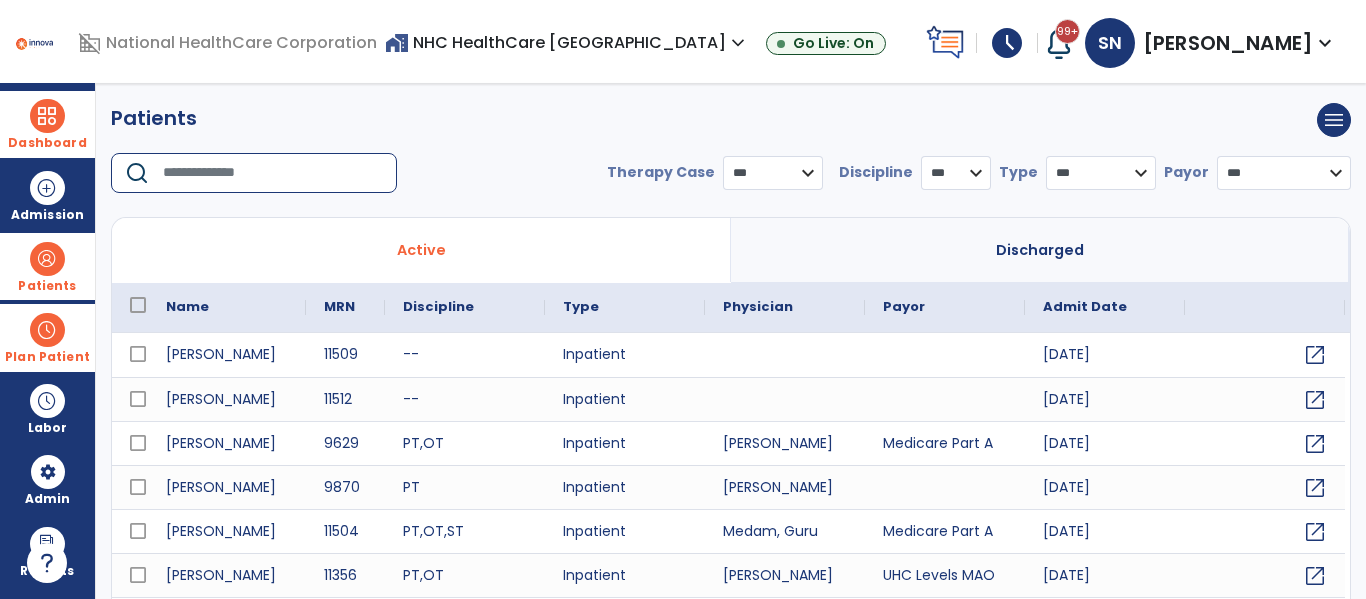 click at bounding box center (273, 173) 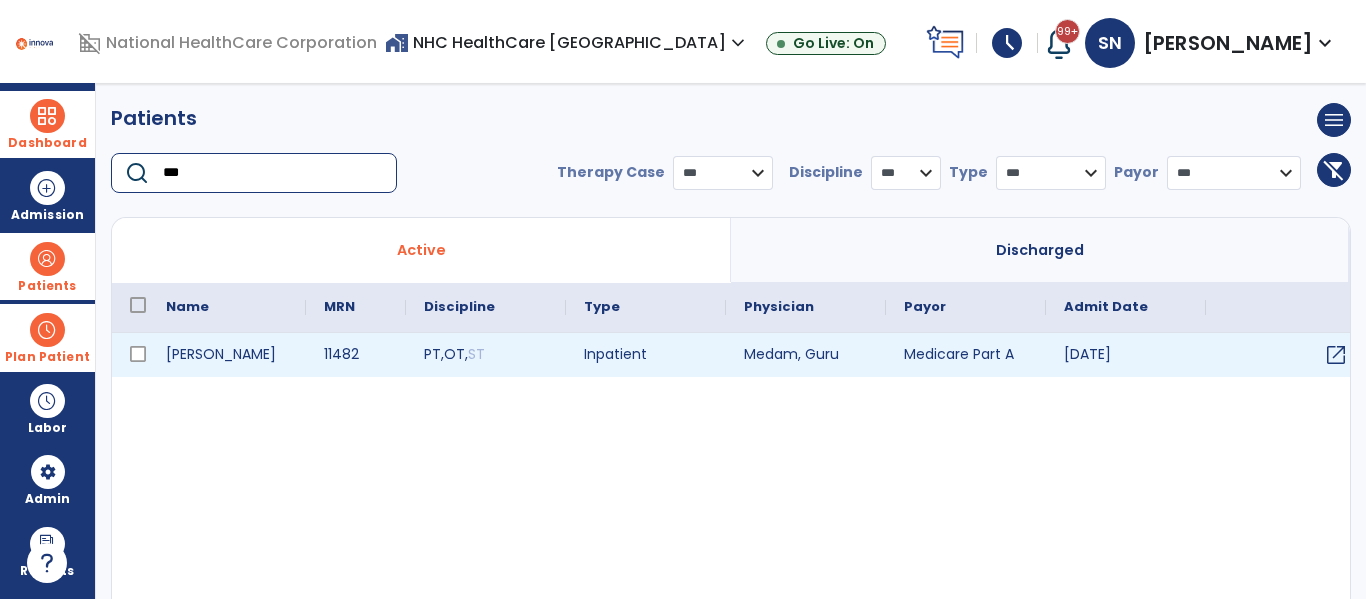 type on "***" 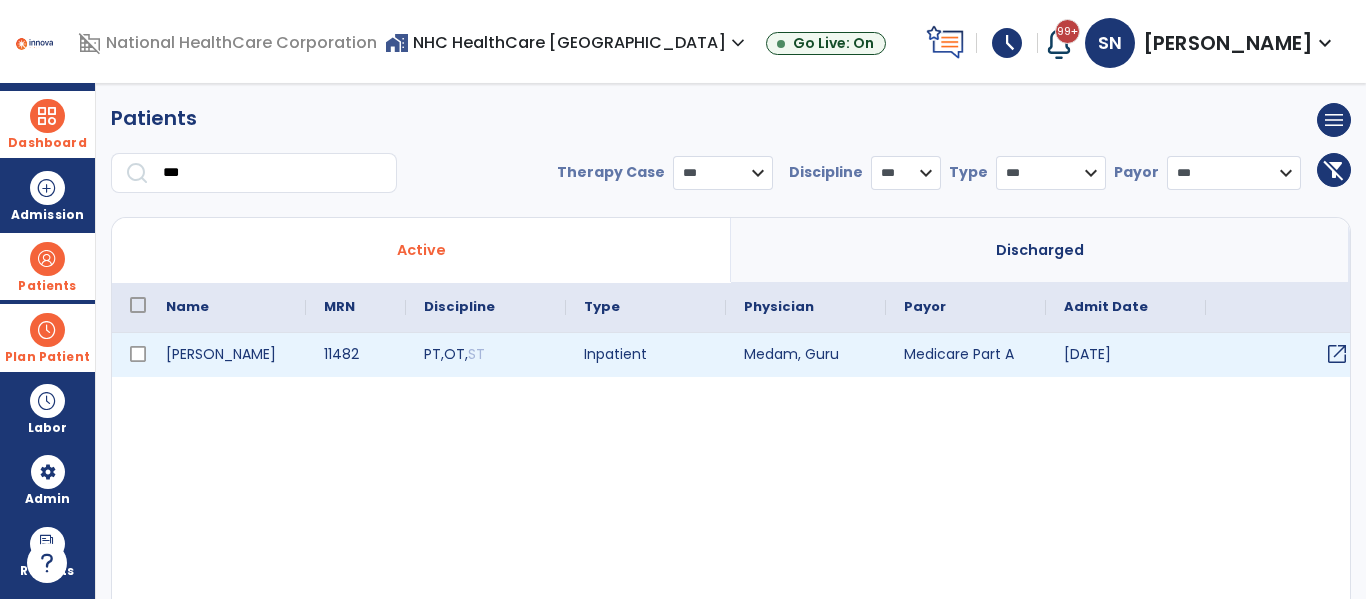 click on "open_in_new" at bounding box center [1337, 354] 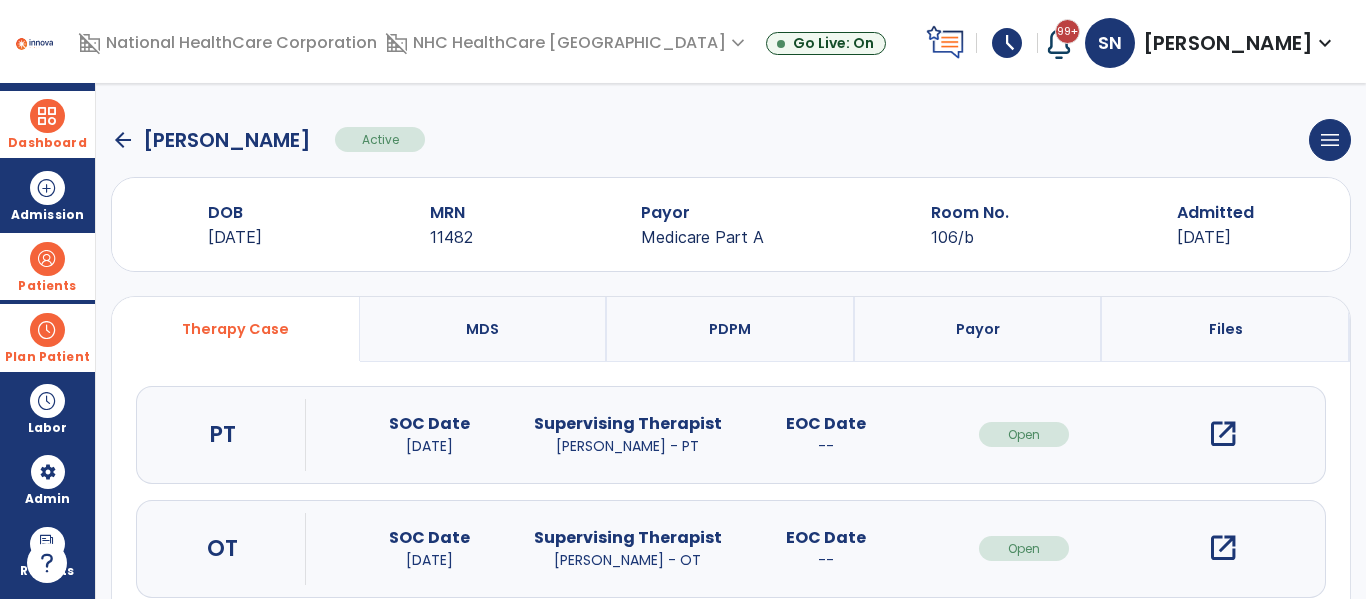 click on "open_in_new" at bounding box center (1223, 434) 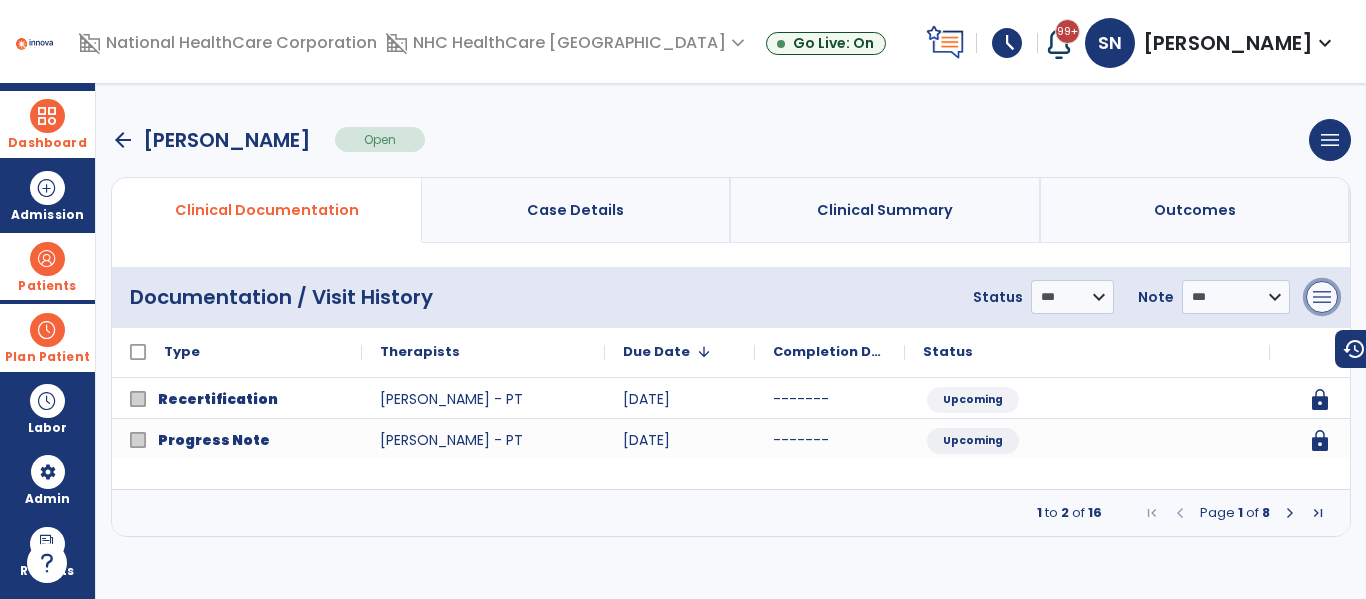 click on "menu" at bounding box center (1322, 297) 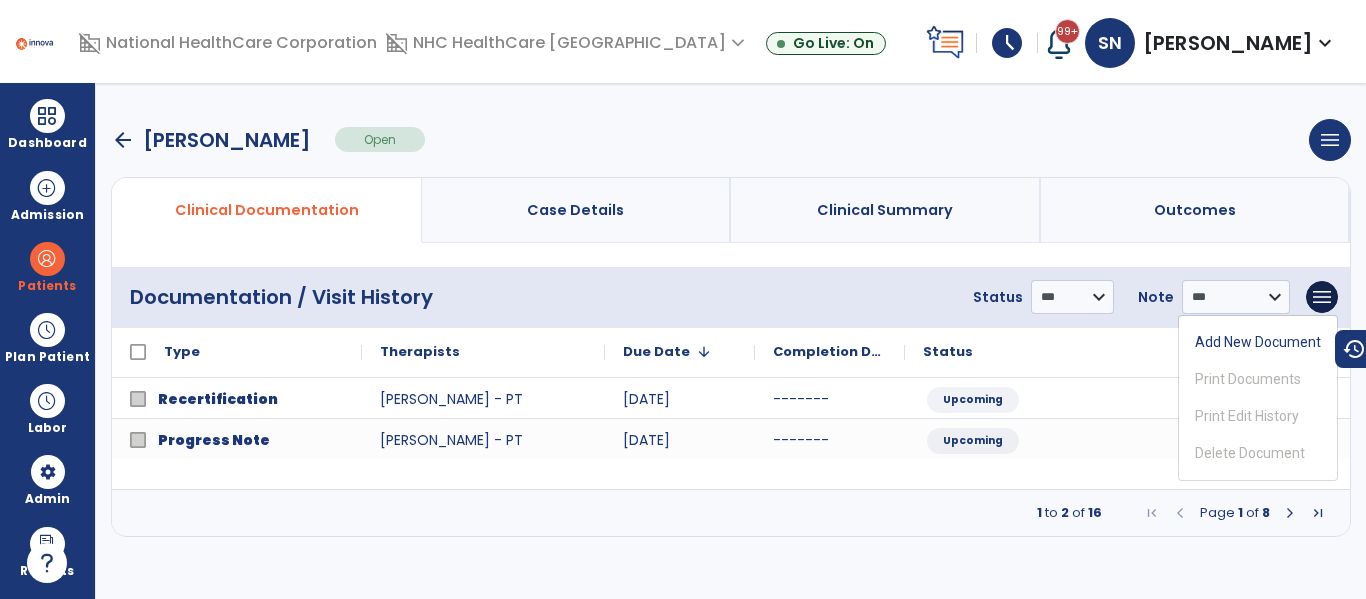 scroll, scrollTop: 0, scrollLeft: 0, axis: both 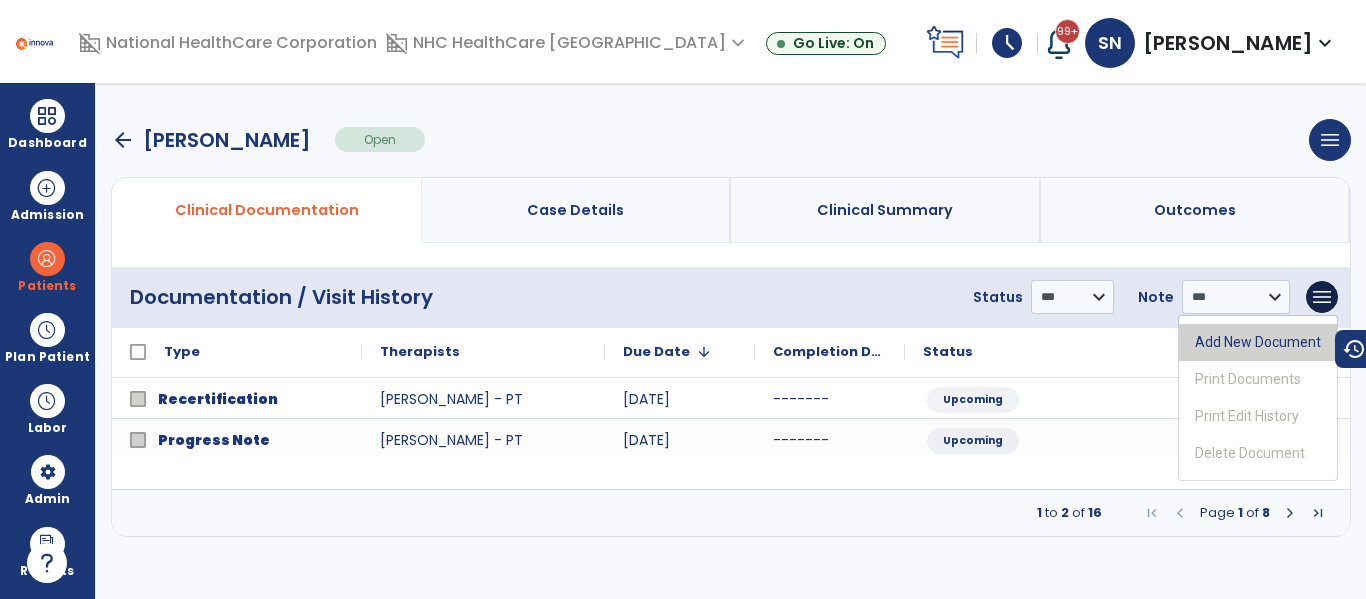click on "Add New Document" at bounding box center [1258, 342] 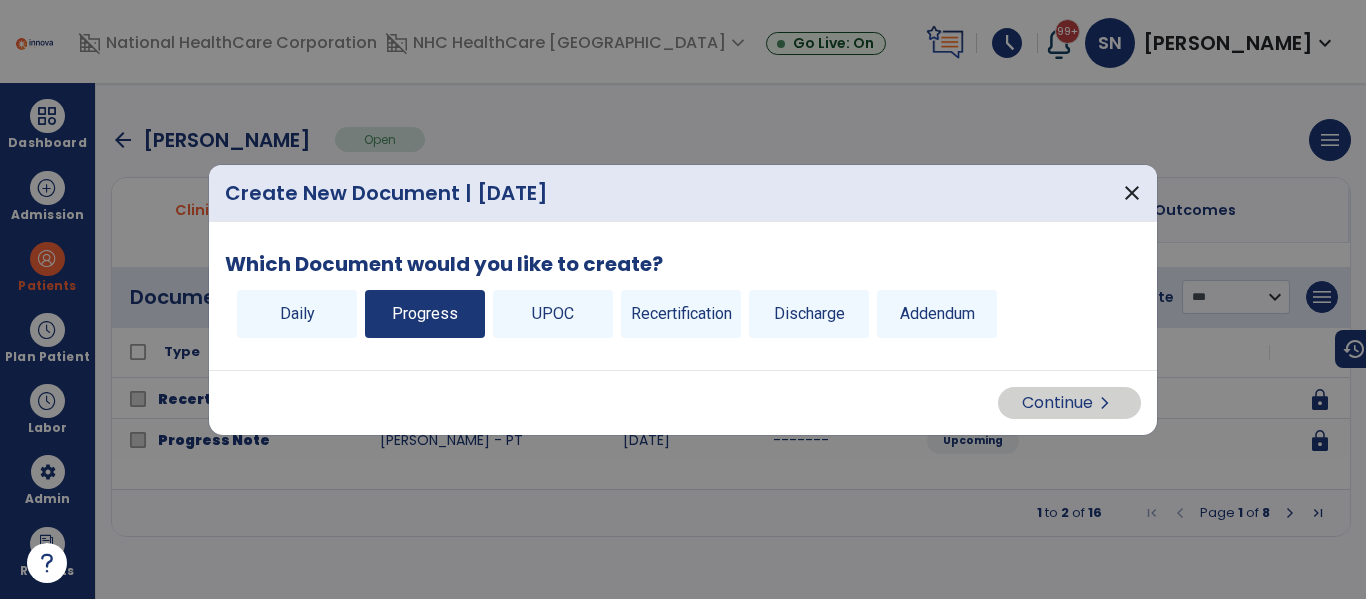 click on "Progress" at bounding box center [425, 314] 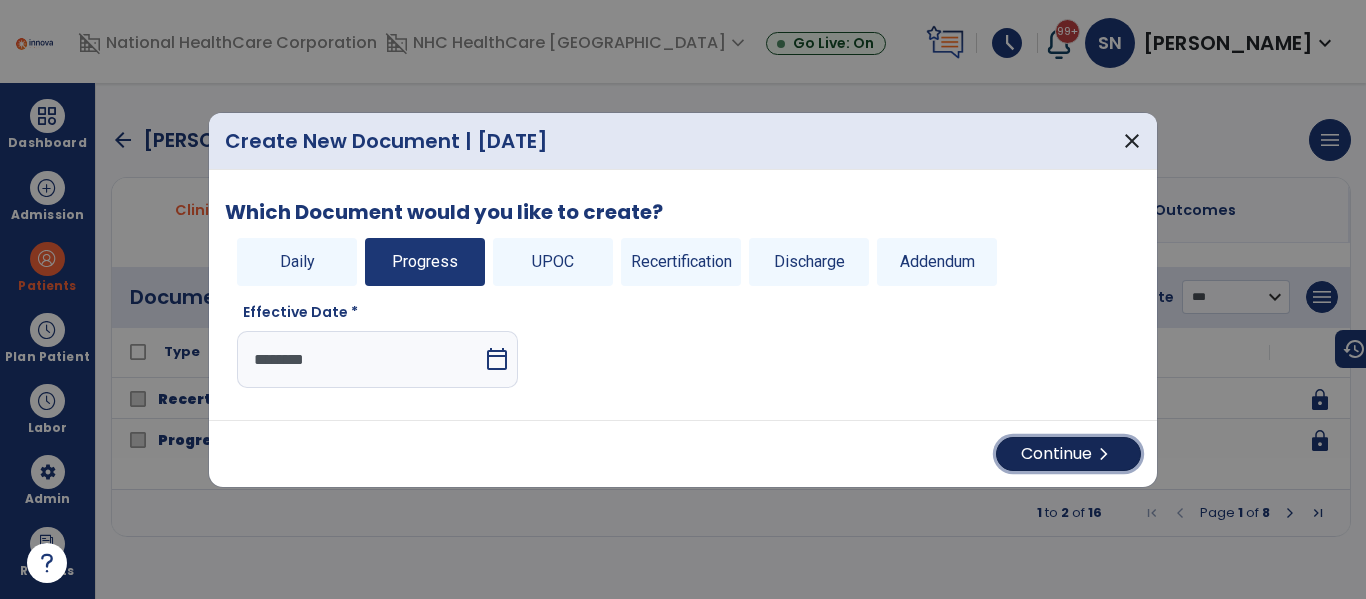 click on "Continue   chevron_right" at bounding box center [1068, 454] 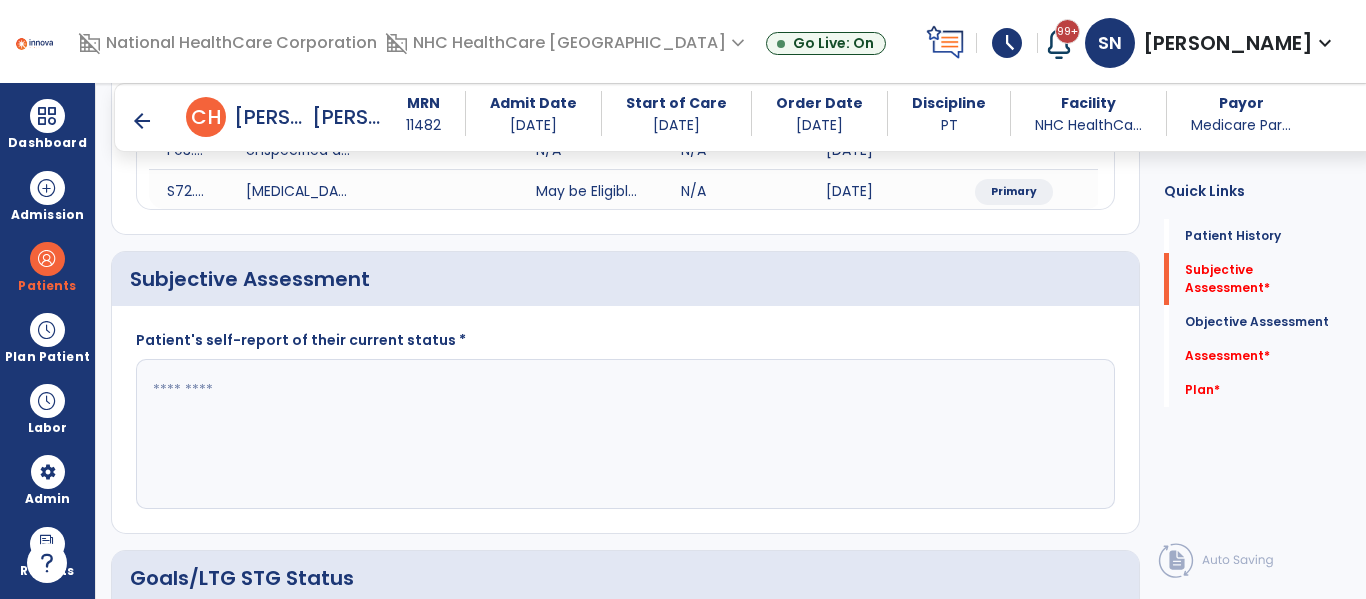 scroll, scrollTop: 318, scrollLeft: 0, axis: vertical 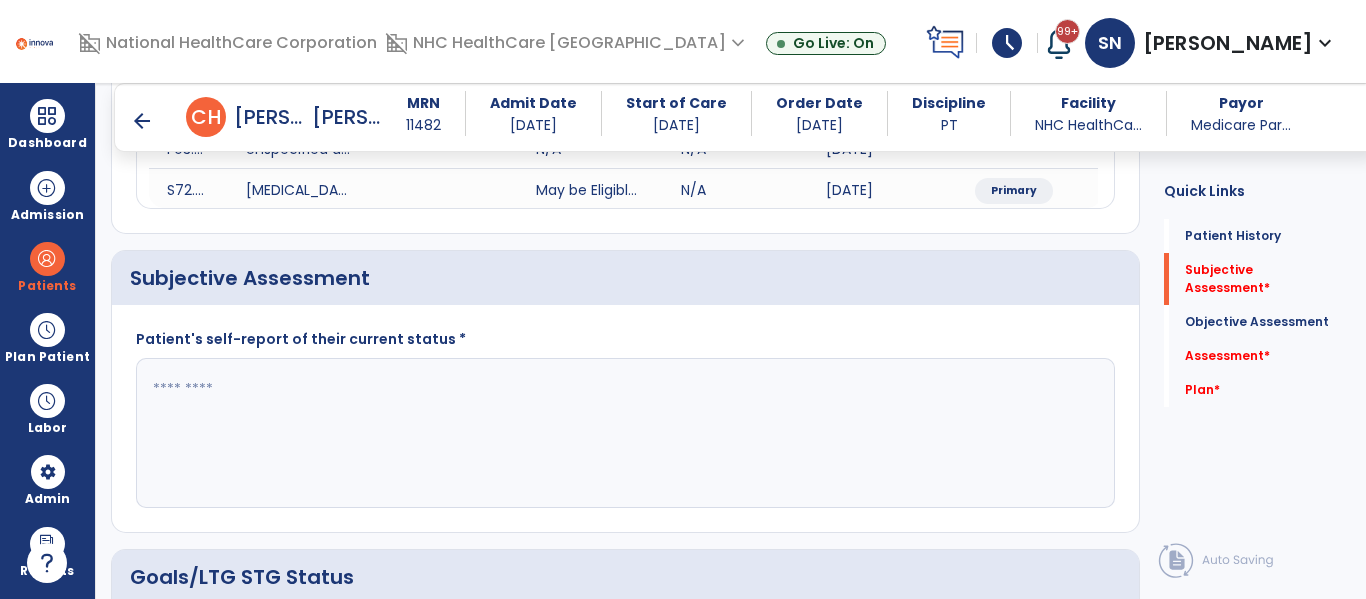 click 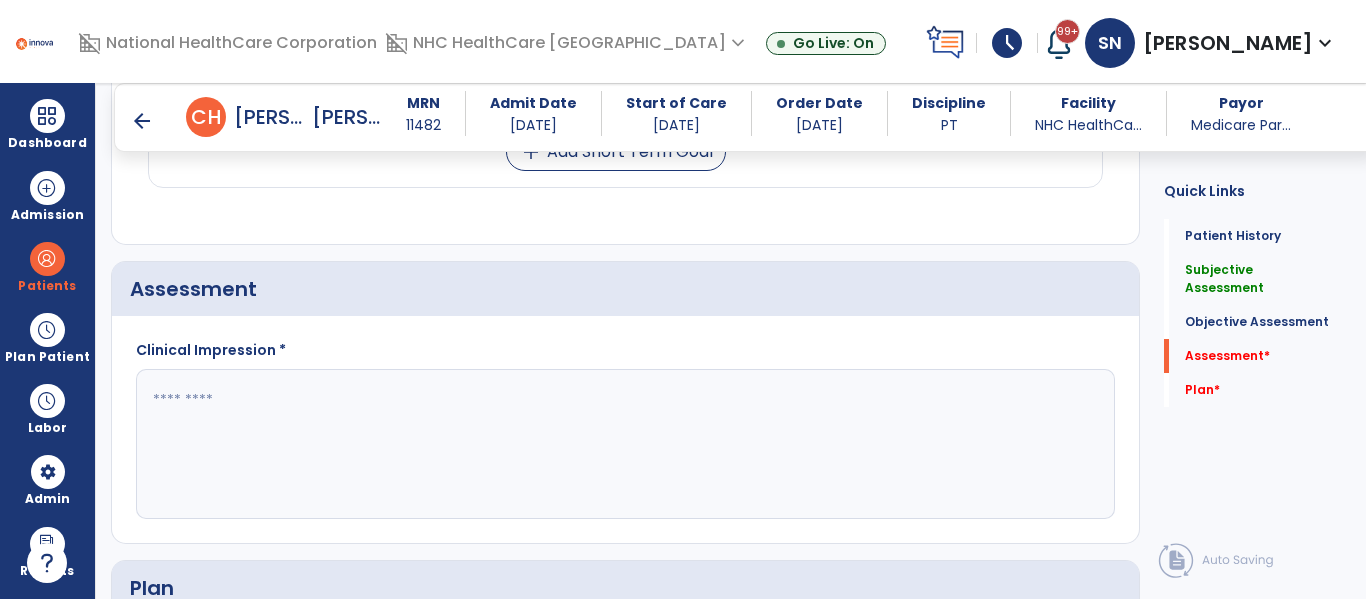 scroll, scrollTop: 1564, scrollLeft: 0, axis: vertical 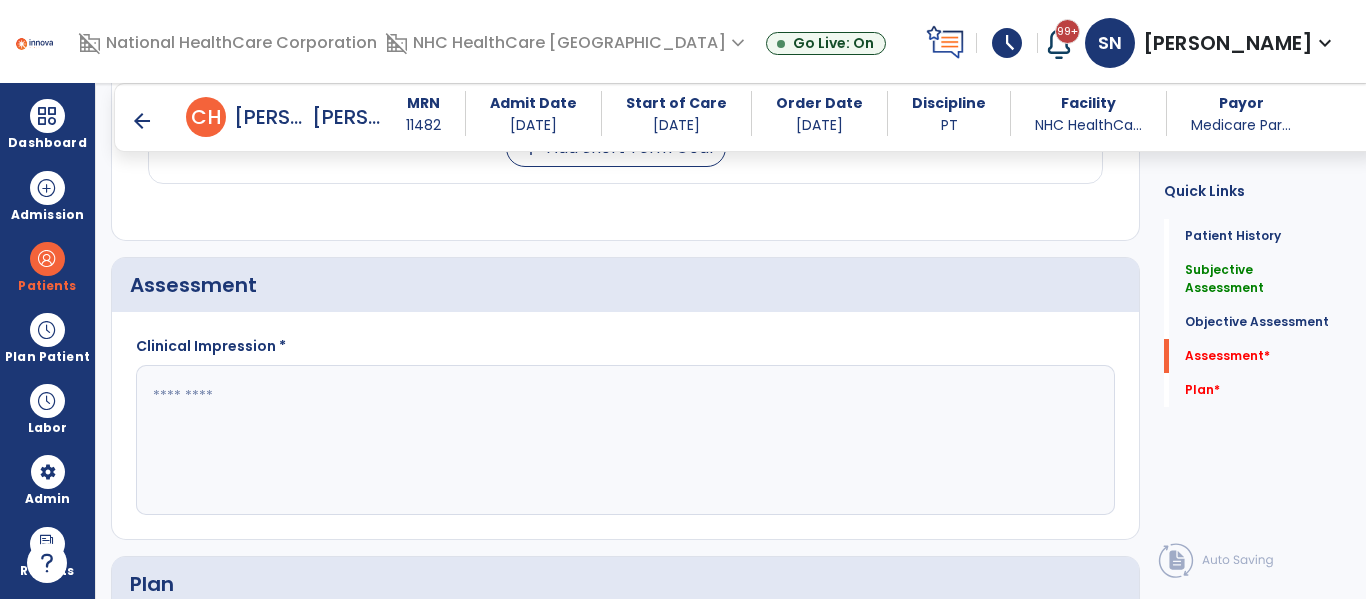 type on "**" 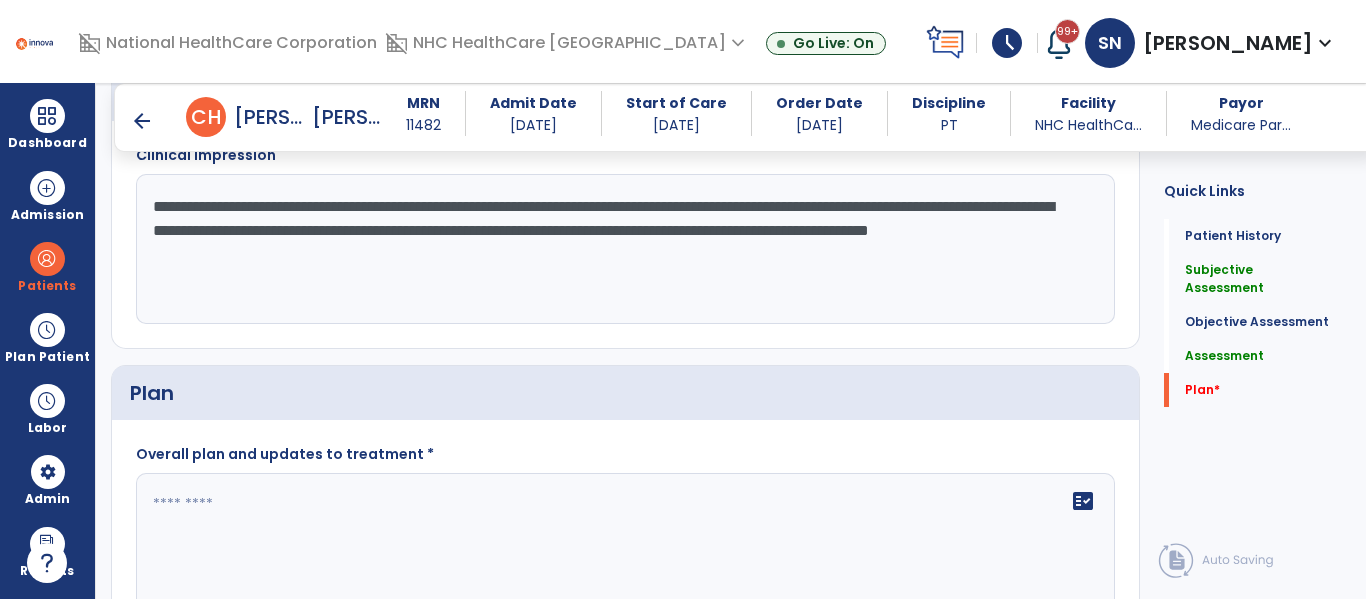 scroll, scrollTop: 1756, scrollLeft: 0, axis: vertical 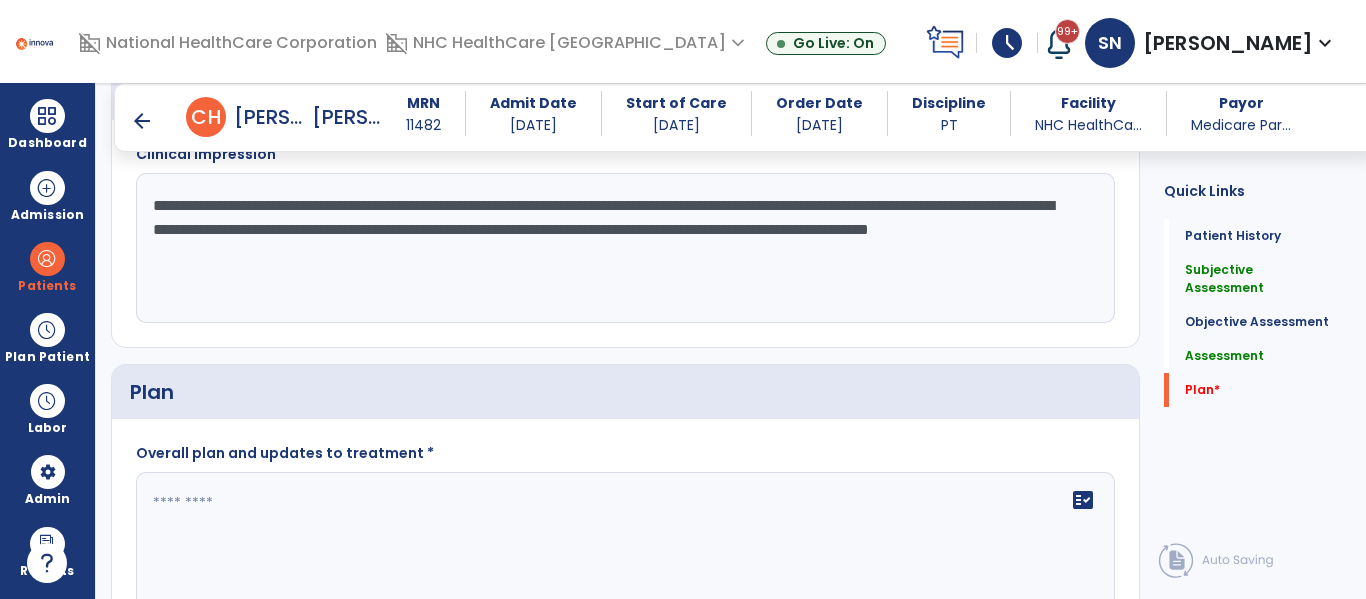 type on "**********" 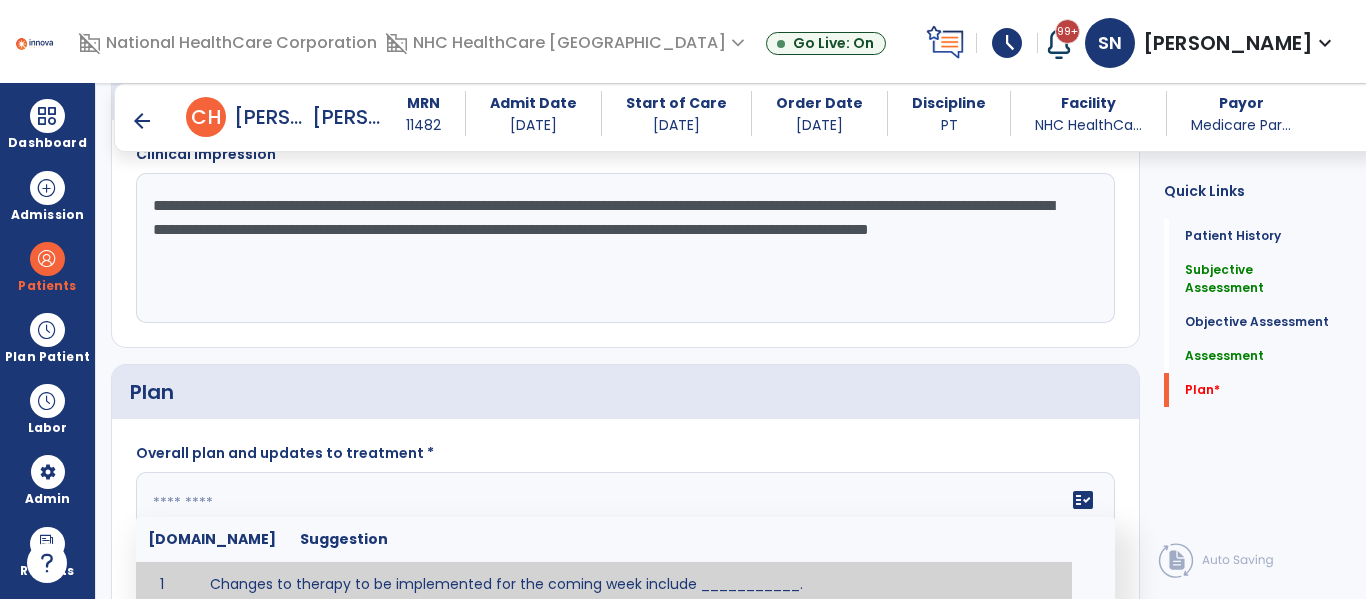 click 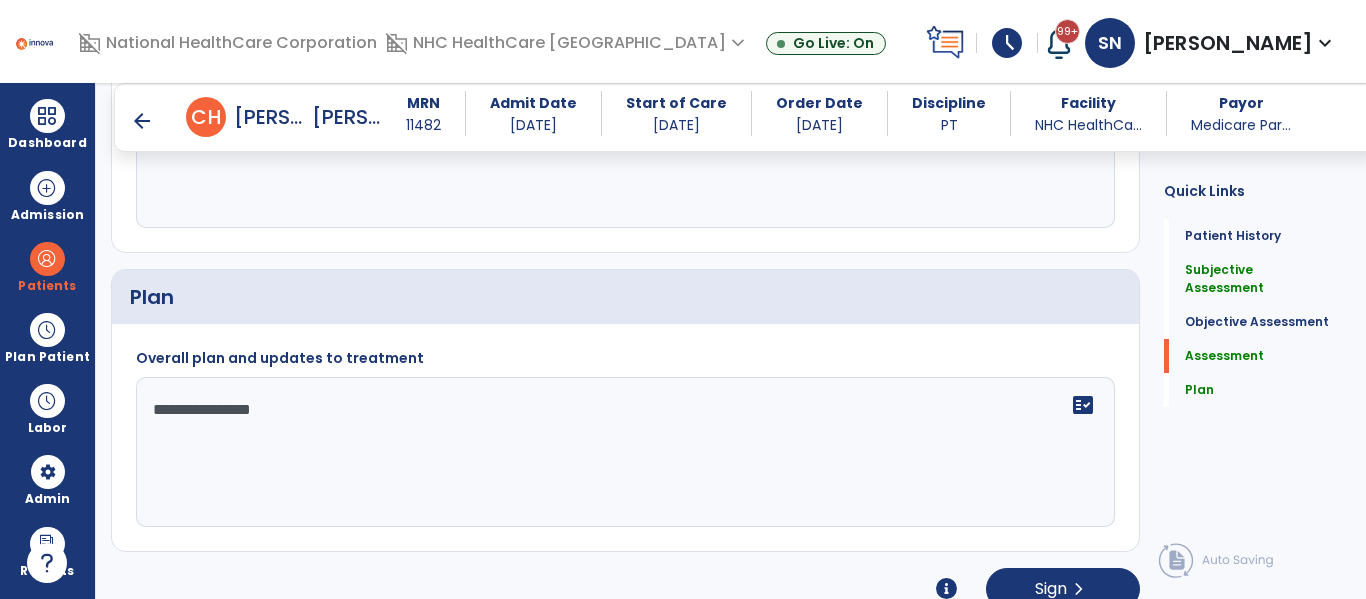 scroll, scrollTop: 1878, scrollLeft: 0, axis: vertical 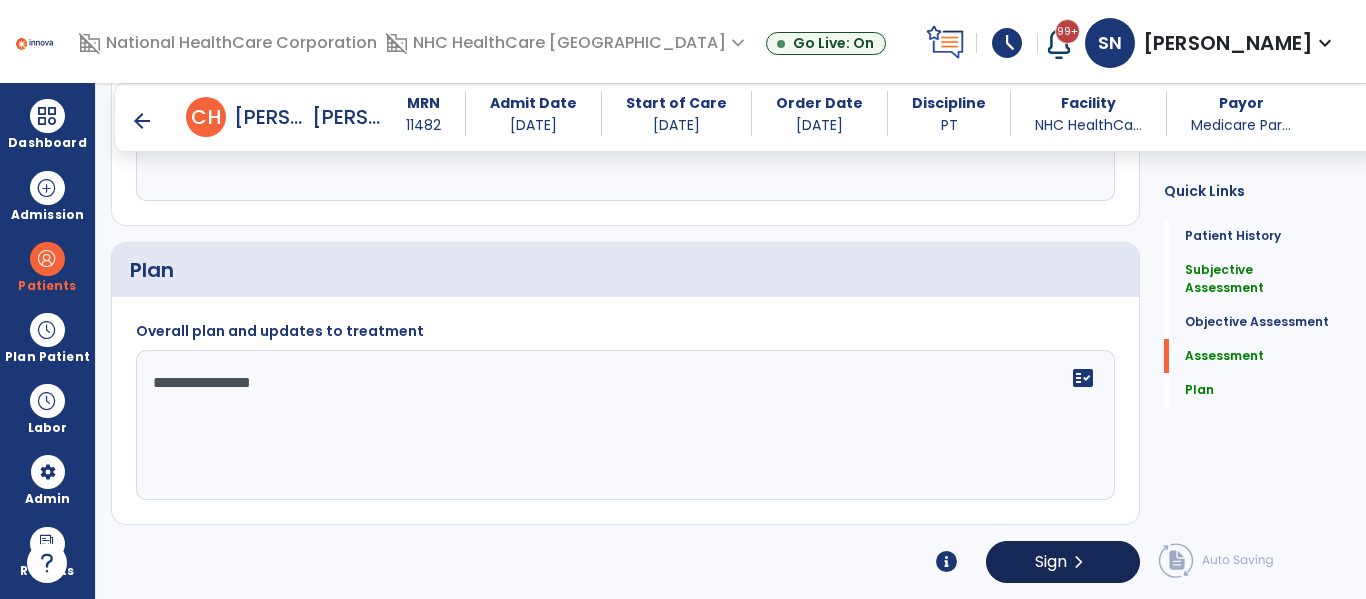 type on "**********" 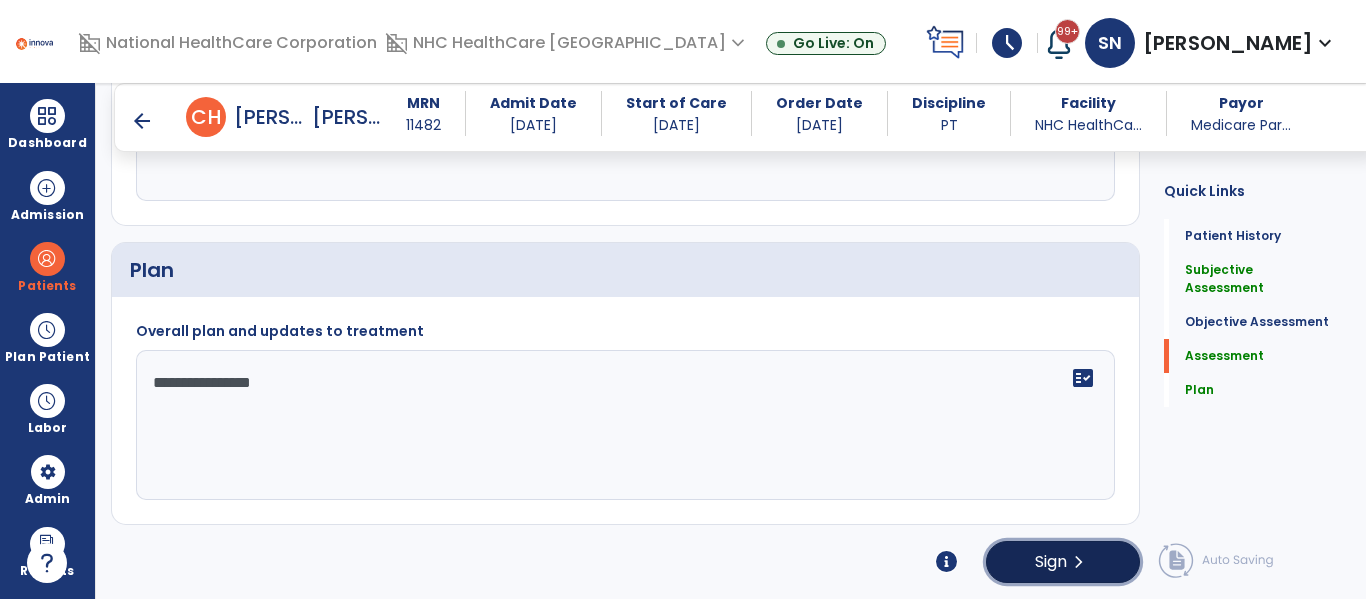 click on "Sign" 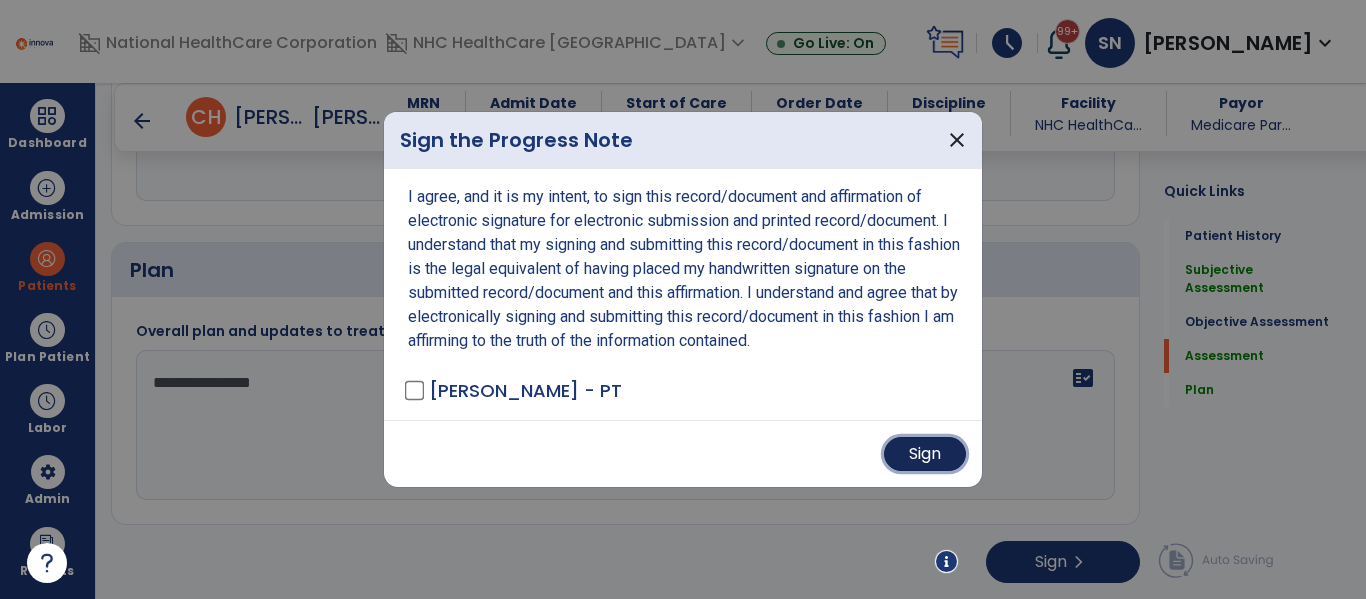 click on "Sign" at bounding box center [925, 454] 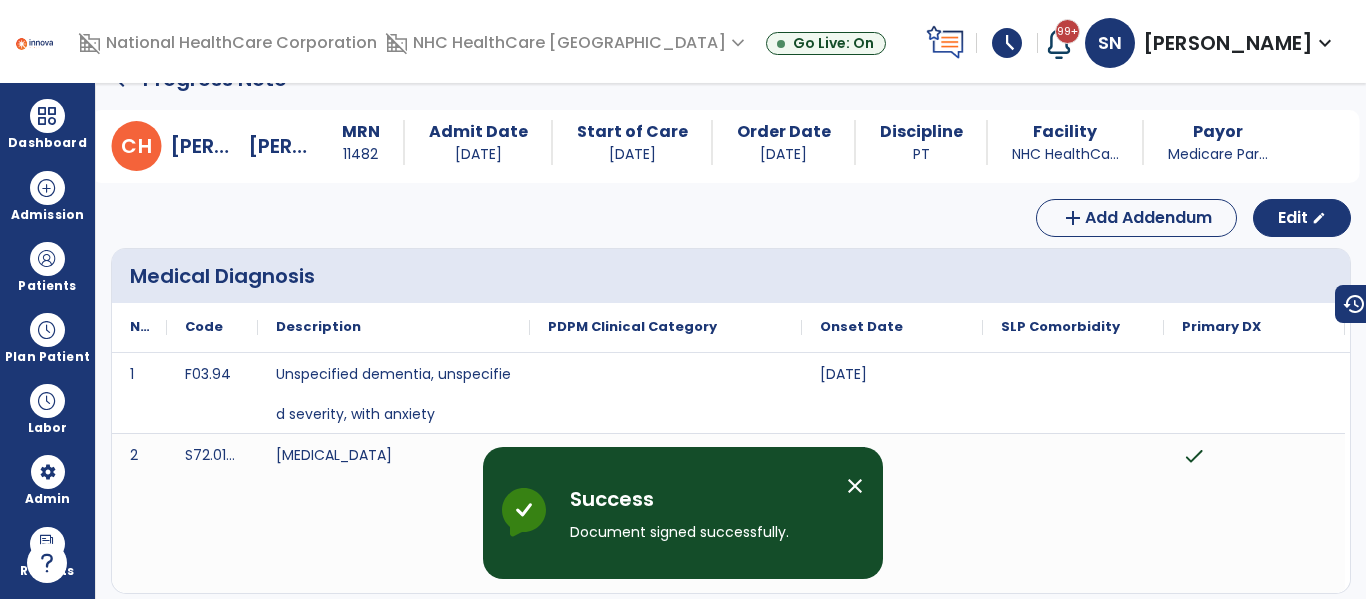 scroll, scrollTop: 0, scrollLeft: 0, axis: both 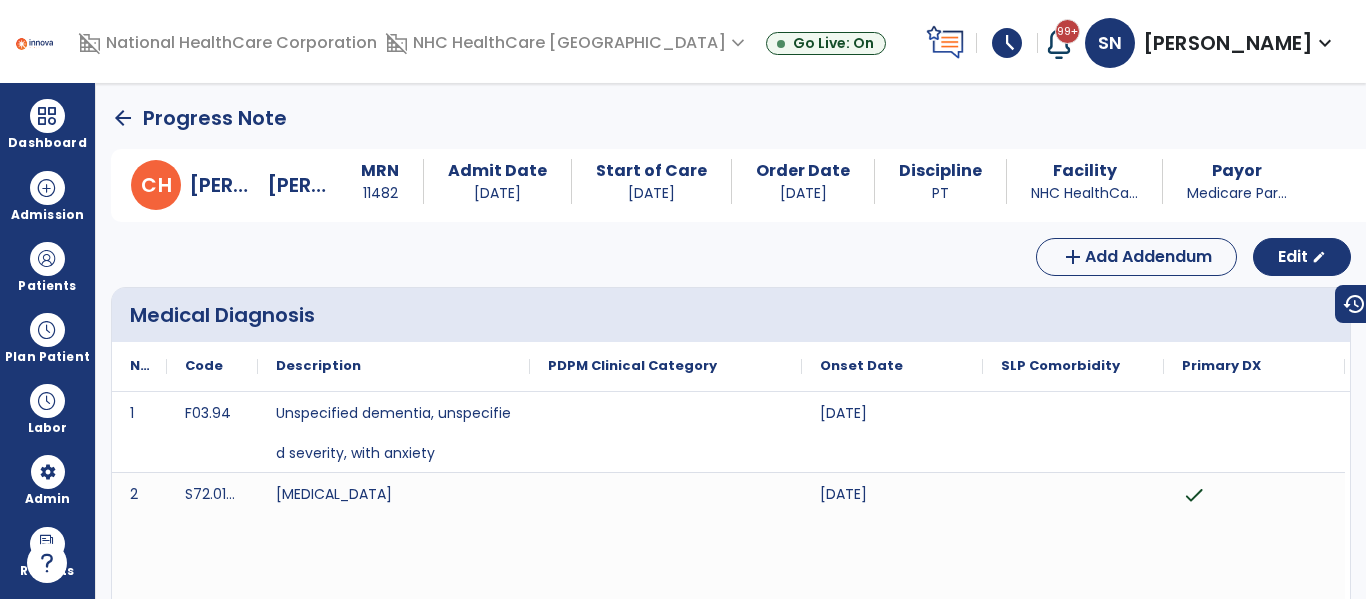 click on "arrow_back" 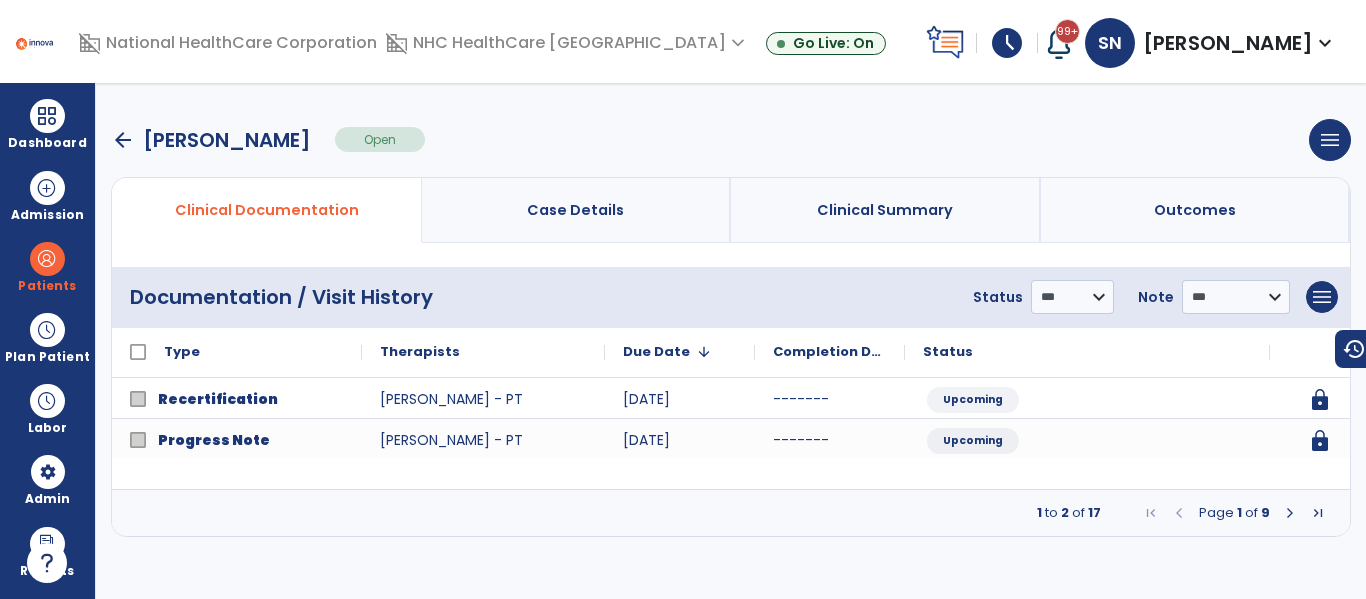 click on "arrow_back" at bounding box center [123, 140] 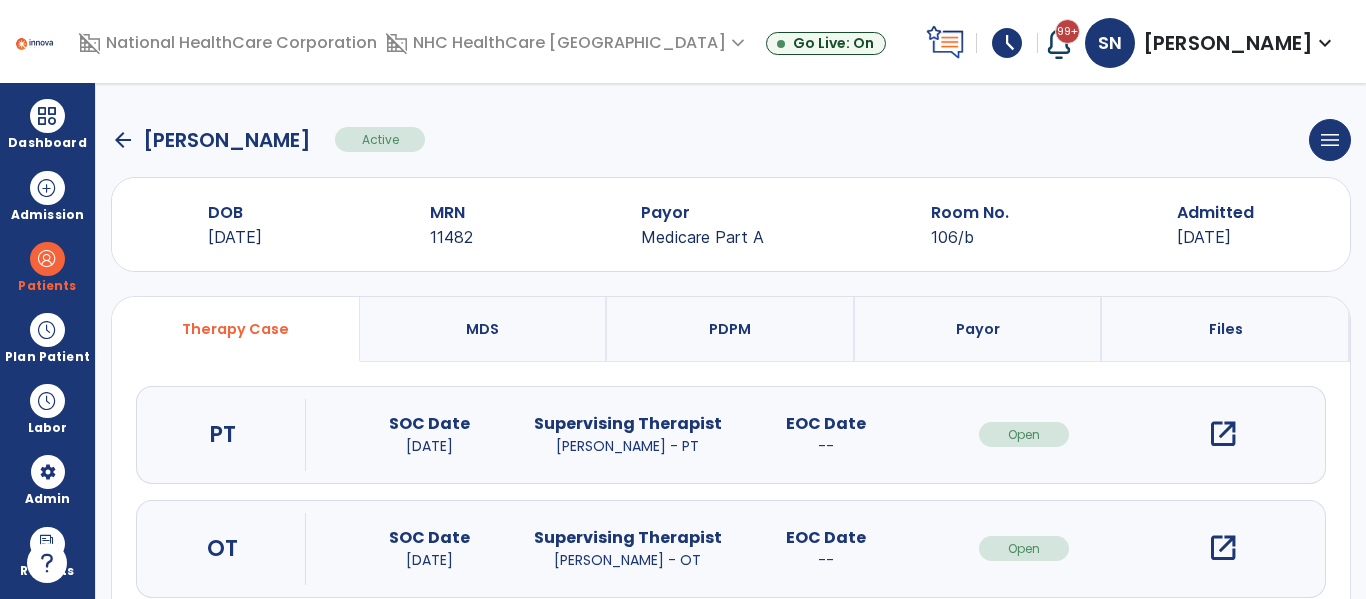 click on "arrow_back" 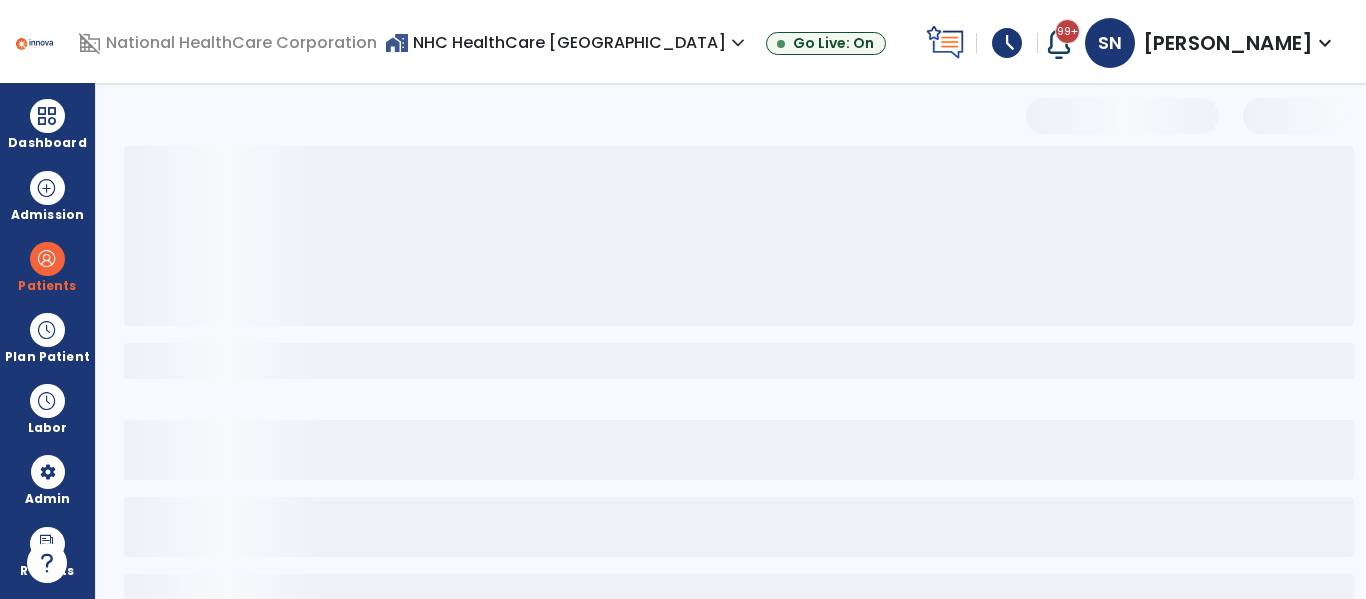 select on "***" 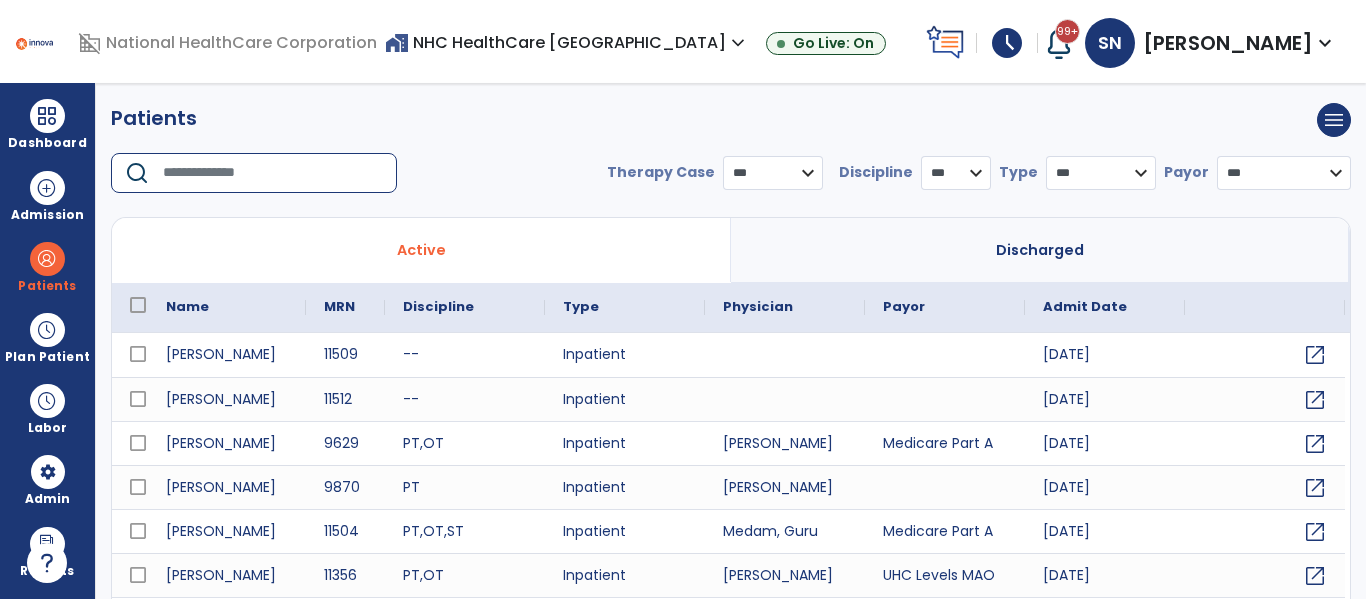 click at bounding box center (273, 173) 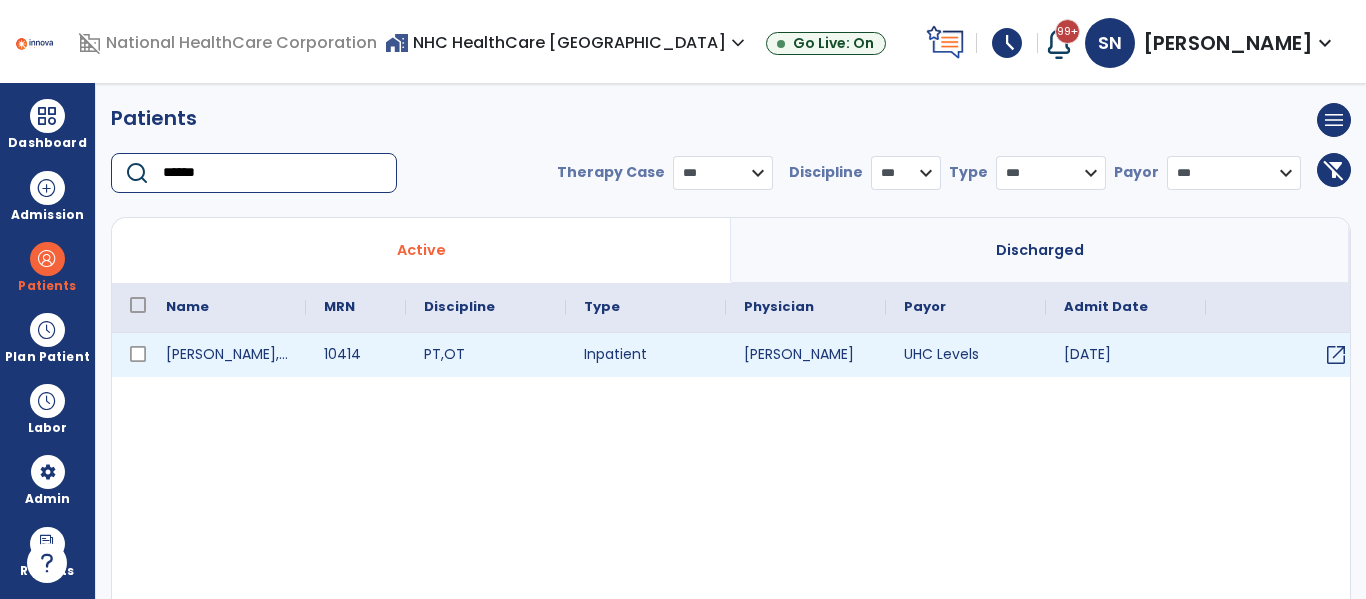 type on "******" 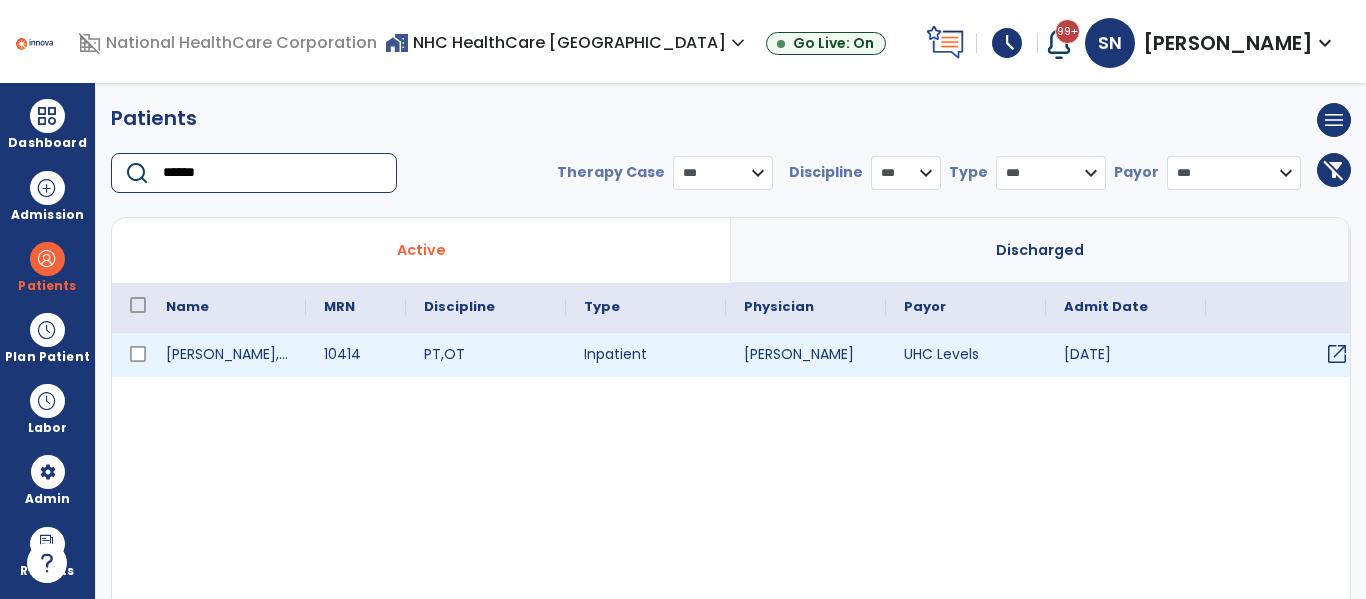 click on "open_in_new" at bounding box center [1337, 354] 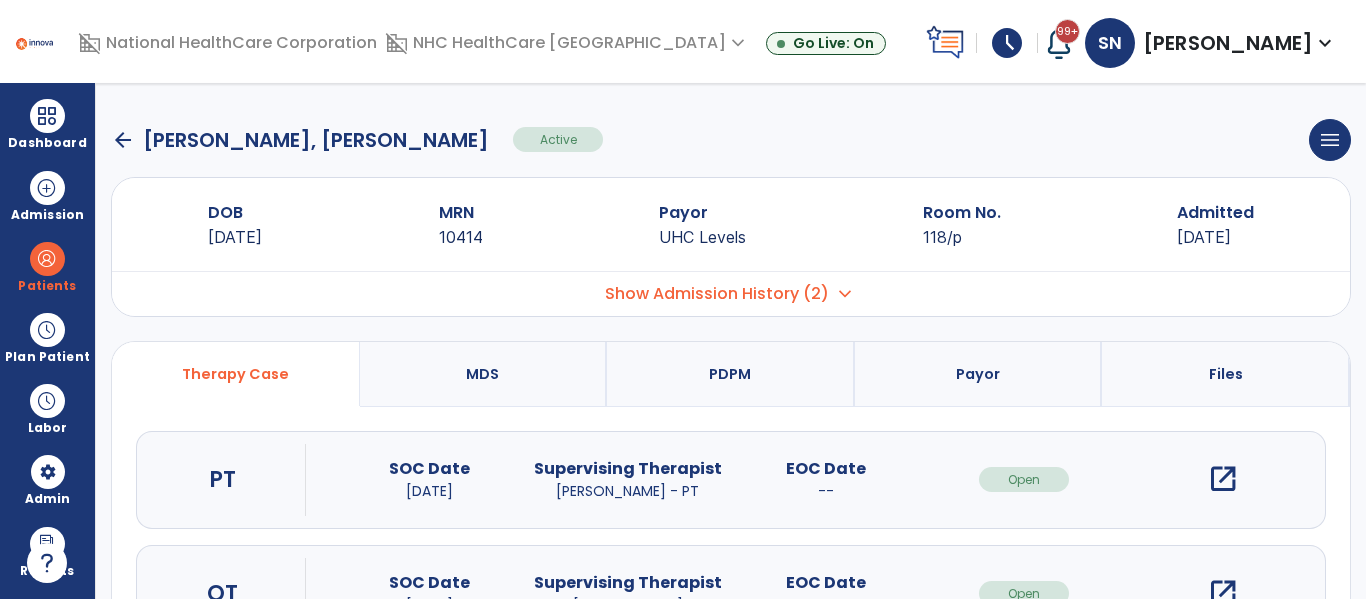 click on "open_in_new" at bounding box center [1223, 479] 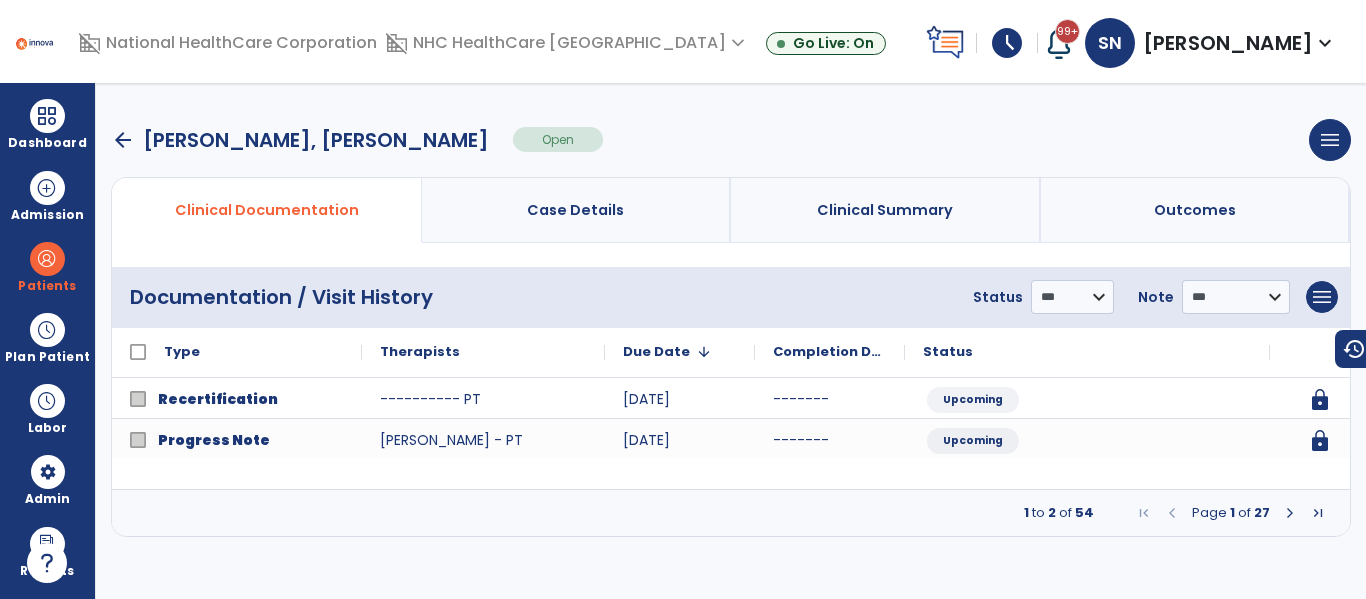 click at bounding box center (1290, 513) 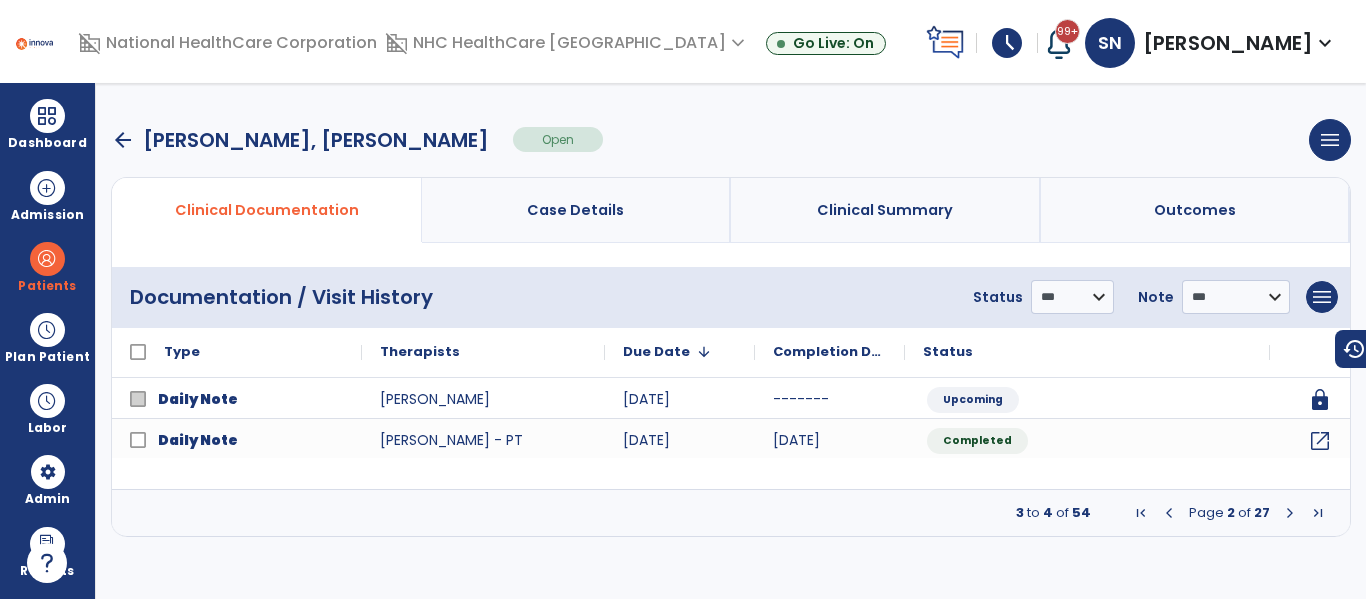 click at bounding box center [1169, 513] 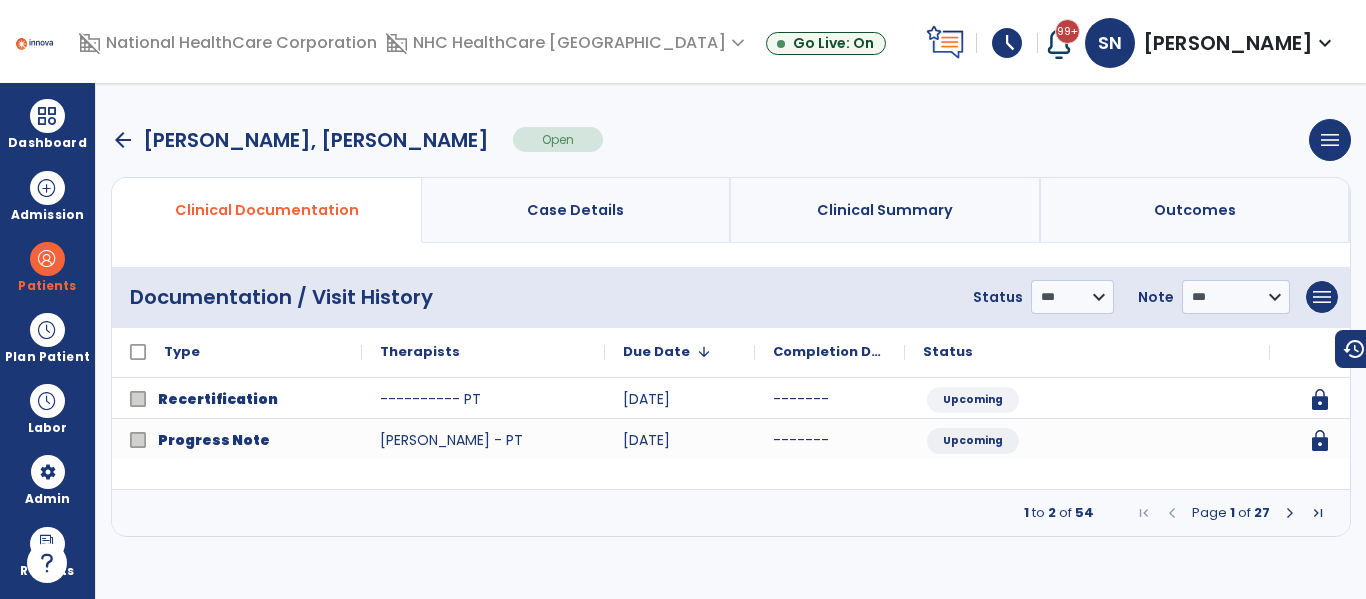 click at bounding box center [1290, 513] 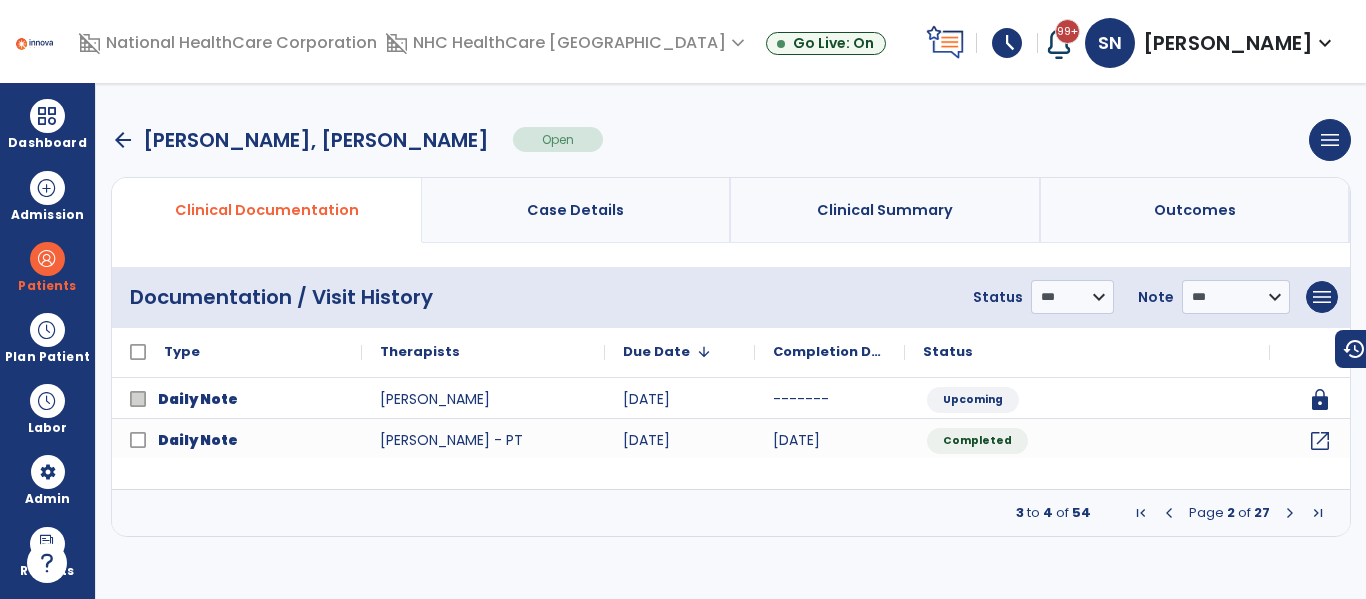click at bounding box center (1290, 513) 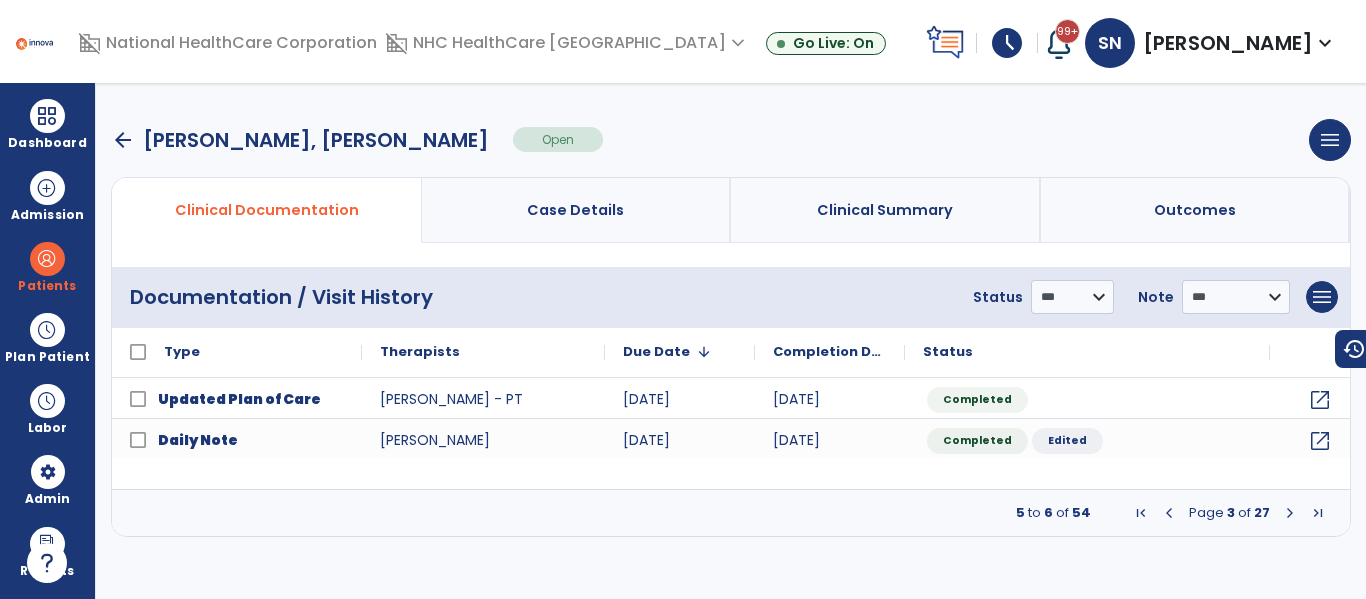 click at bounding box center [1290, 513] 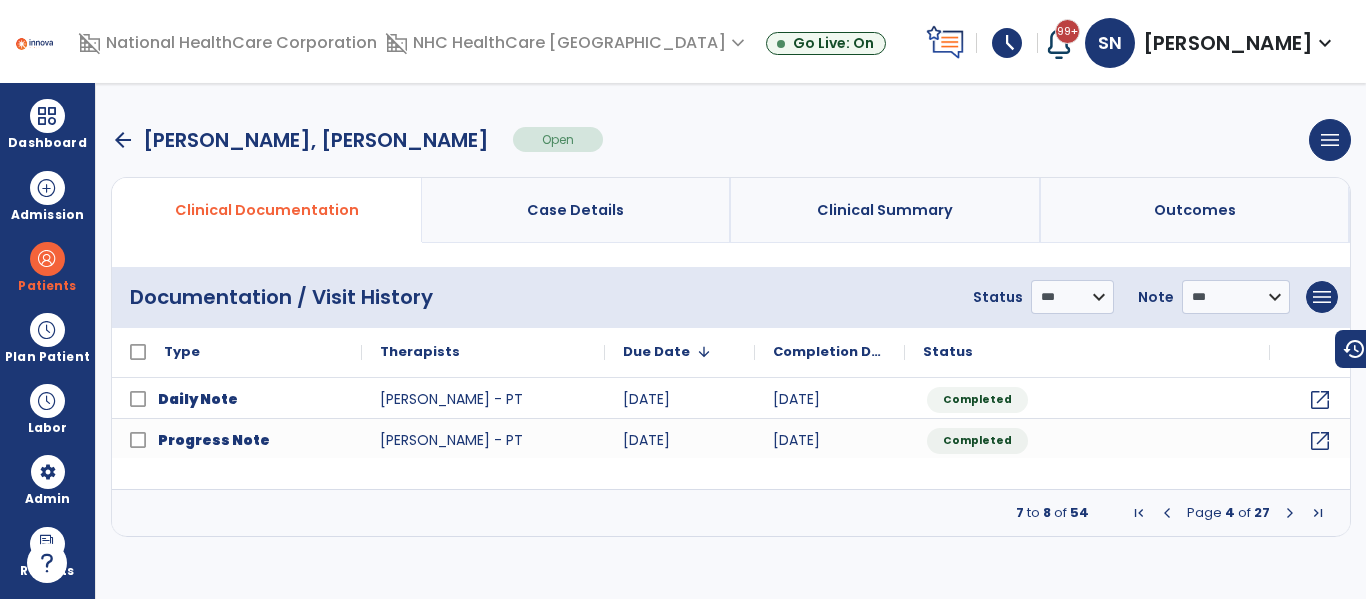 click at bounding box center [1167, 513] 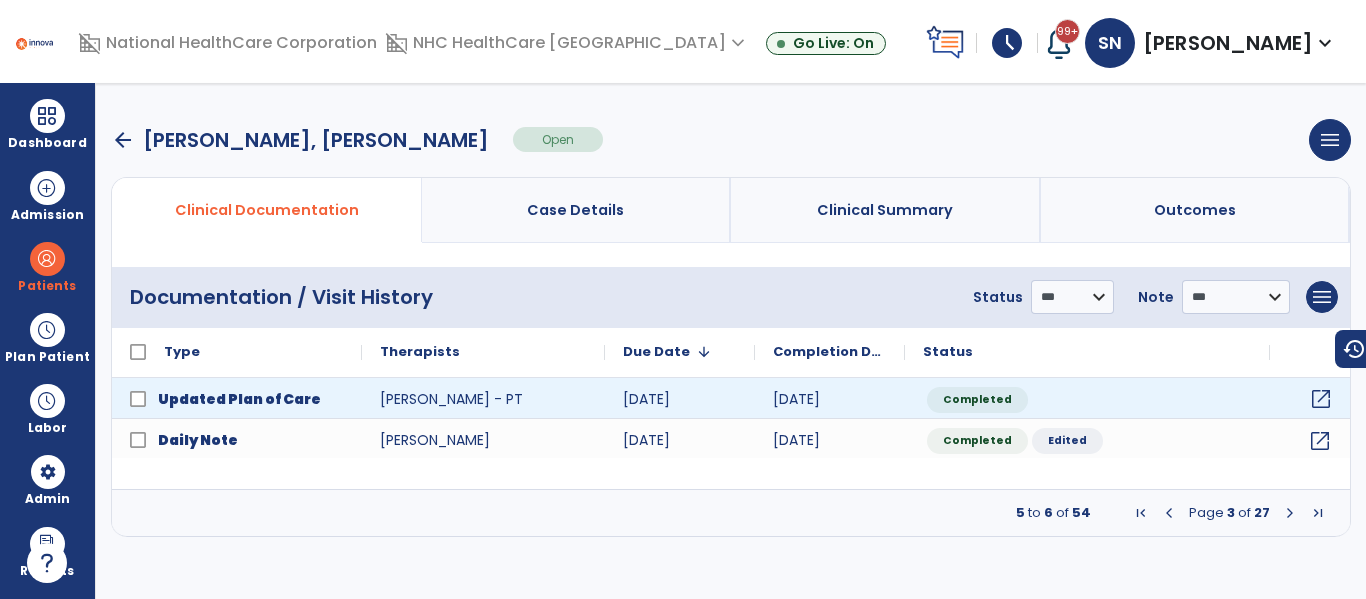 click on "open_in_new" 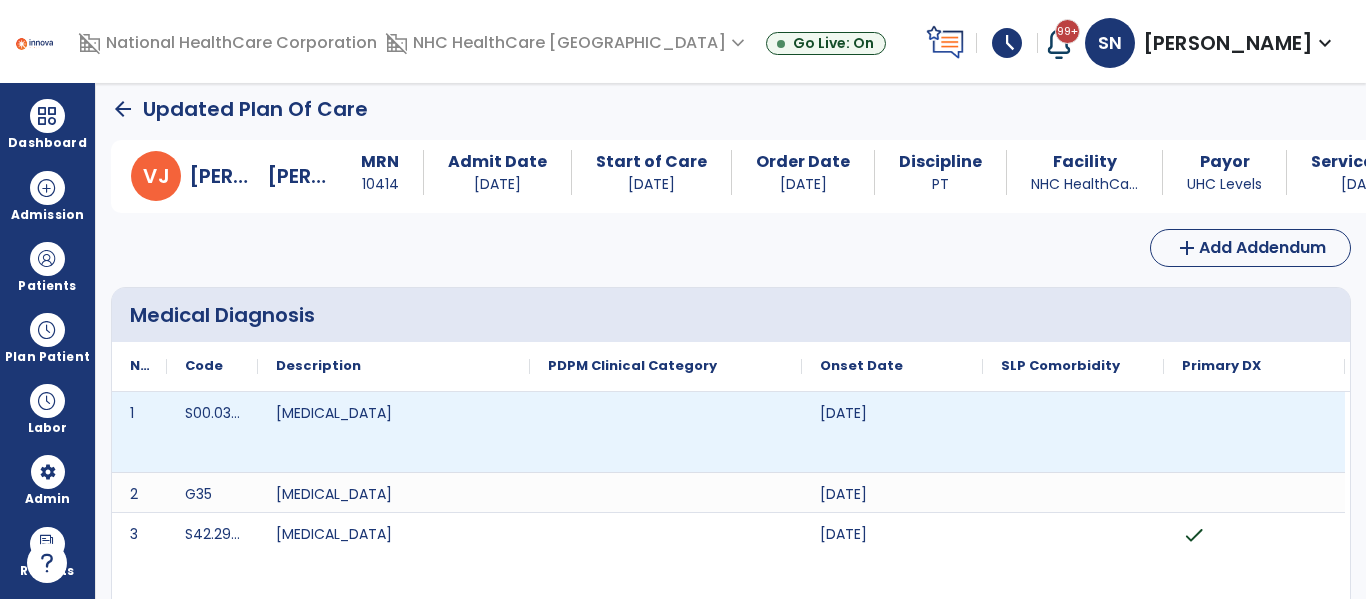 scroll, scrollTop: 0, scrollLeft: 0, axis: both 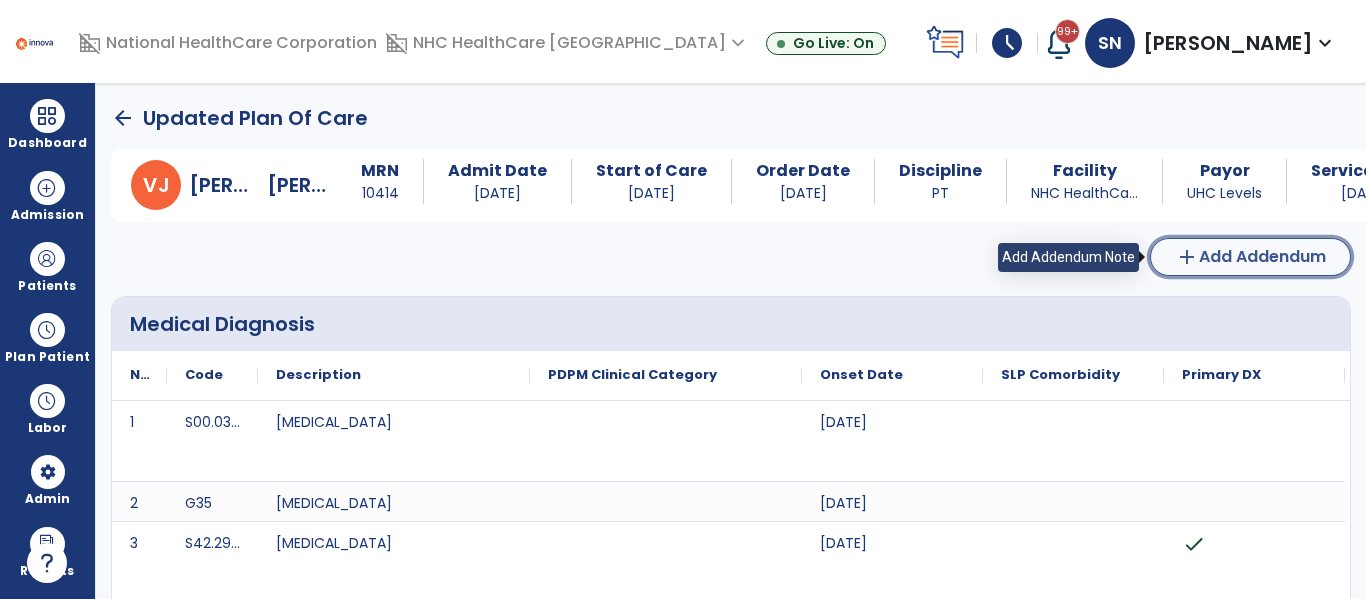 click on "Add Addendum" 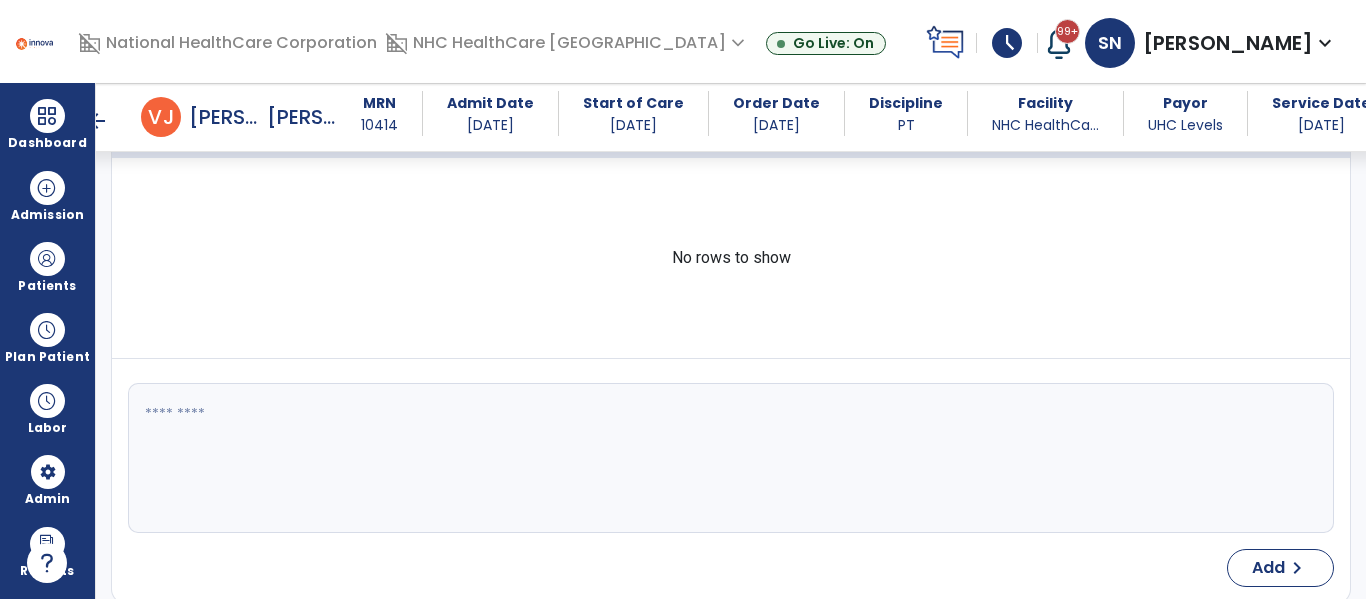 scroll, scrollTop: 3608, scrollLeft: 0, axis: vertical 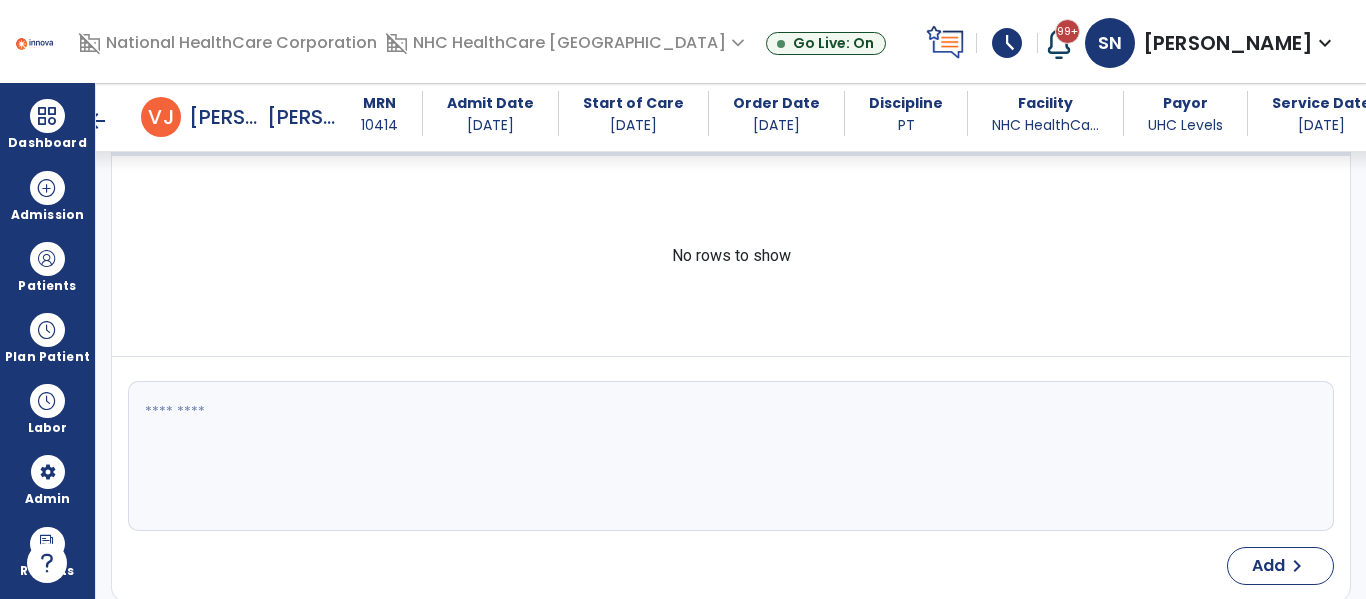 click at bounding box center [728, 456] 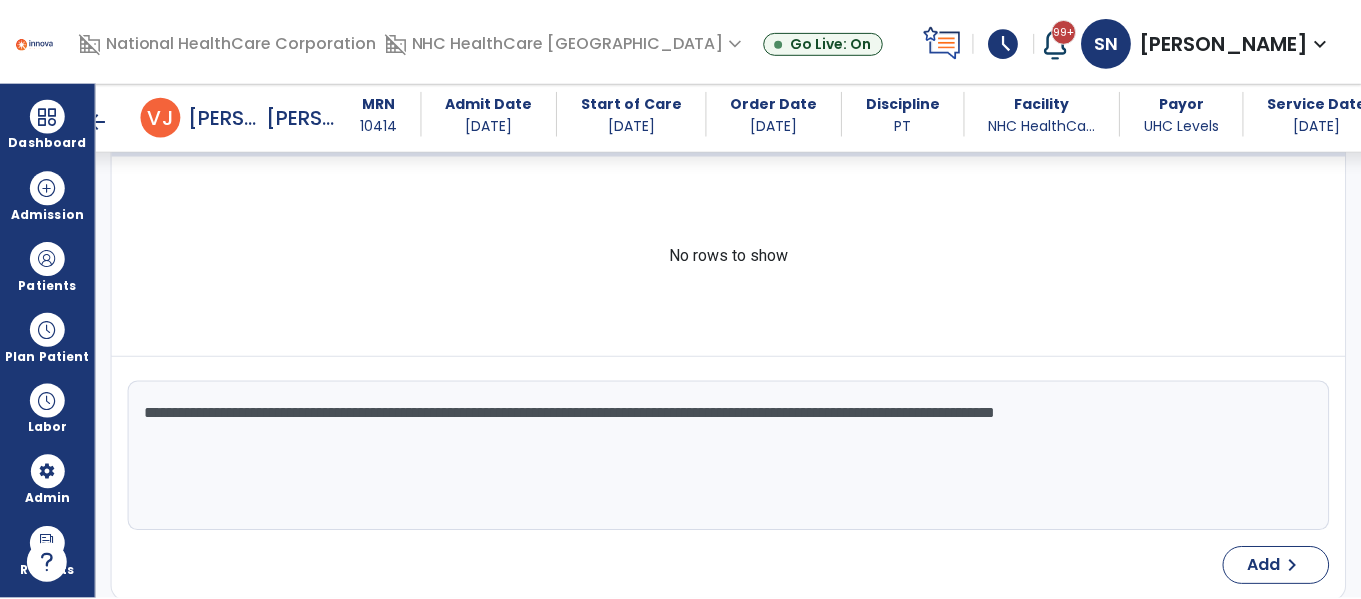 scroll, scrollTop: 3684, scrollLeft: 0, axis: vertical 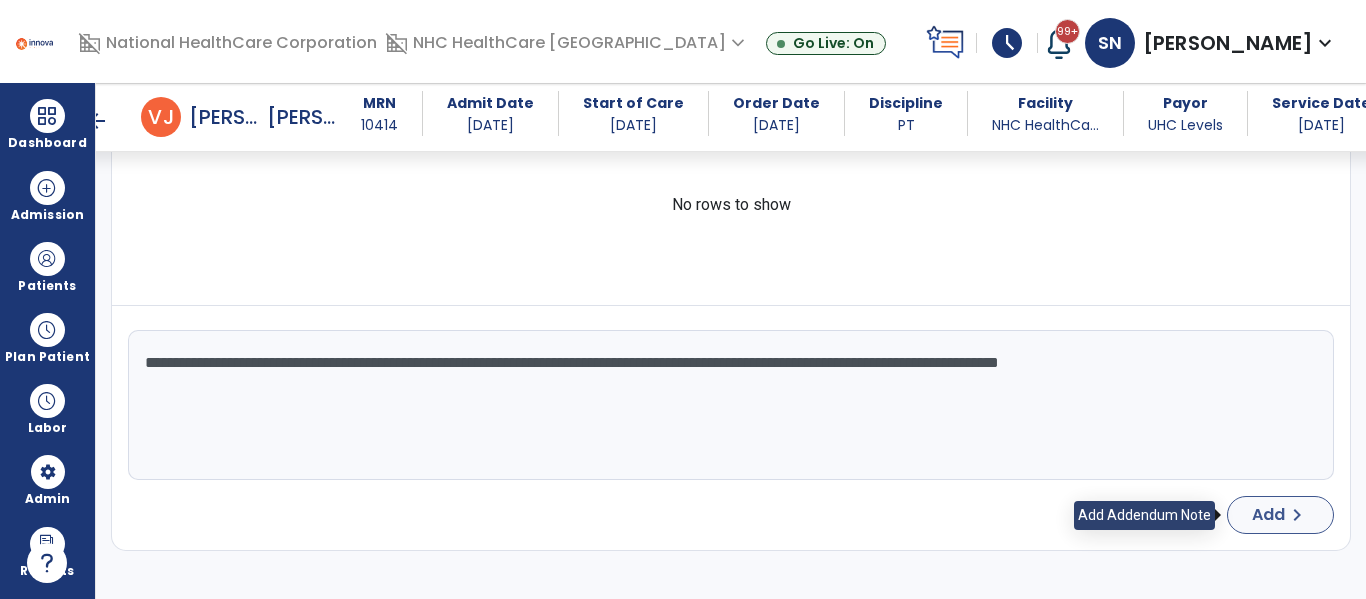 type on "**********" 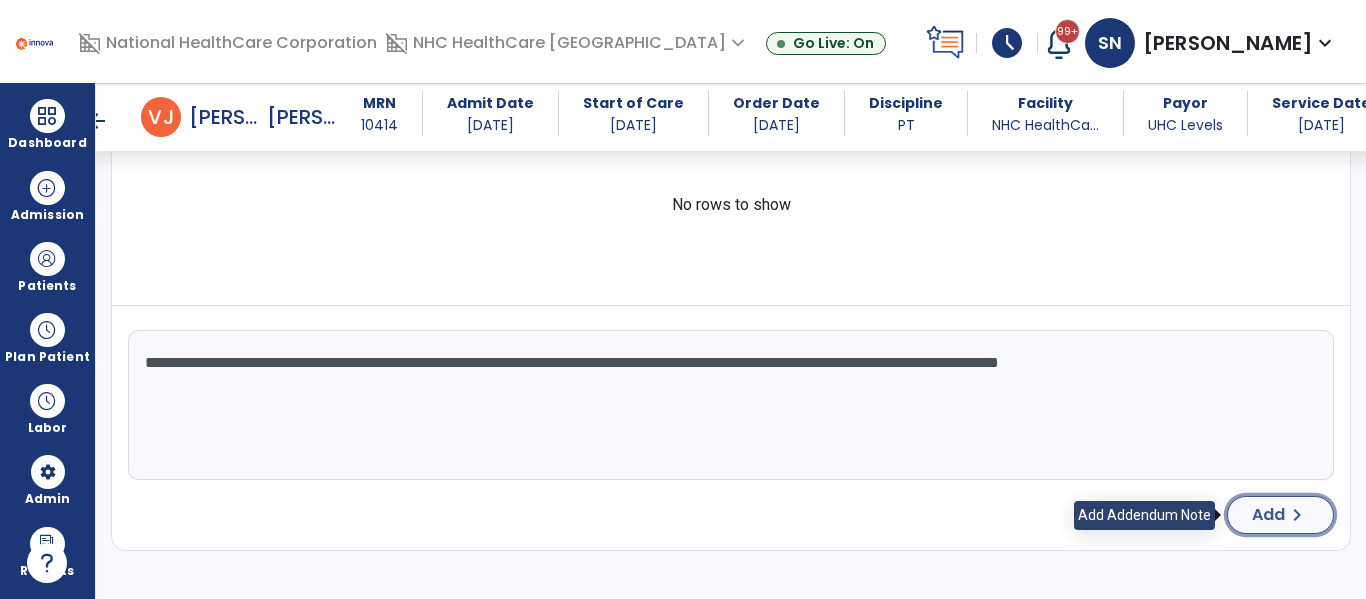 click on "chevron_right" 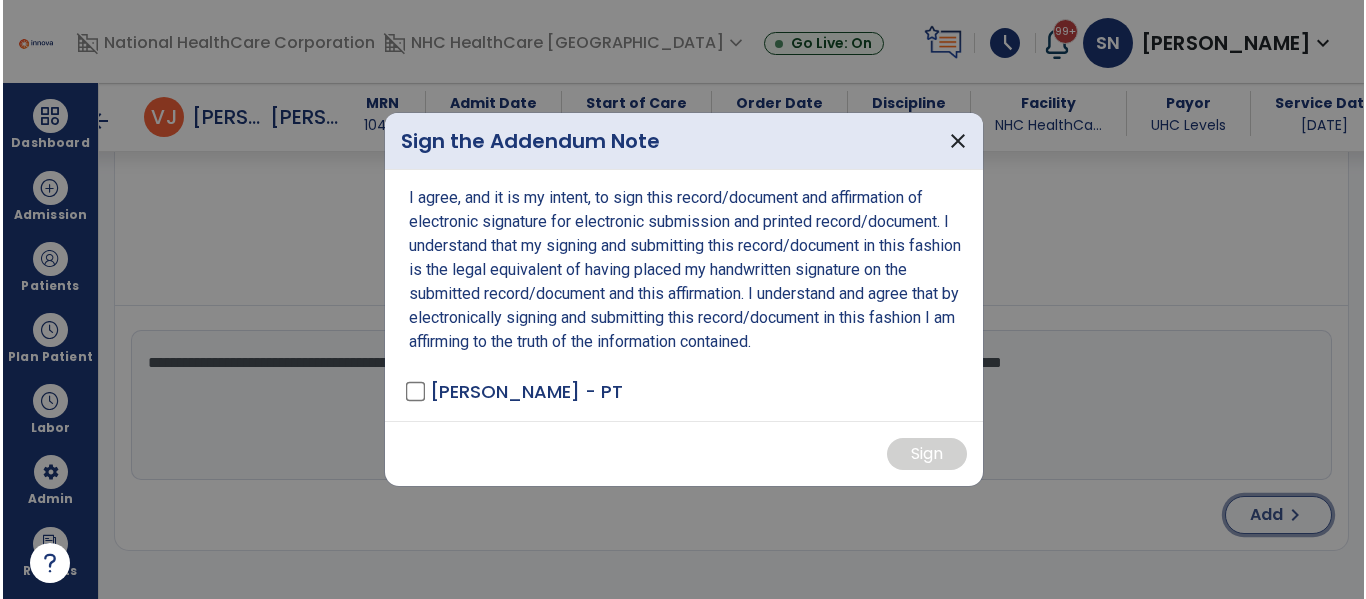 scroll, scrollTop: 3684, scrollLeft: 0, axis: vertical 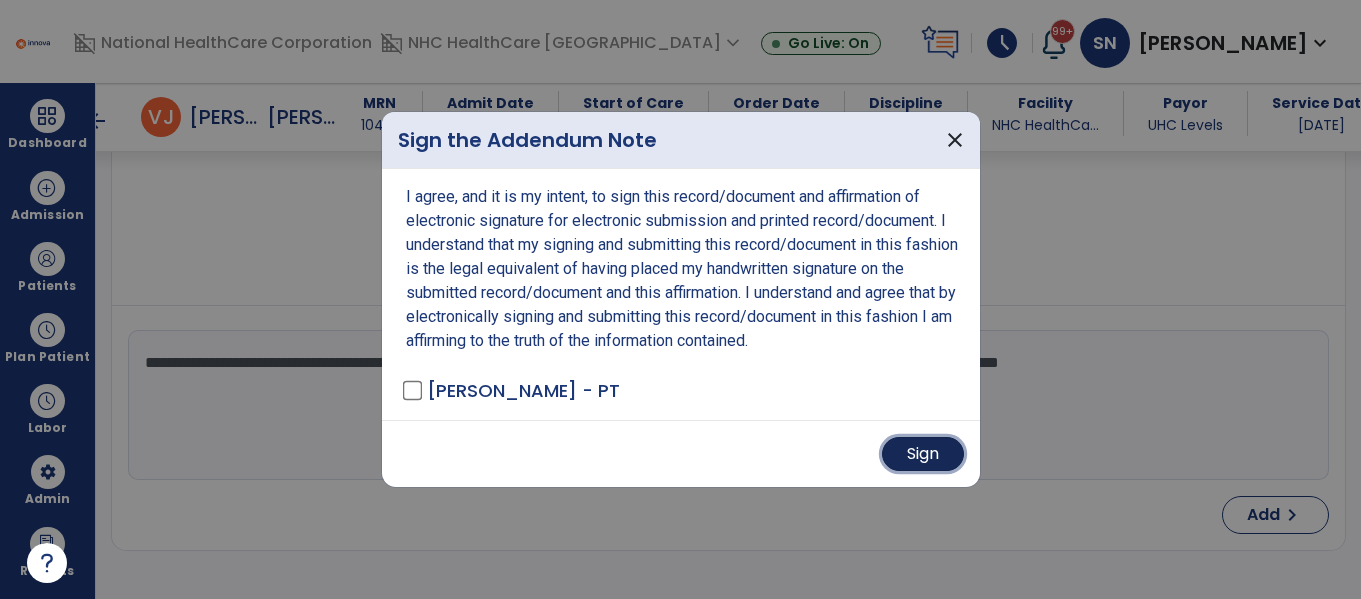 click on "Sign" at bounding box center [923, 454] 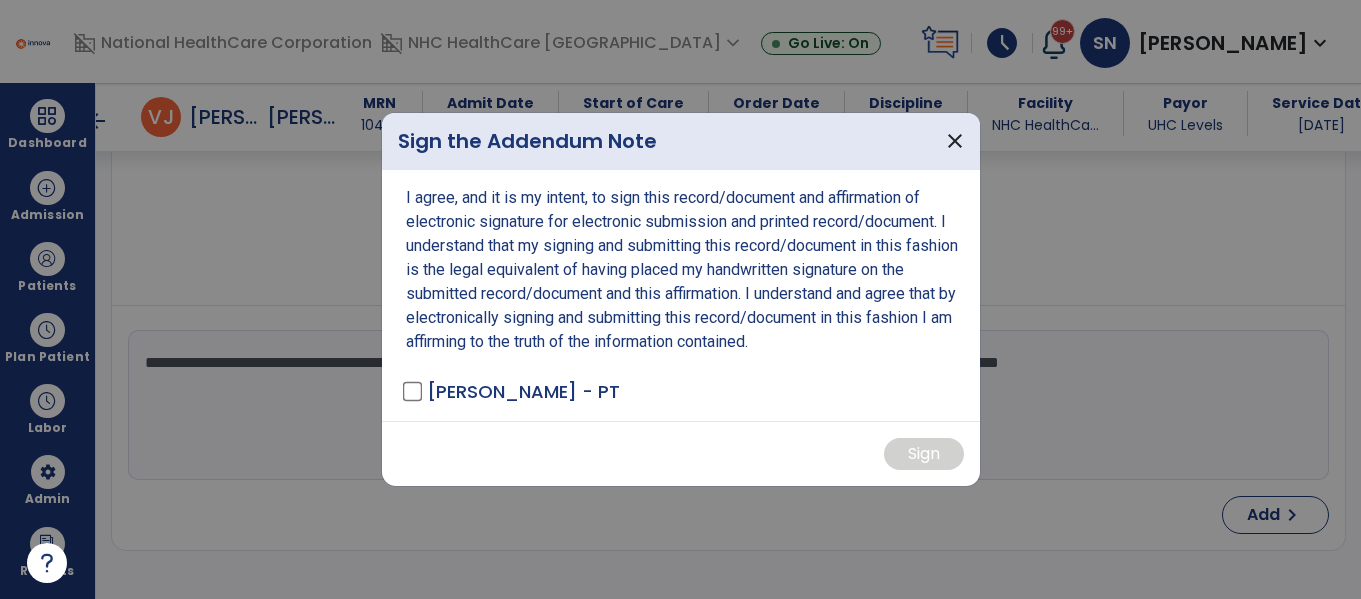 type 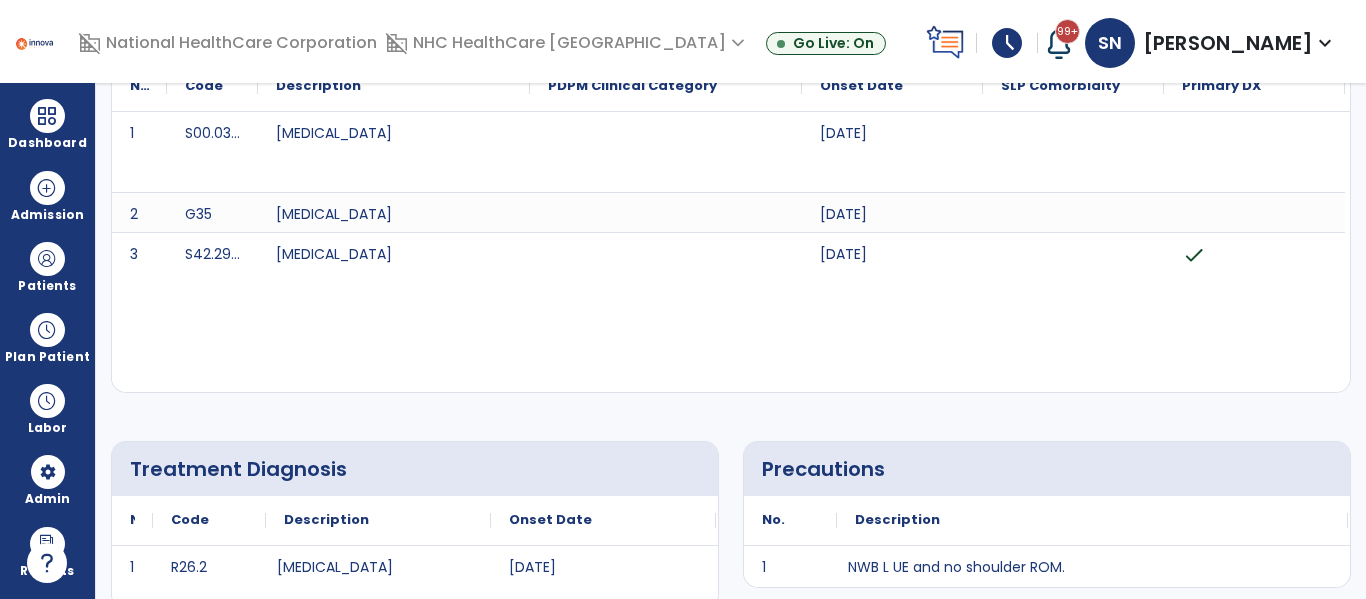 scroll, scrollTop: 0, scrollLeft: 0, axis: both 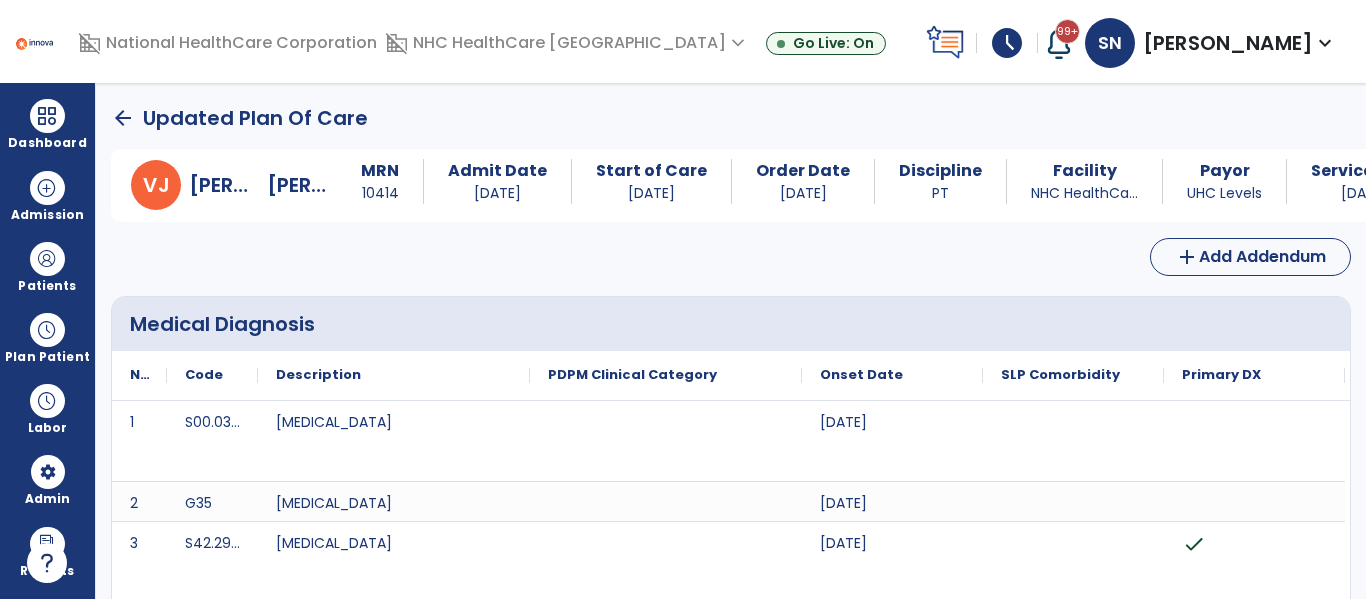 click on "arrow_back" 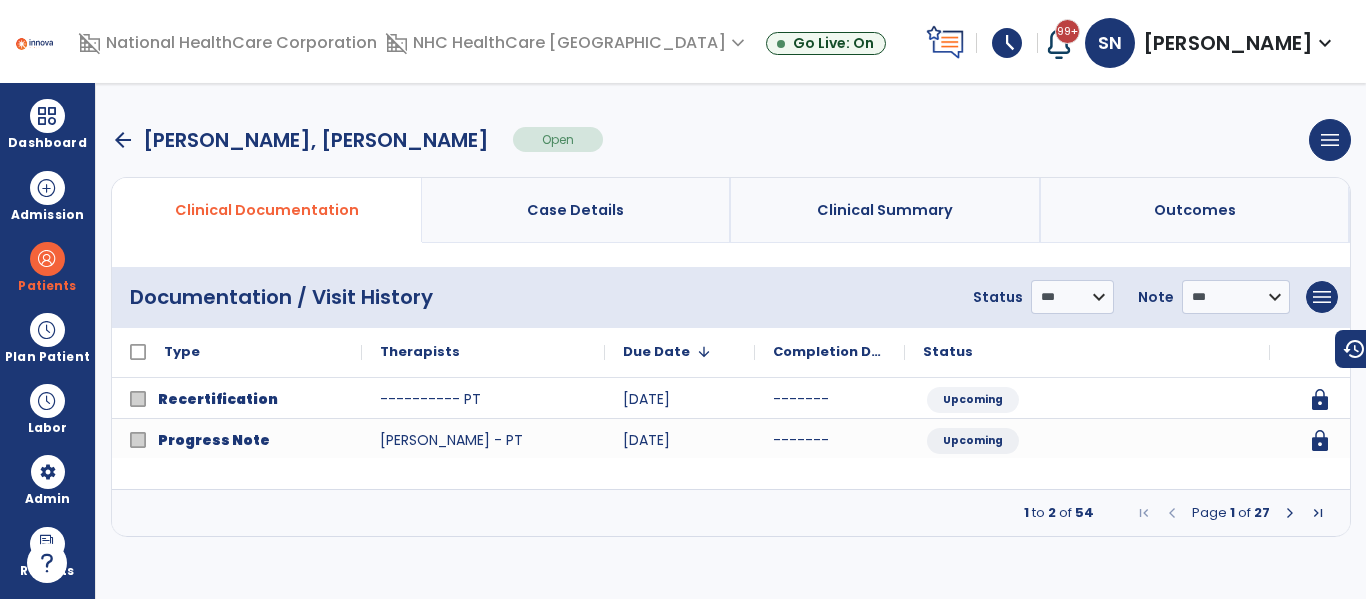 click on "arrow_back" at bounding box center (123, 140) 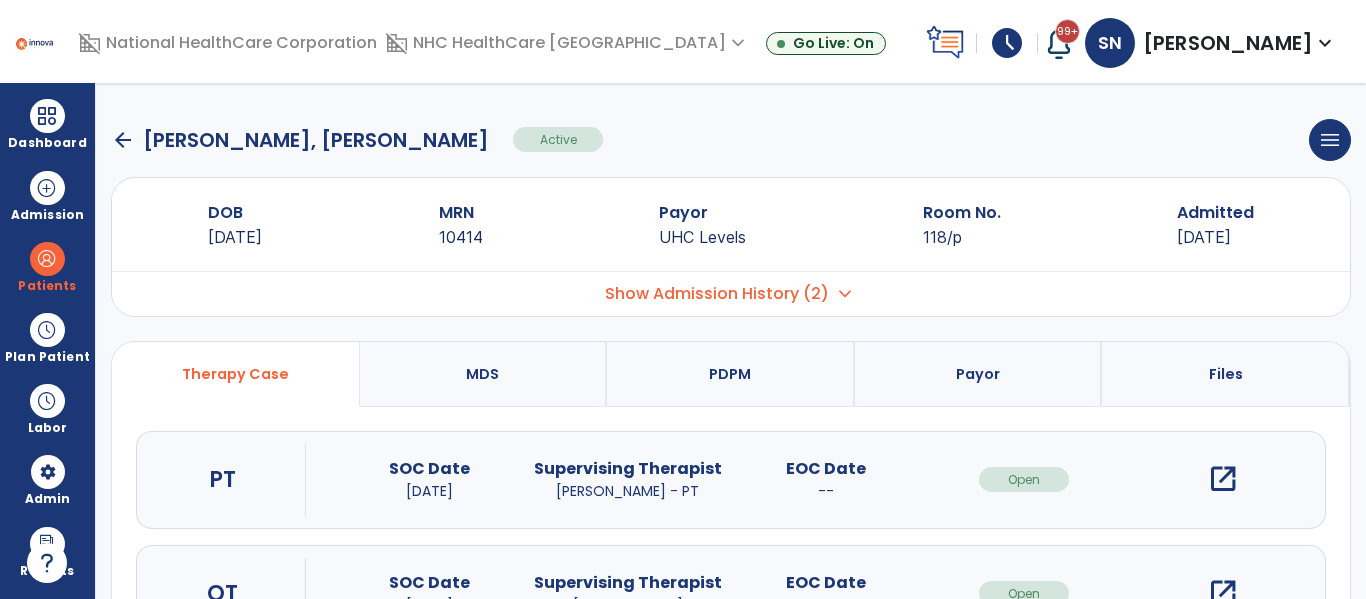 click on "arrow_back" 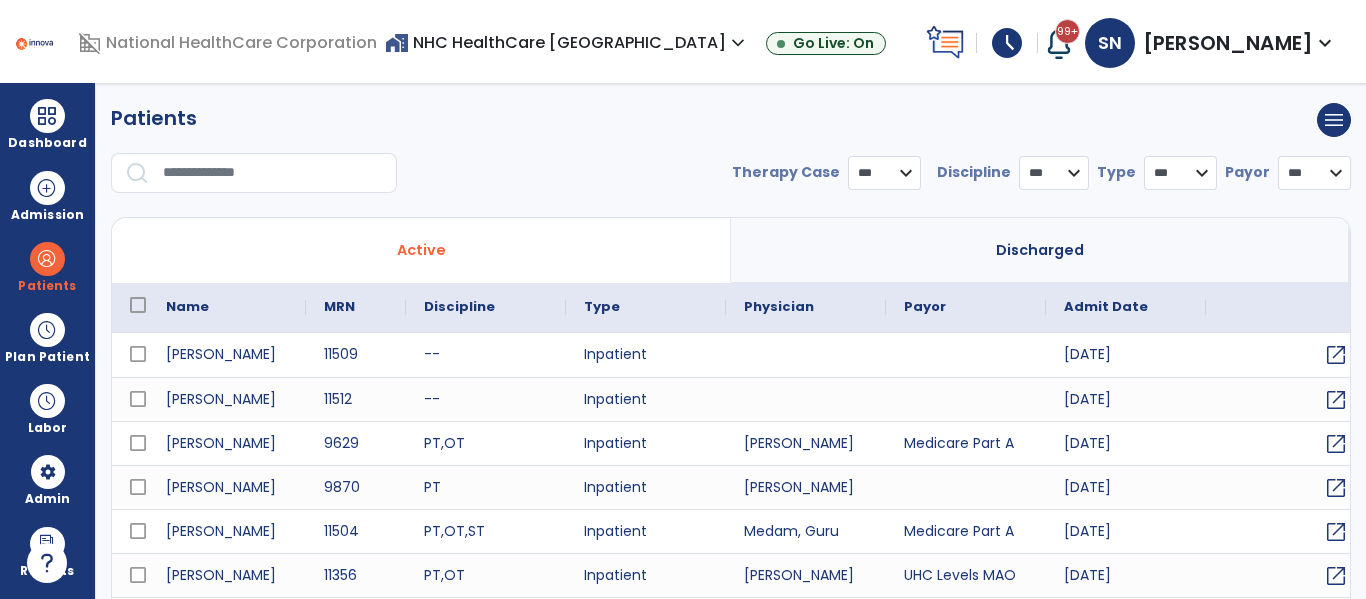 select on "***" 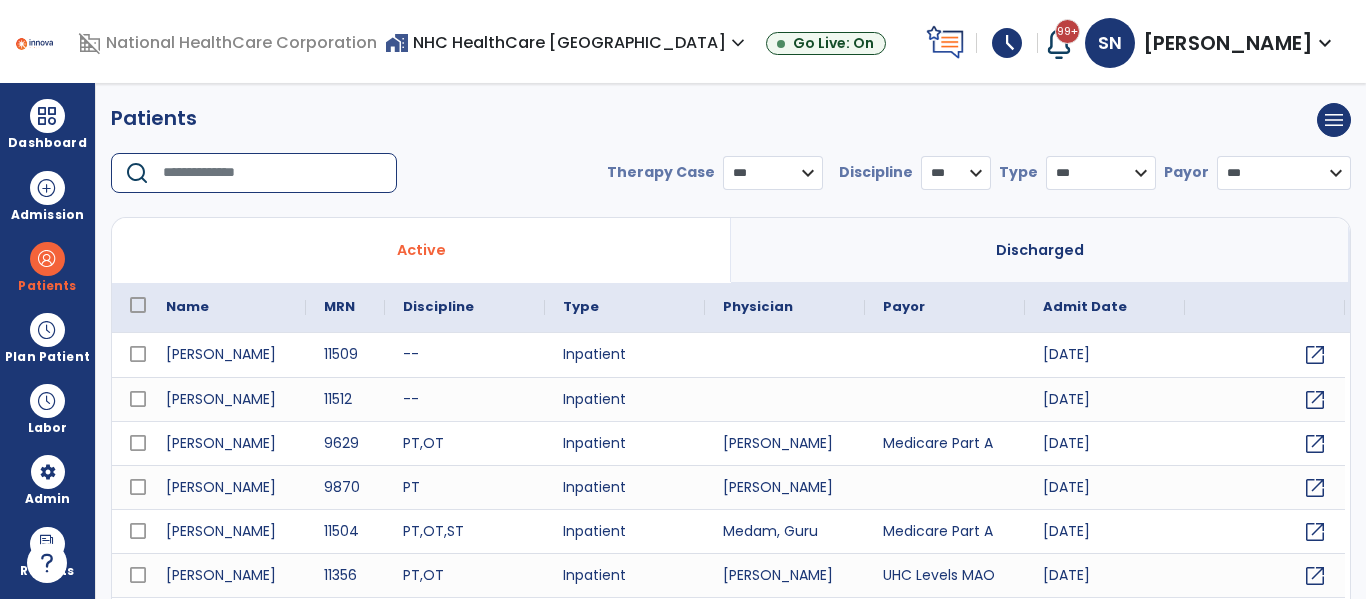 click at bounding box center [273, 173] 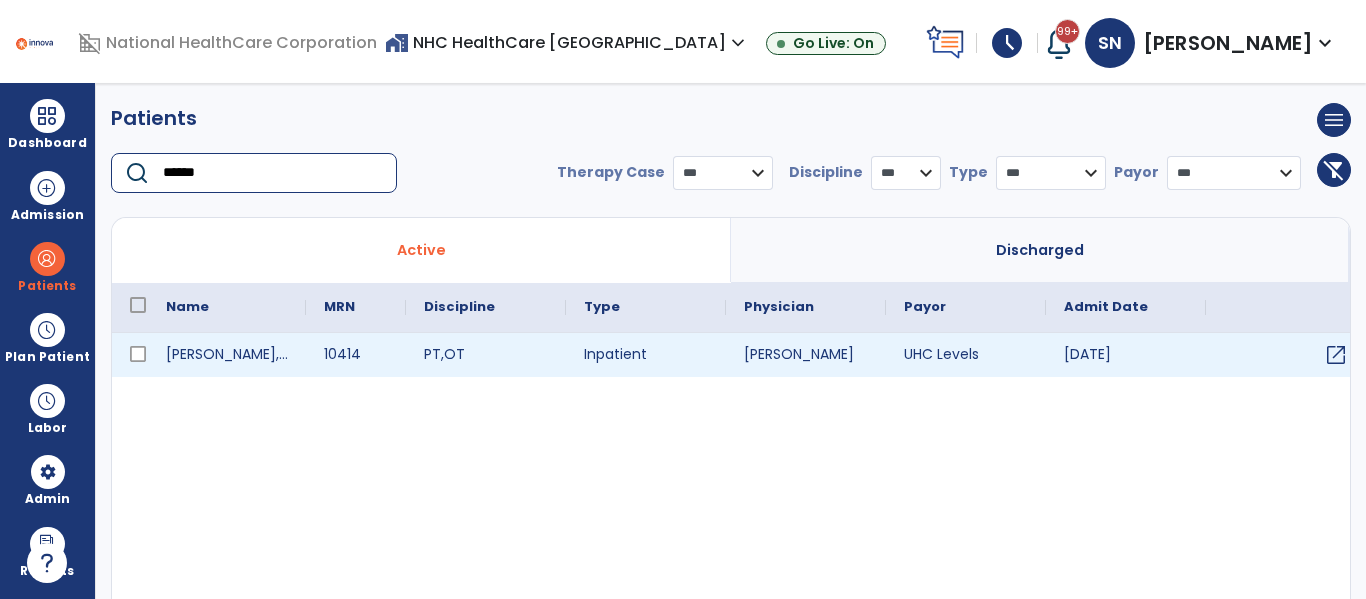 type on "******" 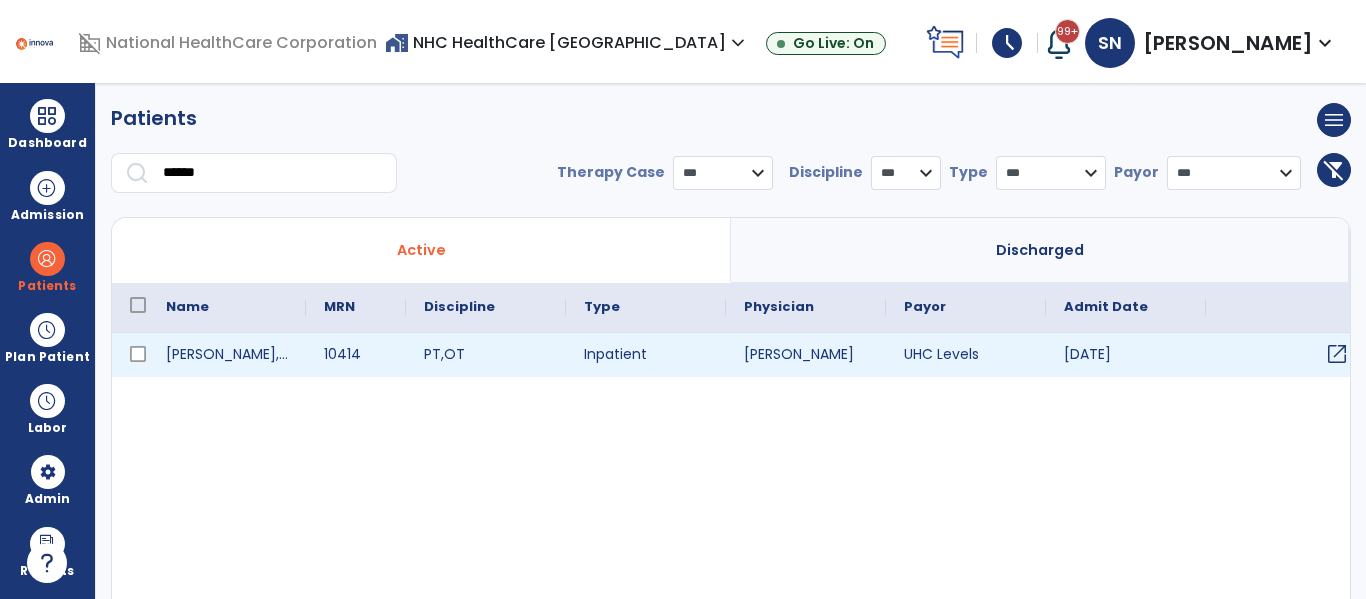 click on "open_in_new" at bounding box center [1337, 354] 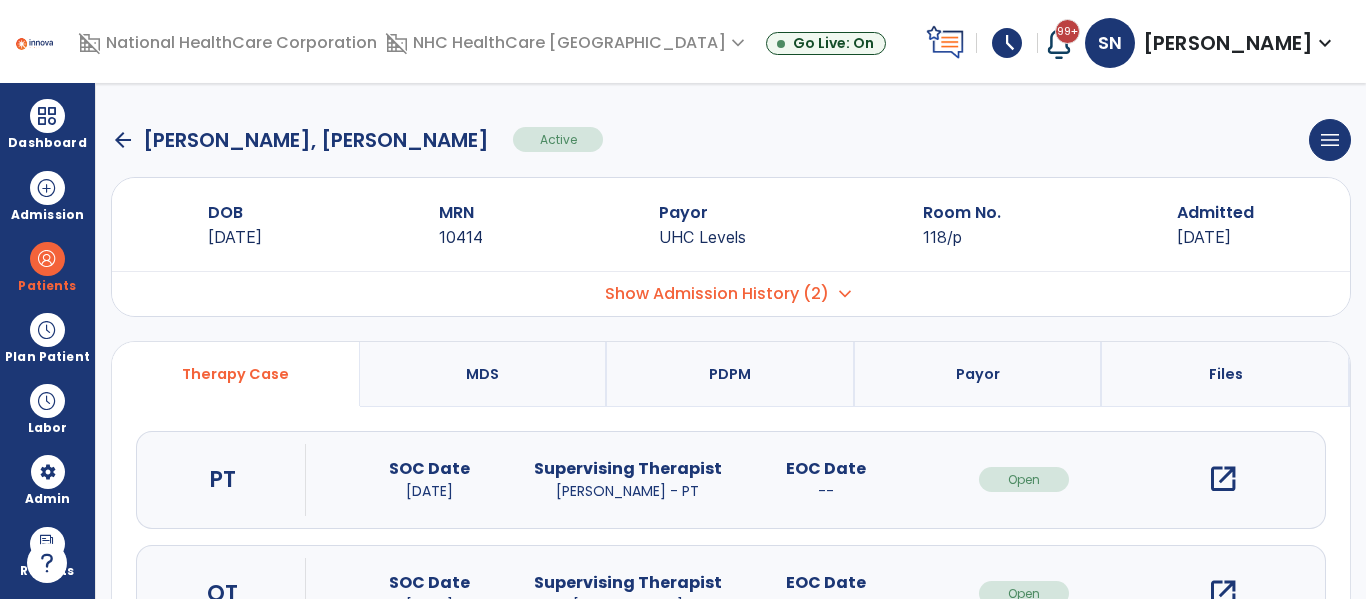 click on "open_in_new" at bounding box center (1223, 479) 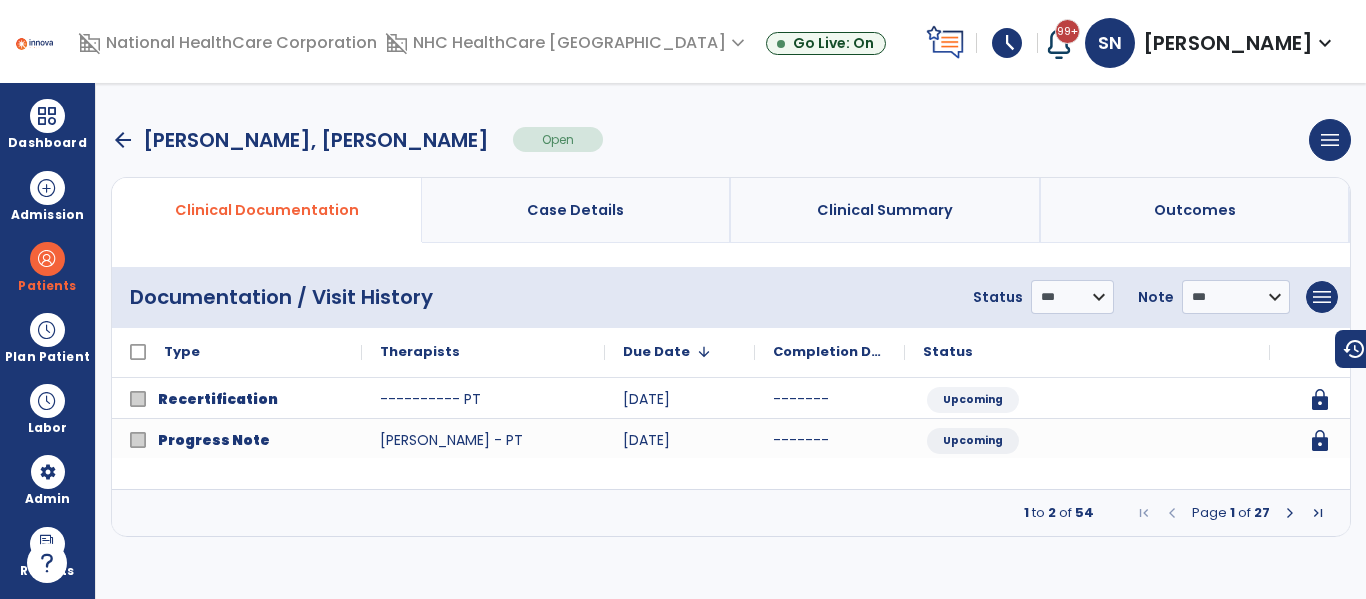 click at bounding box center (1290, 513) 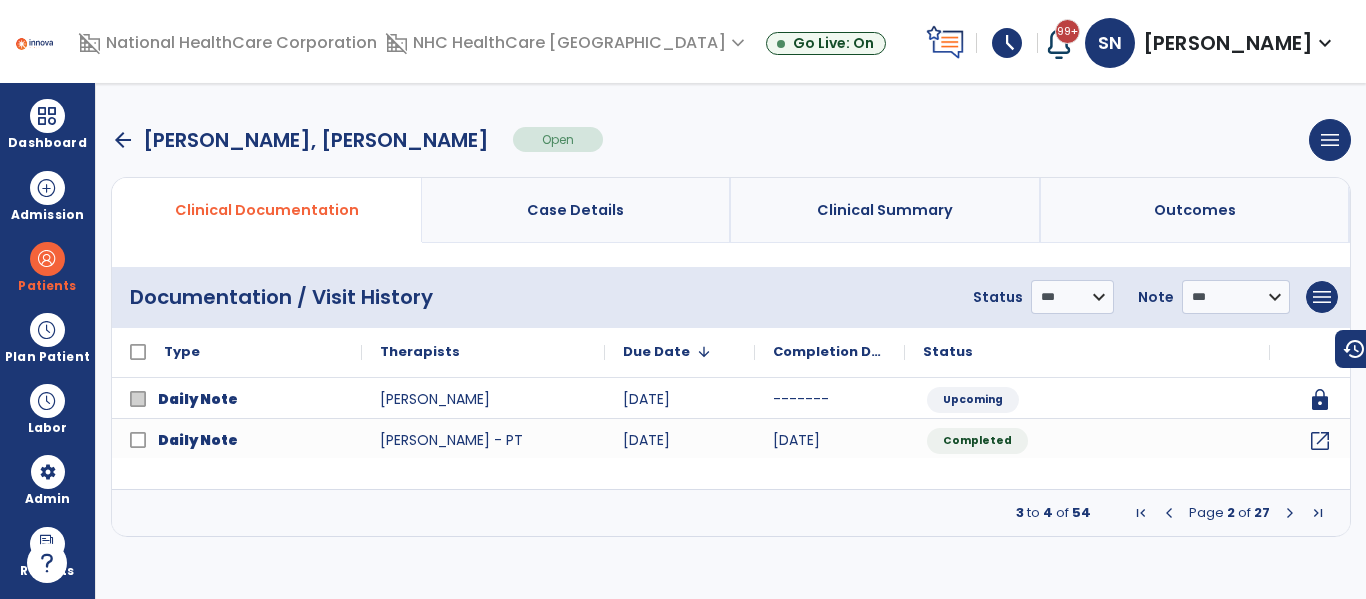 click at bounding box center [1290, 513] 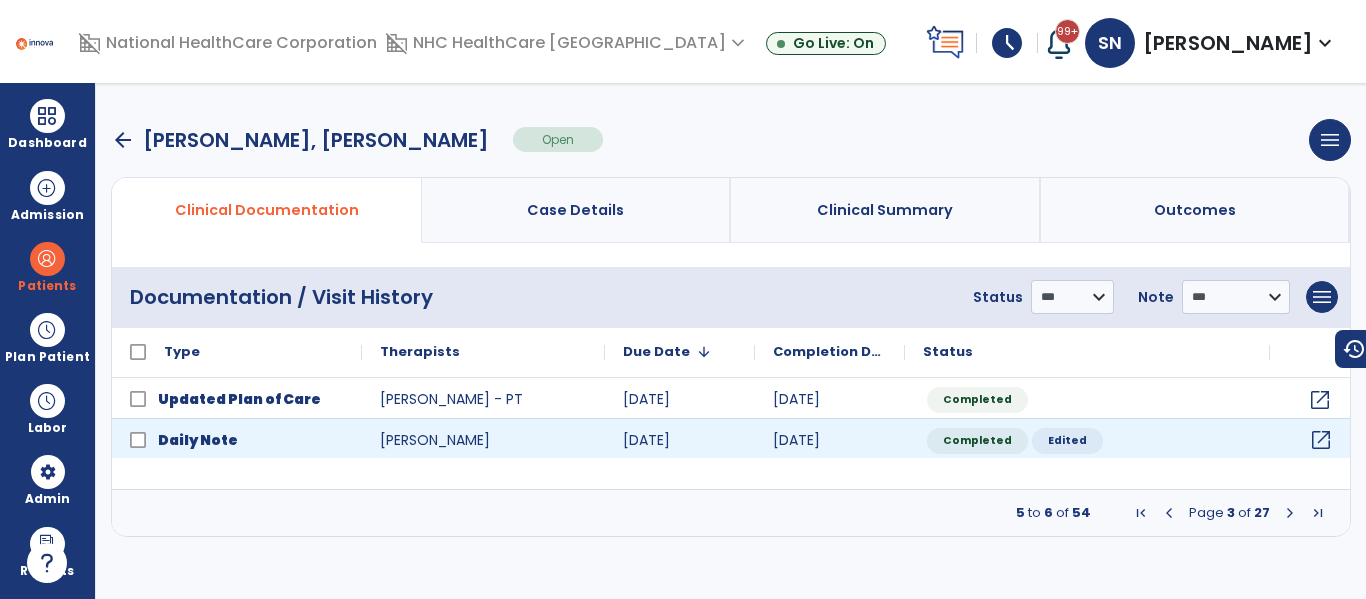 click on "open_in_new" 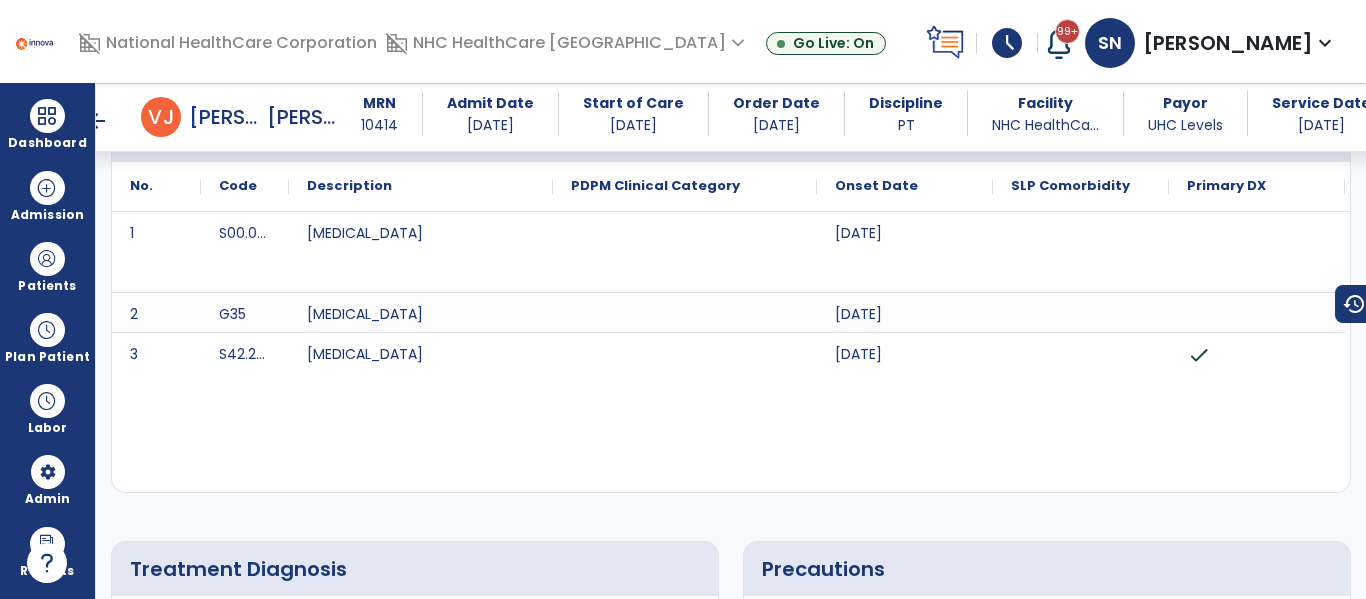 scroll, scrollTop: 0, scrollLeft: 0, axis: both 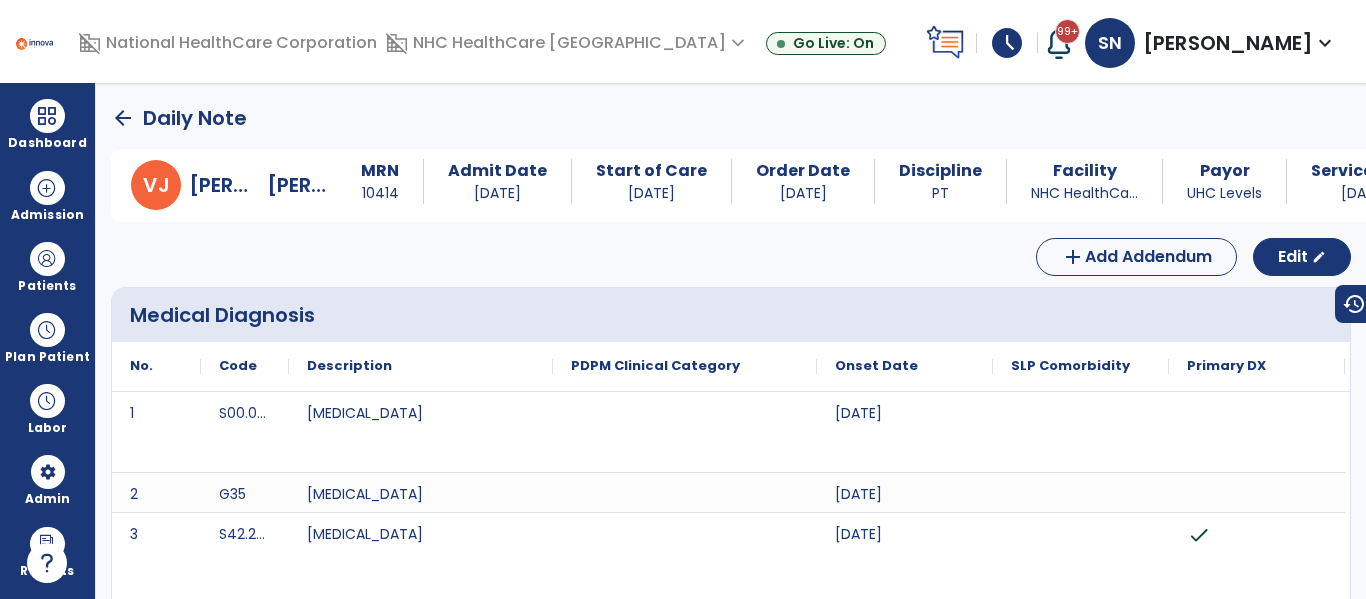 click on "arrow_back" 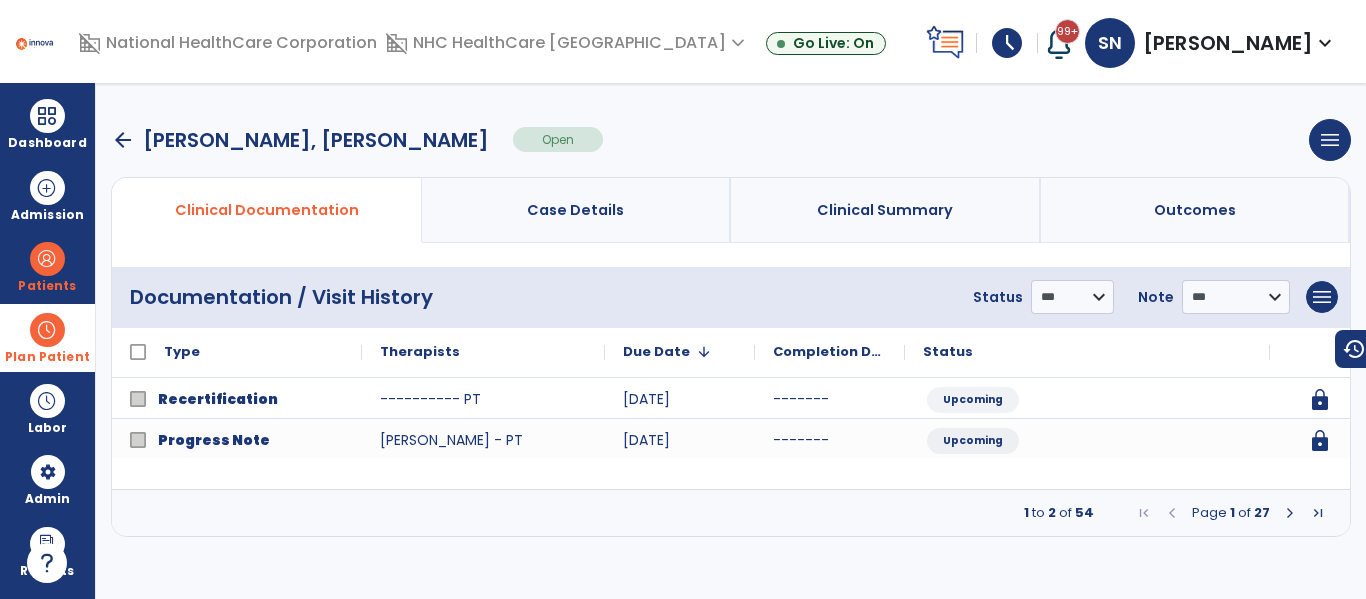 click at bounding box center [47, 330] 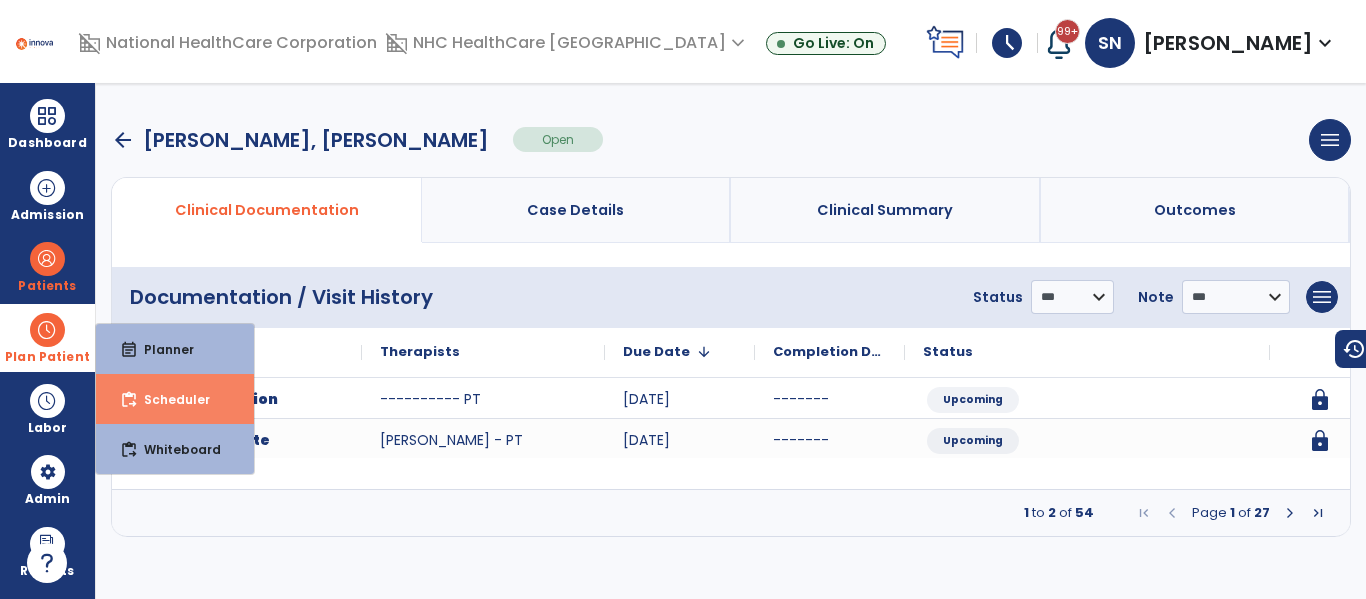 click on "Scheduler" at bounding box center (169, 399) 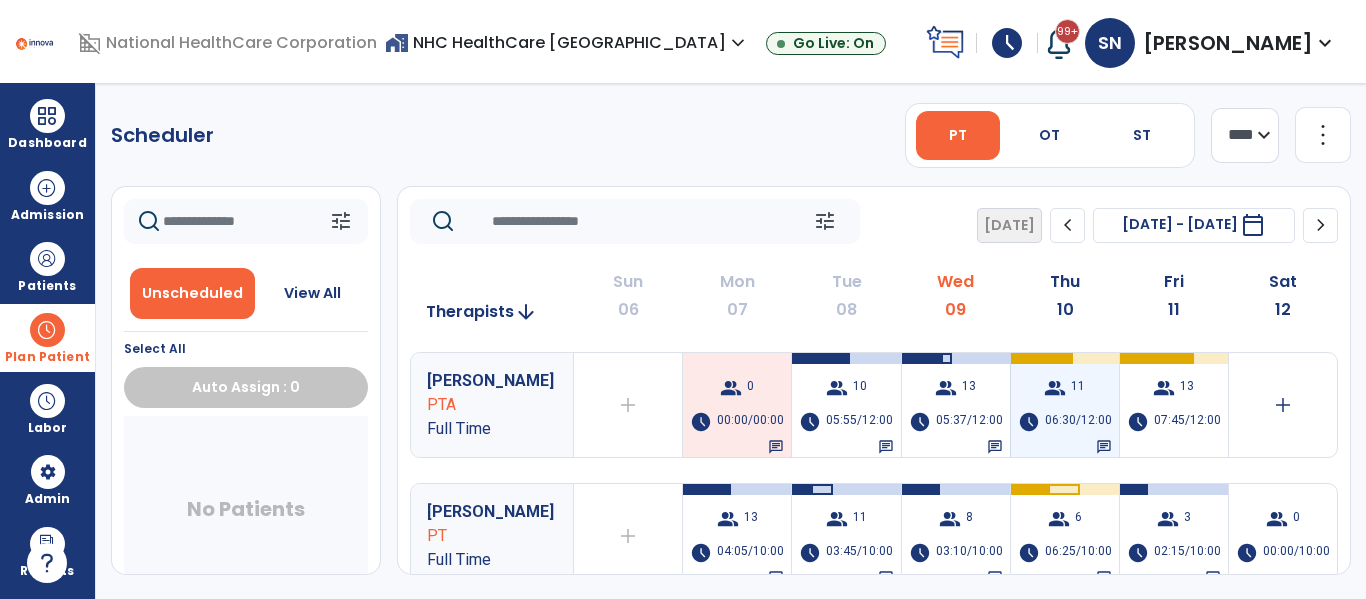 click at bounding box center (1040, 358) 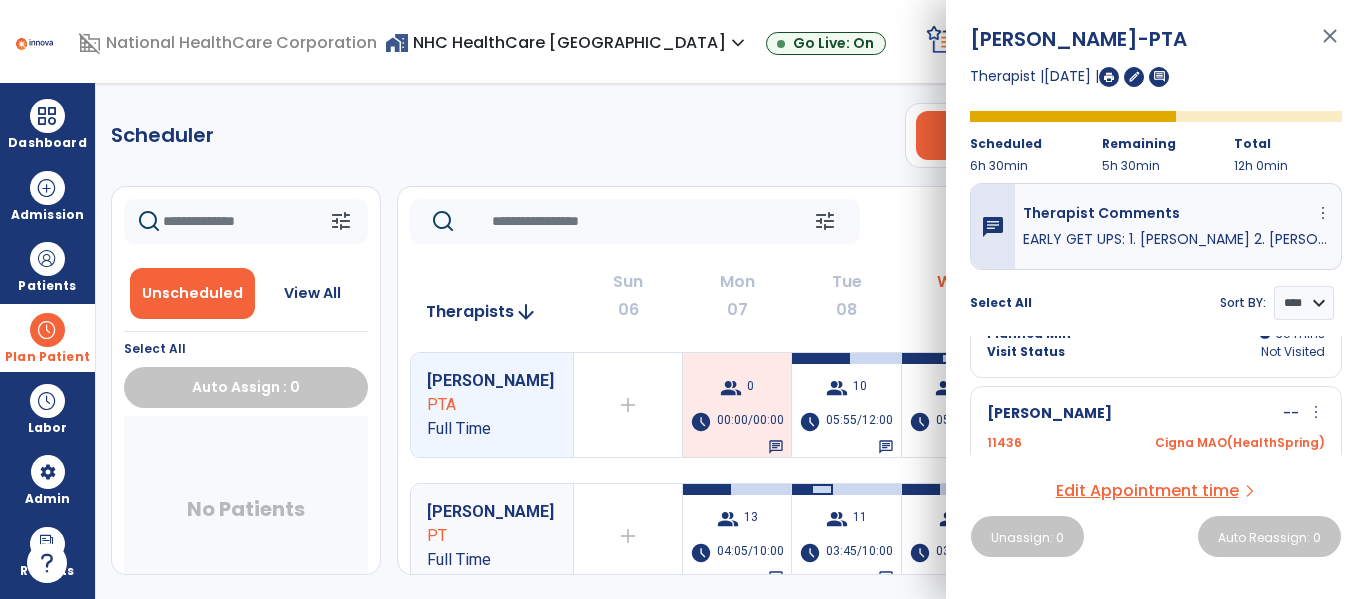 scroll, scrollTop: 972, scrollLeft: 0, axis: vertical 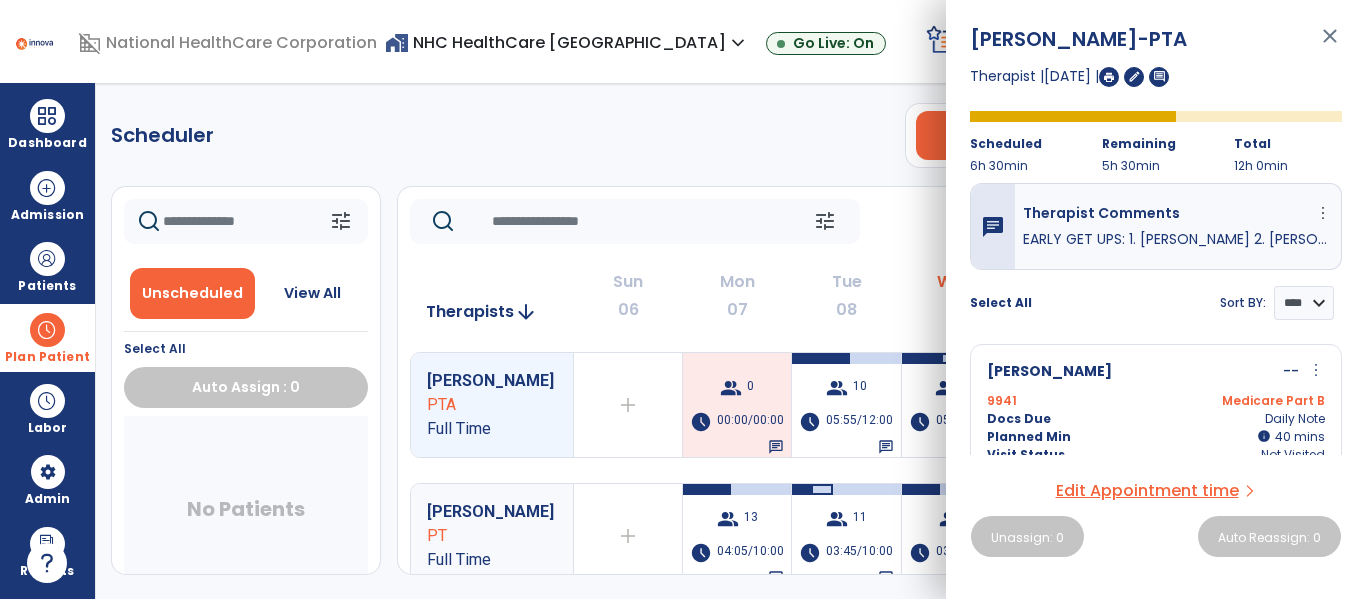 drag, startPoint x: 1117, startPoint y: 395, endPoint x: 806, endPoint y: 191, distance: 371.93683 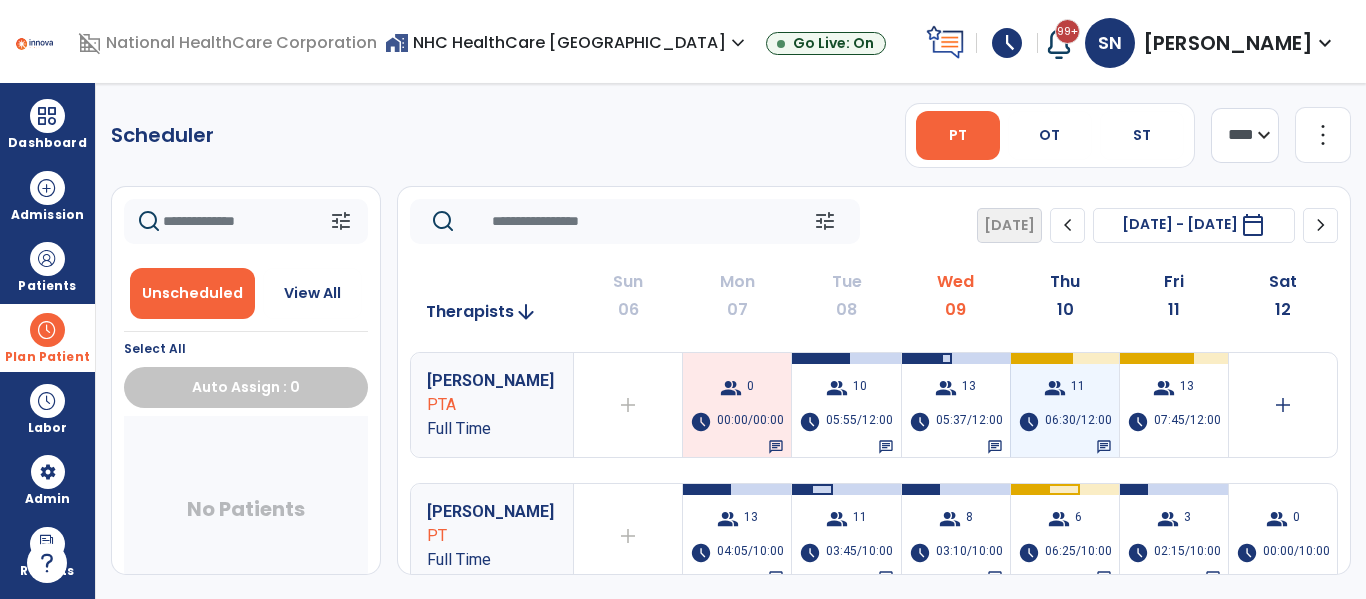 click at bounding box center (1040, 358) 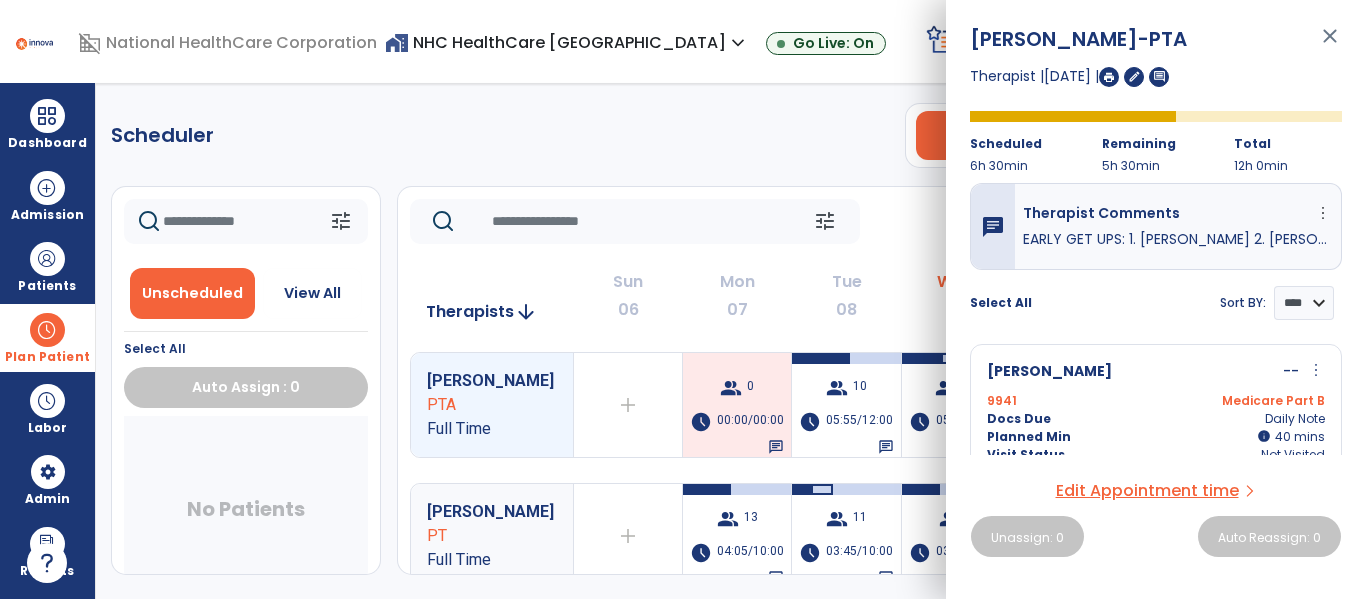 click on "Aguiare, David  -PTA close  Therapist |   10 Jul 2025 |   edit   comment  Scheduled 6h 30min Remaining  5h 30min  Total 12h 0min  chat  Therapist Comments  more_vert   Edit   Delete    EARLY GET UPS: 1.  FINN   2.  BARRON  ///  MC UPD:  BOWERS ( Split with Lauren) TOTH:  Balance/ Gait training with HHA;  ///   NO GROUP   Select All   Sort BY:  **** ****  Hinkle, Carol   --  more_vert  edit   Edit Session   alt_route   Split Minutes  9941 Medicare Part B  Docs Due Daily Note   Planned Min  info   40 I 40 mins  Visit Status  Not Visited   Levis, Carolyn   --  more_vert  edit   Edit Session   alt_route   Split Minutes  11436 Cigna MAO(HealthSpring)  Docs Due Daily Note   Planned Min  info   35 I 35 mins  Visit Status  Not Visited   Toth, Gloria   --  more_vert  edit   Edit Session   alt_route   Split Minutes  9629 Medicare Part A  Docs Due Daily Note   Planned Min  info   35 I 35 mins  Visit Status  Not Visited   Bowers, Jesse   --  more_vert  edit   Edit Session   alt_route   Split Minutes  10821  Docs Due I" at bounding box center [1156, 299] 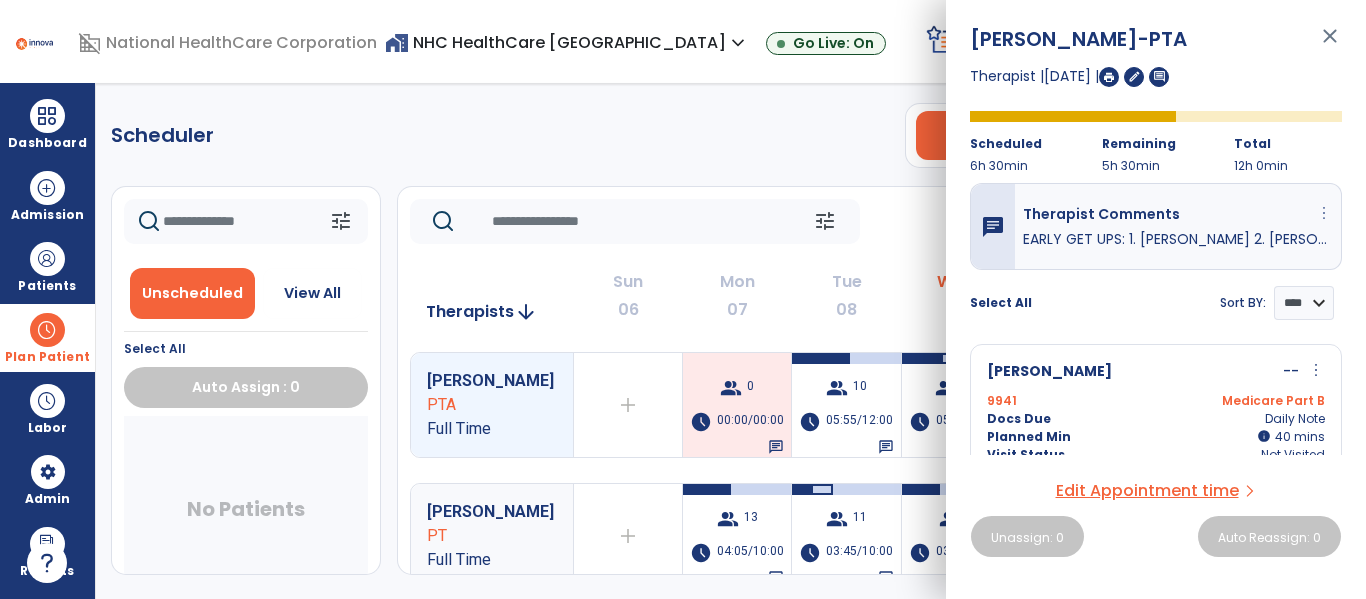 click on "more_vert" at bounding box center (1324, 213) 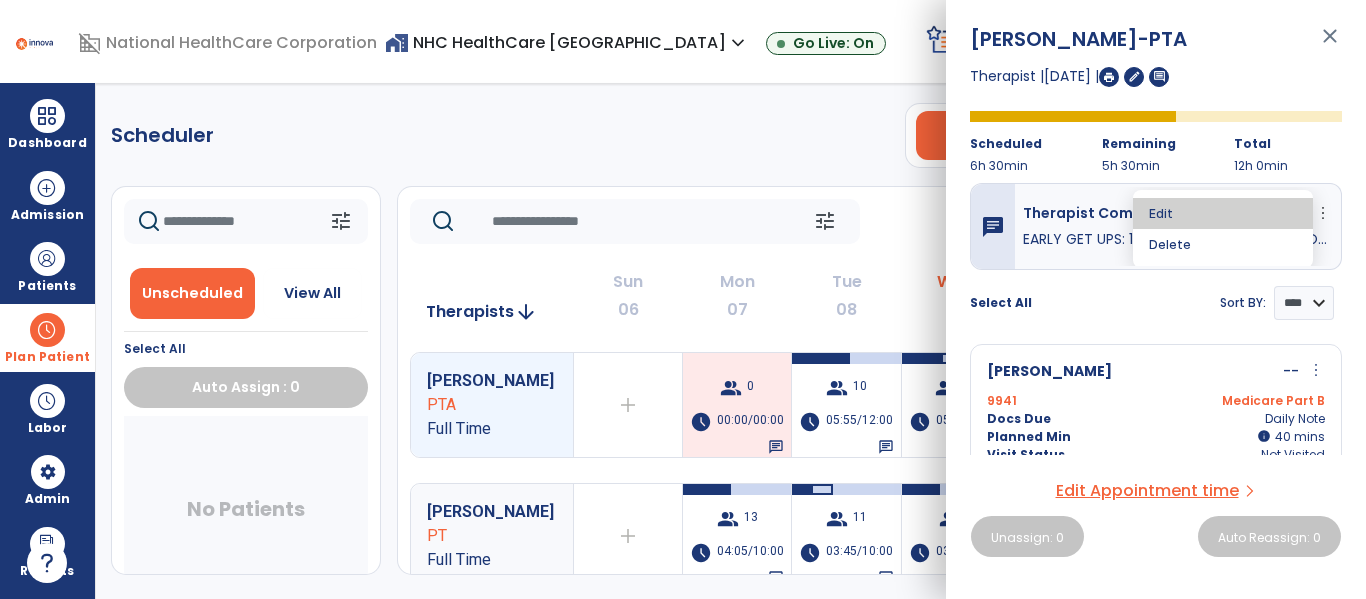 click on "Edit" at bounding box center [1223, 213] 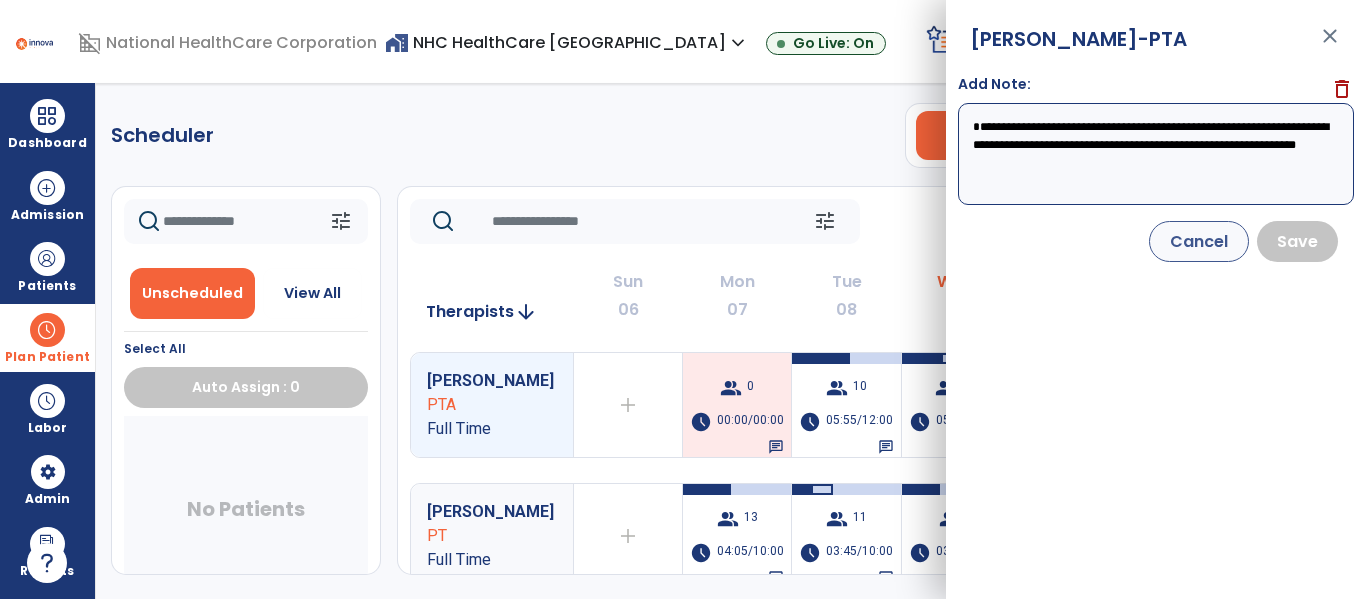 click on "**********" at bounding box center (1156, 154) 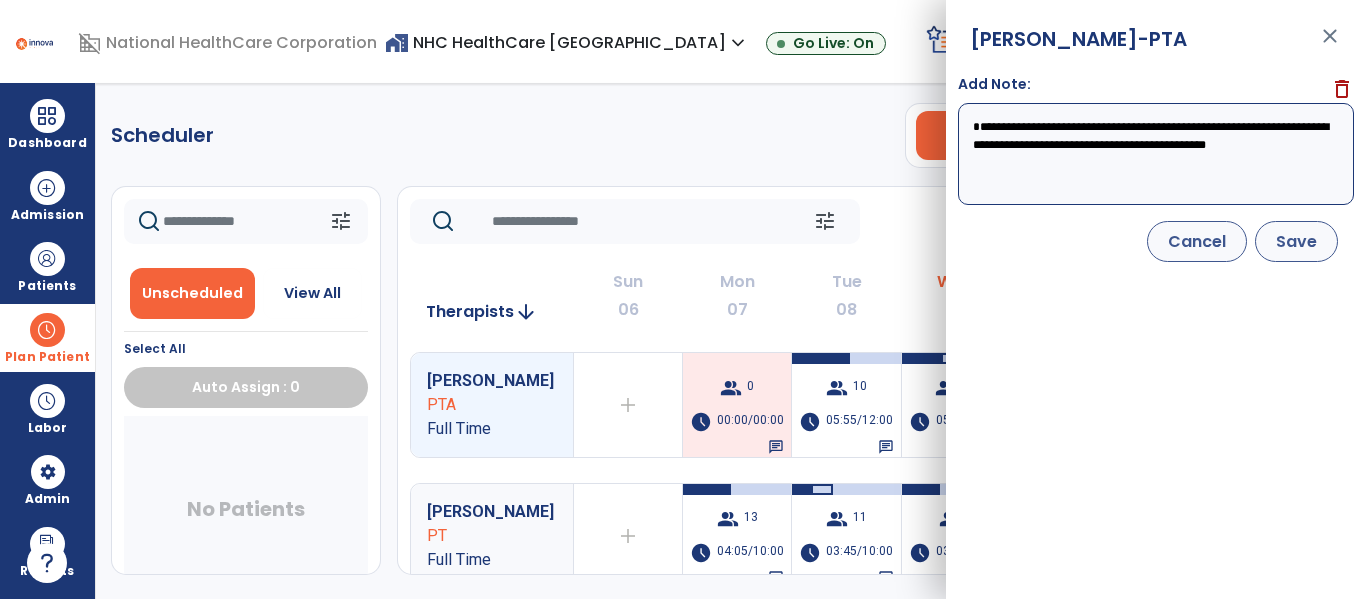 type on "**********" 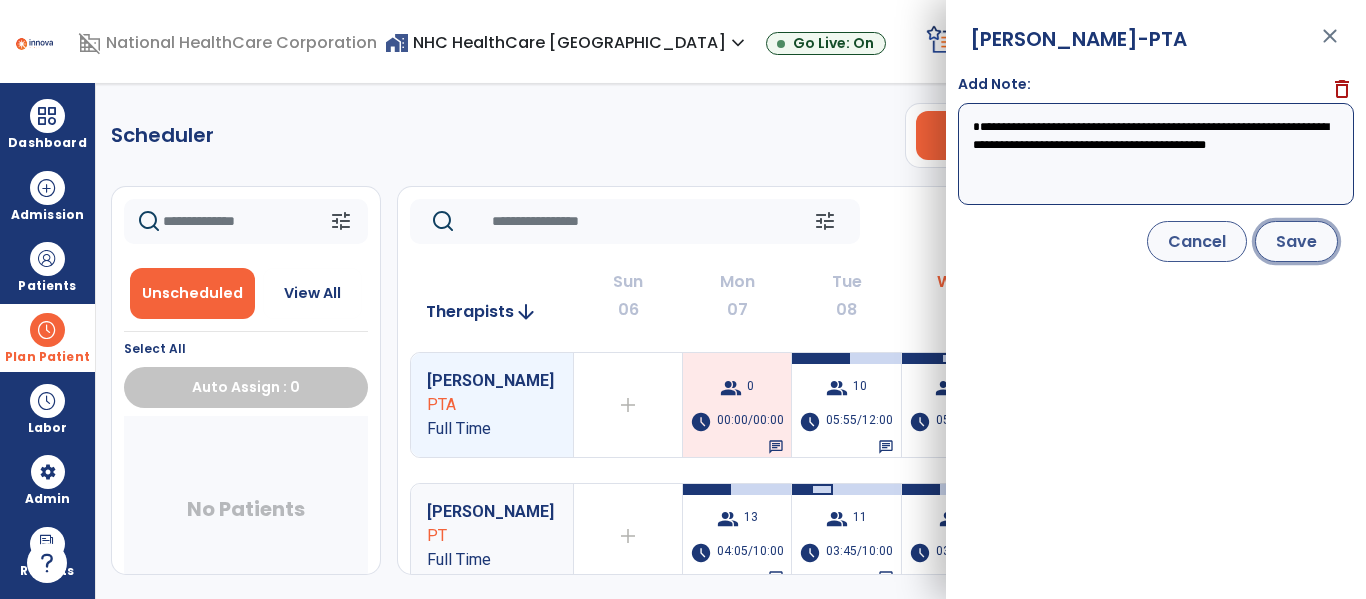 click on "Save" at bounding box center [1296, 241] 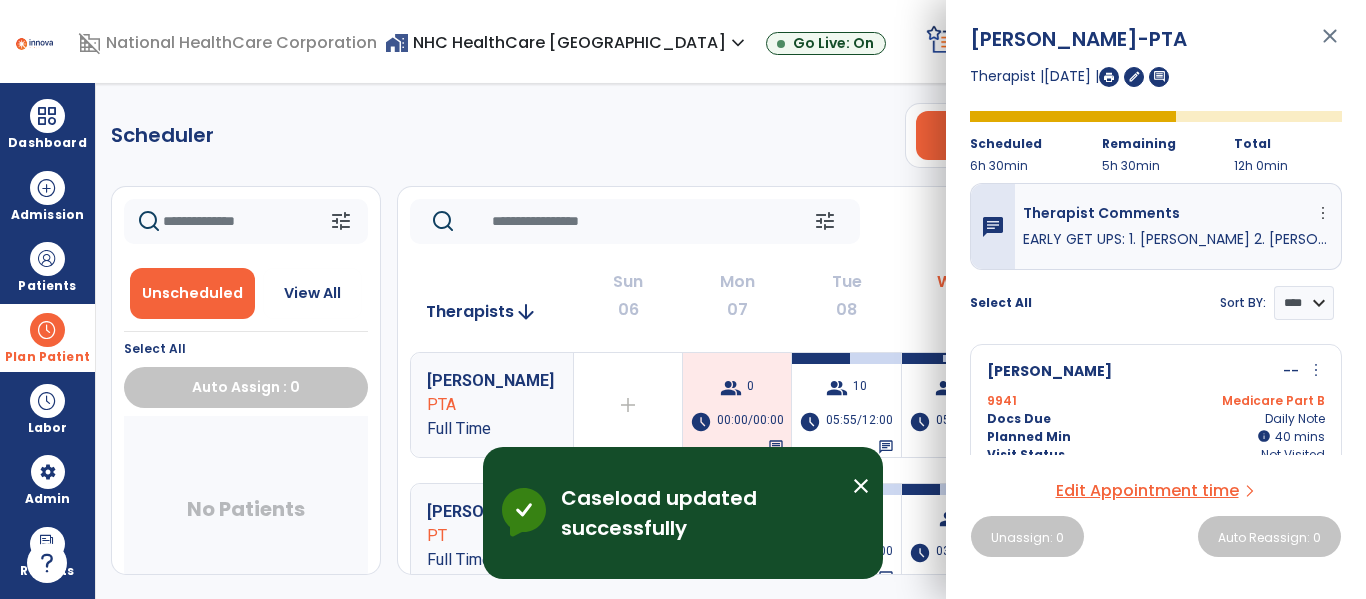 click on "Scheduler   PT   OT   ST  **** *** more_vert  Manage Labor   View All Therapists   Print" 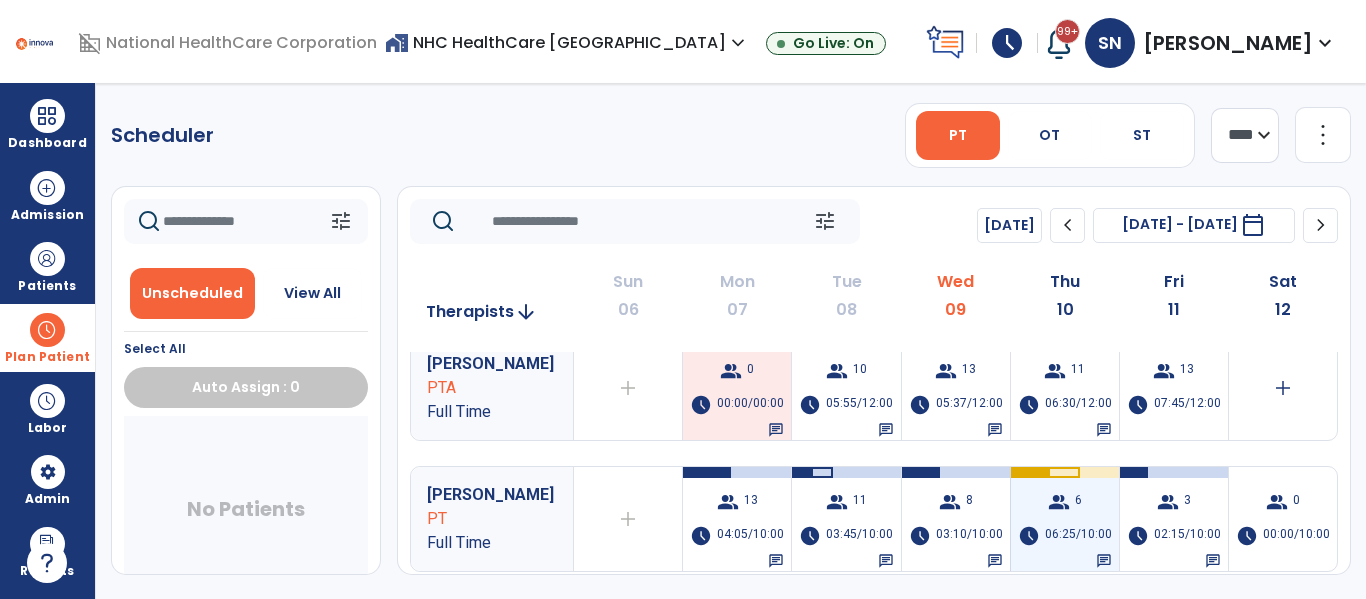 scroll, scrollTop: 0, scrollLeft: 0, axis: both 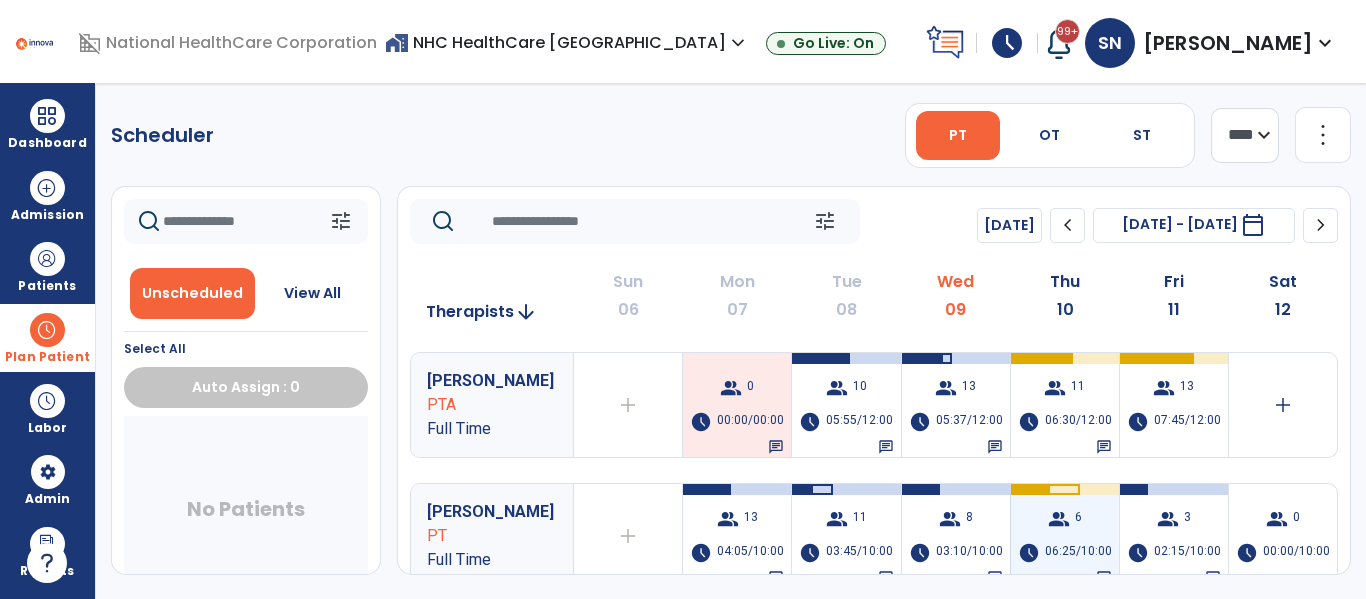 click at bounding box center [1029, 489] 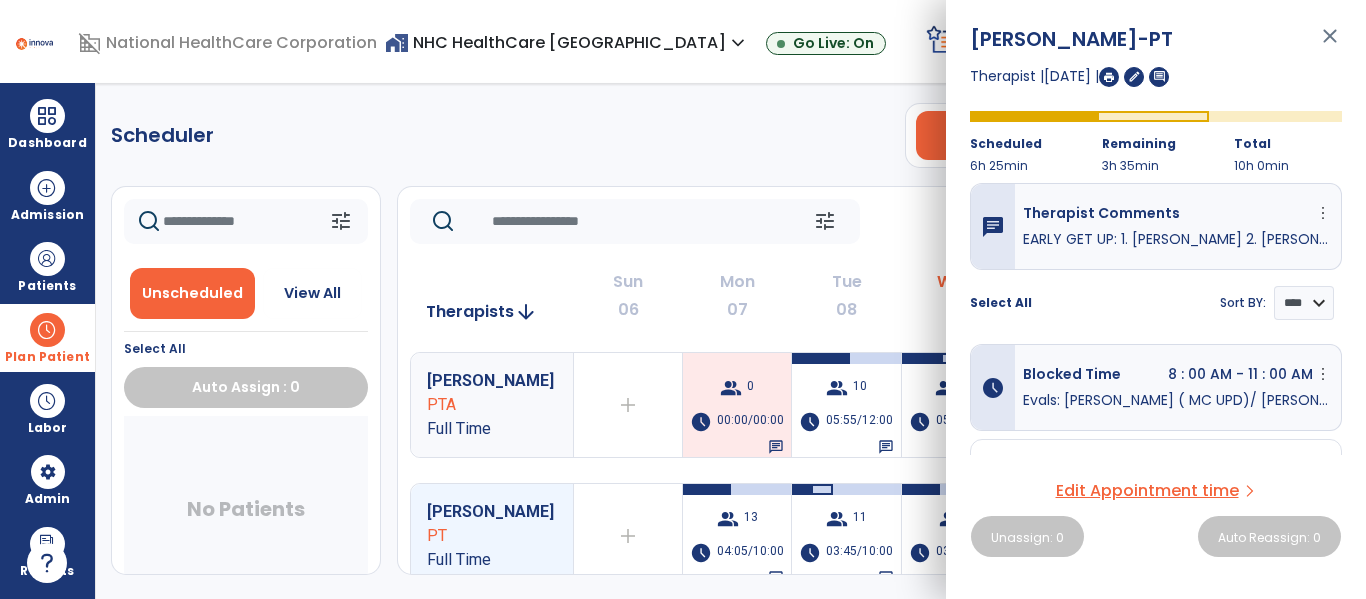 click on "Scheduler   PT   OT   ST  **** *** more_vert  Manage Labor   View All Therapists   Print" 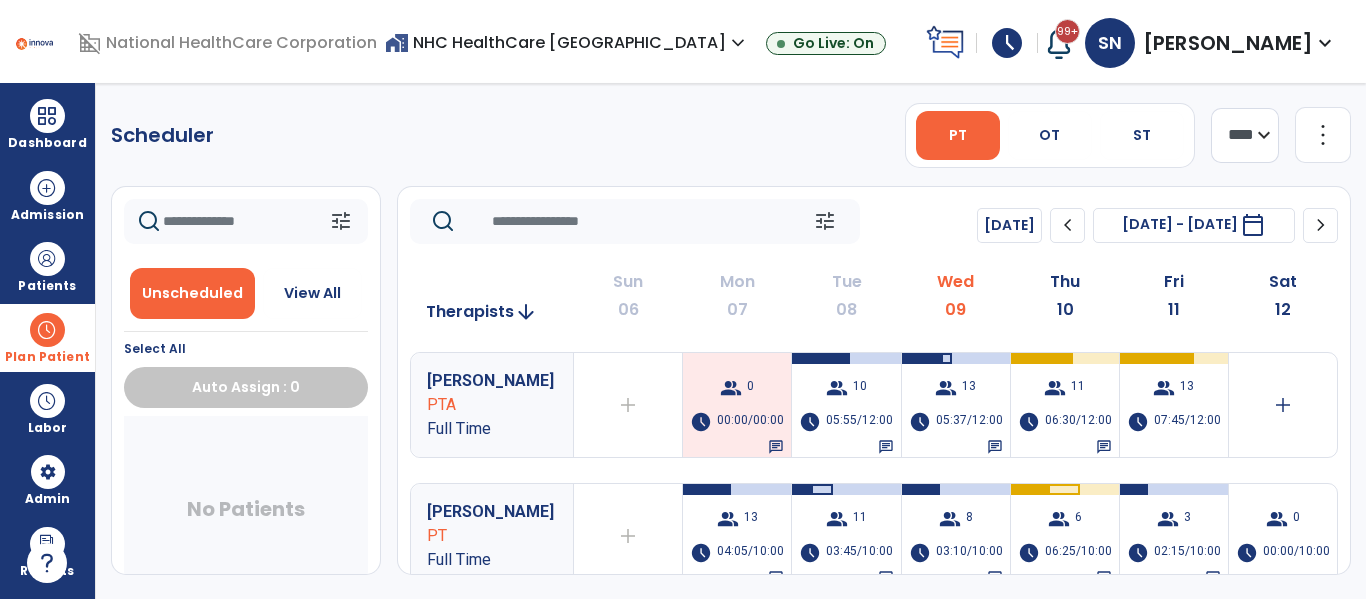 click on "schedule" at bounding box center (1007, 43) 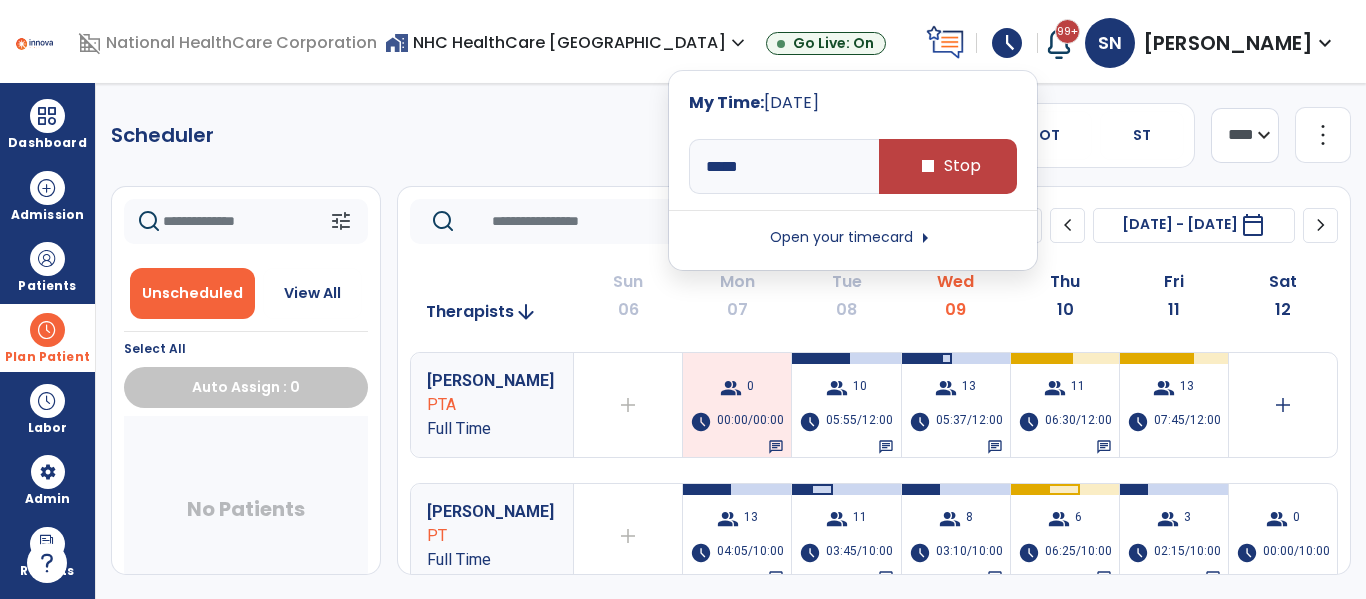 click on "Scheduler   PT   OT   ST  **** *** more_vert  Manage Labor   View All Therapists   Print" 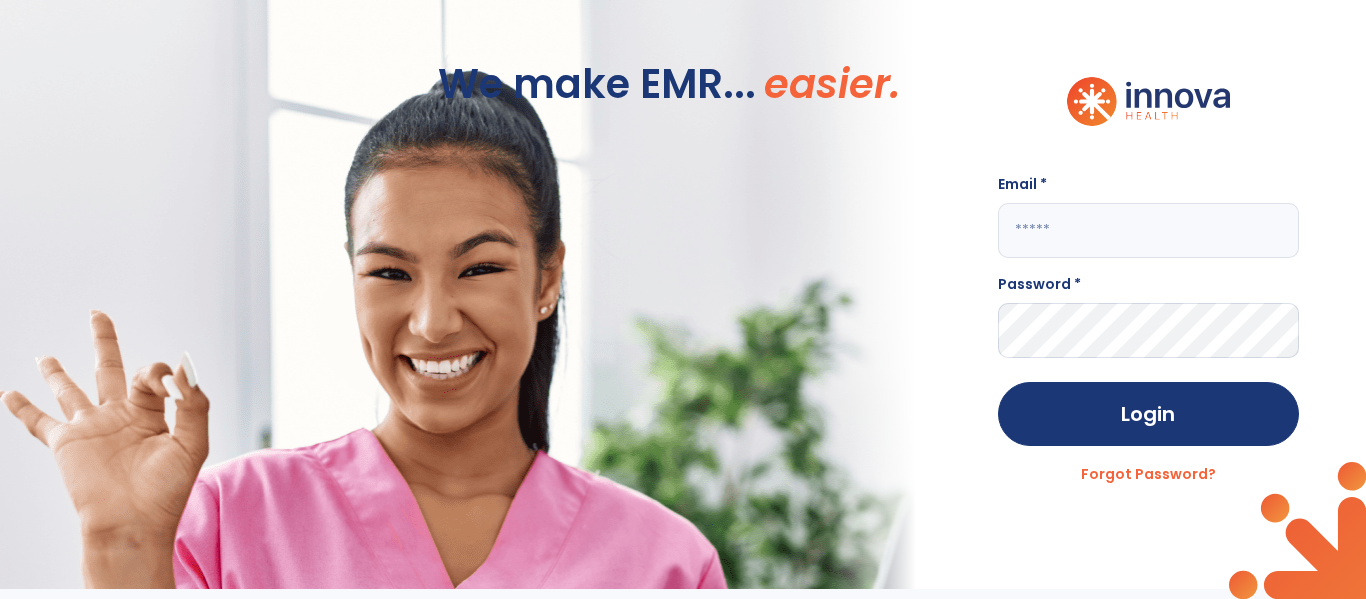 type on "**********" 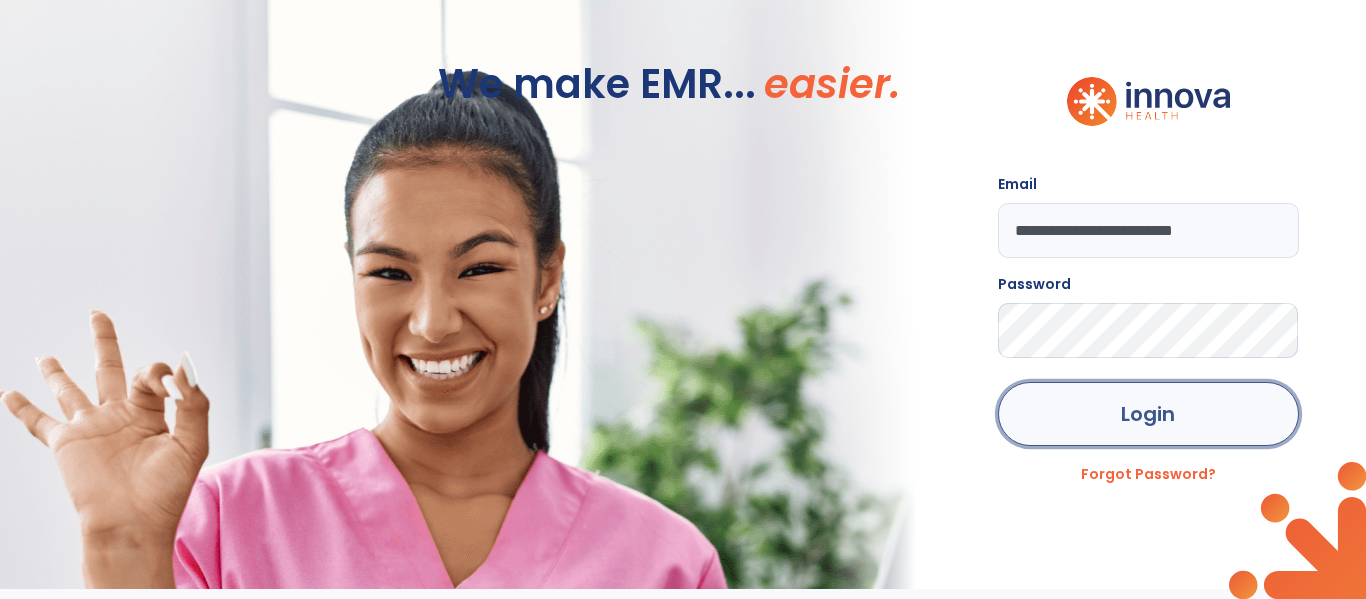 click on "Login" 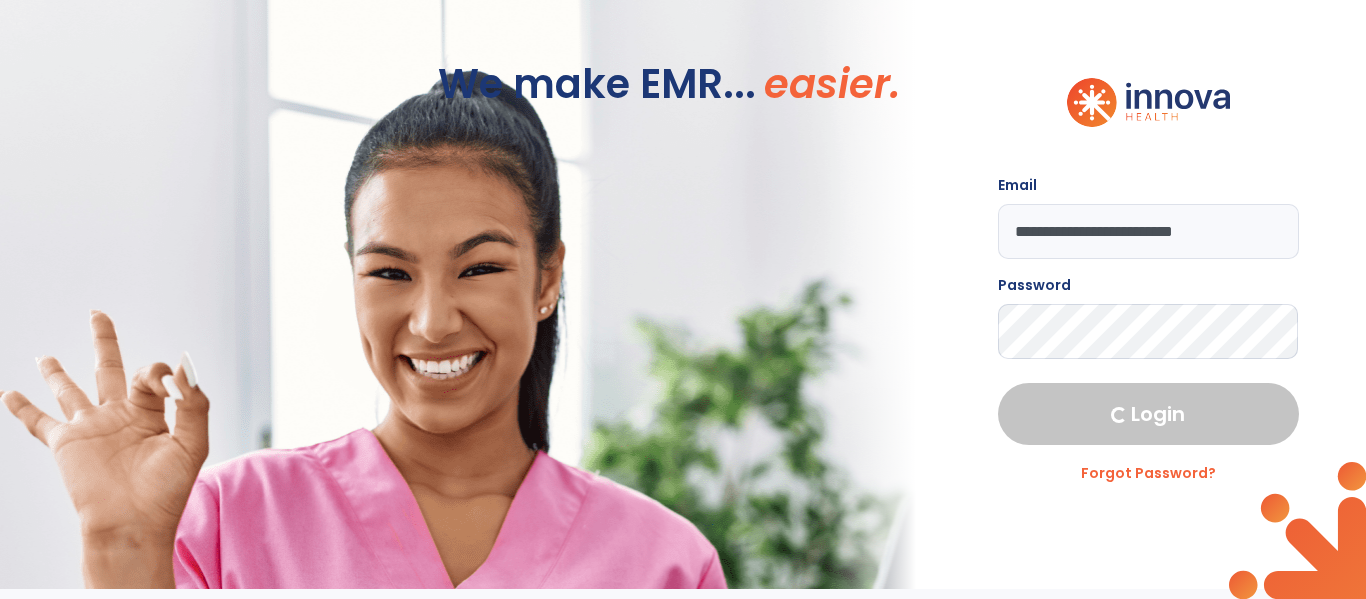 select on "***" 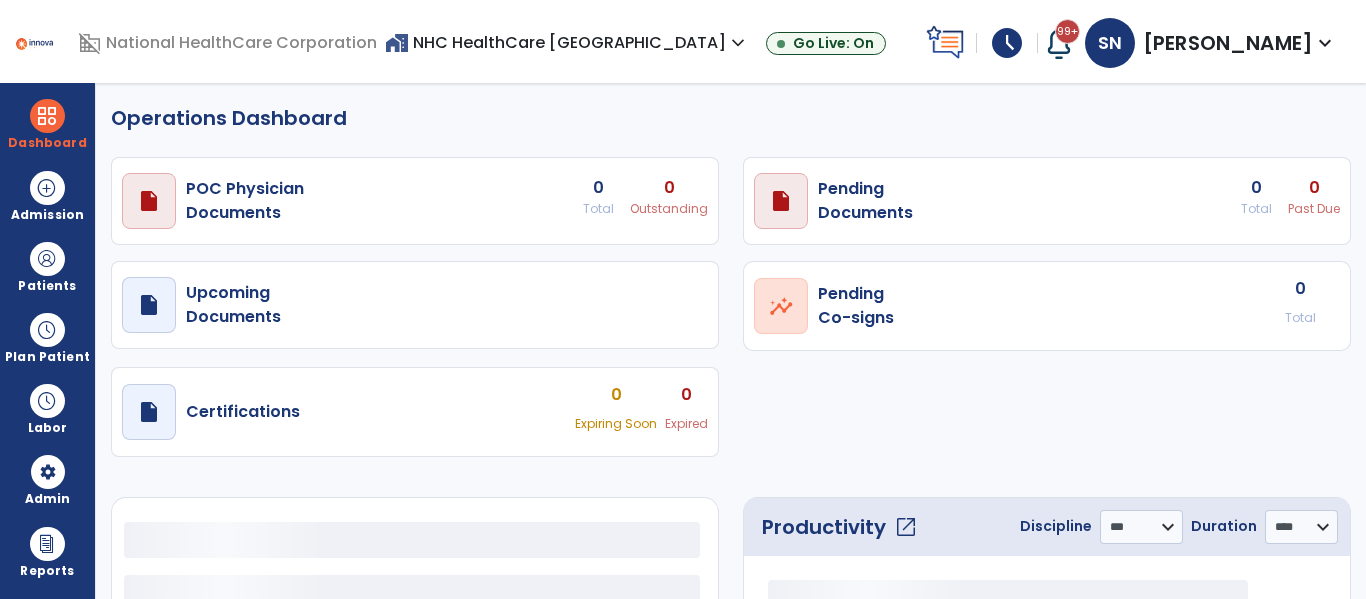 select on "***" 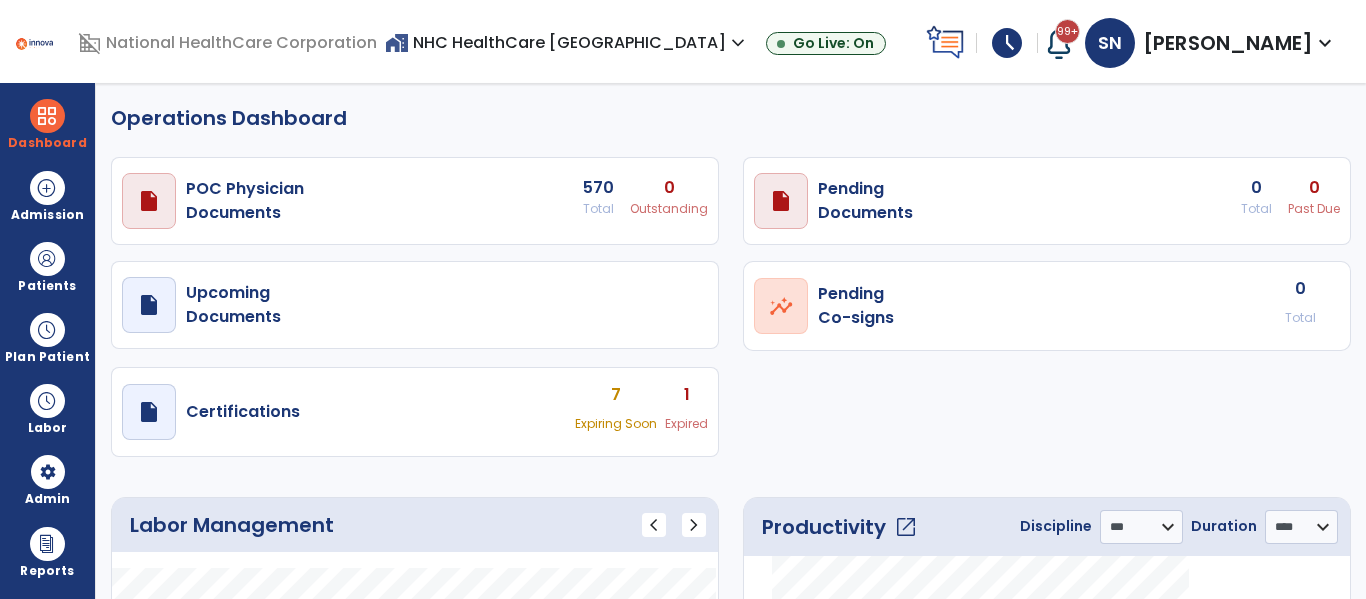 type on "*****" 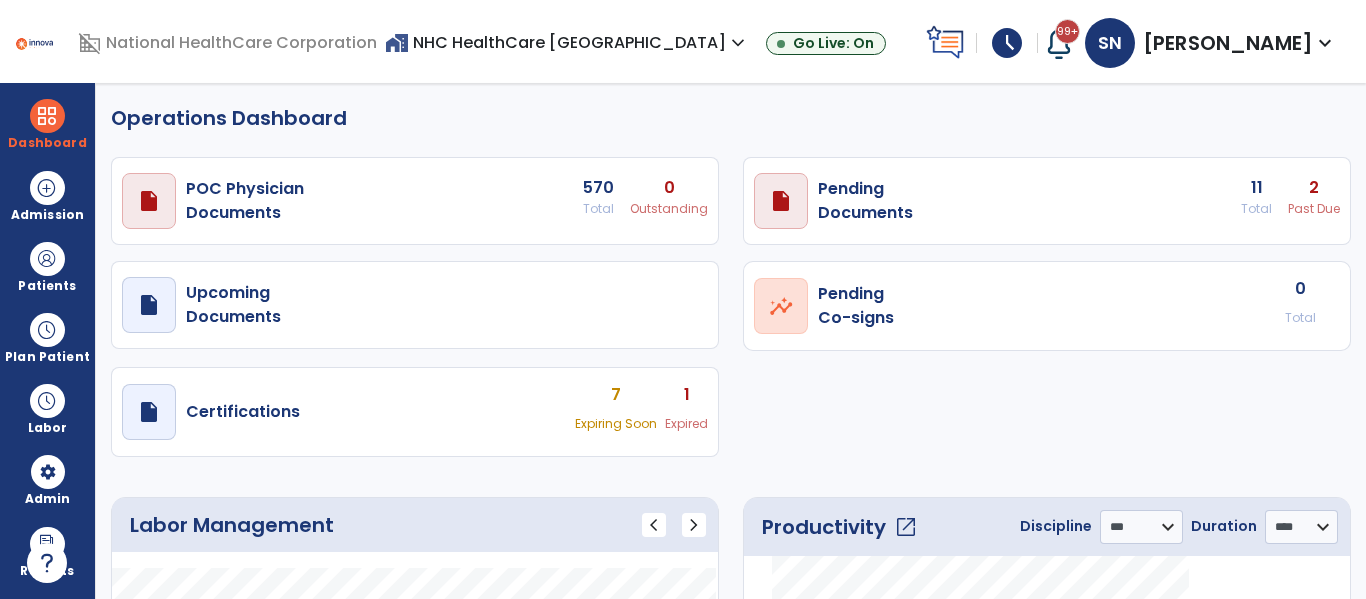click on "schedule" at bounding box center [1007, 43] 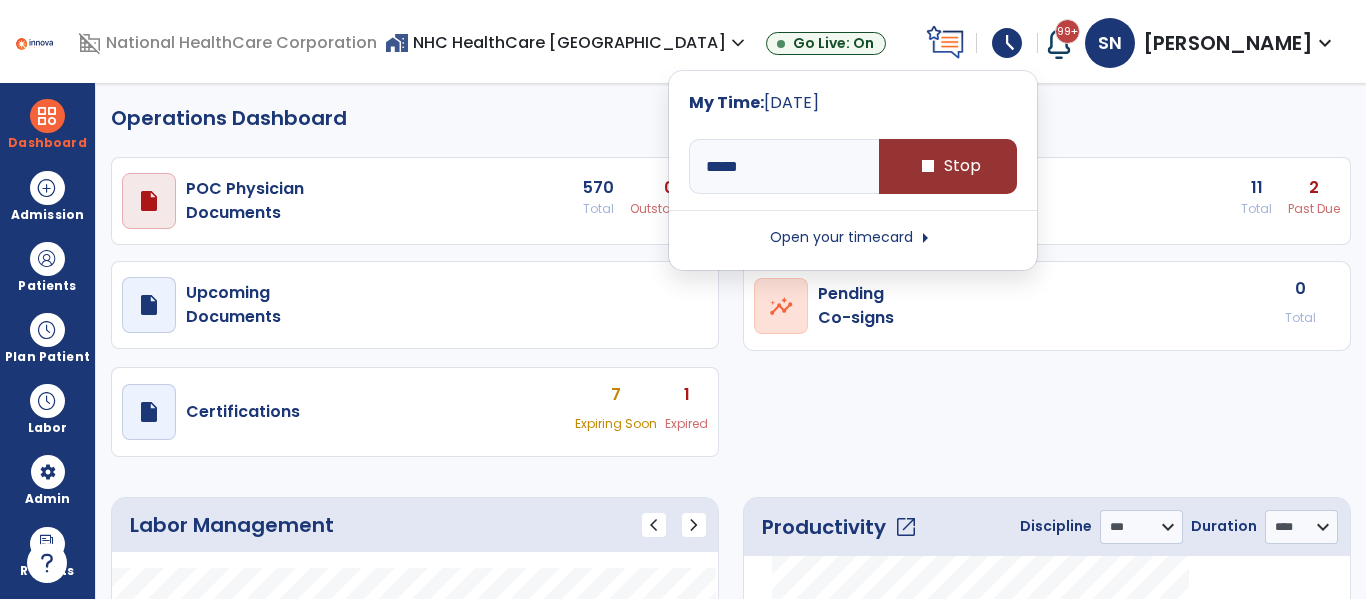 click on "stop  Stop" at bounding box center (948, 166) 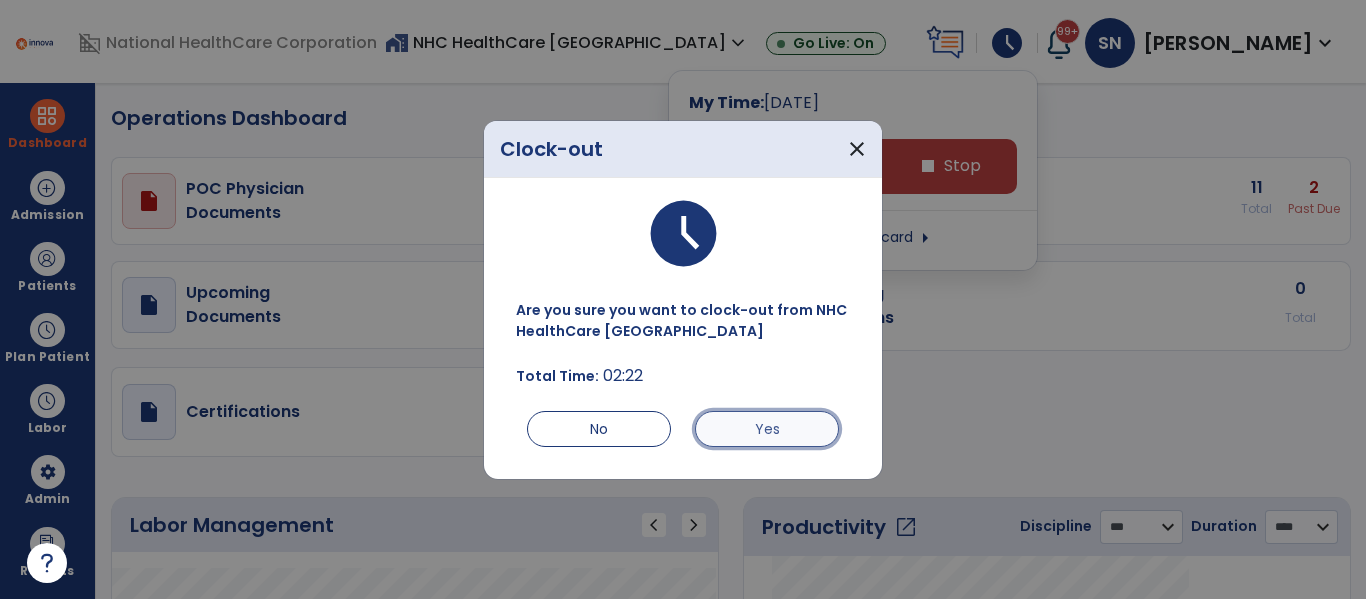 click on "Yes" at bounding box center [767, 429] 